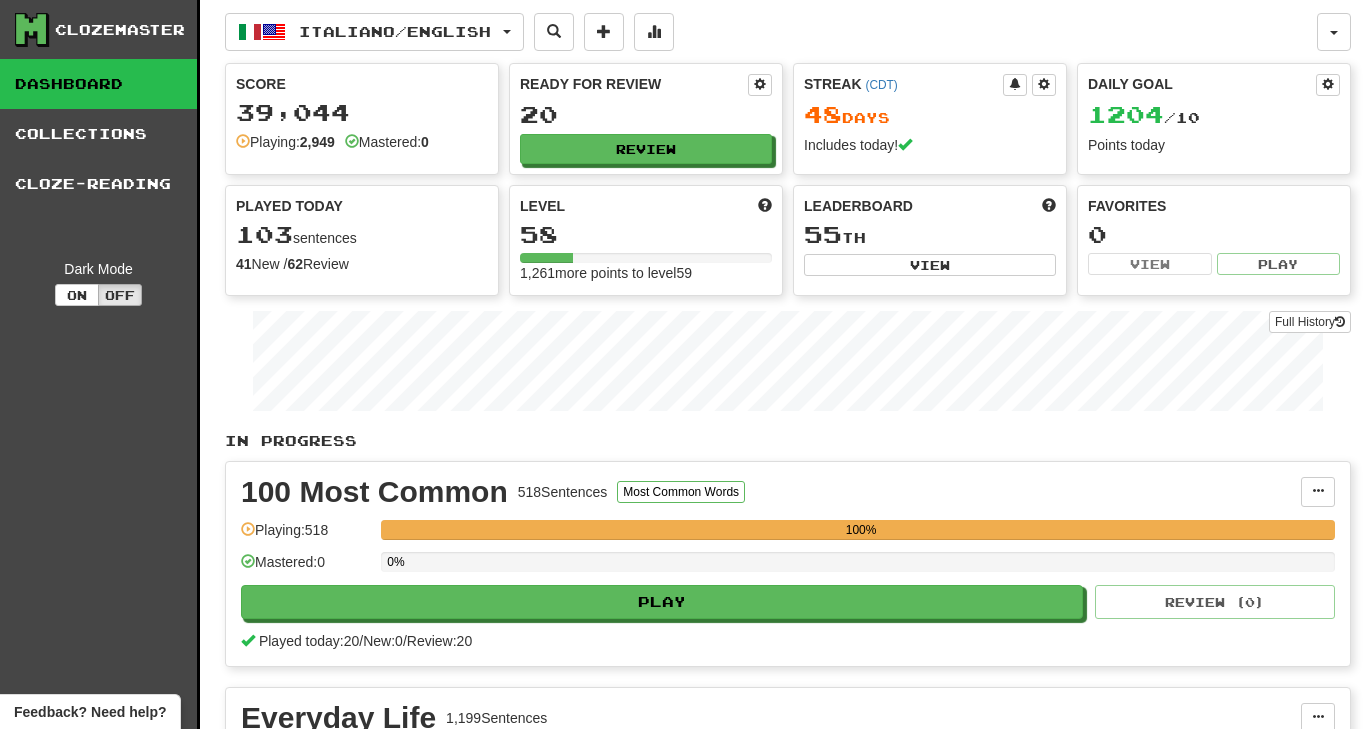 scroll, scrollTop: 0, scrollLeft: 0, axis: both 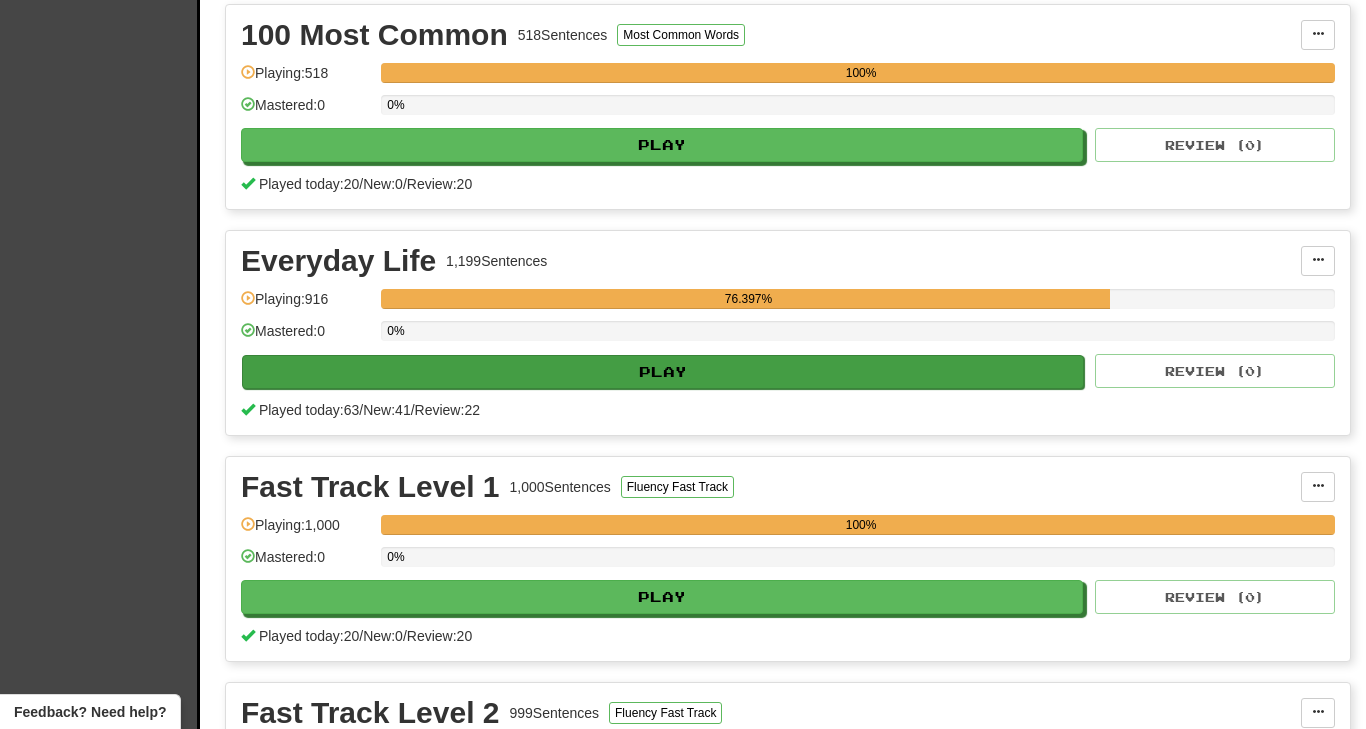click on "Play" at bounding box center [663, 372] 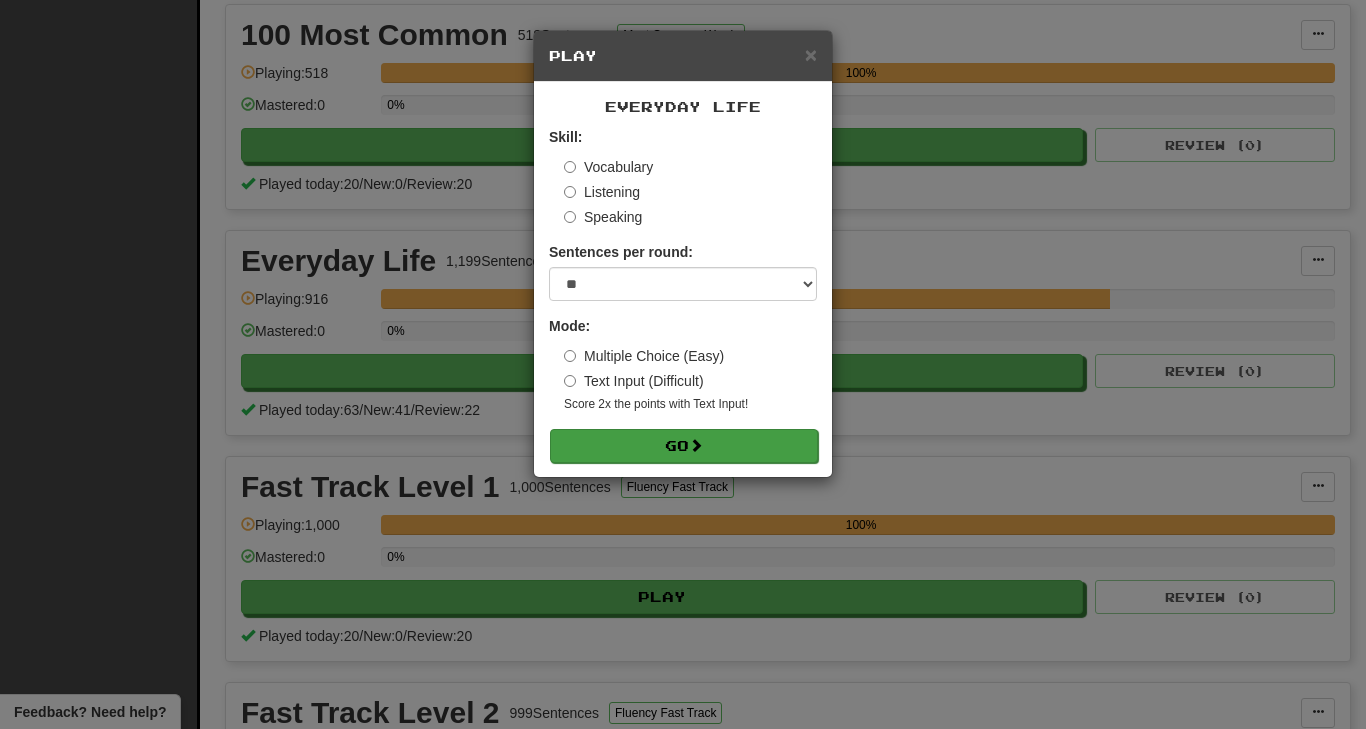 click on "Go" at bounding box center [684, 446] 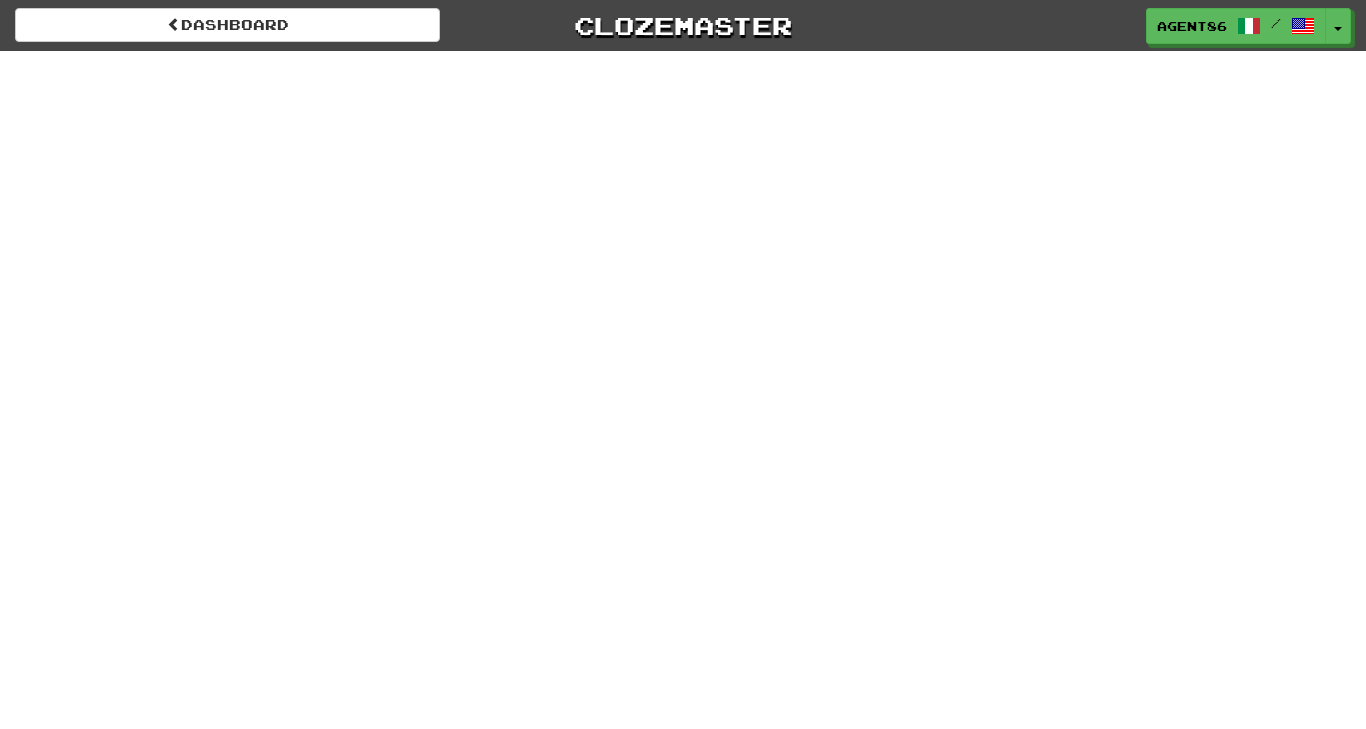 scroll, scrollTop: 0, scrollLeft: 0, axis: both 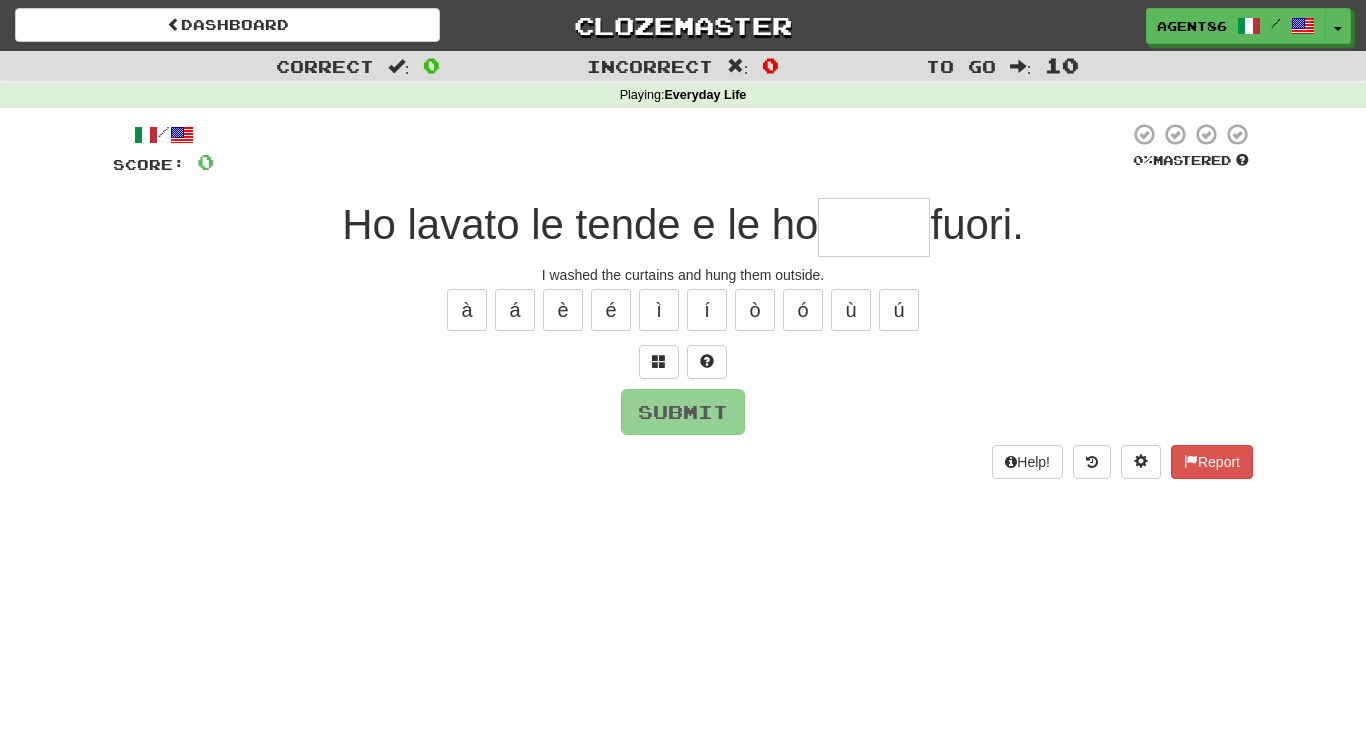 type on "*" 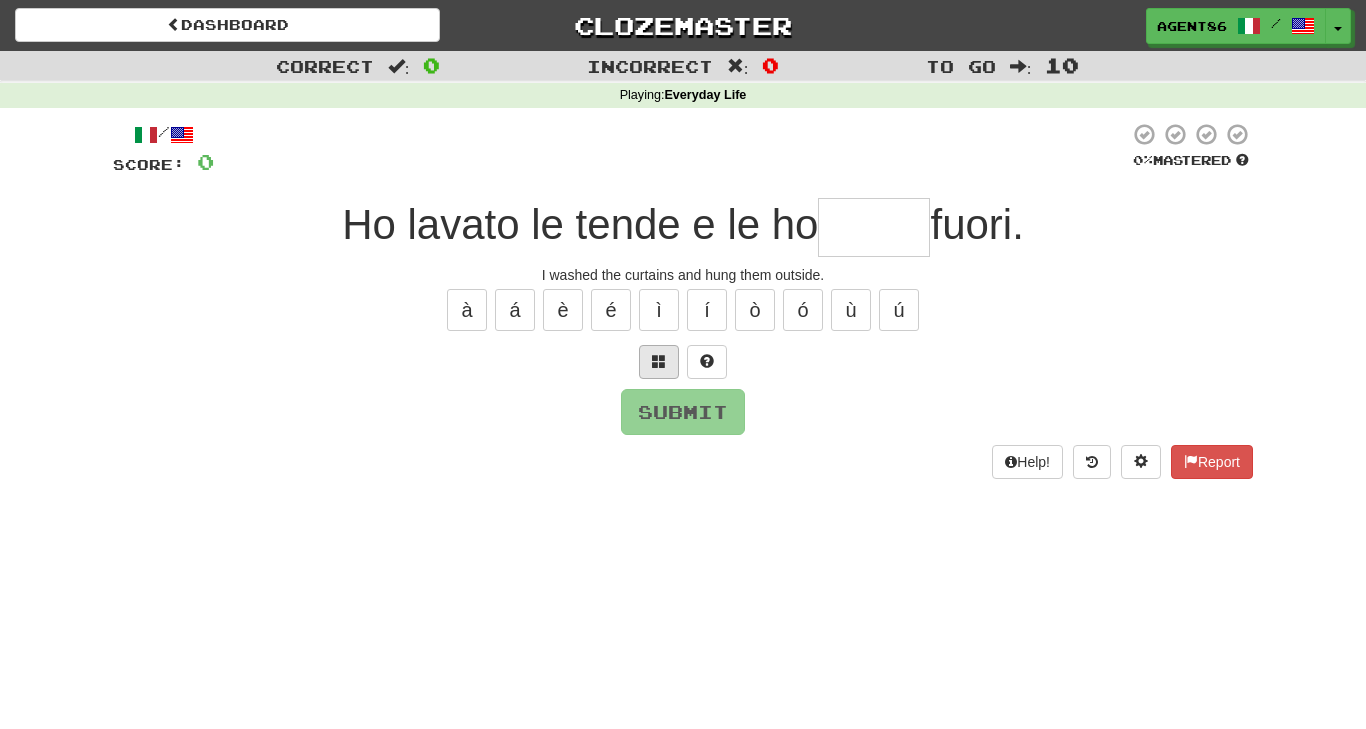 click at bounding box center (659, 361) 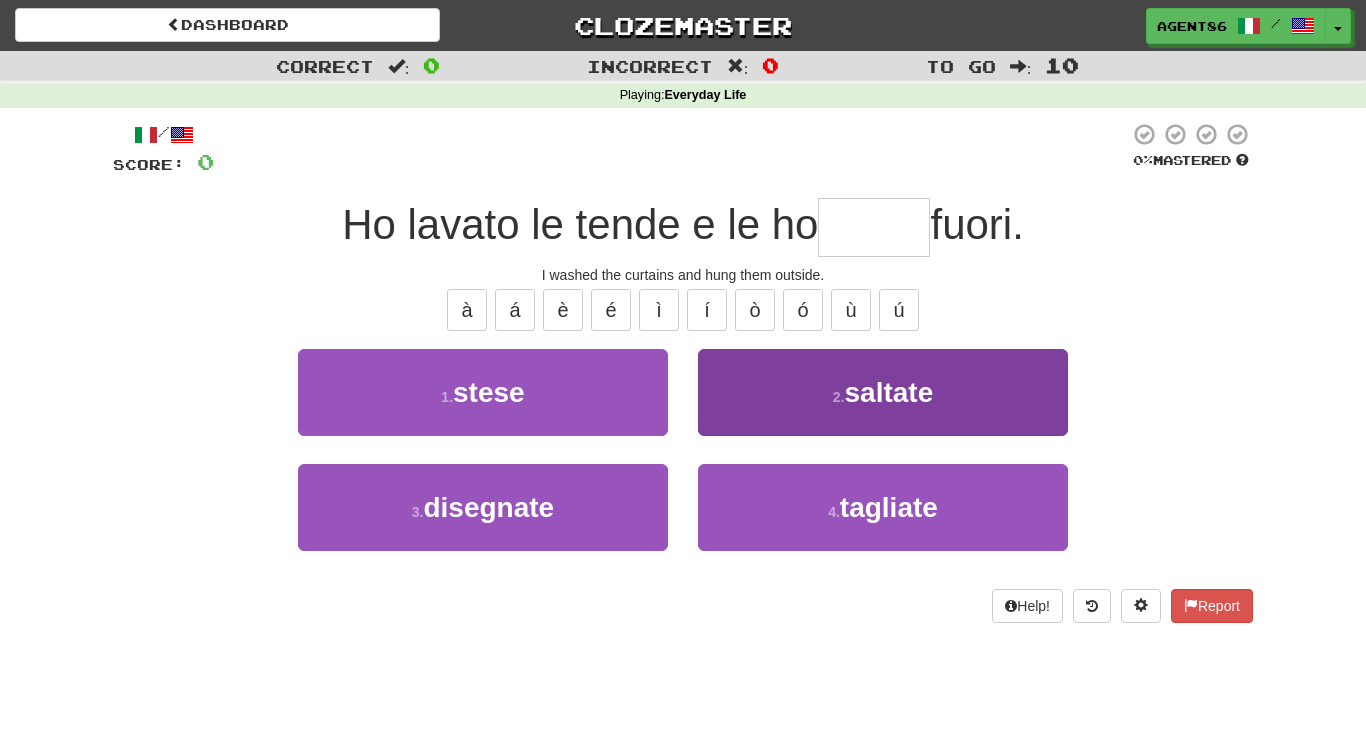click on "2 .  saltate" at bounding box center [883, 392] 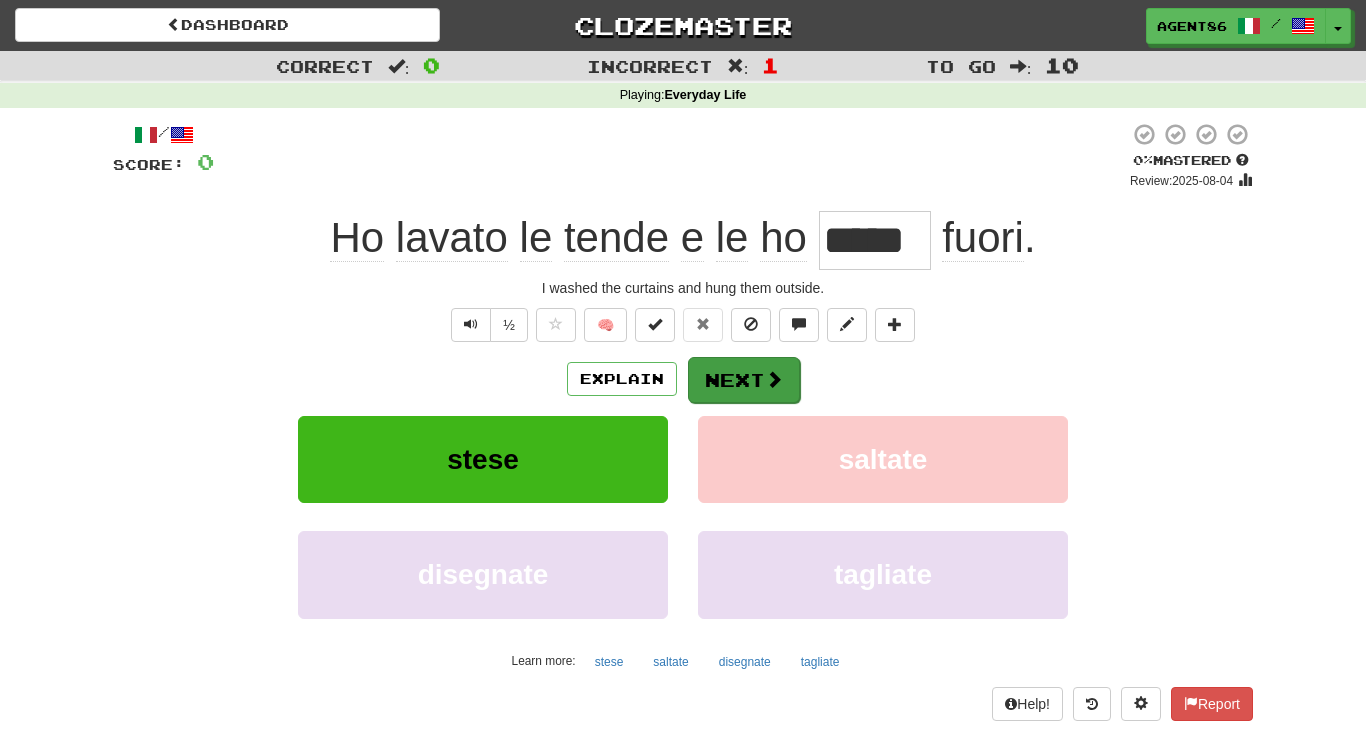 click on "Next" at bounding box center (744, 380) 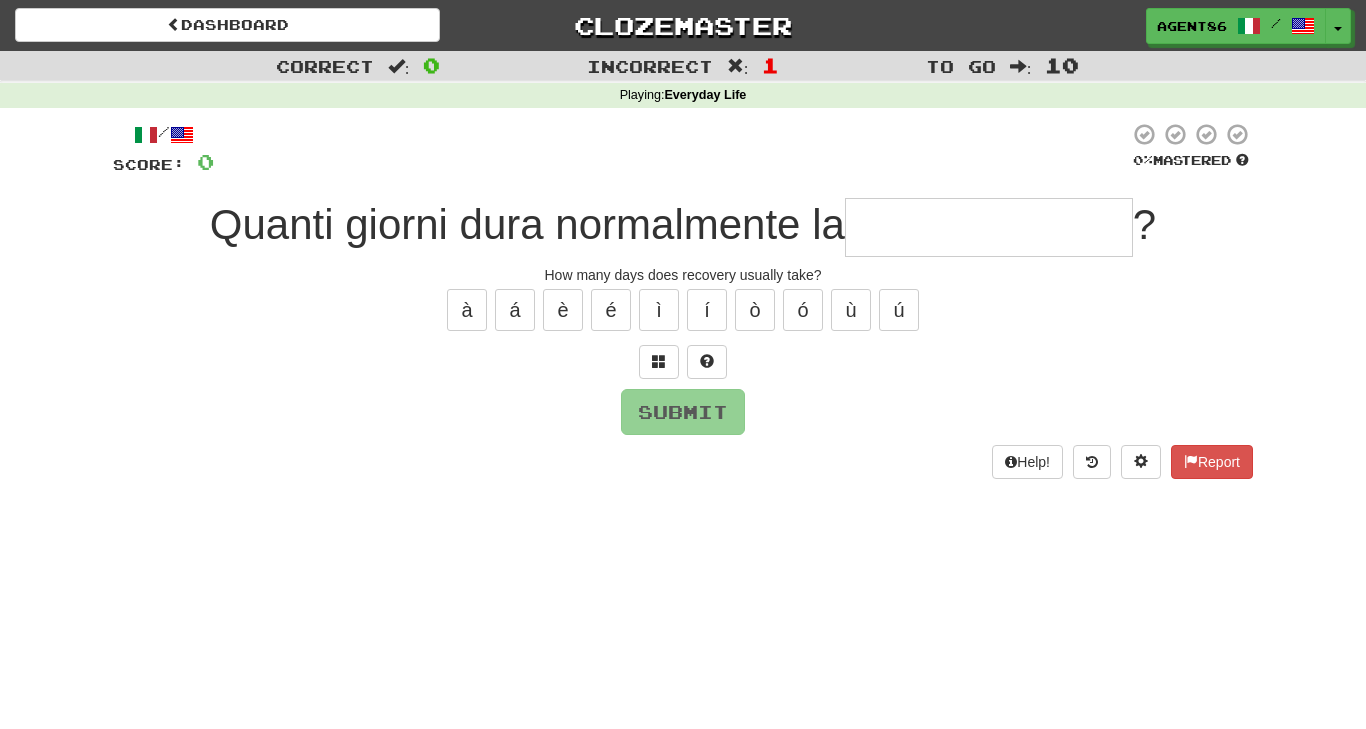 type on "*" 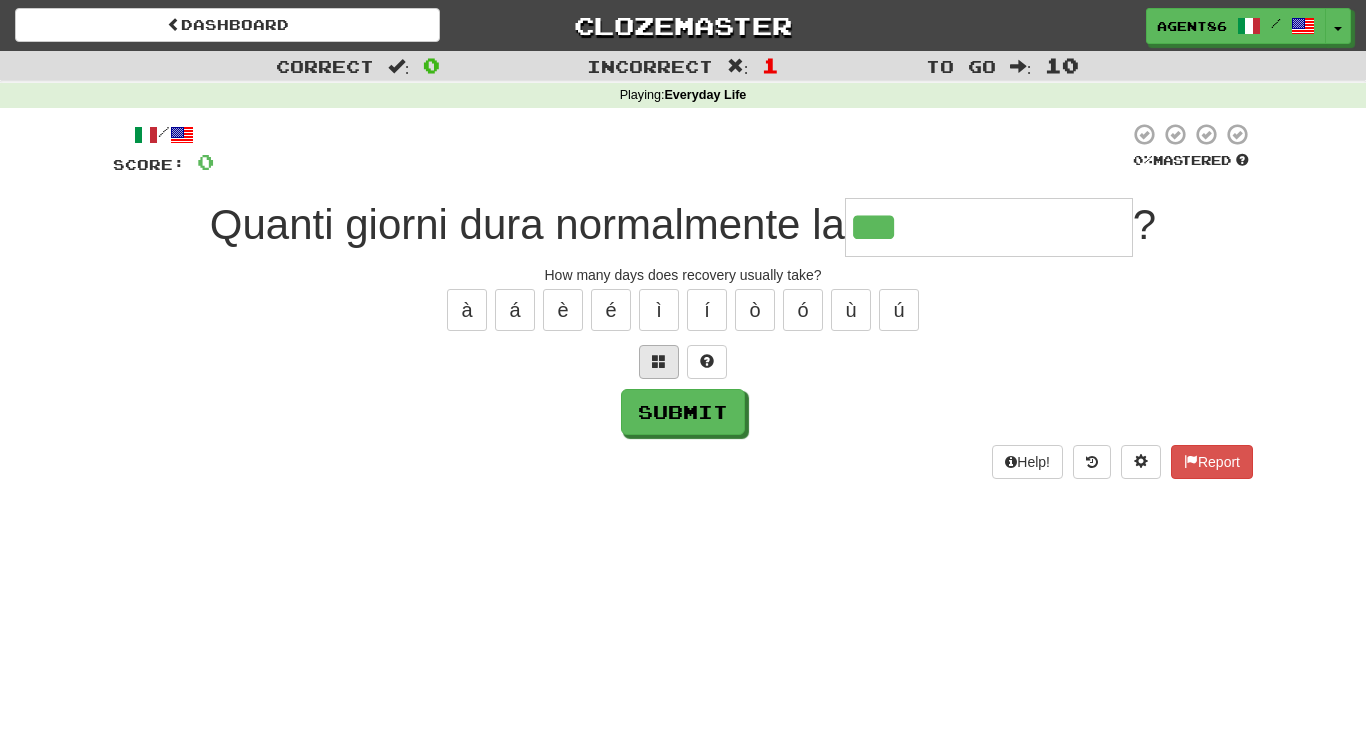 click at bounding box center (659, 361) 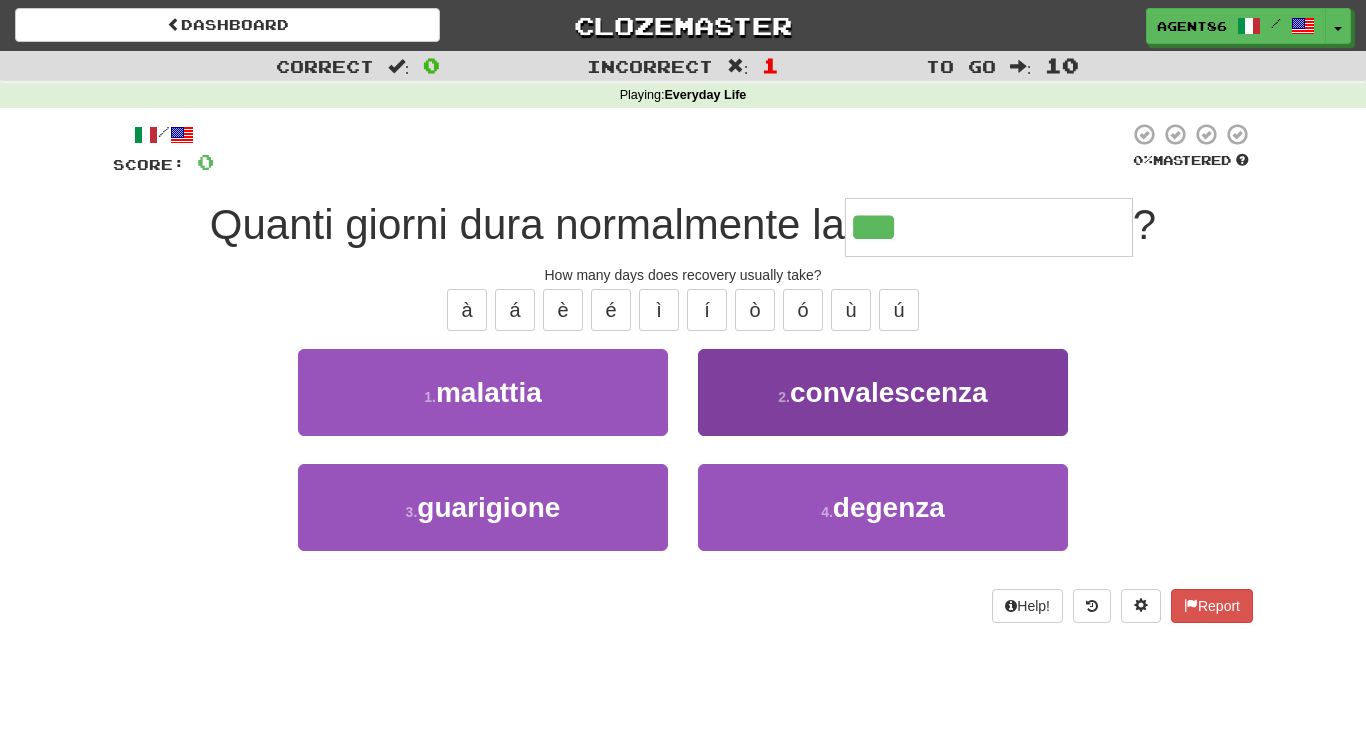 click on "convalescenza" at bounding box center (889, 392) 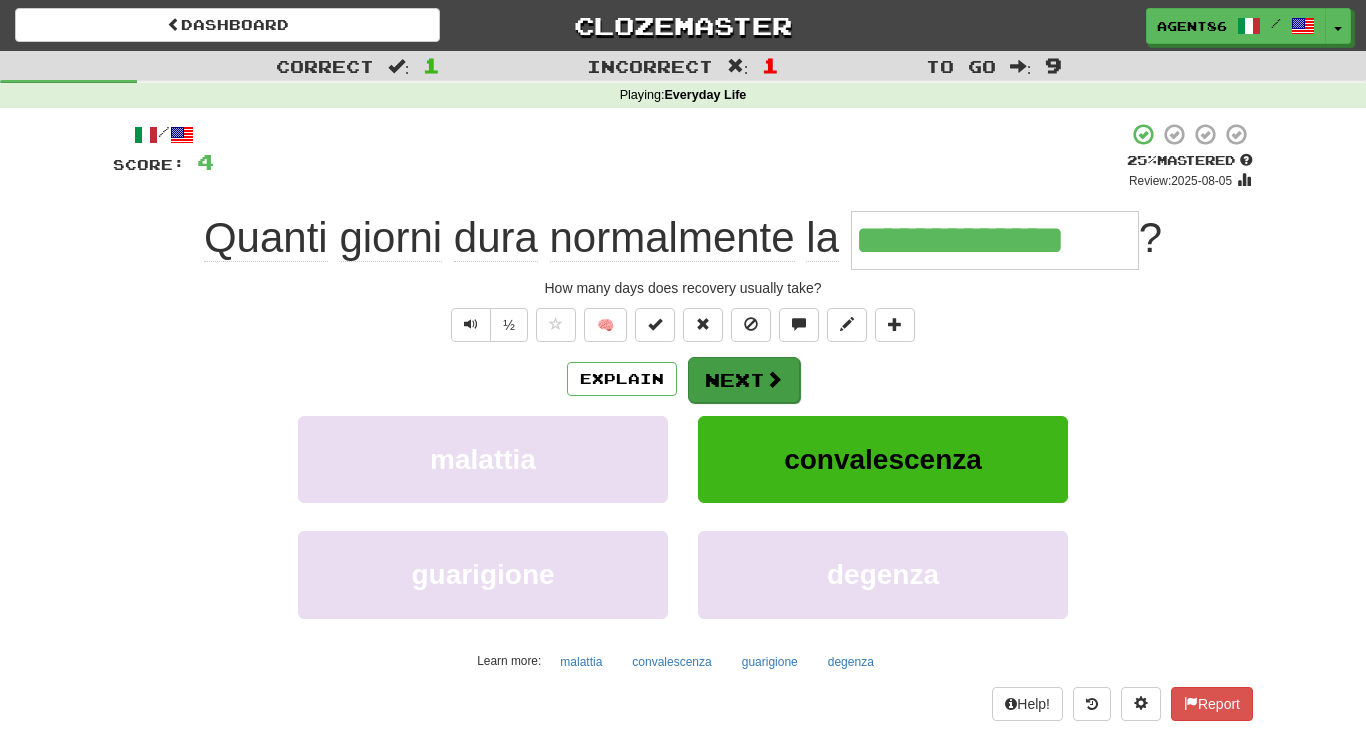 click on "Next" at bounding box center (744, 380) 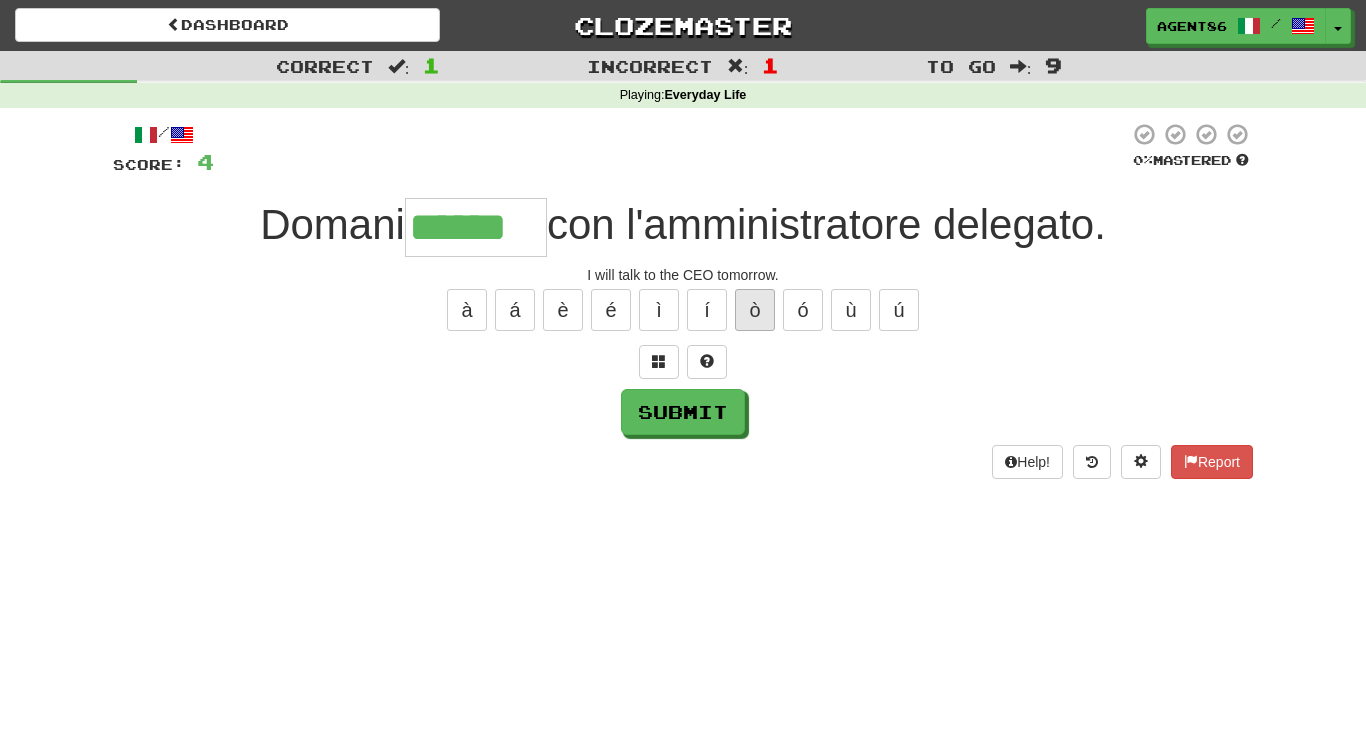 click on "ò" at bounding box center [755, 310] 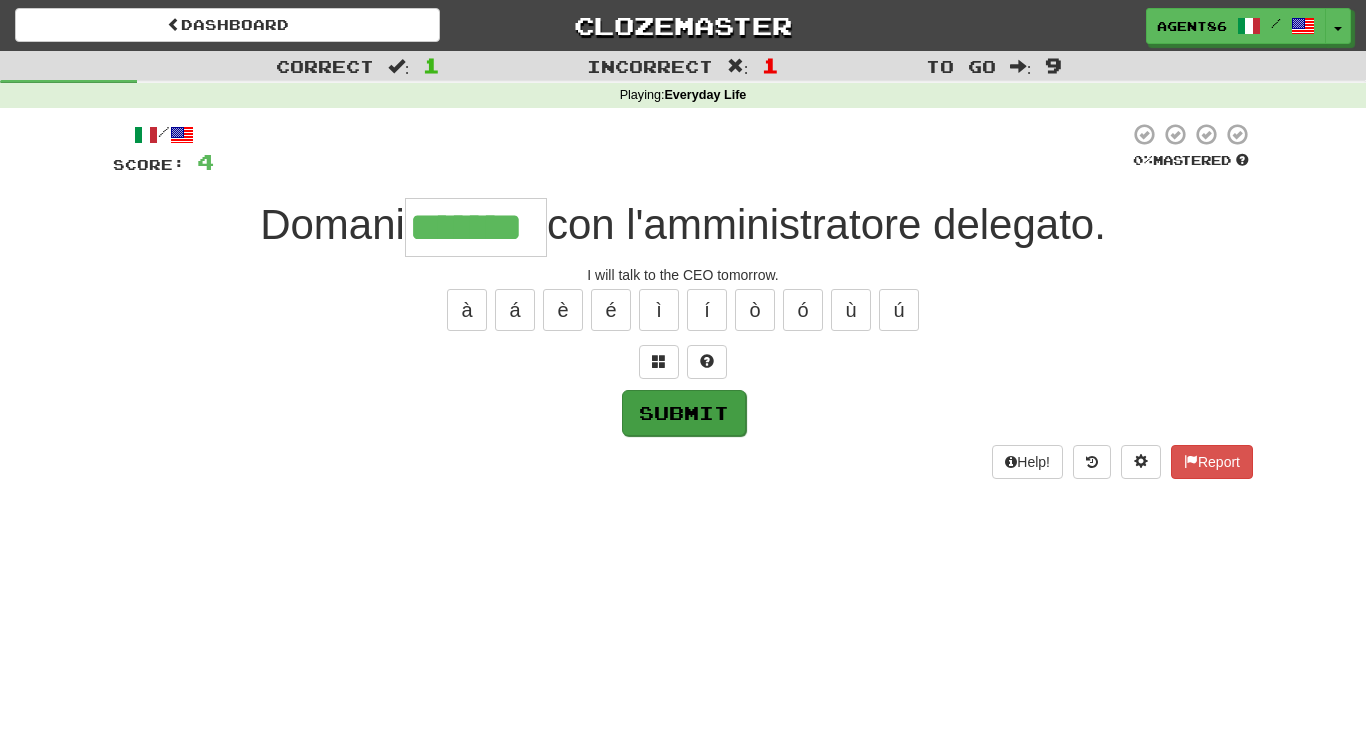 click on "Submit" at bounding box center (684, 413) 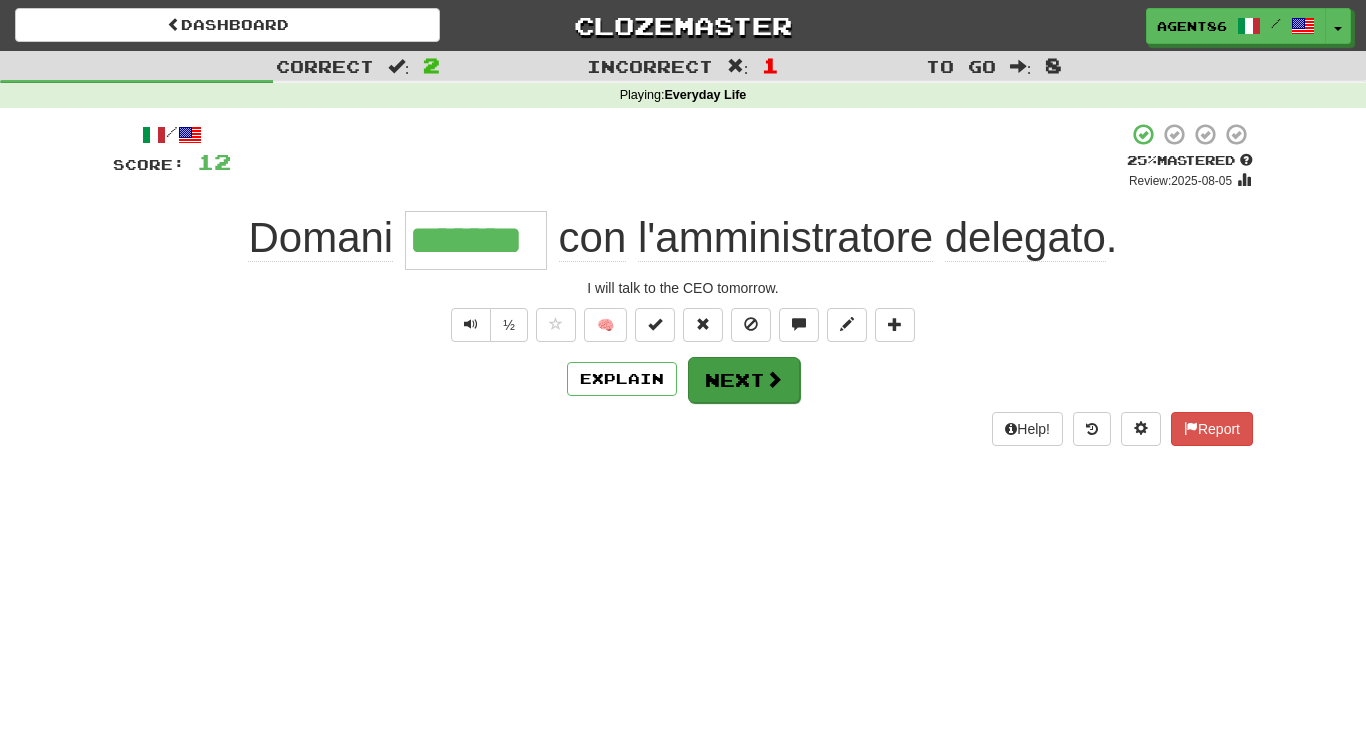 click on "Next" at bounding box center (744, 380) 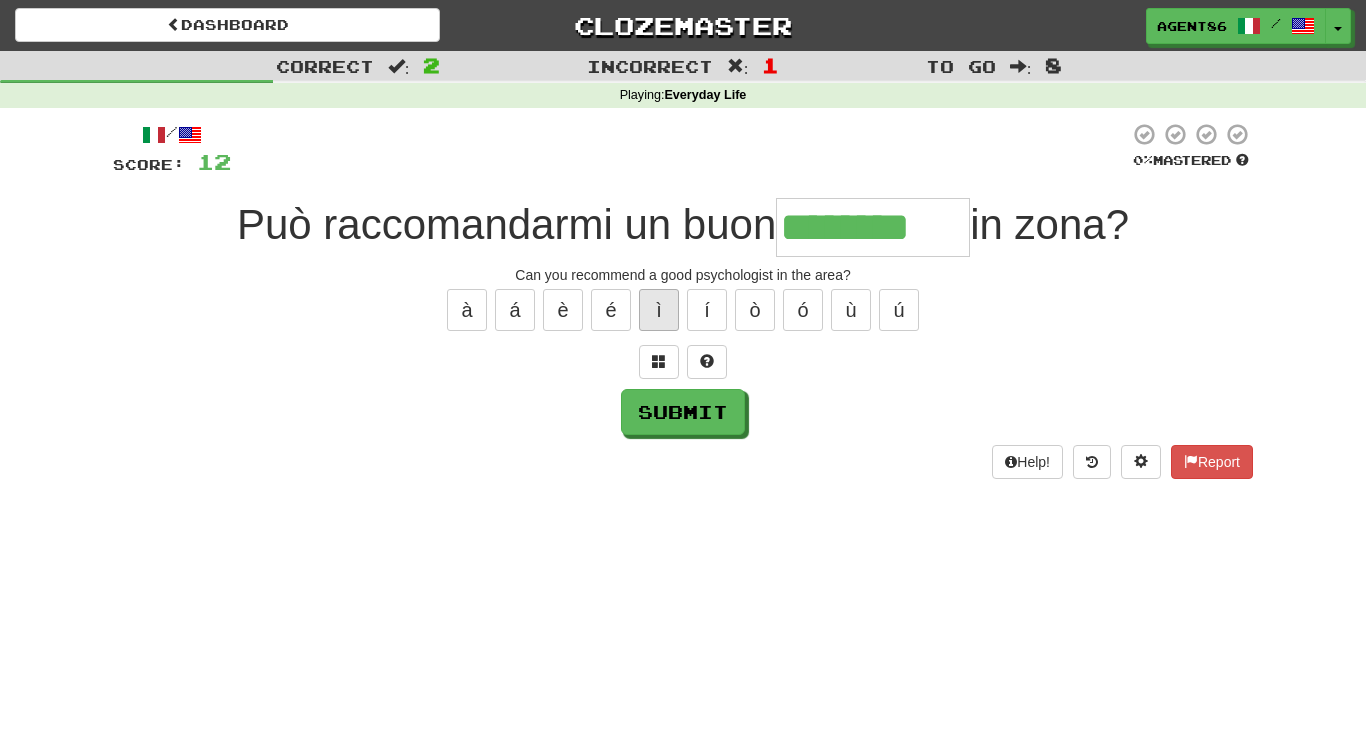 click on "ì" at bounding box center (659, 310) 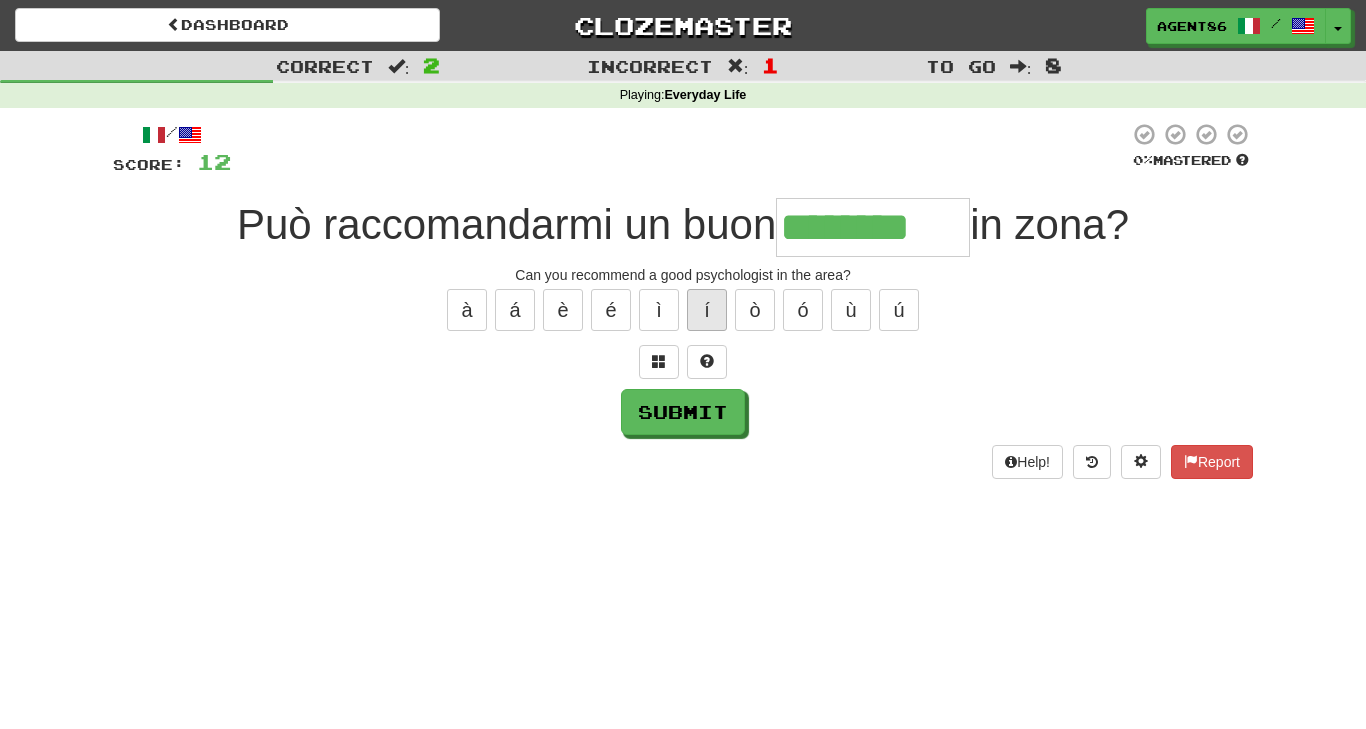 click on "í" at bounding box center [707, 310] 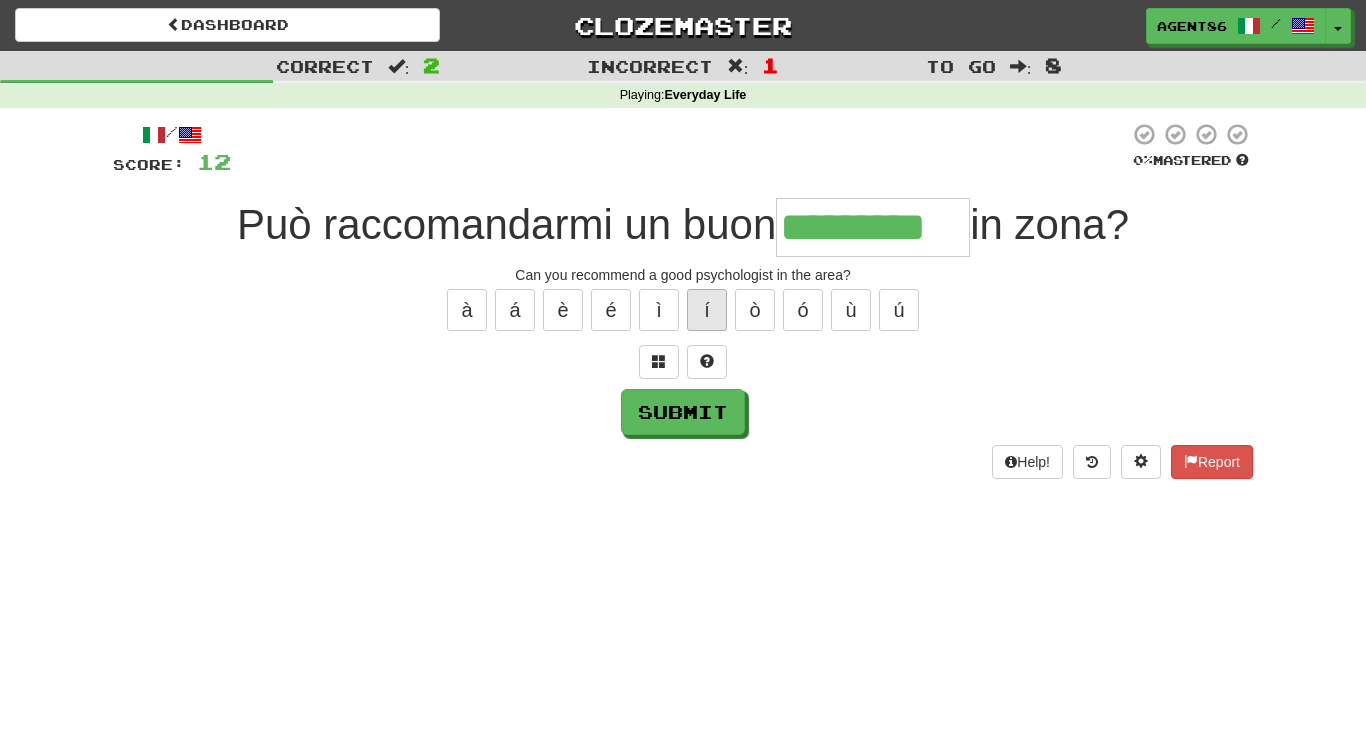 type on "*********" 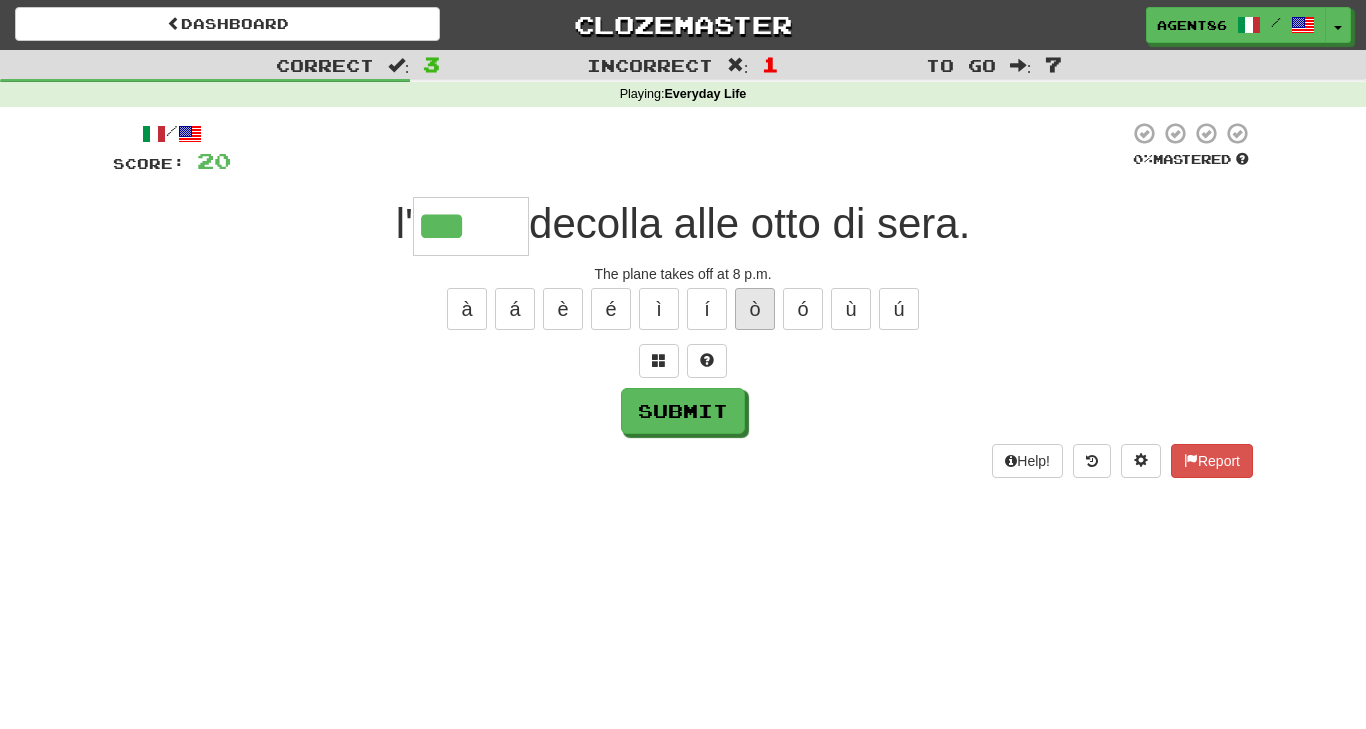 scroll, scrollTop: 3, scrollLeft: 0, axis: vertical 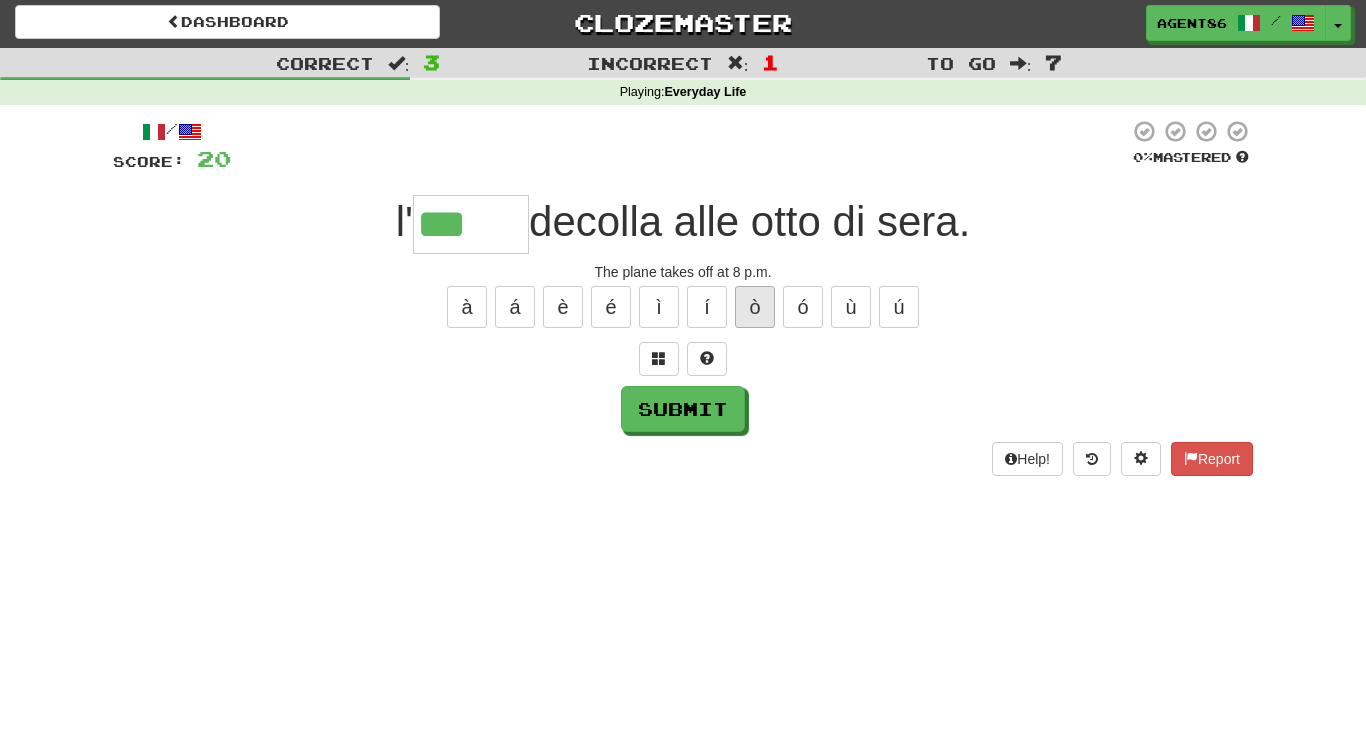 click on "ò" at bounding box center (755, 307) 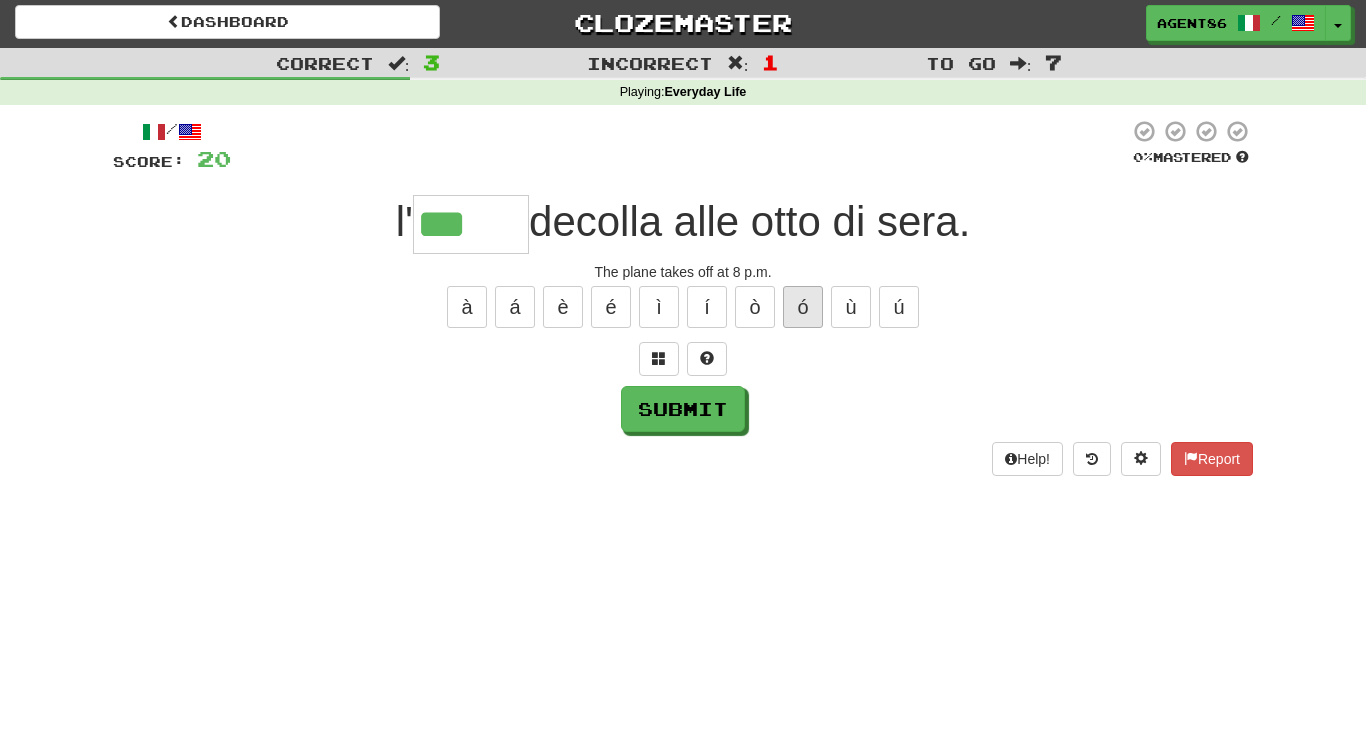 click on "ó" at bounding box center [803, 307] 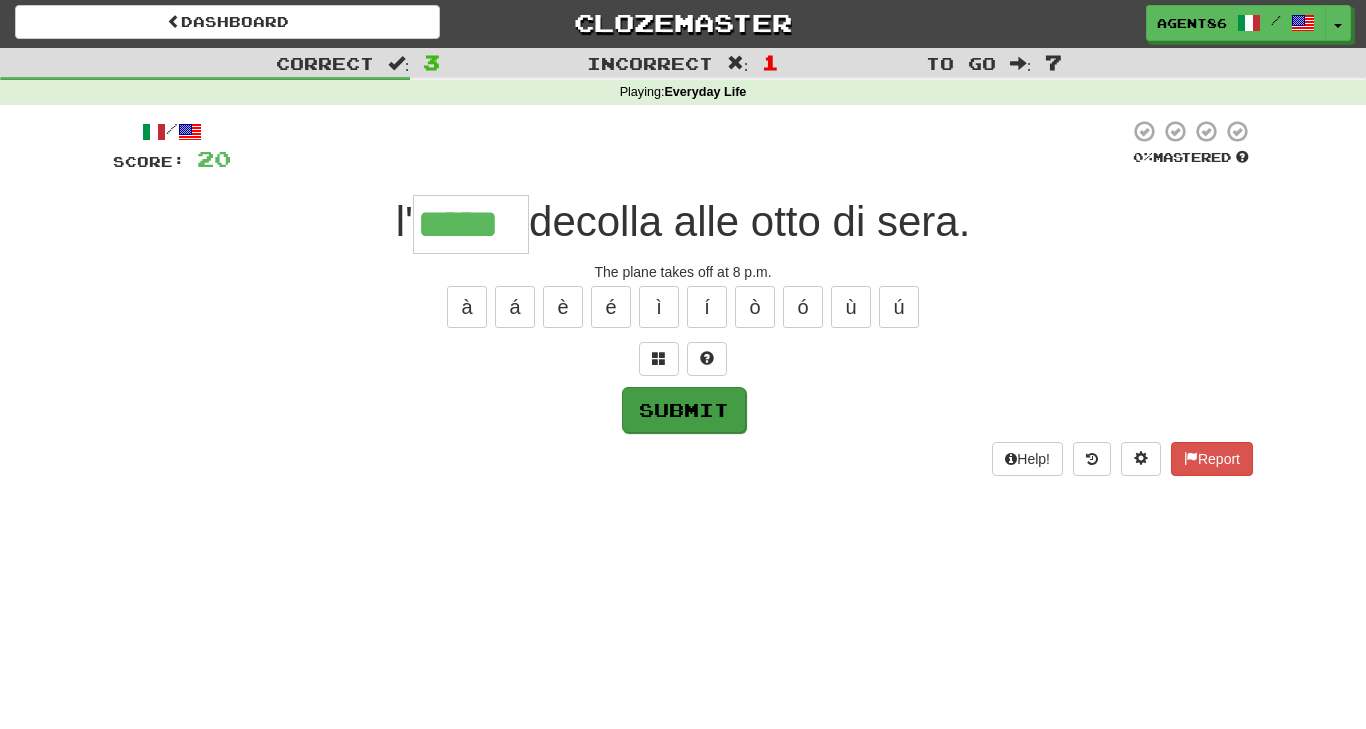 type on "*****" 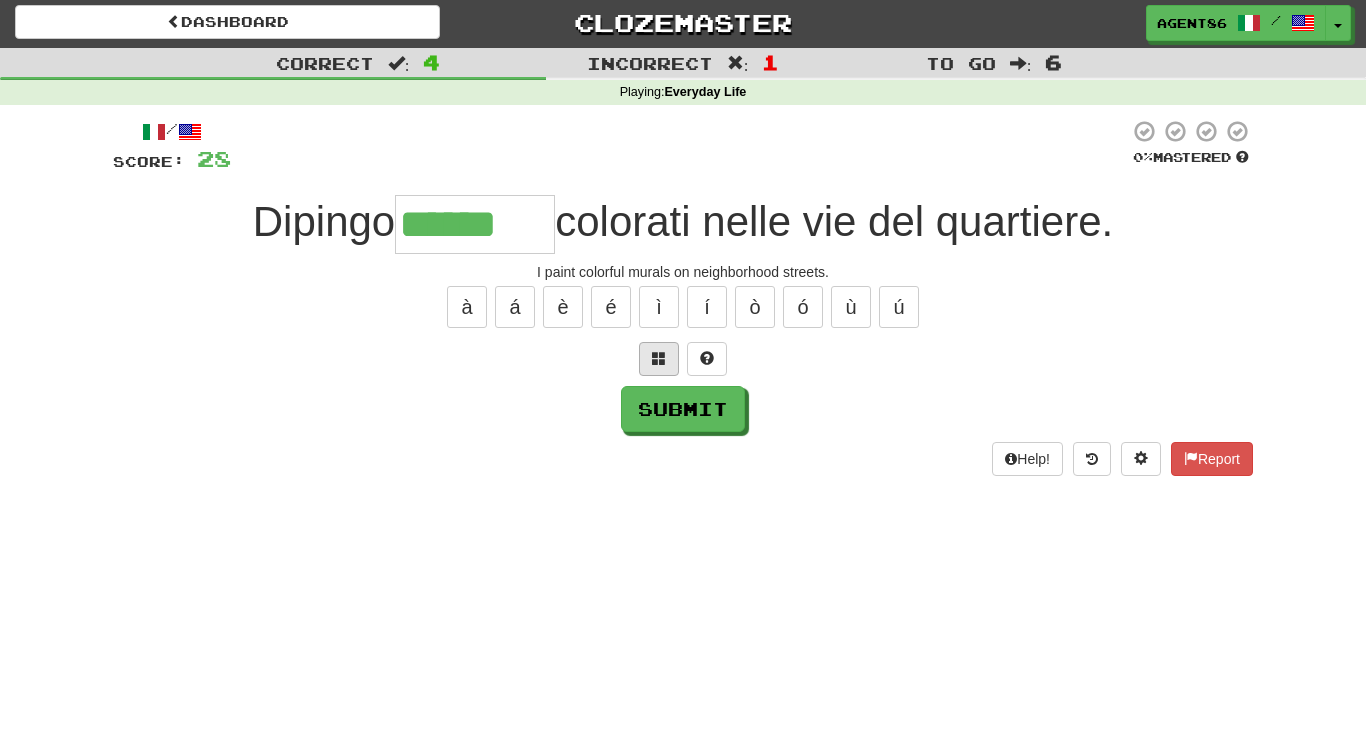click at bounding box center [659, 358] 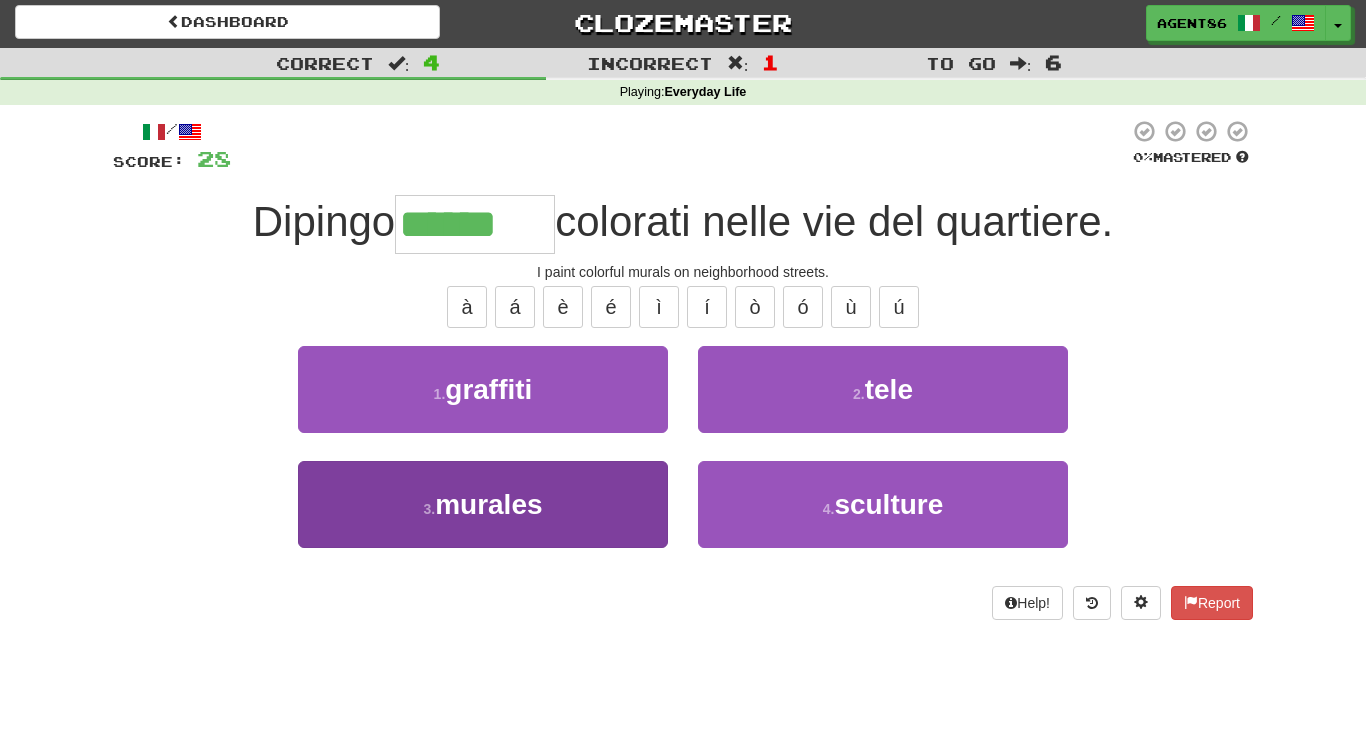 click on "murales" at bounding box center (488, 504) 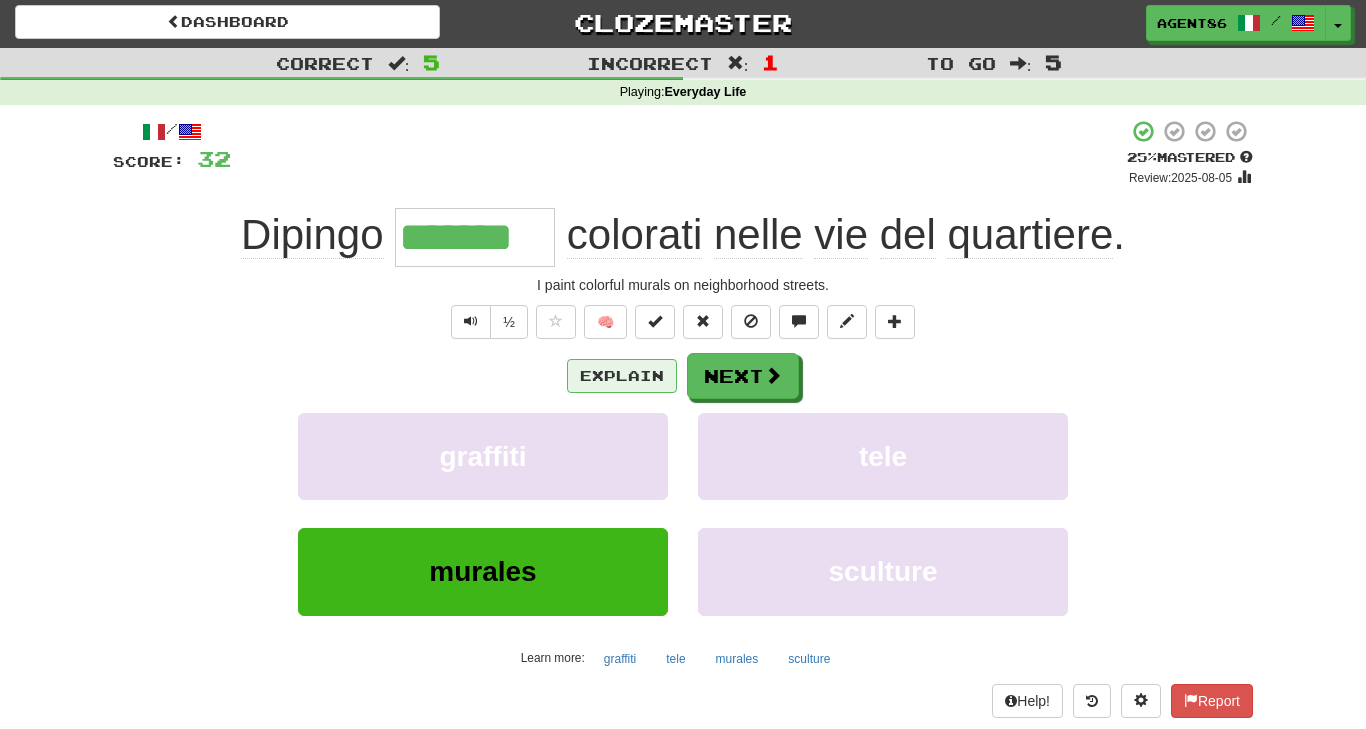 click on "Explain" at bounding box center [622, 376] 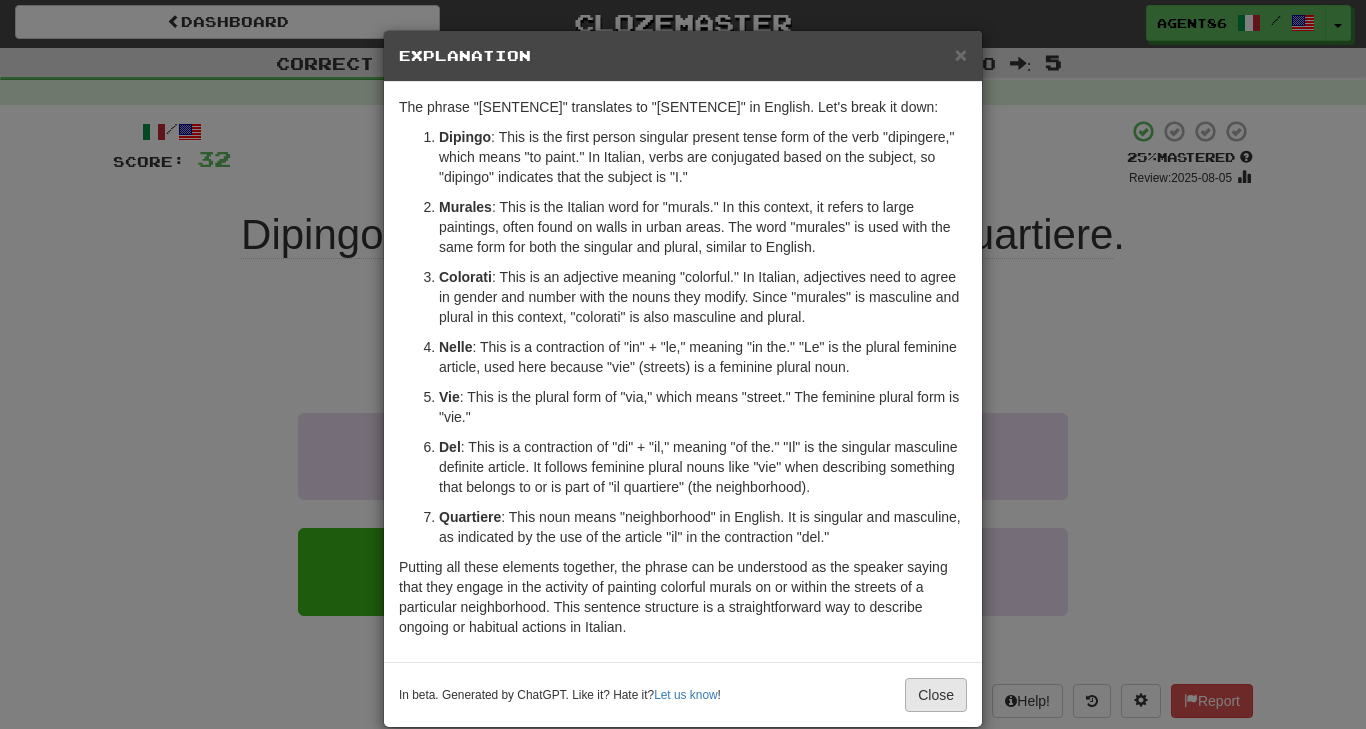 click on "Close" at bounding box center [936, 695] 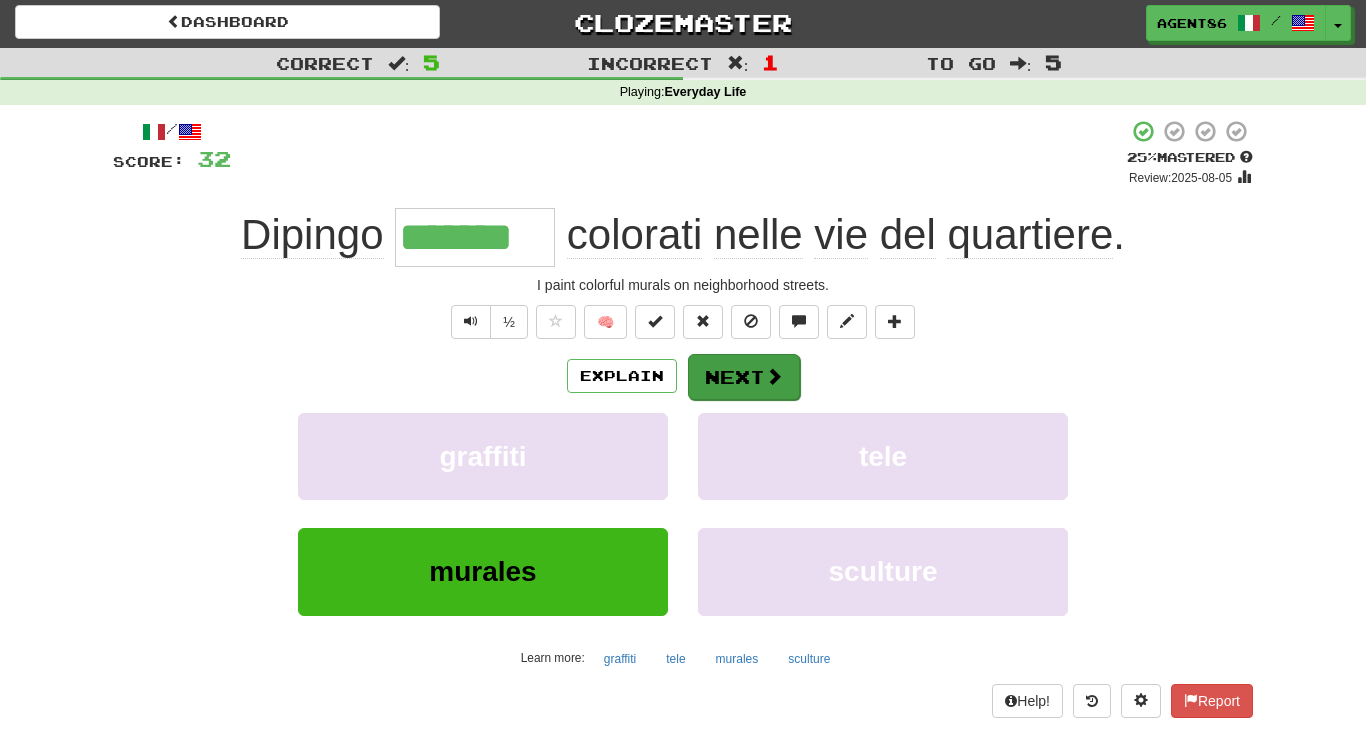 click at bounding box center [774, 376] 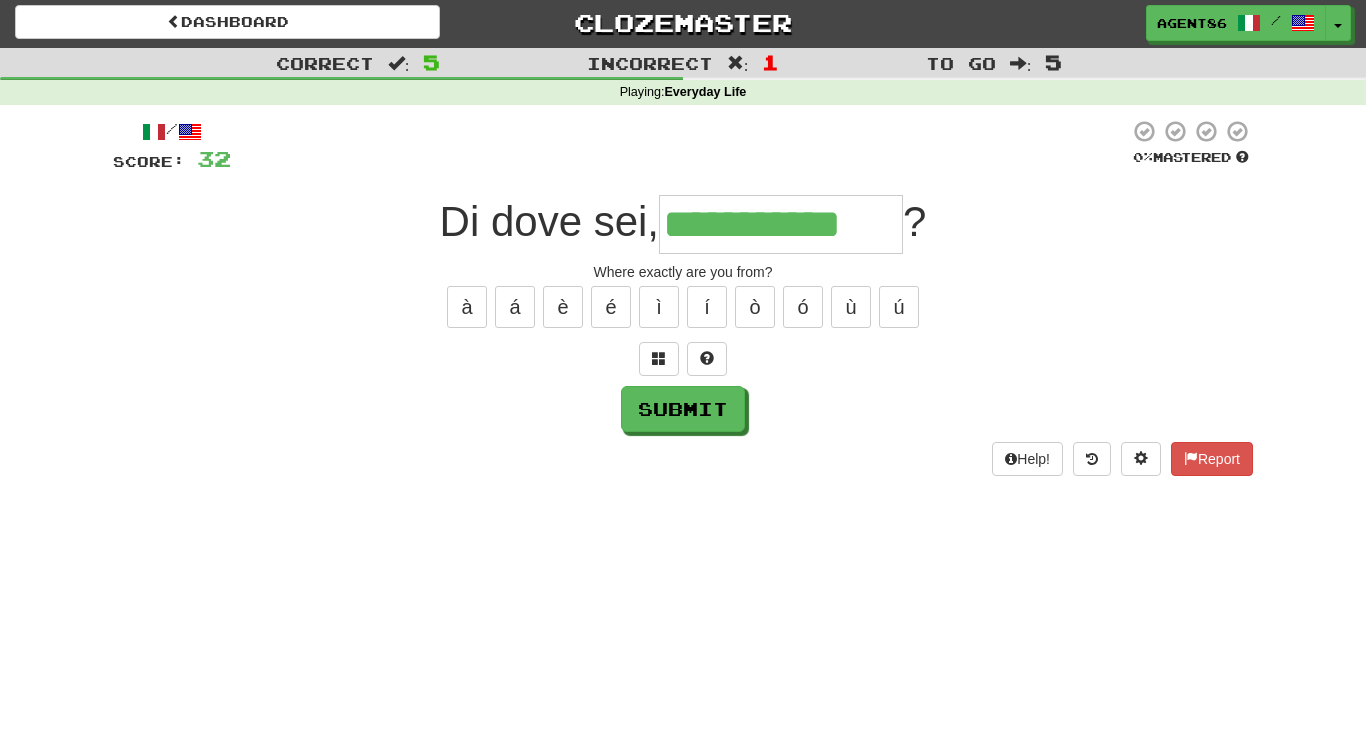type on "**********" 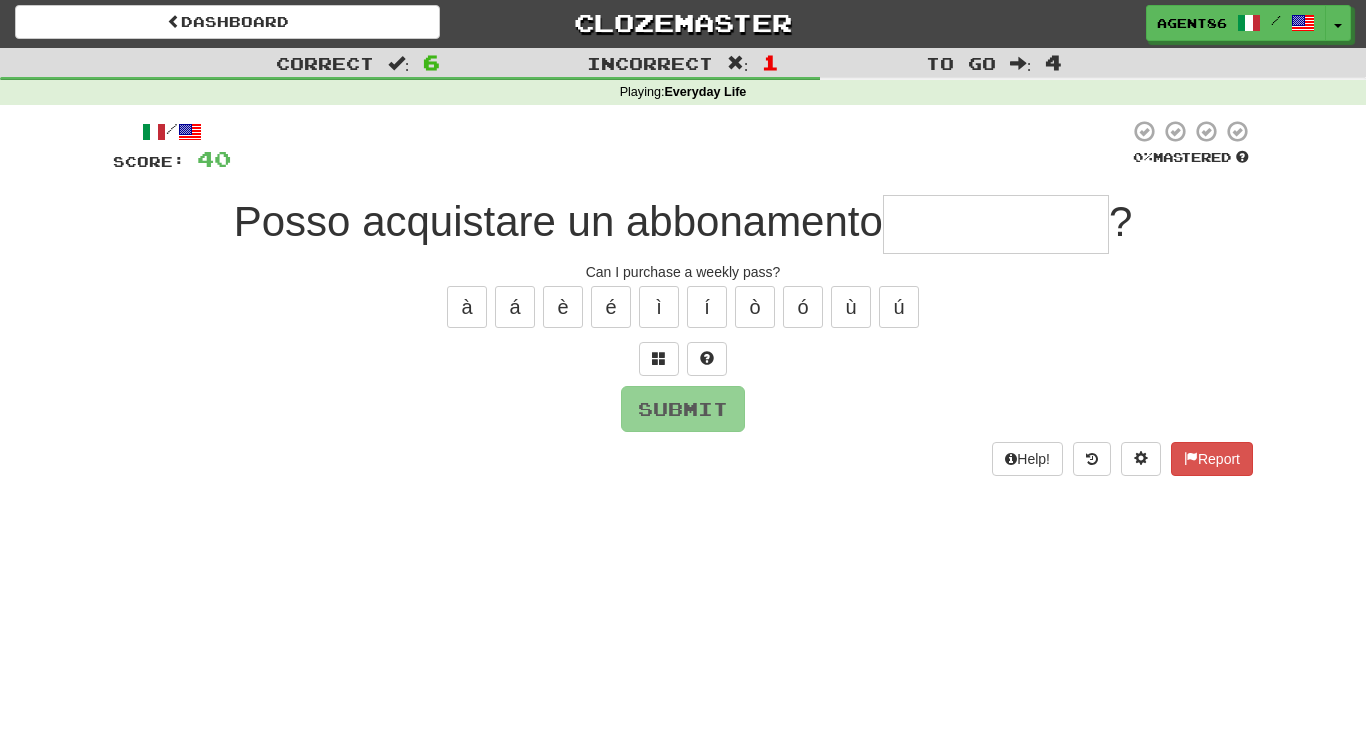type on "*" 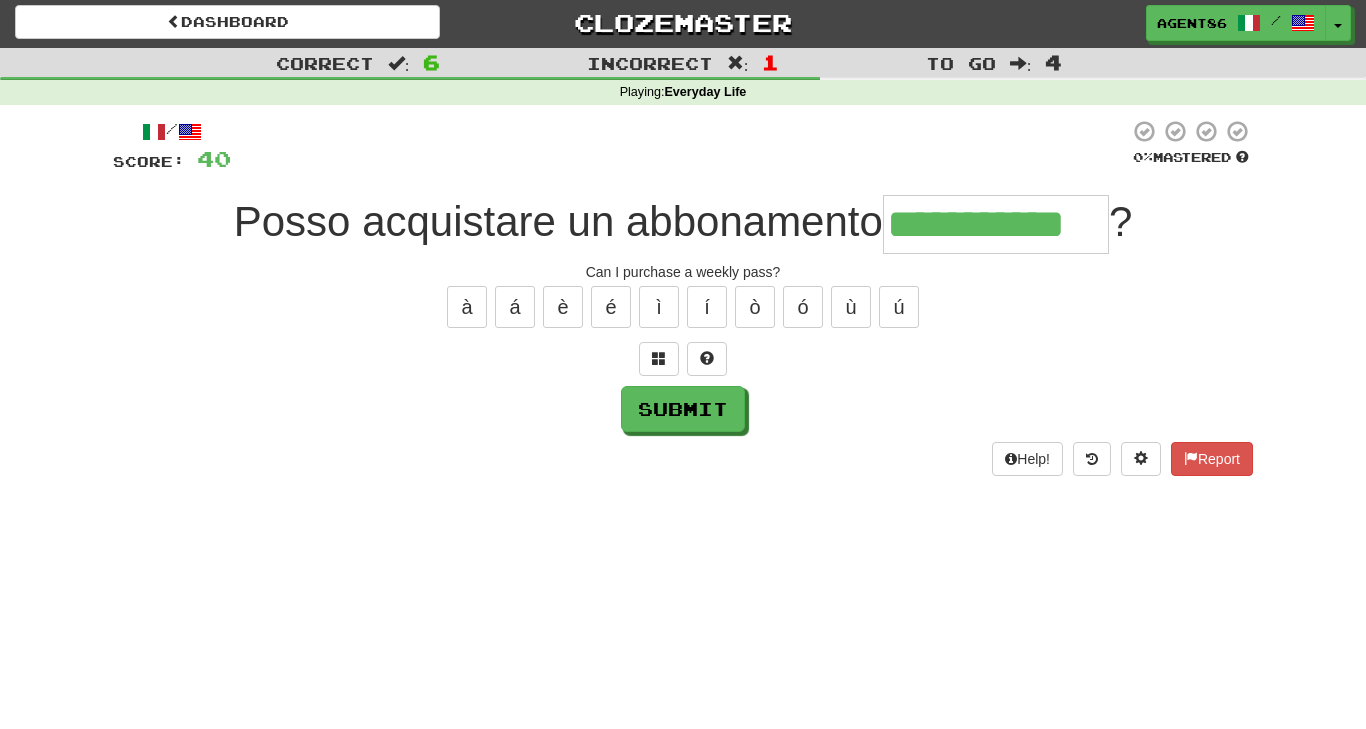 type on "**********" 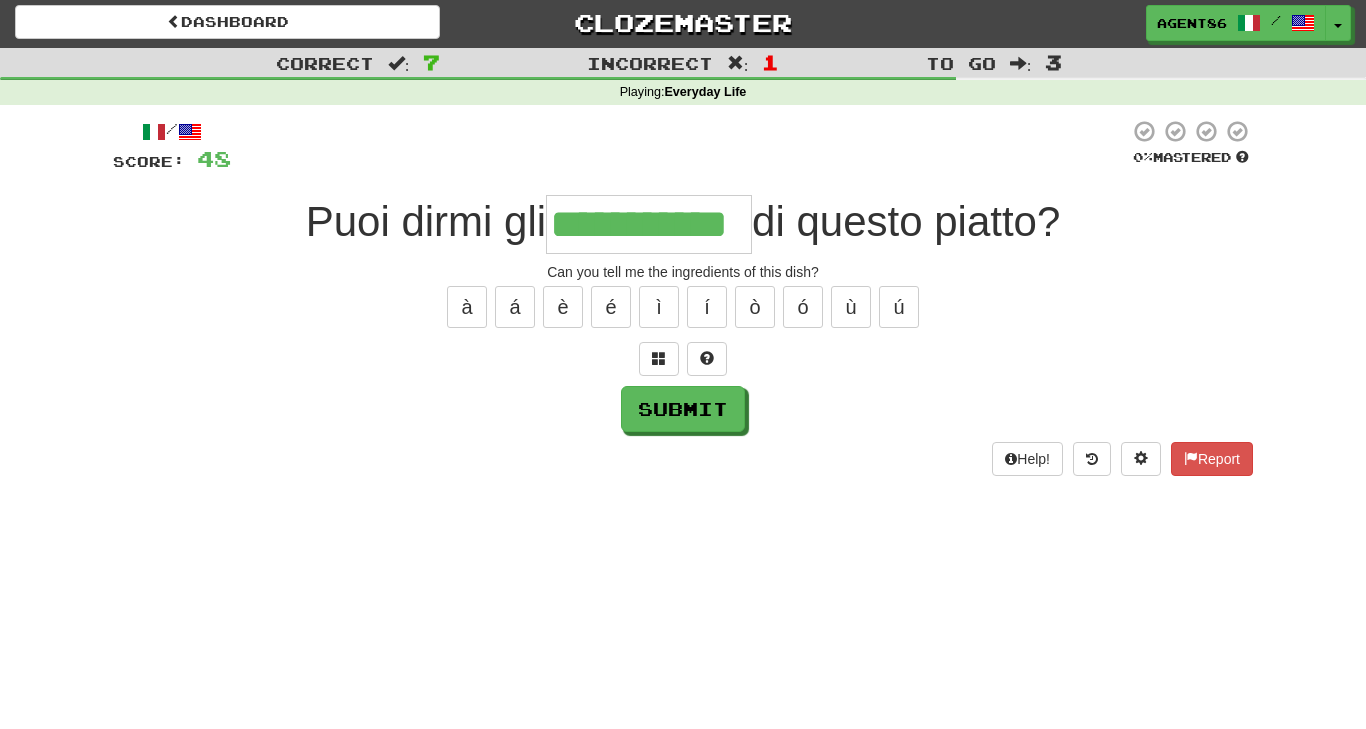 type on "**********" 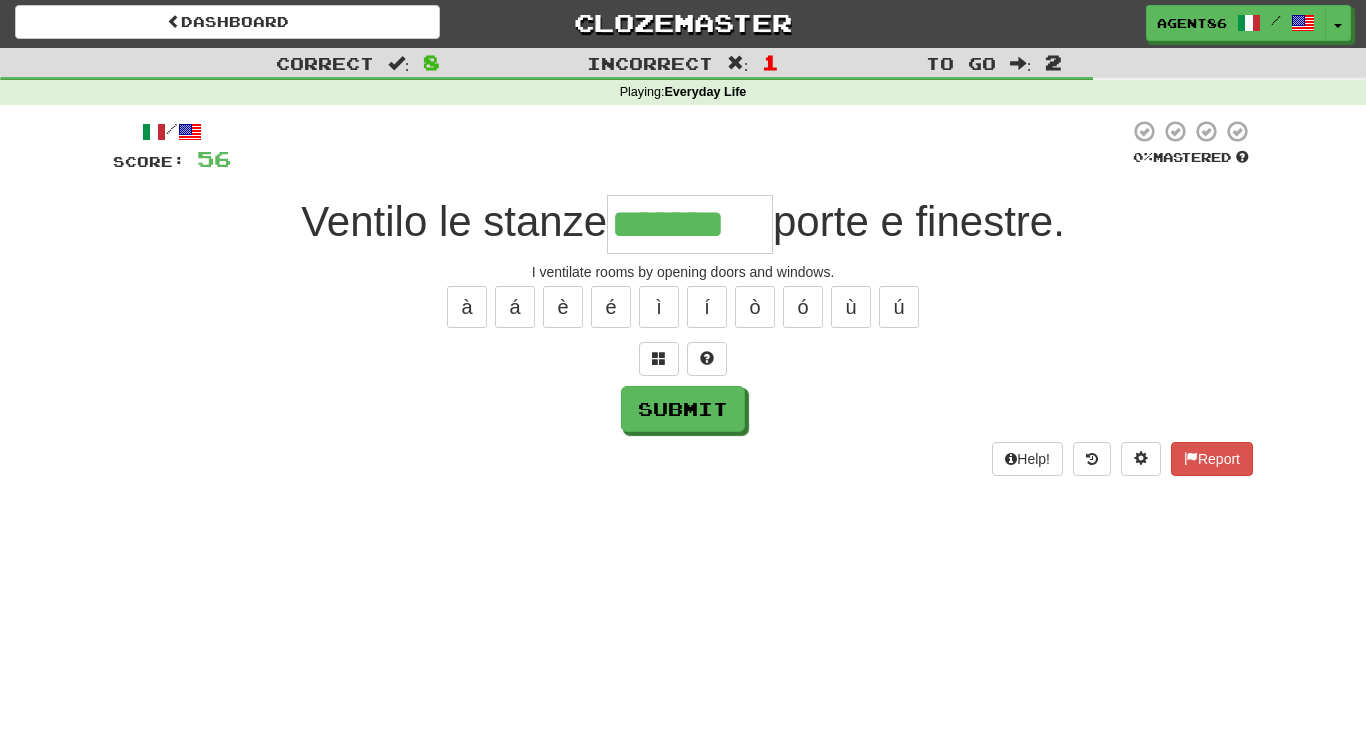 type on "*******" 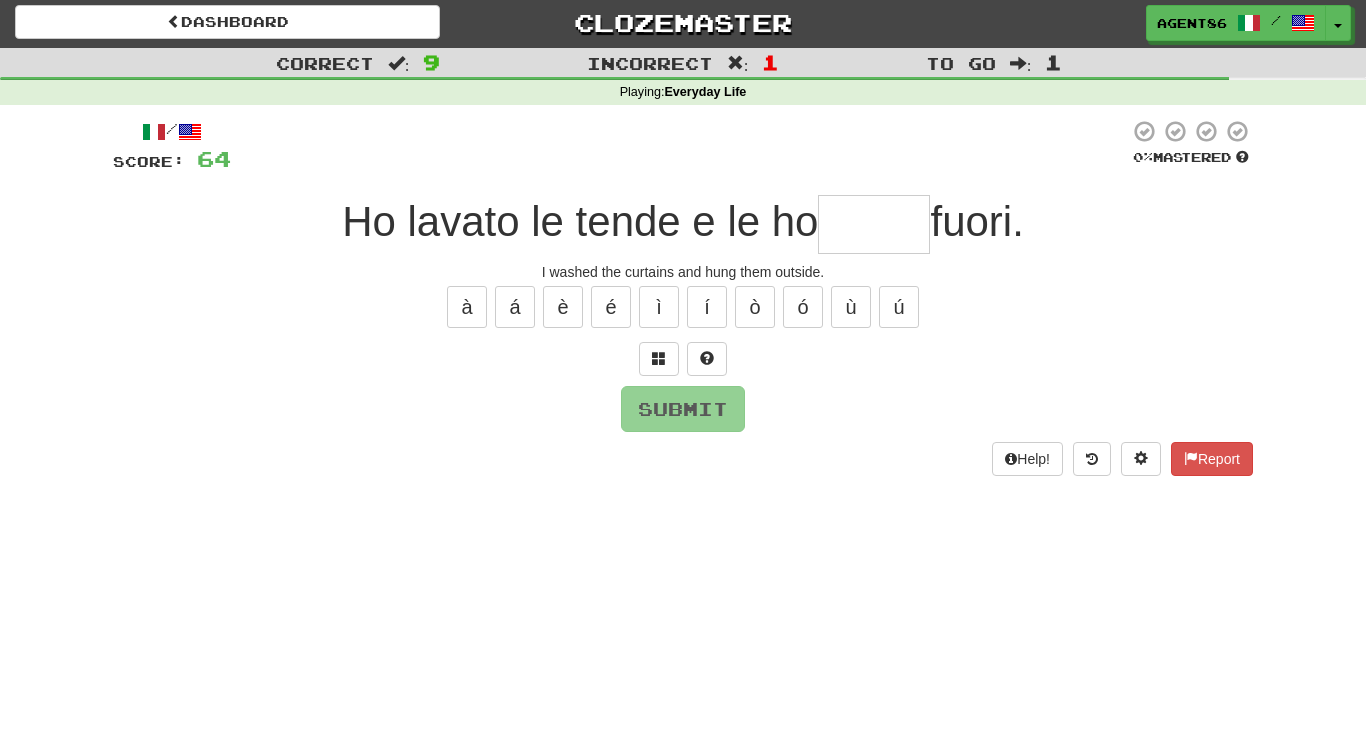 type on "*" 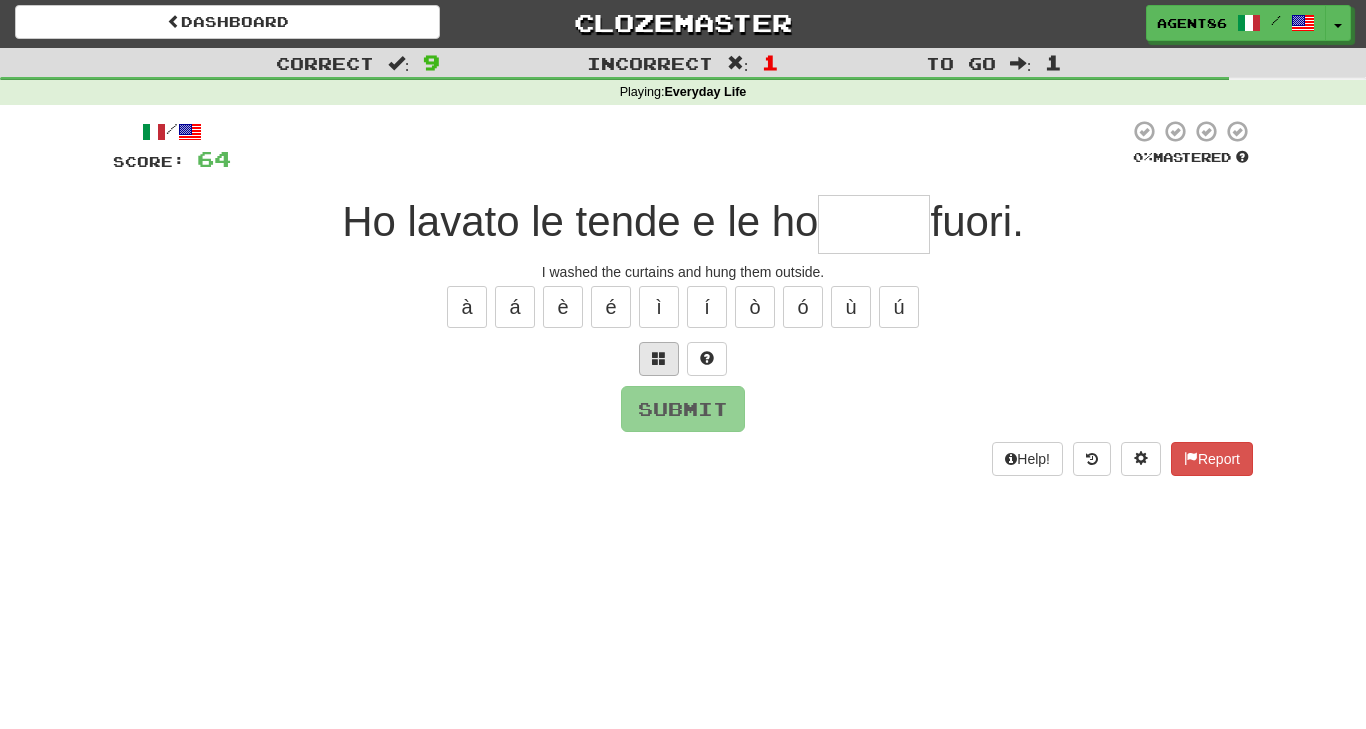 click at bounding box center [659, 358] 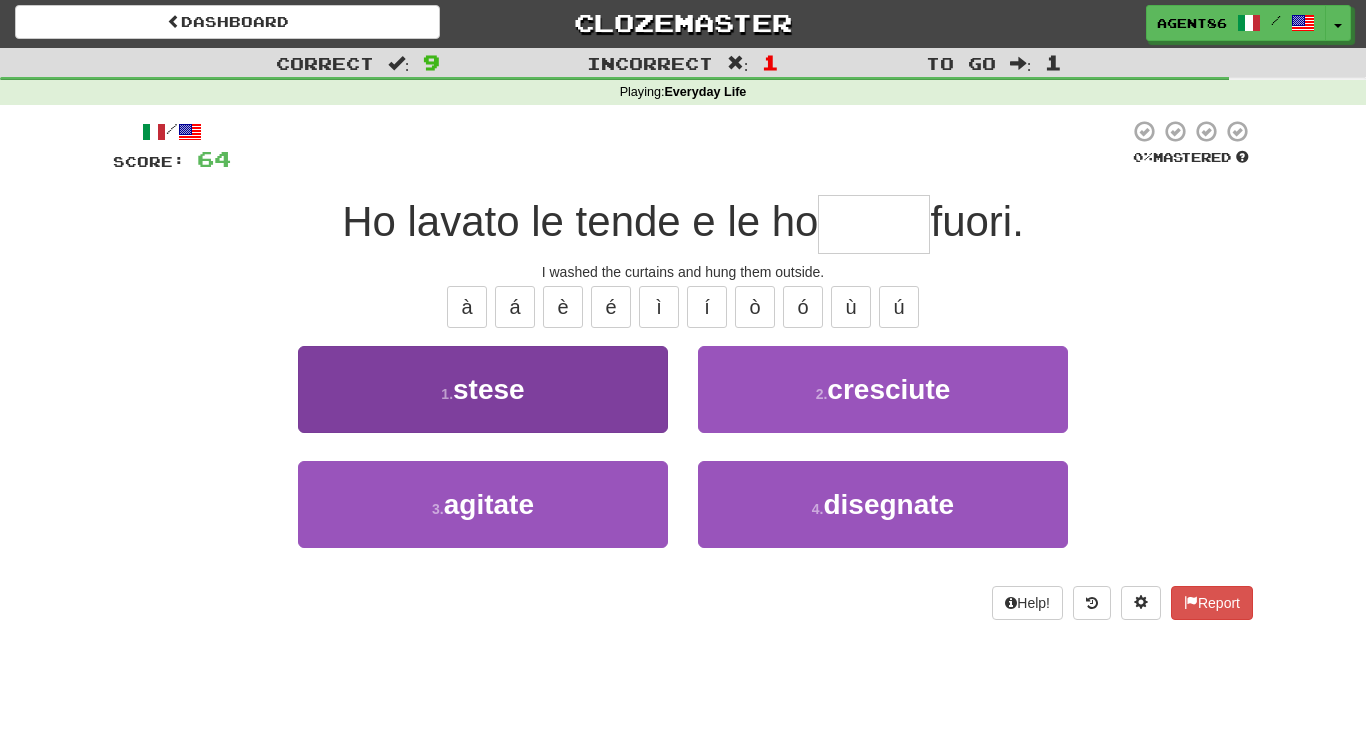 click on "1 .  stese" at bounding box center [483, 389] 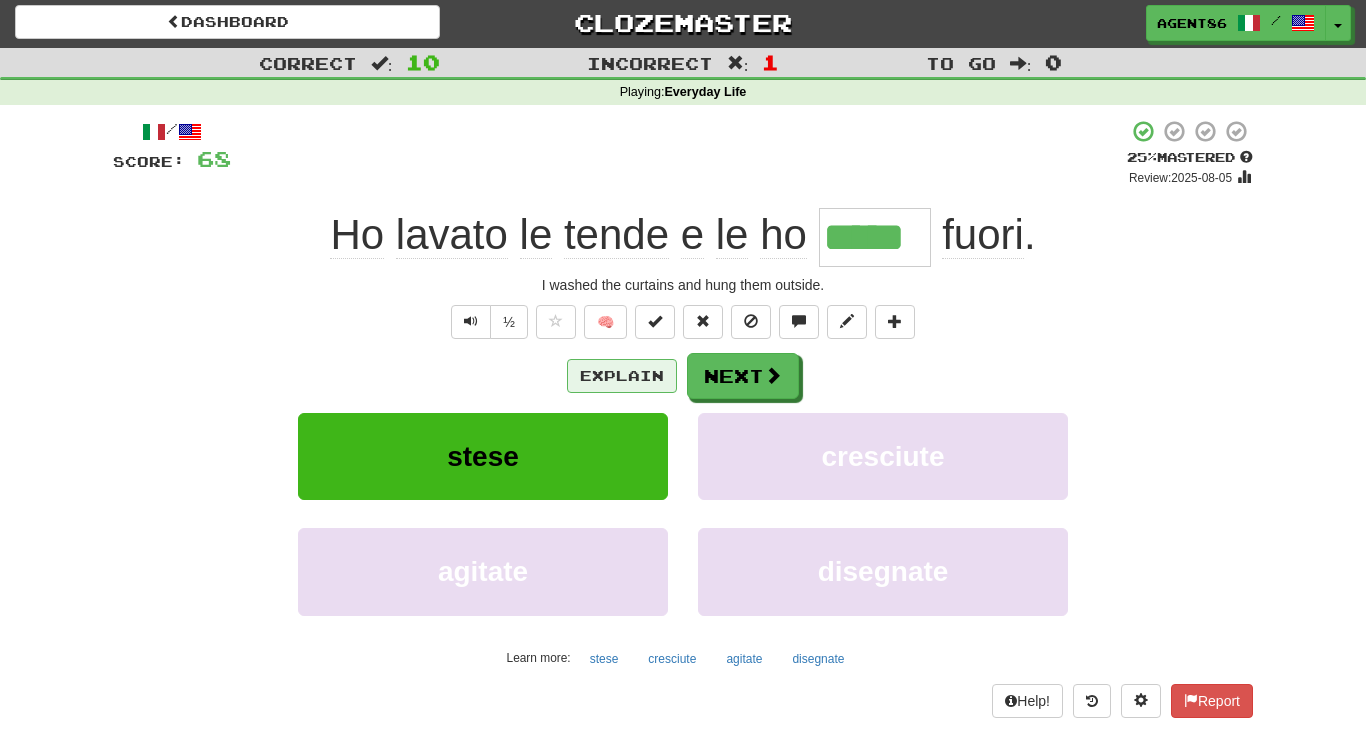 click on "Explain" at bounding box center (622, 376) 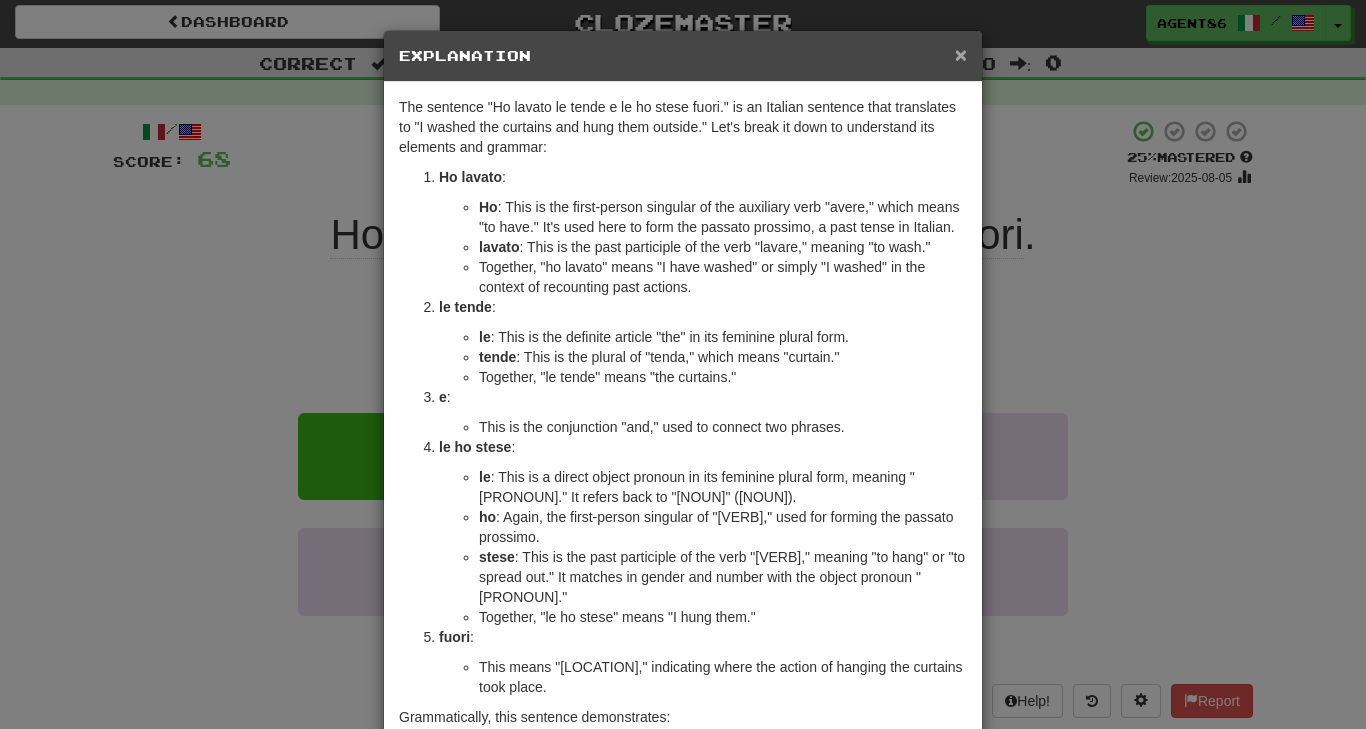 click on "×" at bounding box center (961, 54) 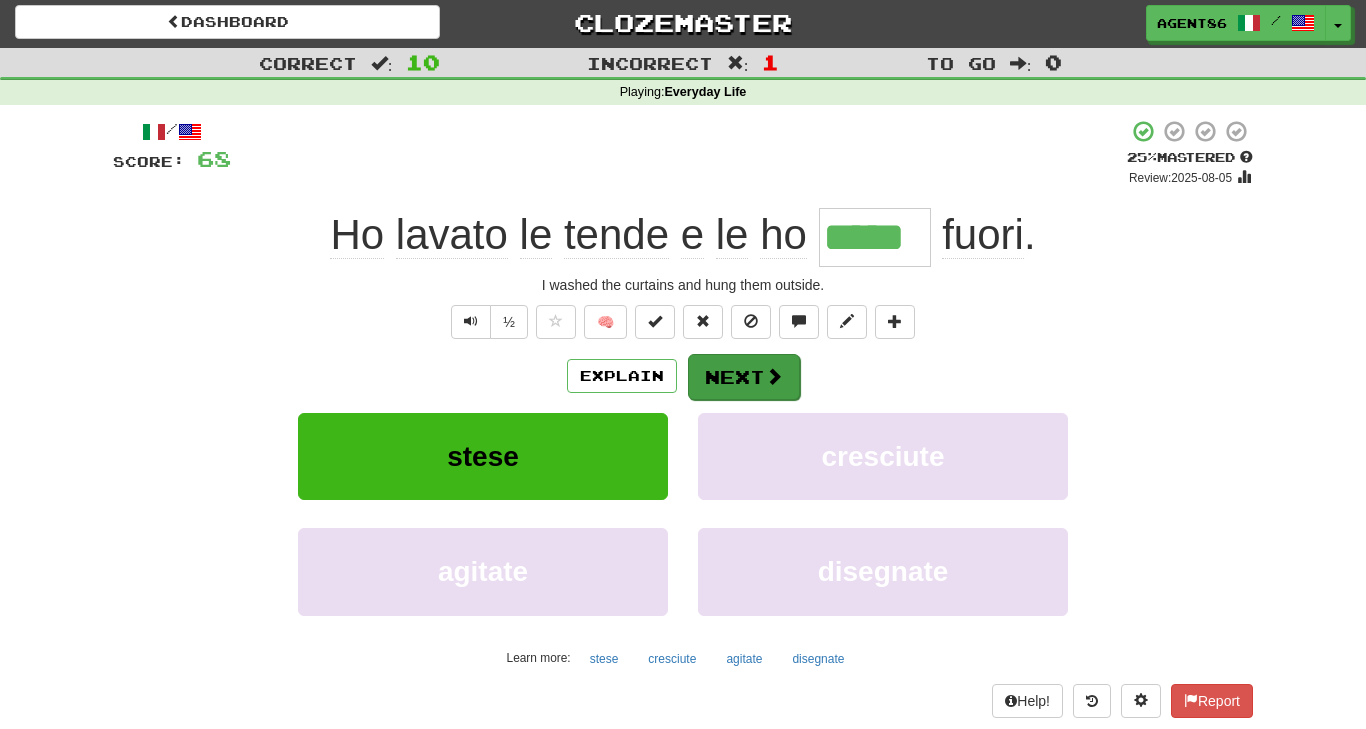 click on "Next" at bounding box center (744, 377) 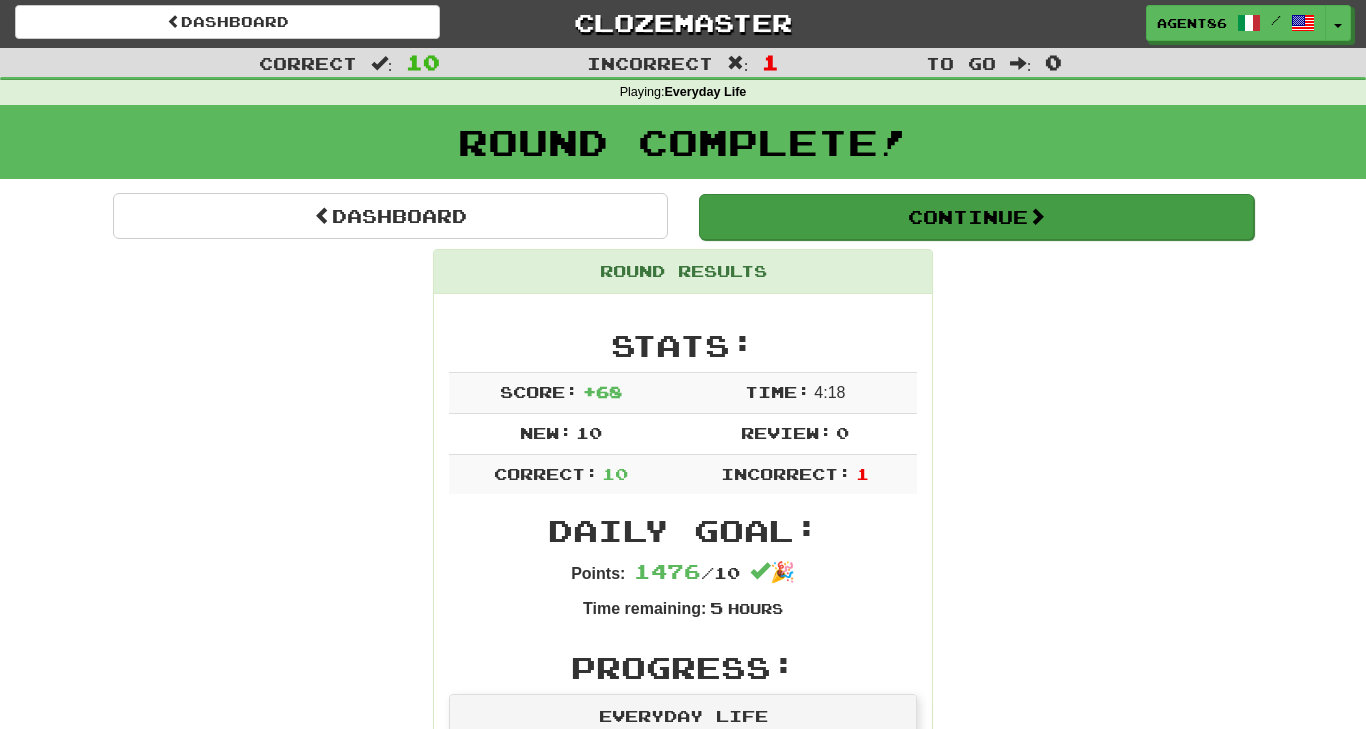 click at bounding box center [1037, 216] 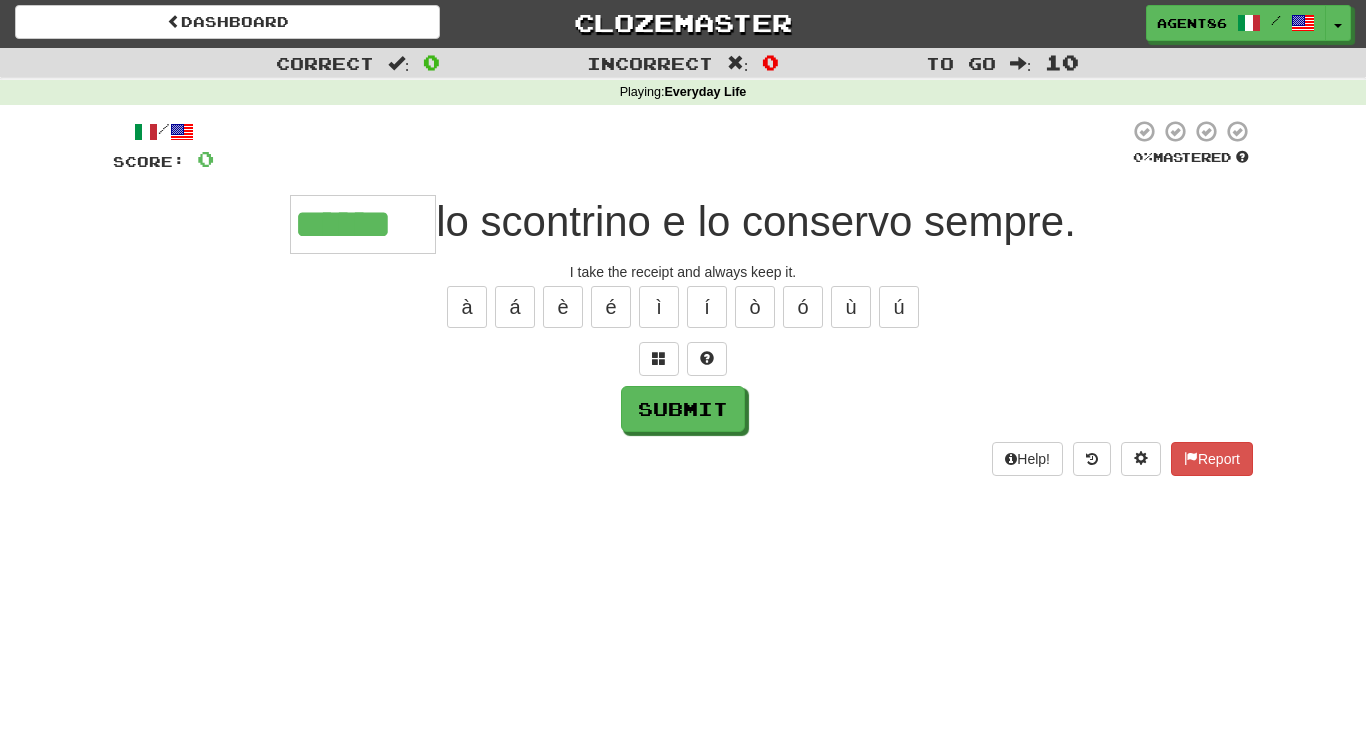 type on "******" 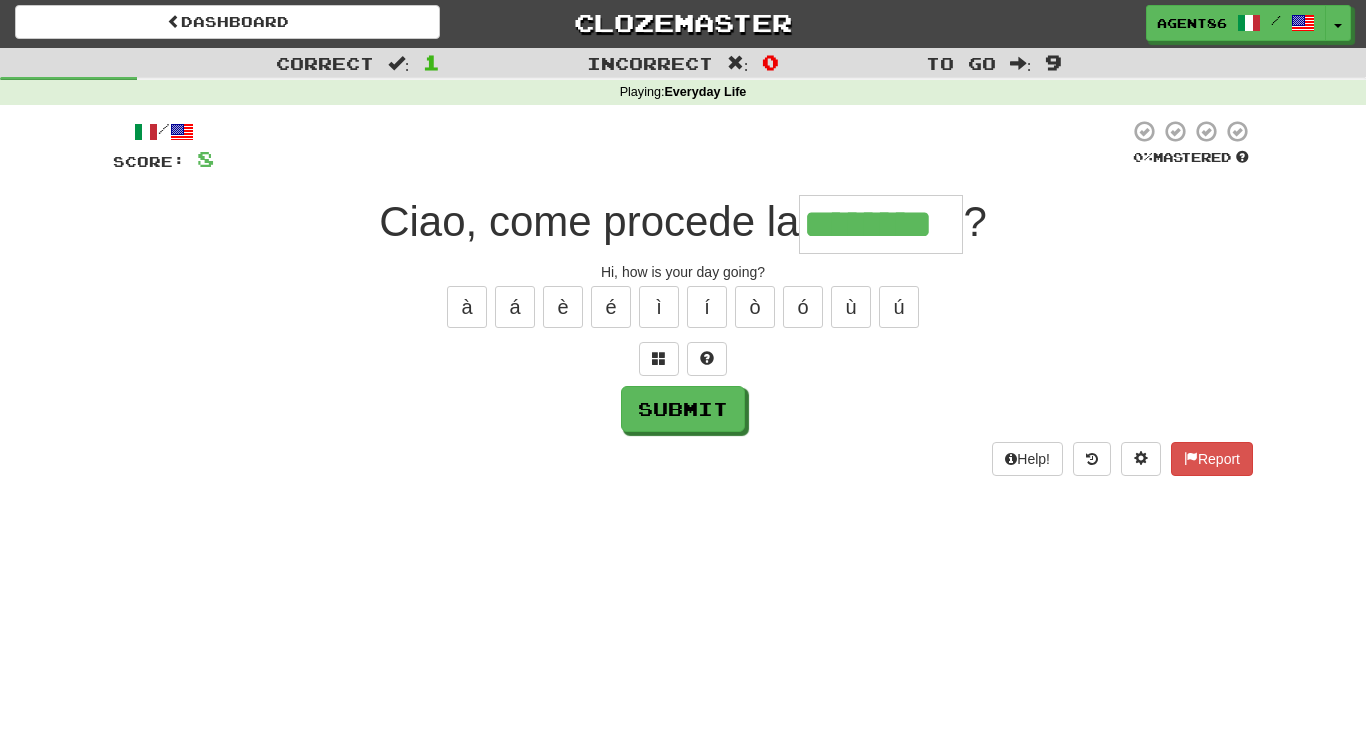 type on "********" 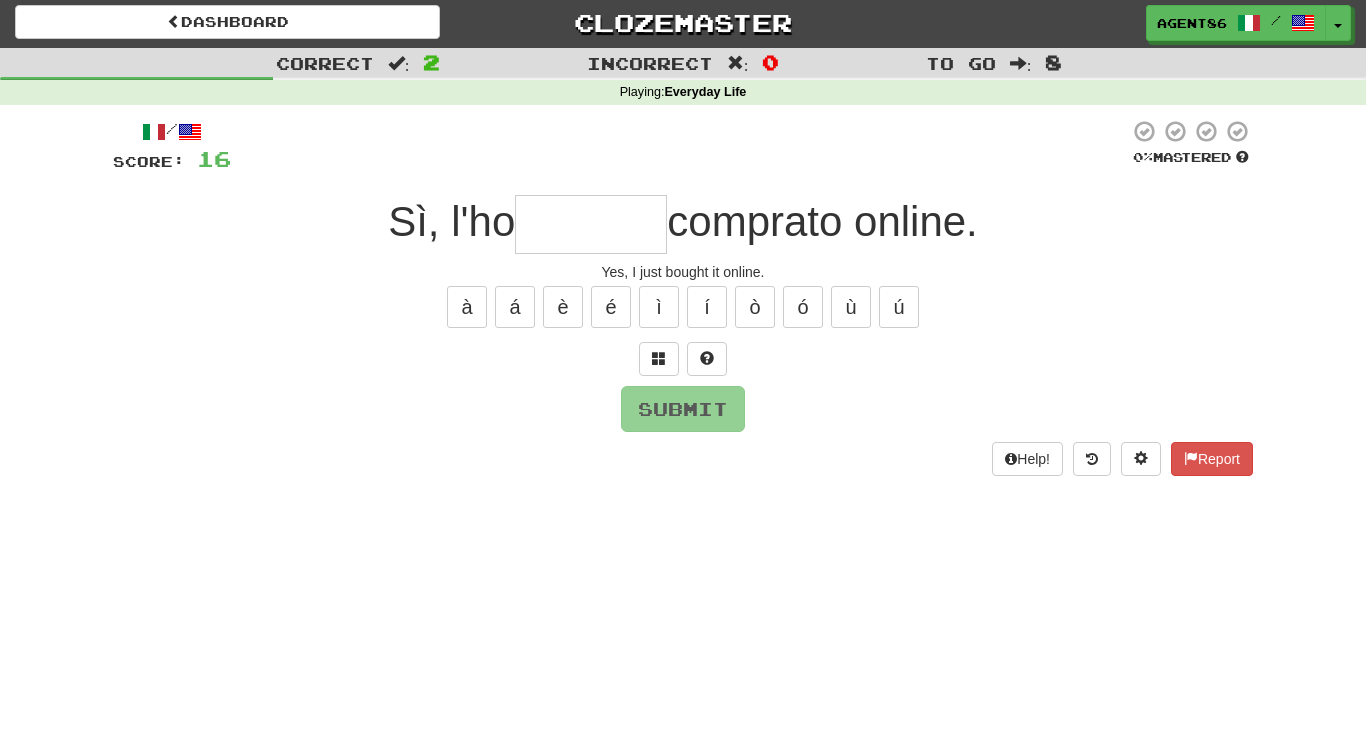 type on "*" 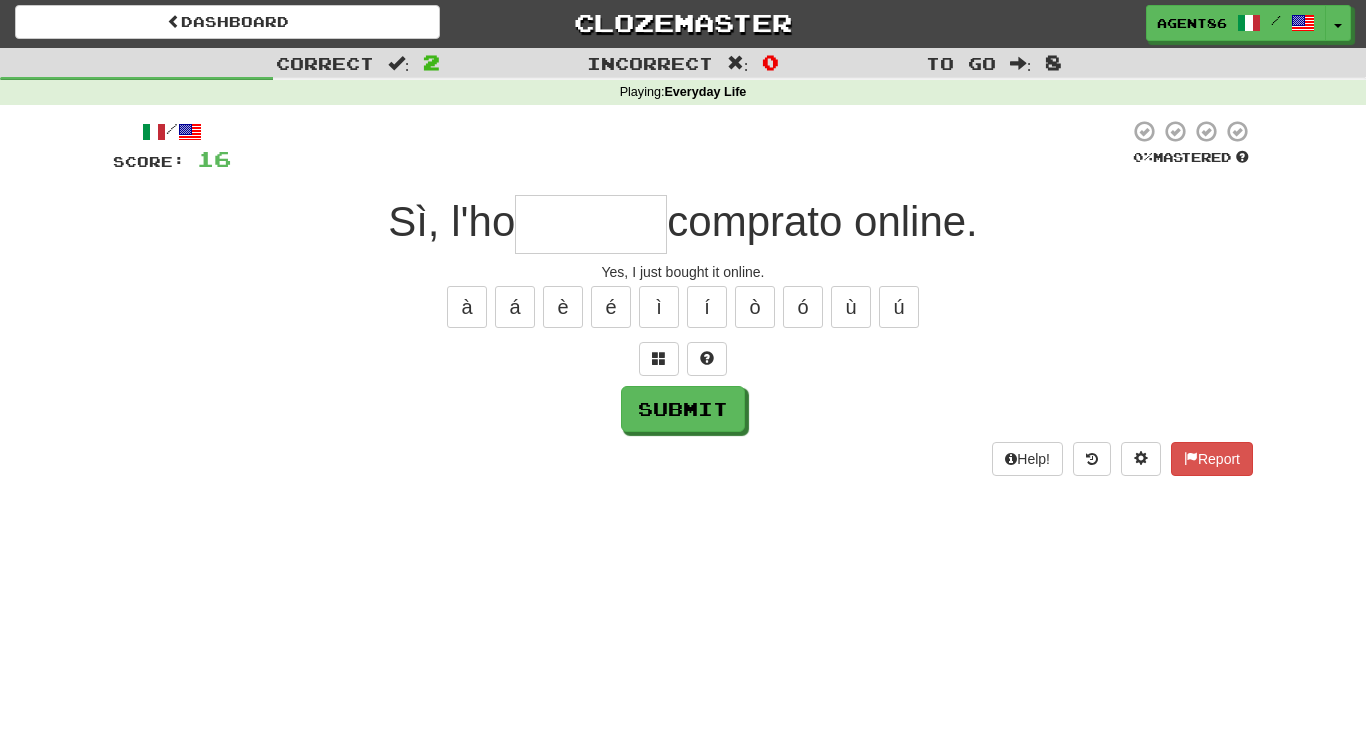 type on "*" 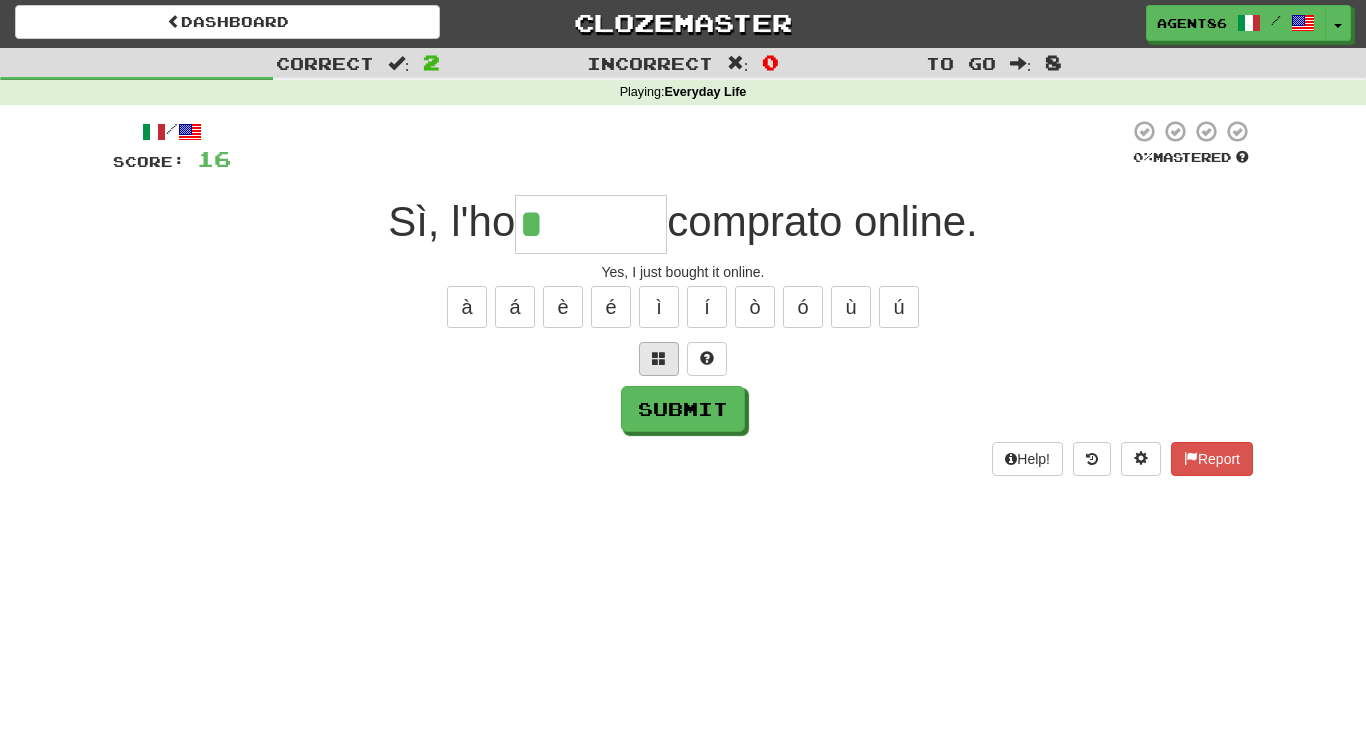 click at bounding box center (659, 359) 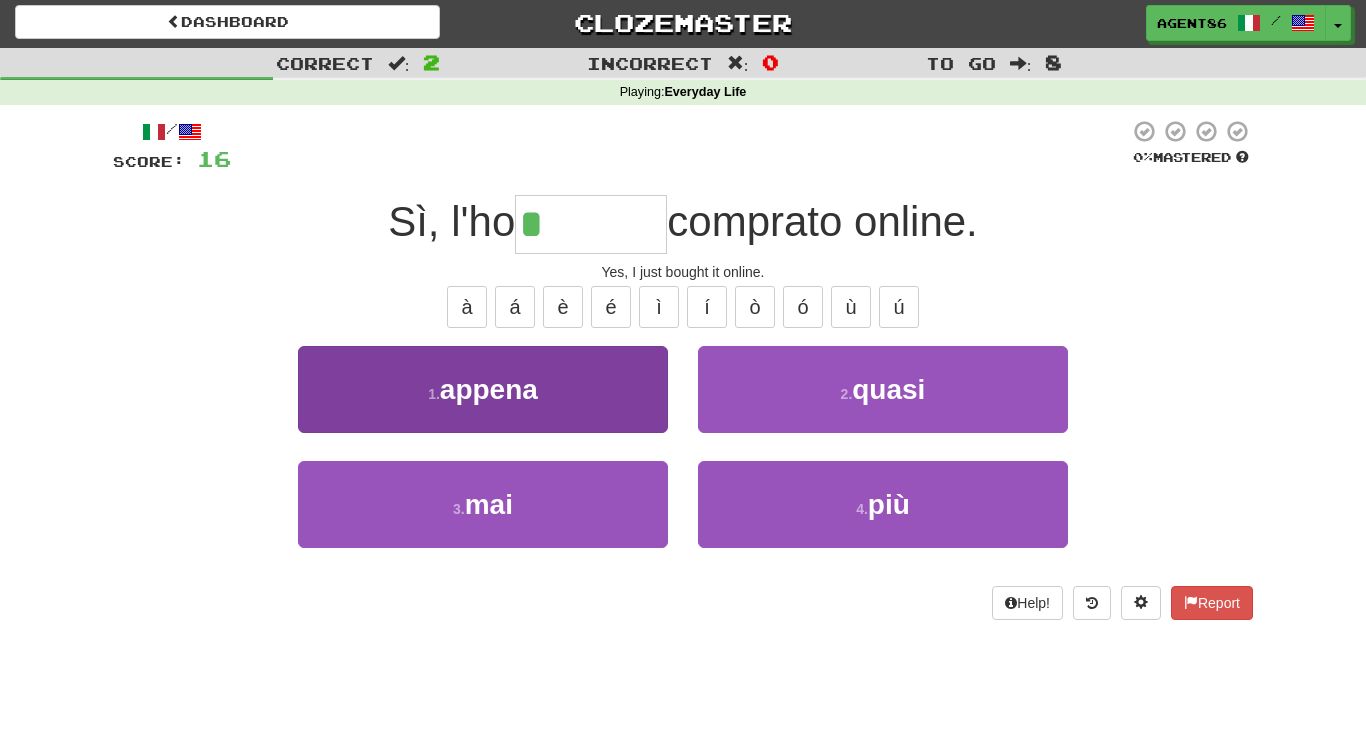 click on "1 .  appena" at bounding box center (483, 389) 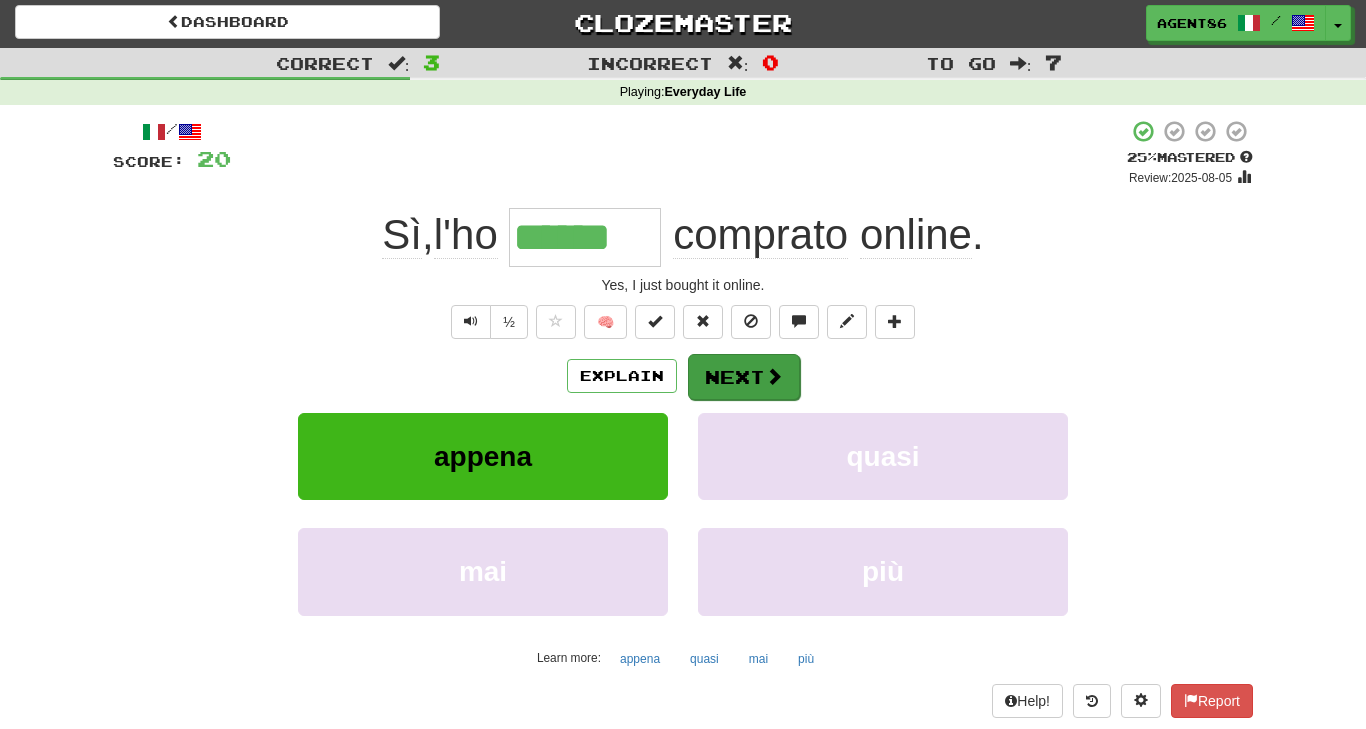 click on "Next" at bounding box center [744, 377] 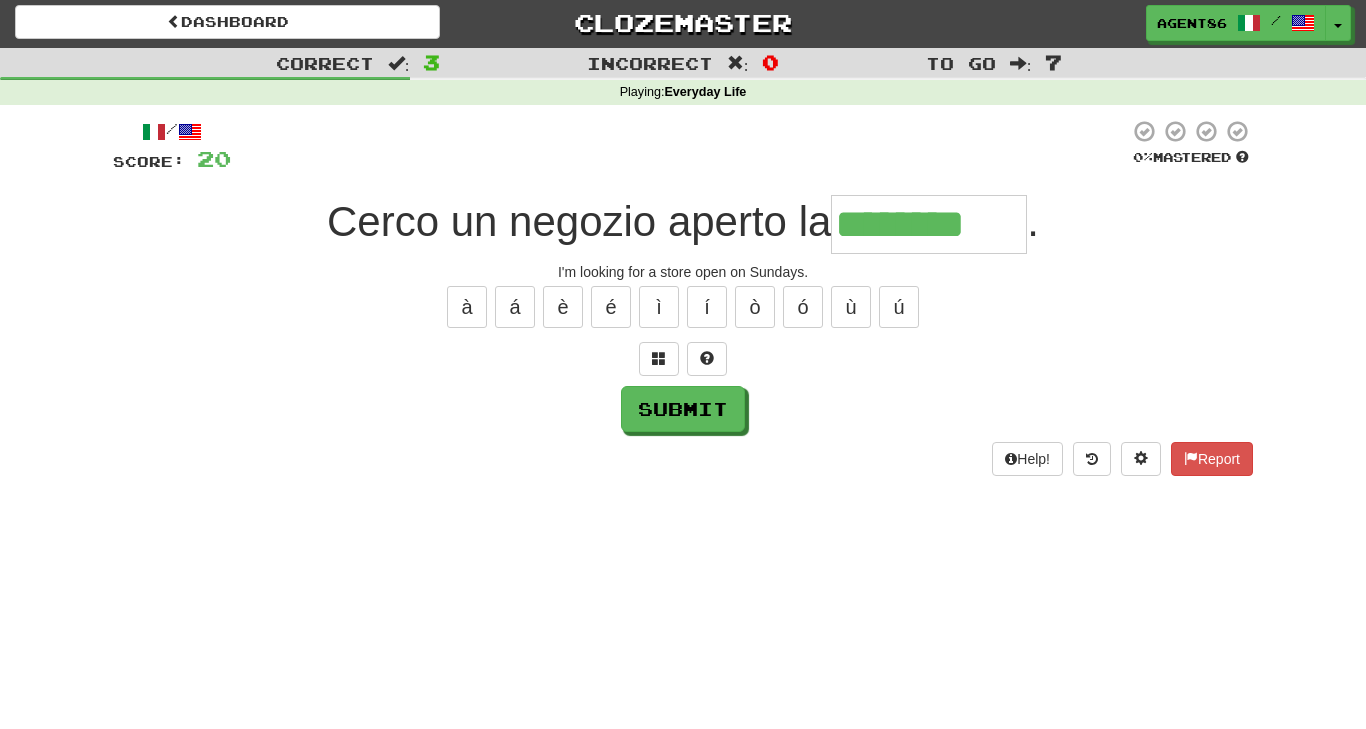 type on "********" 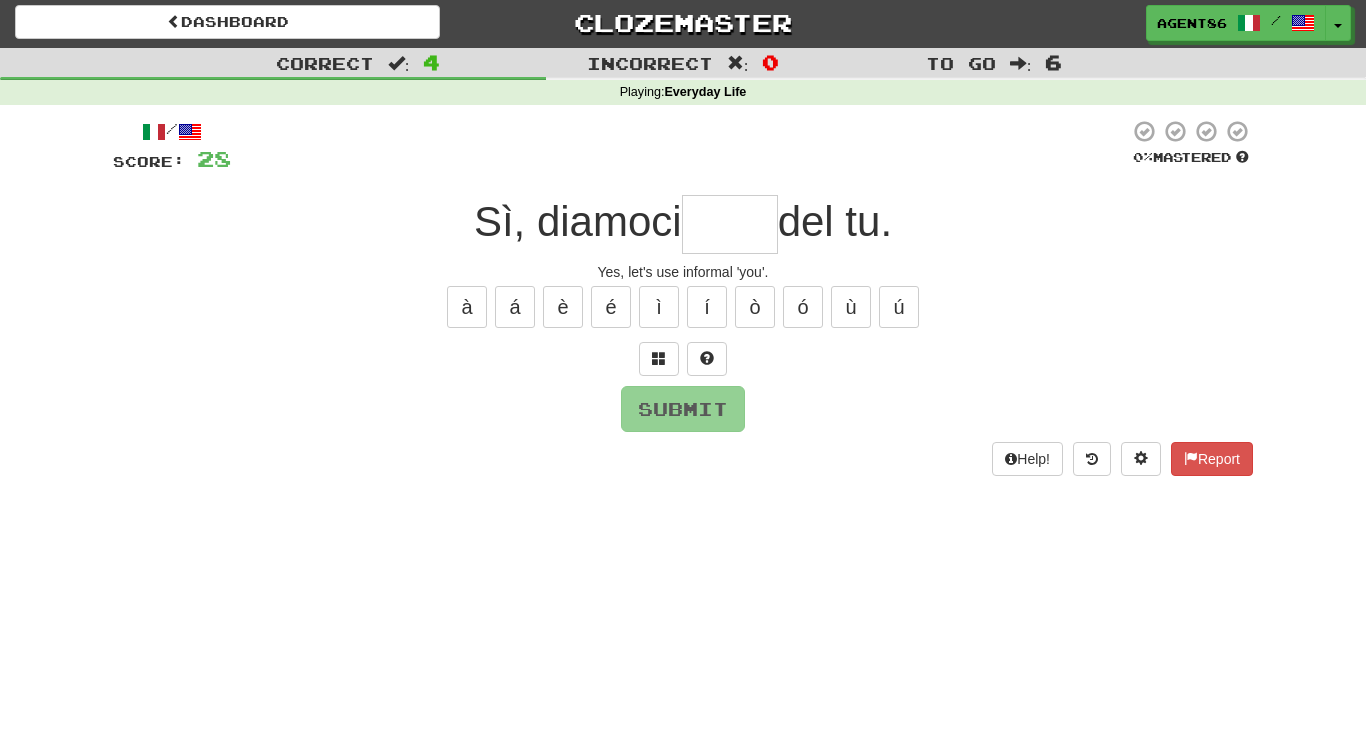 type on "*" 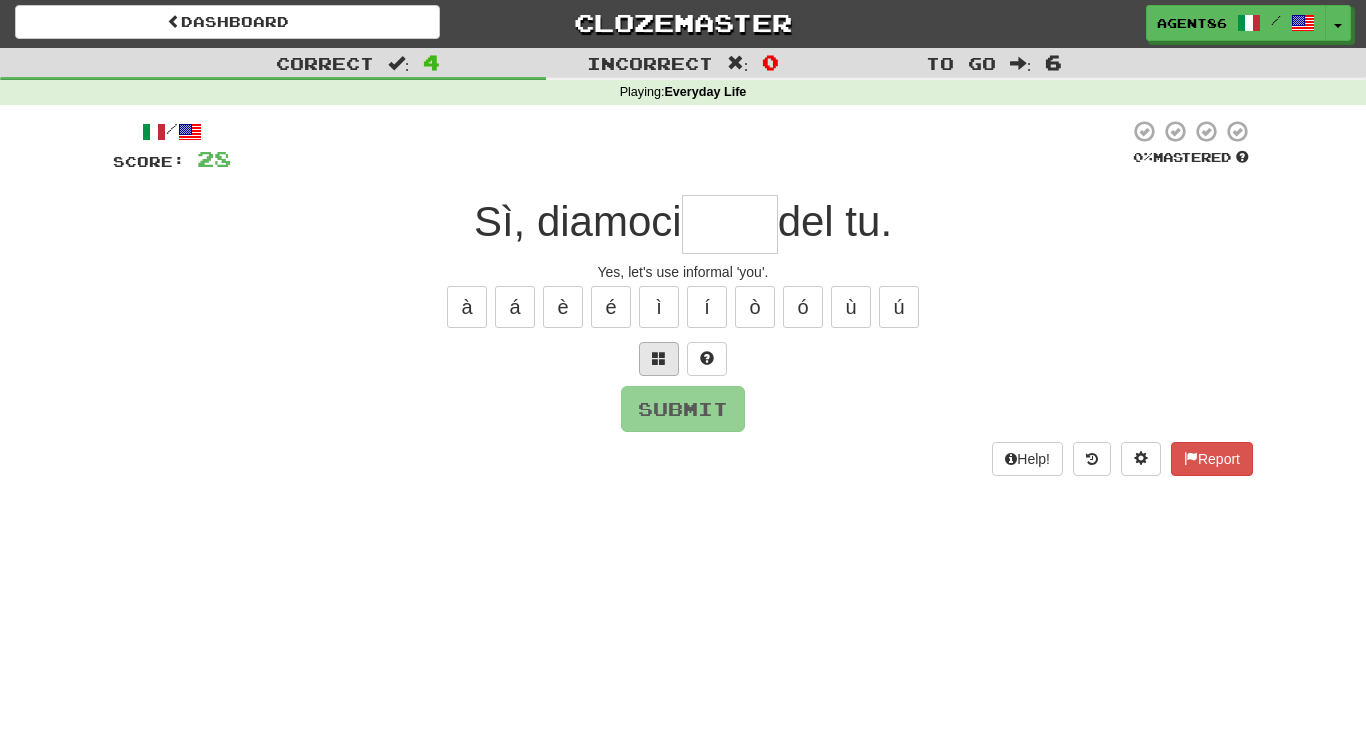 click at bounding box center [659, 359] 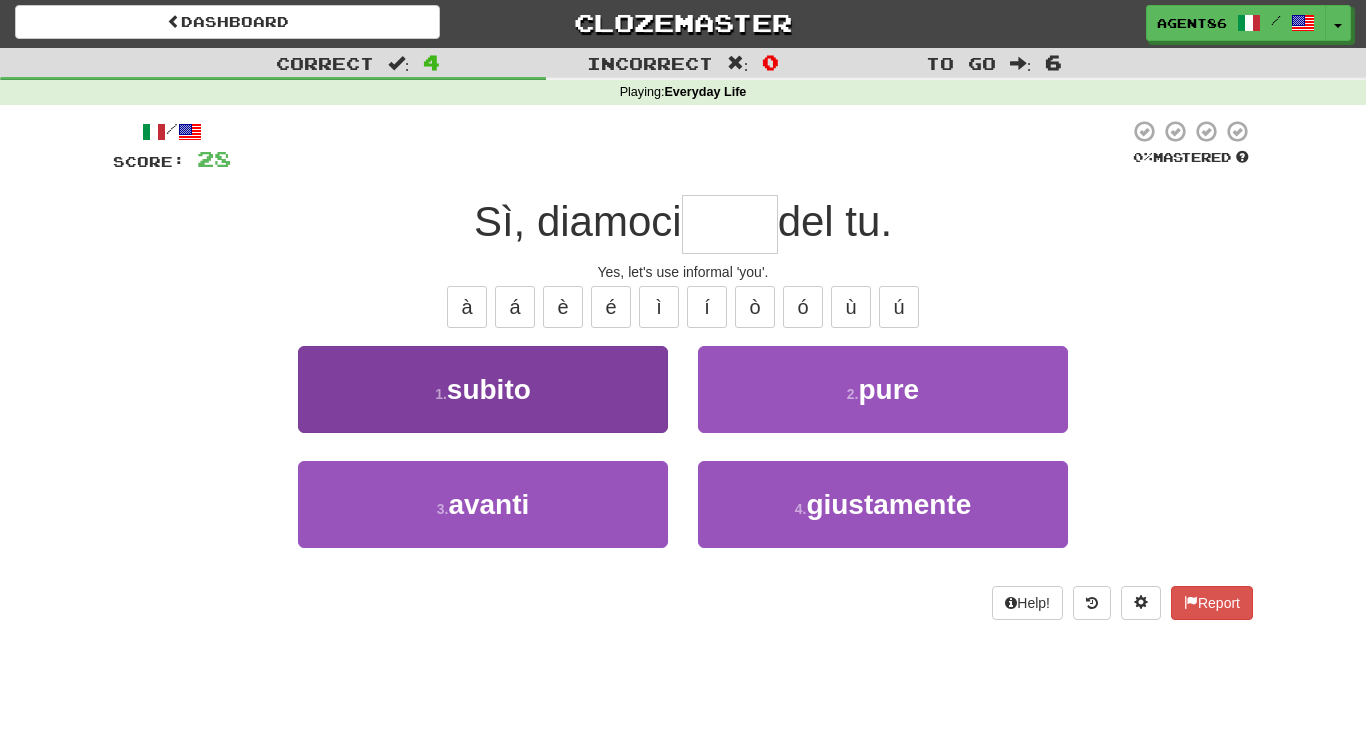 click on "1 .  subito" at bounding box center (483, 389) 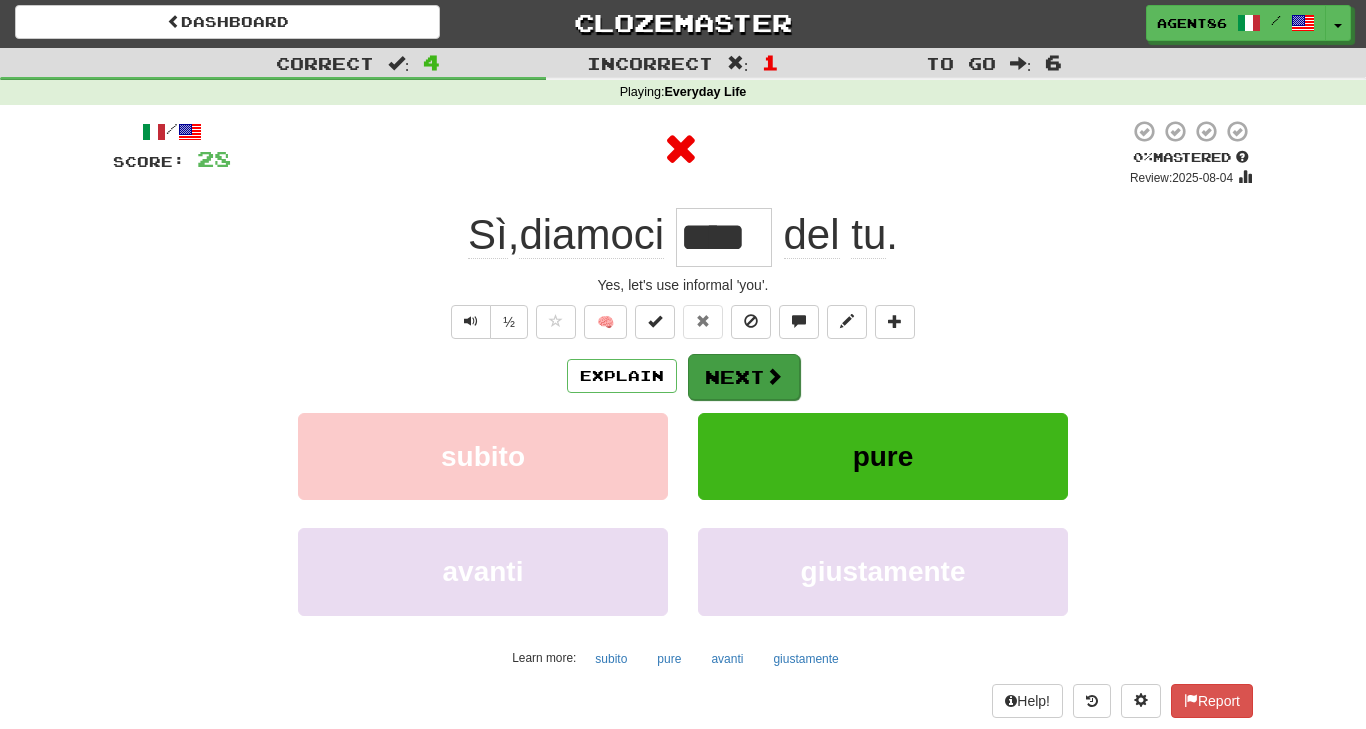 click at bounding box center (774, 376) 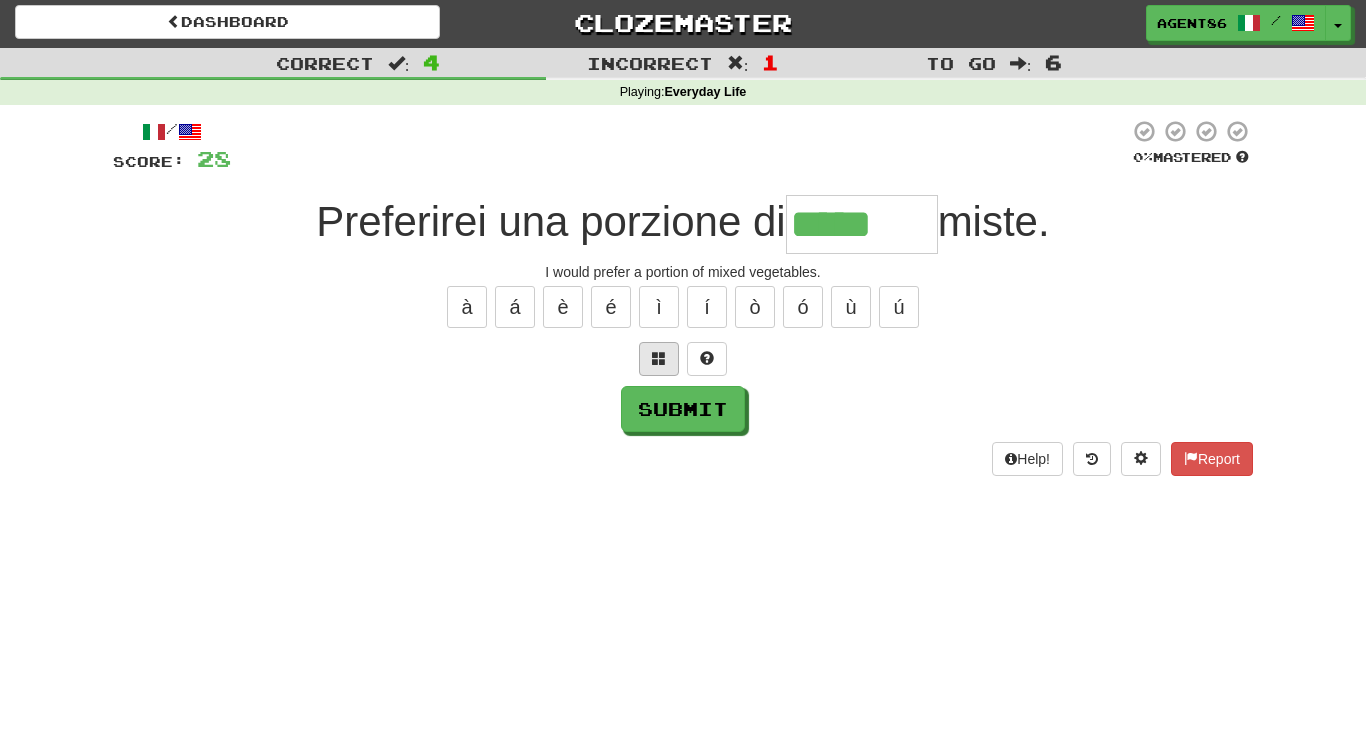 click at bounding box center (659, 359) 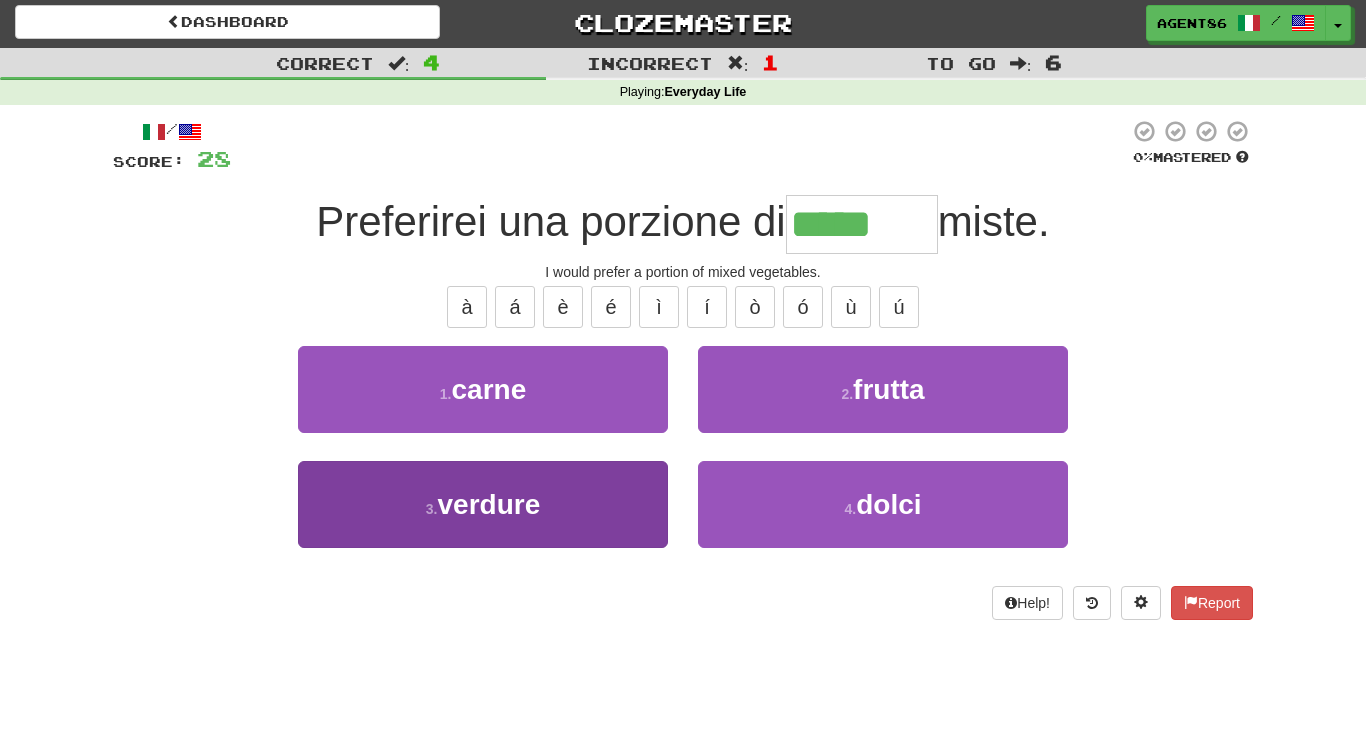 click on "3 .  verdure" at bounding box center [483, 504] 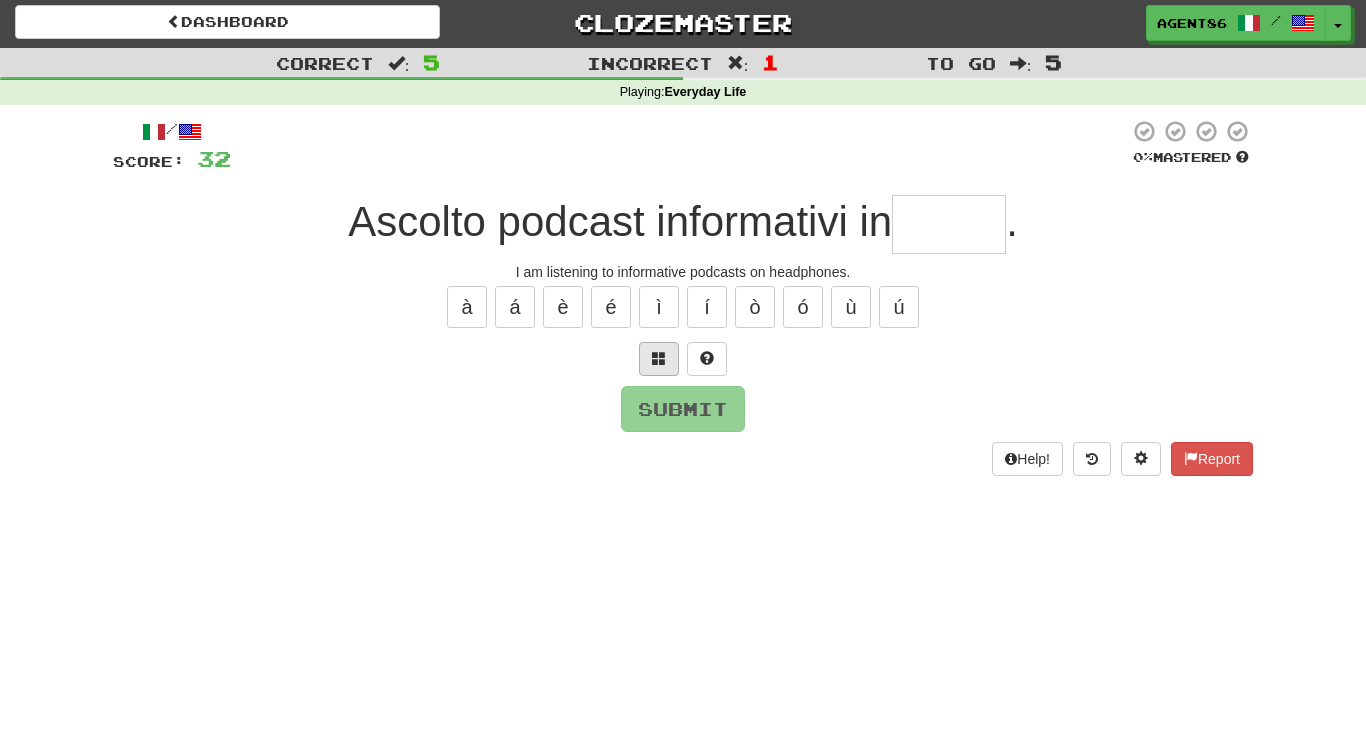 click at bounding box center (659, 358) 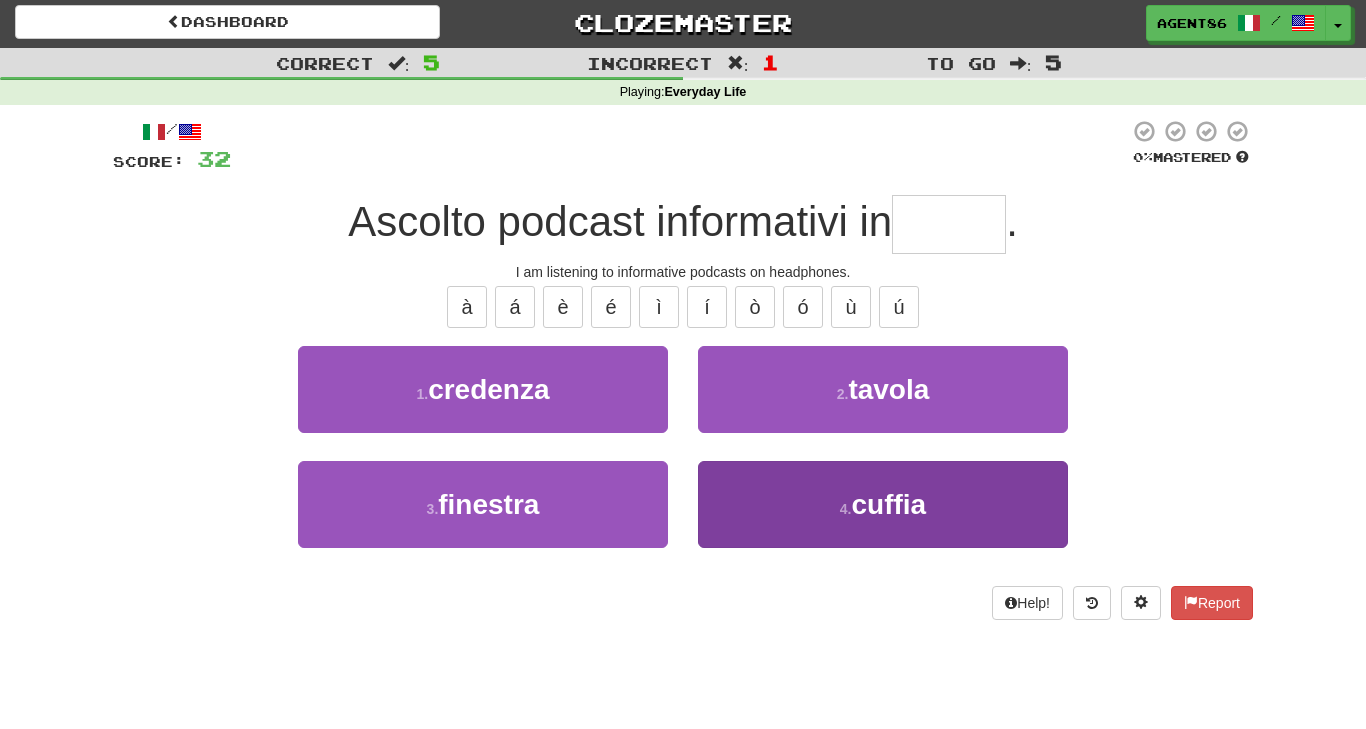 click on "4 .  cuffia" at bounding box center [883, 504] 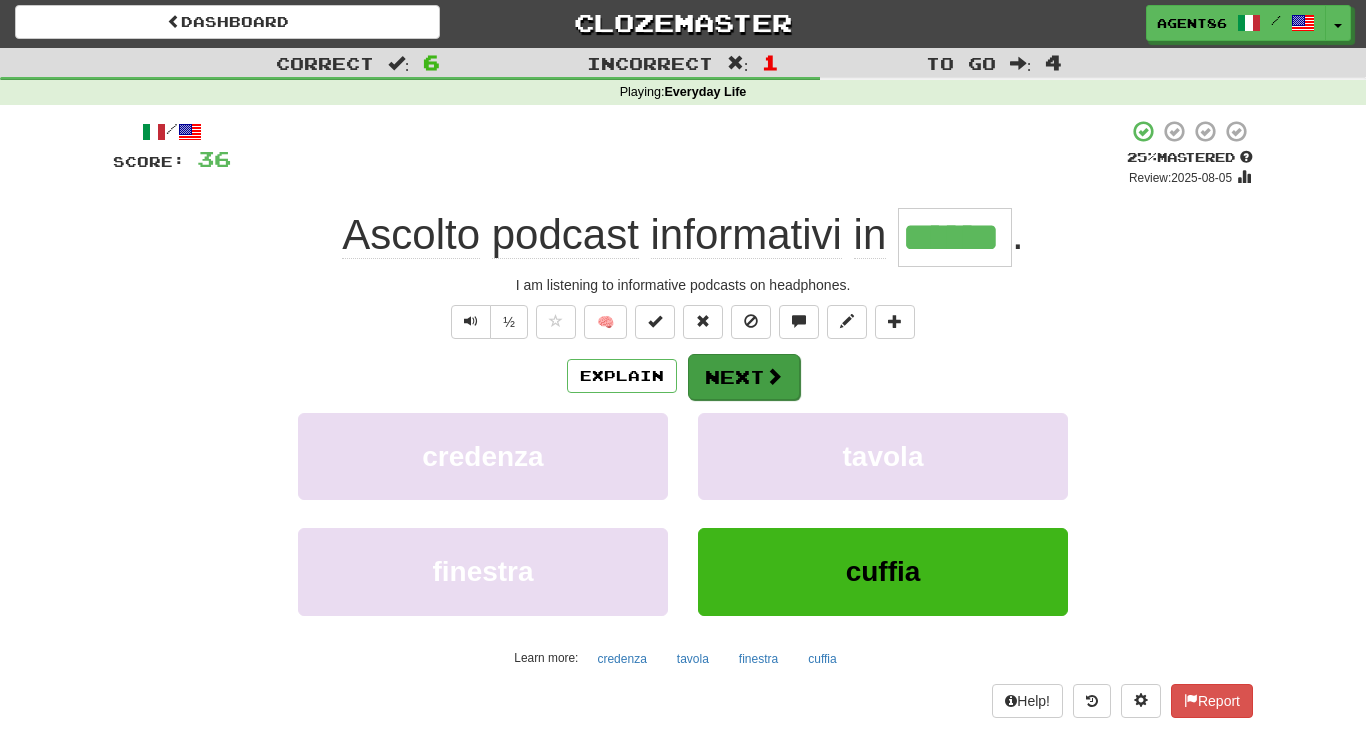 click on "Next" at bounding box center [744, 377] 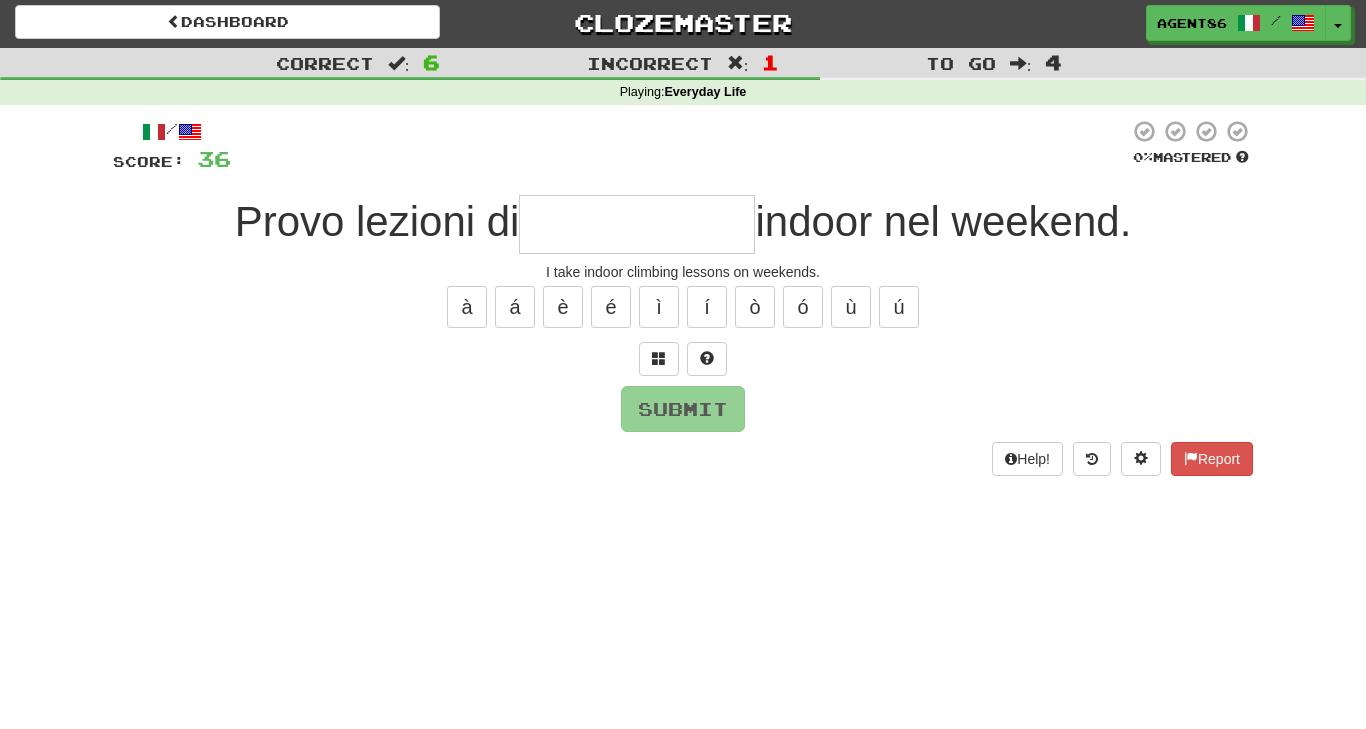 type on "*" 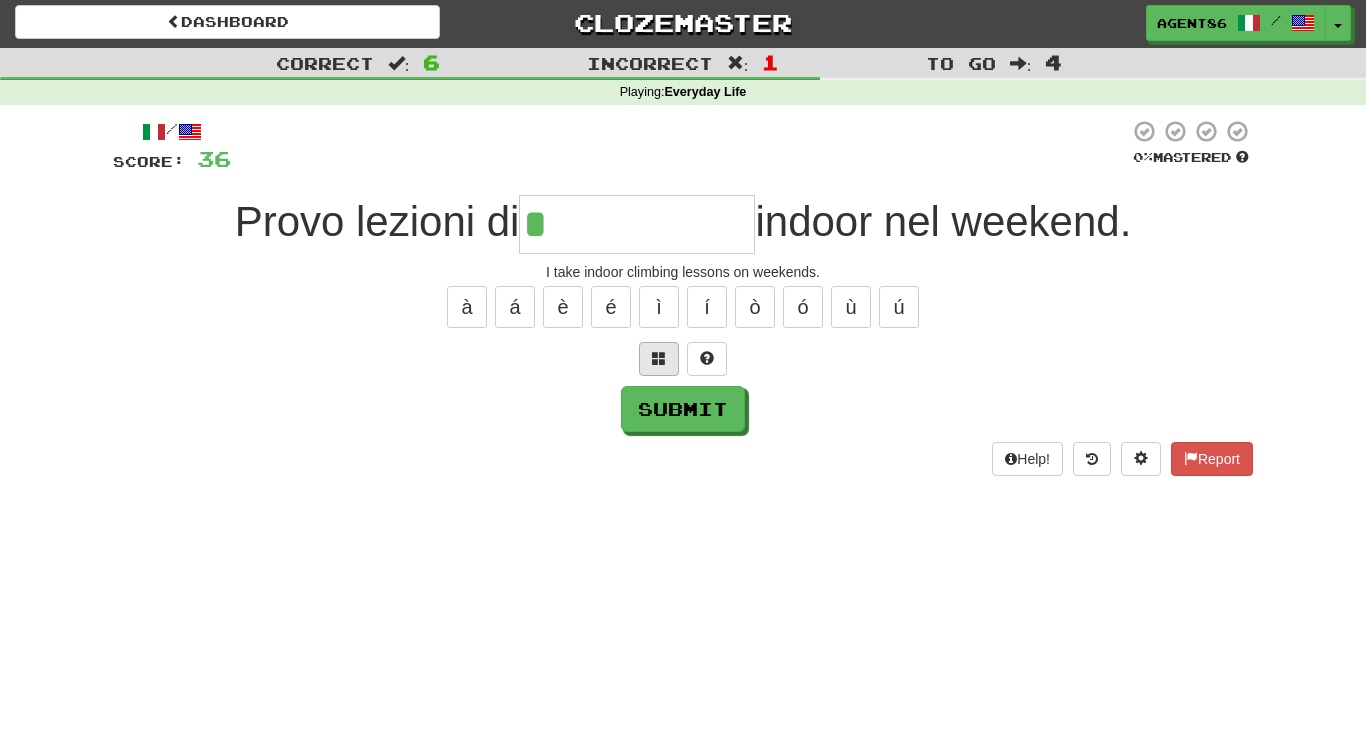 click at bounding box center (659, 358) 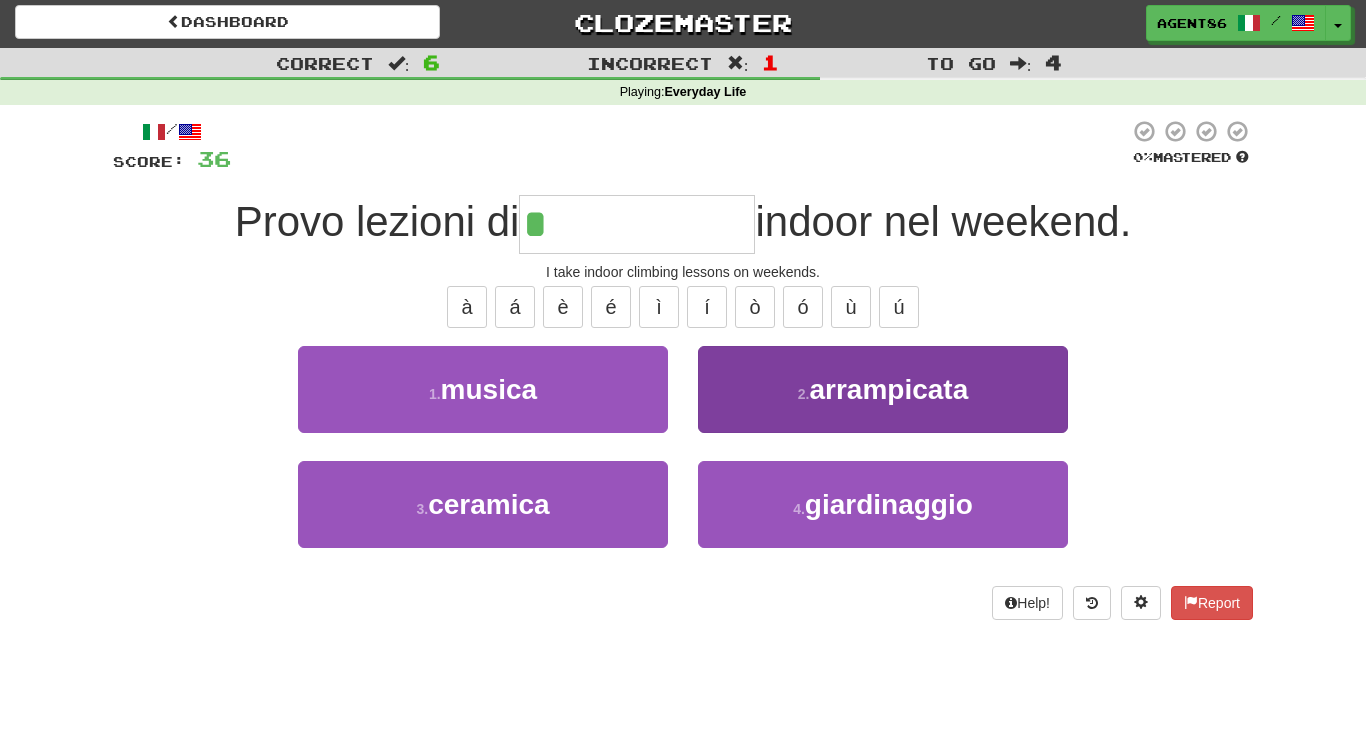 click on "2 .  arrampicata" at bounding box center (883, 389) 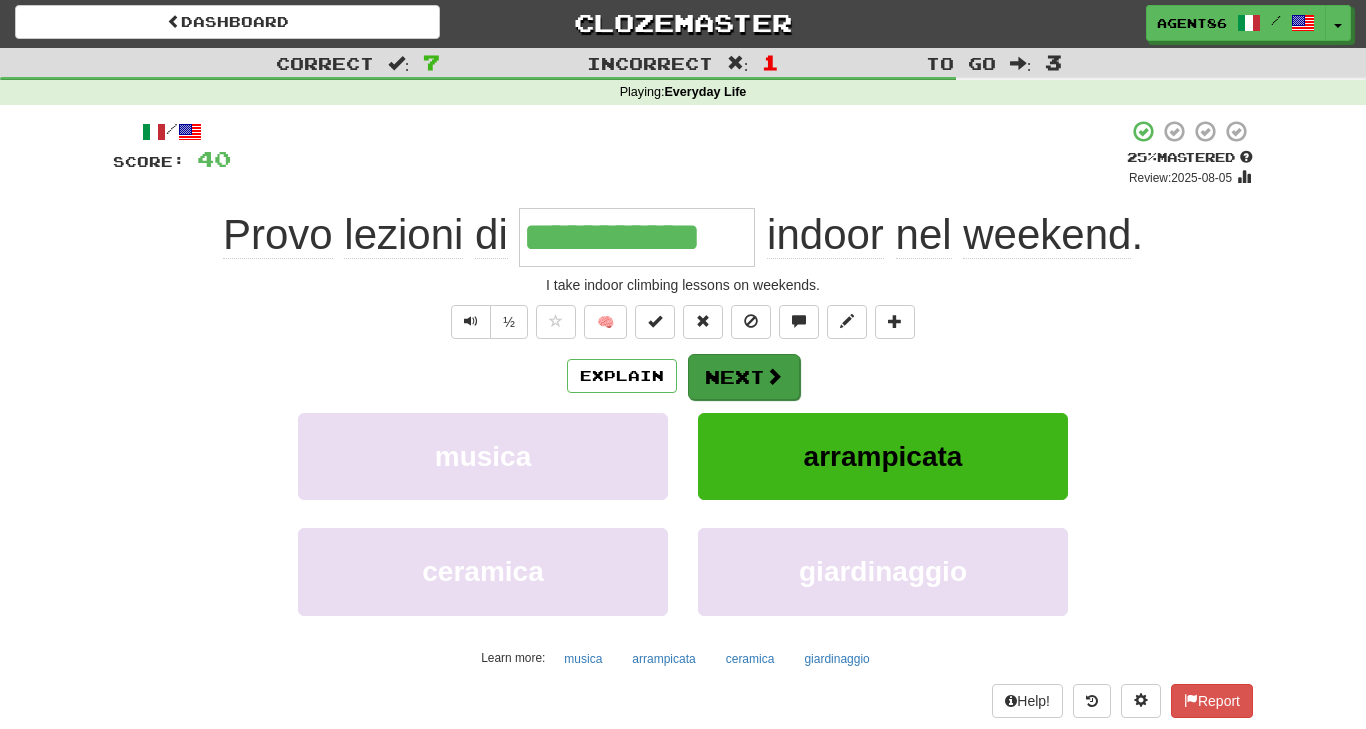 click at bounding box center (774, 376) 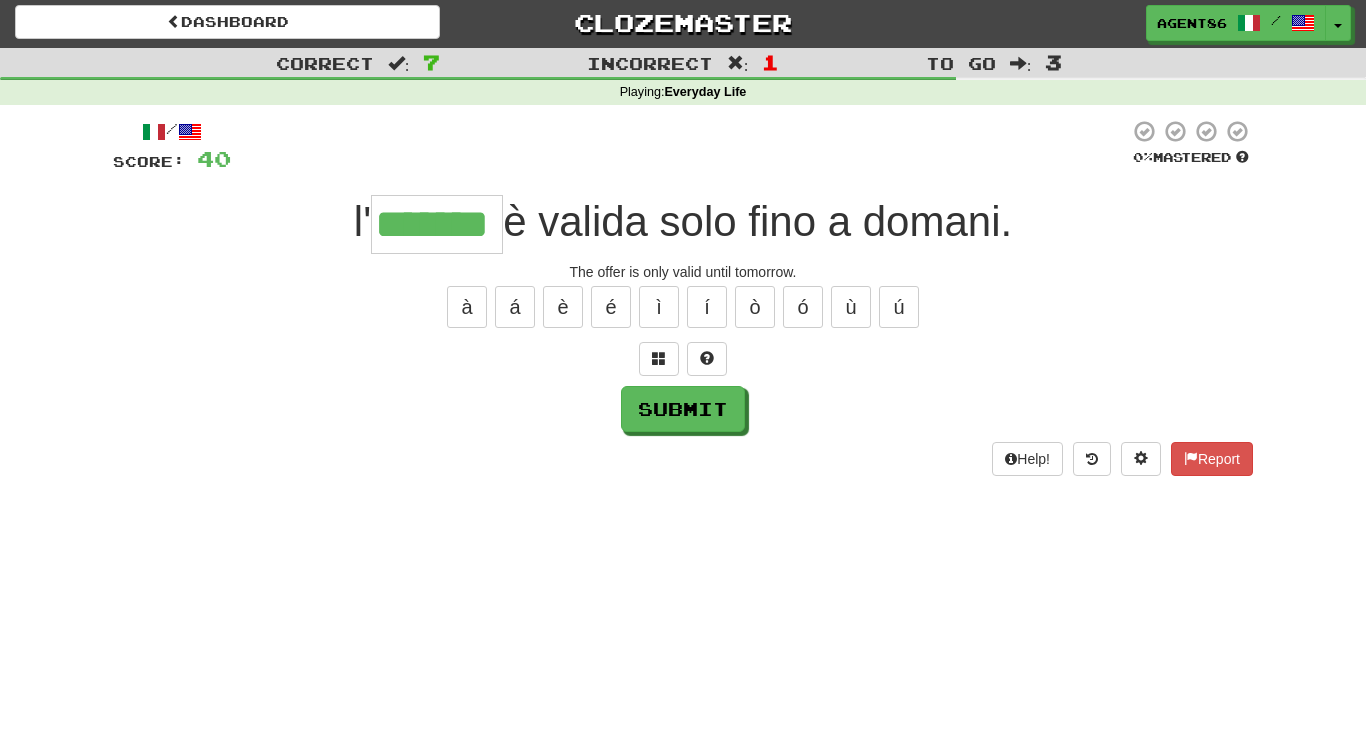 type on "*******" 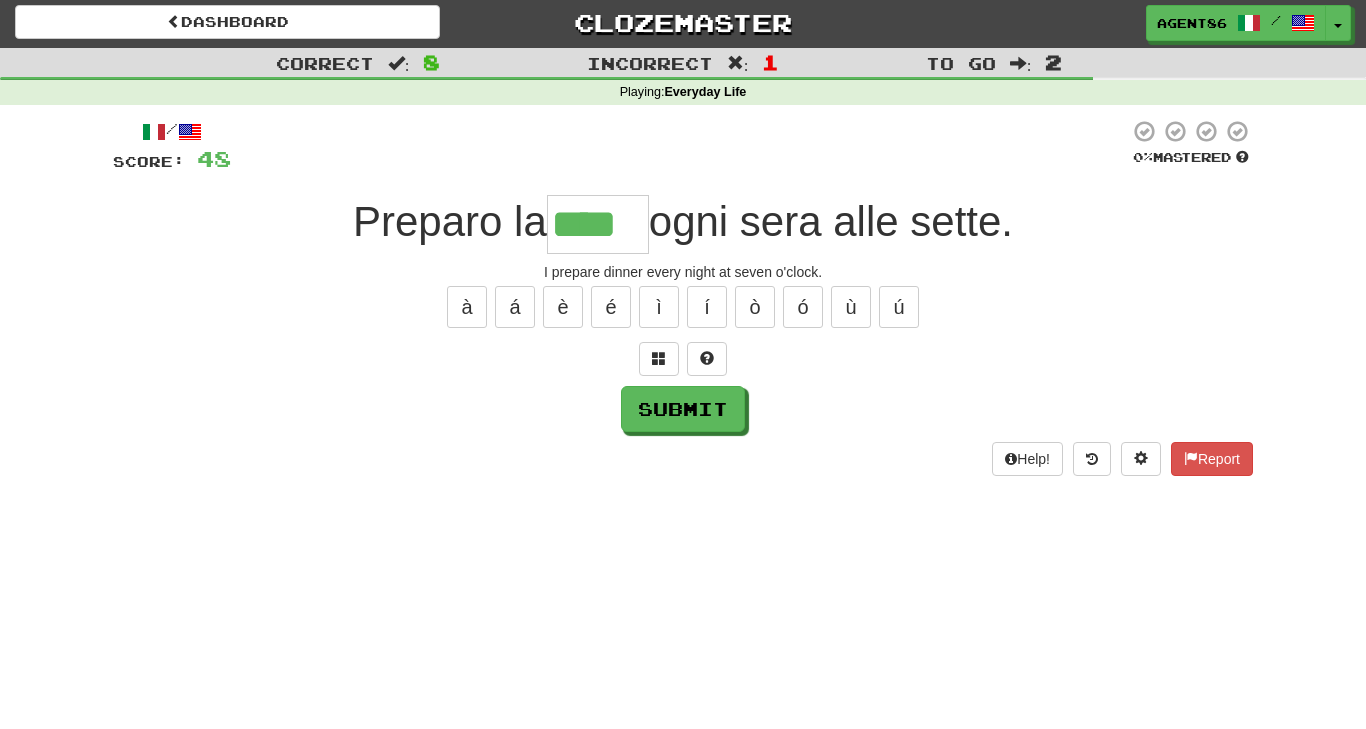 type on "****" 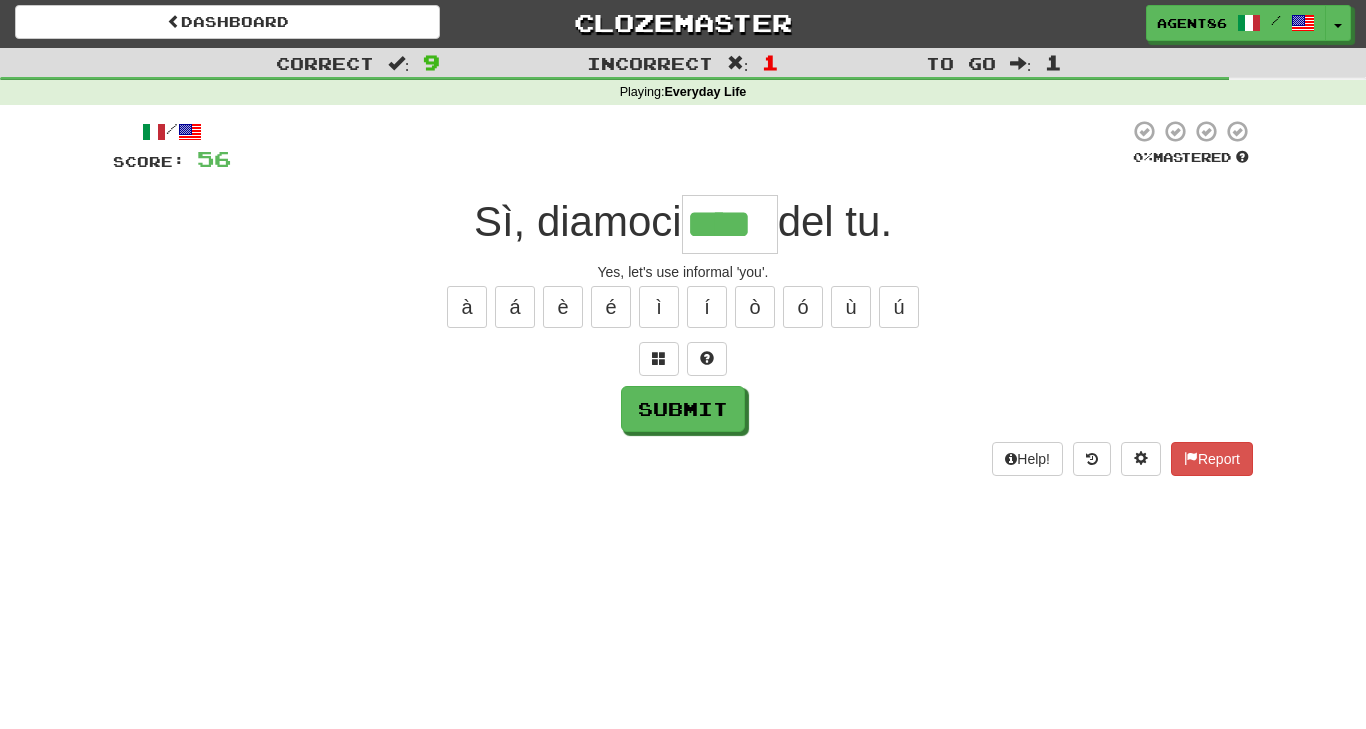 type on "****" 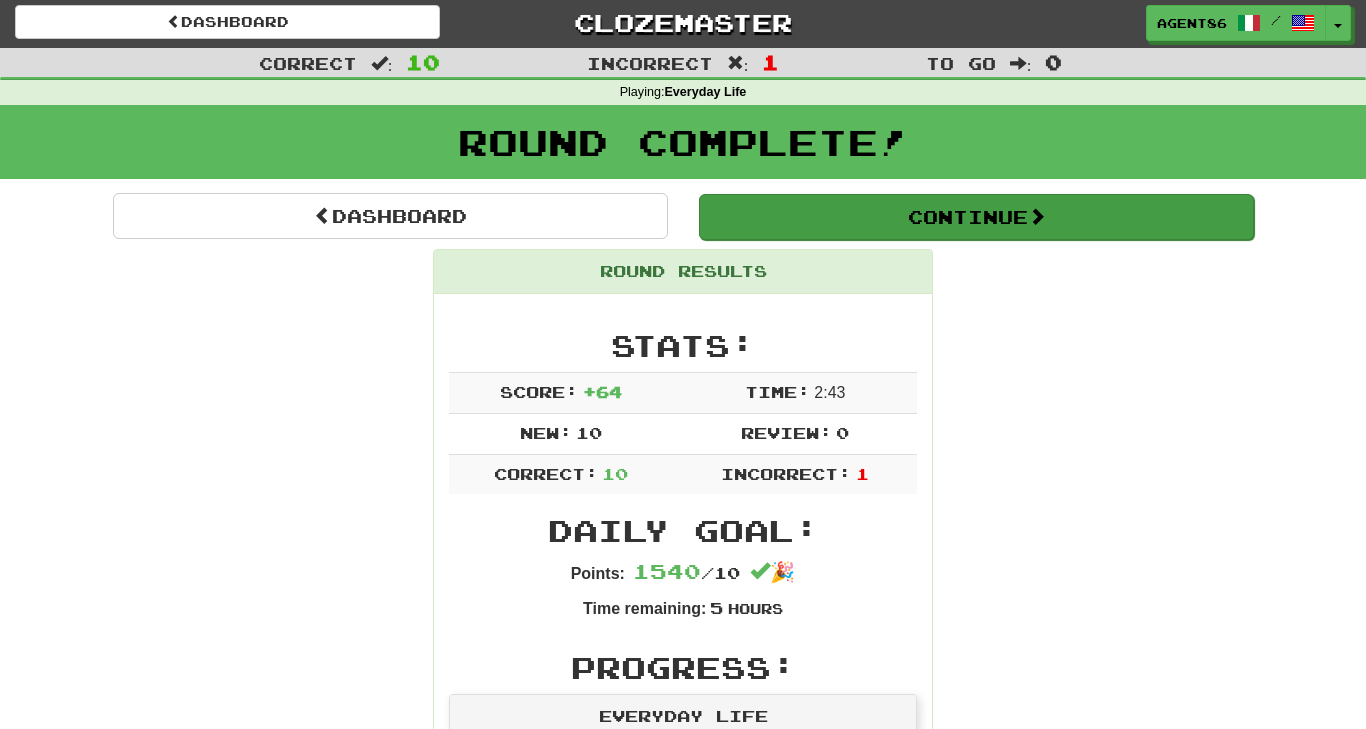 click on "Continue" at bounding box center (976, 217) 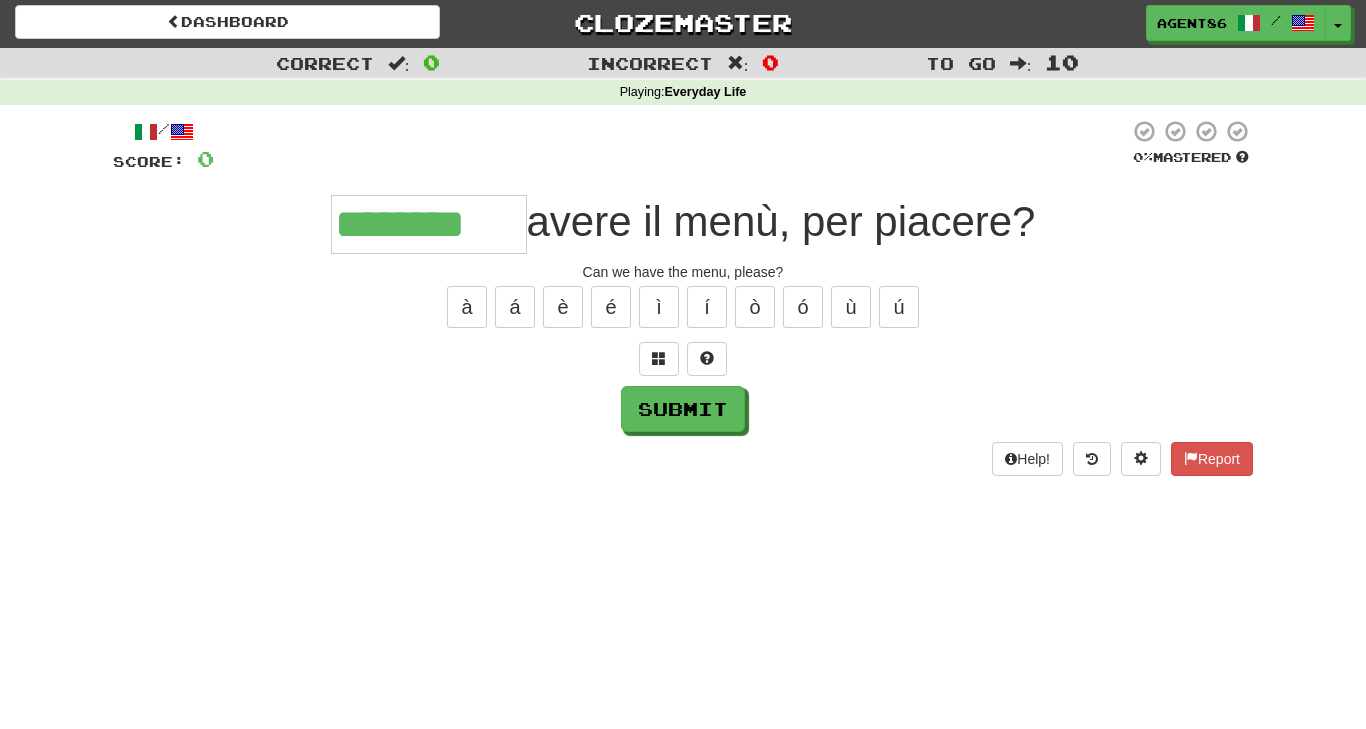 type on "********" 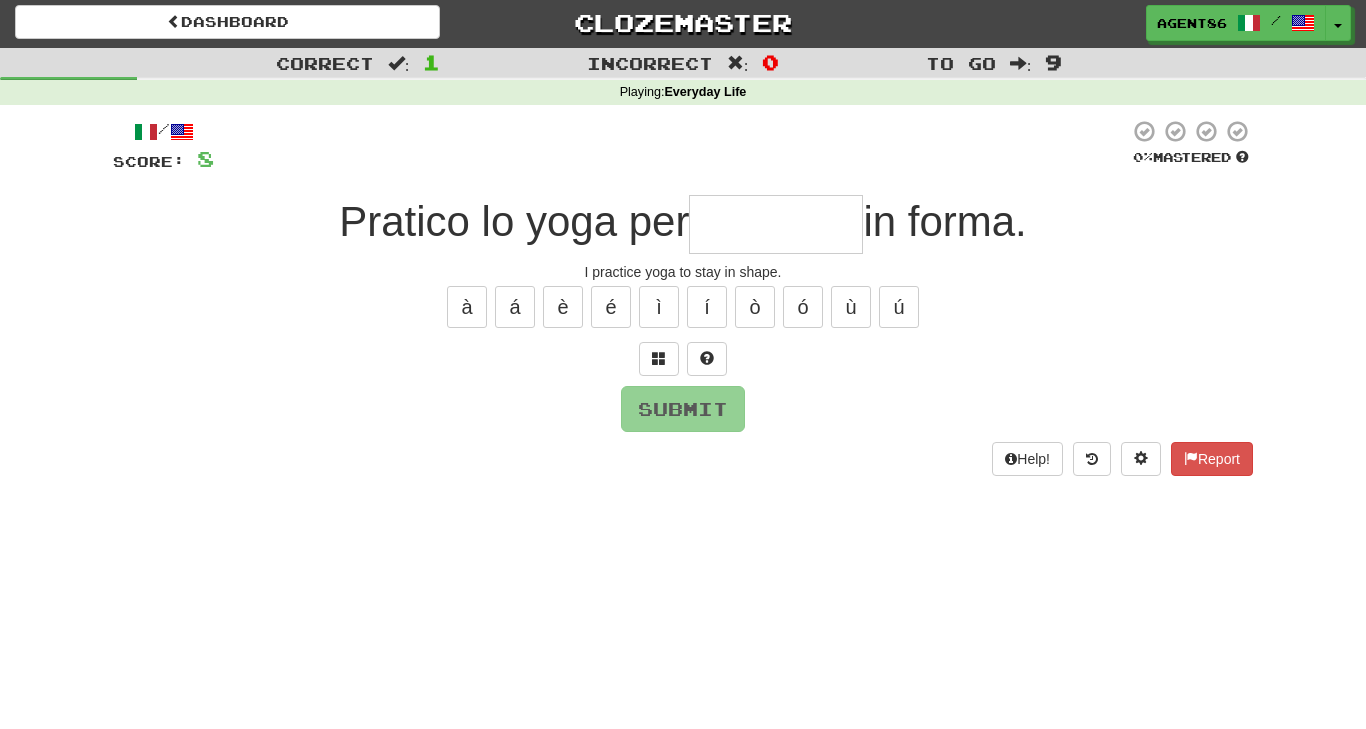 type on "*" 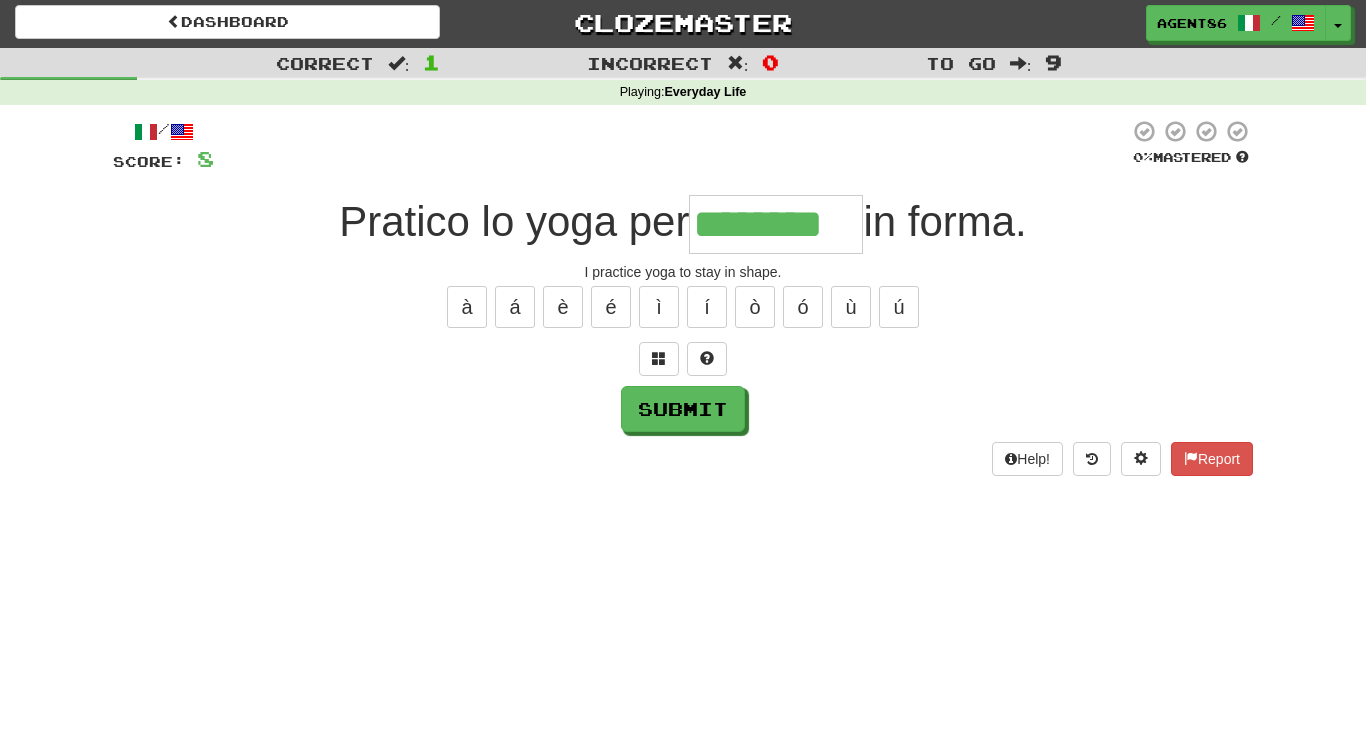 type on "********" 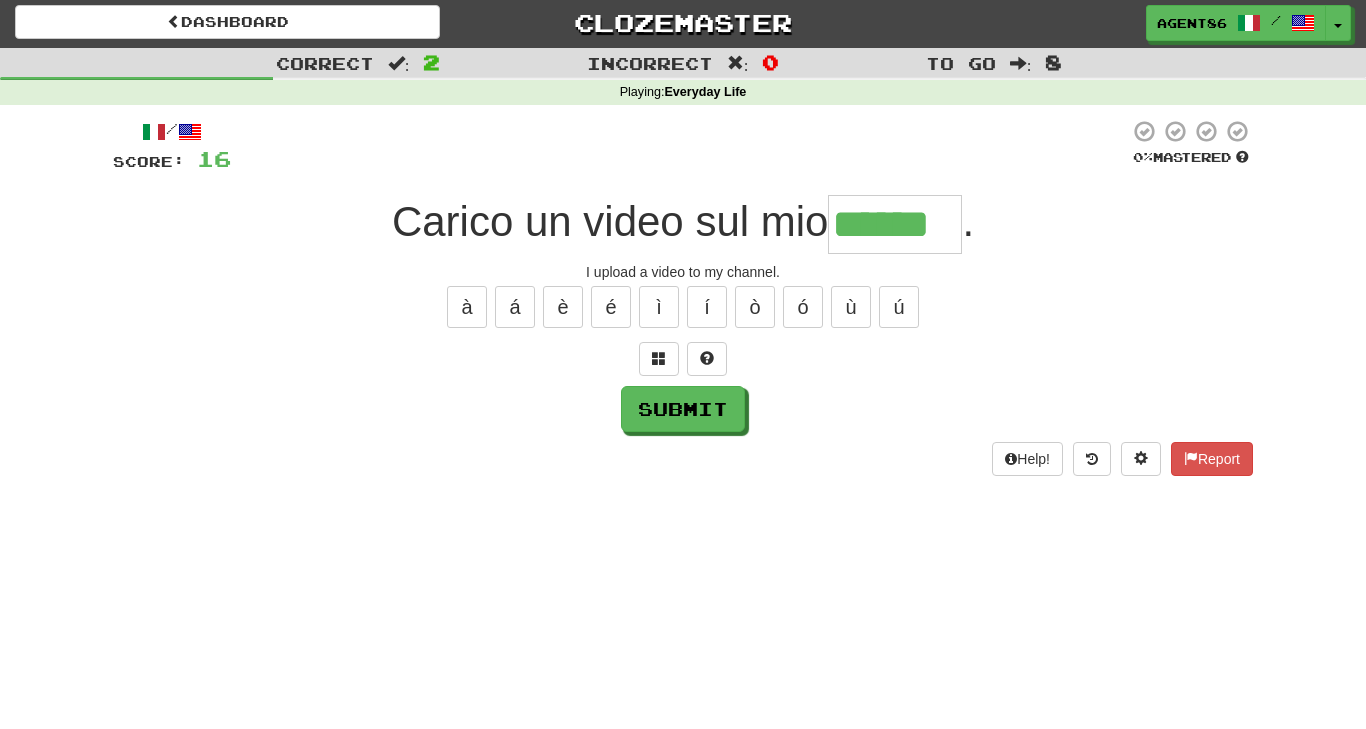 type on "******" 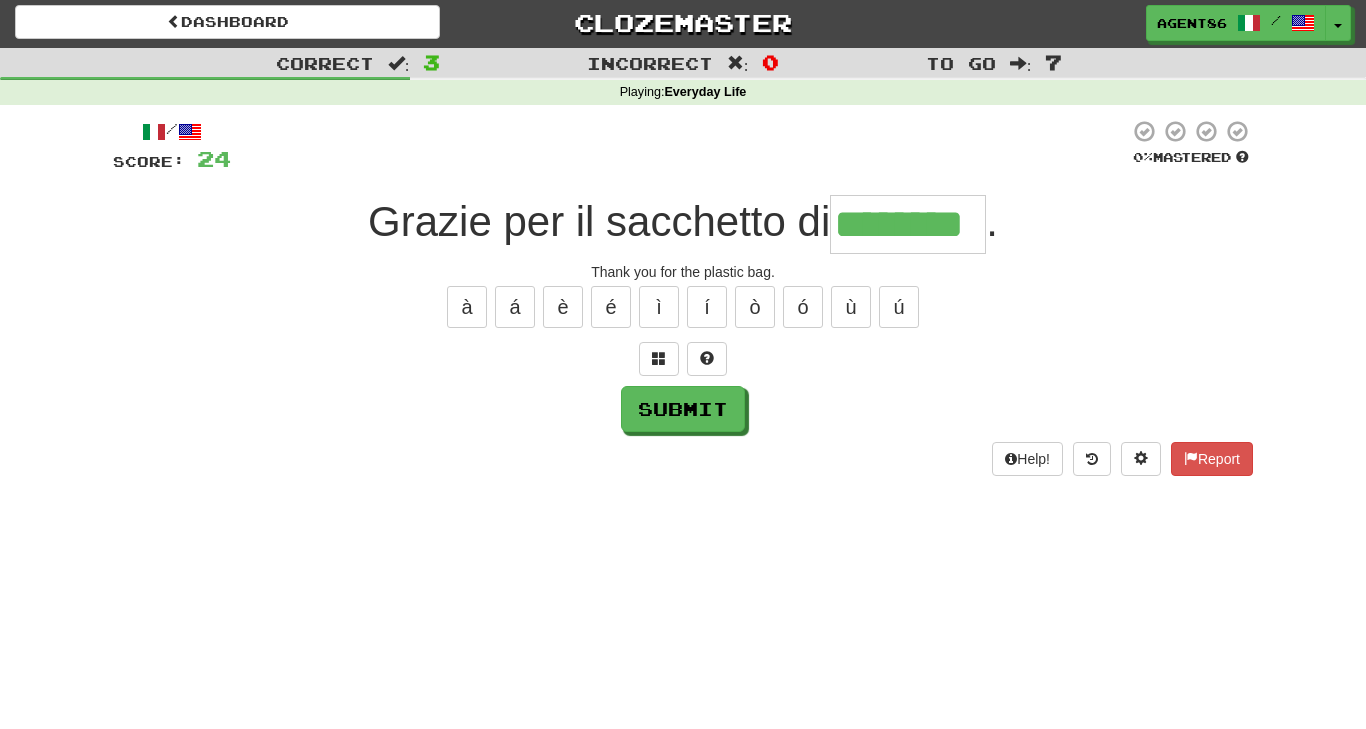 type on "********" 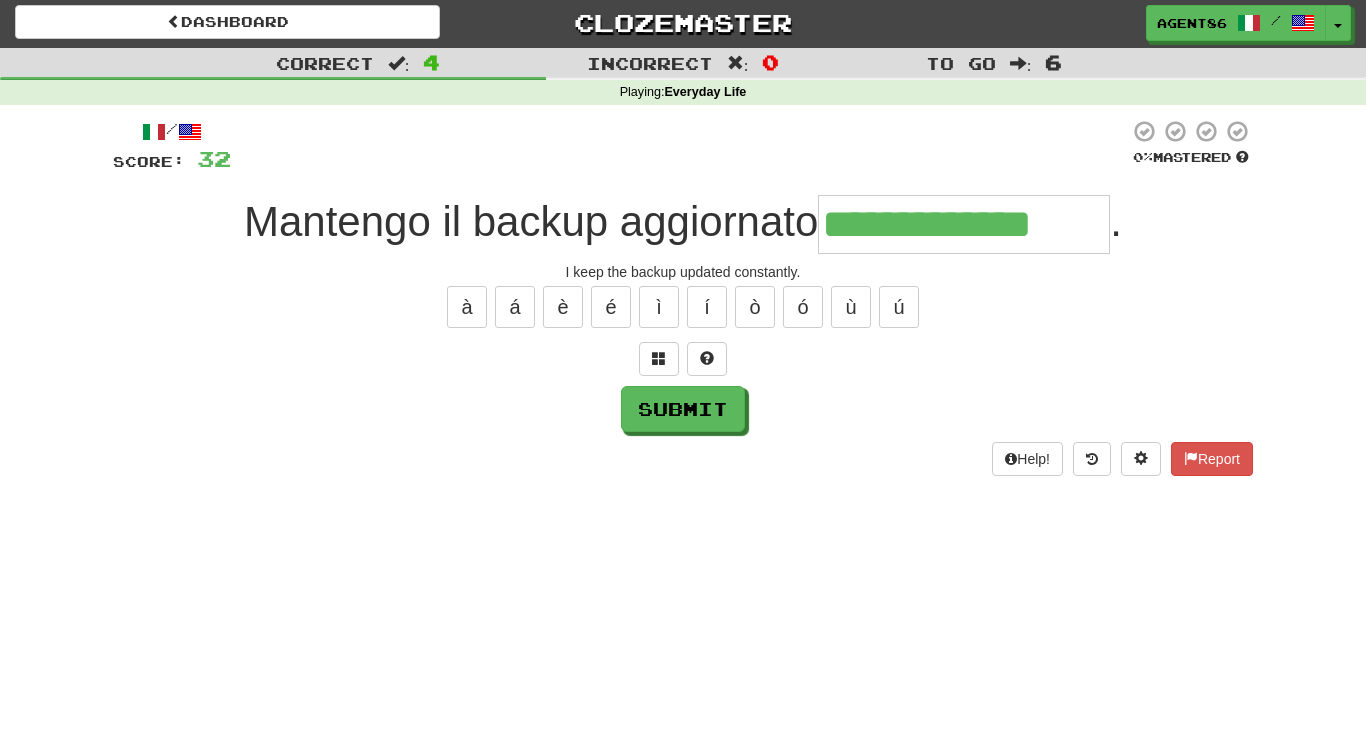 type on "**********" 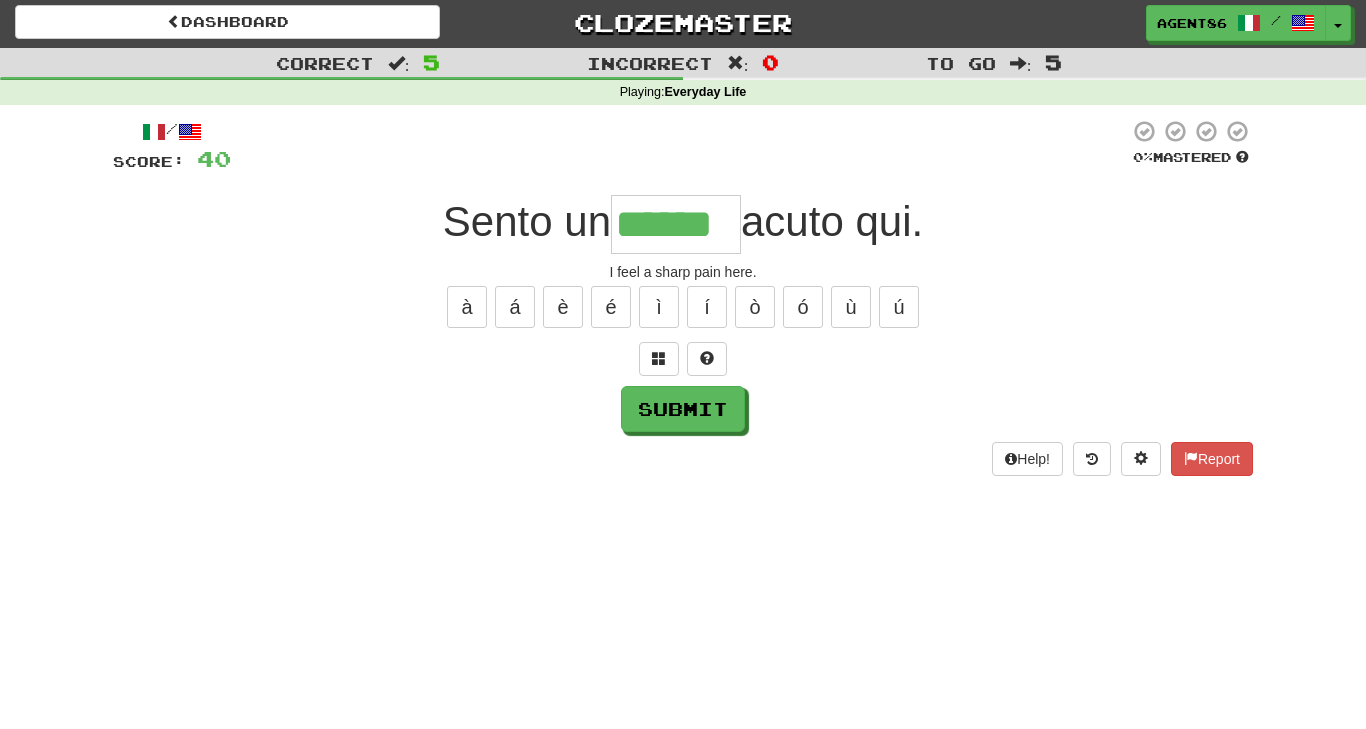 type on "******" 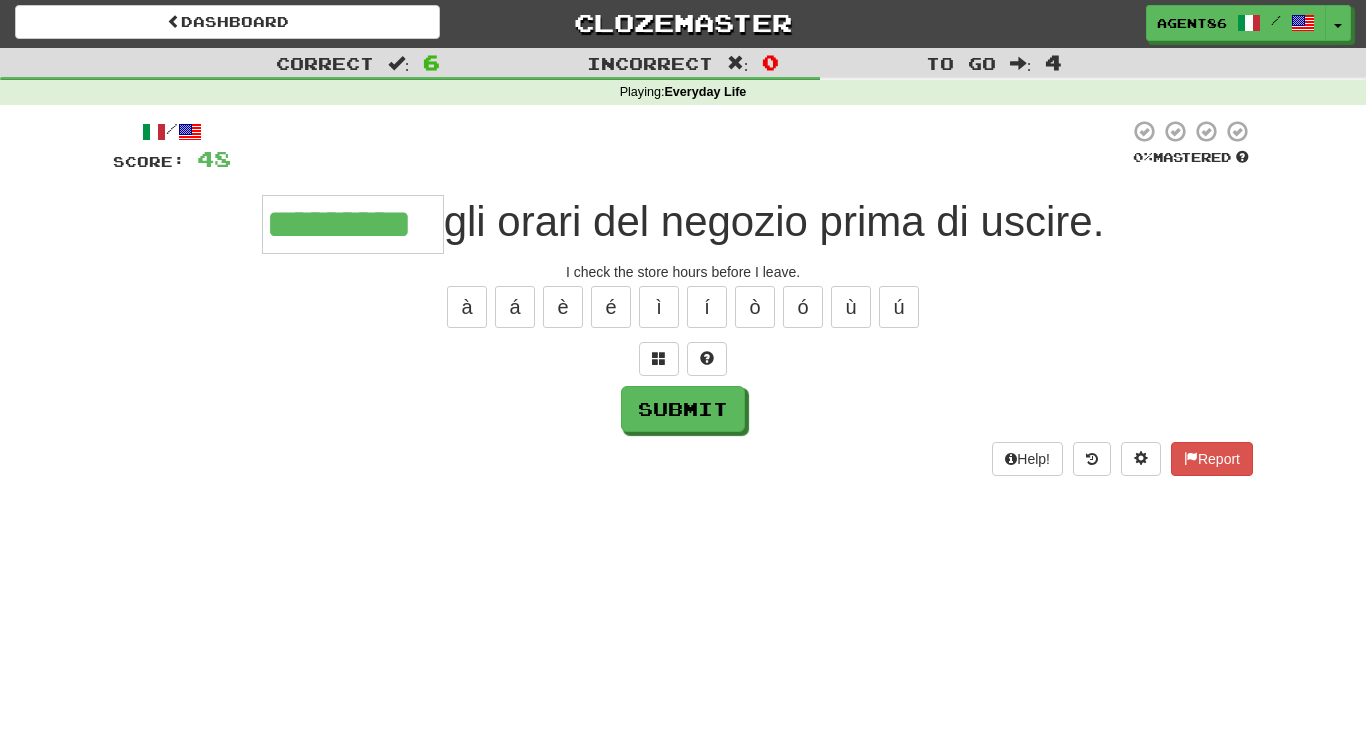 type on "*********" 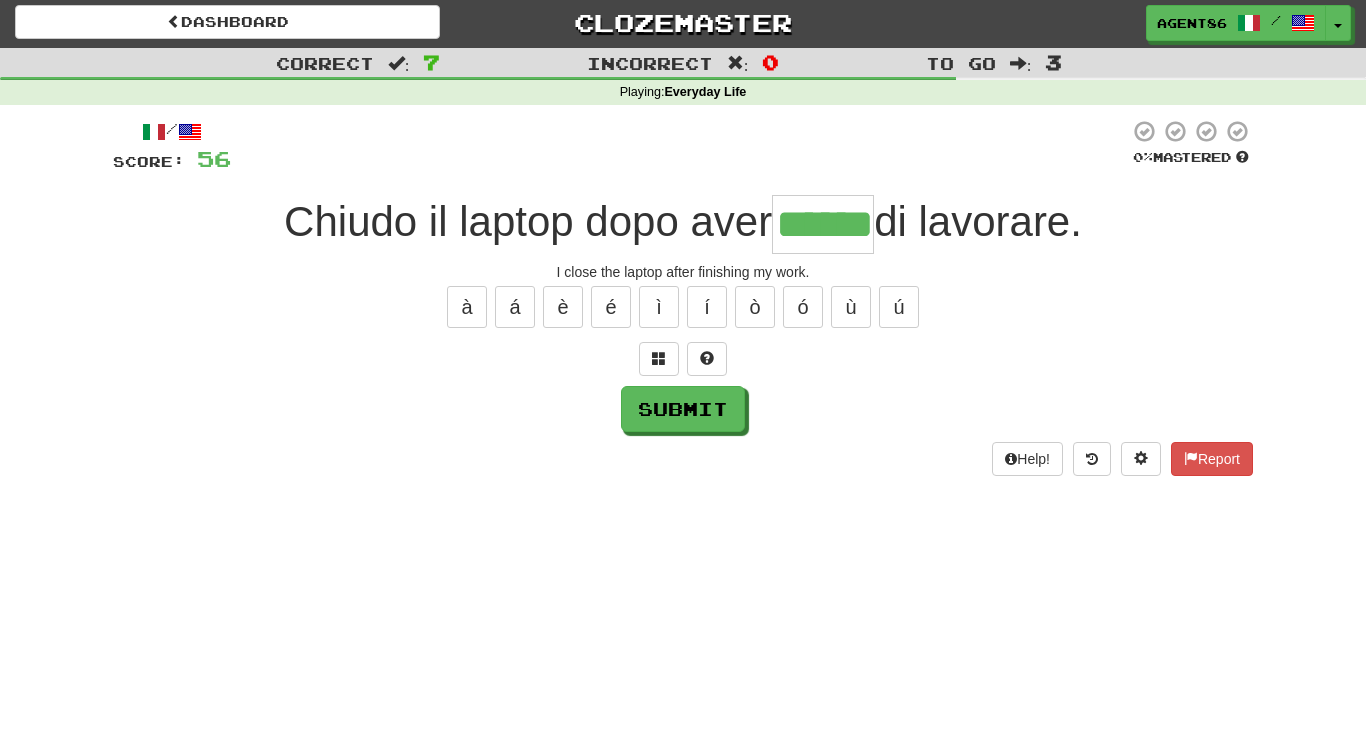 type on "******" 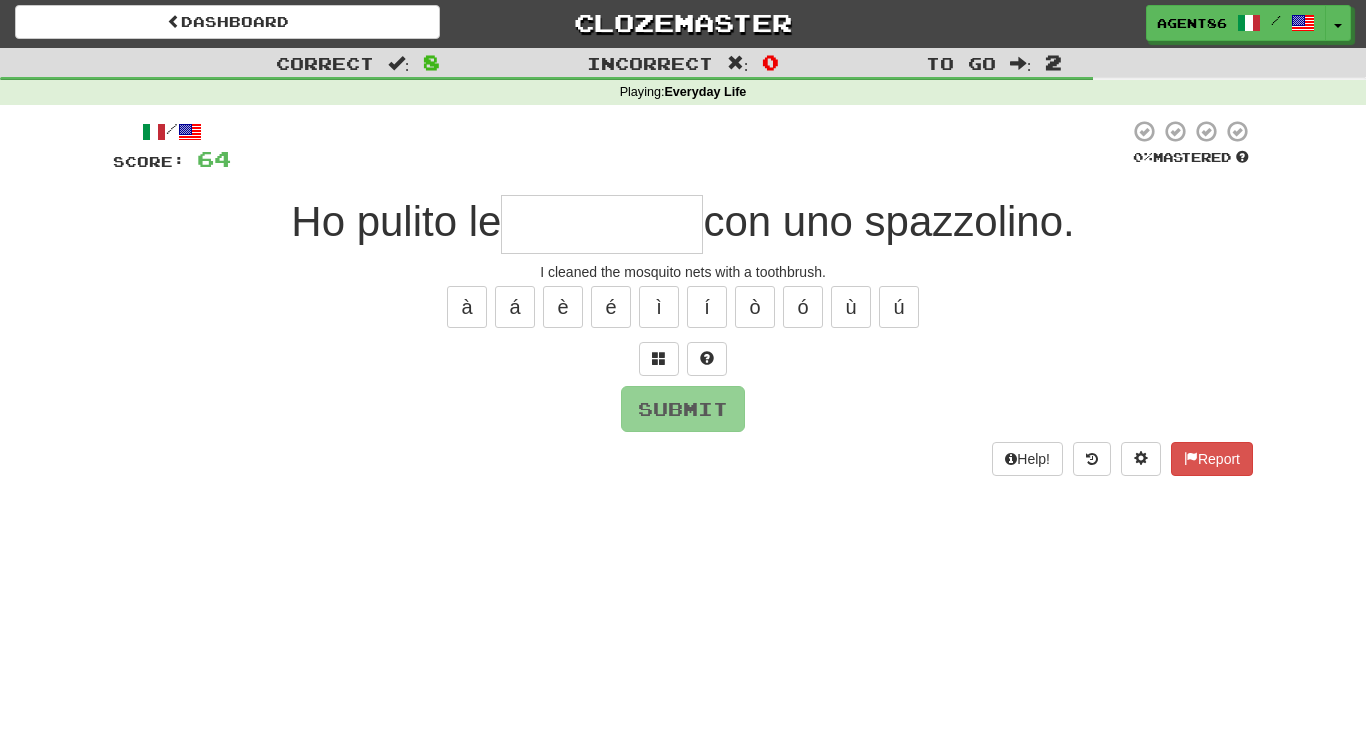 type on "*" 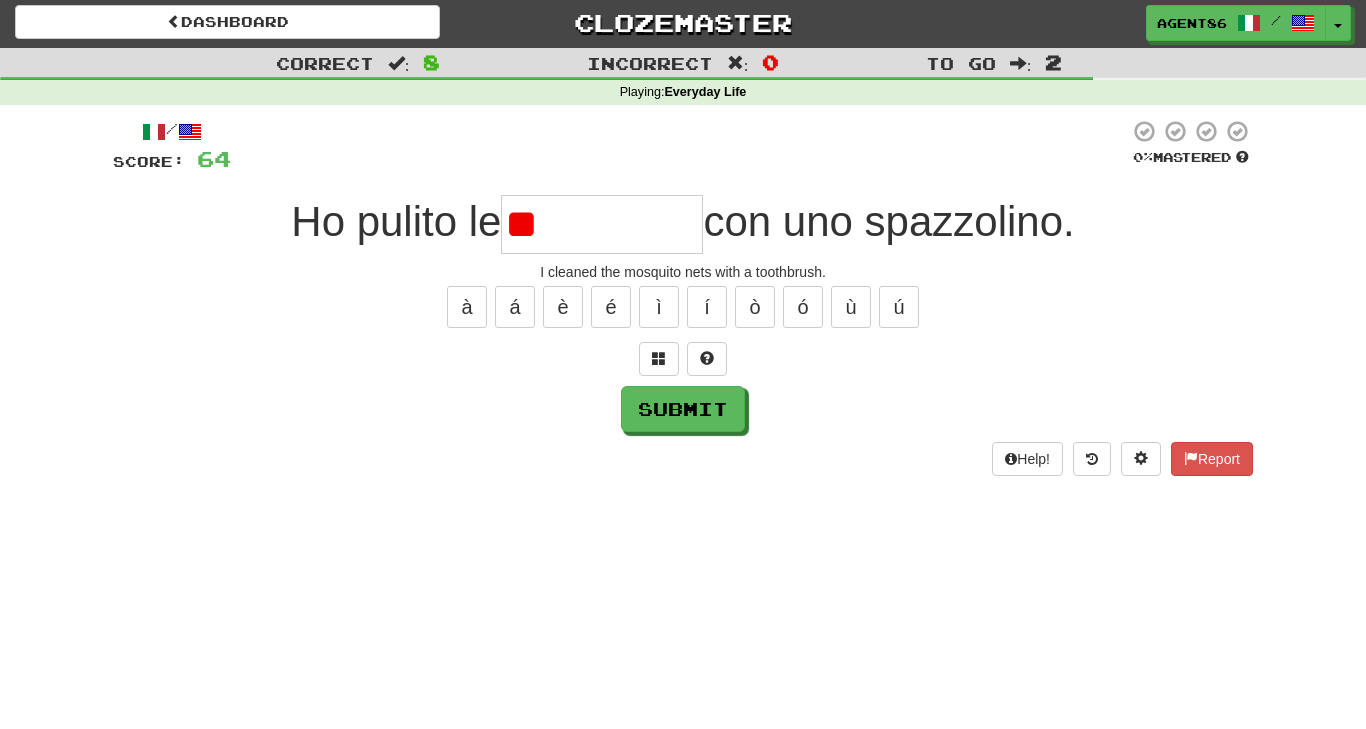 type on "*" 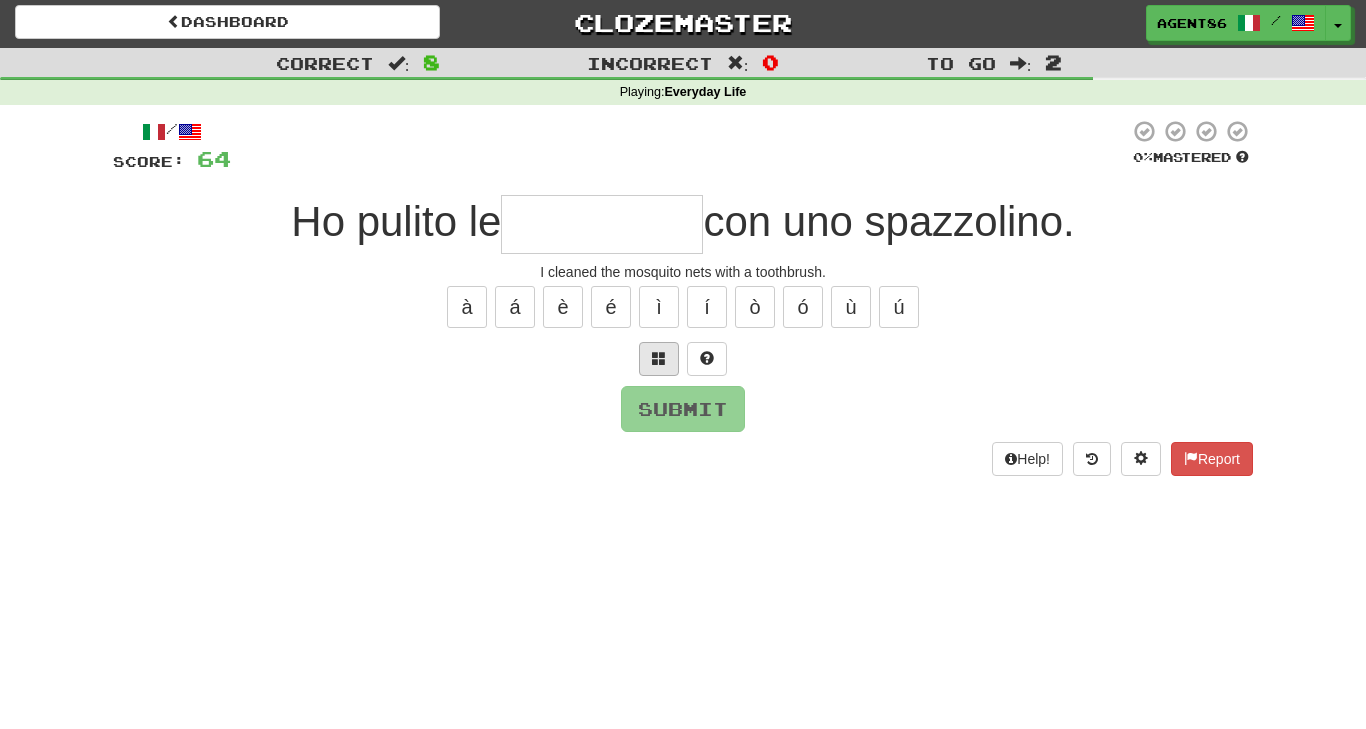 click at bounding box center (659, 358) 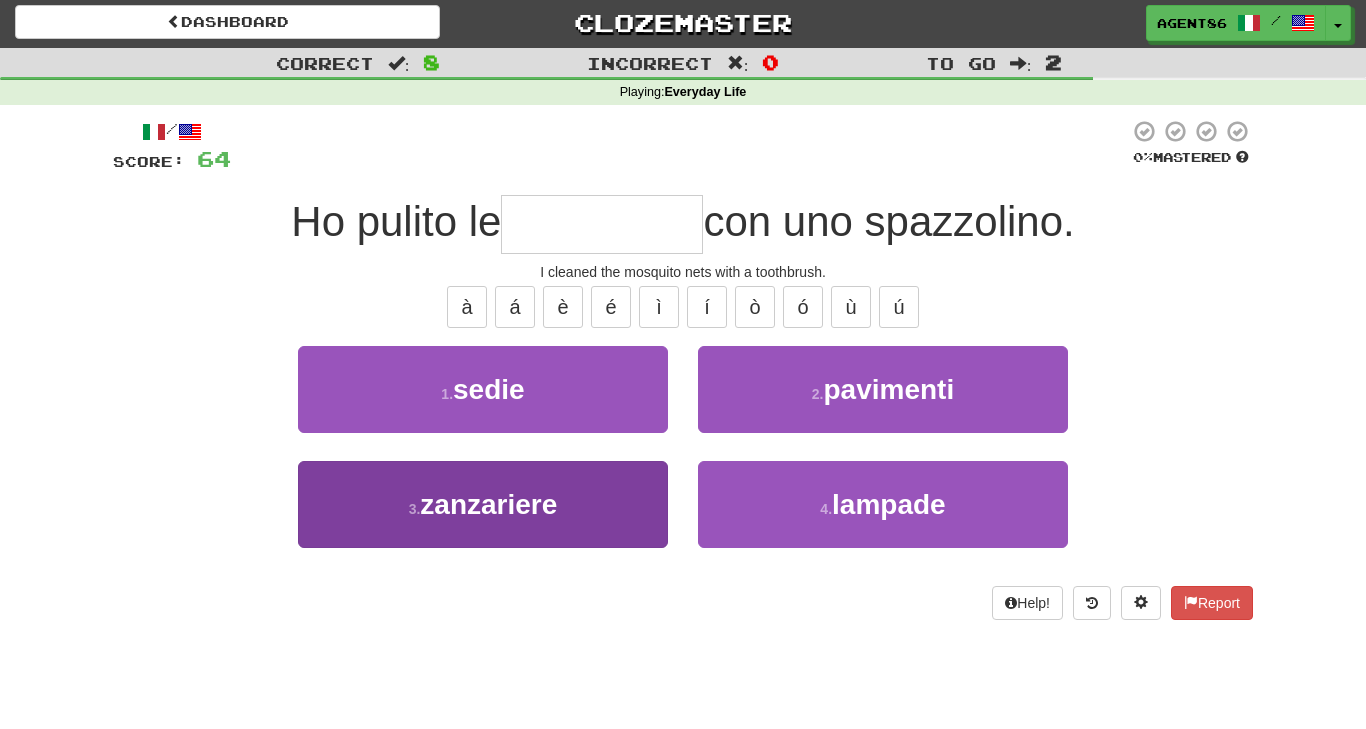 click on "zanzariere" at bounding box center [488, 504] 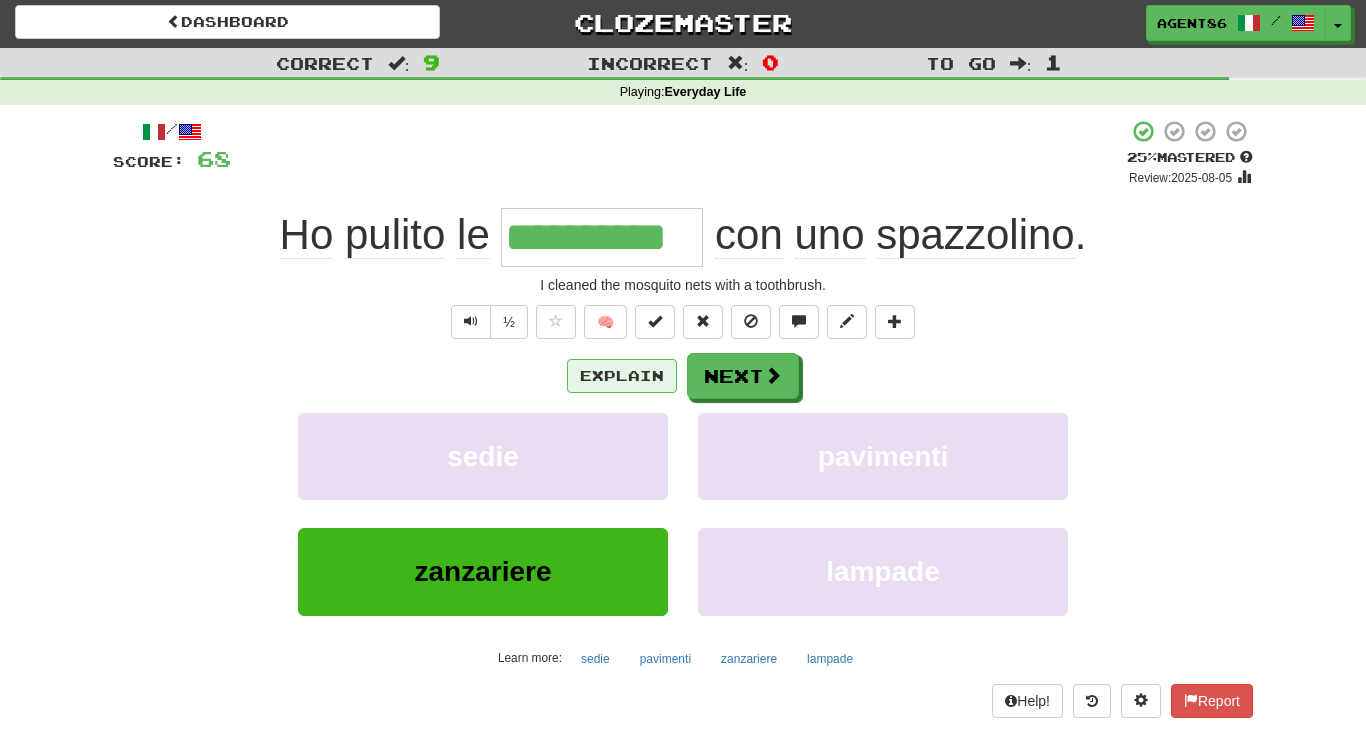 click on "Explain" at bounding box center (622, 376) 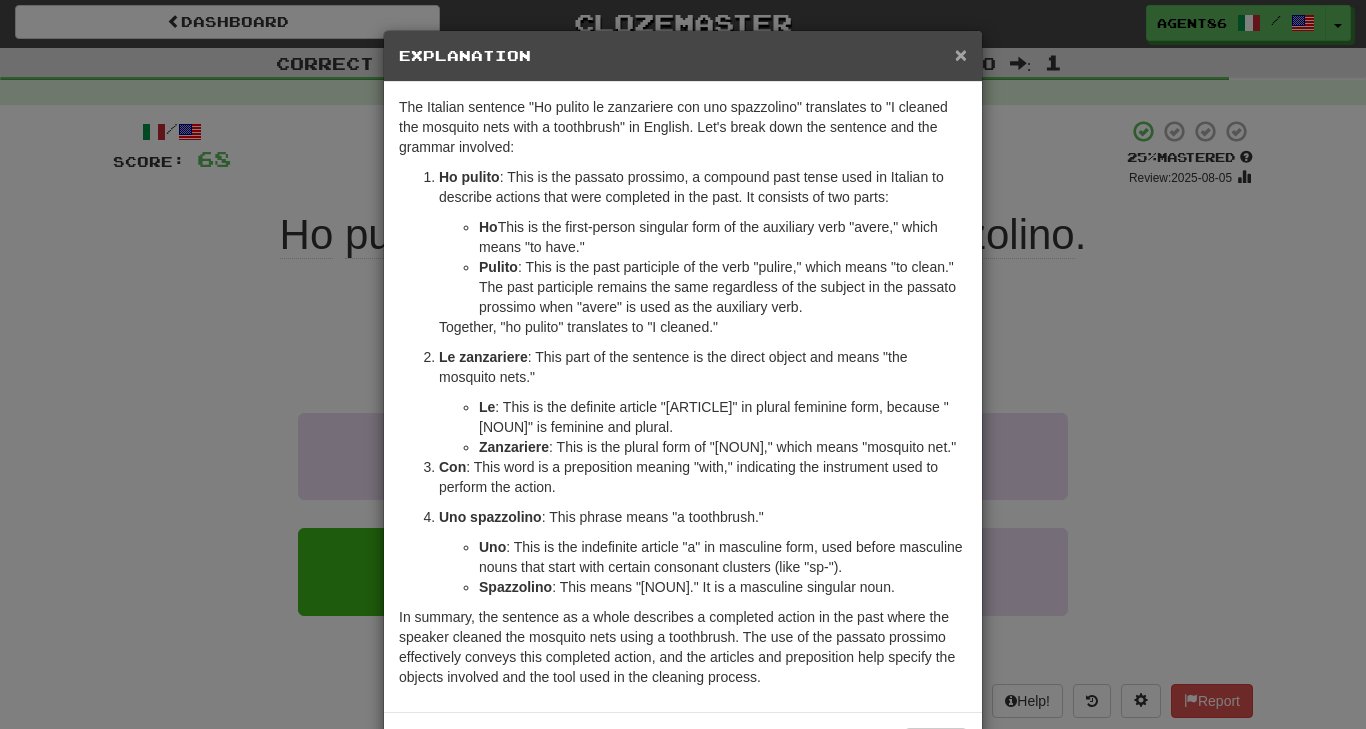 click on "×" at bounding box center [961, 54] 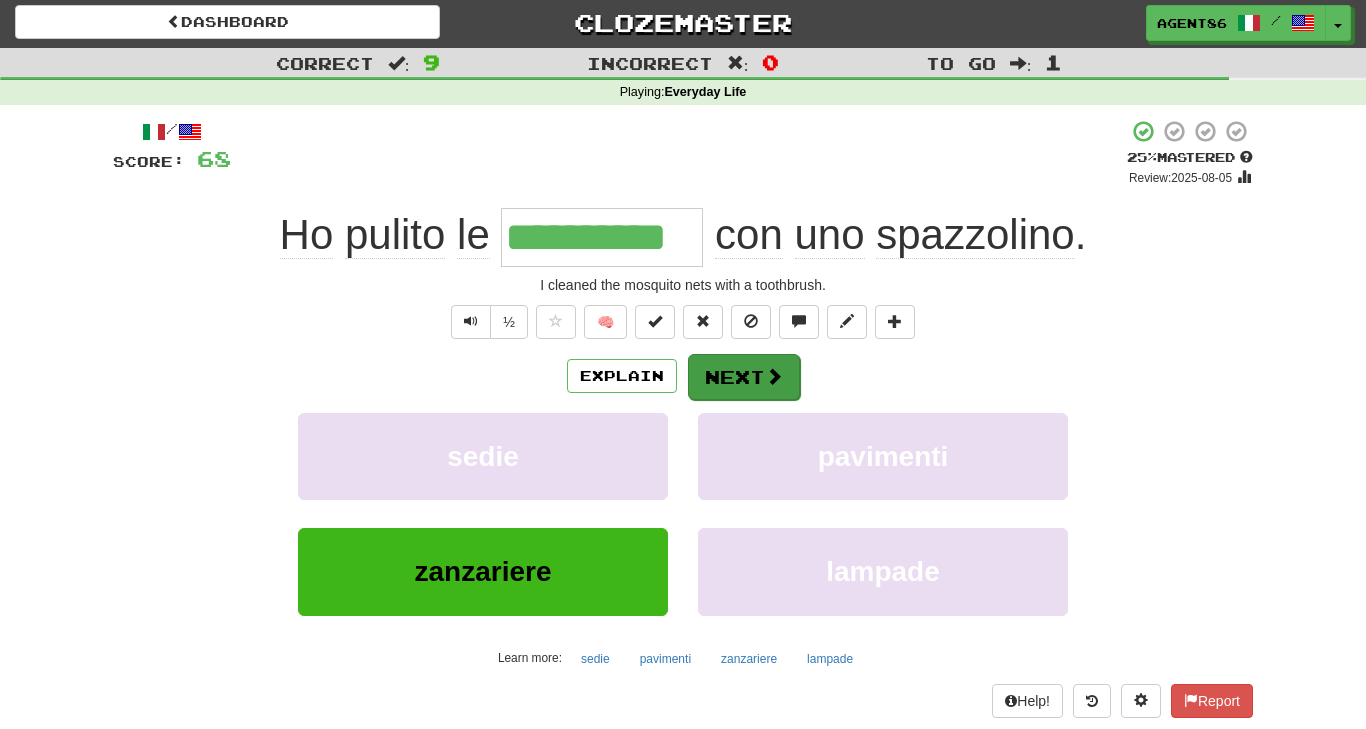 click on "Next" at bounding box center [744, 377] 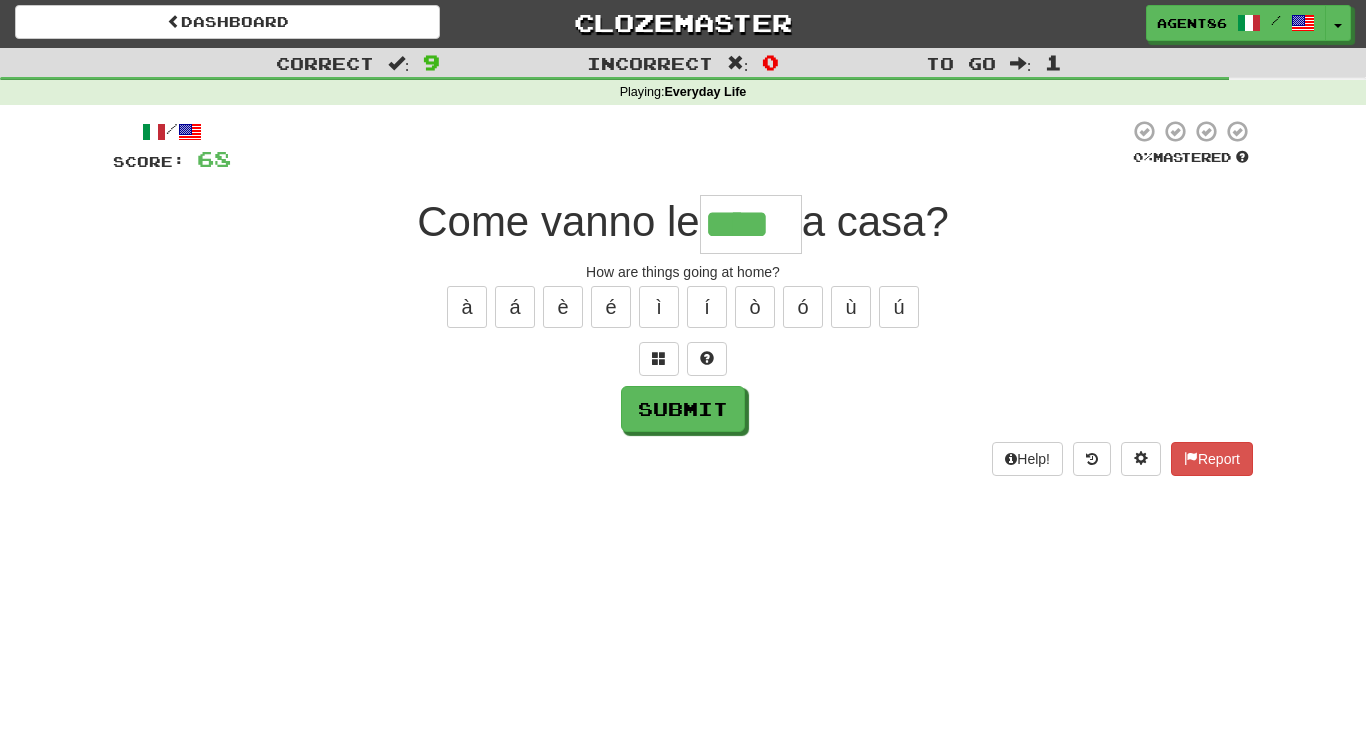 type on "****" 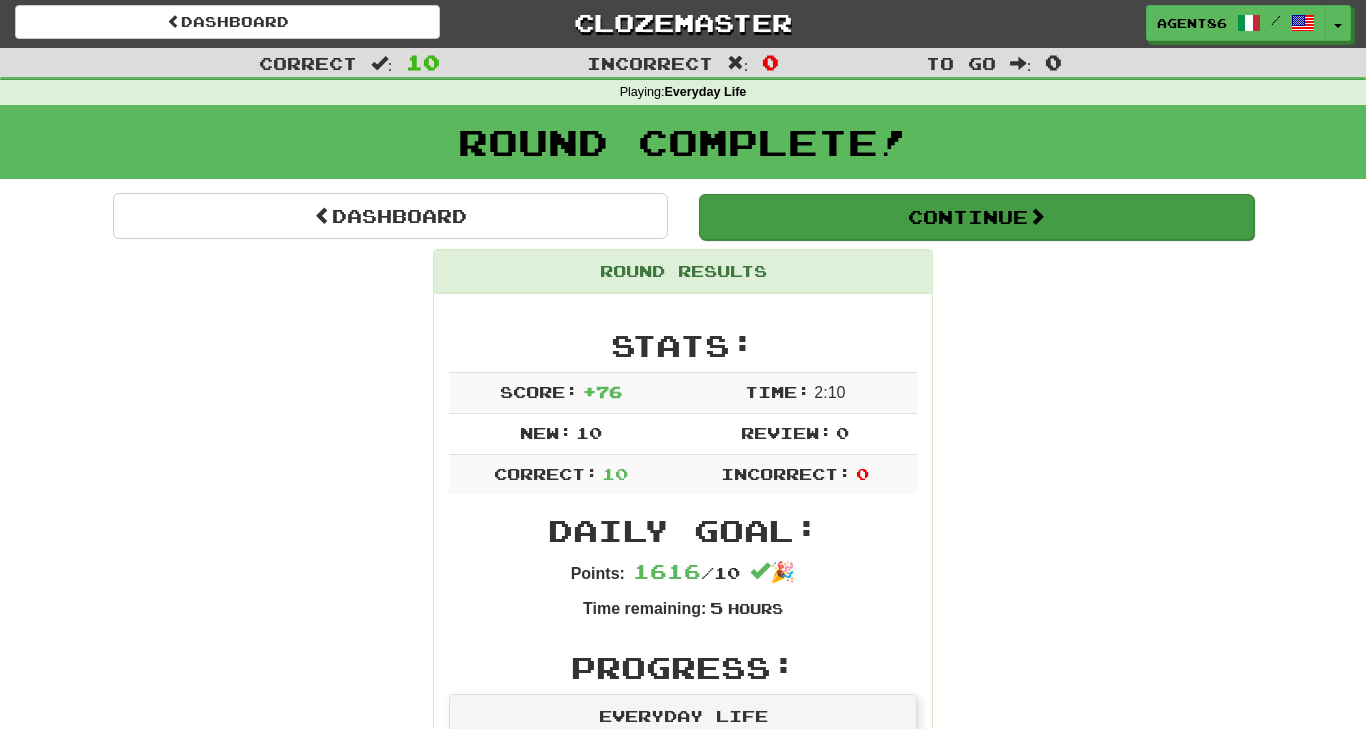 click on "Continue" at bounding box center [976, 217] 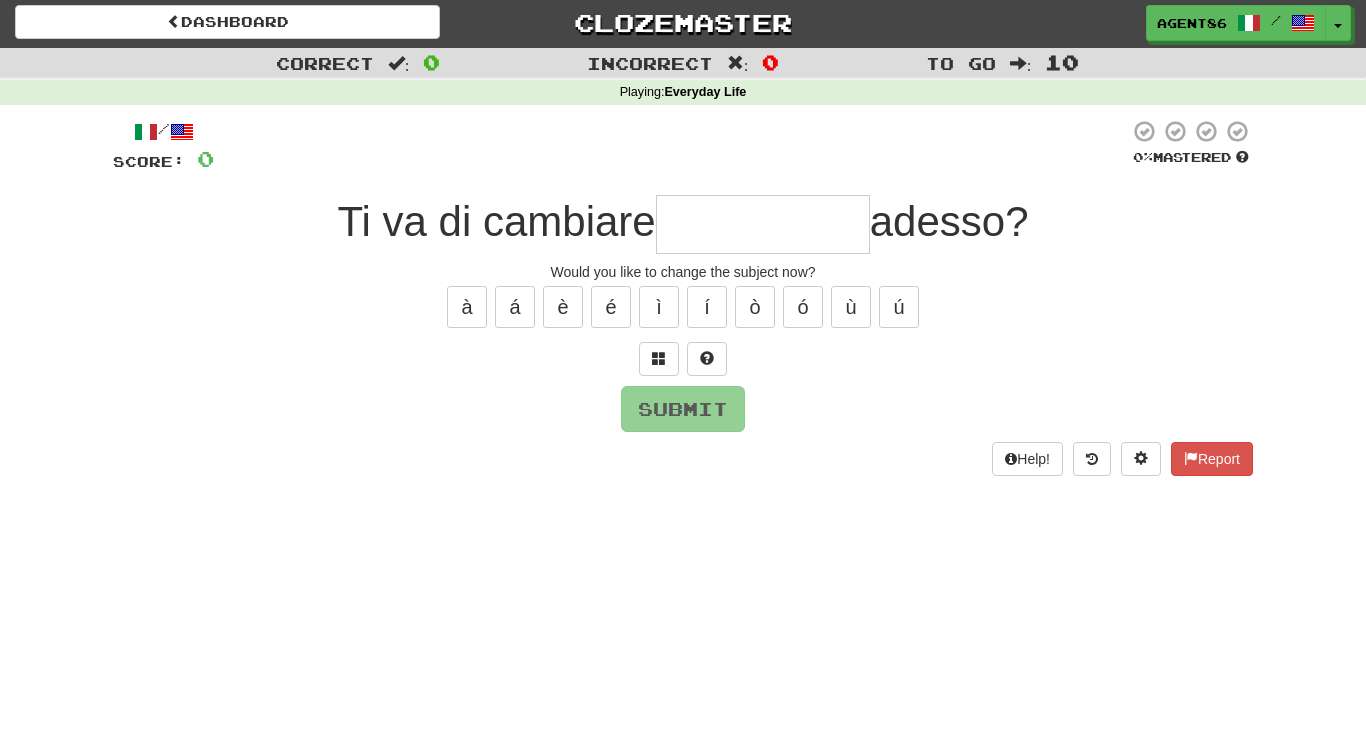 type on "*" 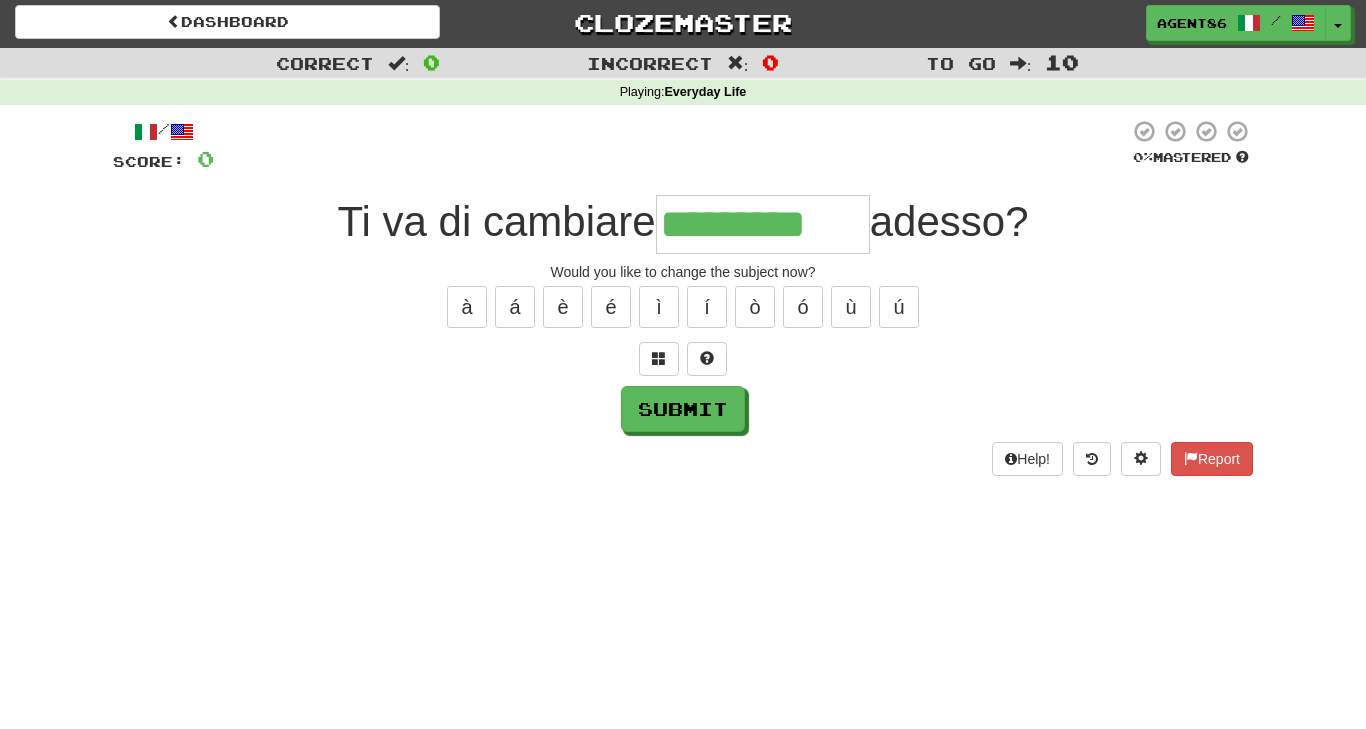 type on "*********" 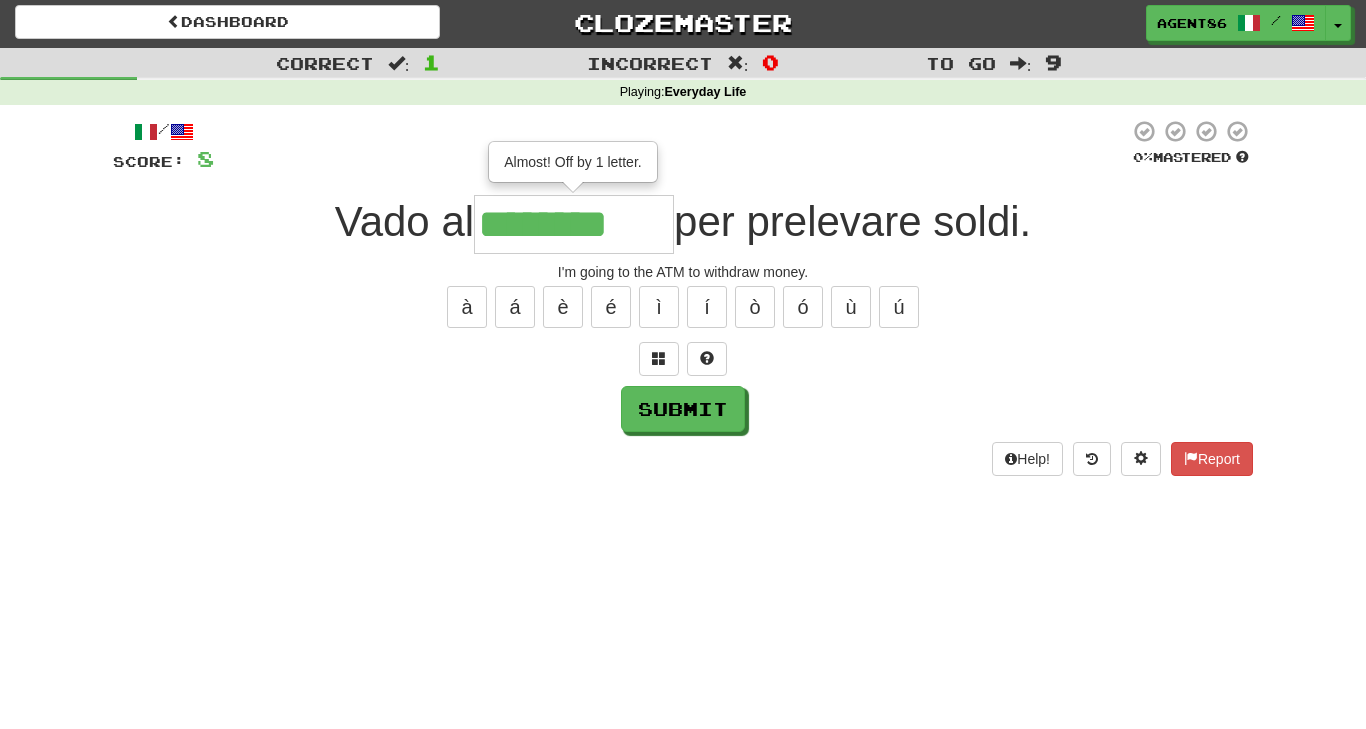 type on "********" 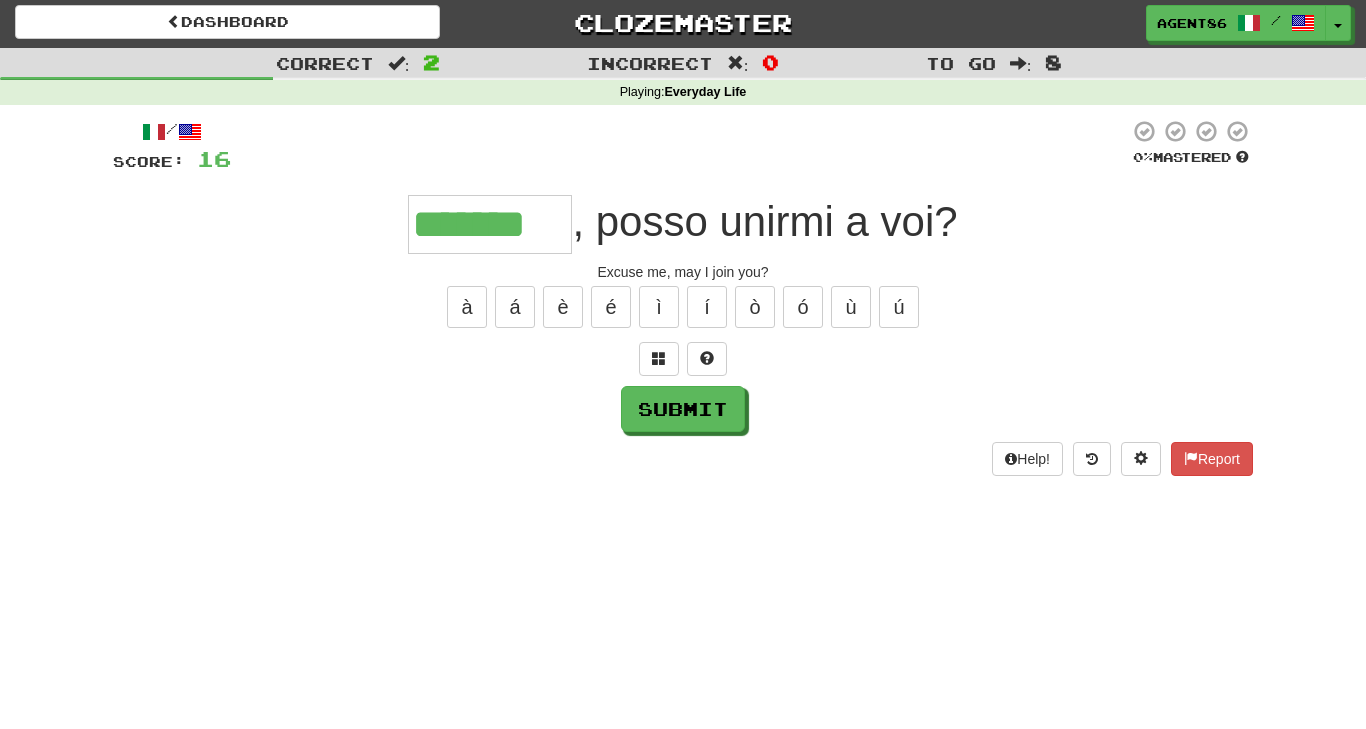 type on "*******" 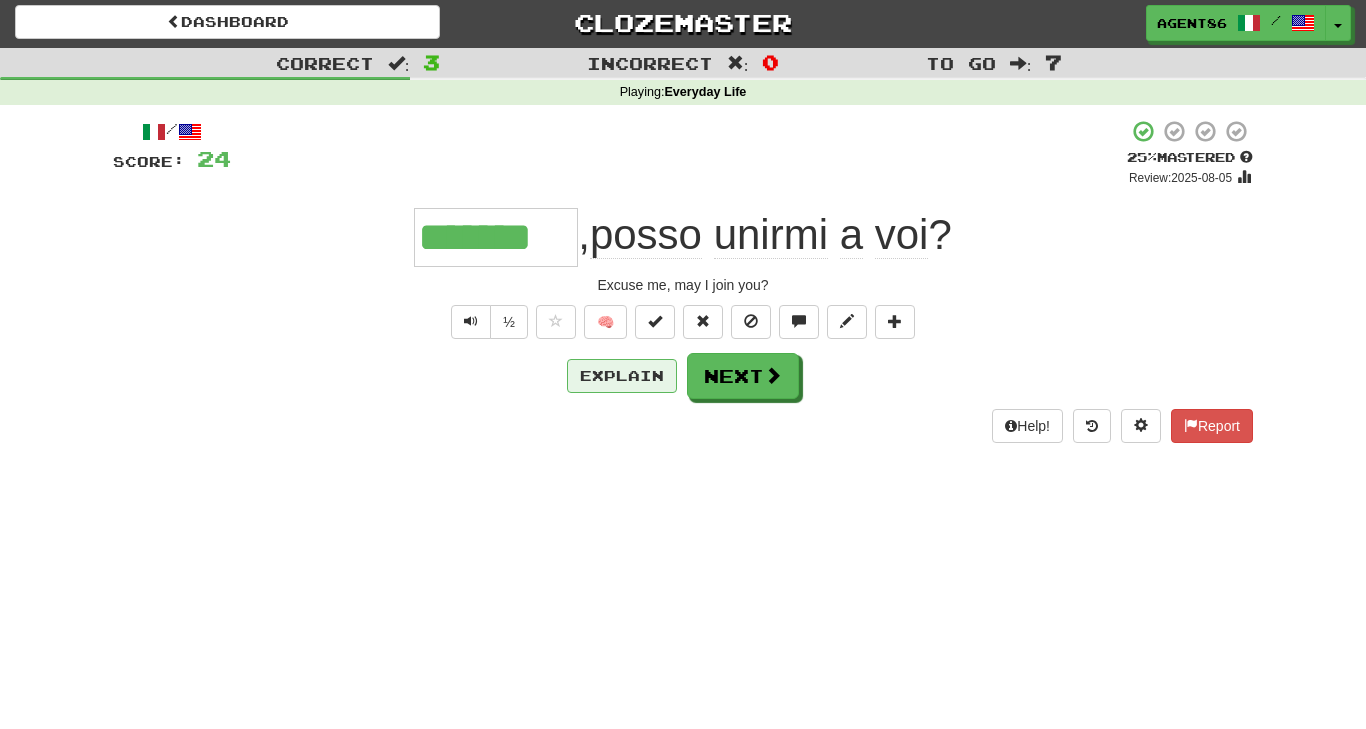 scroll, scrollTop: 1, scrollLeft: 0, axis: vertical 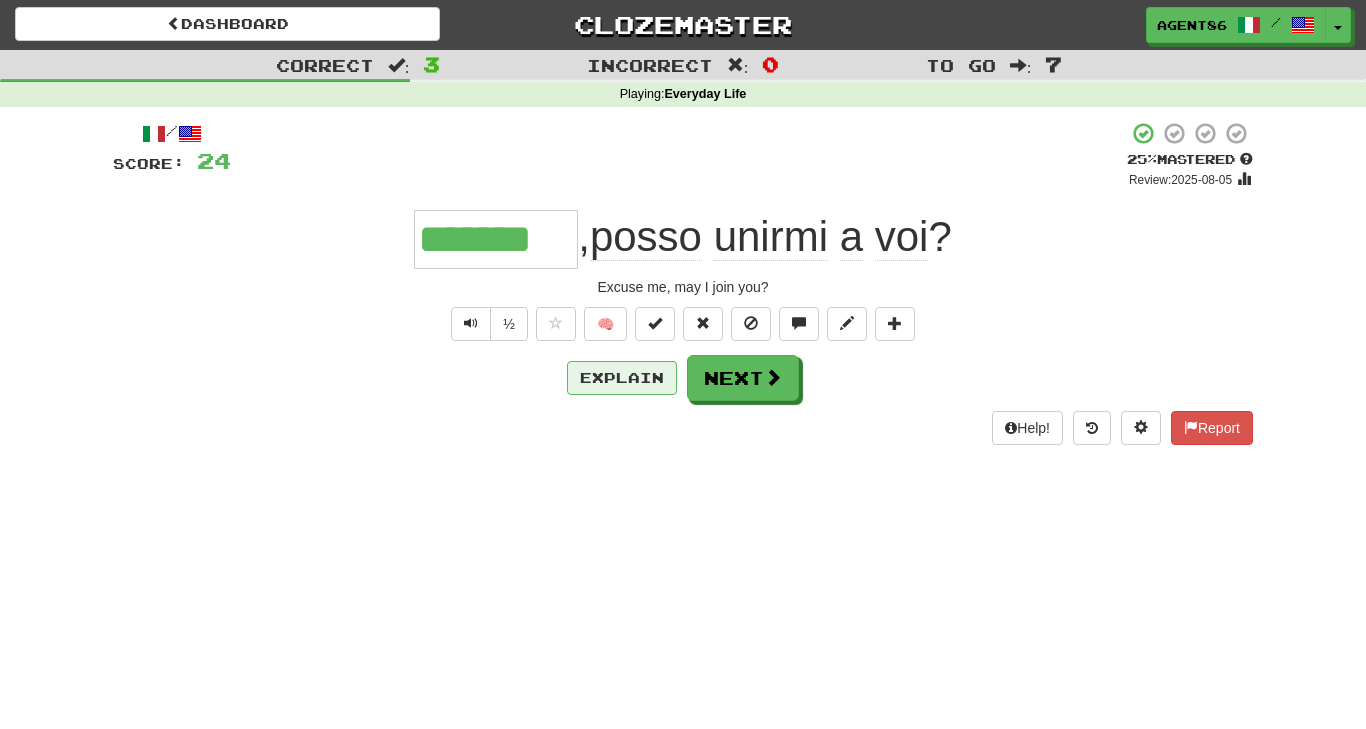 click on "Explain" at bounding box center [622, 378] 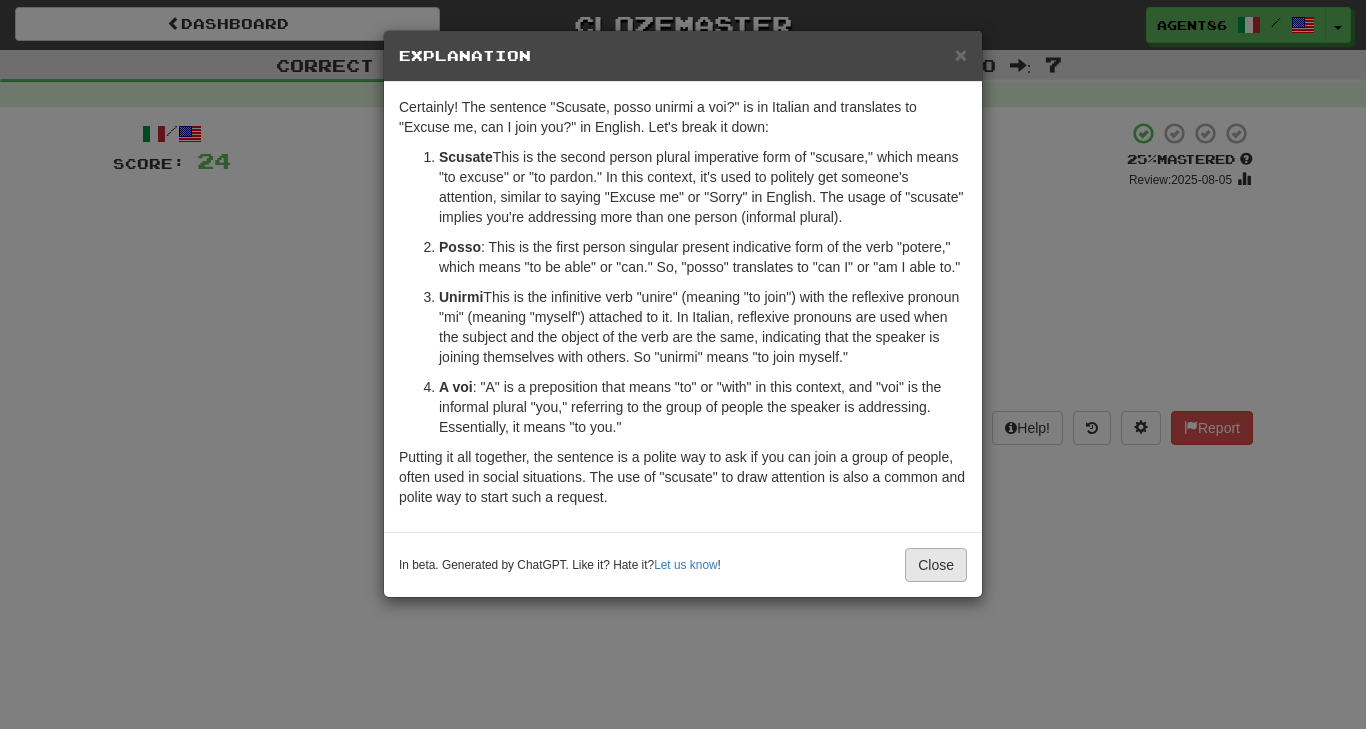 click on "Close" at bounding box center [936, 565] 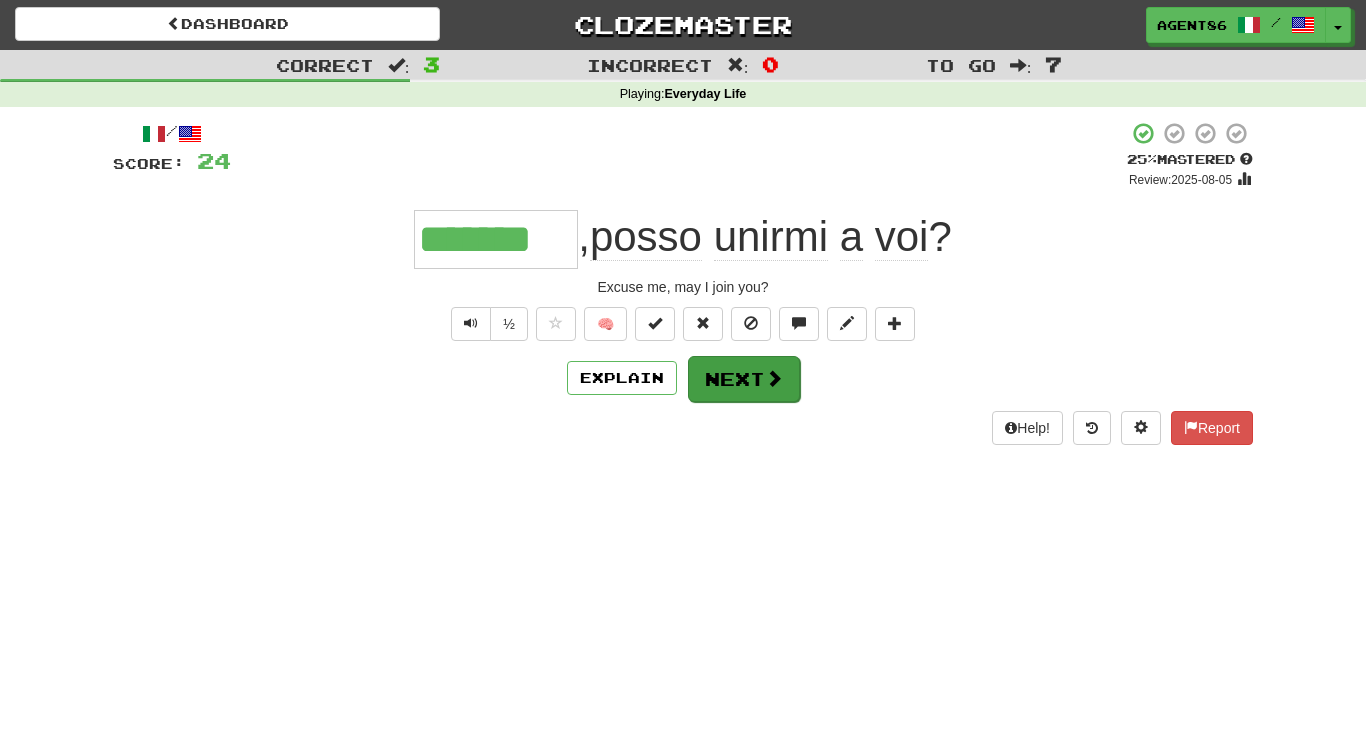 click on "Next" at bounding box center (744, 379) 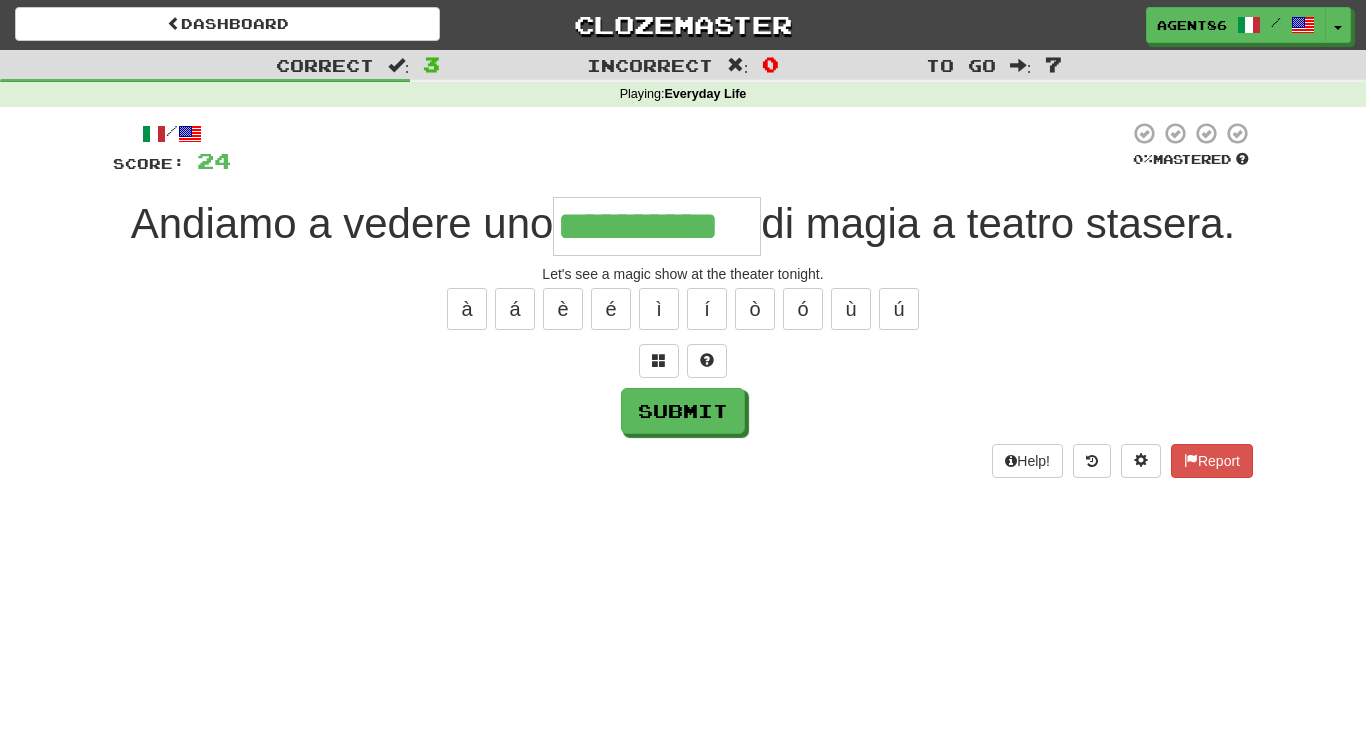 type on "**********" 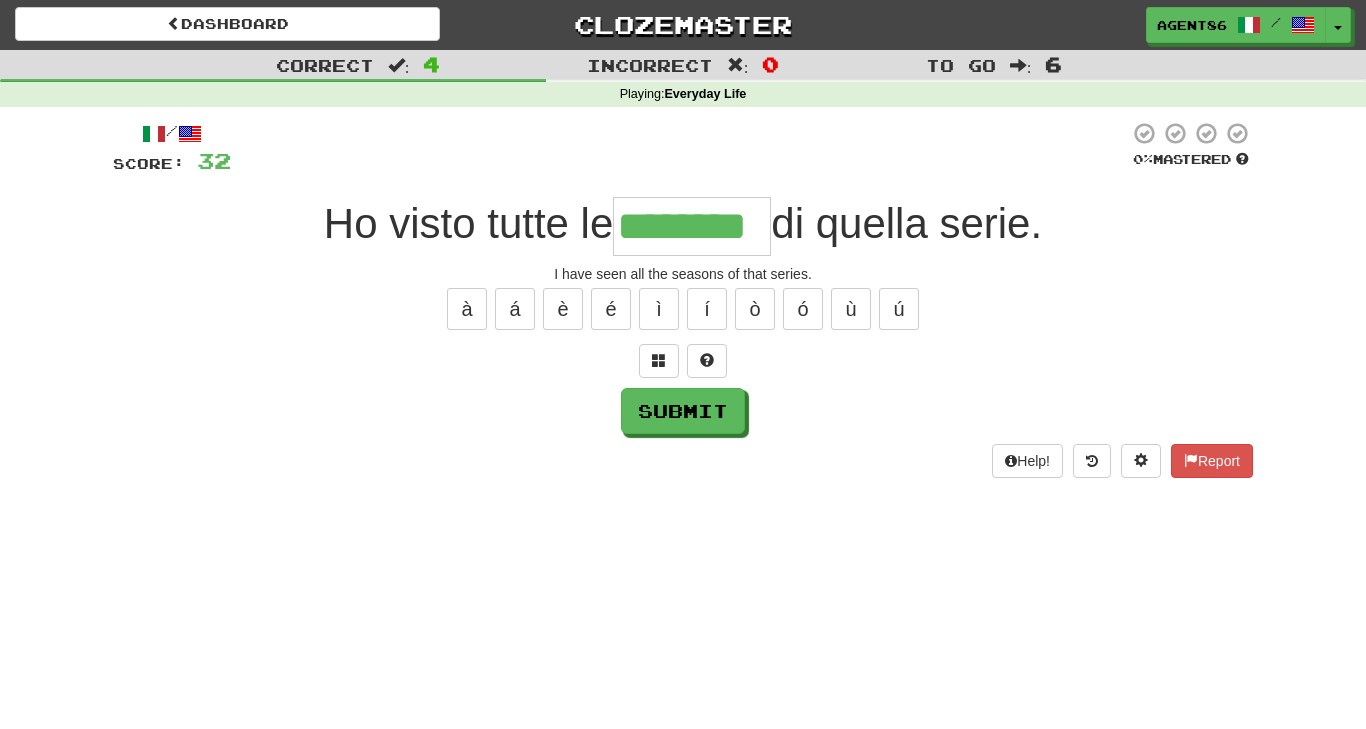 type on "********" 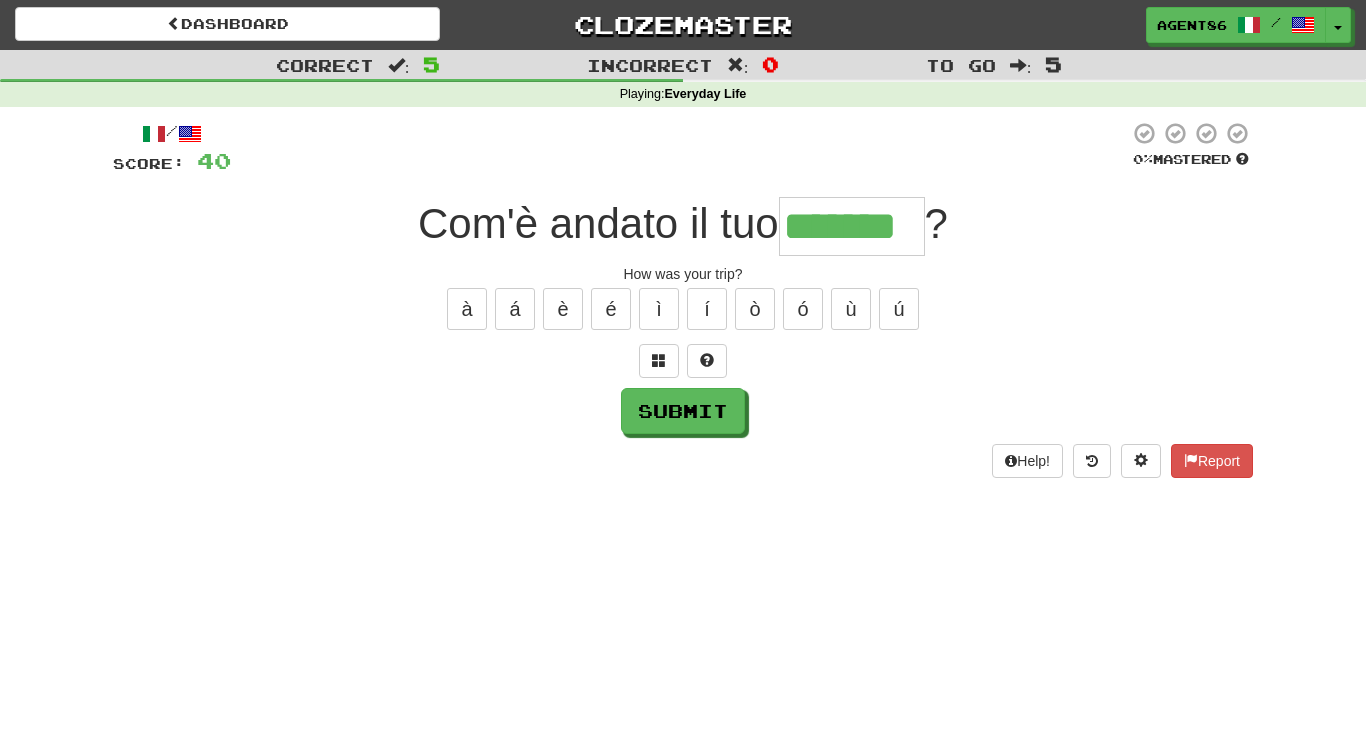 type on "*******" 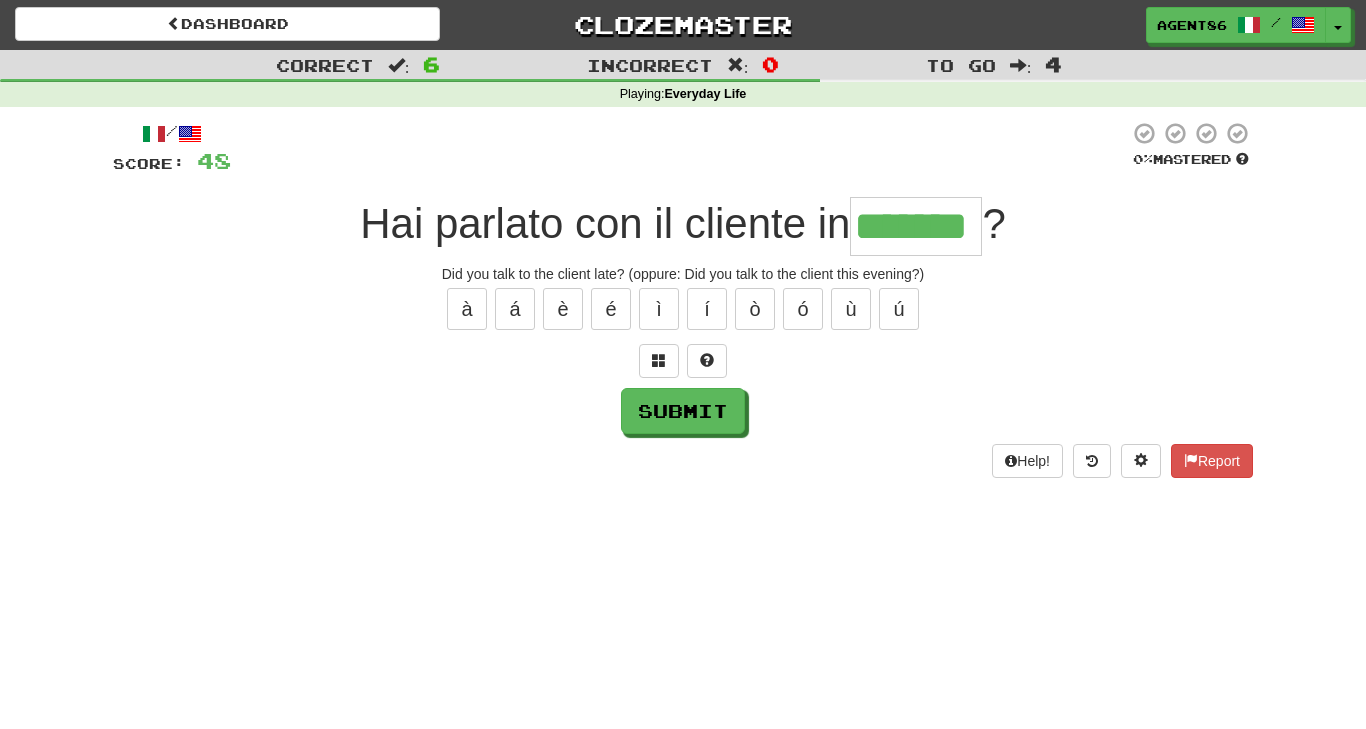 type on "*******" 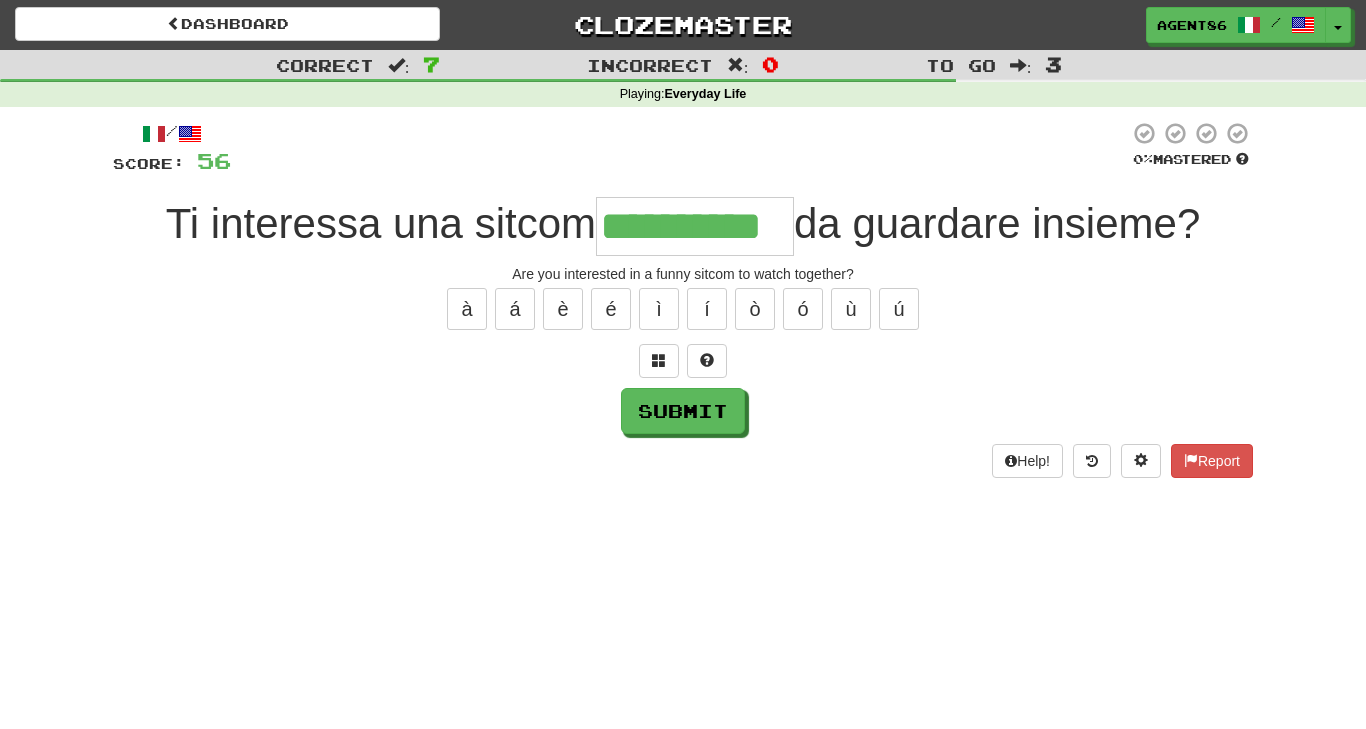 type on "**********" 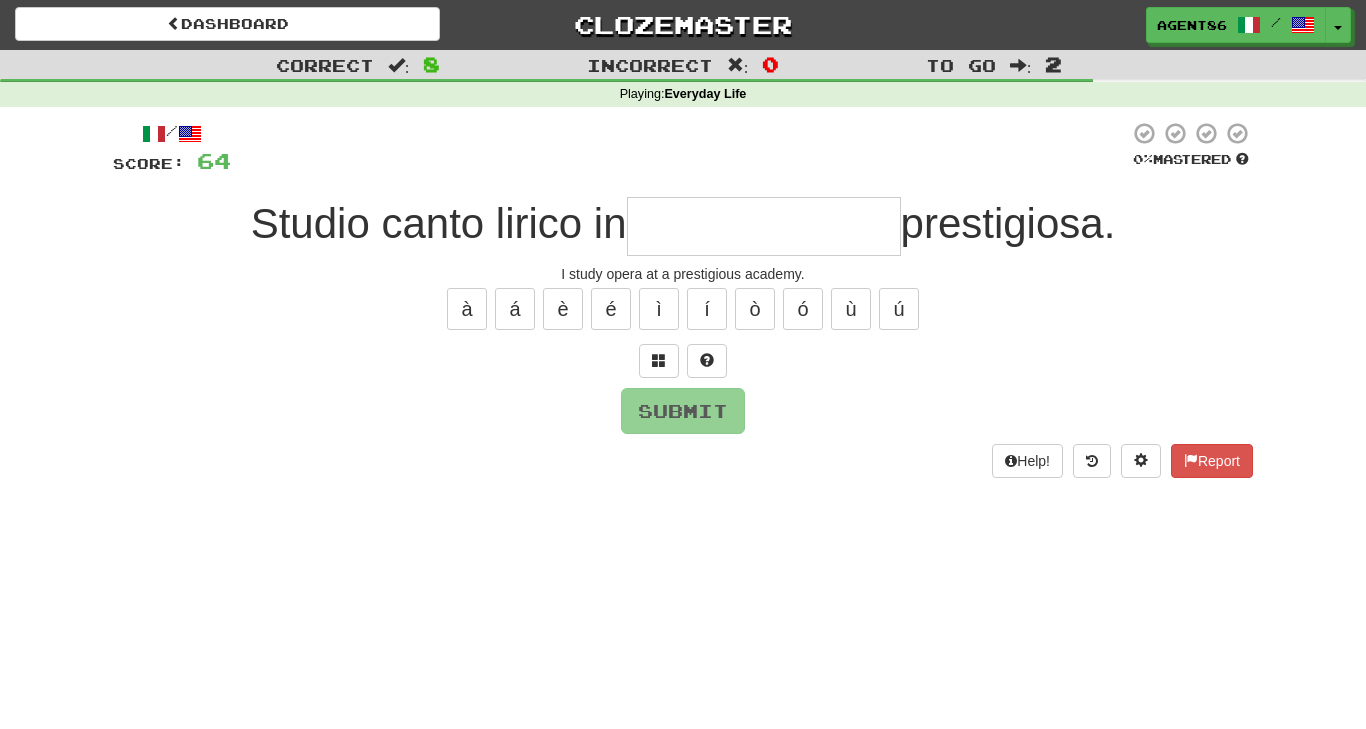 type on "*" 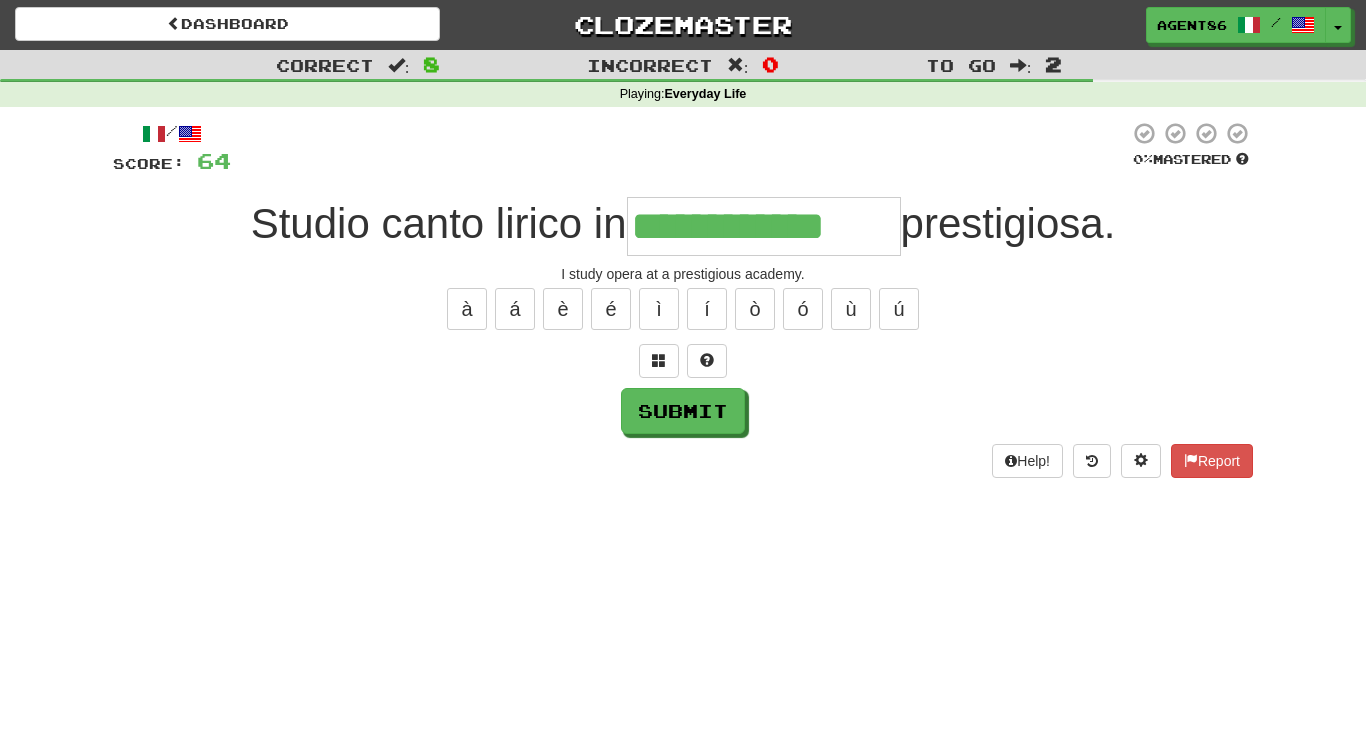 type on "**********" 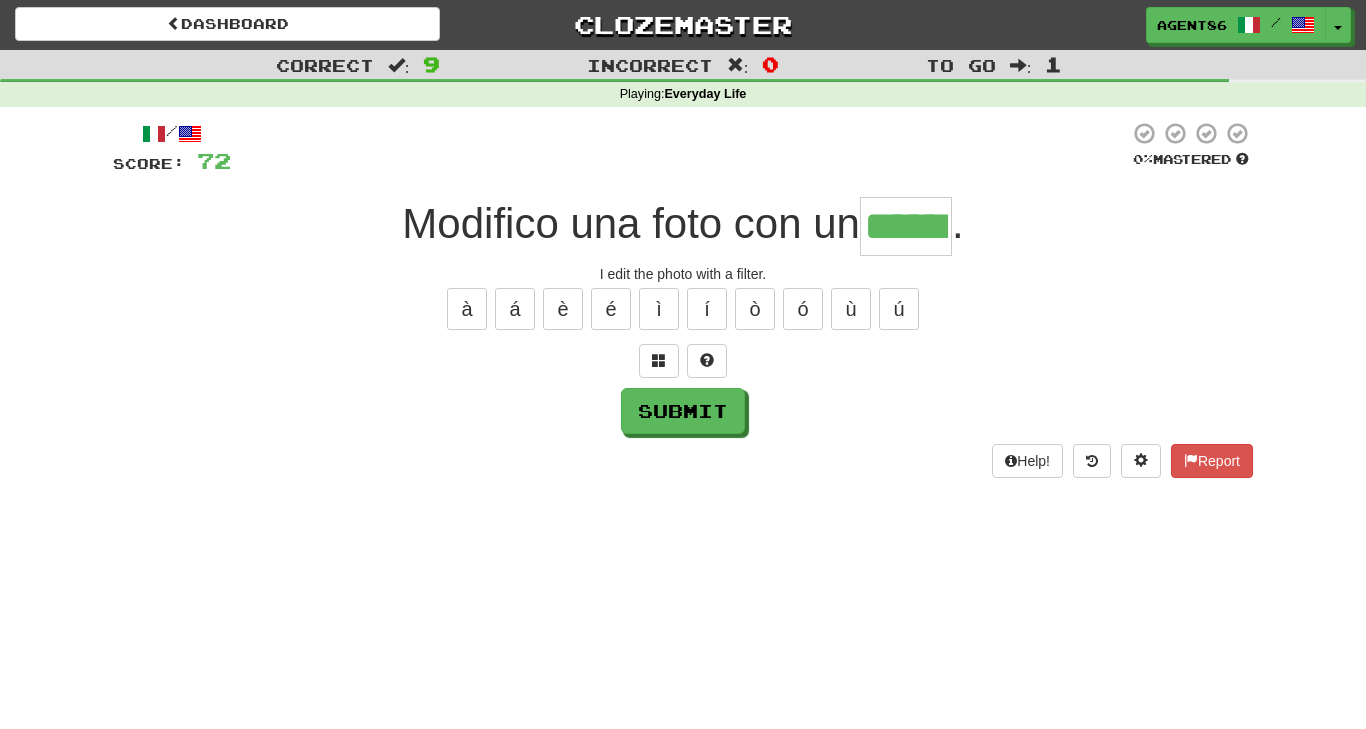 type on "******" 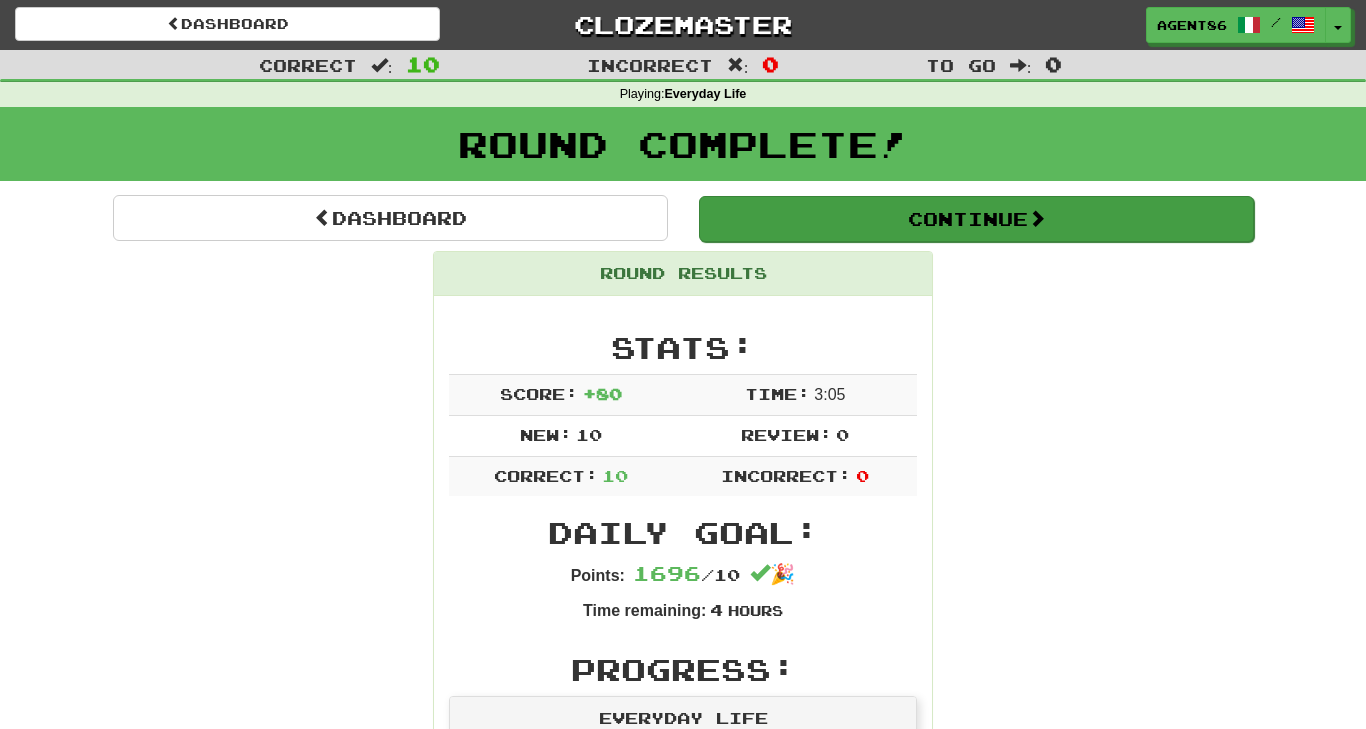 click on "Continue" at bounding box center (976, 219) 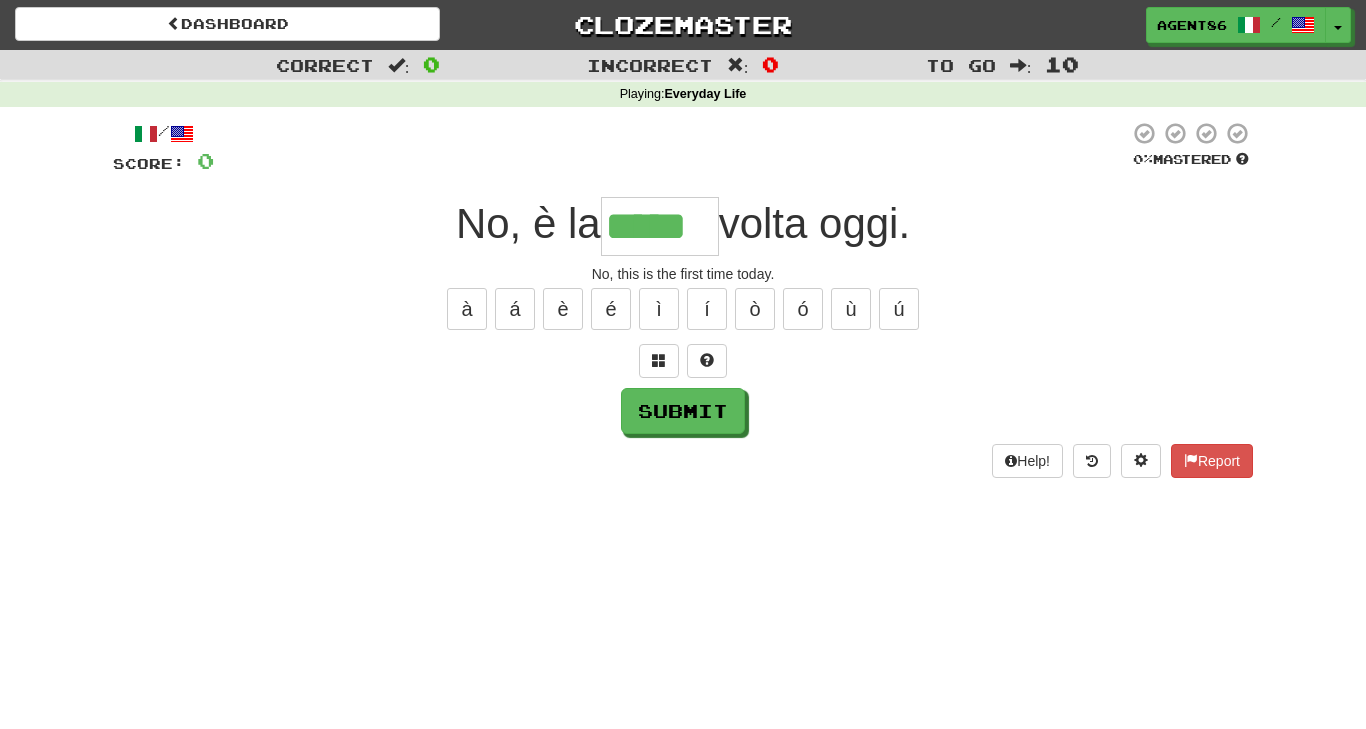 type on "*****" 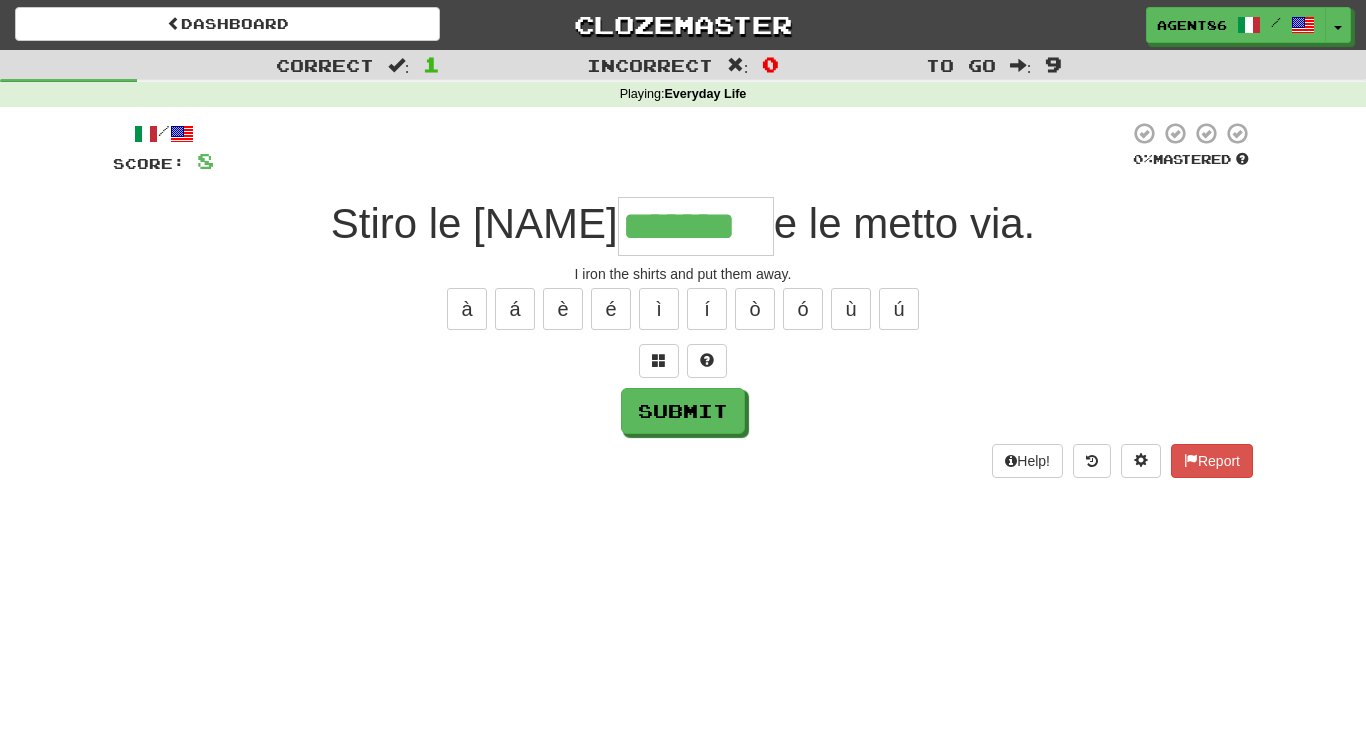 type on "*******" 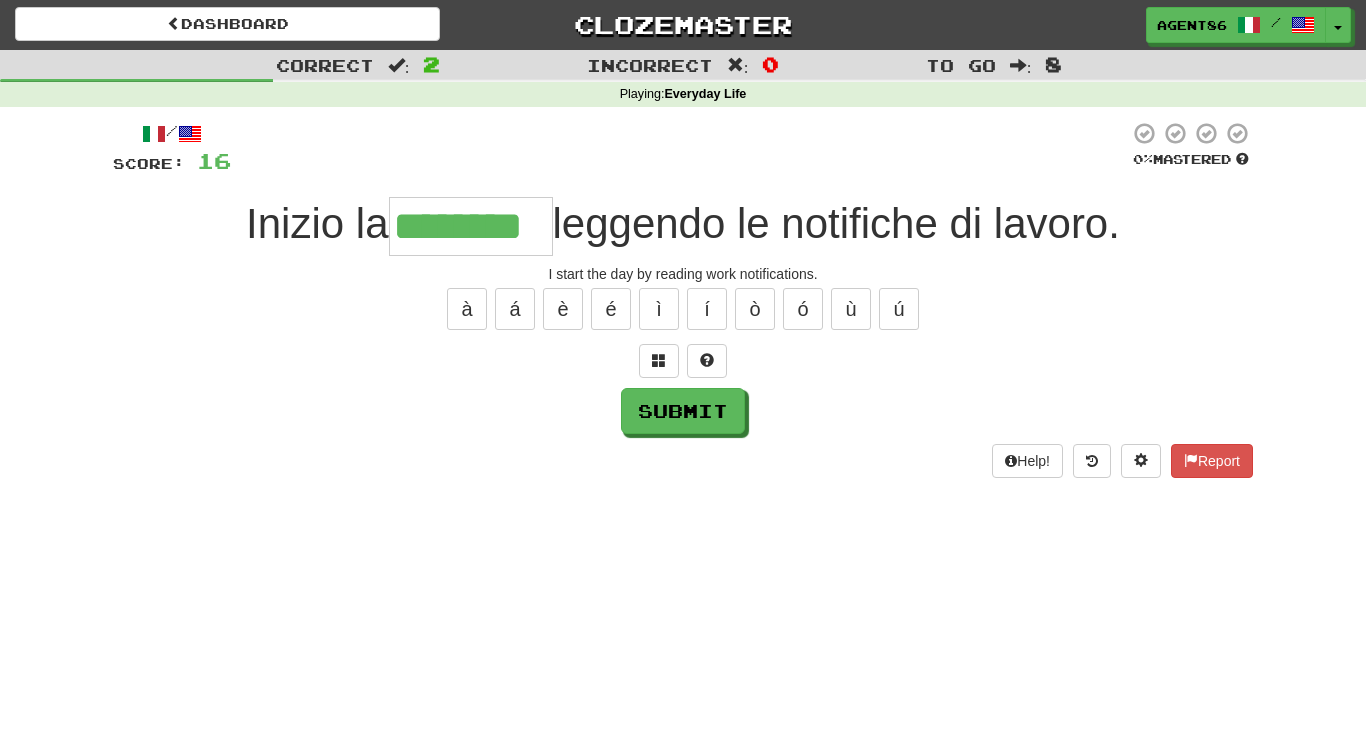 type on "********" 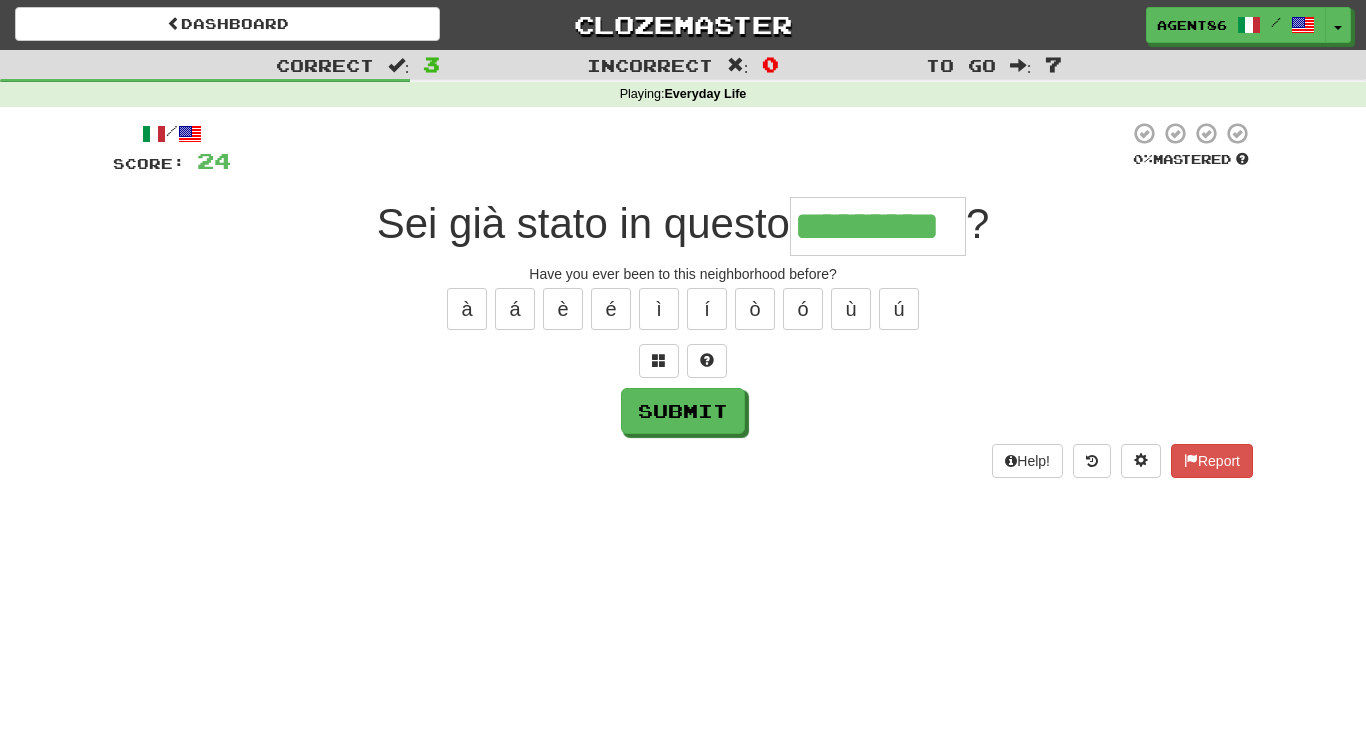 type on "*********" 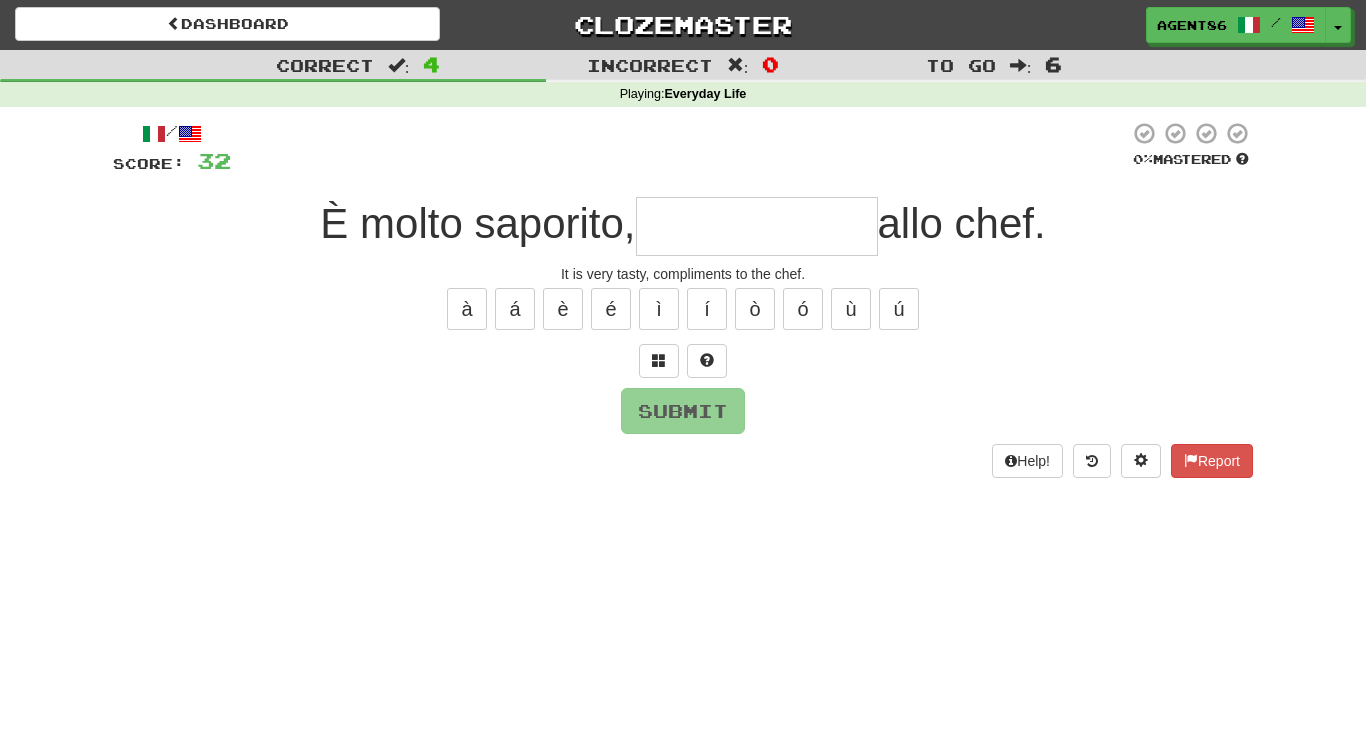 type on "*" 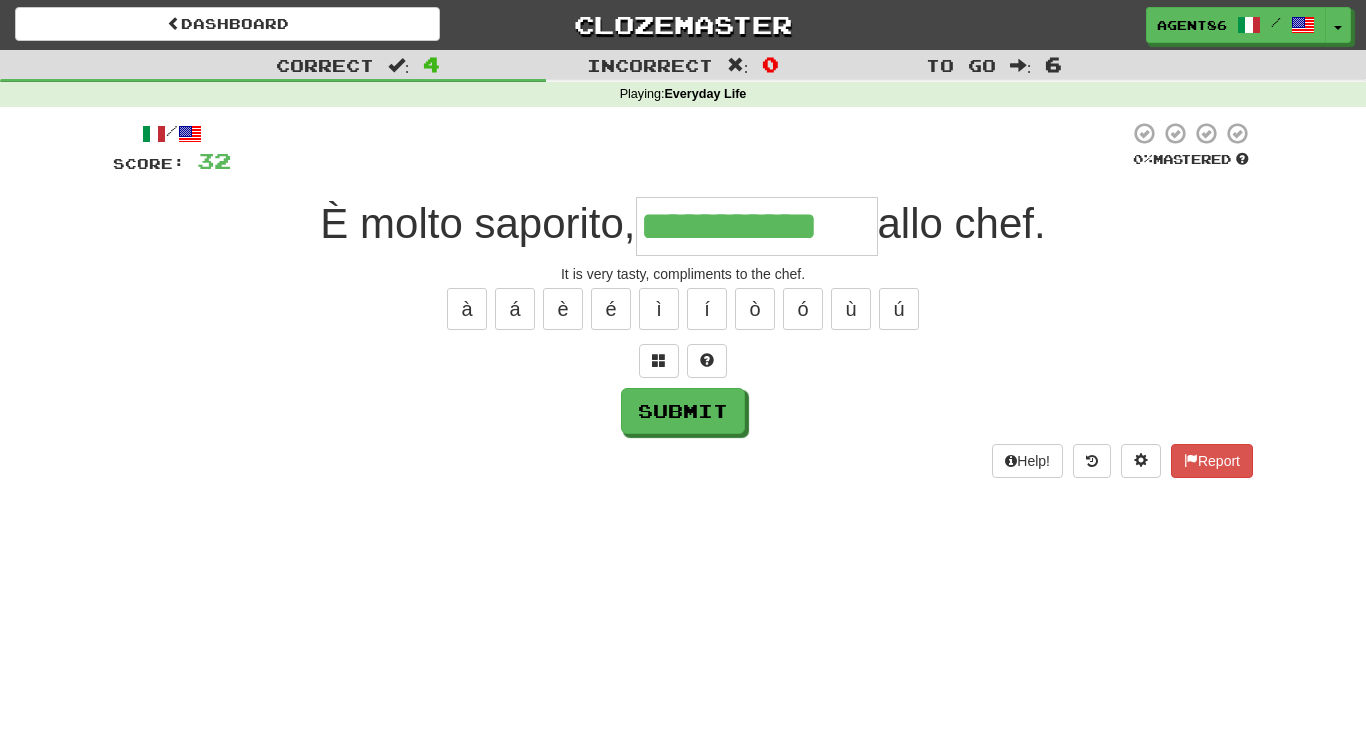 type on "**********" 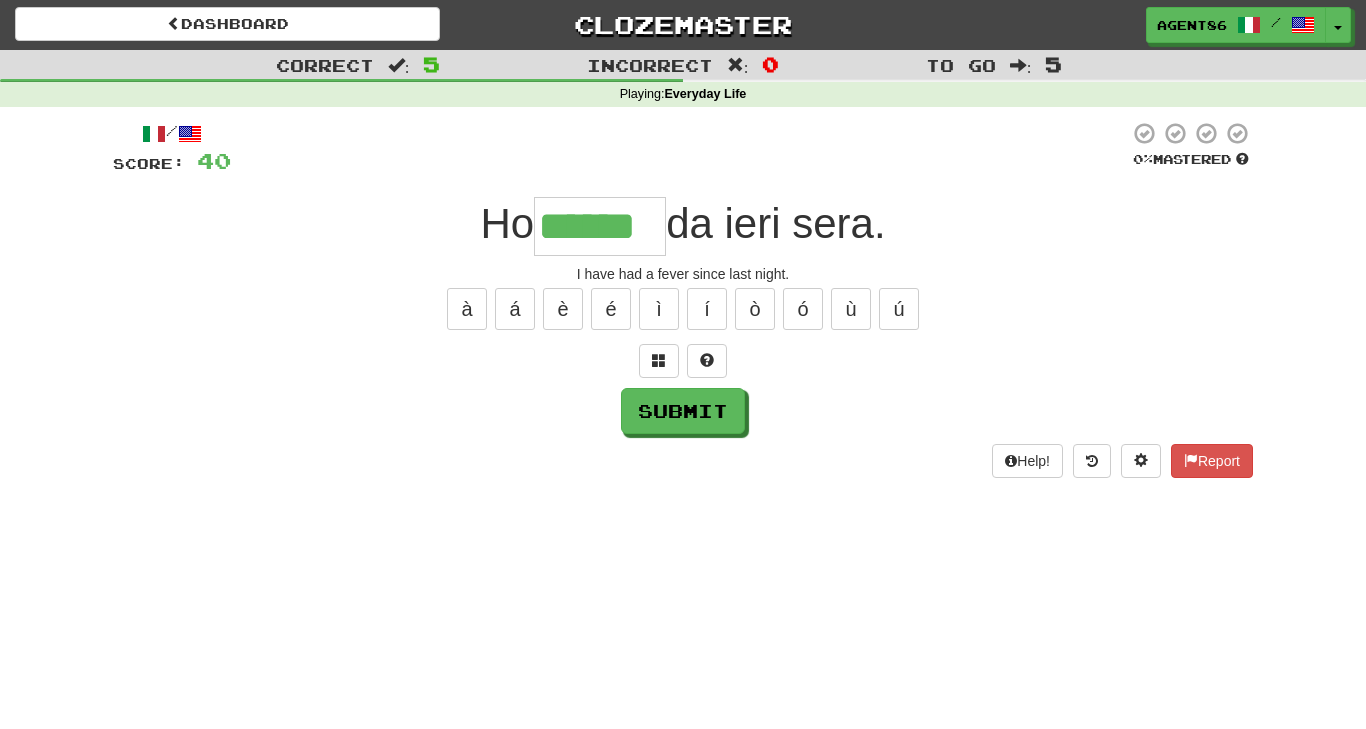 type on "******" 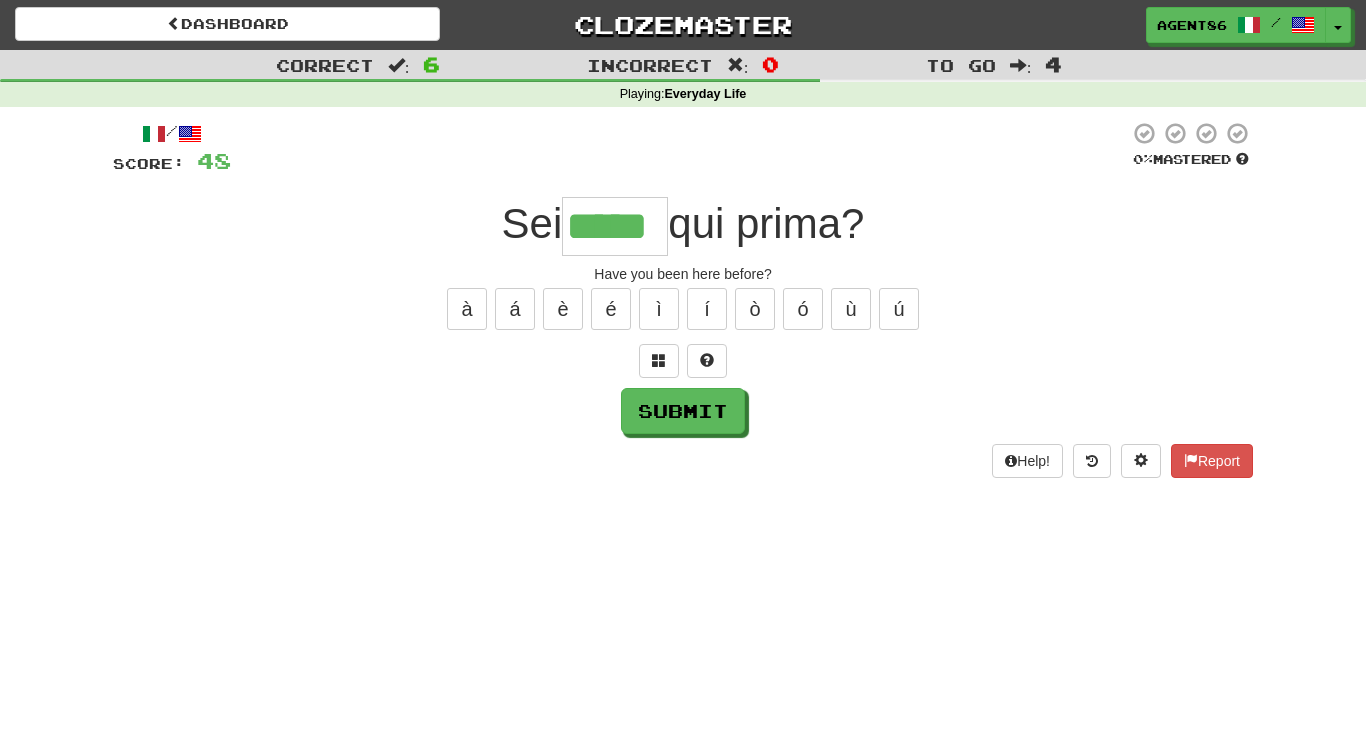 type on "*****" 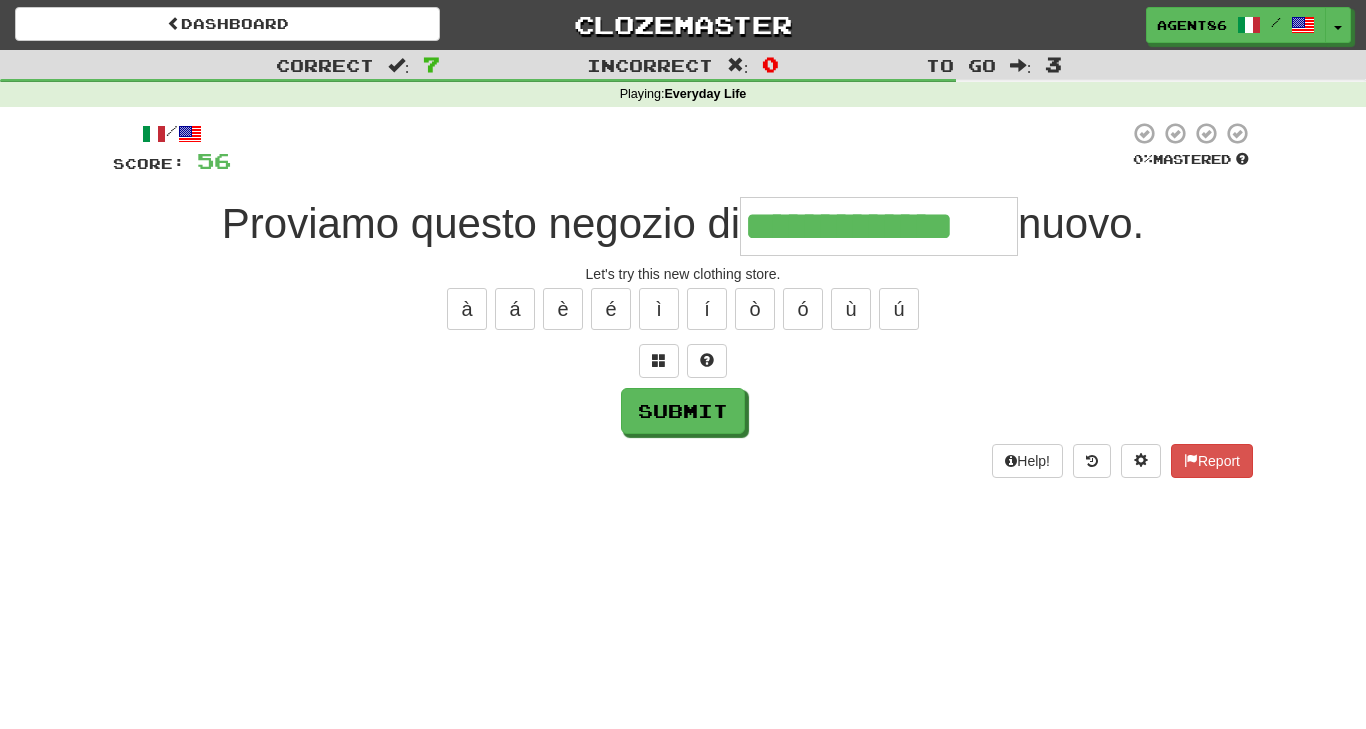 type on "**********" 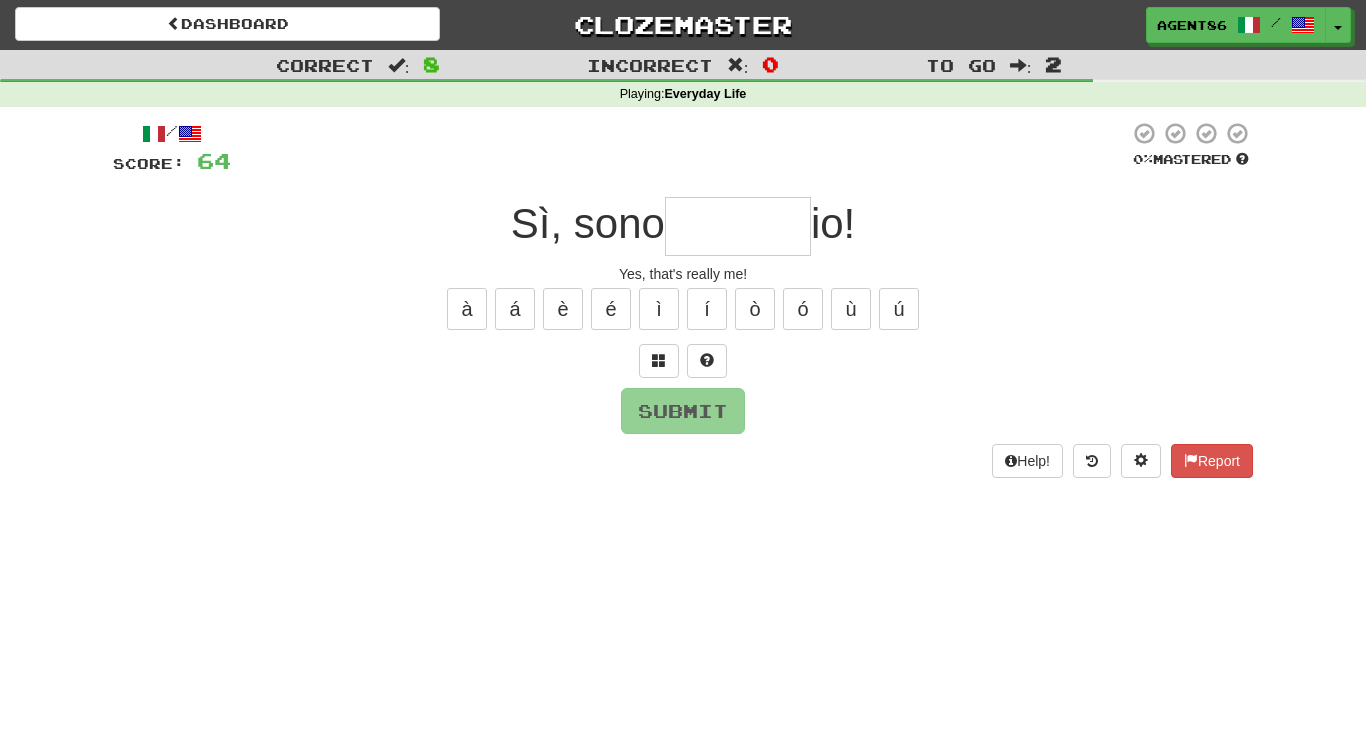 type on "*" 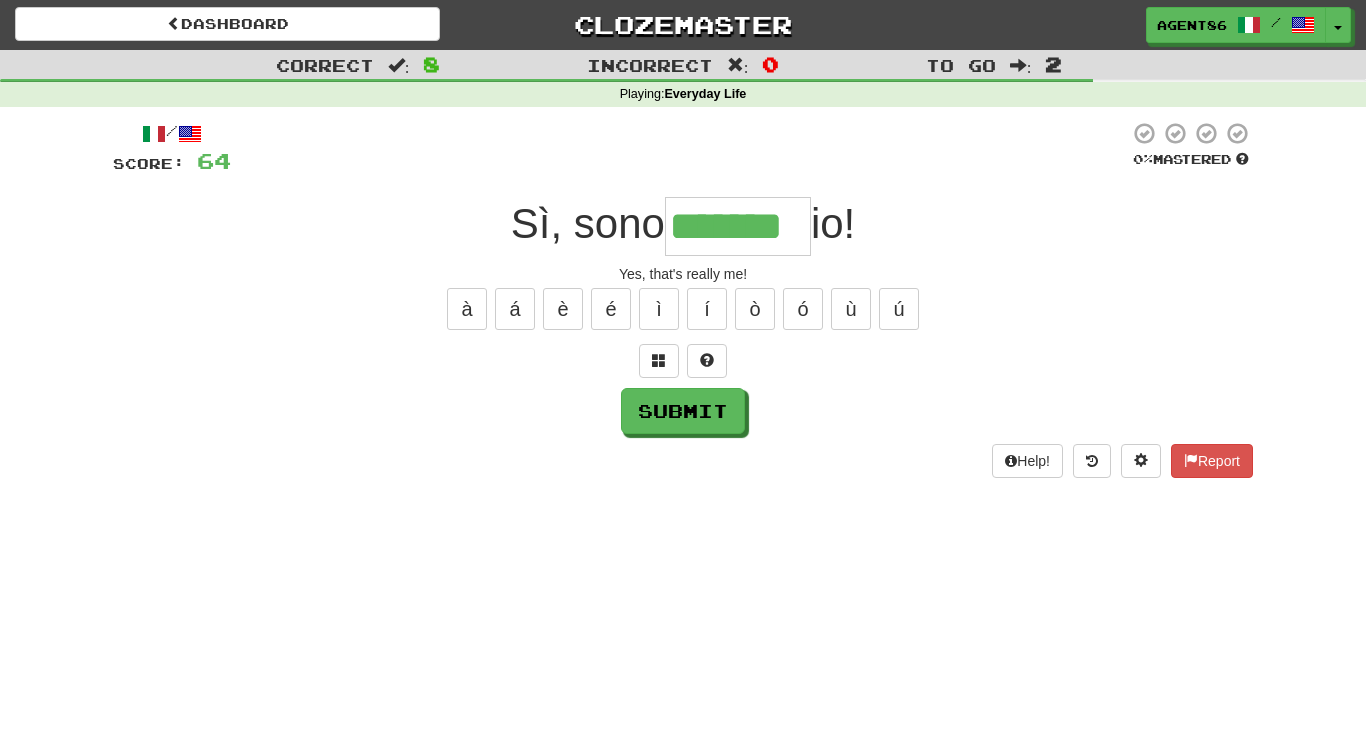 type on "*******" 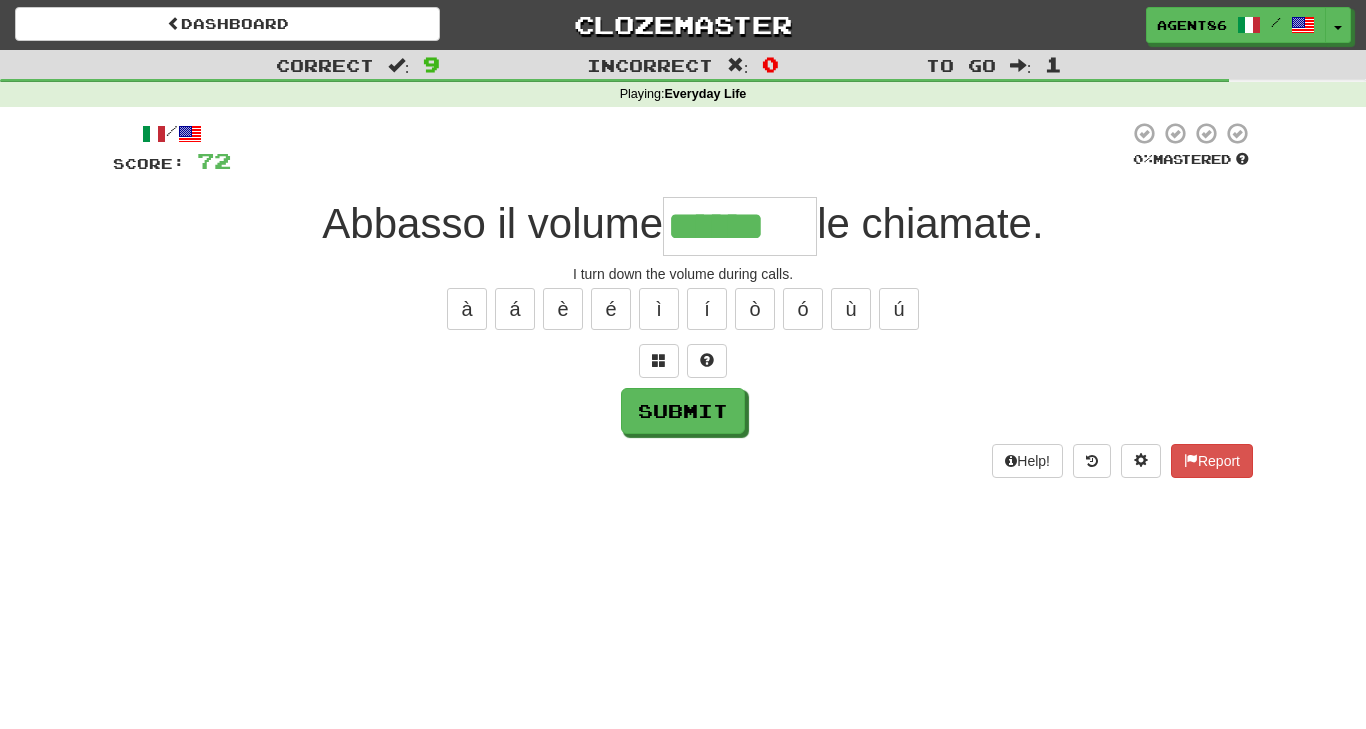 click on "le chiamate." at bounding box center [930, 223] 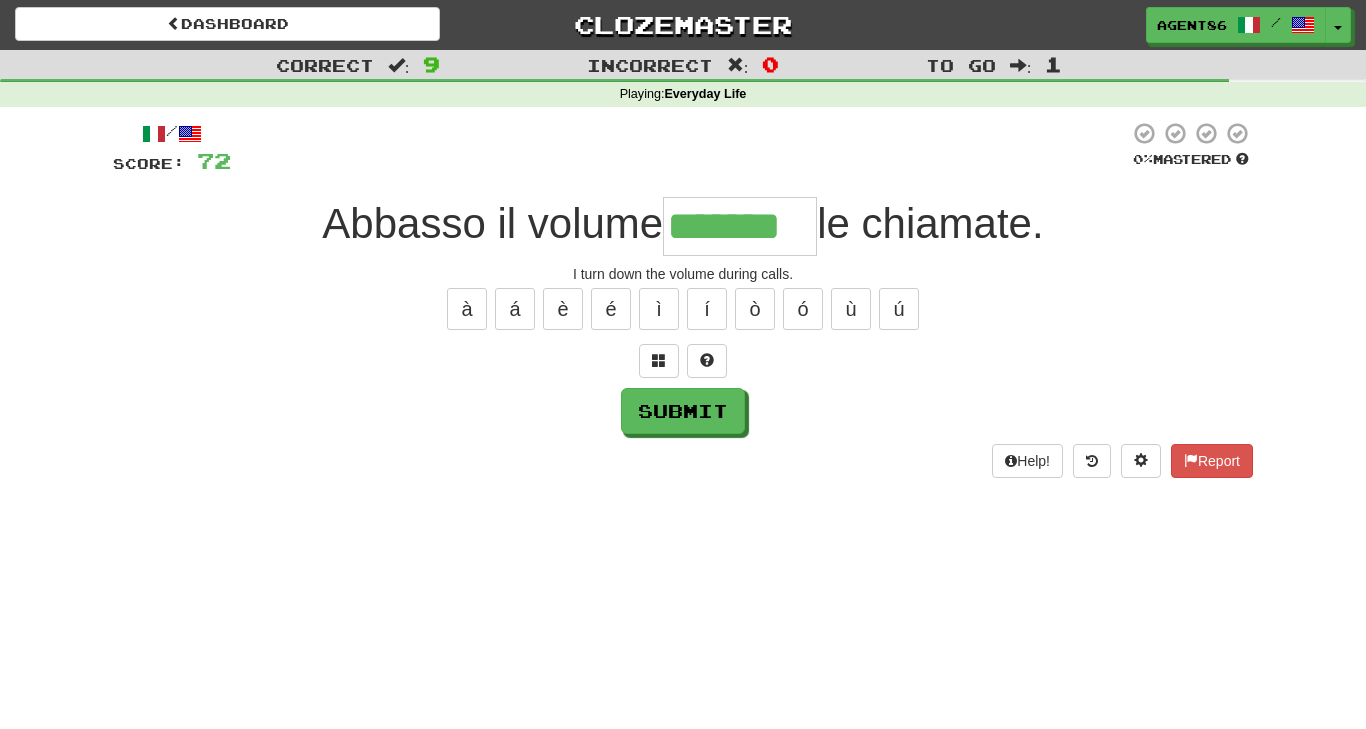 type on "*******" 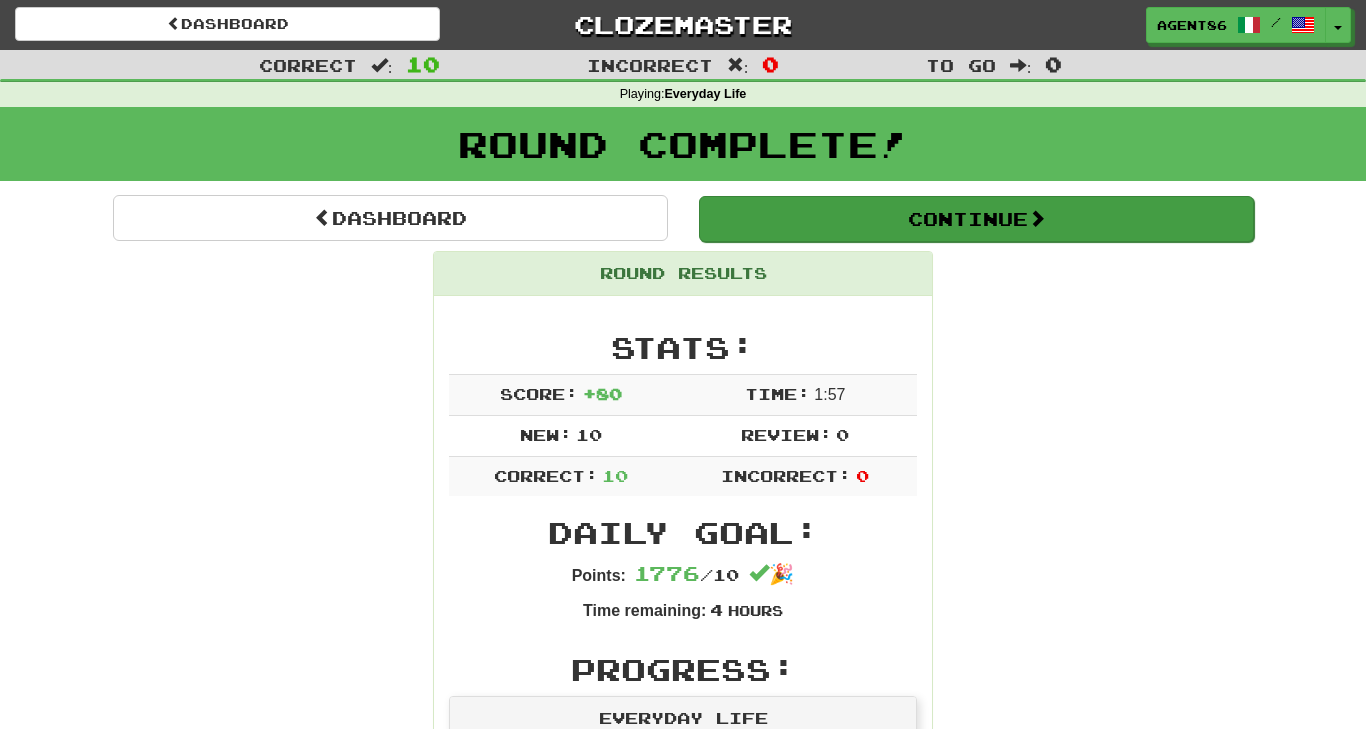 click on "Continue" at bounding box center [976, 219] 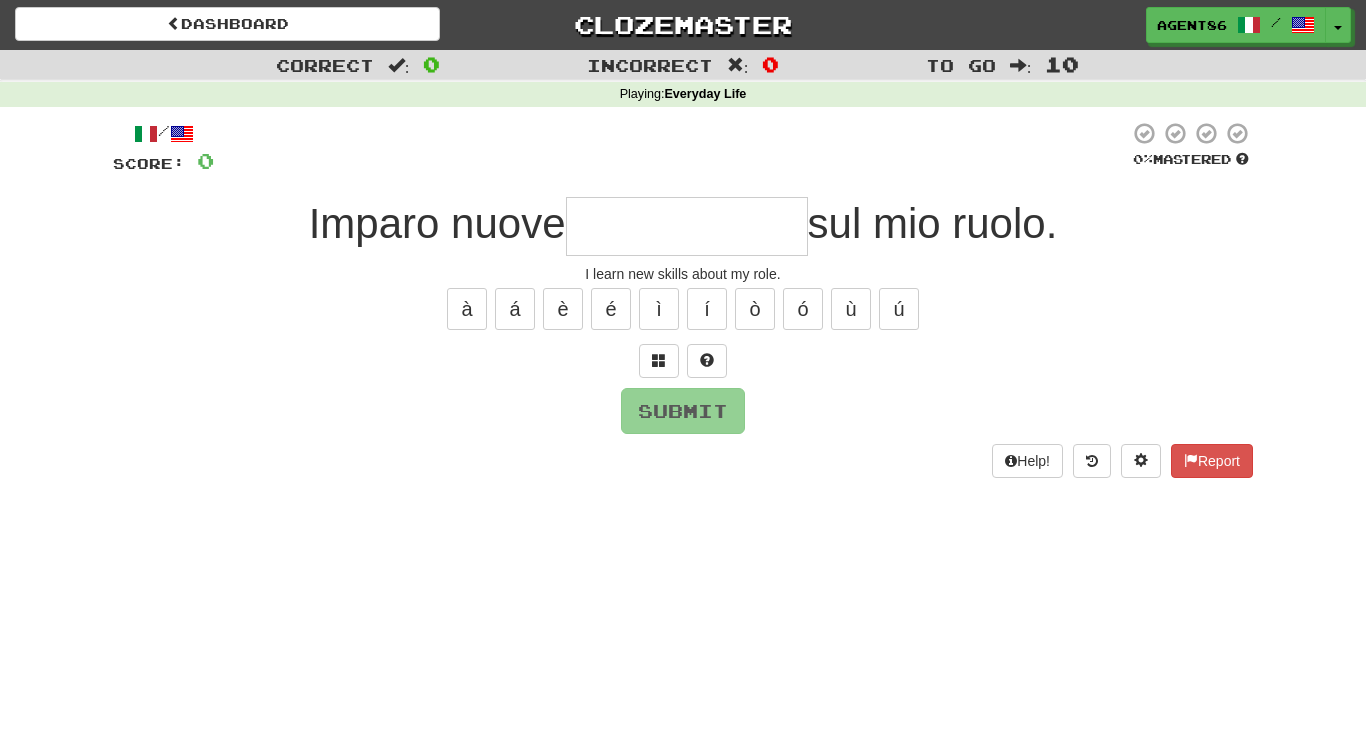 type on "*" 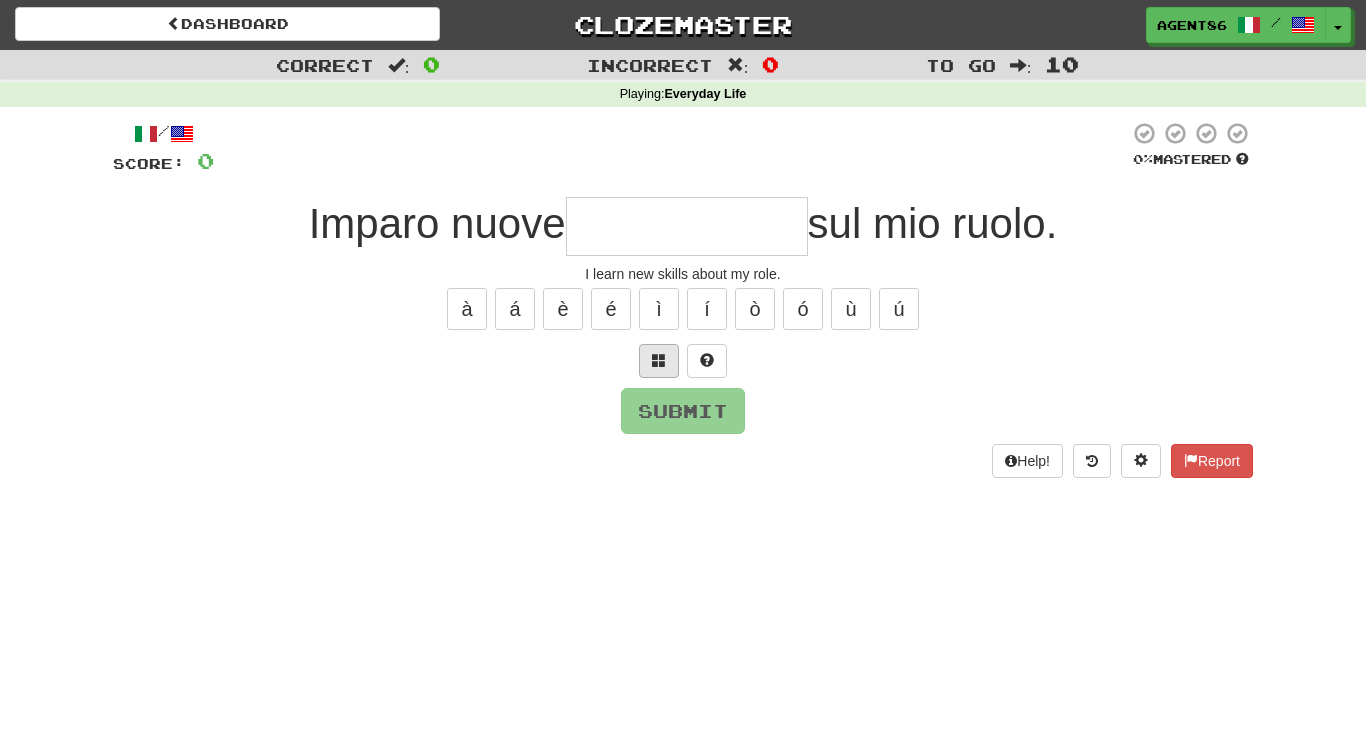 click at bounding box center [659, 360] 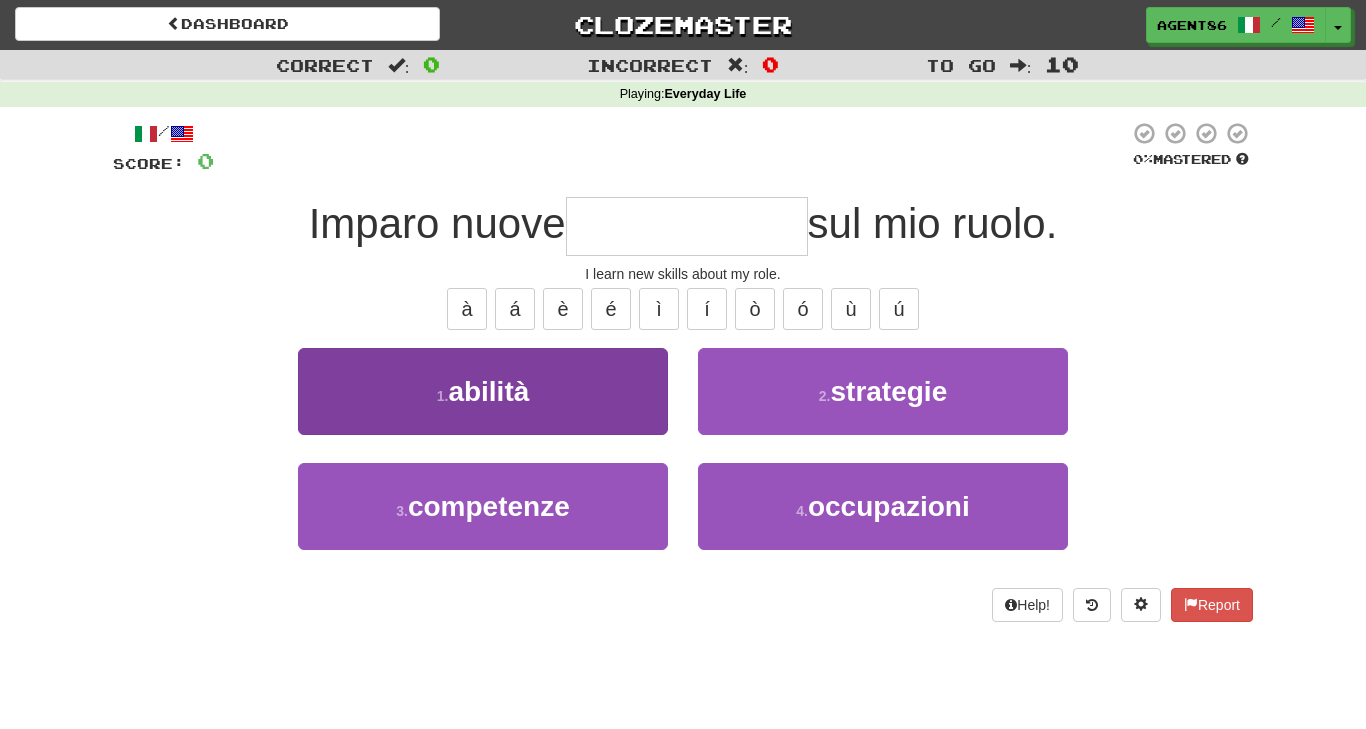 click on "1 .  abilità" at bounding box center (483, 391) 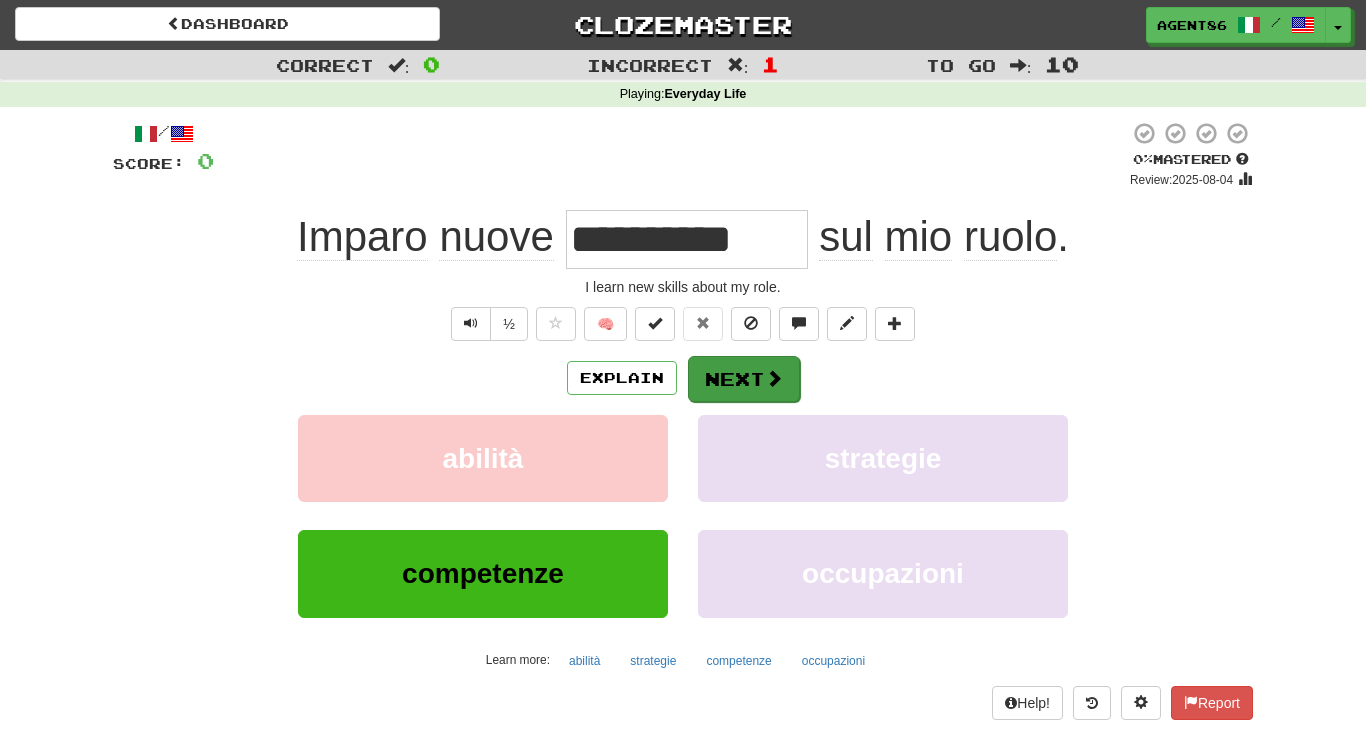click on "Next" at bounding box center (744, 379) 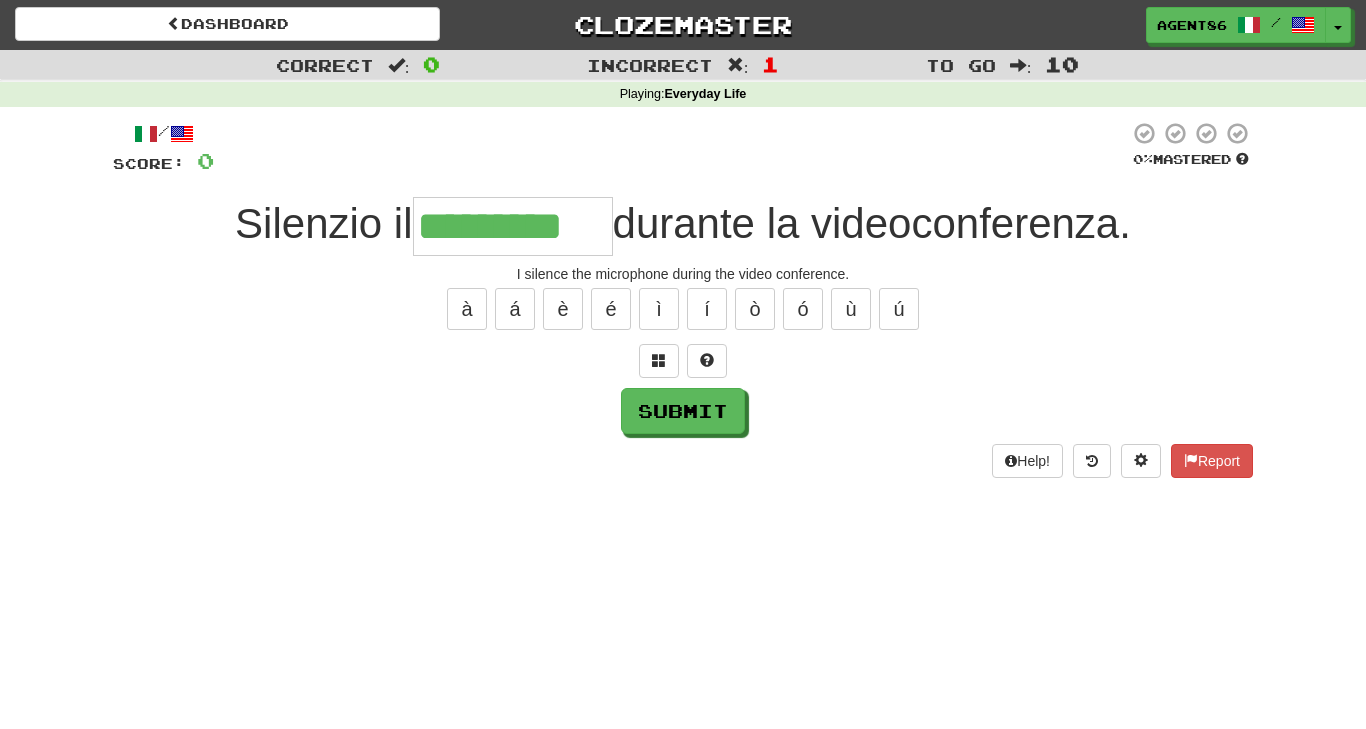 type on "*********" 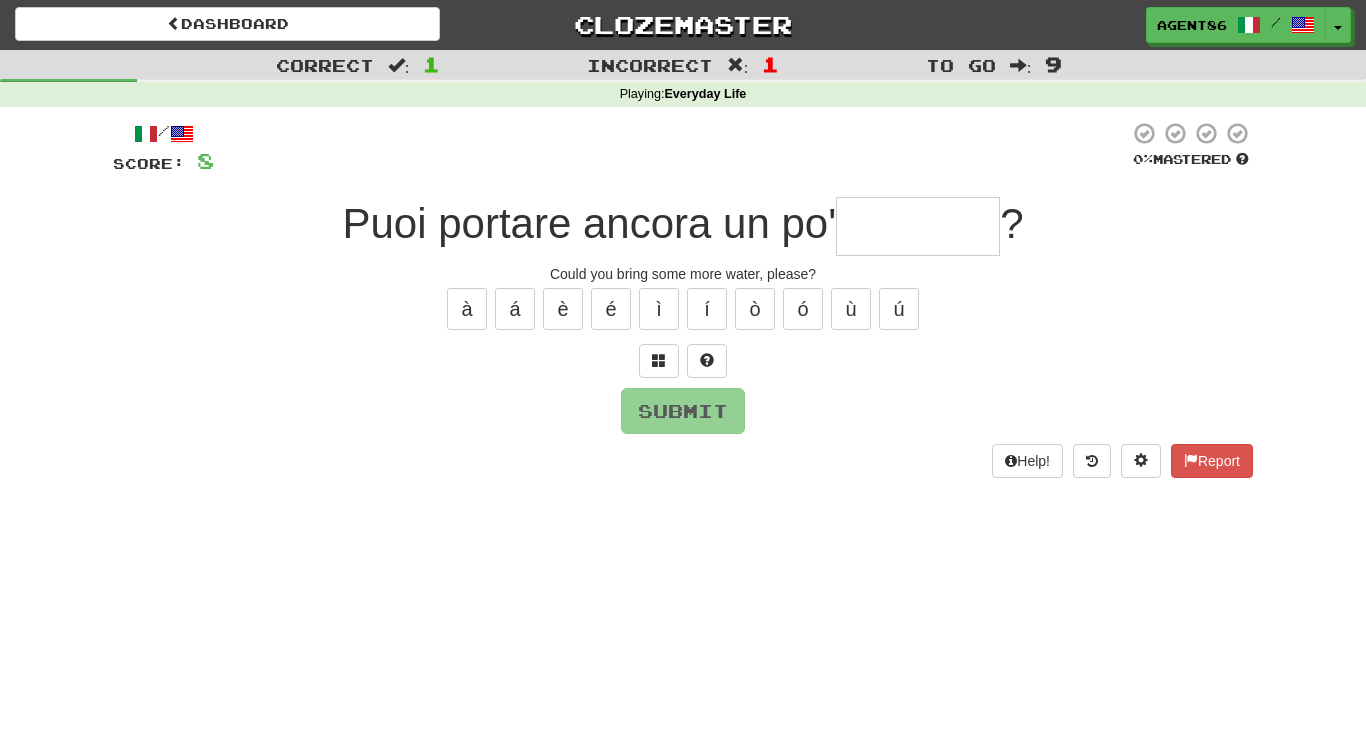 type on "*" 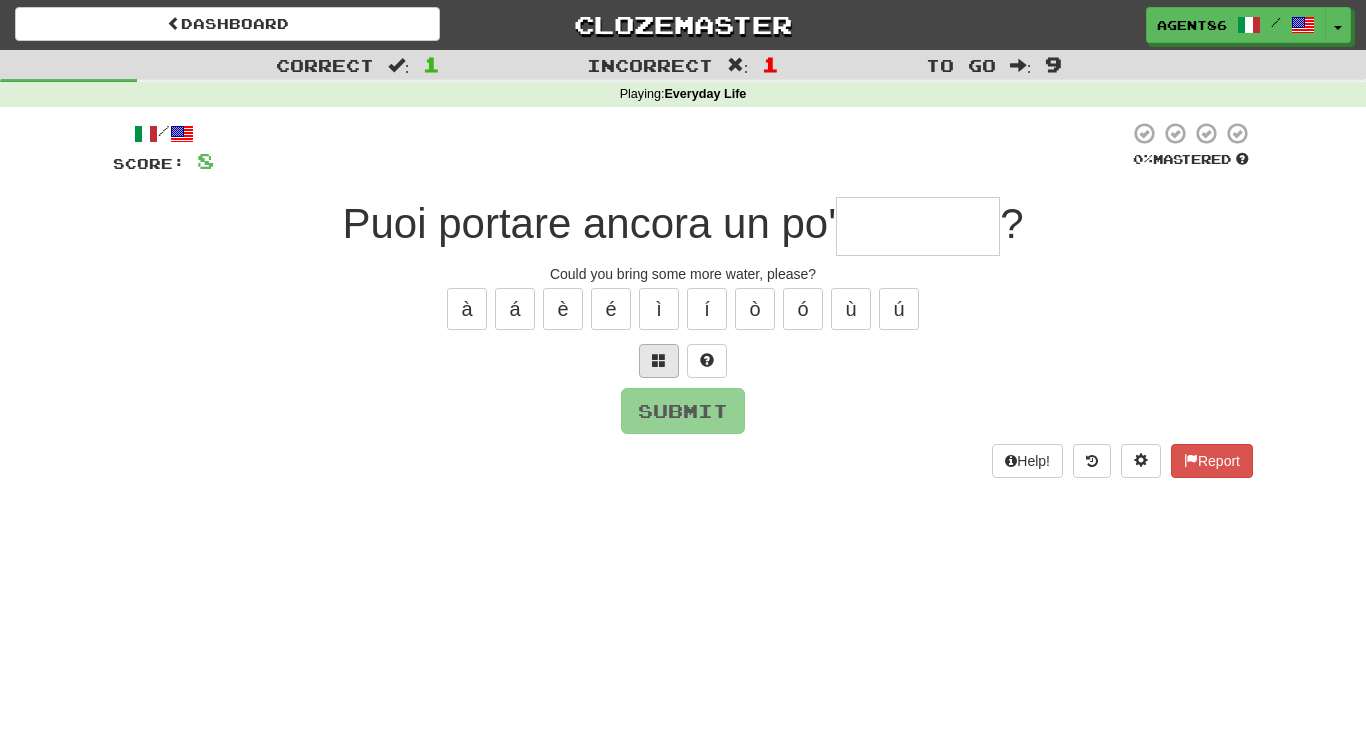 click at bounding box center [659, 360] 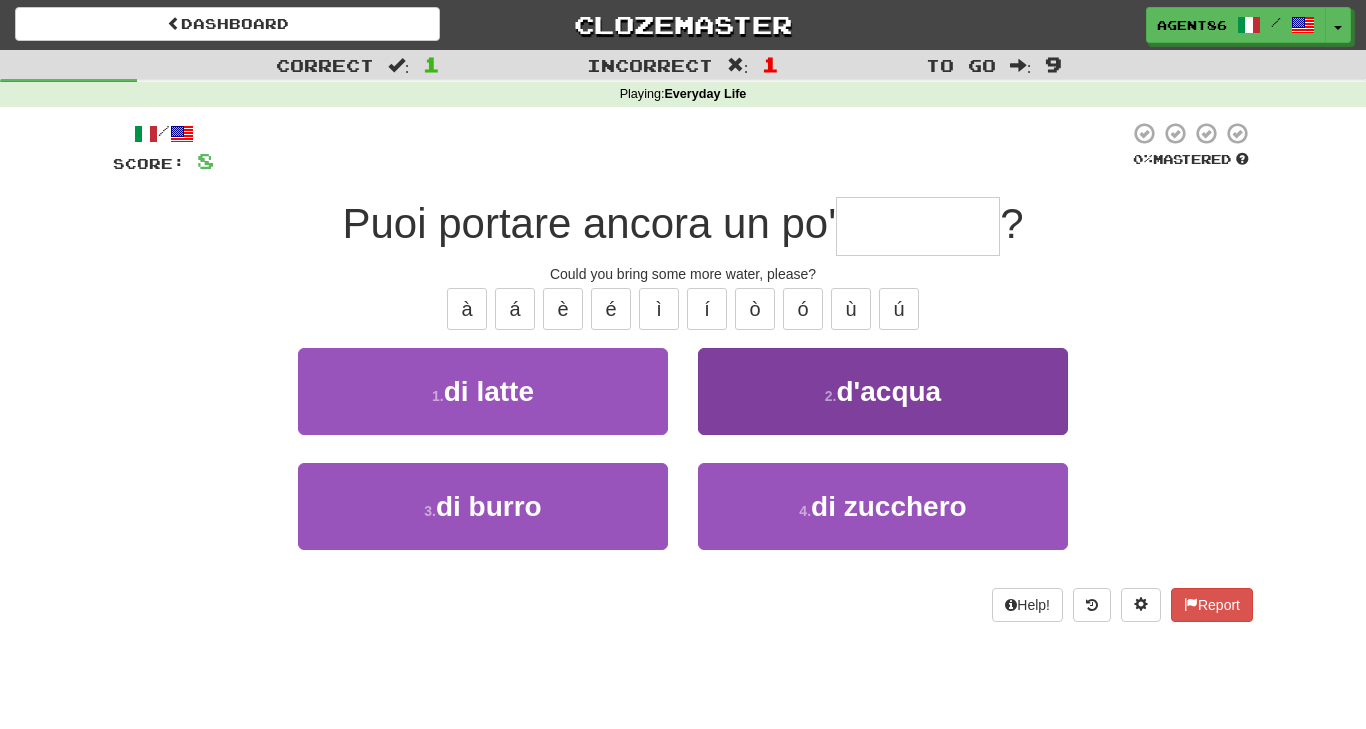 click on "d'acqua" at bounding box center [889, 391] 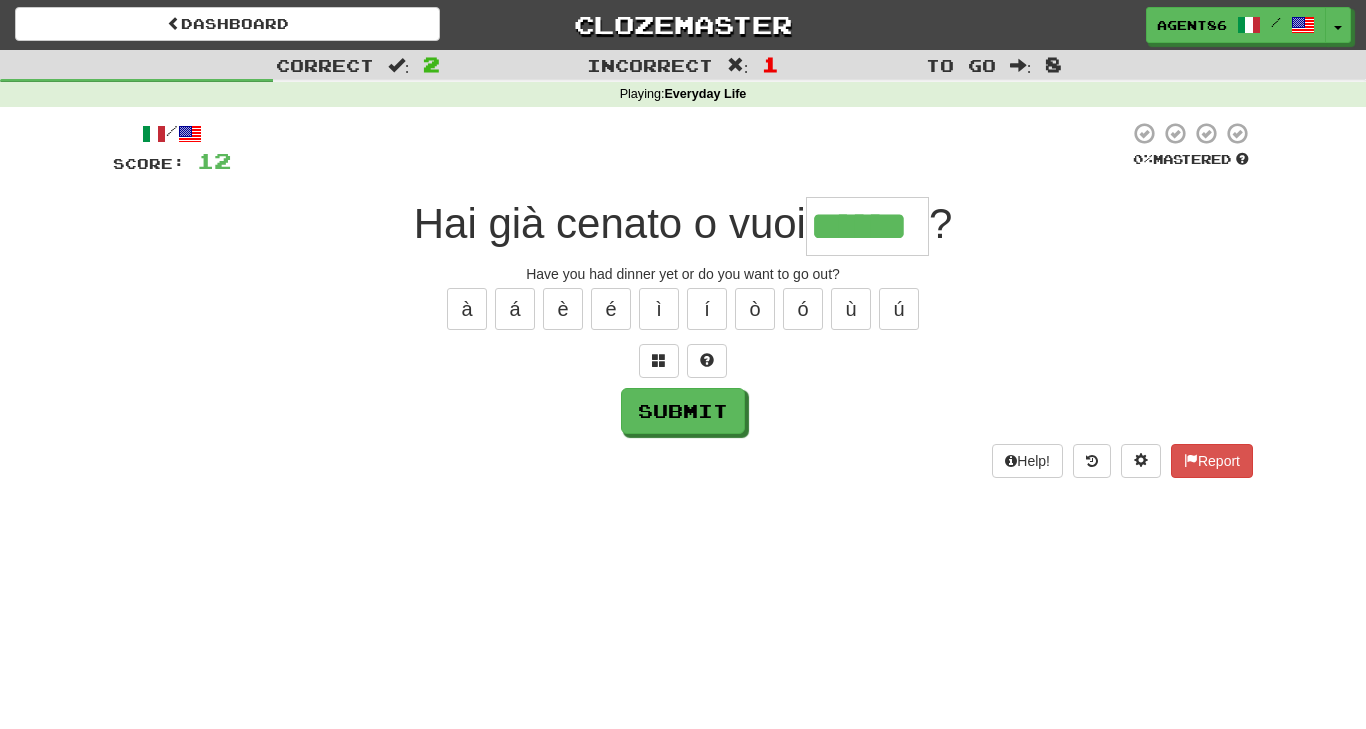 type on "******" 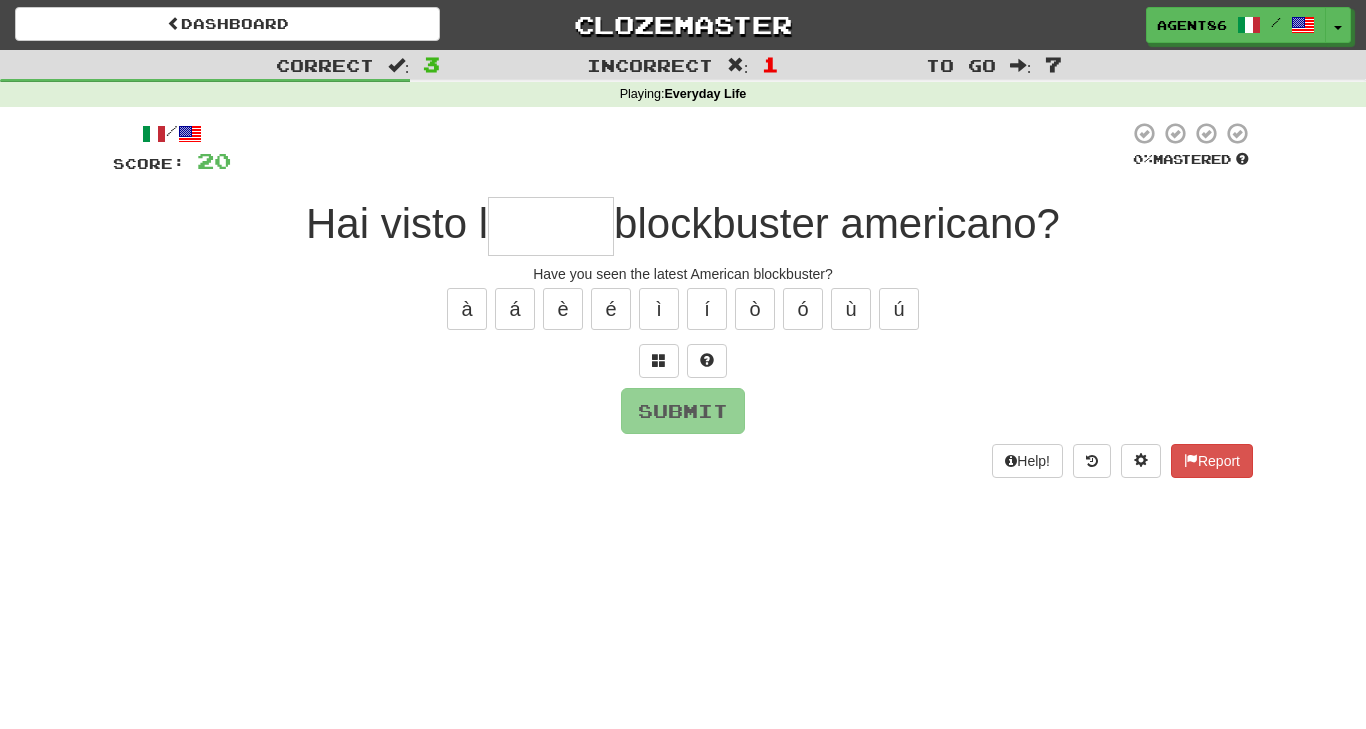 type on "*" 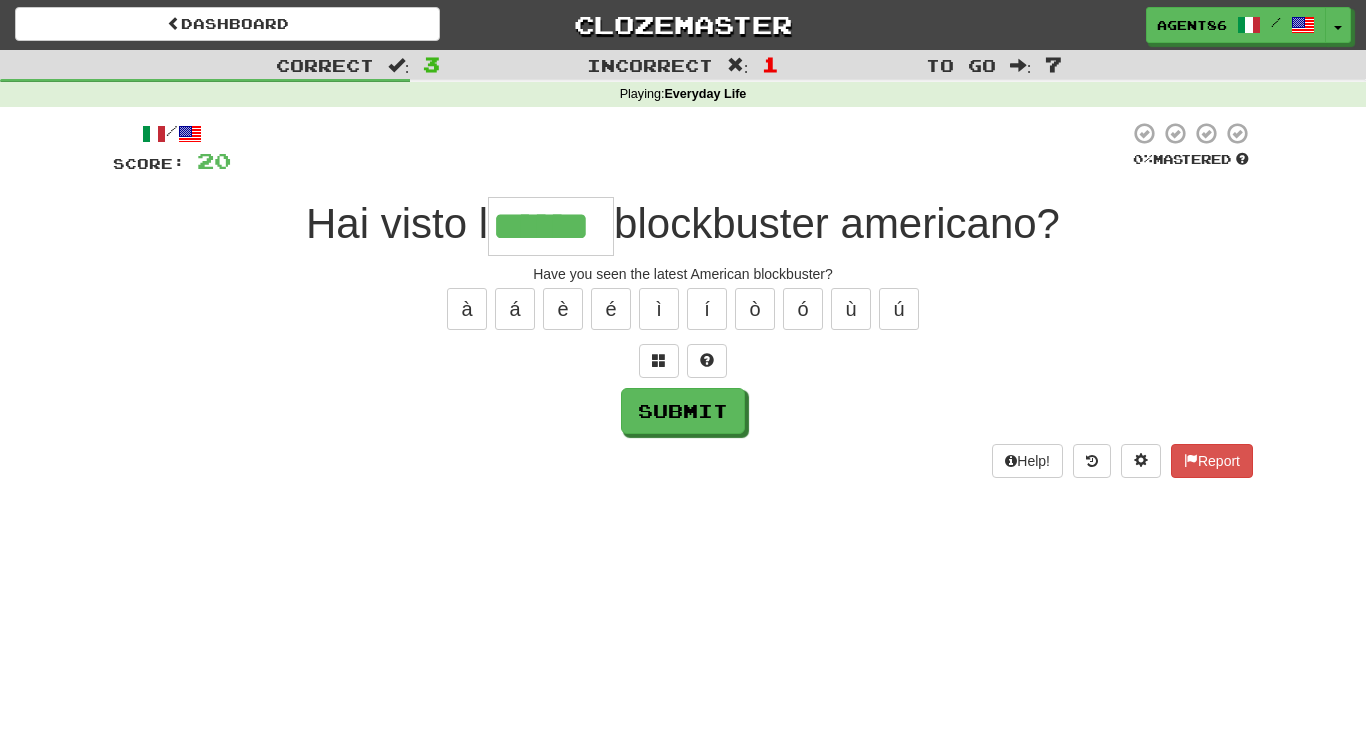 type on "******" 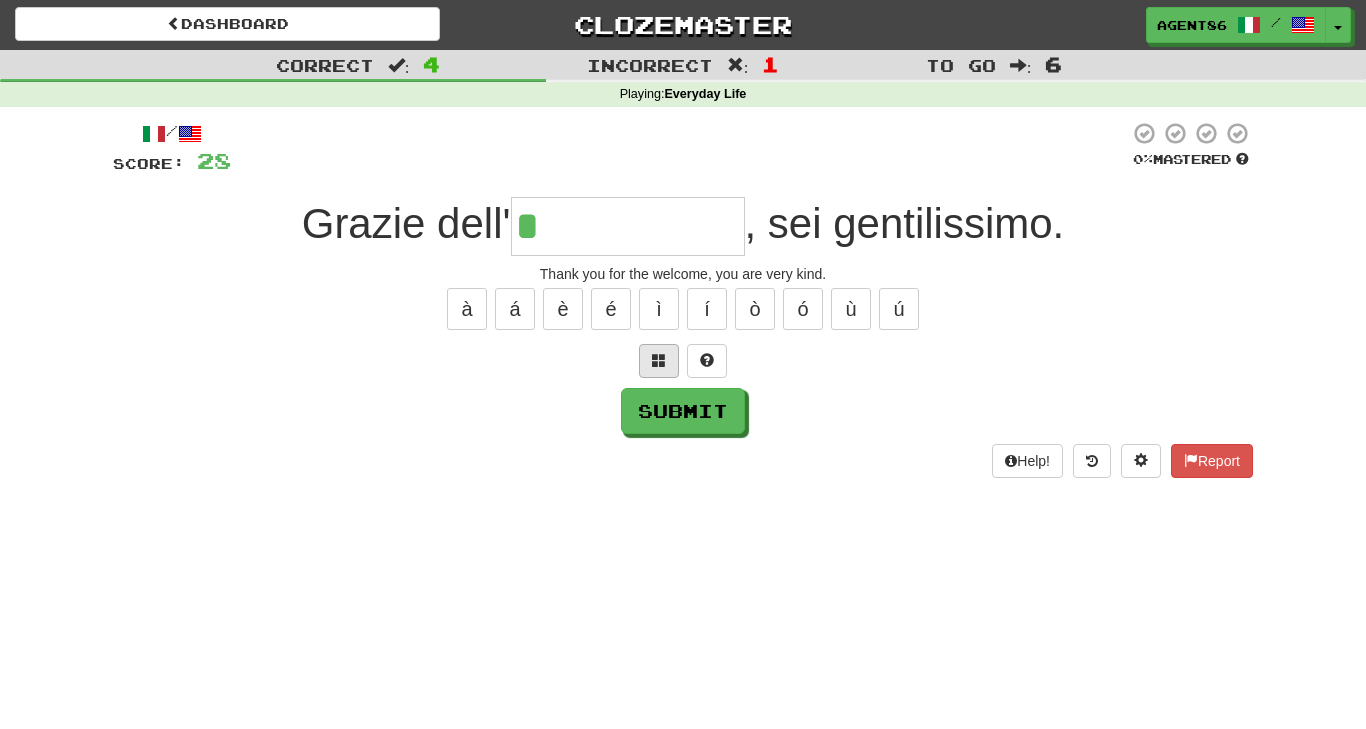 click at bounding box center [659, 361] 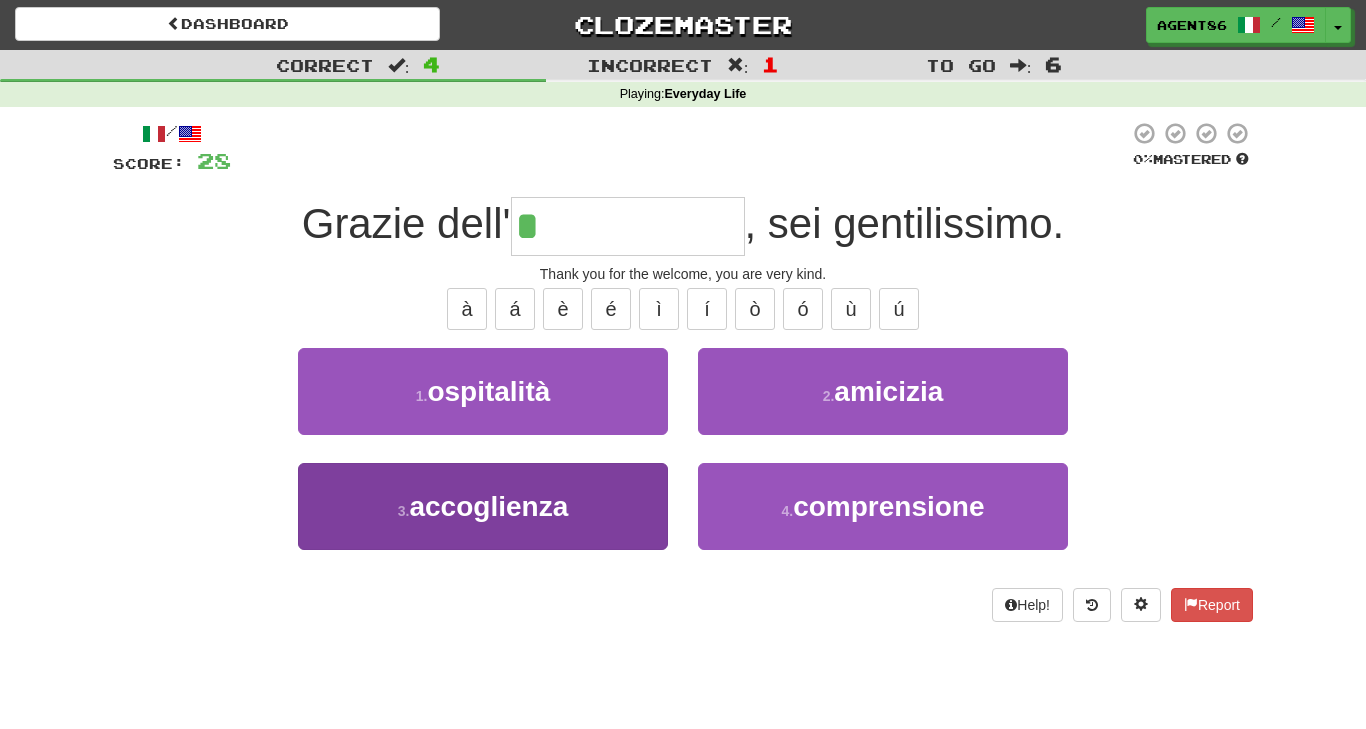 click on "3 .  accoglienza" at bounding box center (483, 506) 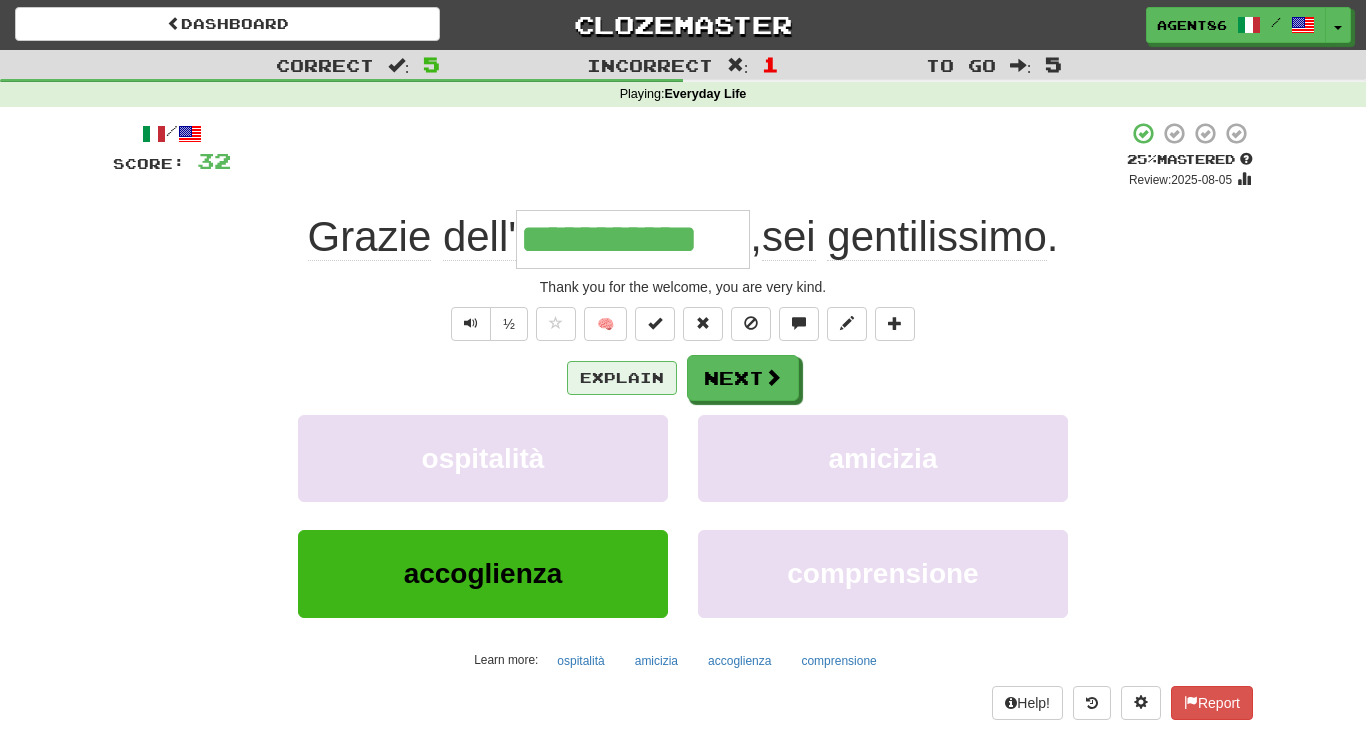 click on "Explain" at bounding box center (622, 378) 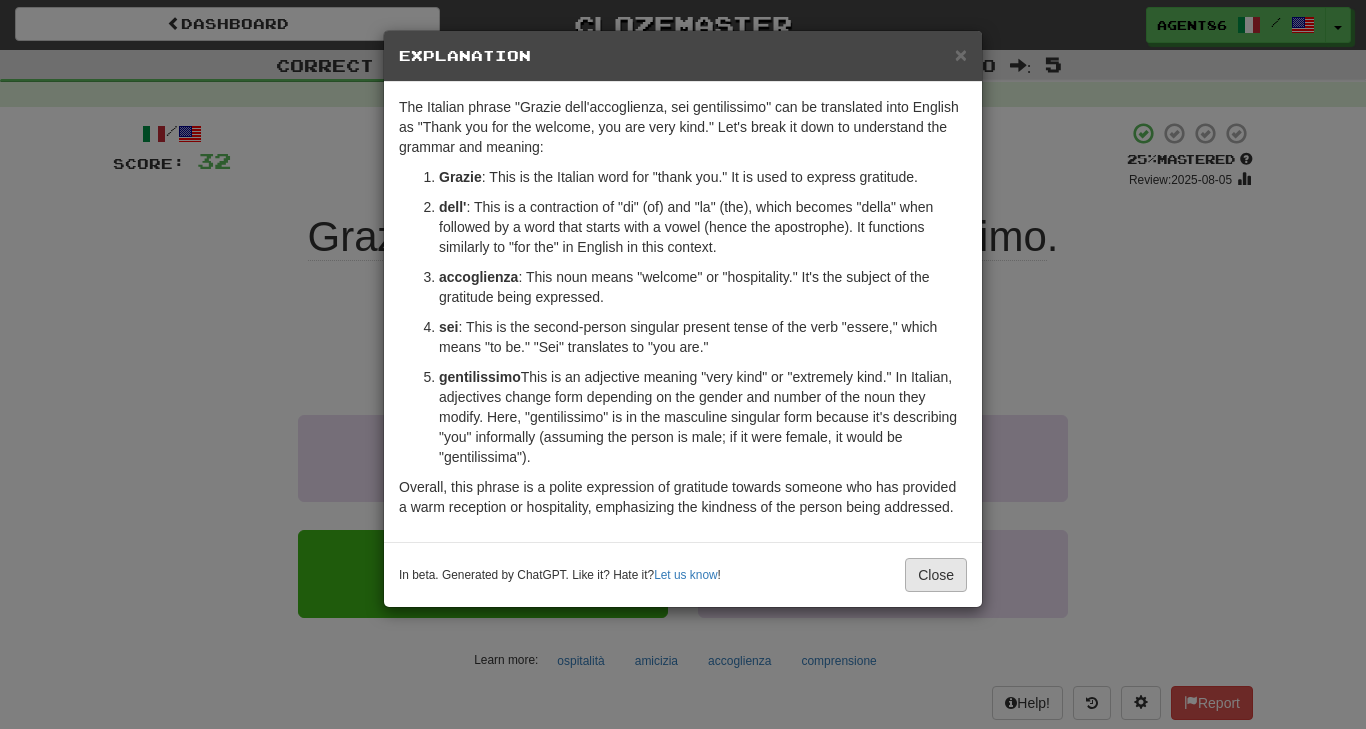 click on "Close" at bounding box center (936, 575) 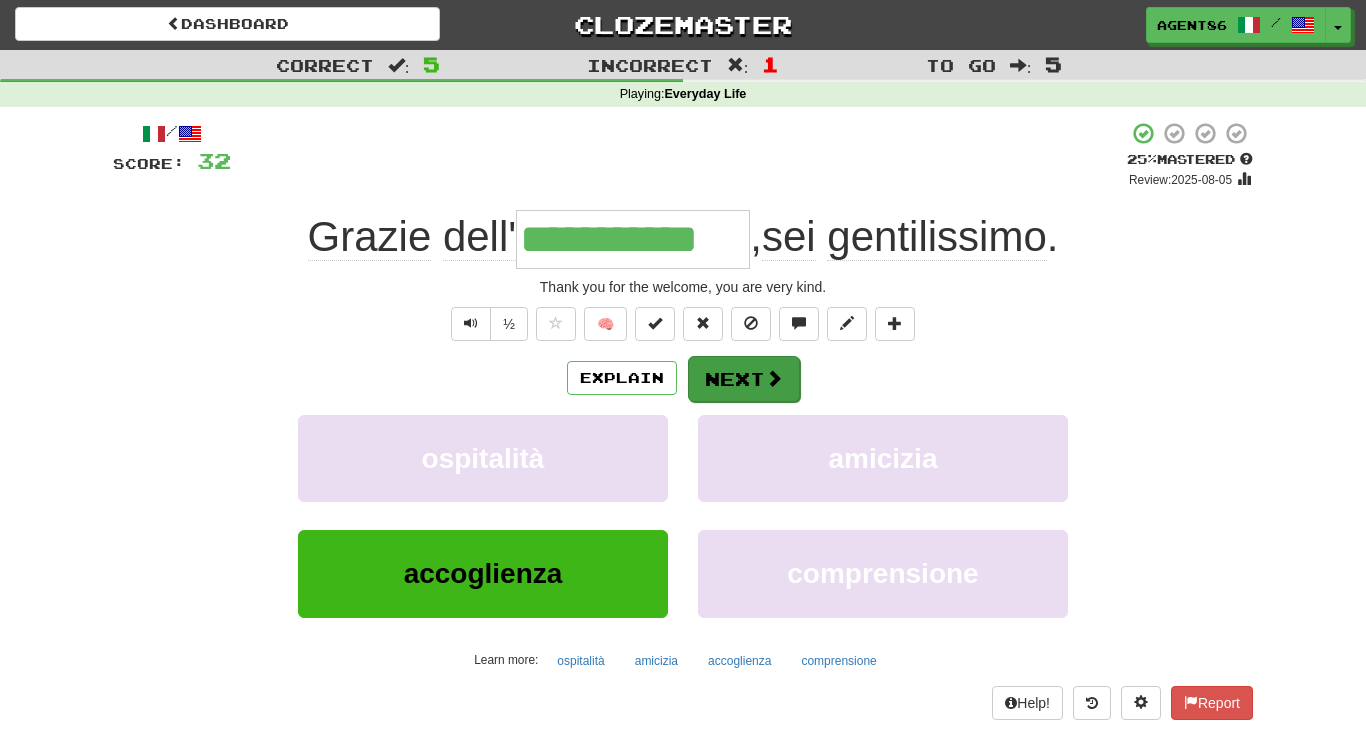 click on "Next" at bounding box center (744, 379) 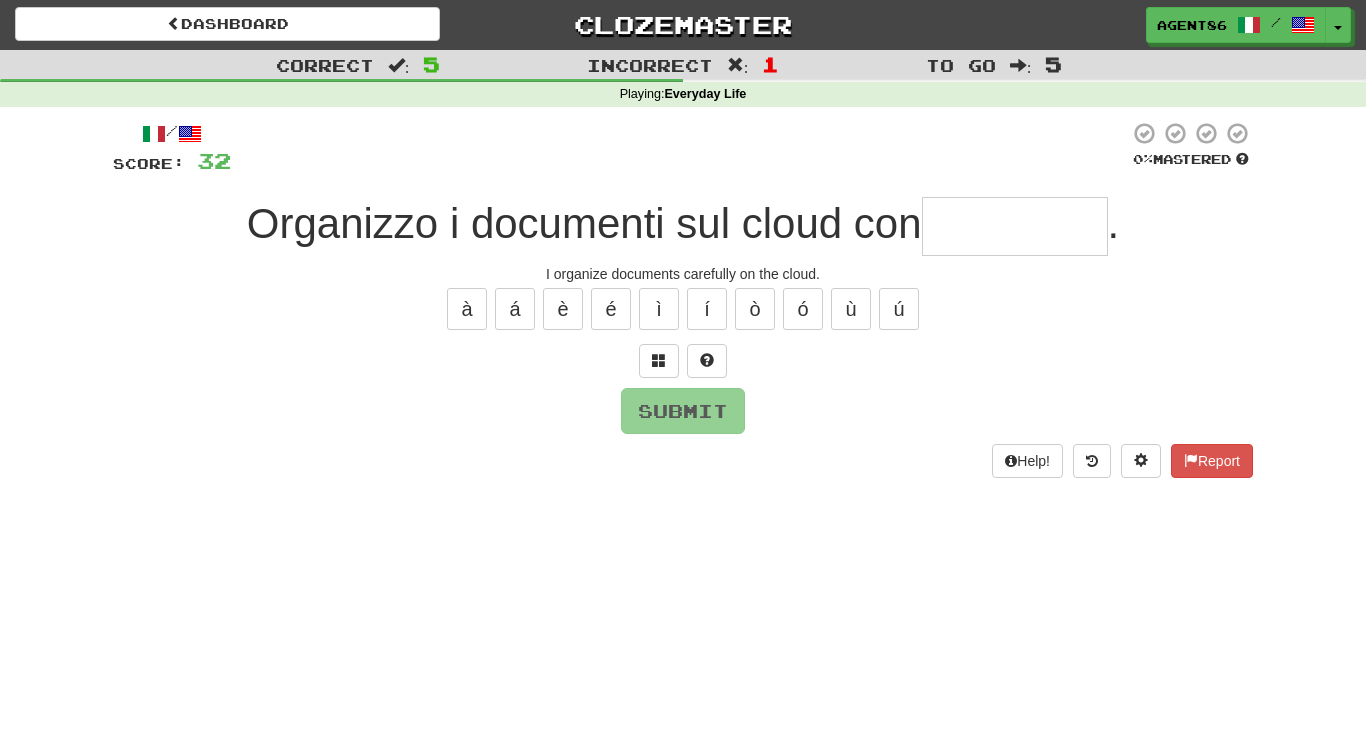 type on "*" 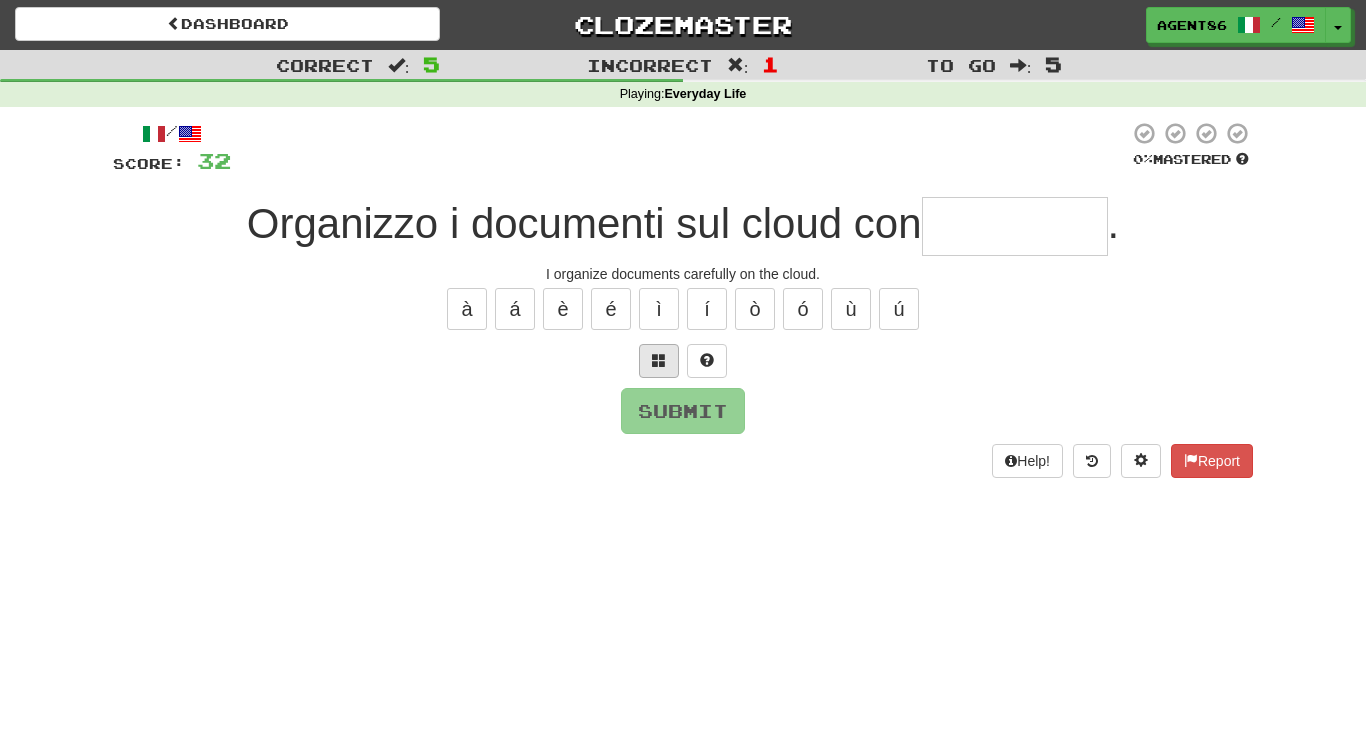 click at bounding box center [659, 360] 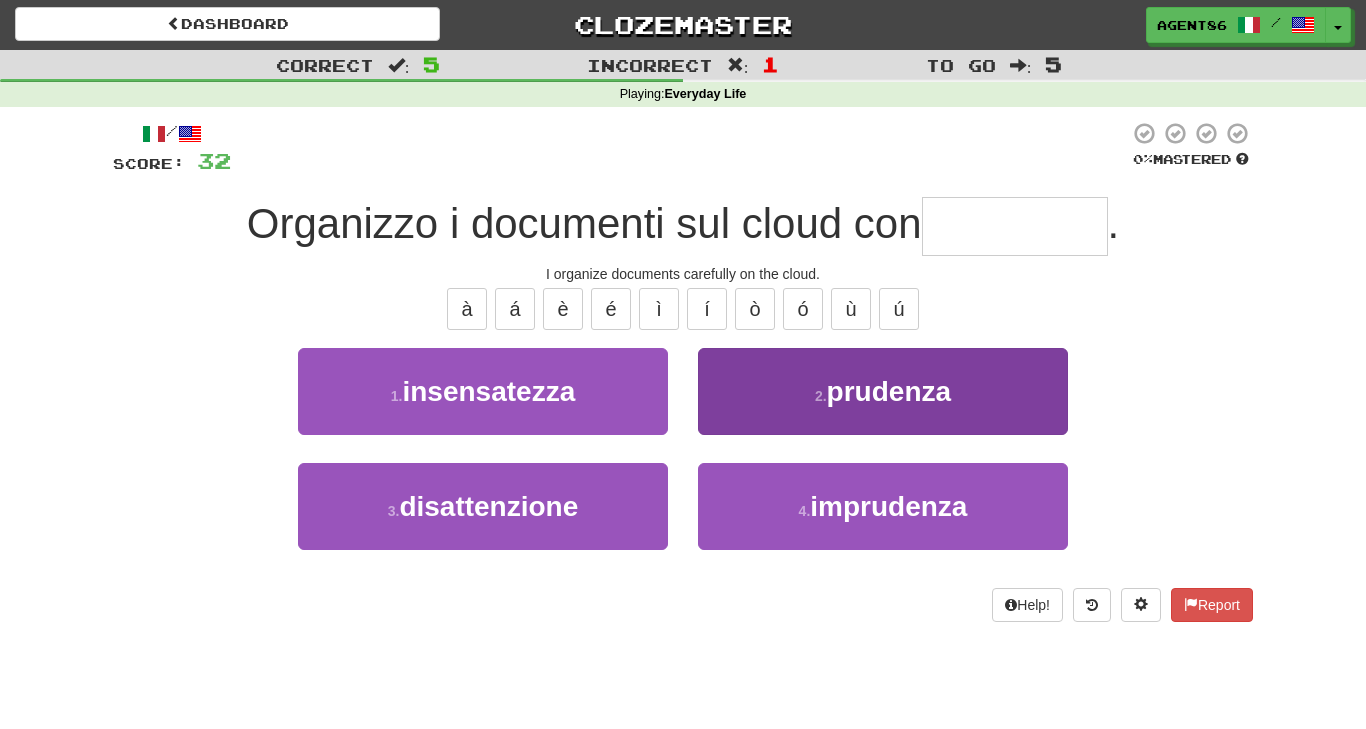 click on "2 .  prudenza" at bounding box center (883, 391) 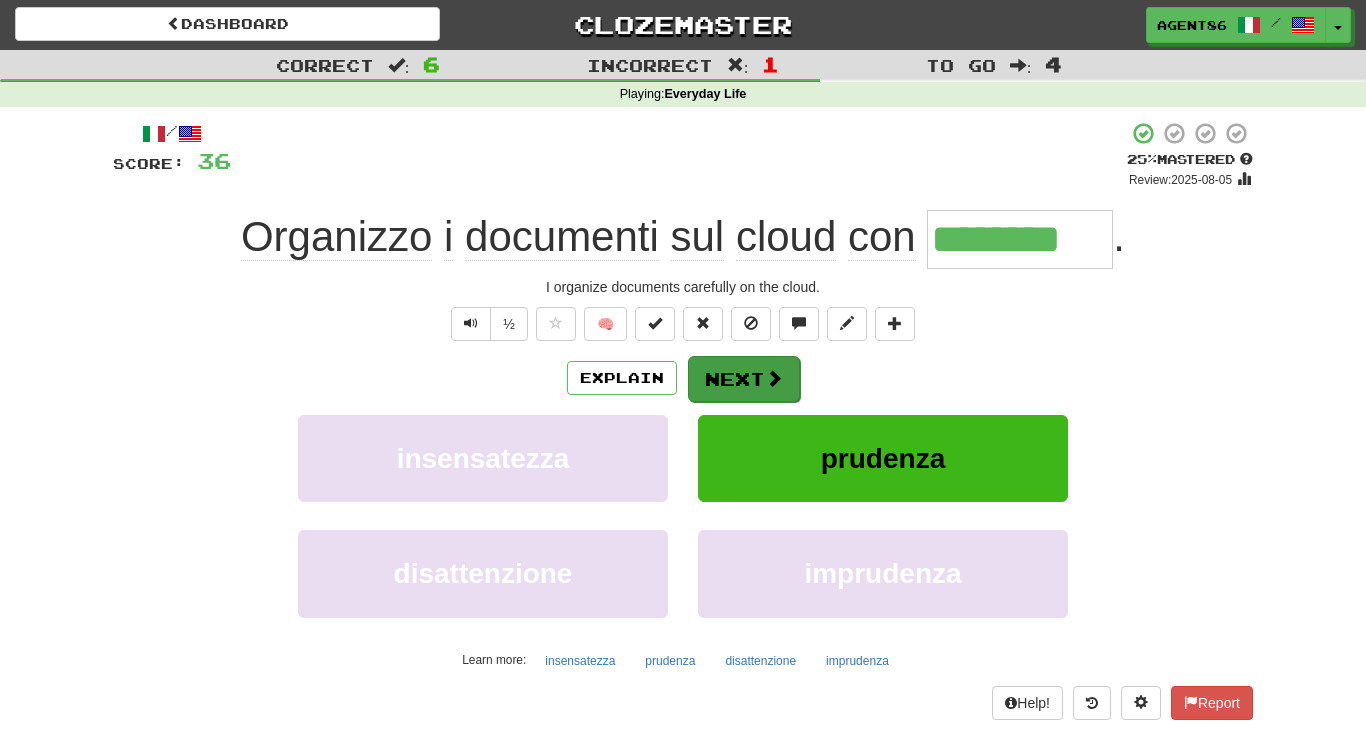 click on "Next" at bounding box center [744, 379] 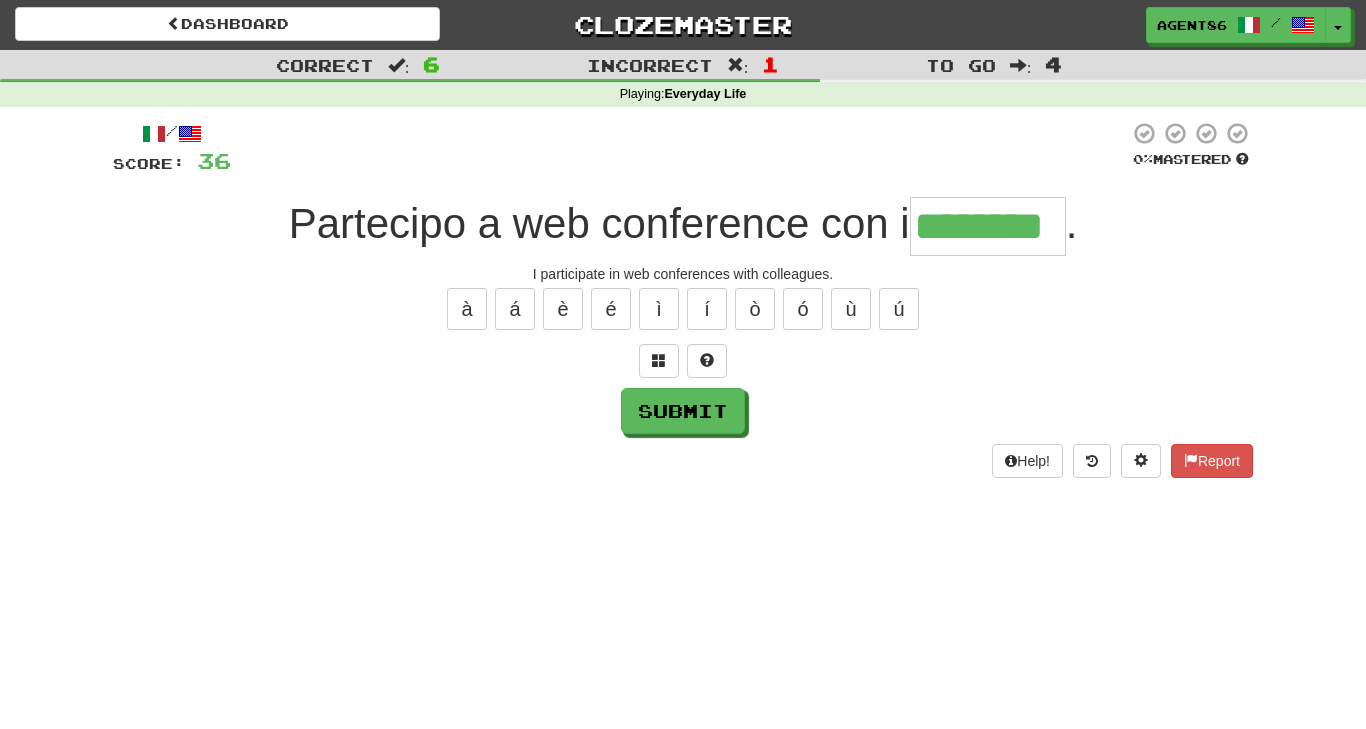 type on "********" 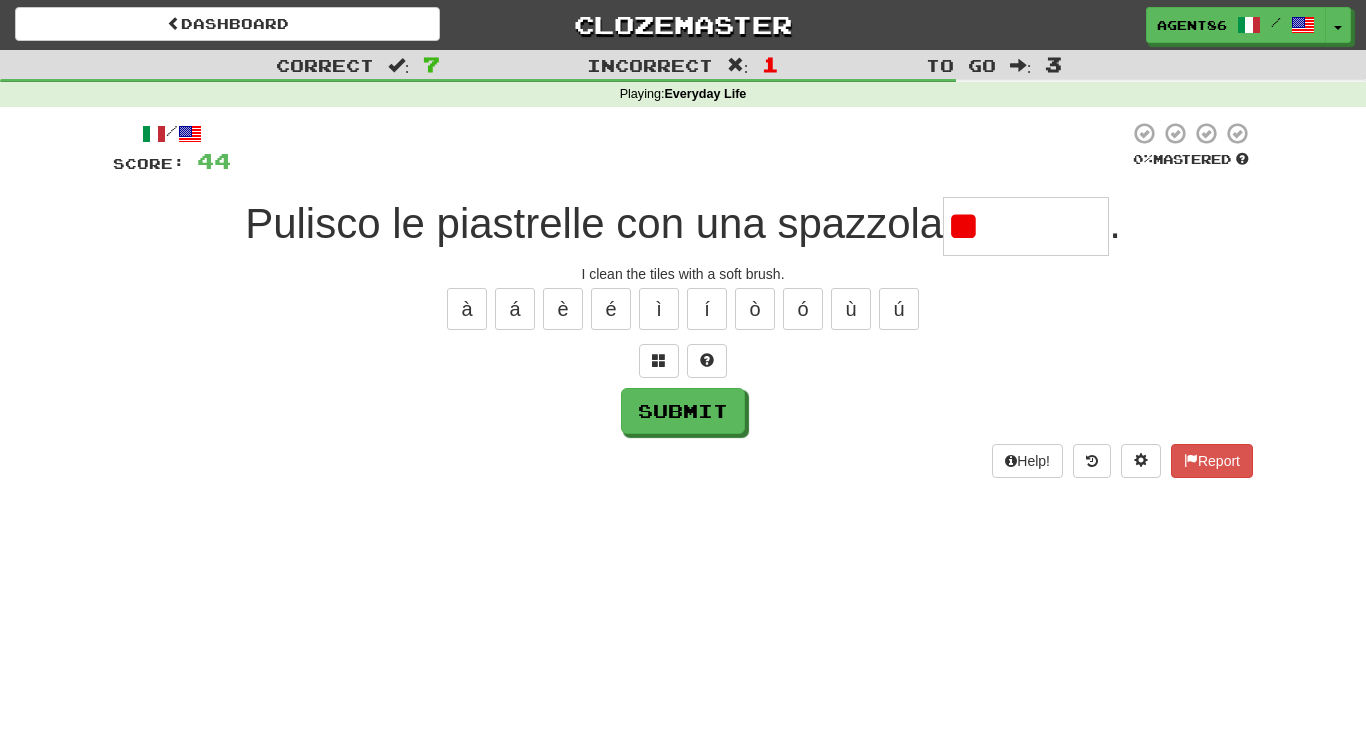 type on "*" 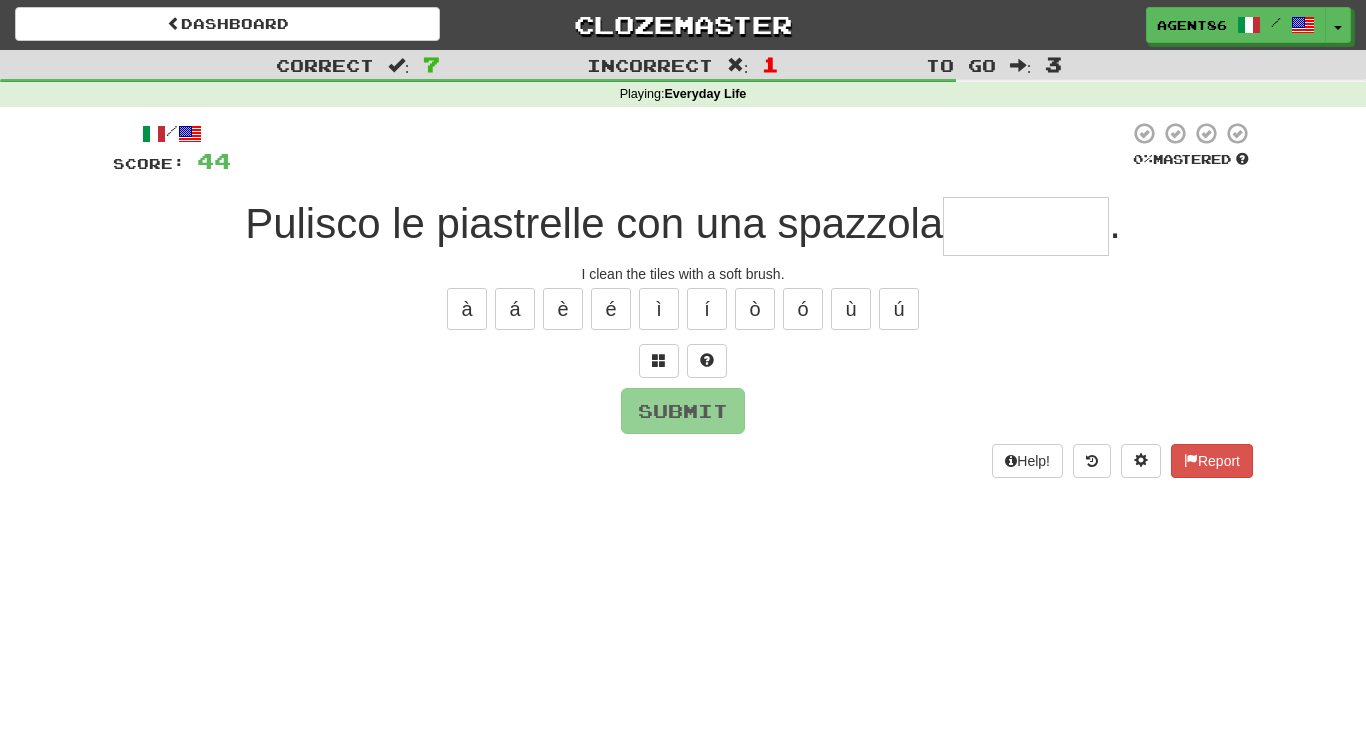 type on "*" 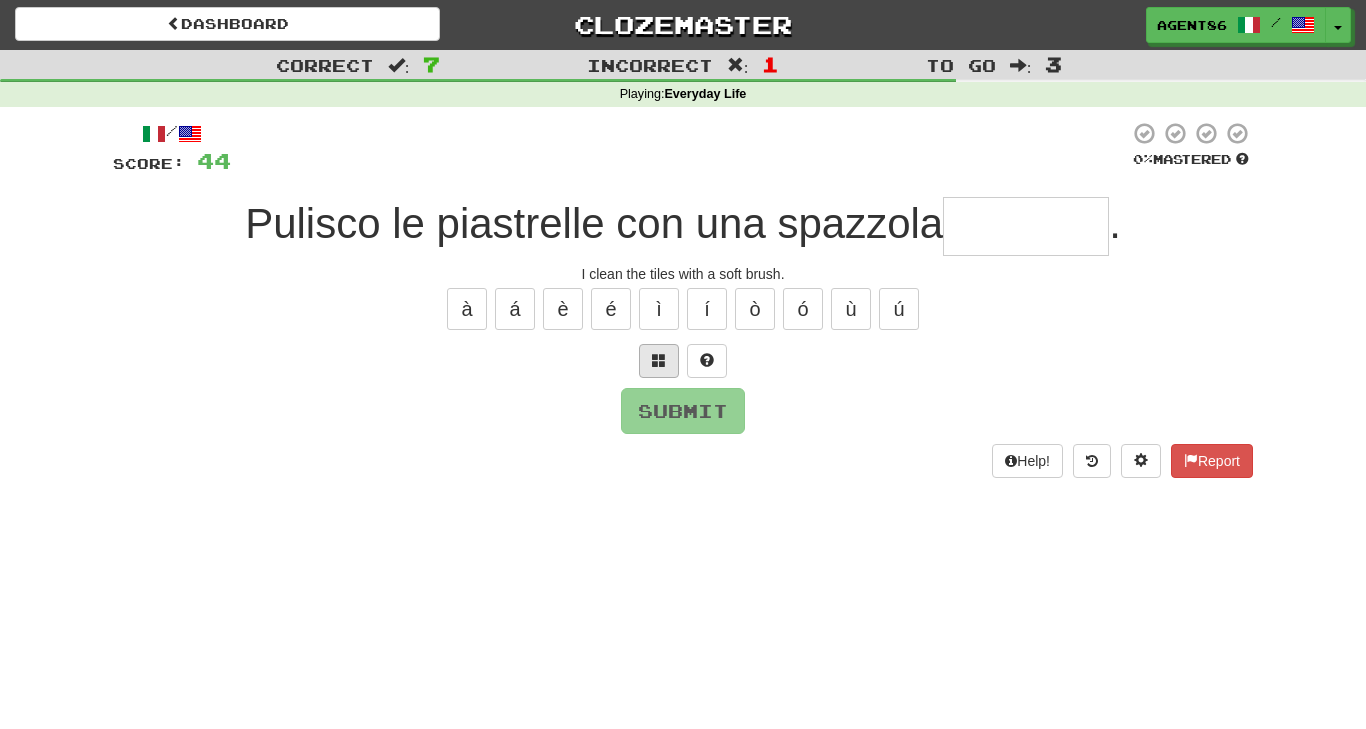 click at bounding box center [659, 360] 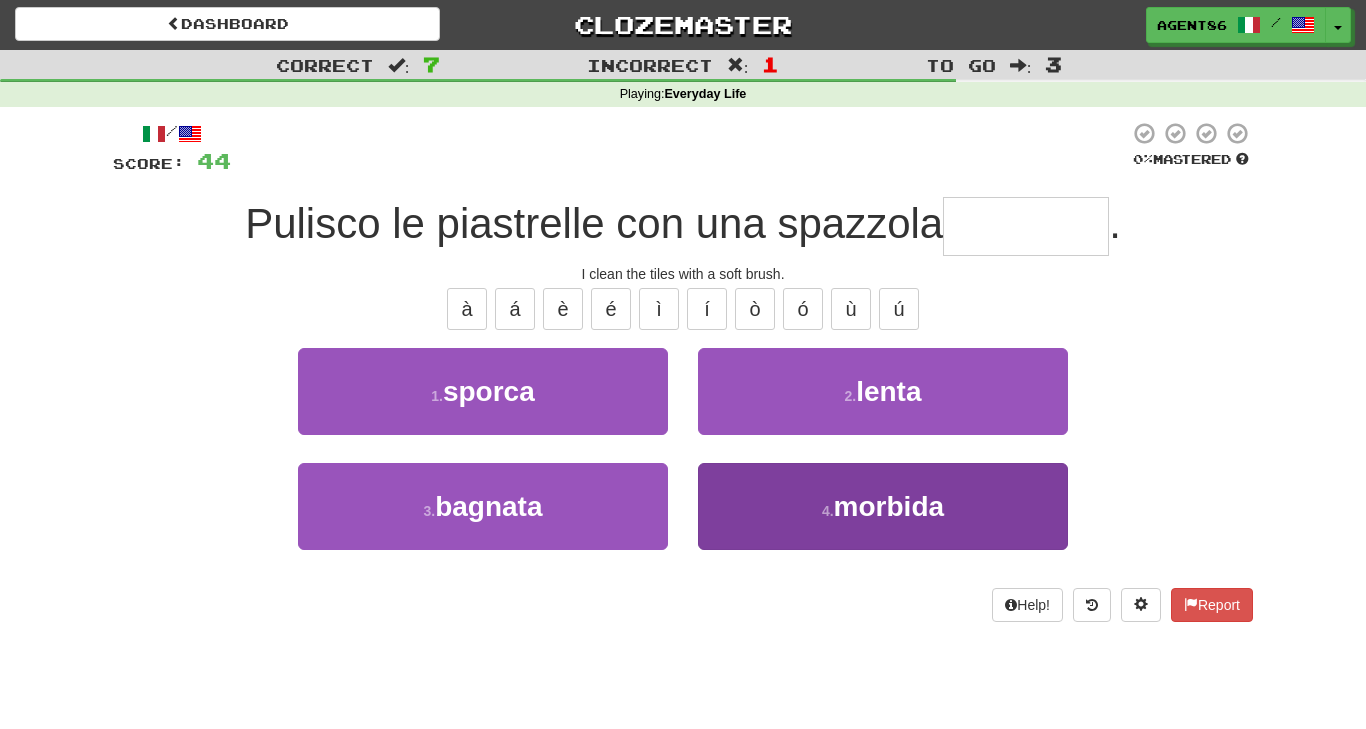 click on "4 .  morbida" at bounding box center [883, 506] 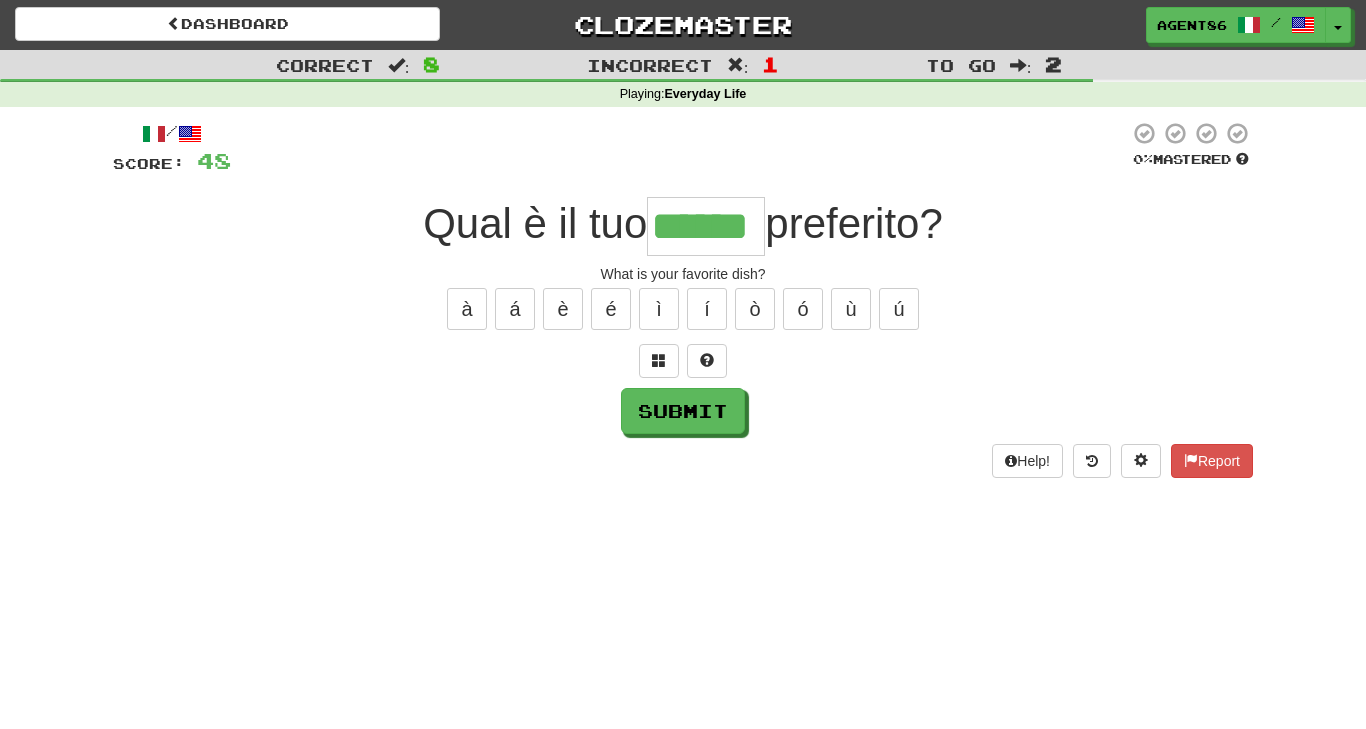 type on "******" 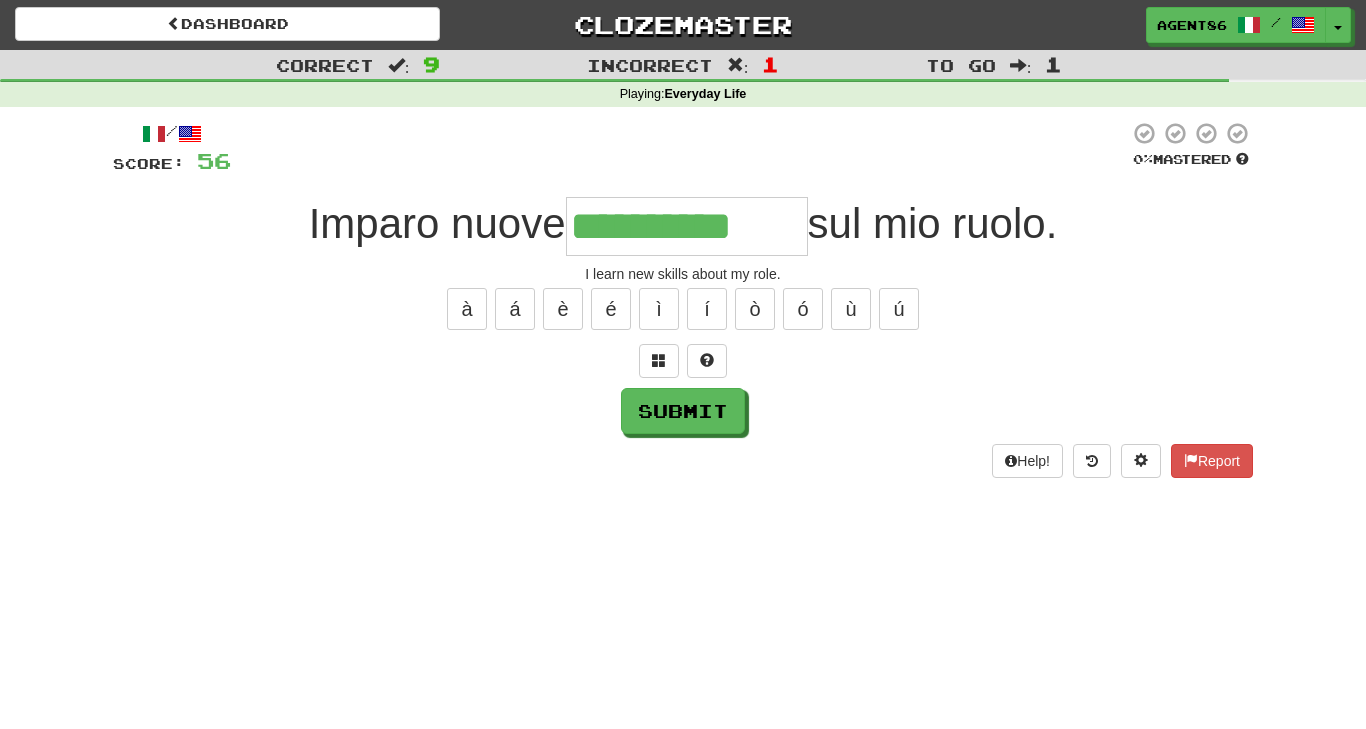 type on "**********" 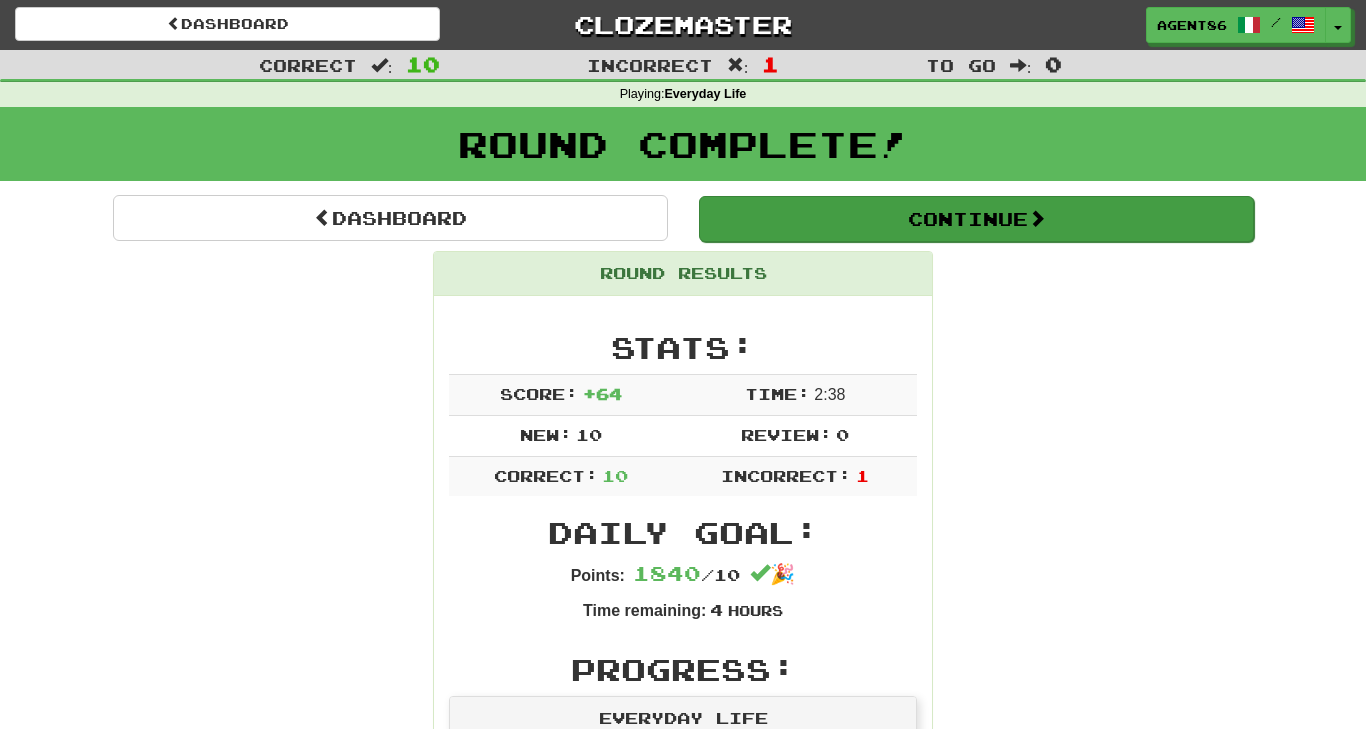 click on "Continue" at bounding box center (976, 219) 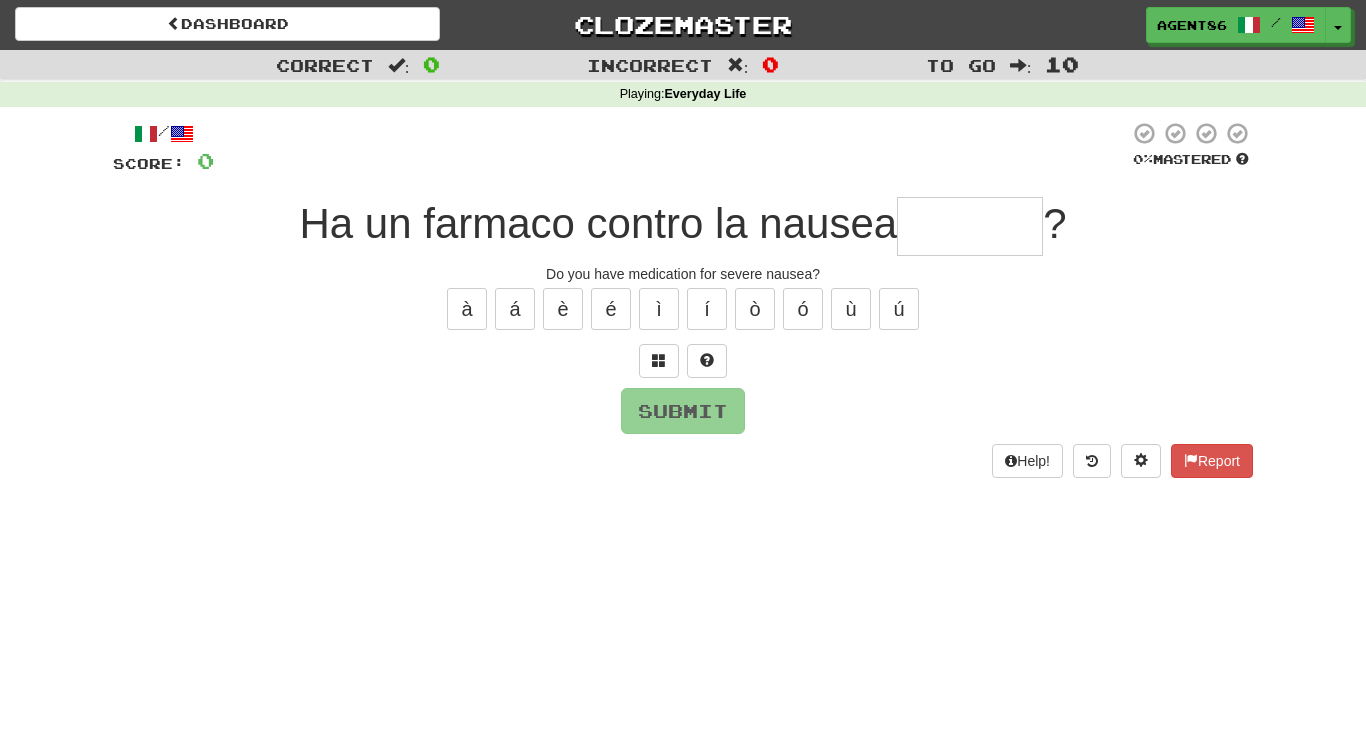 type on "*" 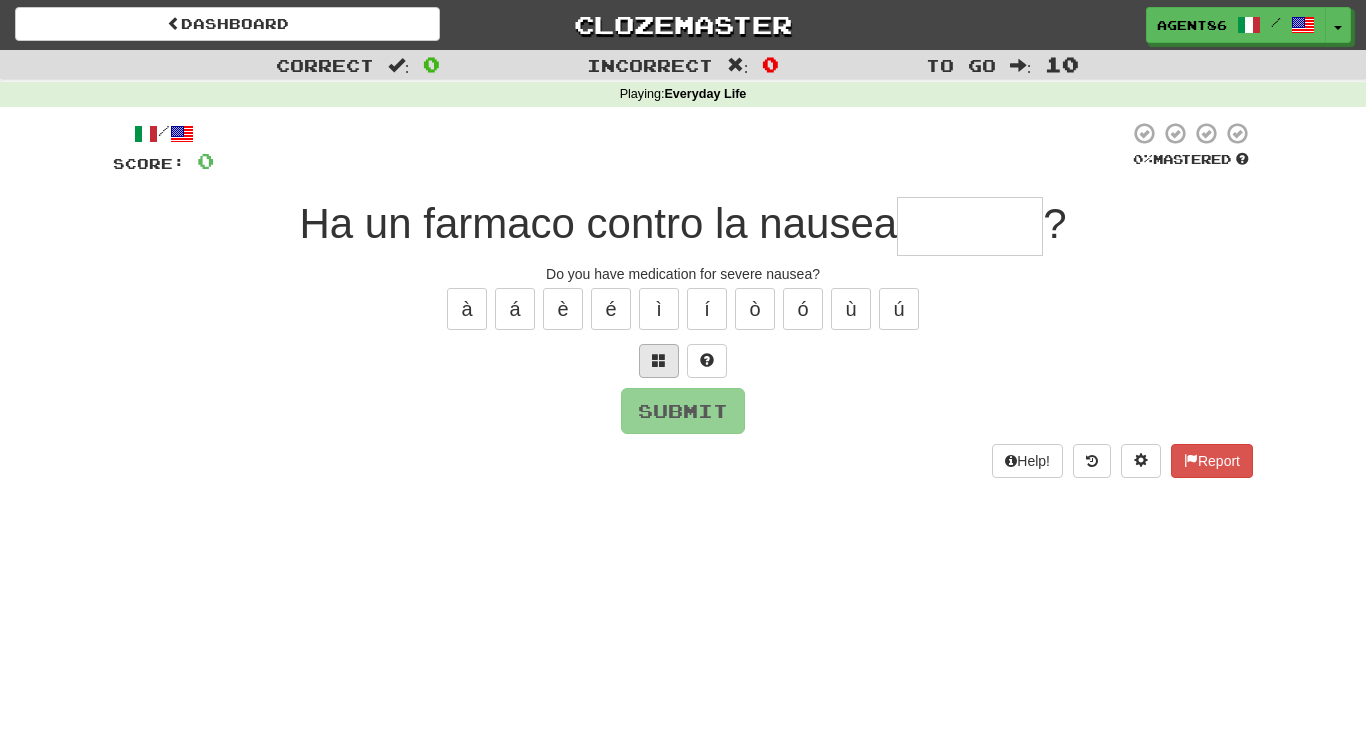 click at bounding box center (659, 360) 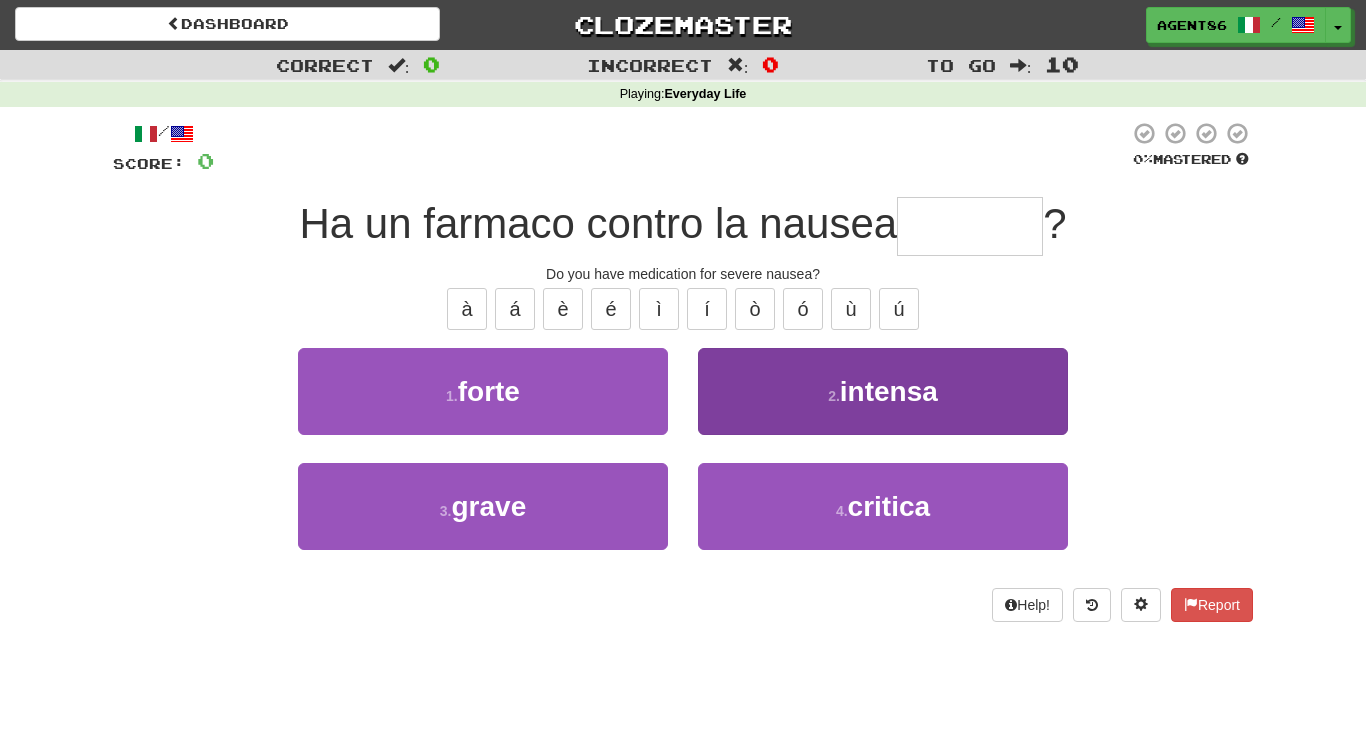 click on "2 .  intensa" at bounding box center [883, 391] 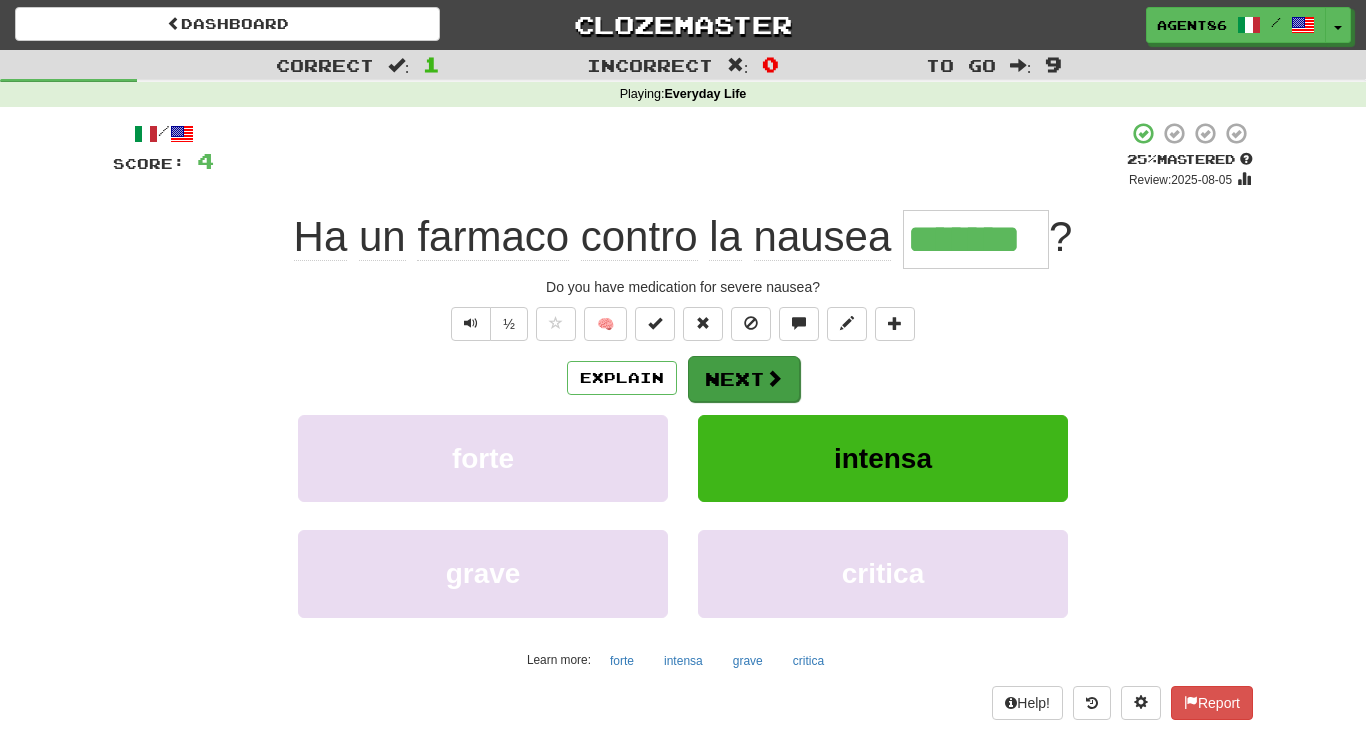 click on "Next" at bounding box center [744, 379] 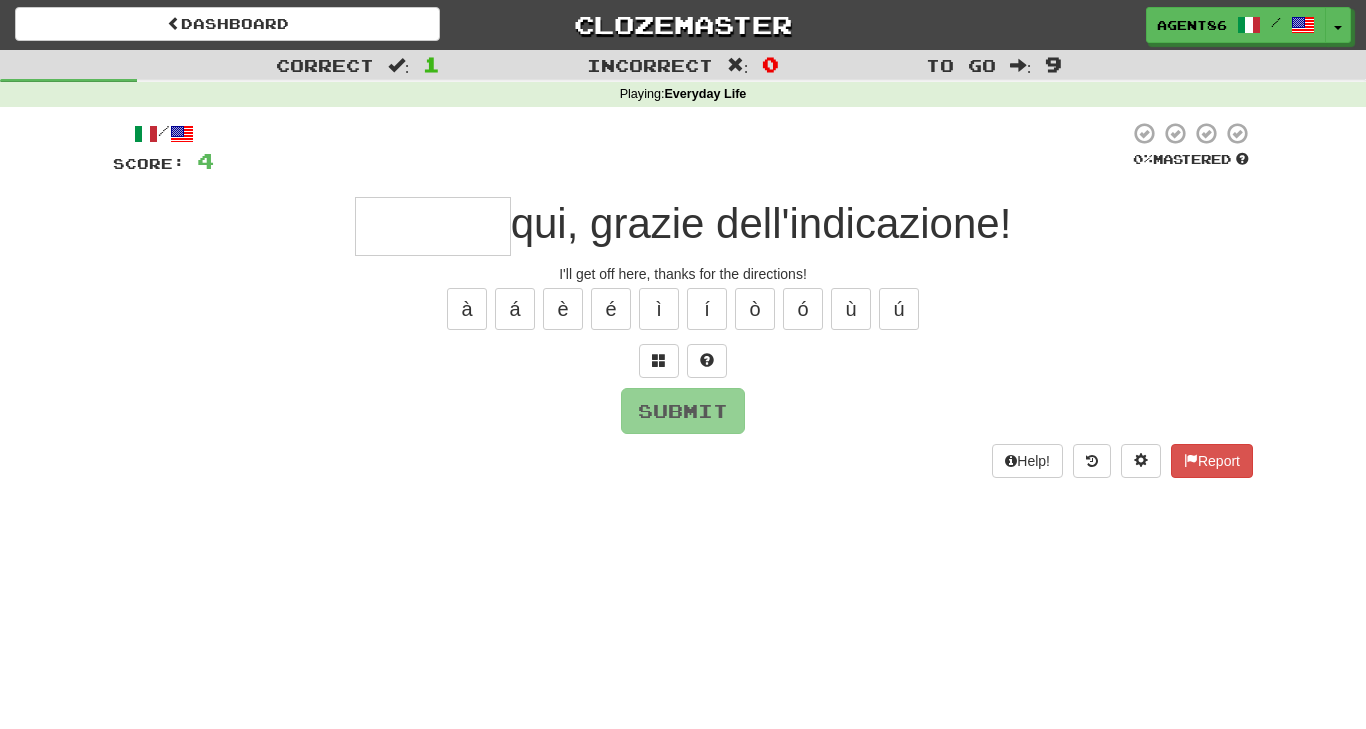 type on "*" 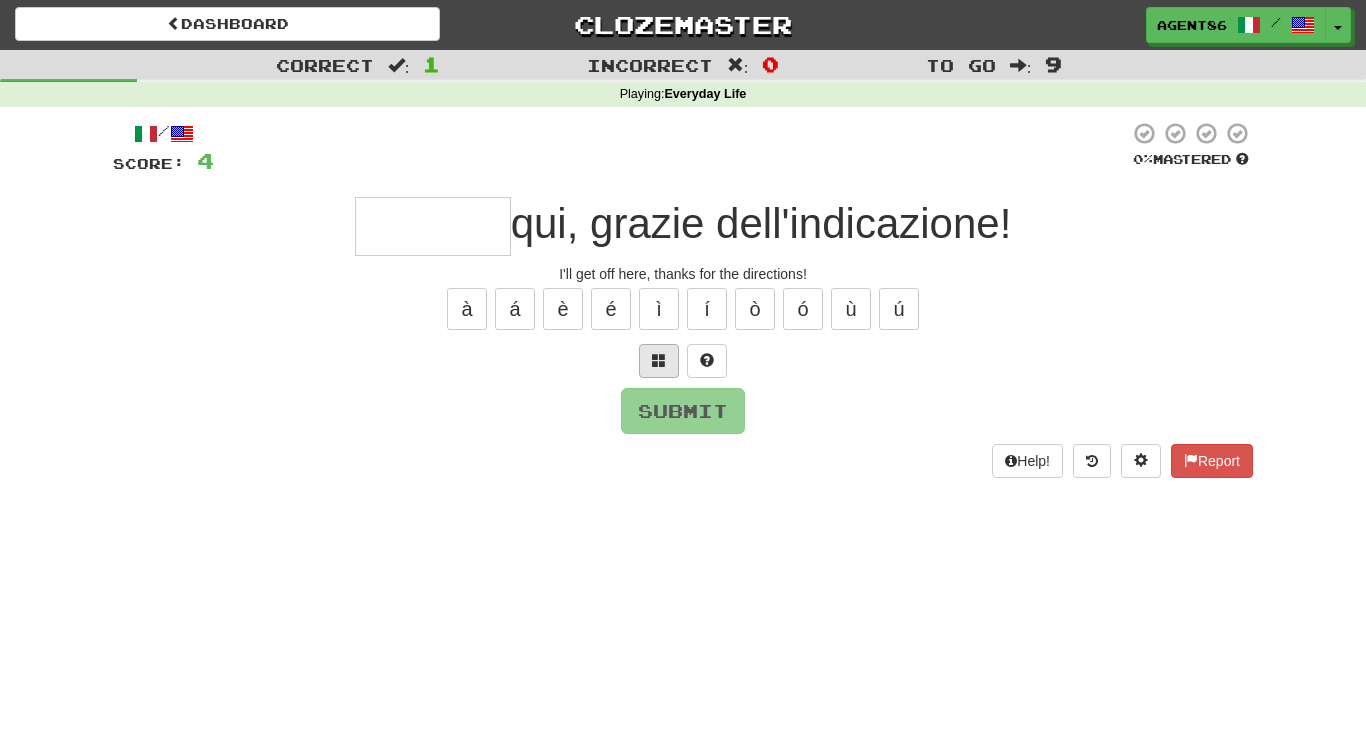 click at bounding box center (659, 360) 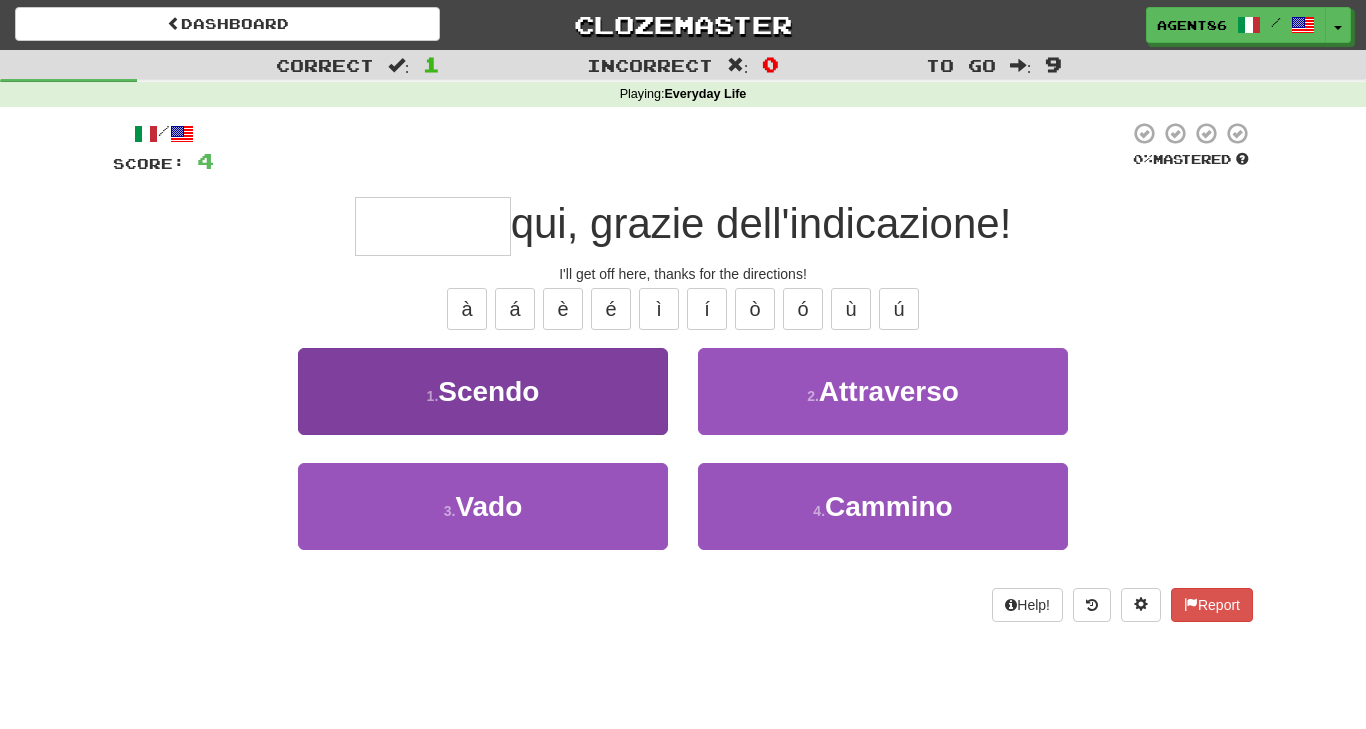 click on "1 .  Scendo" at bounding box center [483, 391] 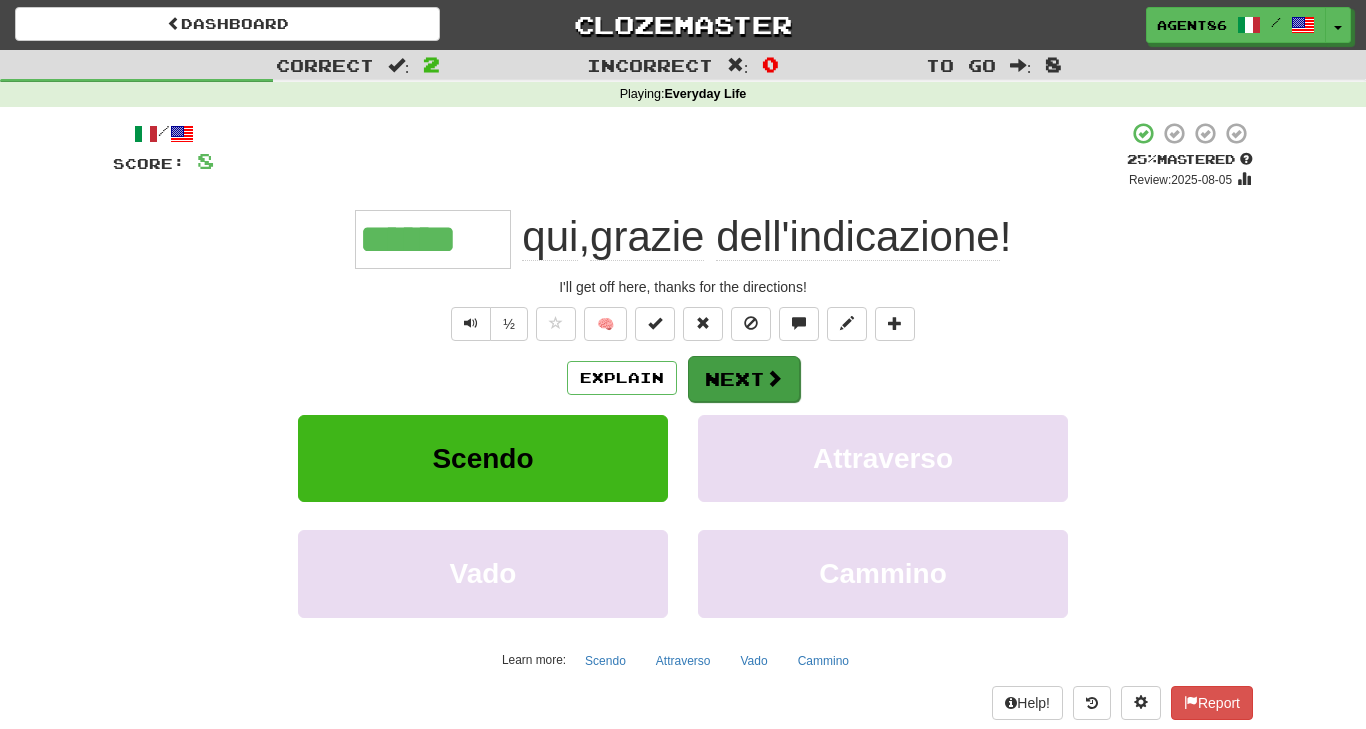 click at bounding box center [774, 378] 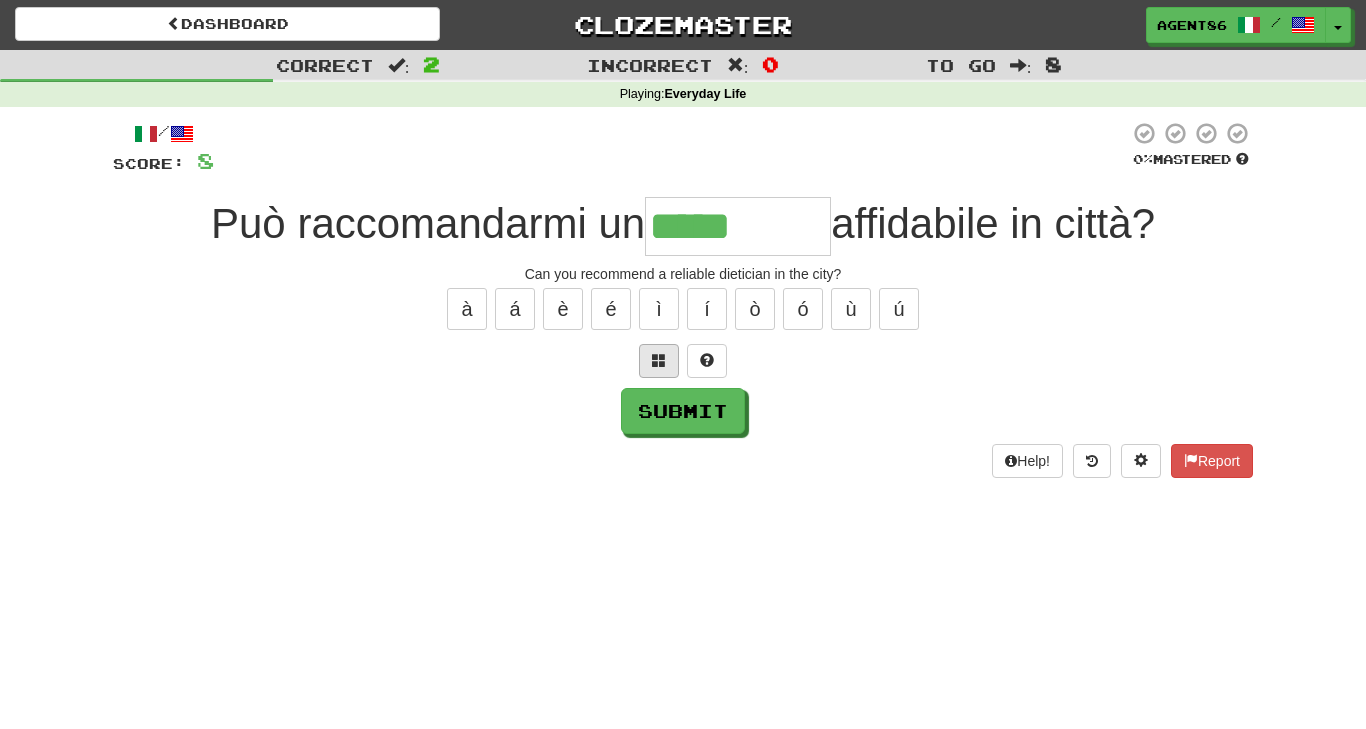click at bounding box center [659, 361] 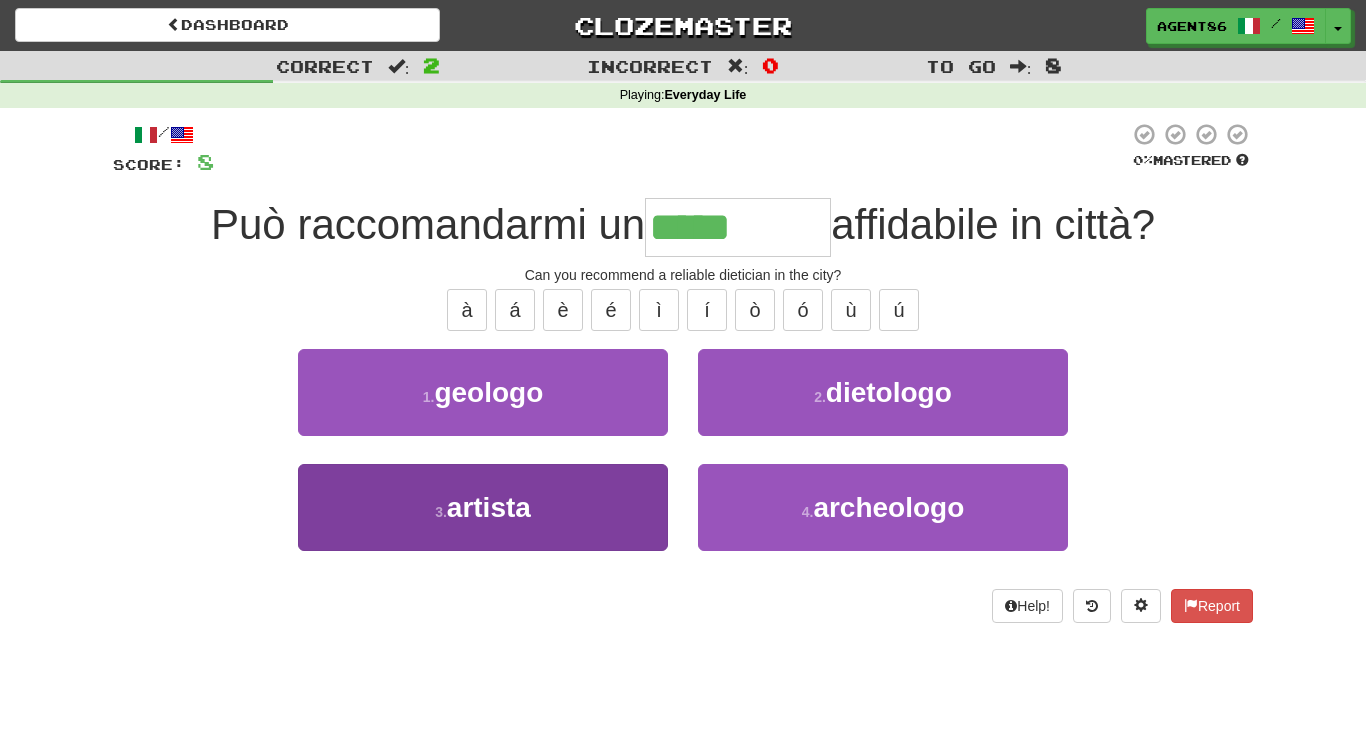 scroll, scrollTop: 0, scrollLeft: 0, axis: both 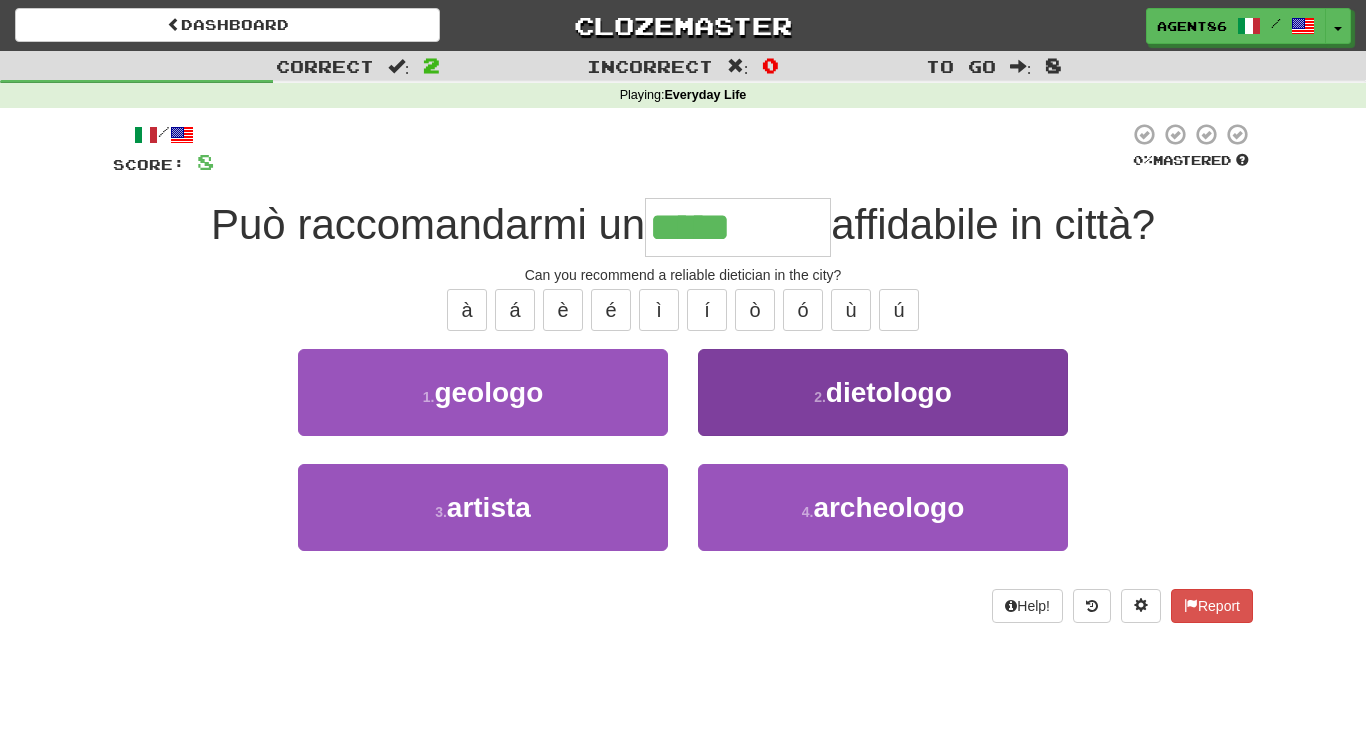 click on "2 .  dietologo" at bounding box center (883, 392) 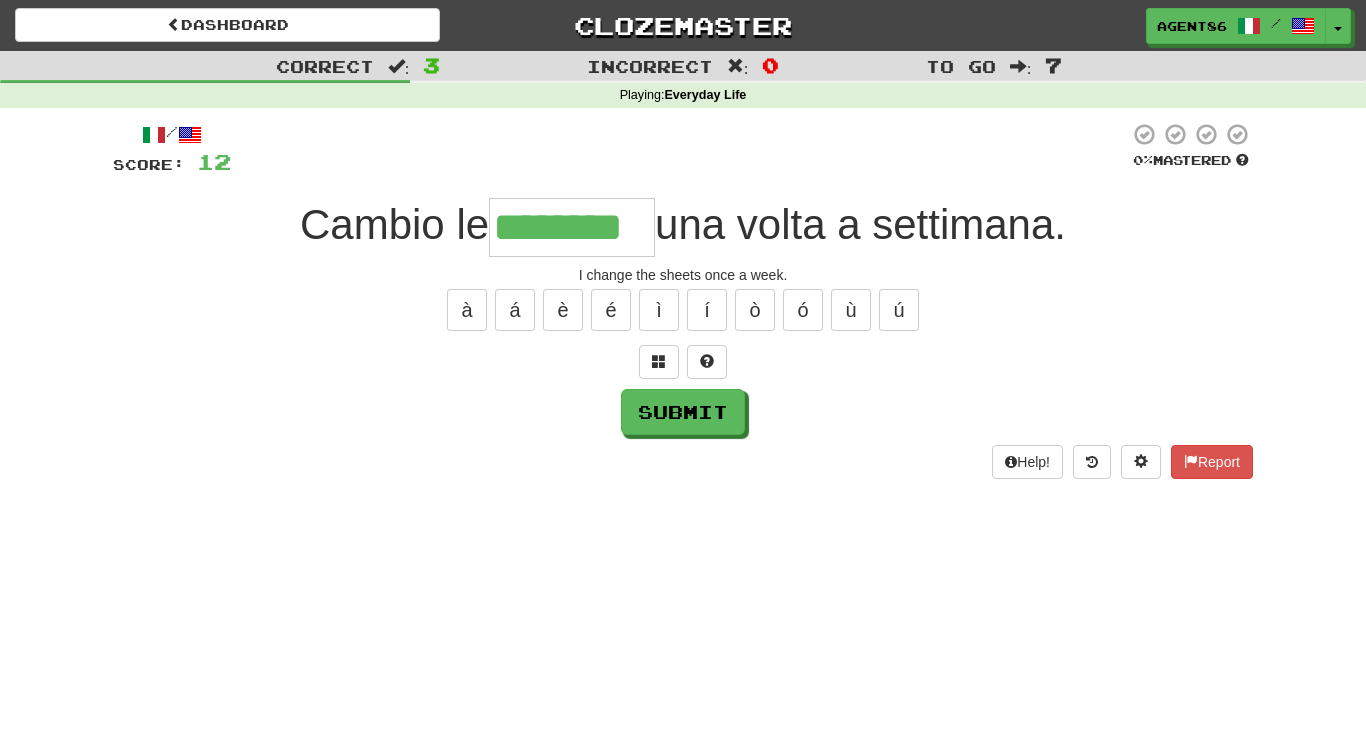type on "********" 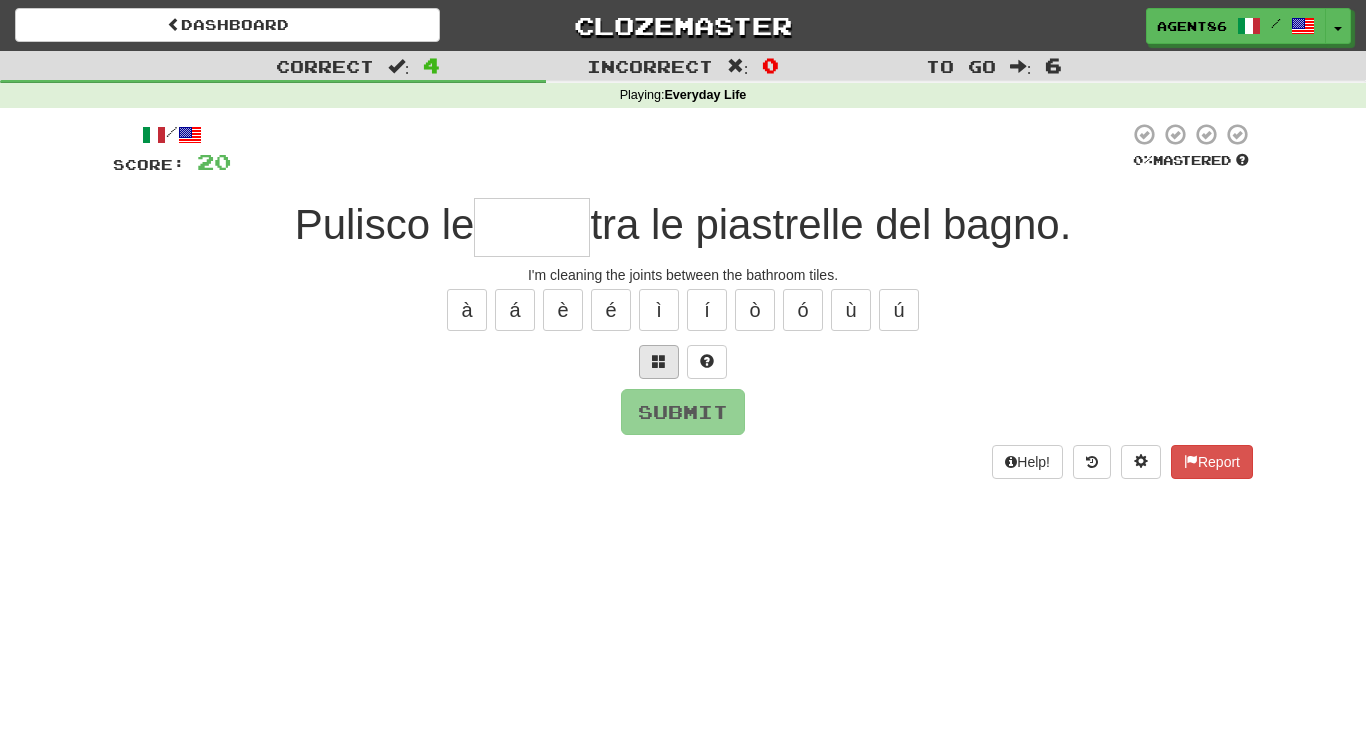 click at bounding box center (659, 361) 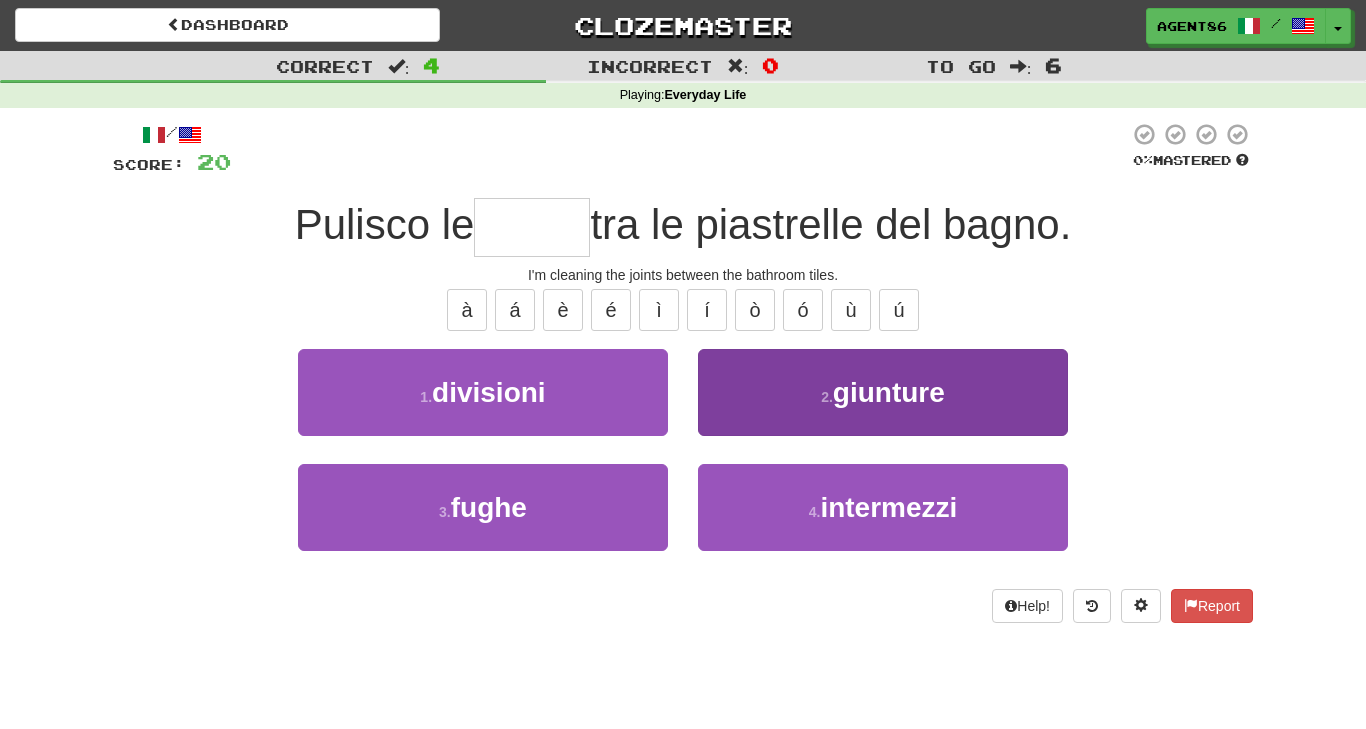 click on "2 .  giunture" at bounding box center (883, 392) 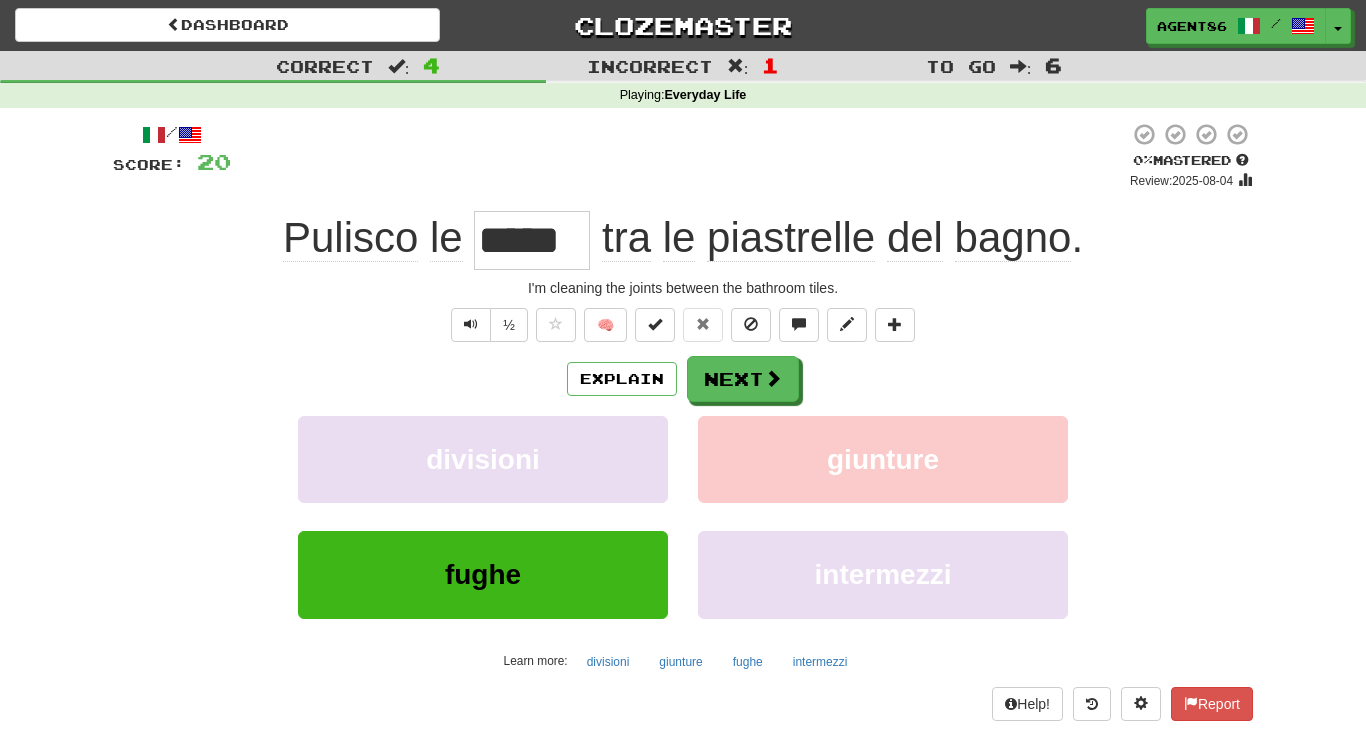 click on "Next" at bounding box center [743, 379] 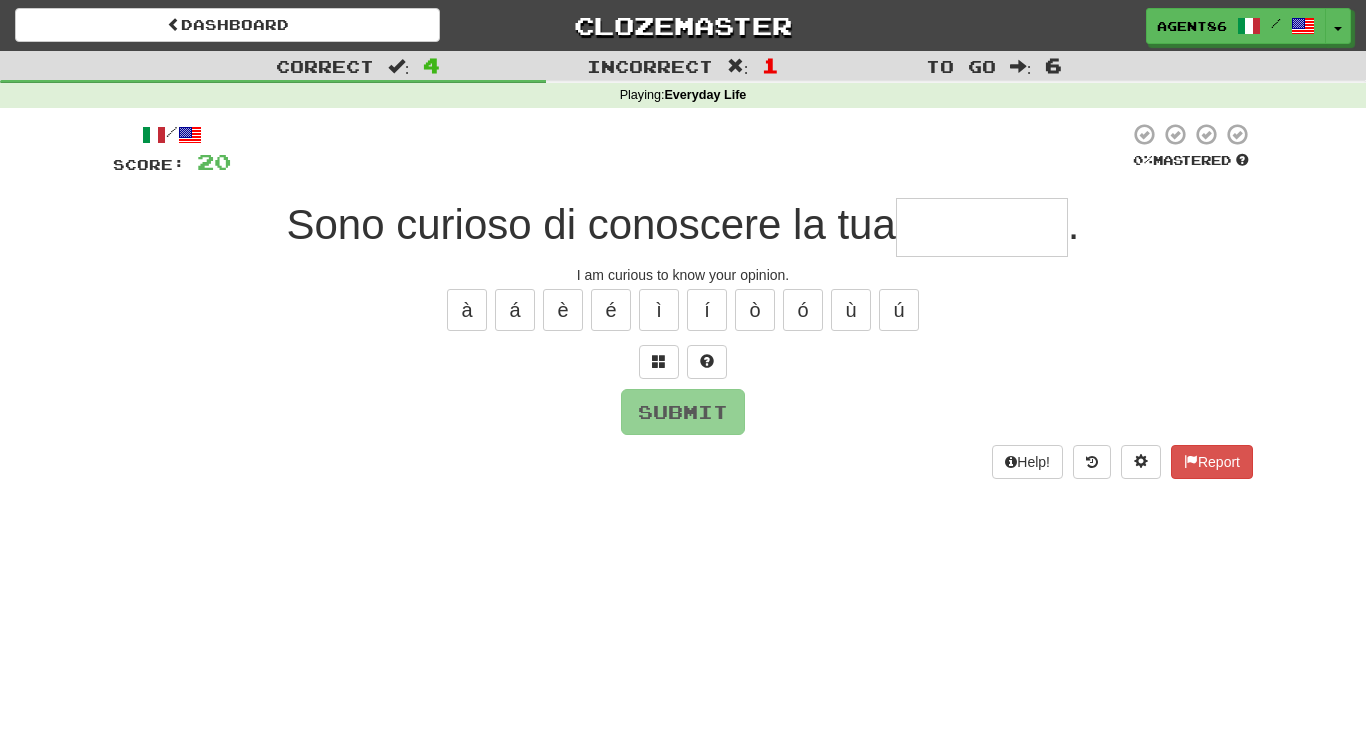 type on "*" 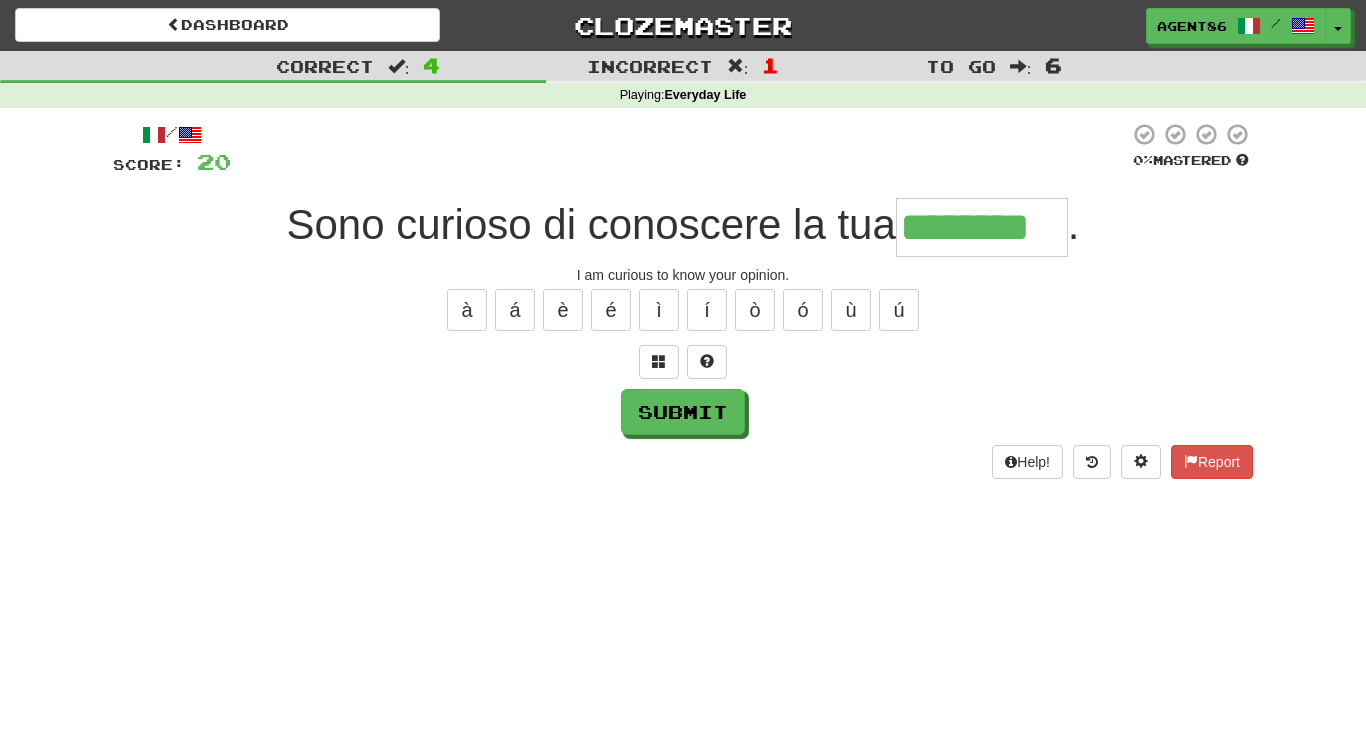 type on "********" 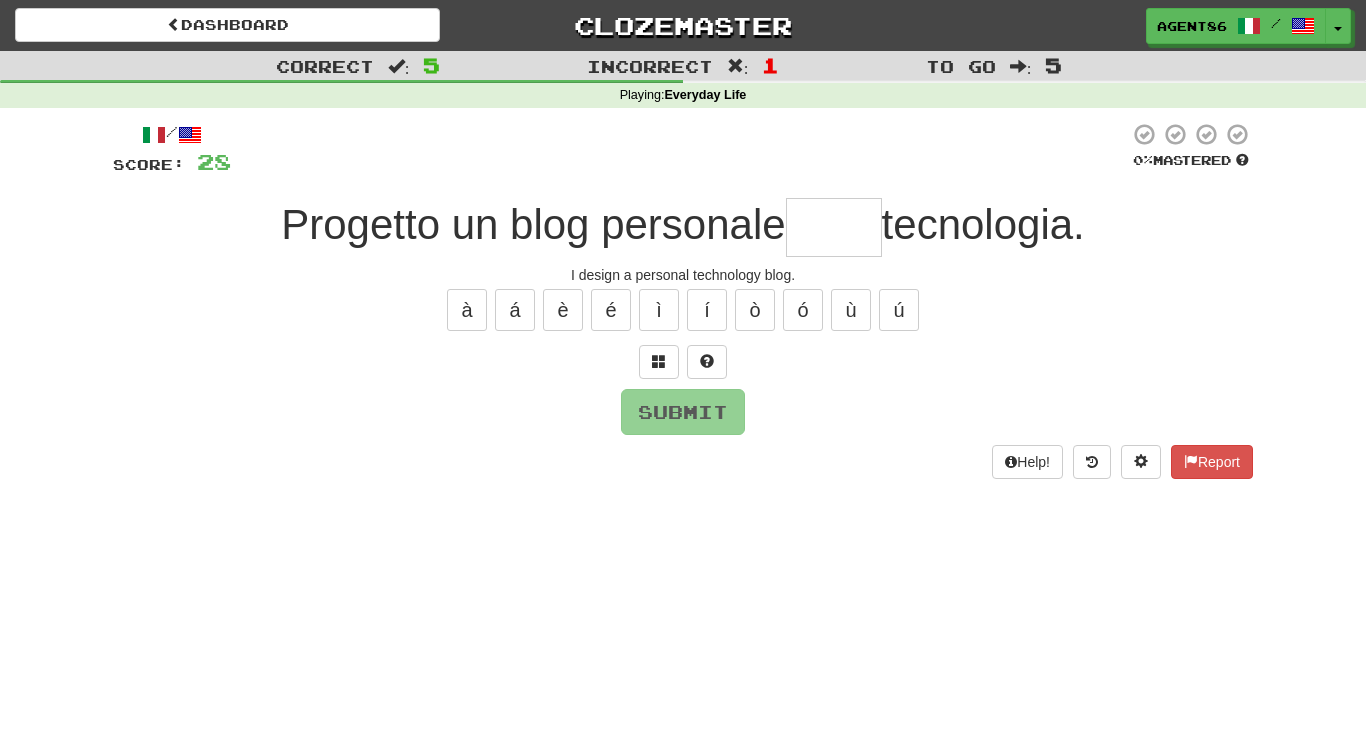 type on "*" 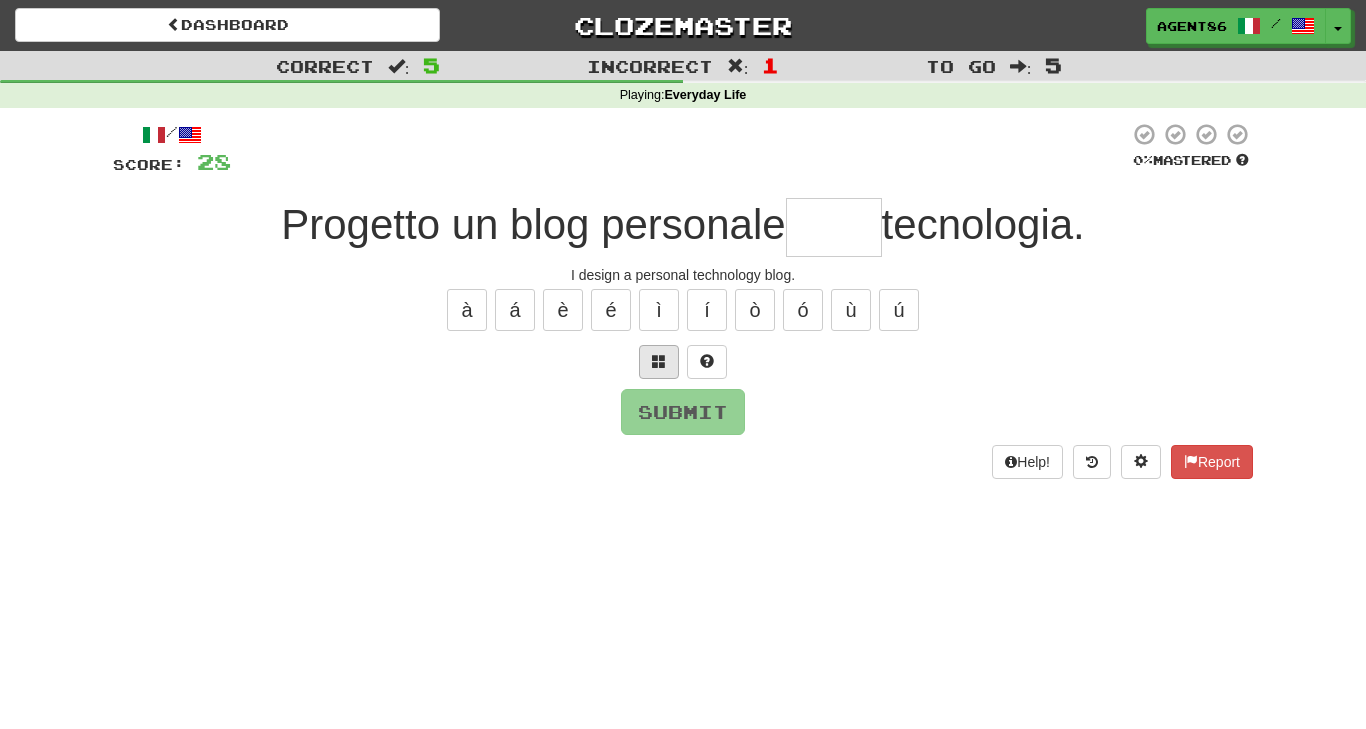 click at bounding box center [659, 361] 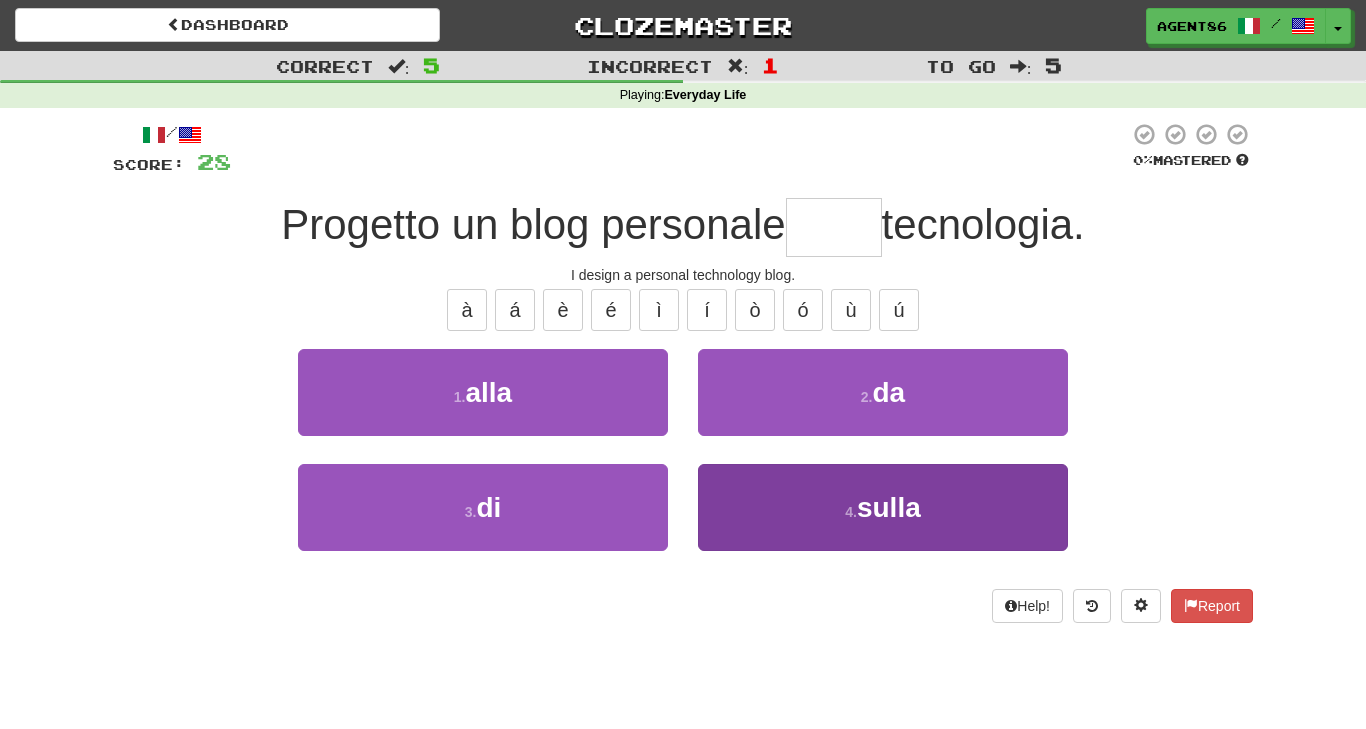 click on "4 .  sulla" at bounding box center (883, 507) 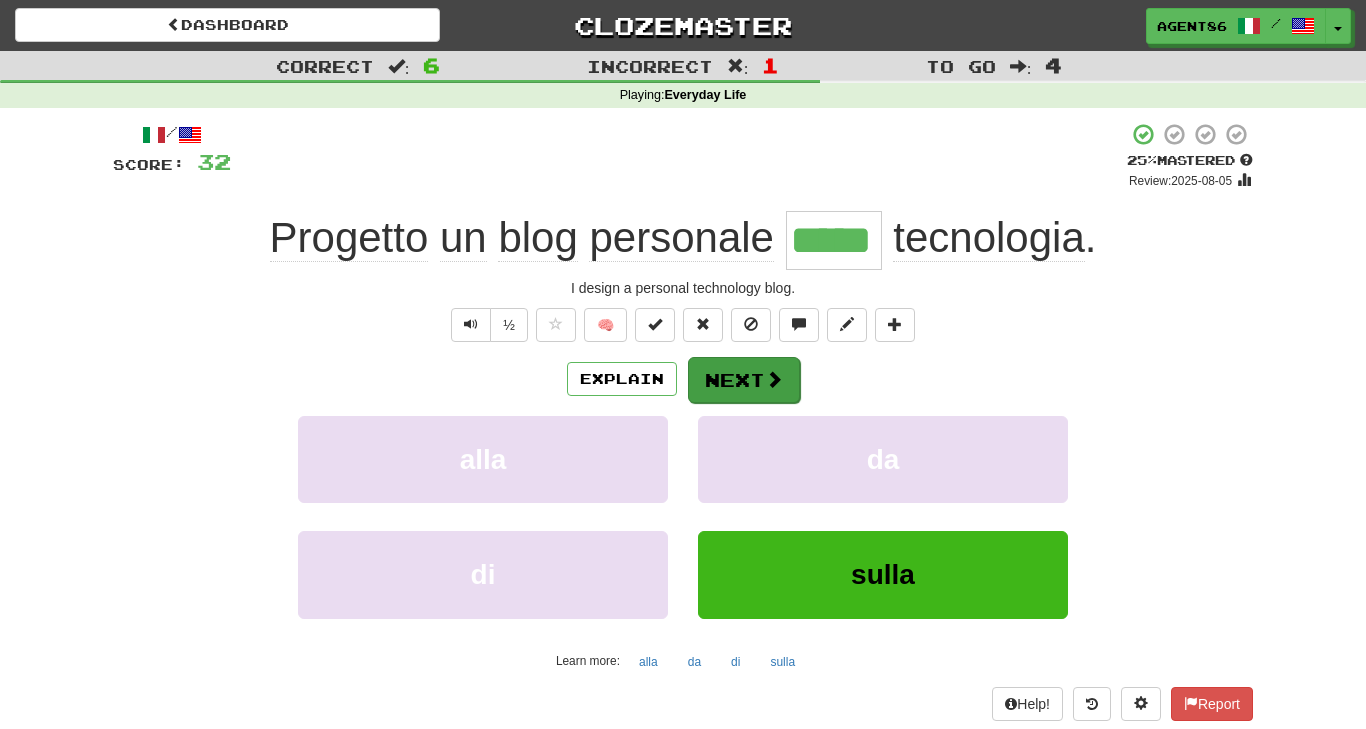 click on "Next" at bounding box center (744, 380) 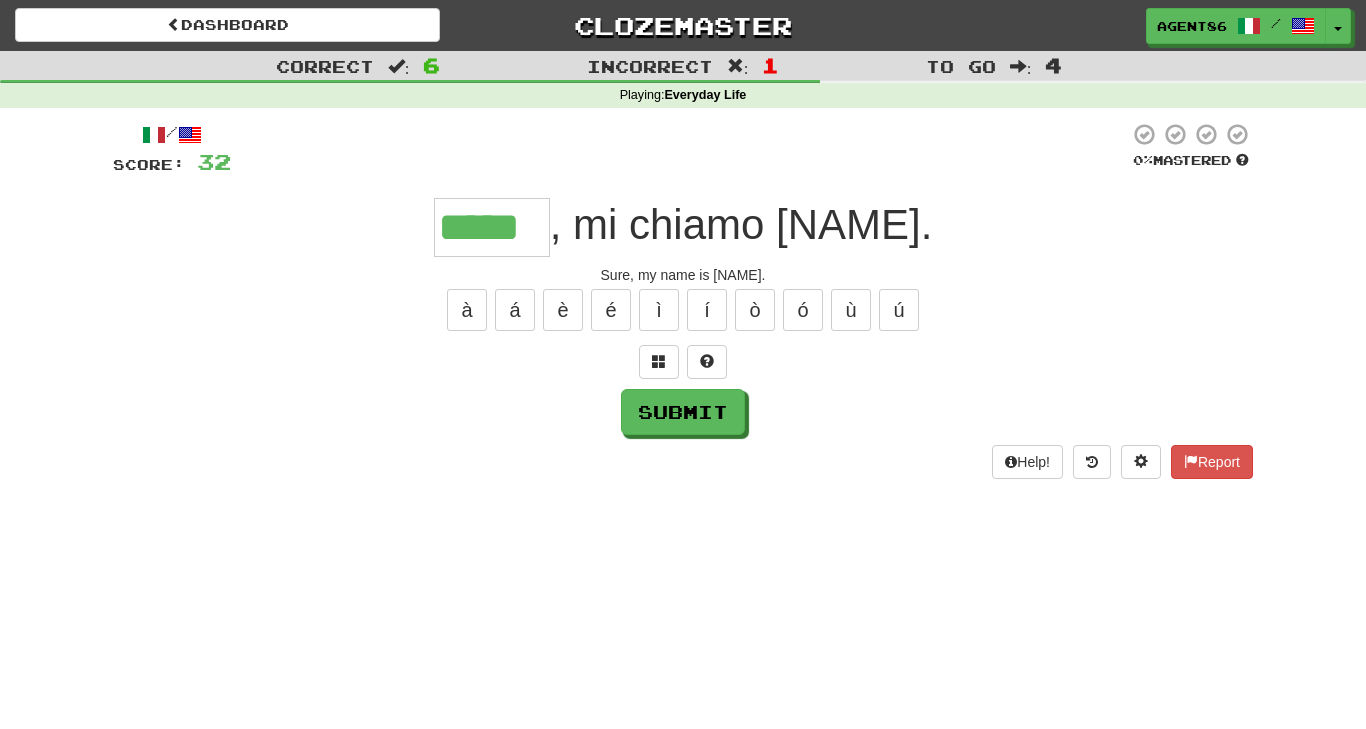 type on "*****" 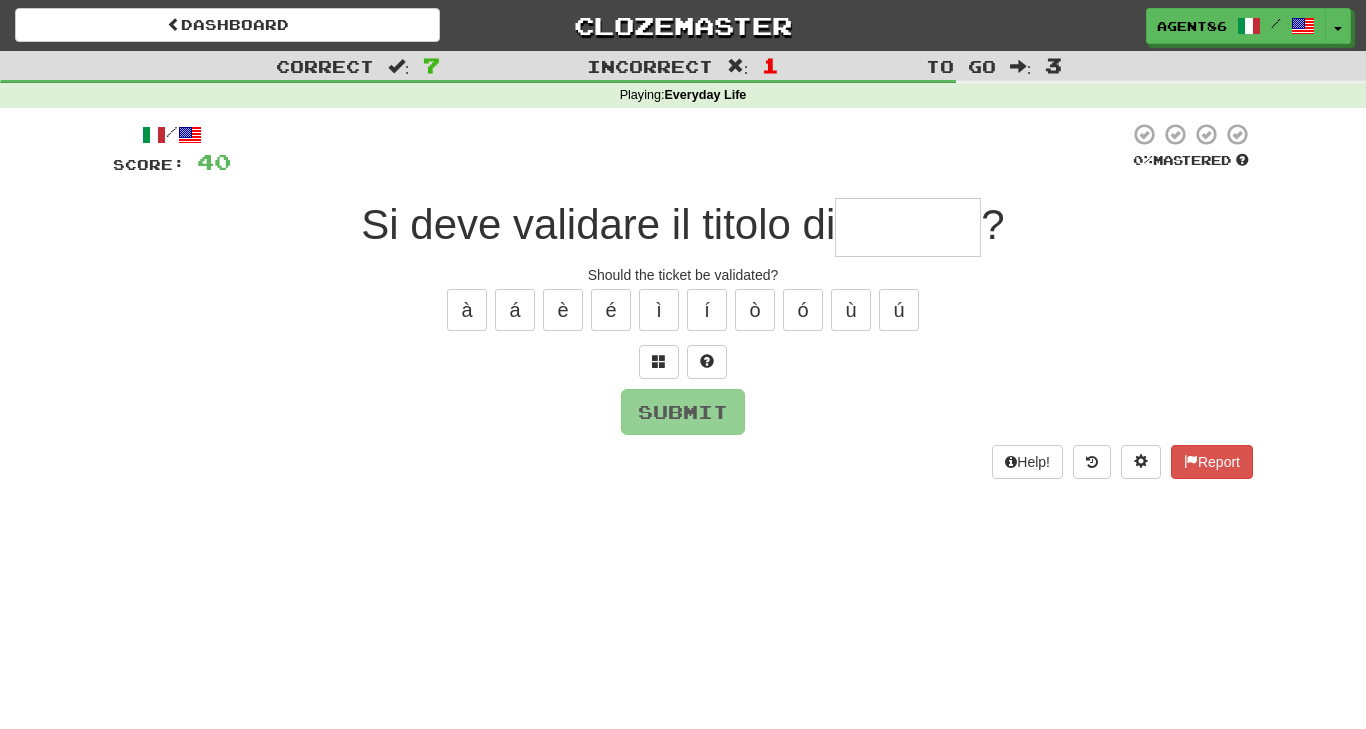 type on "*" 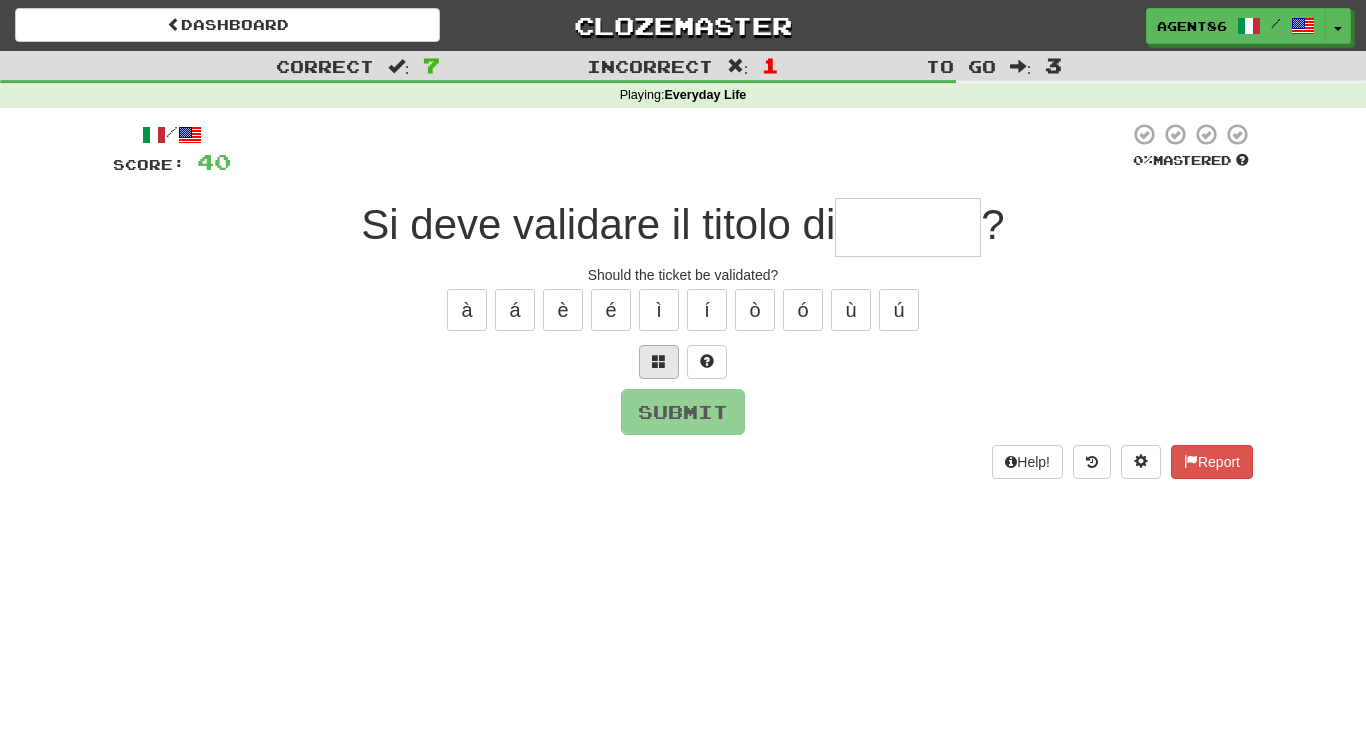 click at bounding box center (659, 362) 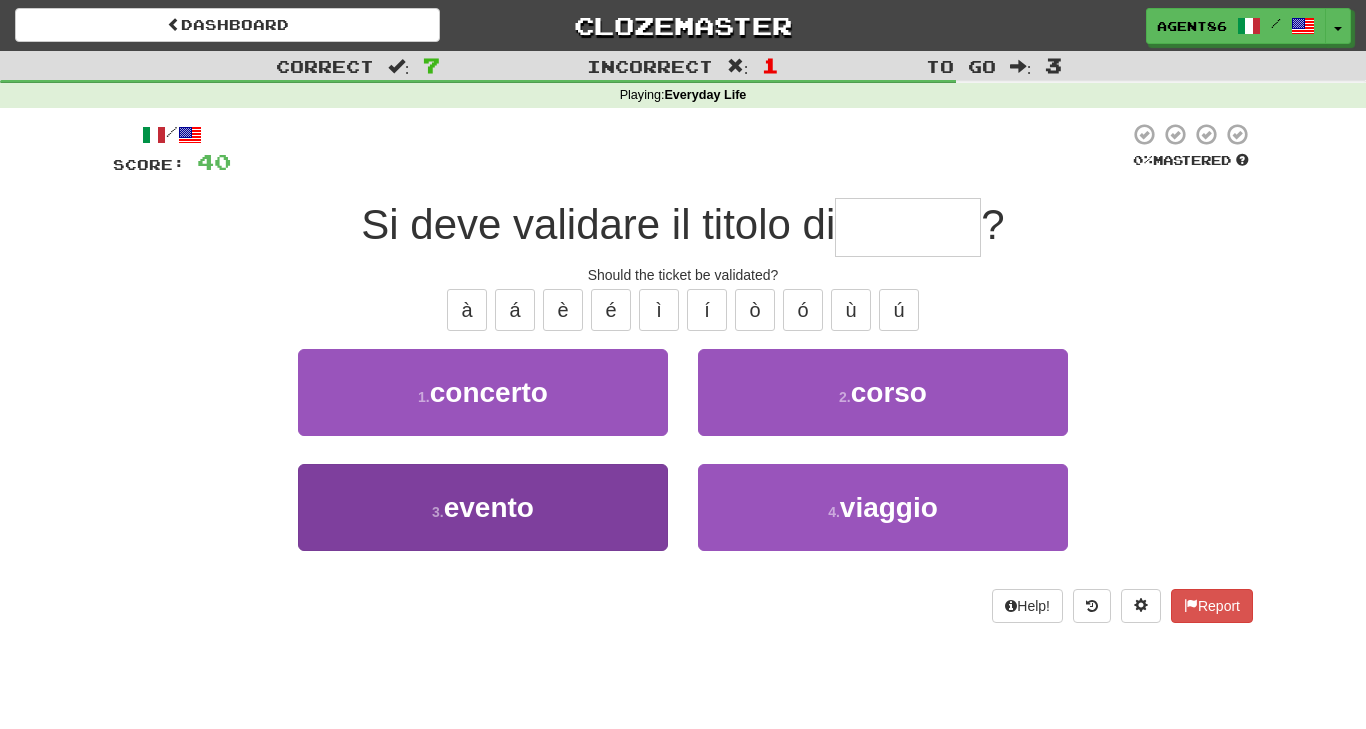 click on "3 .  evento" at bounding box center [483, 507] 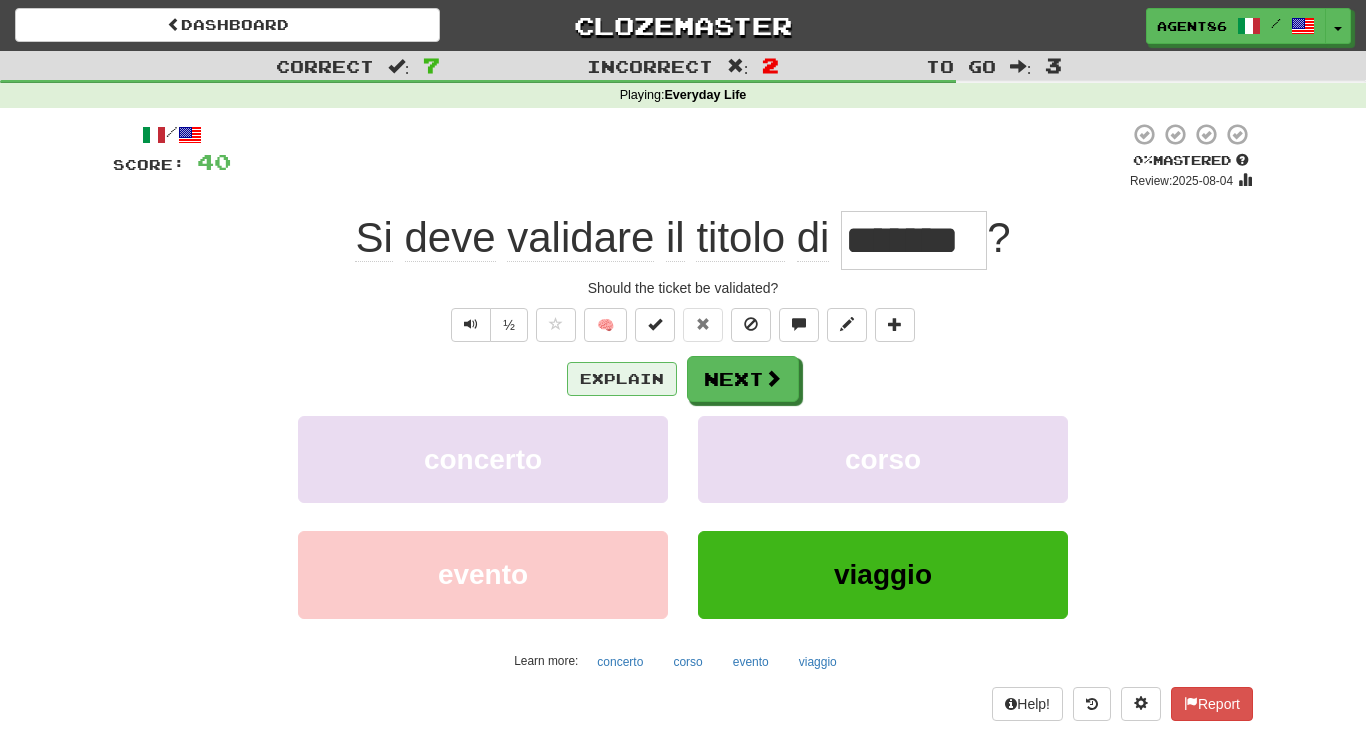 click on "Explain" at bounding box center [622, 379] 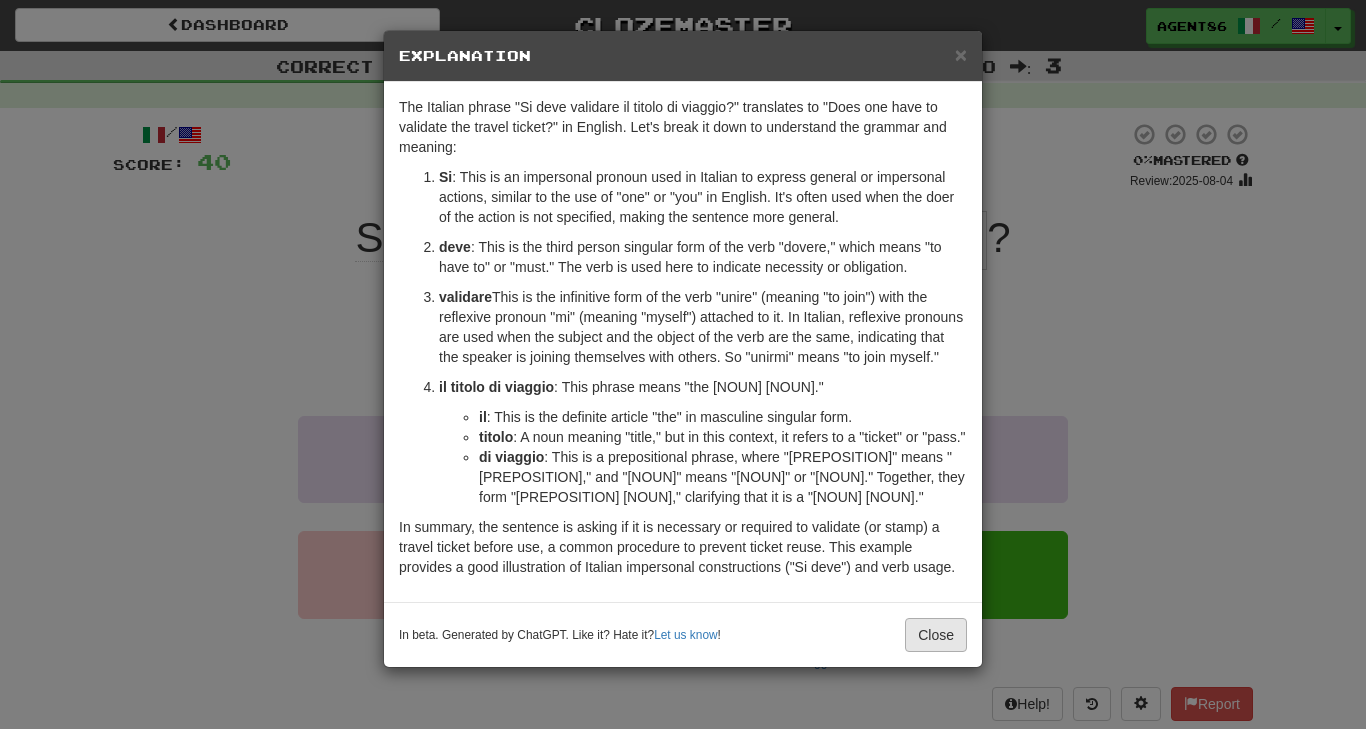 click on "Close" at bounding box center (936, 635) 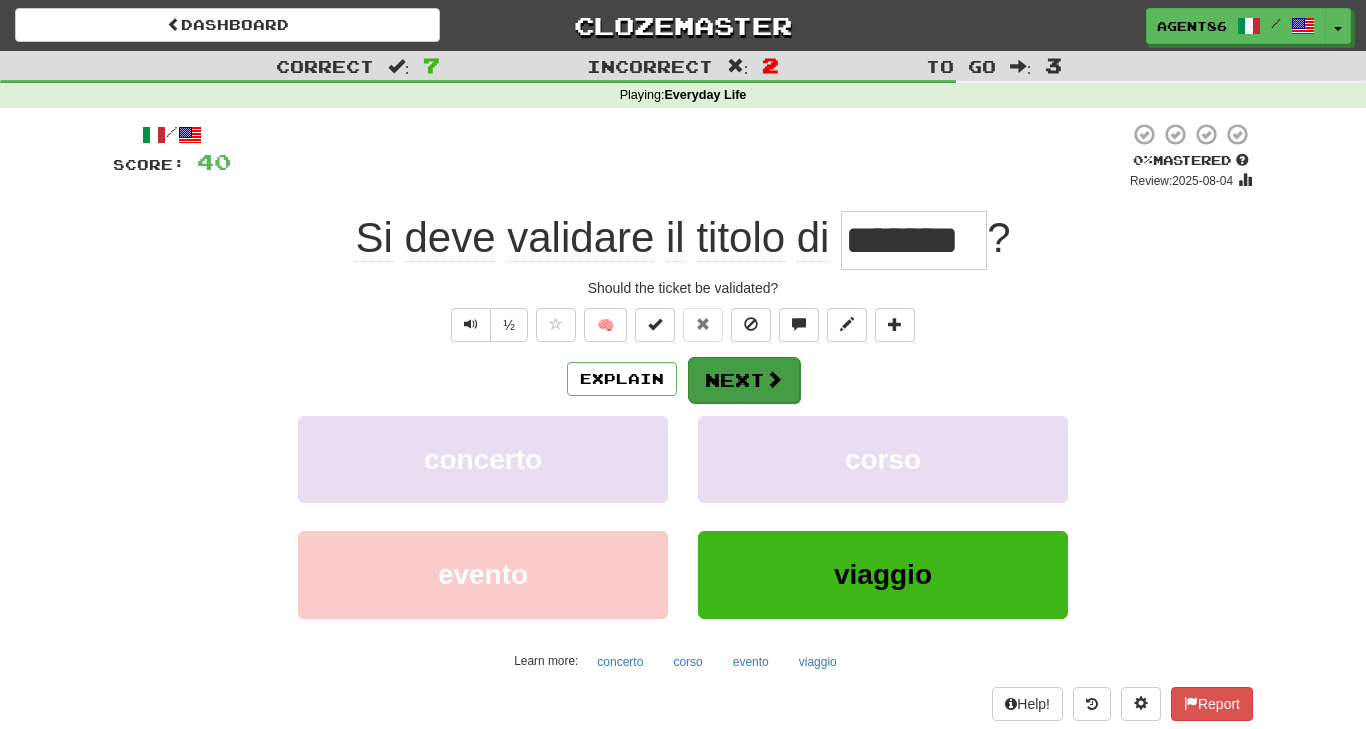 click on "Next" at bounding box center (744, 380) 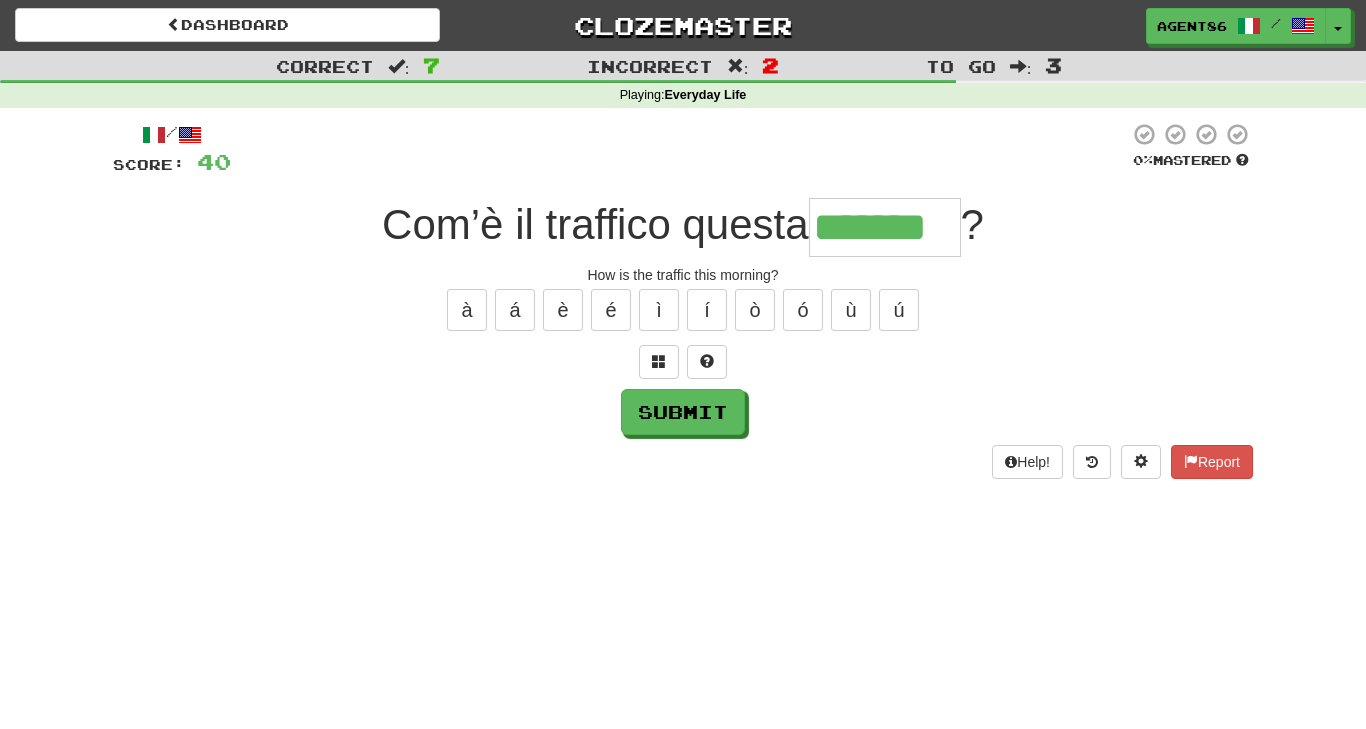 type on "*******" 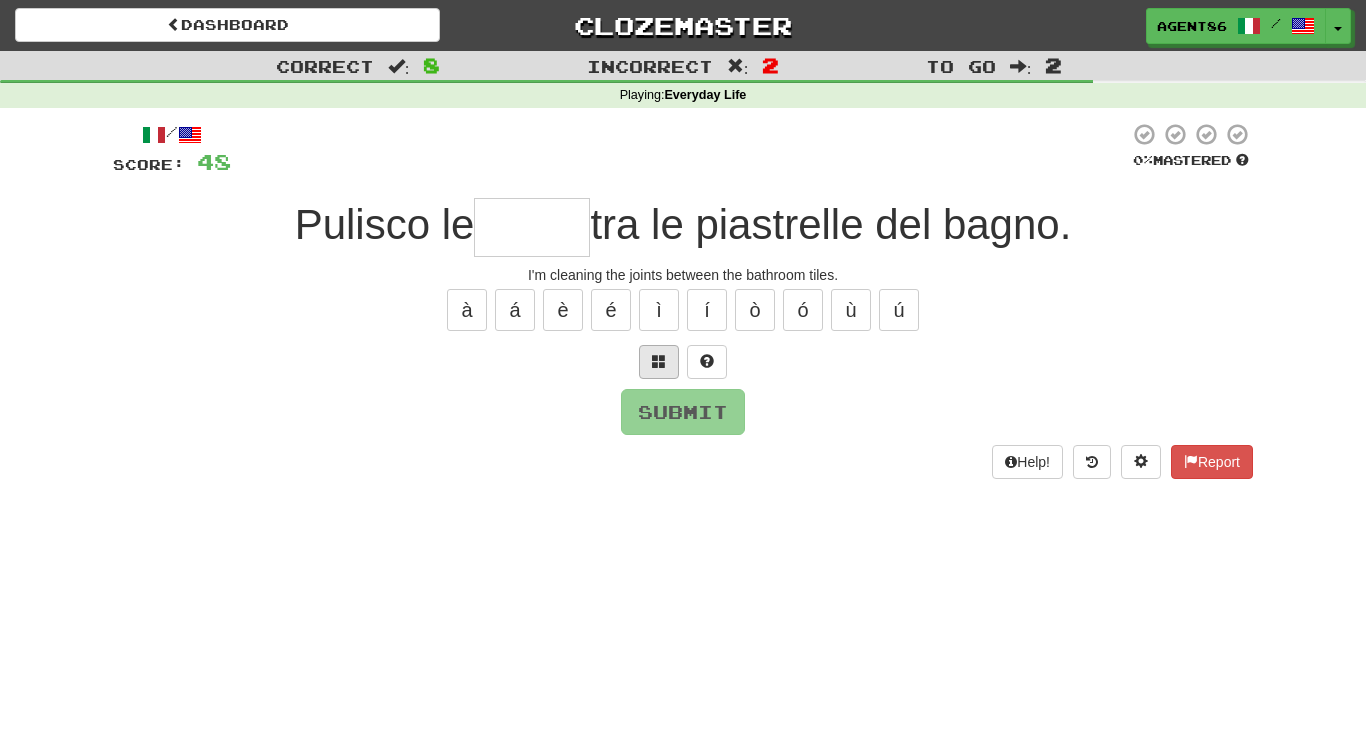 click at bounding box center (659, 361) 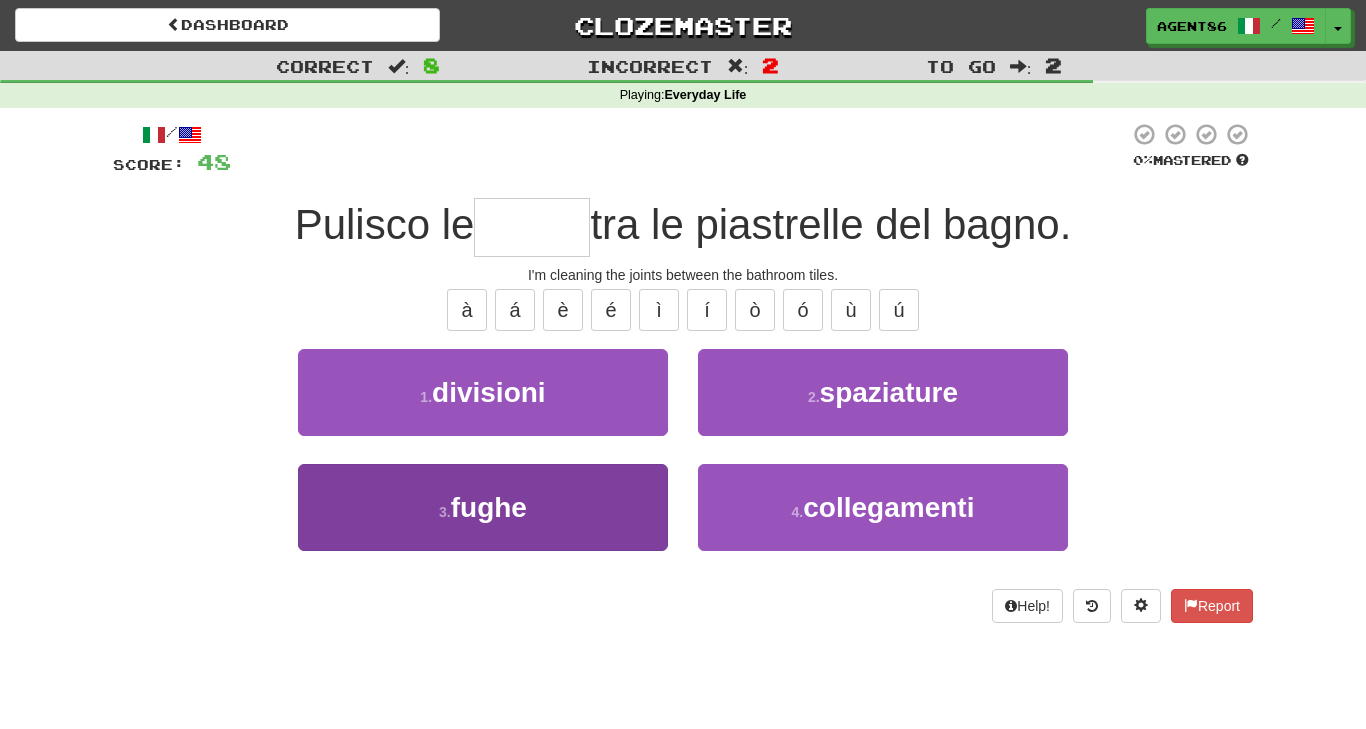 click on "fughe" at bounding box center [489, 507] 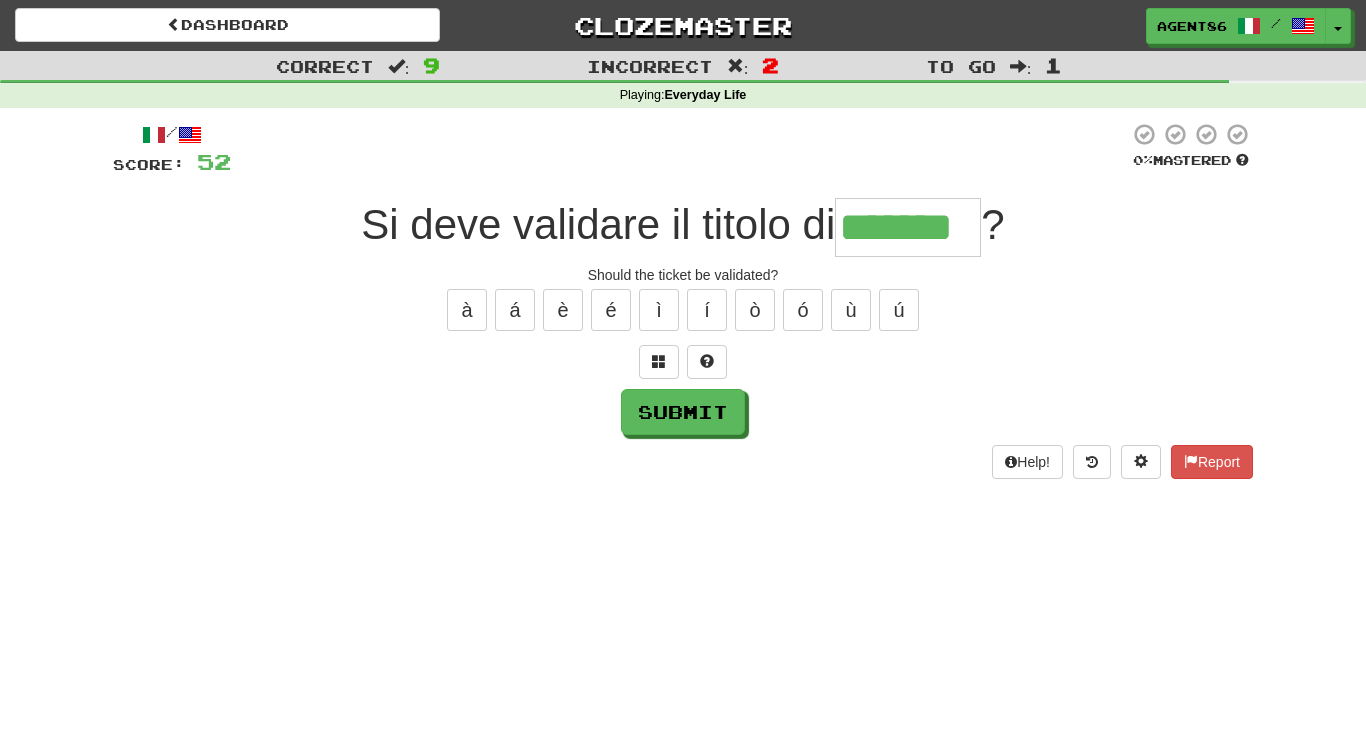 type on "*******" 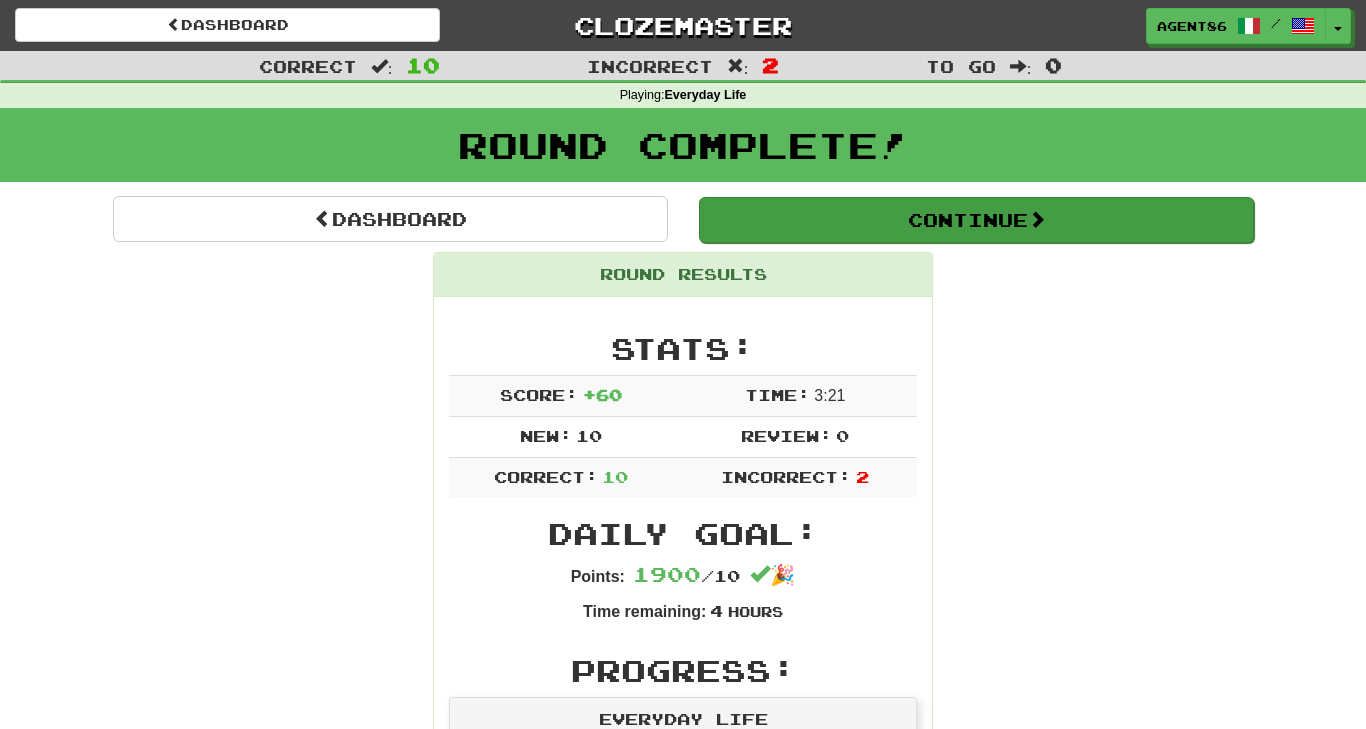 click on "Continue" at bounding box center [976, 220] 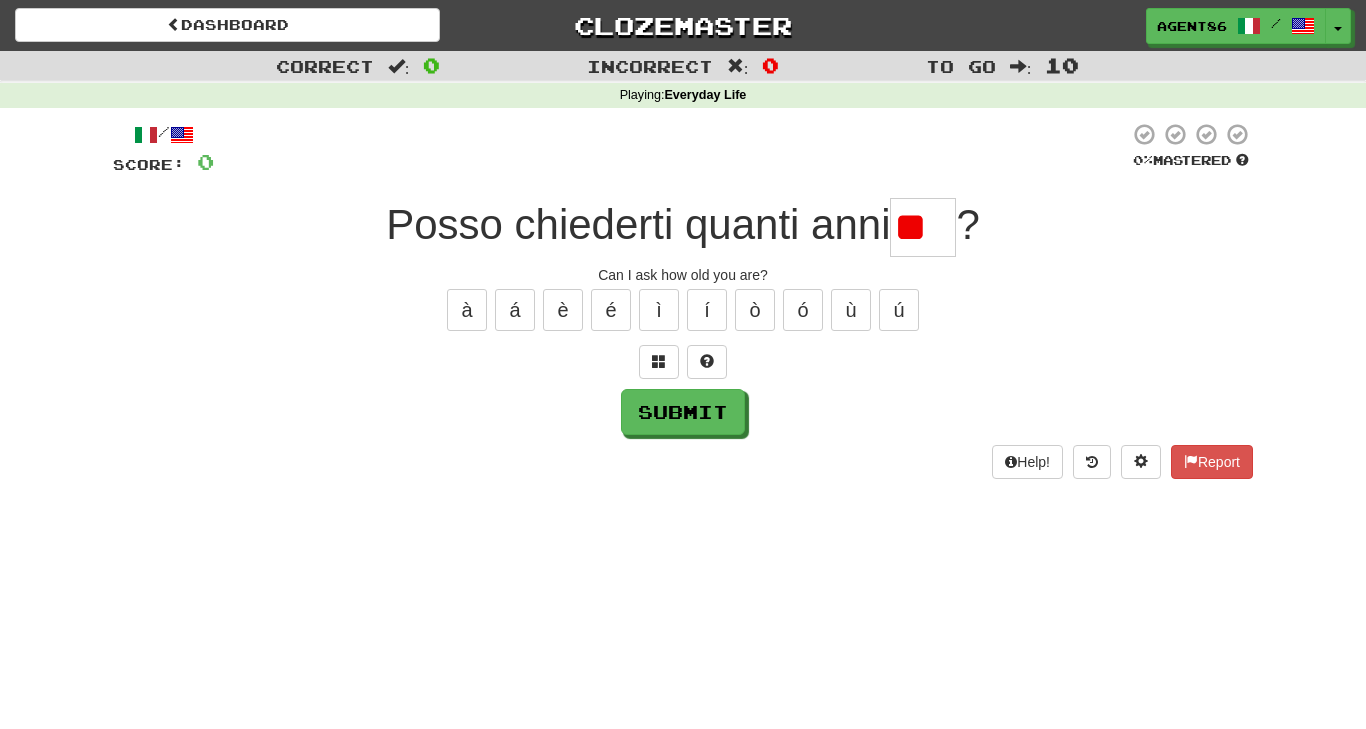 type on "*" 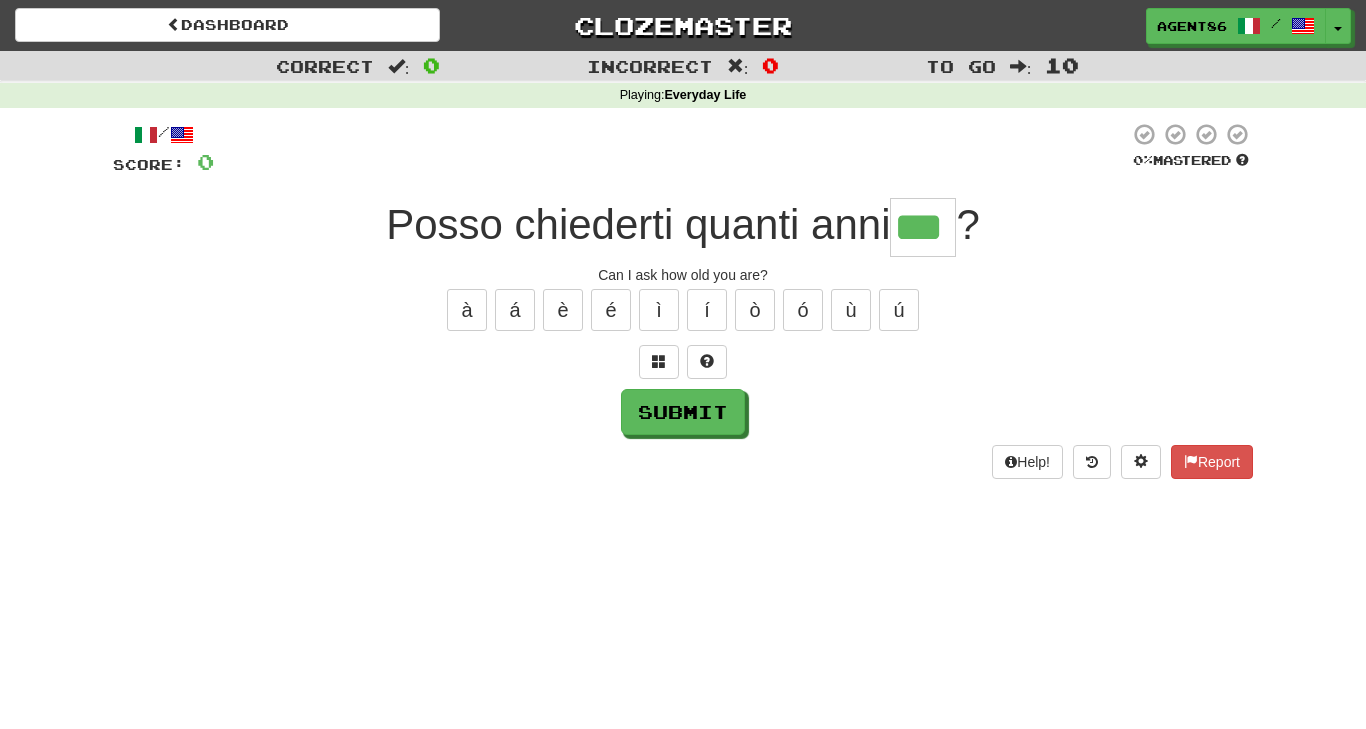 type on "***" 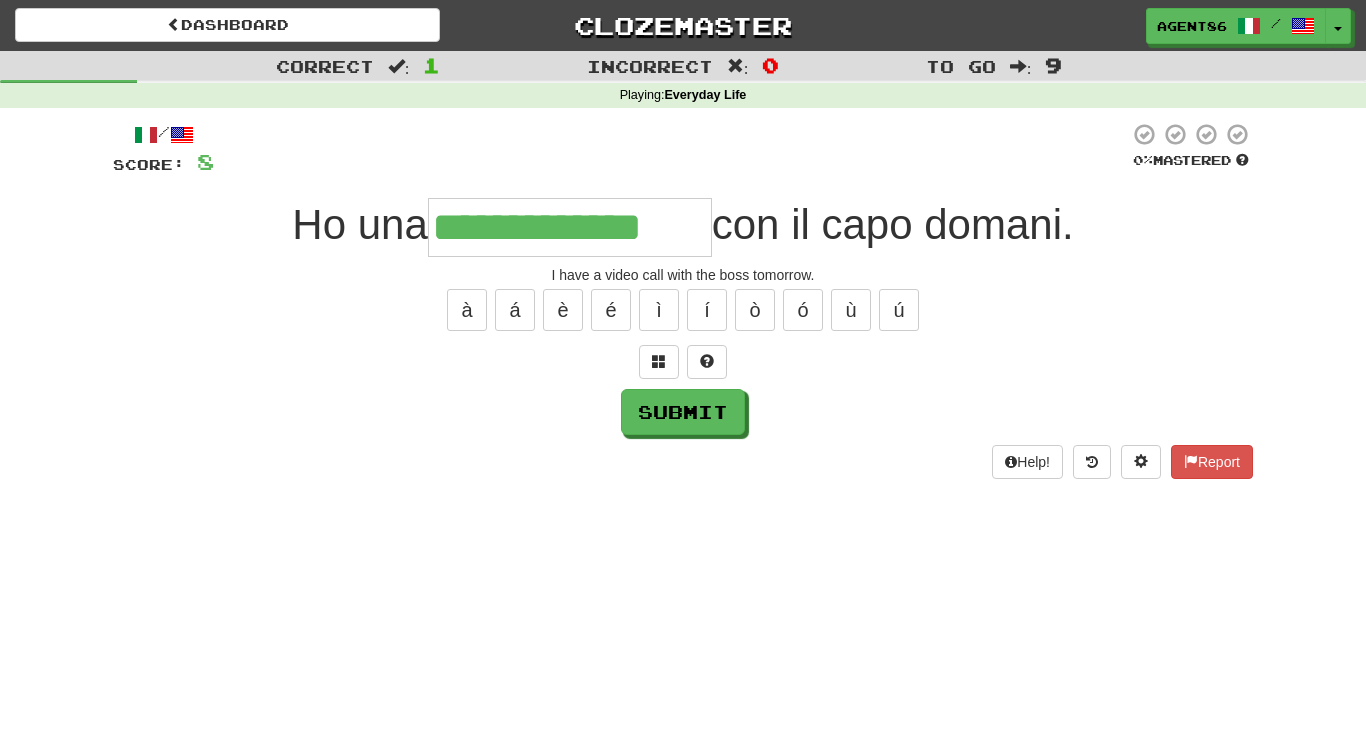 type on "**********" 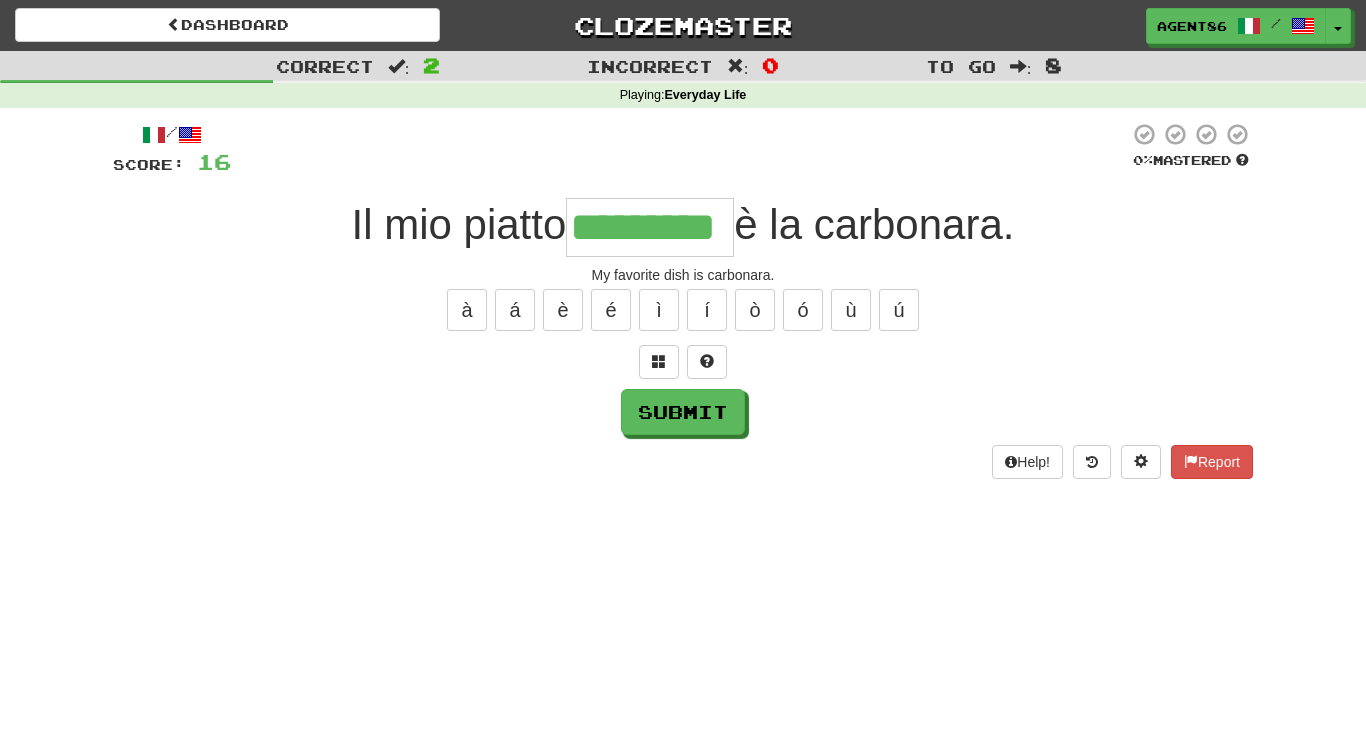 type on "*********" 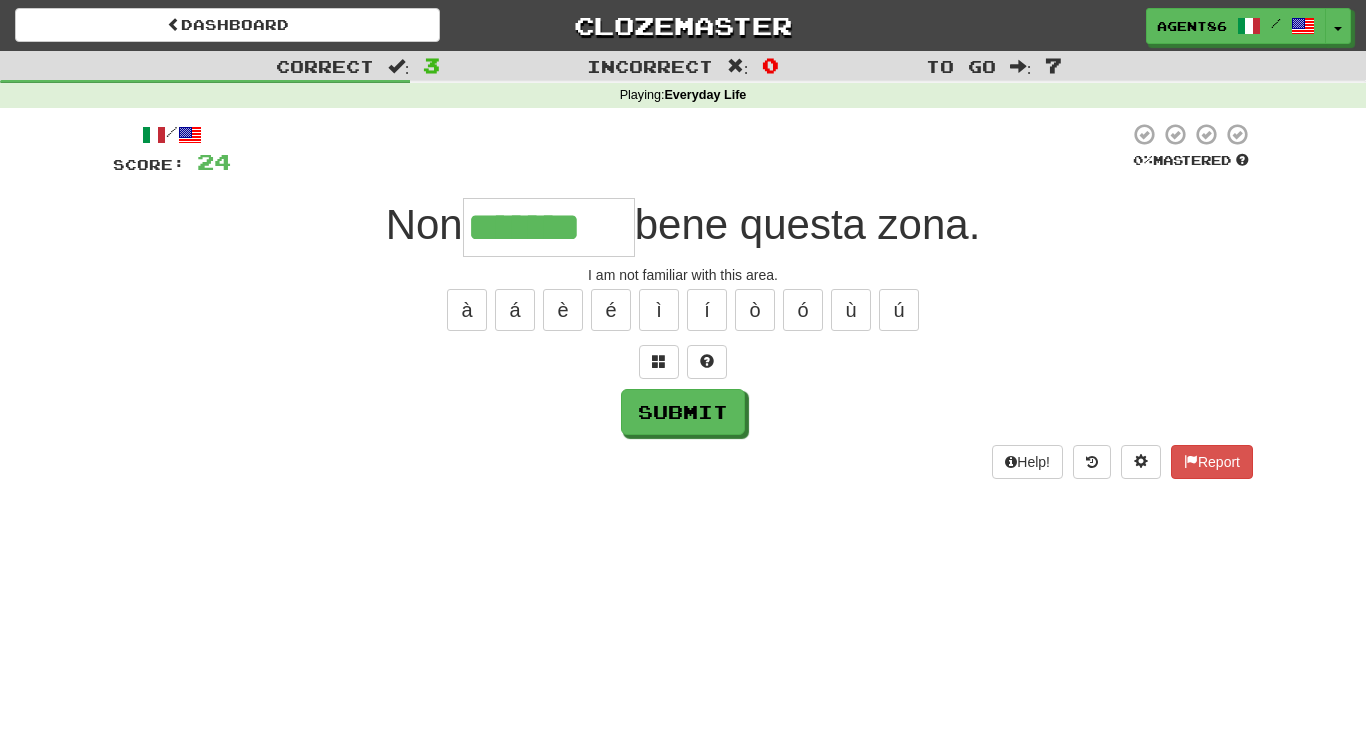 type on "*******" 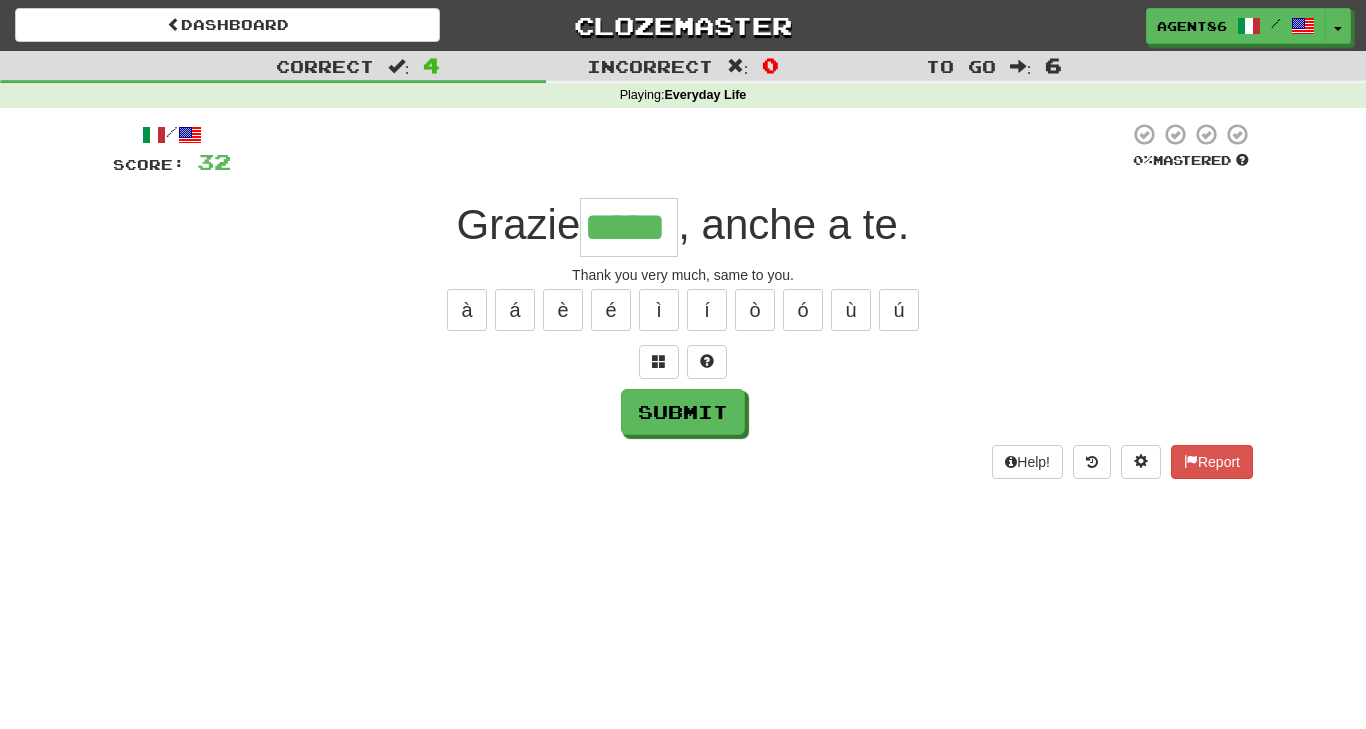 type on "*****" 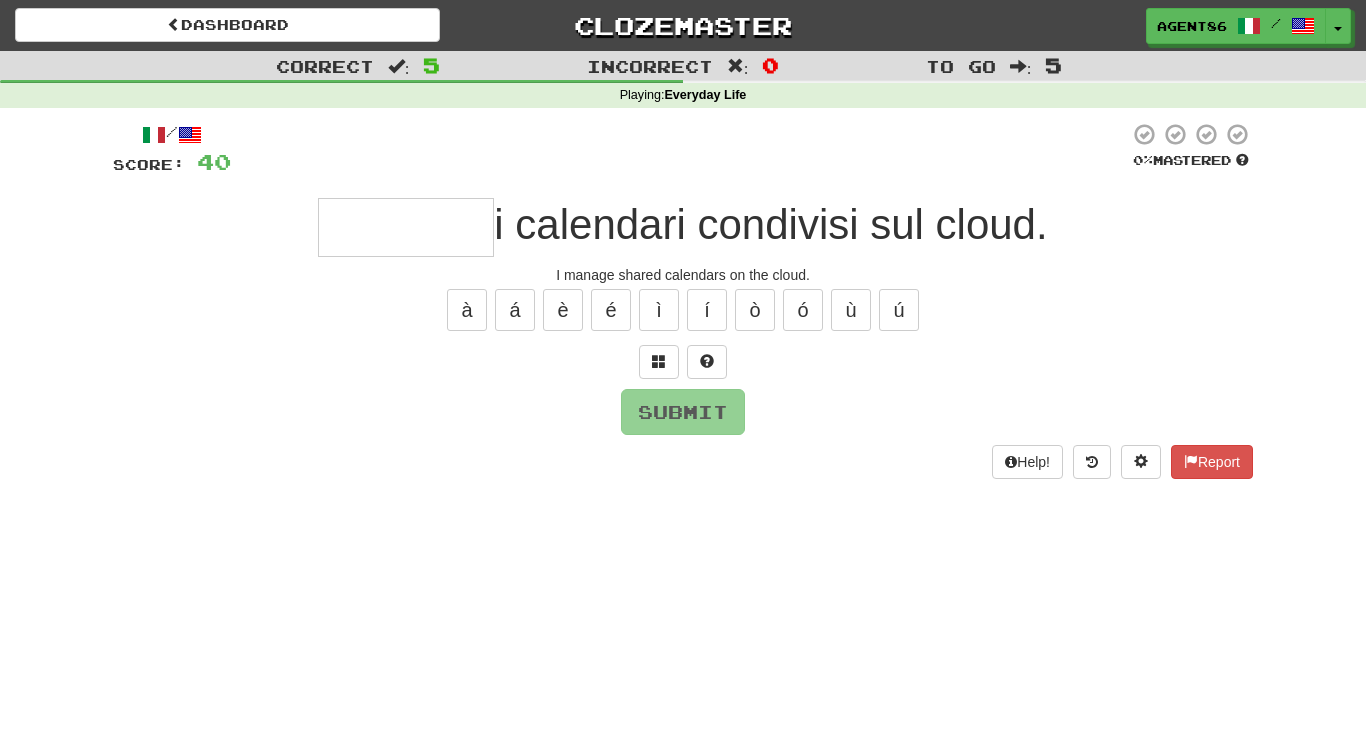 type on "*" 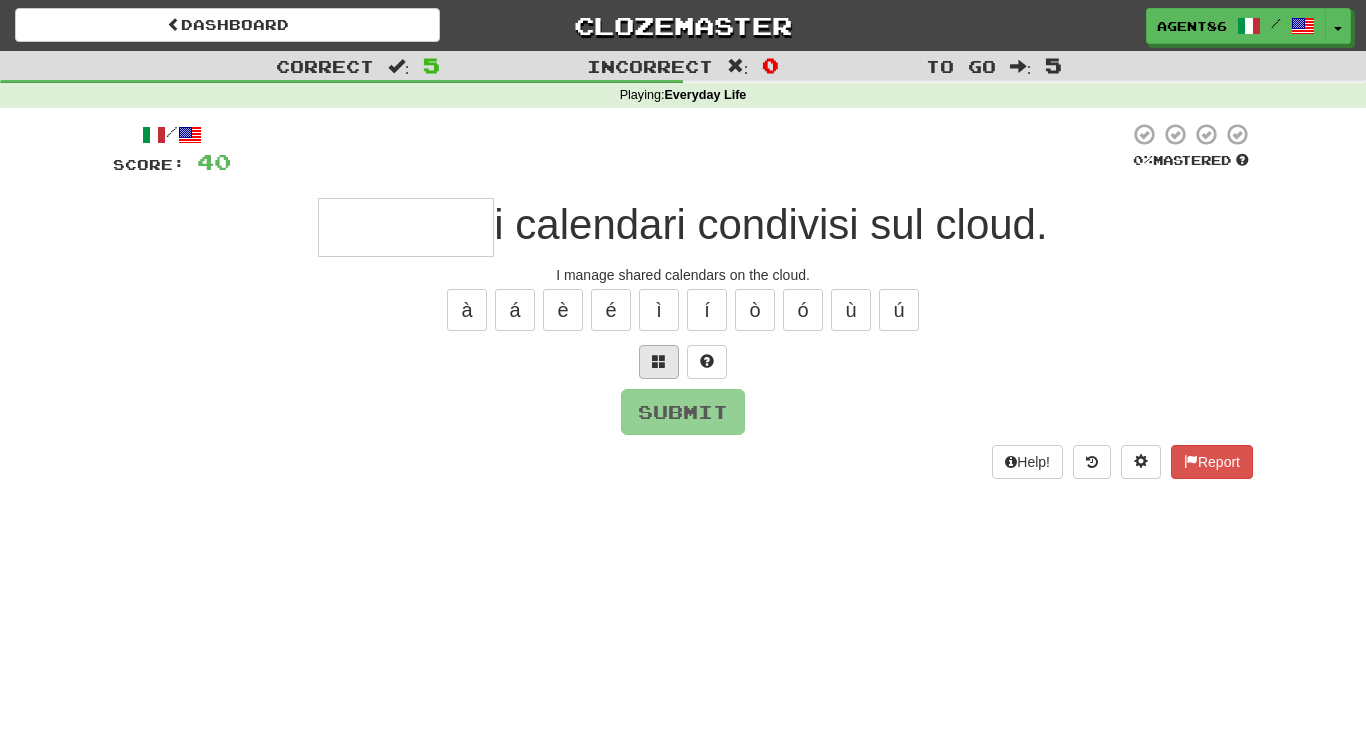 click at bounding box center (659, 361) 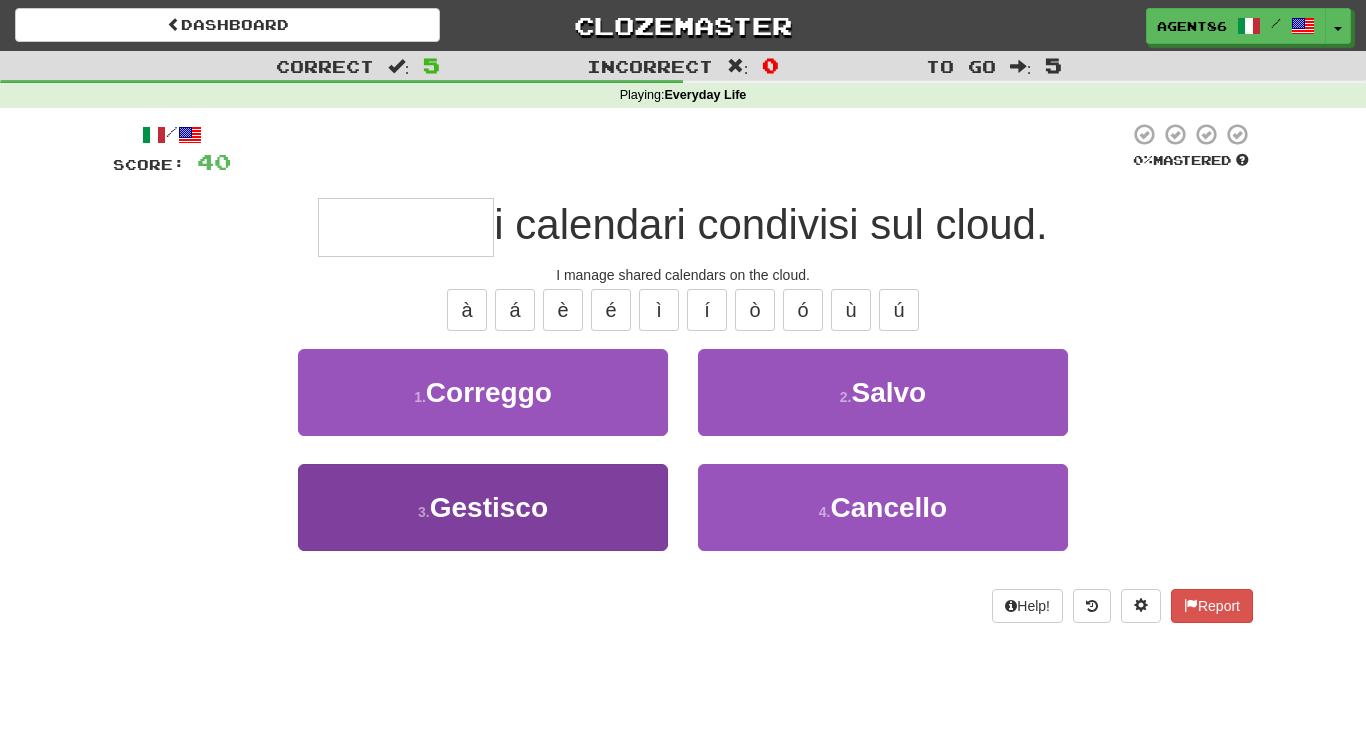 click on "3 .  Gestisco" at bounding box center [483, 507] 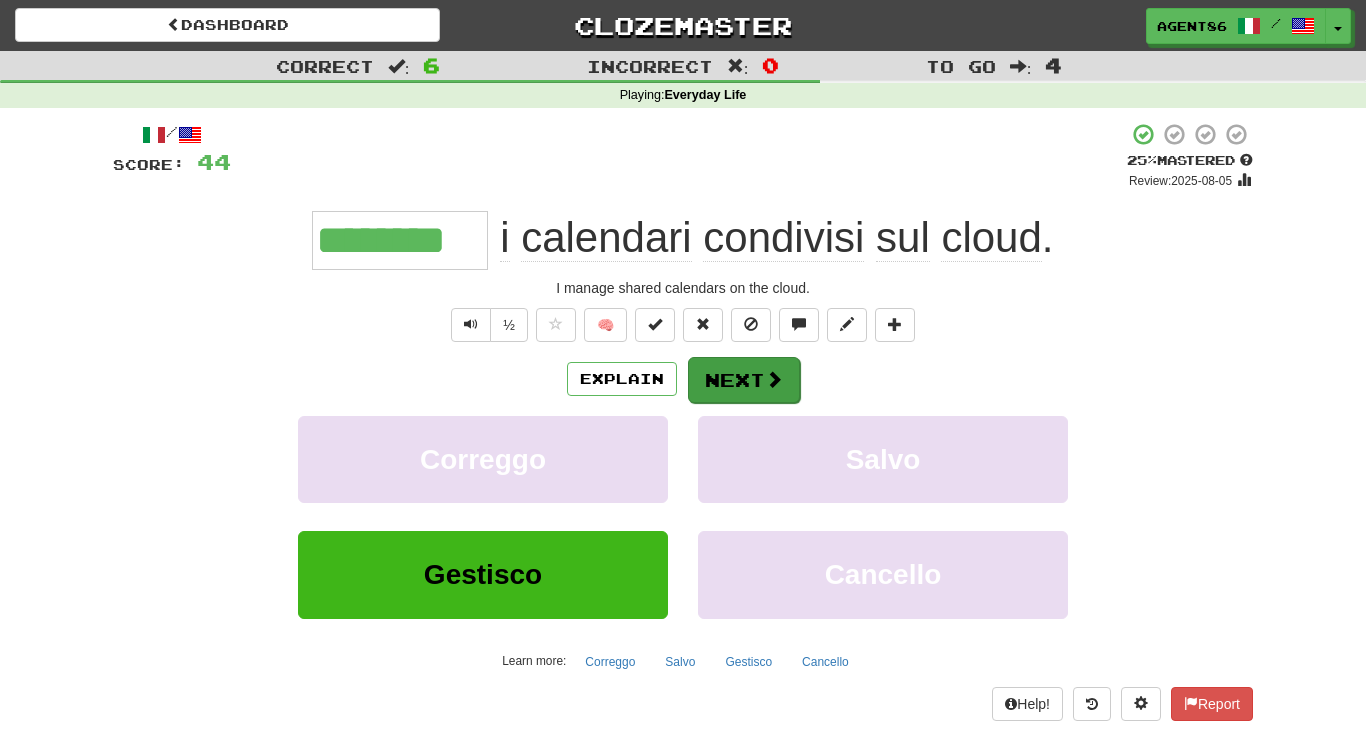 click on "Next" at bounding box center (744, 380) 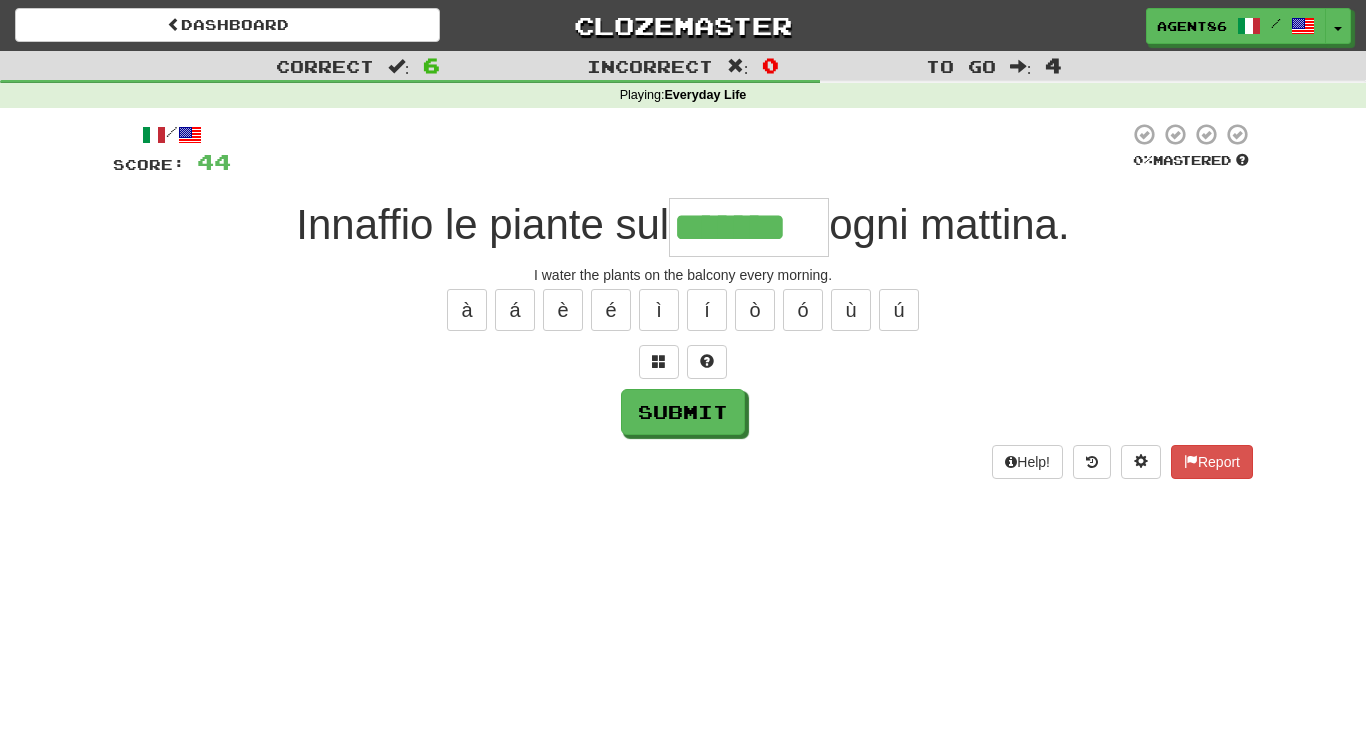 type on "*******" 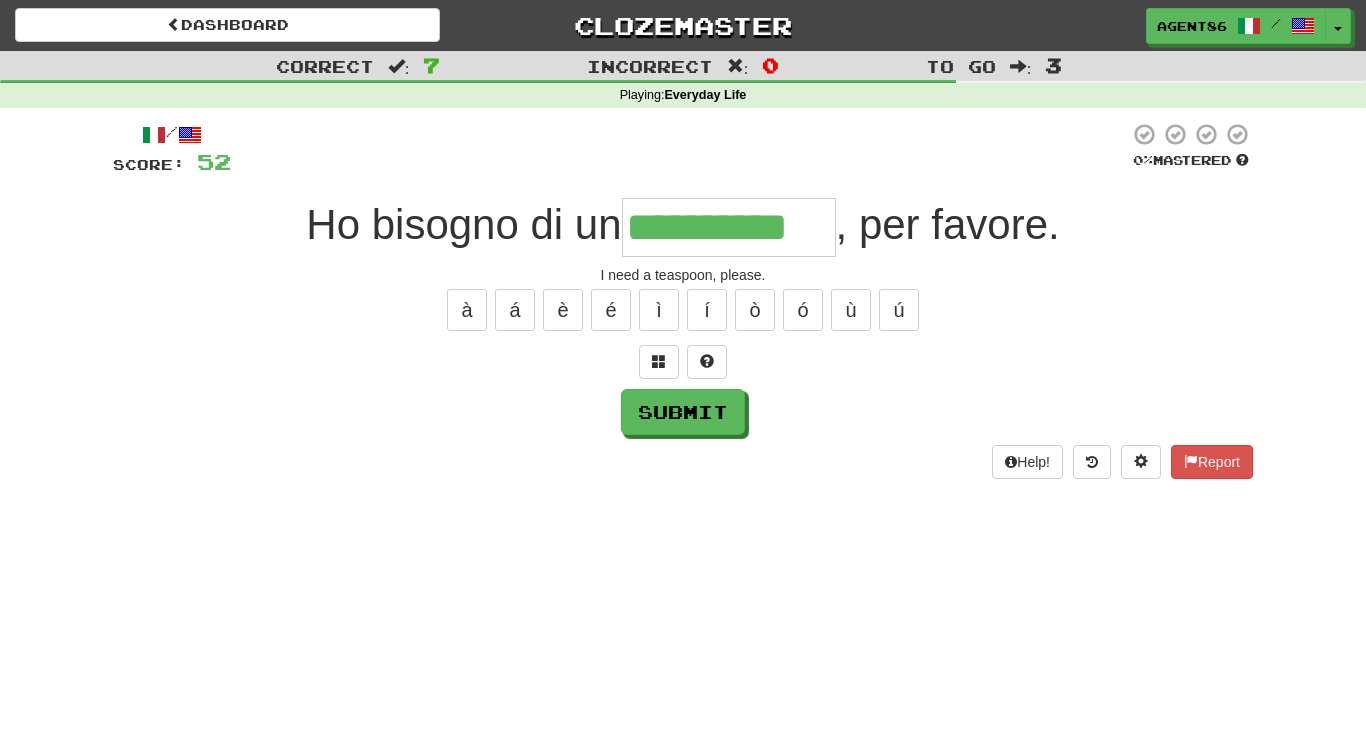 type on "**********" 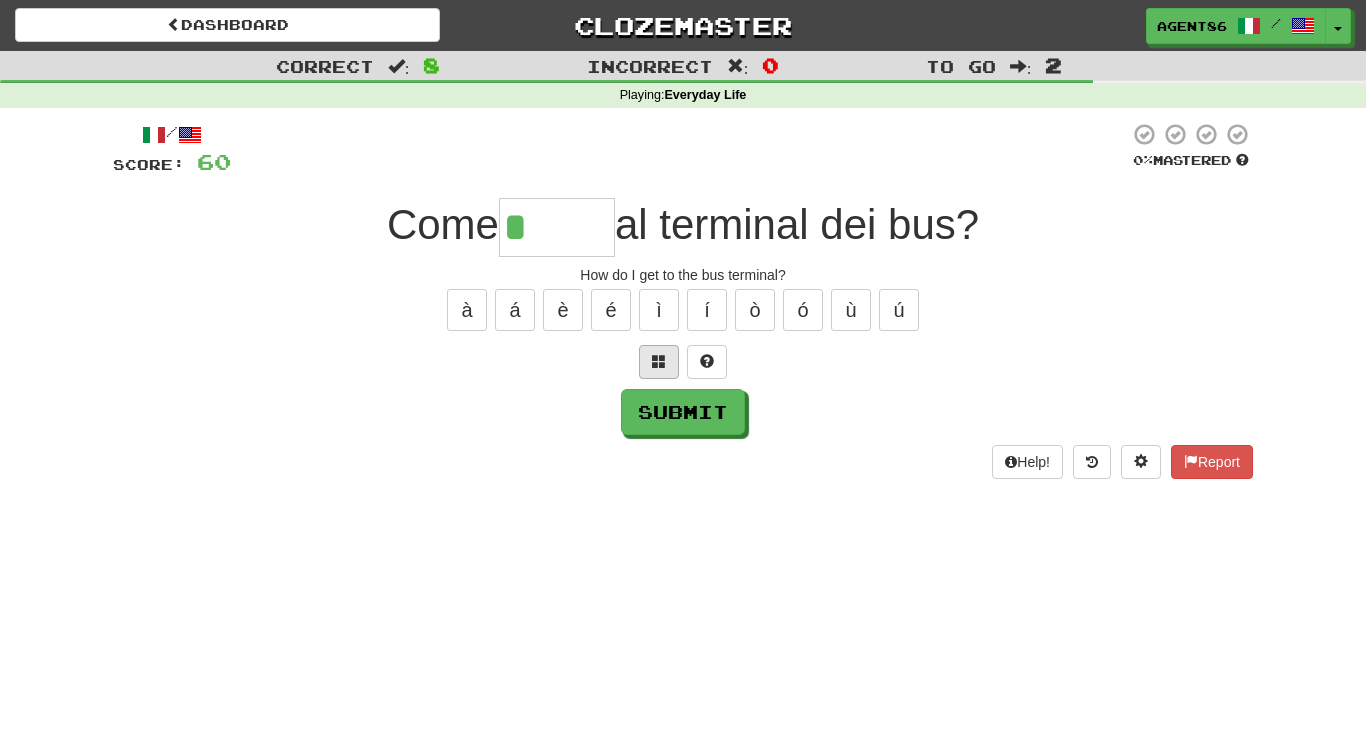 click at bounding box center (659, 361) 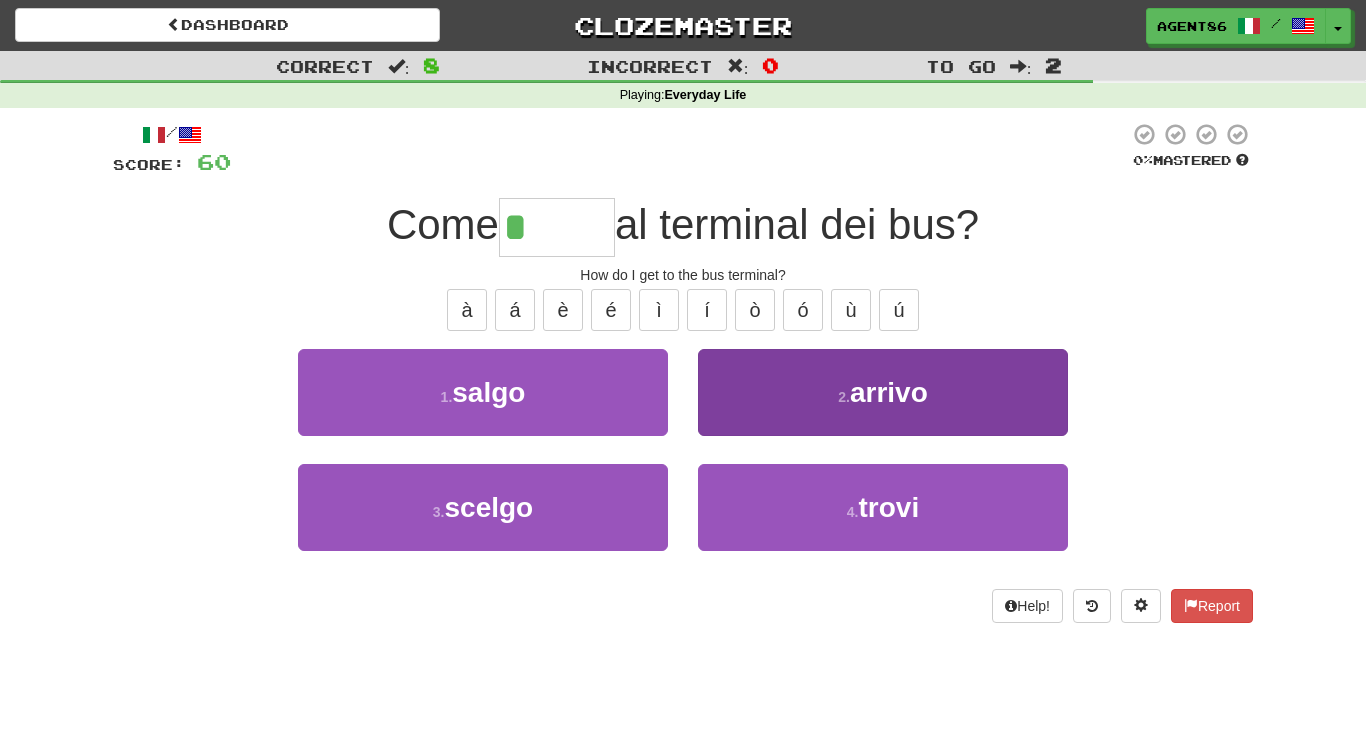 click on "2 .  arrivo" at bounding box center [883, 392] 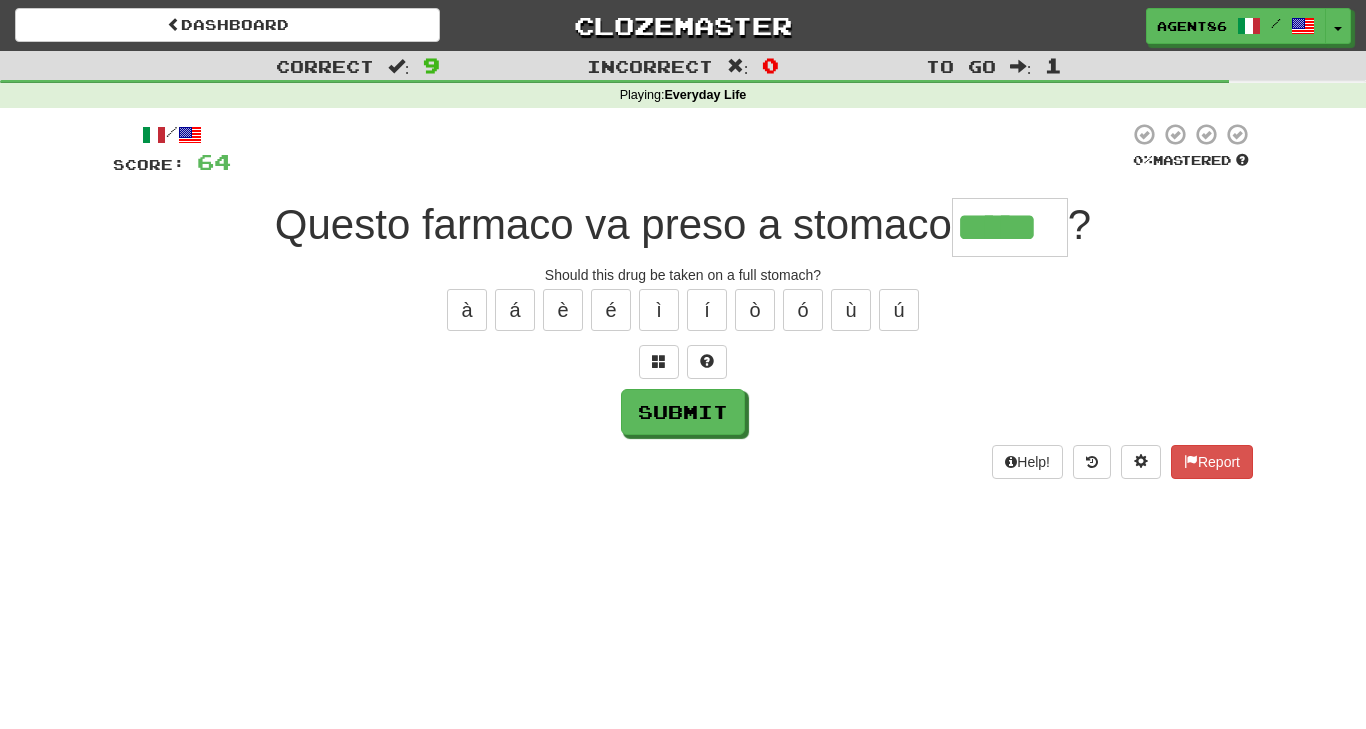 type on "*****" 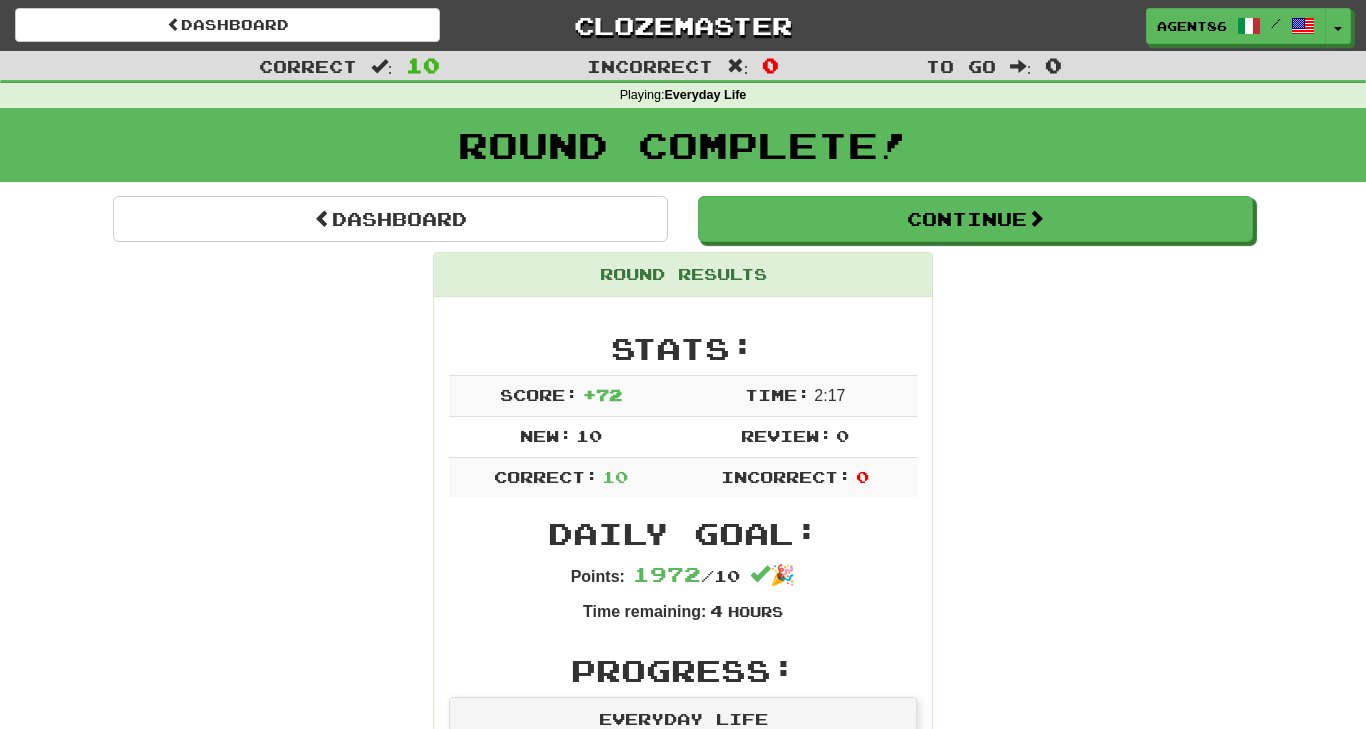 scroll, scrollTop: 0, scrollLeft: 0, axis: both 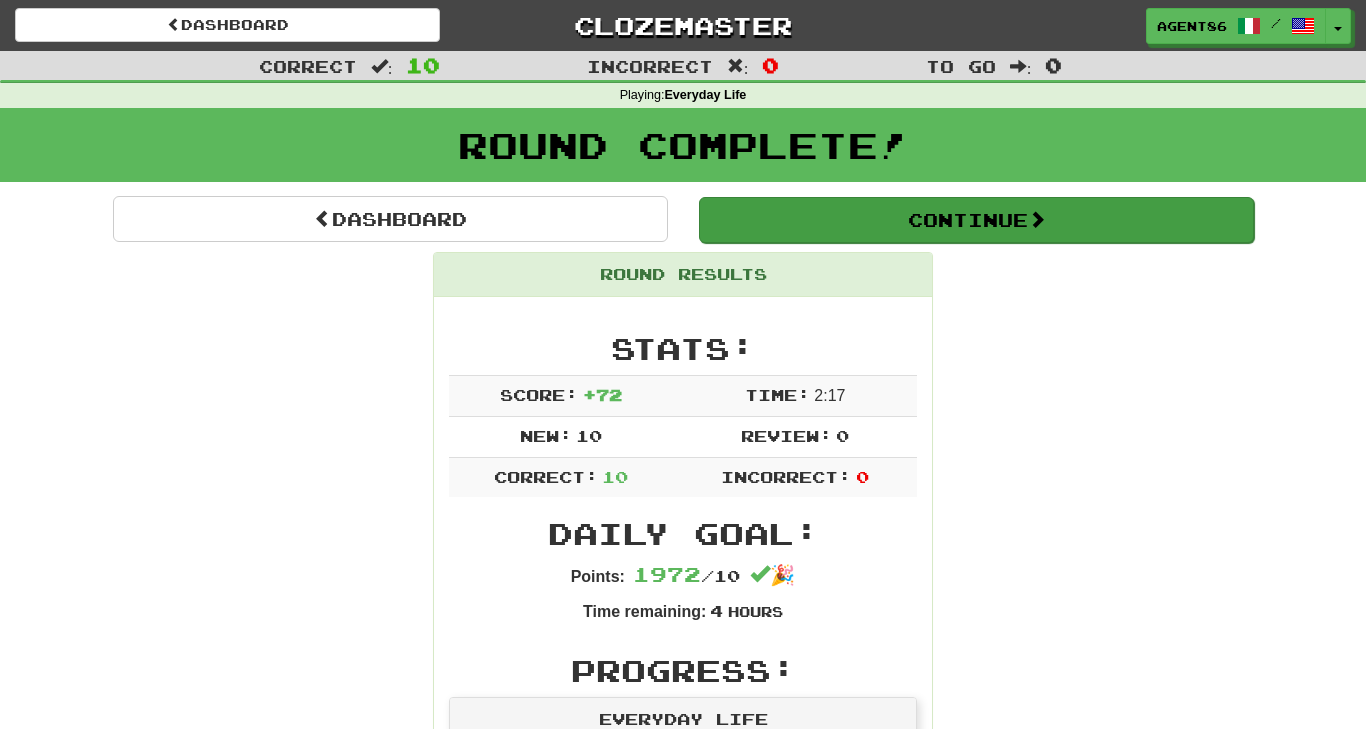 click on "Continue" at bounding box center [976, 220] 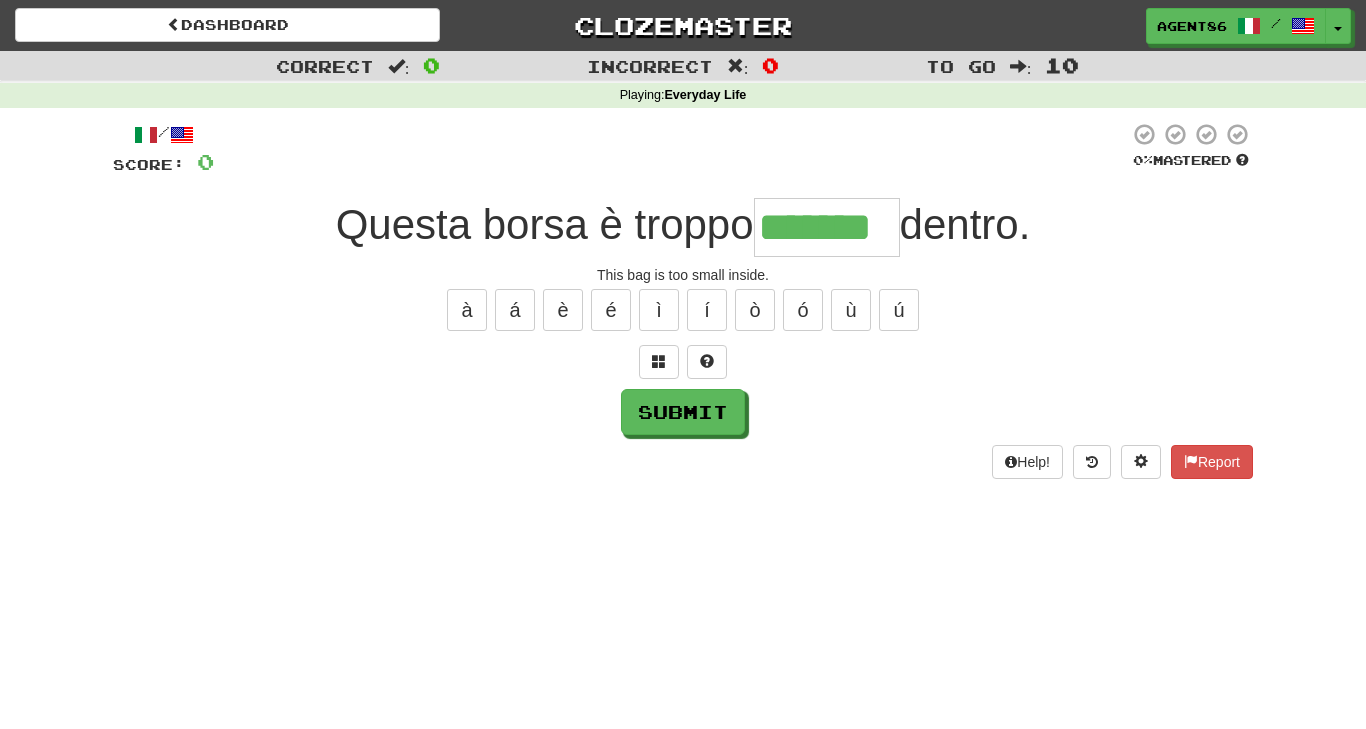type on "*******" 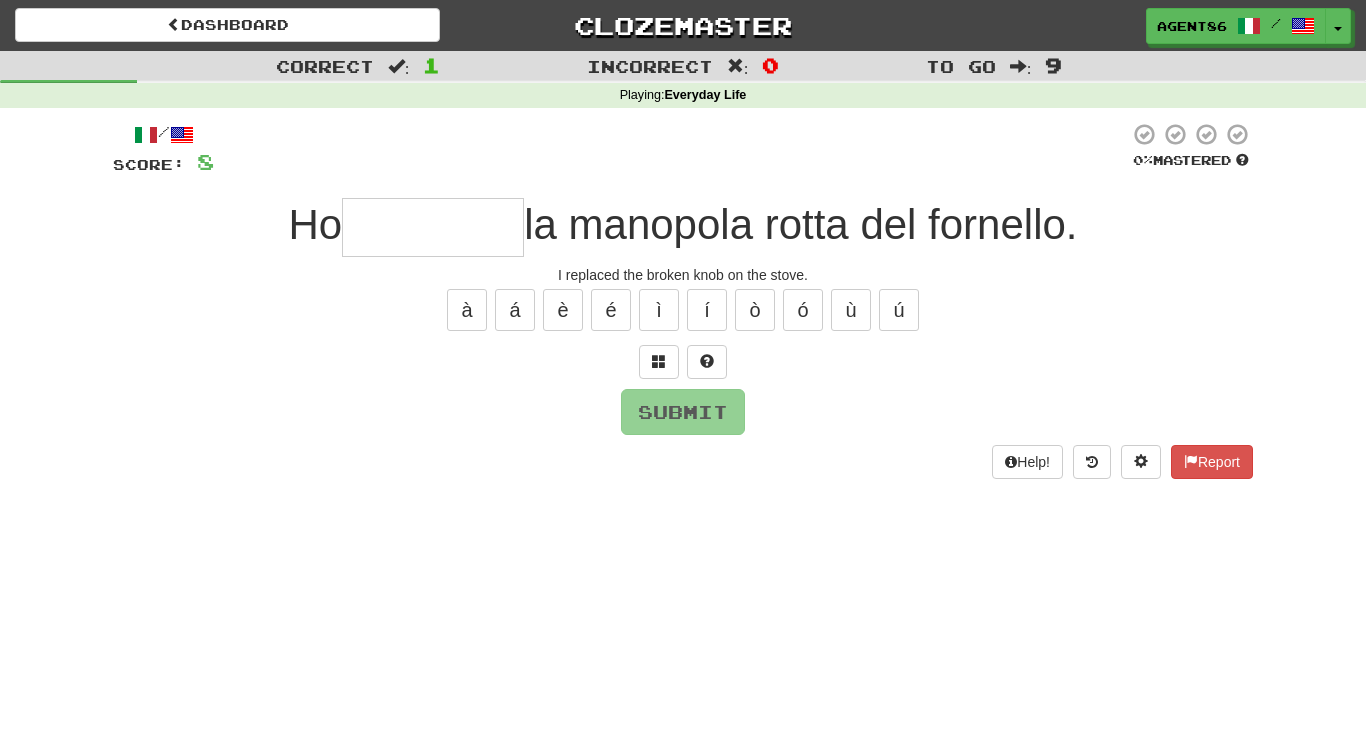 type on "*" 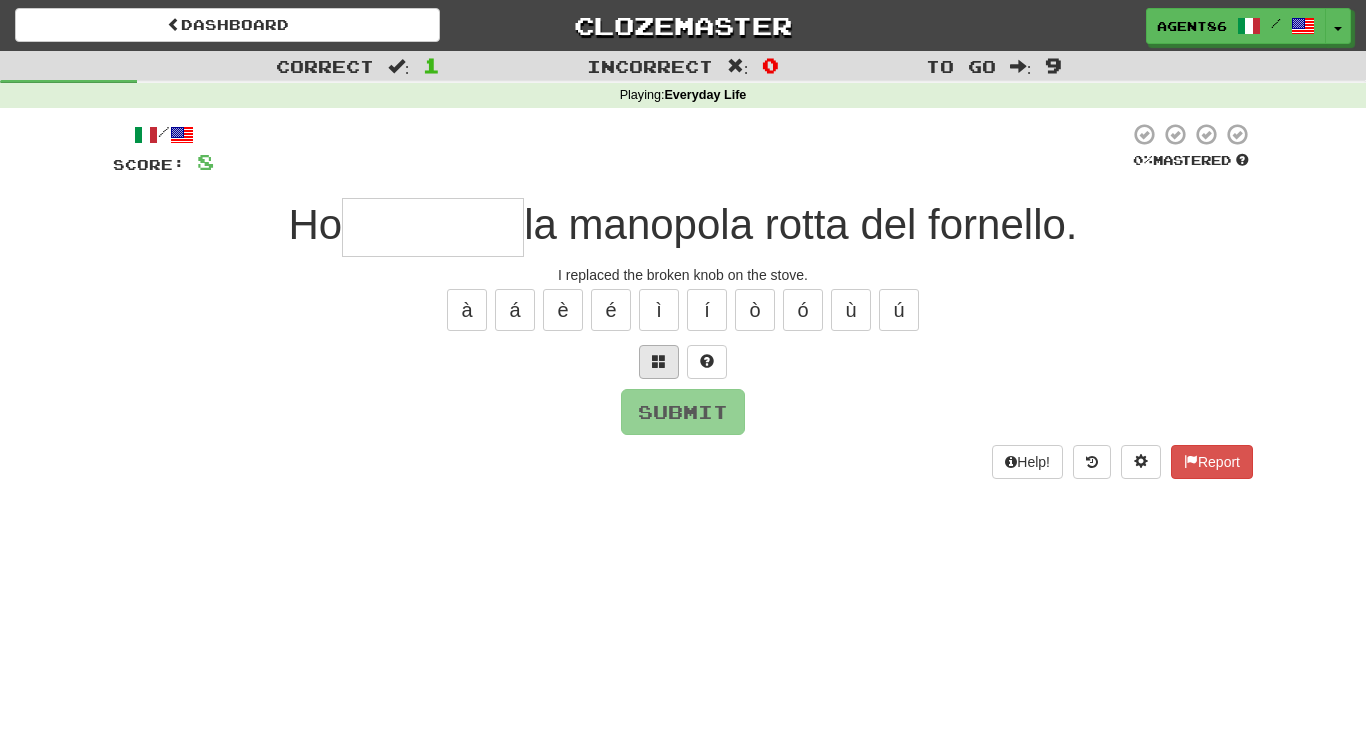 click at bounding box center (659, 361) 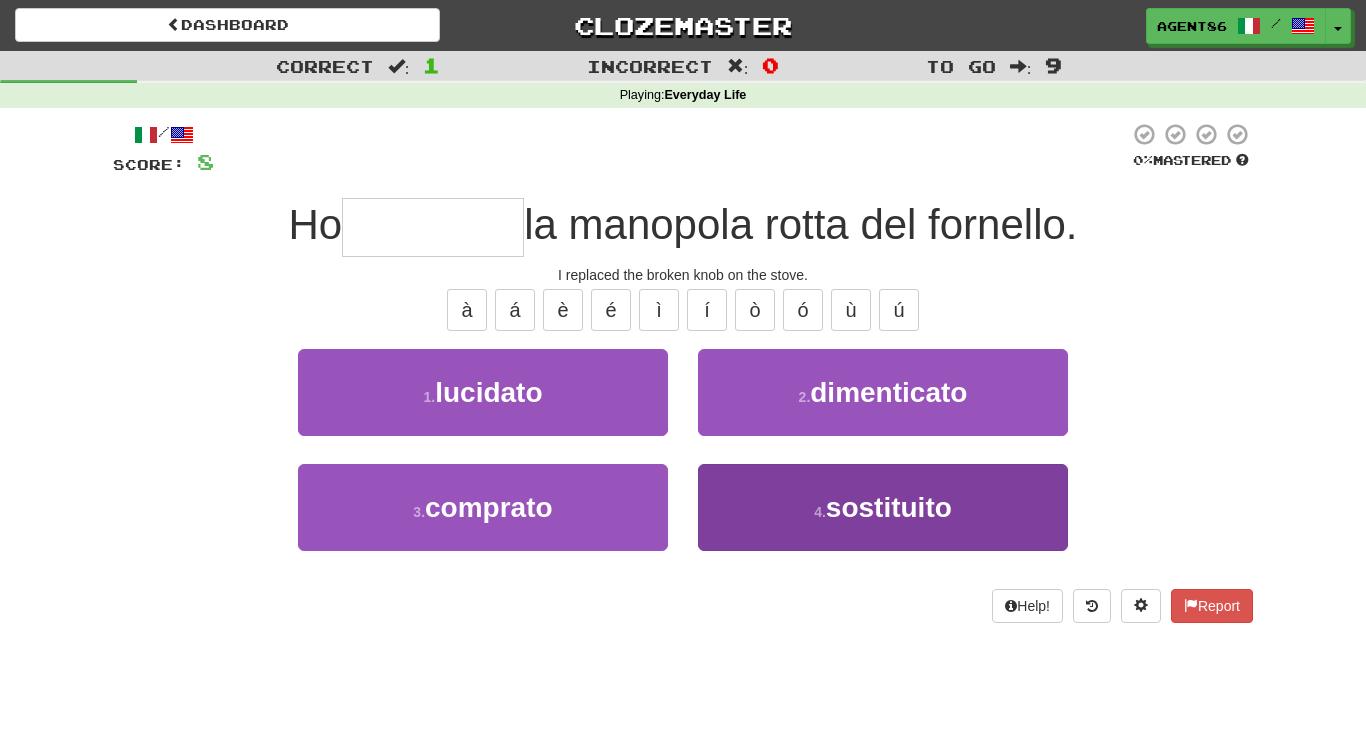 click on "4 .  sostituito" at bounding box center (883, 507) 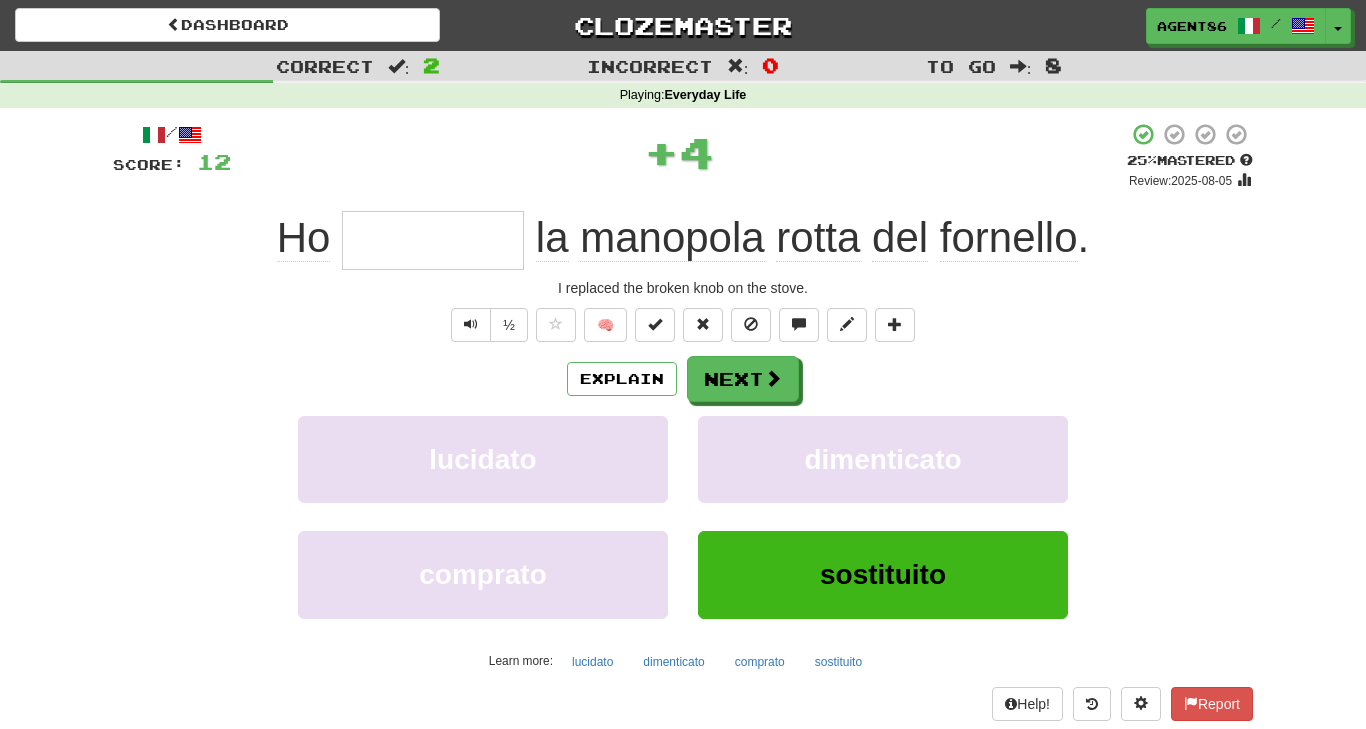 type on "**********" 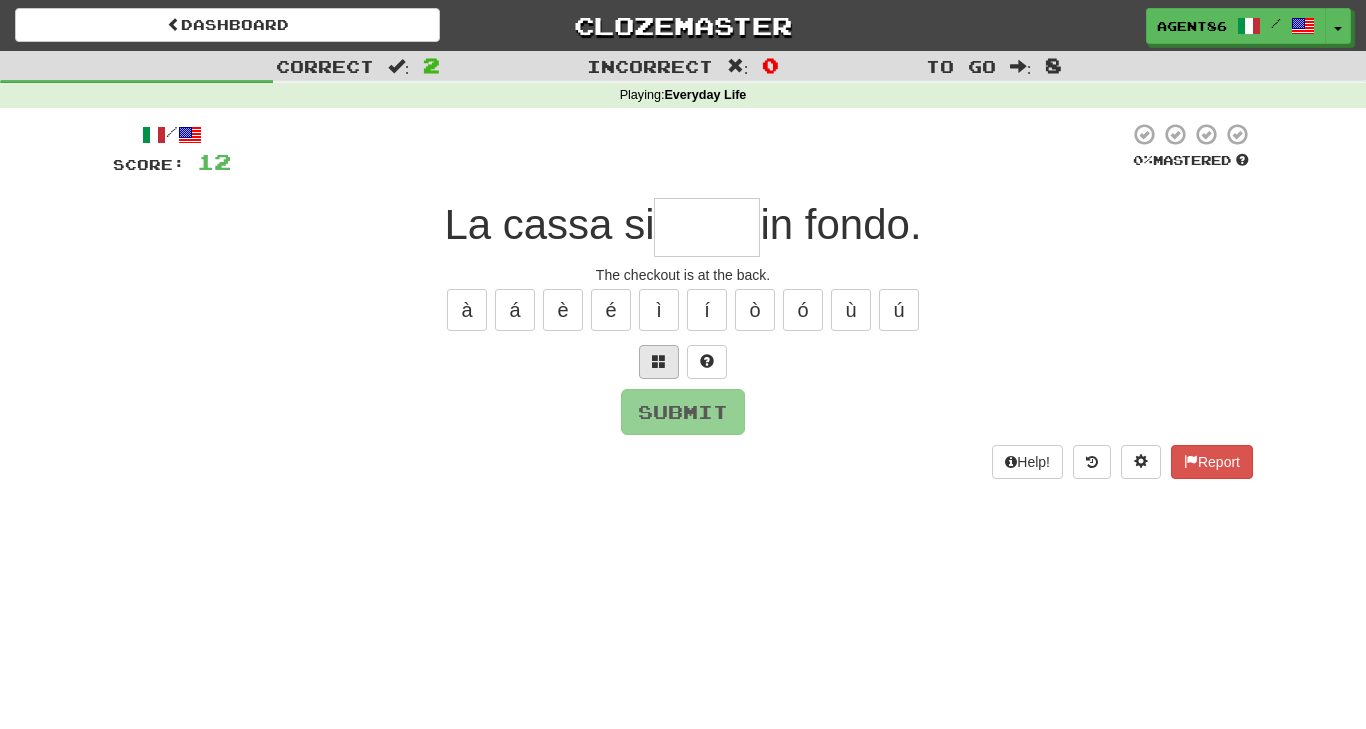 click at bounding box center (659, 361) 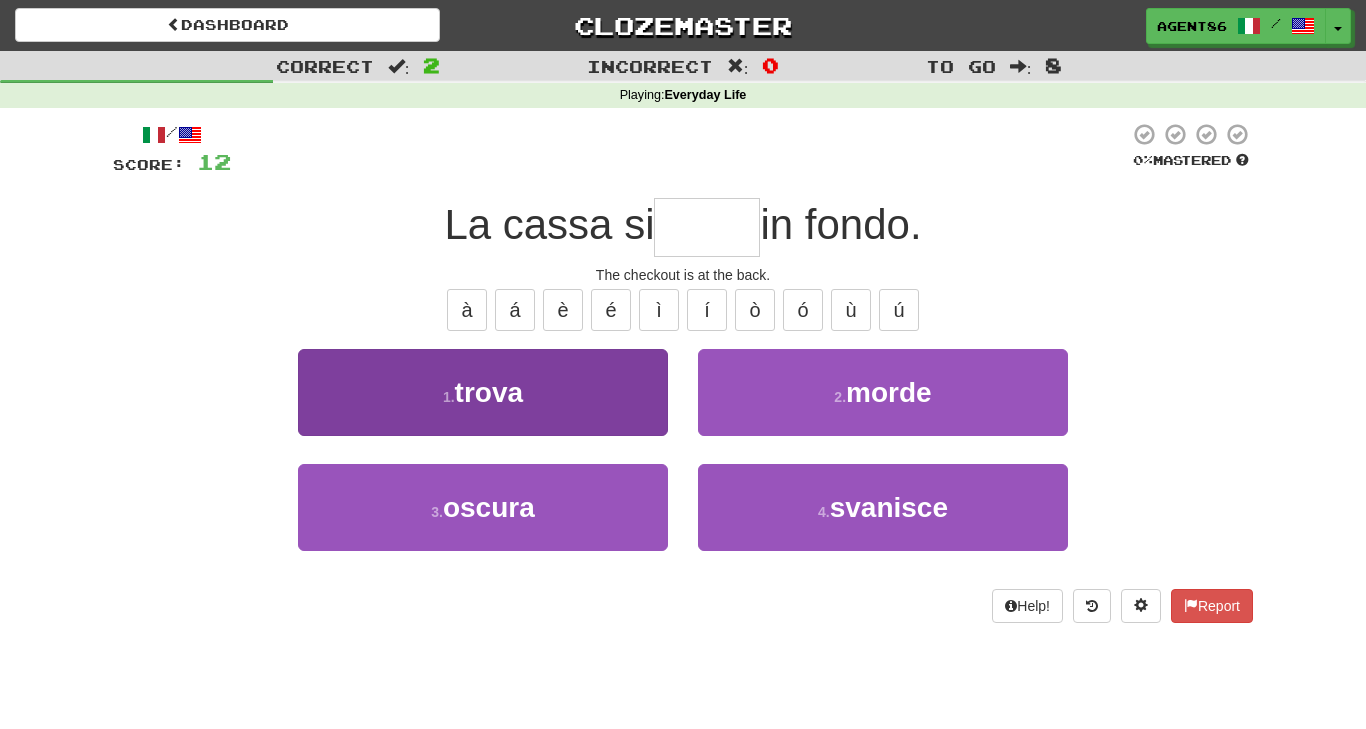click on "1 .  trova" at bounding box center (483, 392) 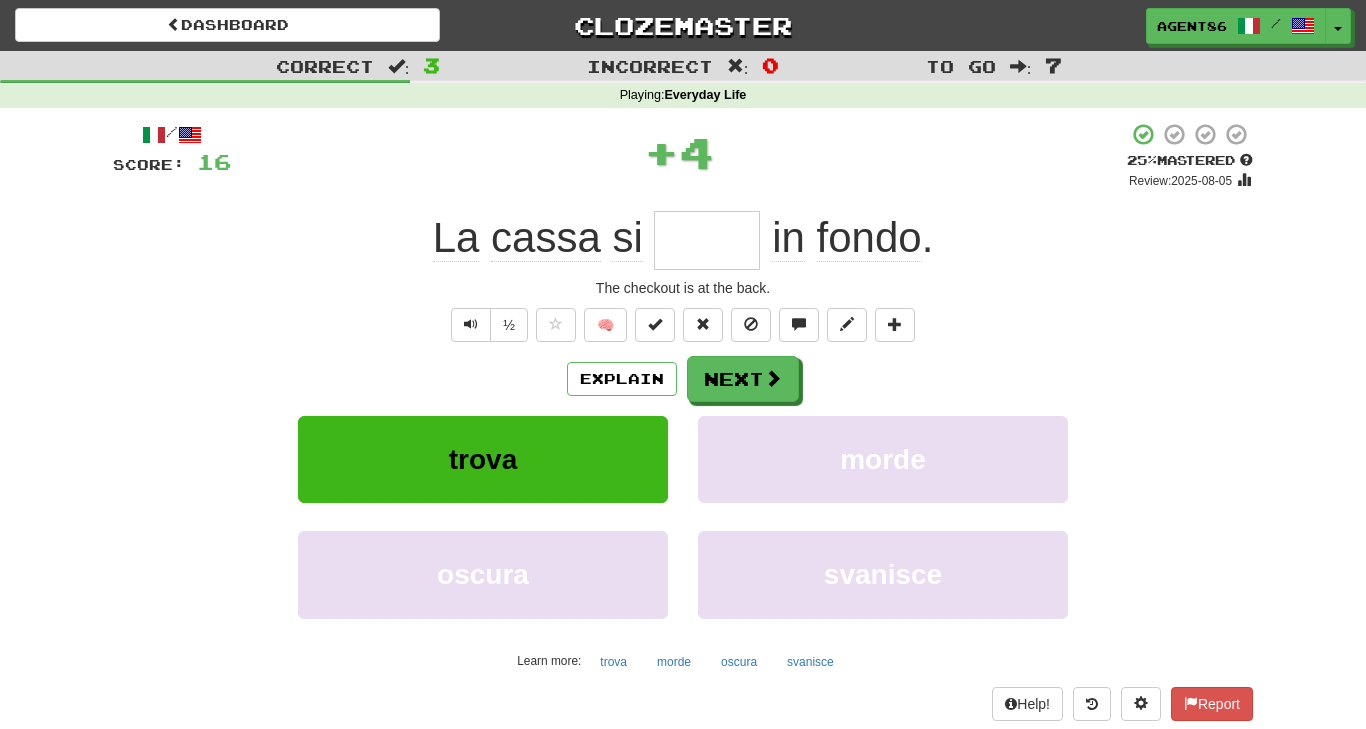 type on "*****" 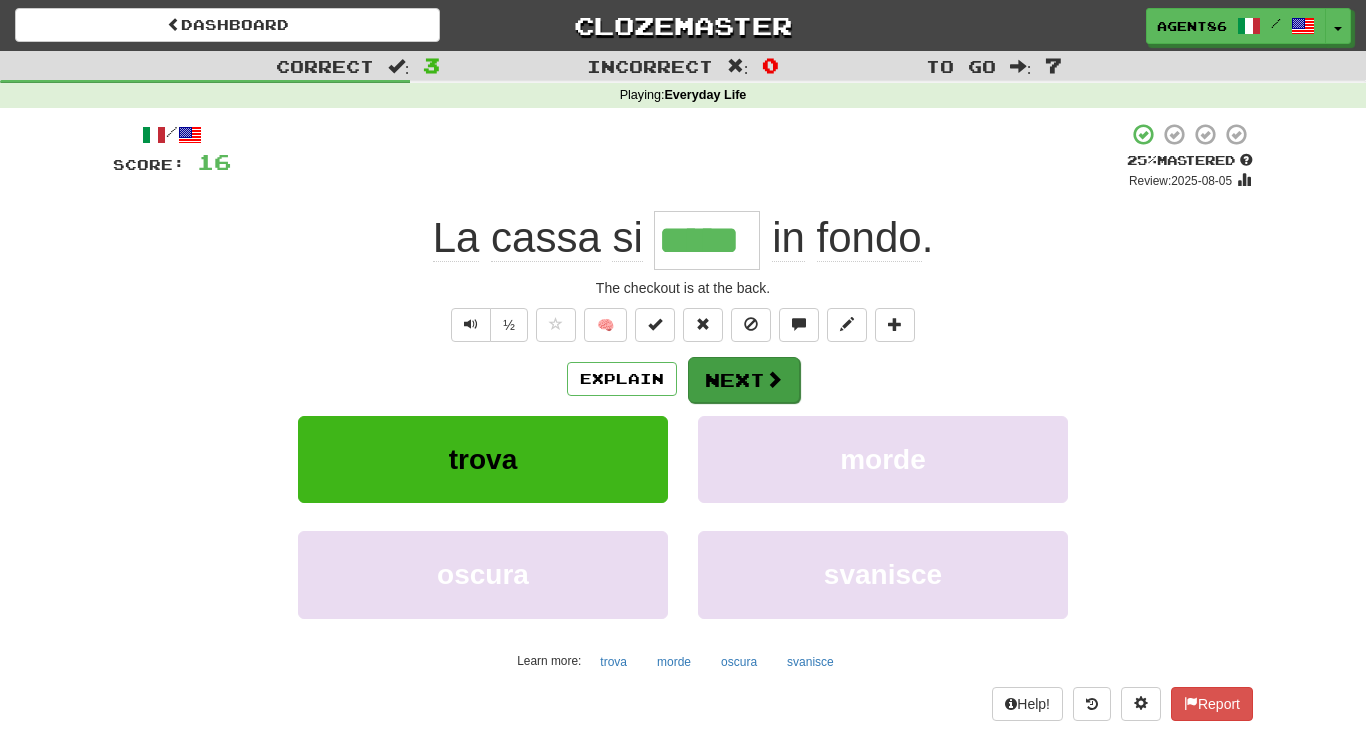 click on "Next" at bounding box center [744, 380] 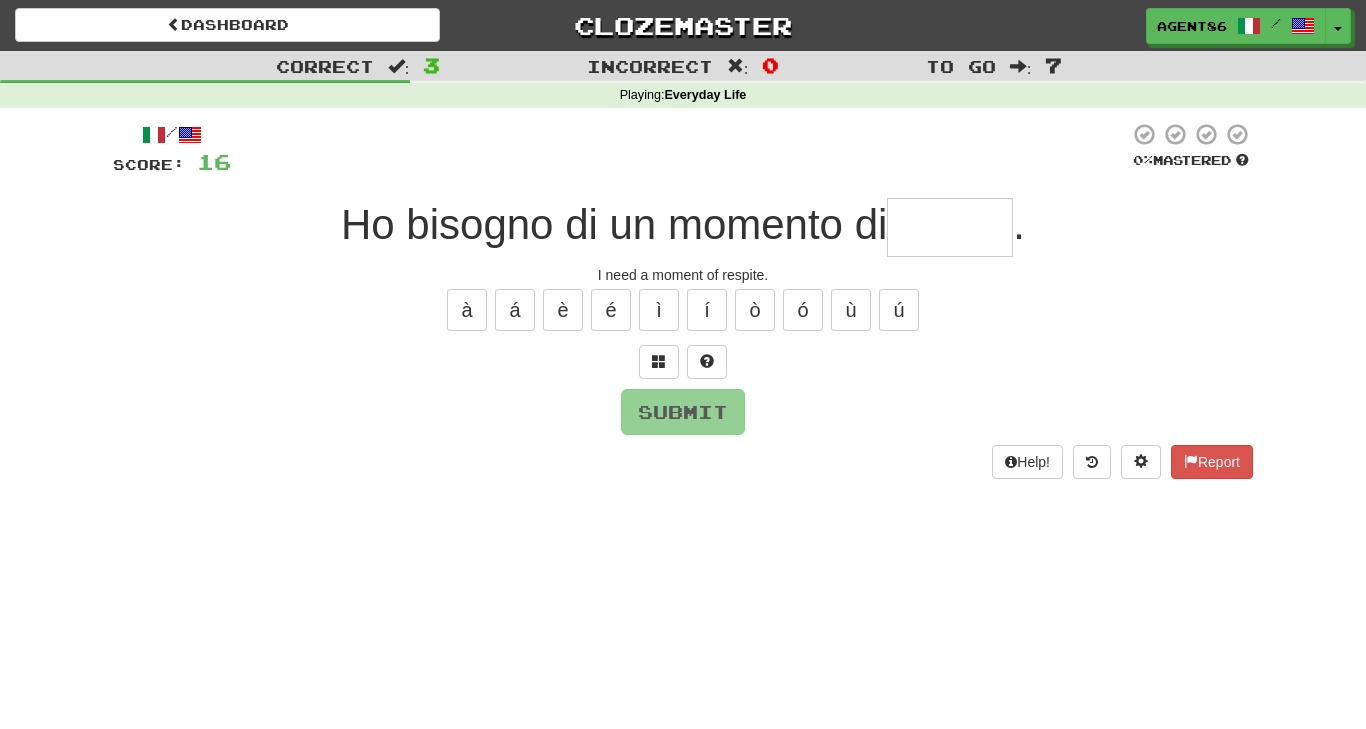 type on "*" 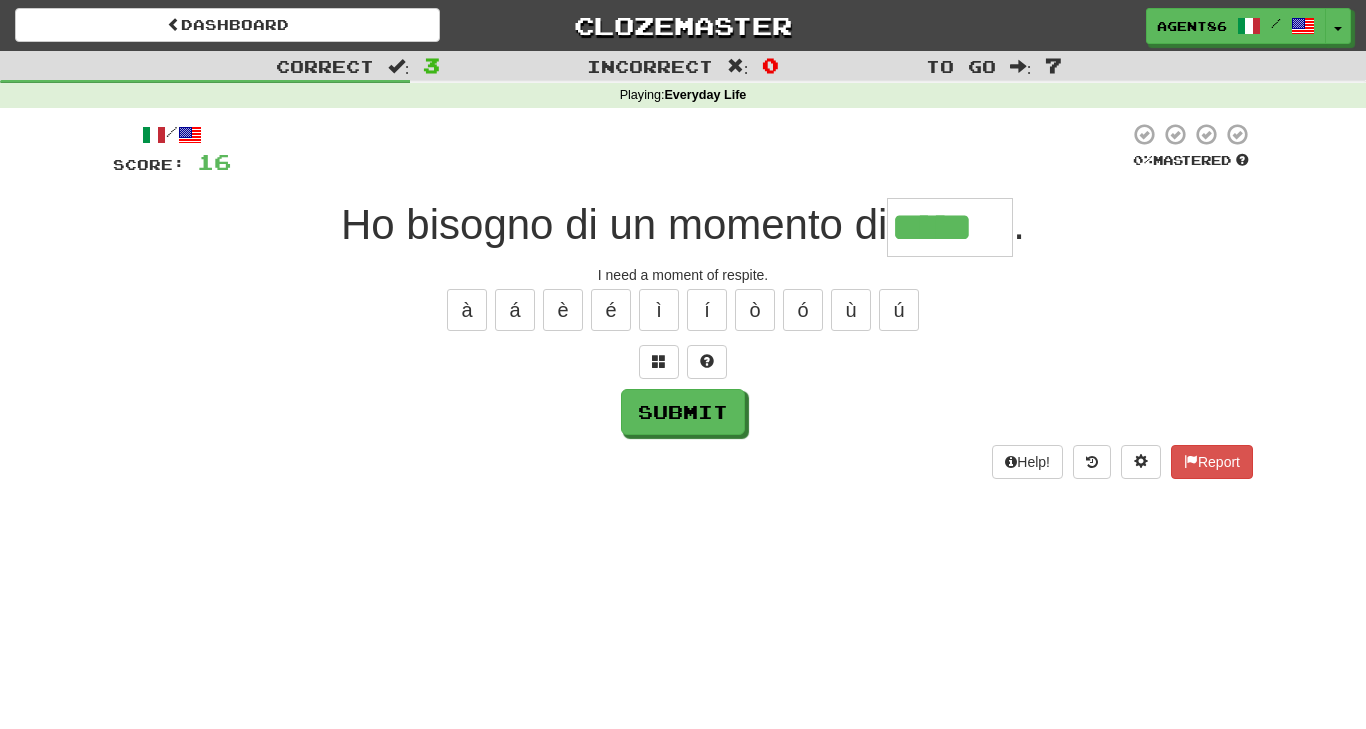 type on "*****" 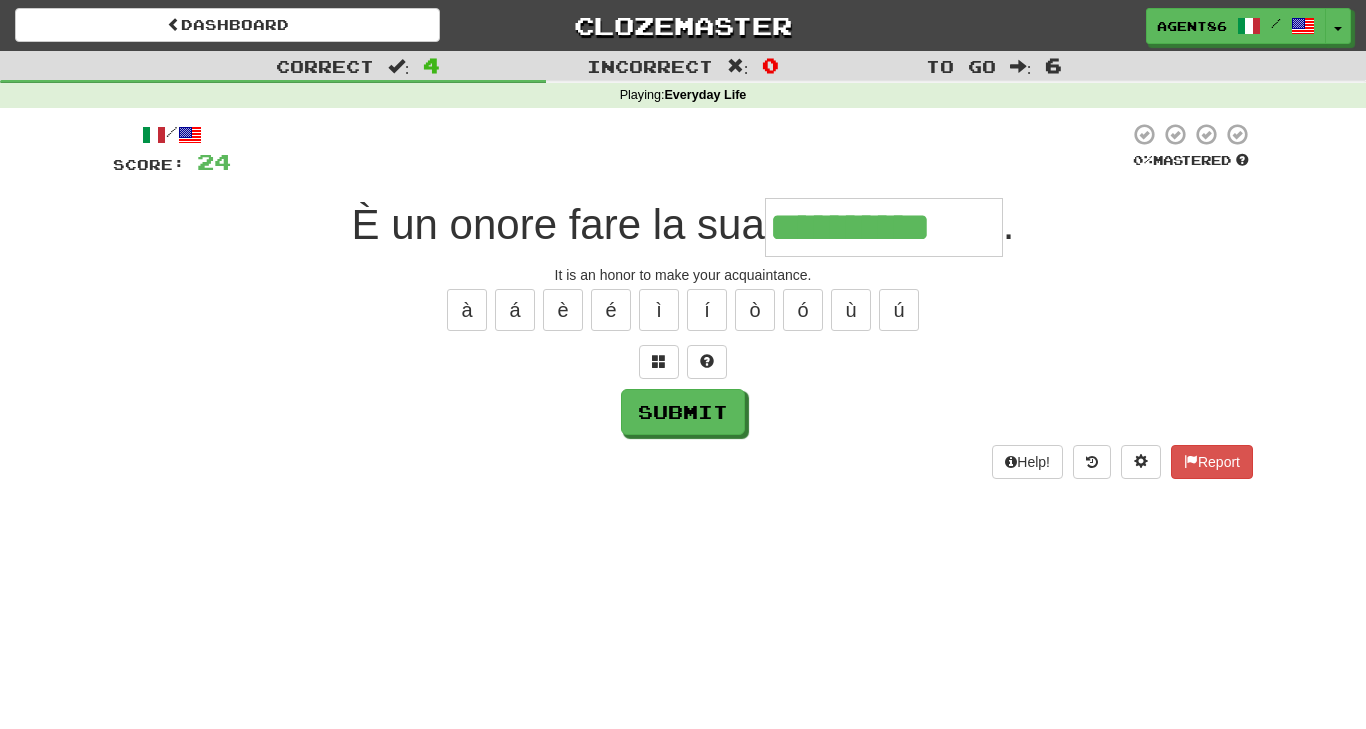 type on "**********" 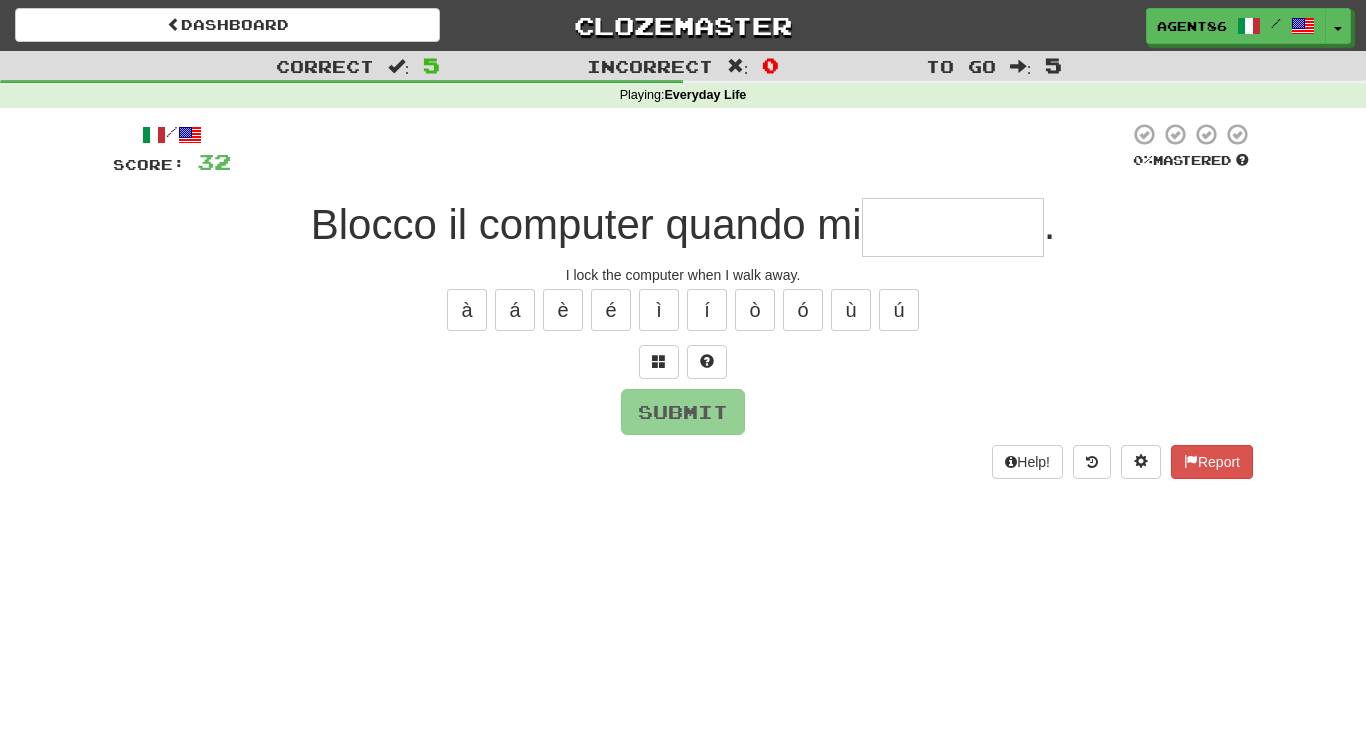 type on "*" 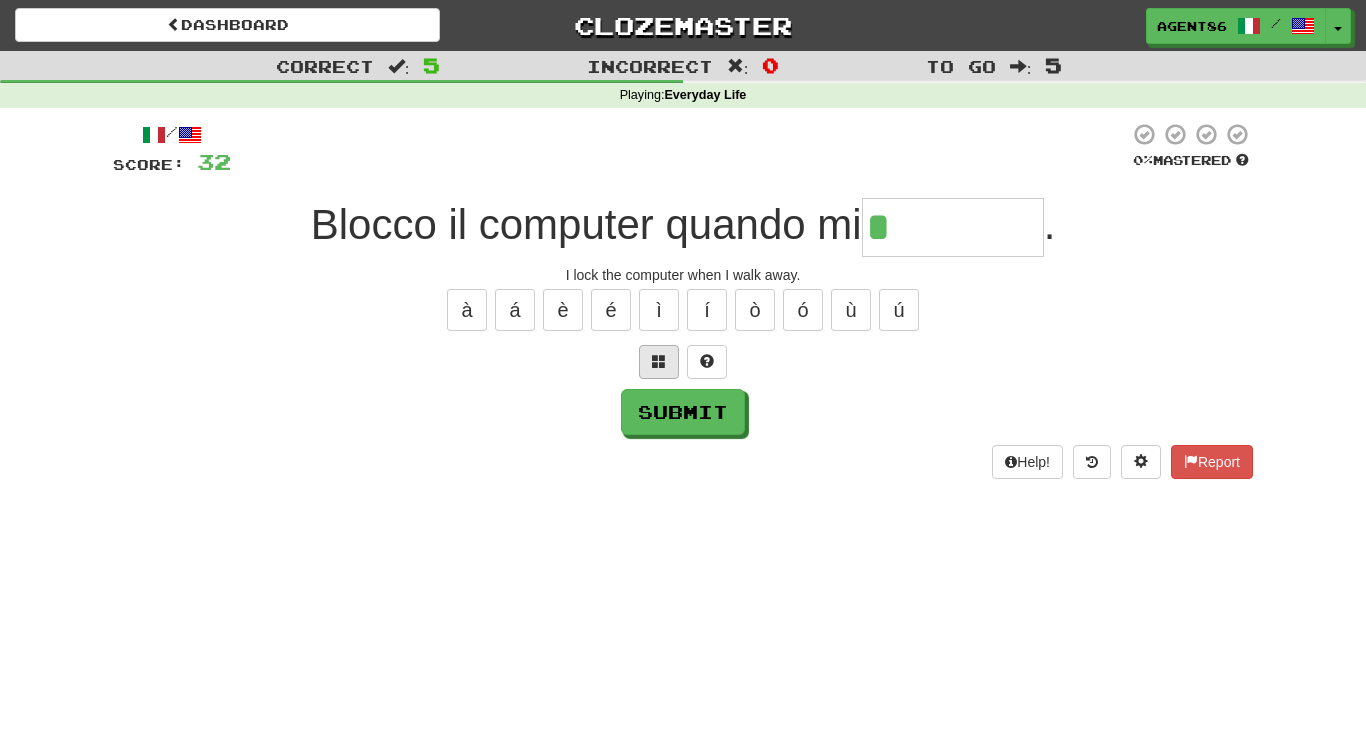 click at bounding box center [659, 361] 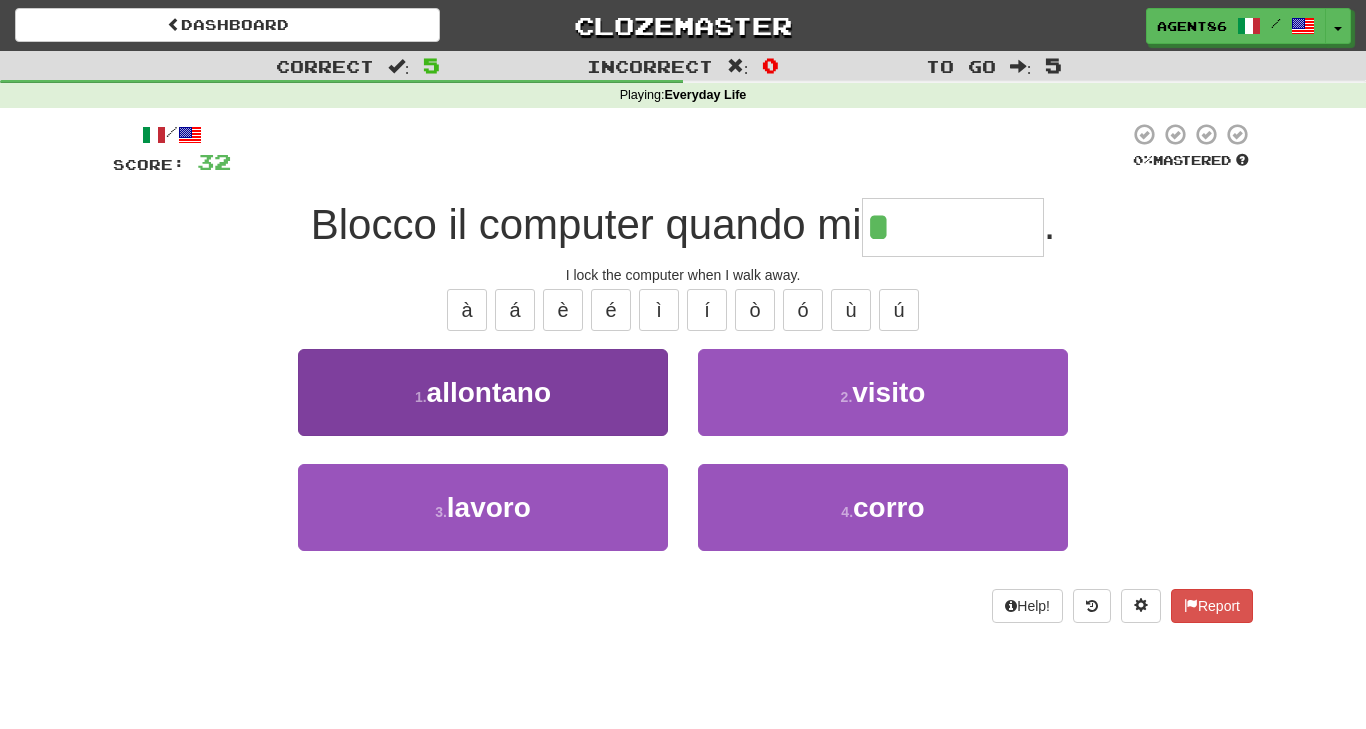 click on "1 .  allontano" at bounding box center (483, 392) 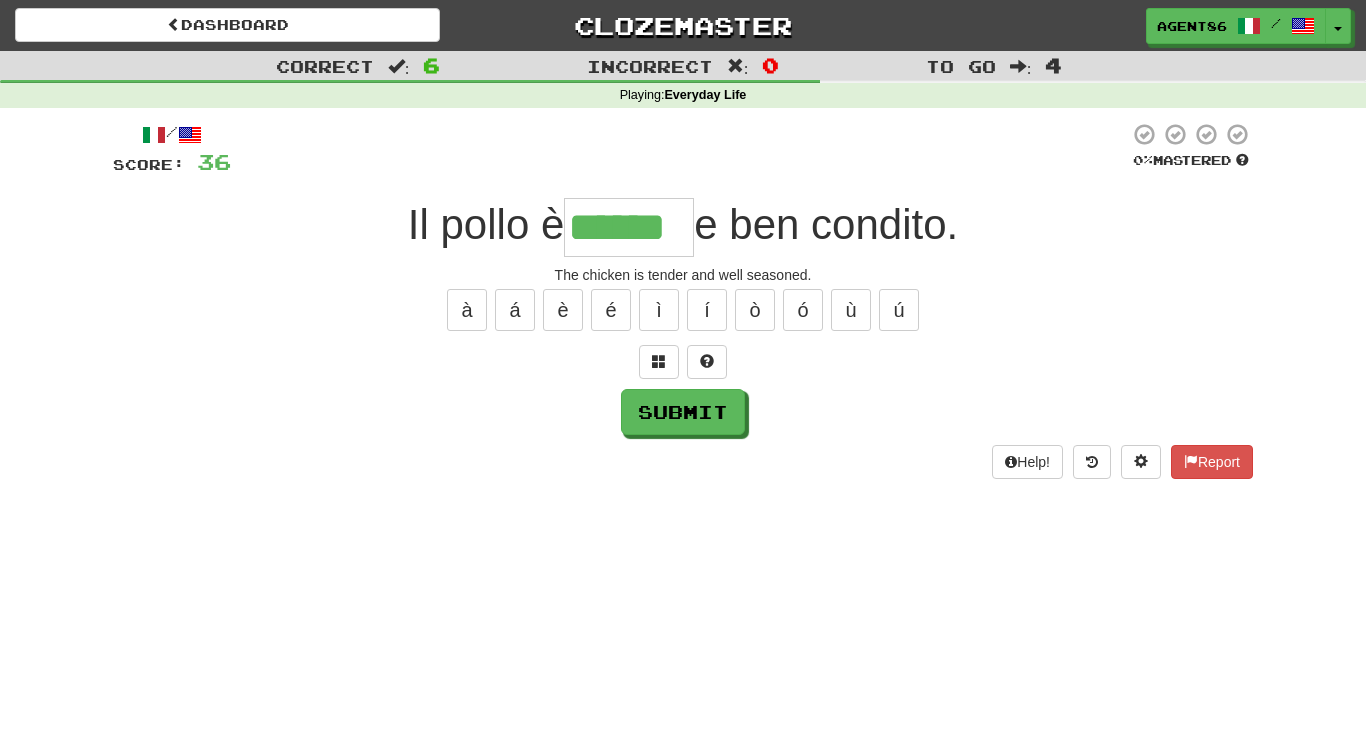 type on "******" 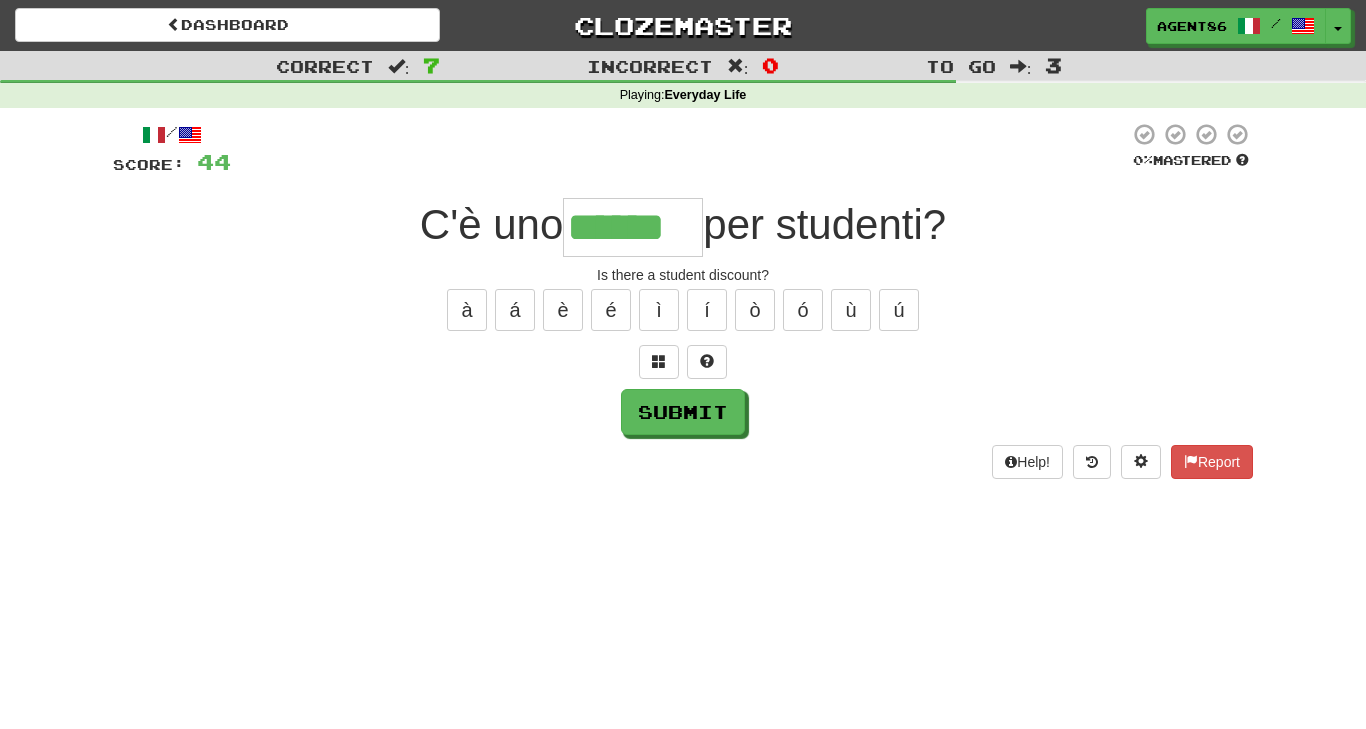 type on "******" 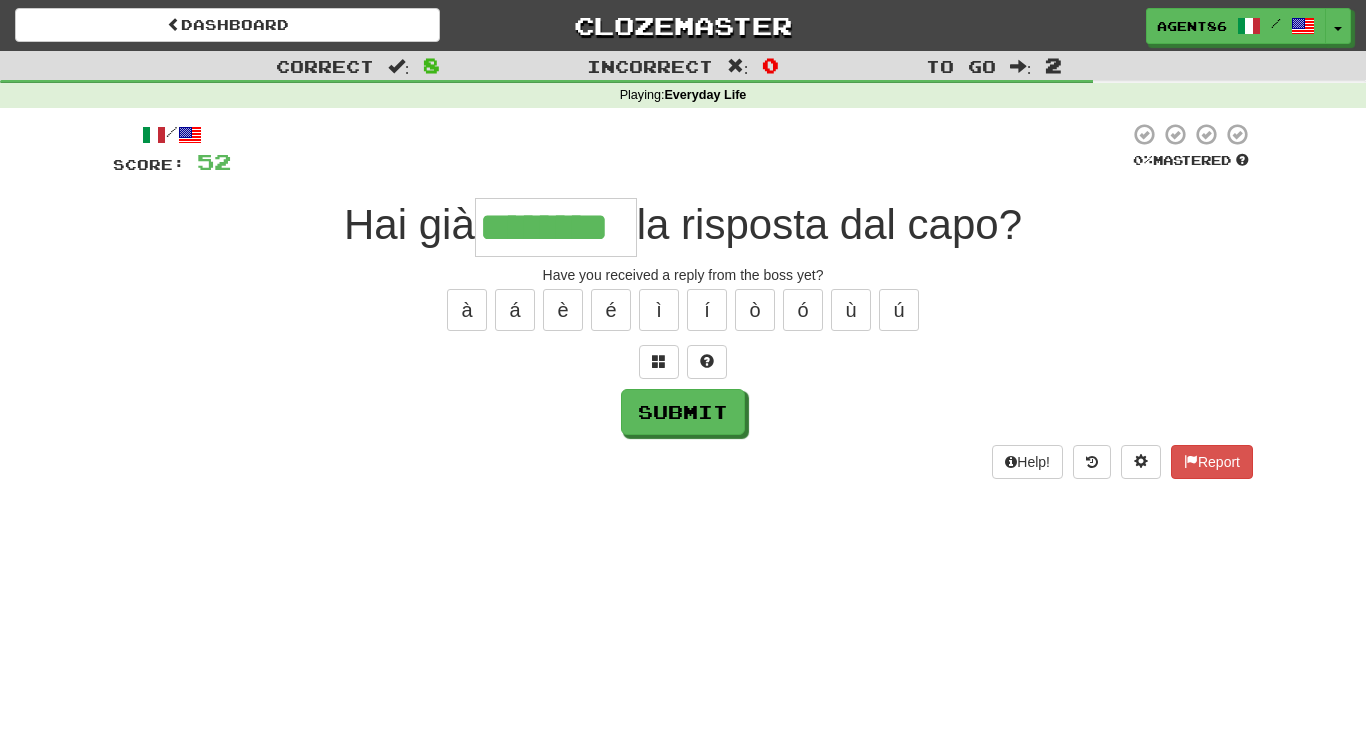 type on "********" 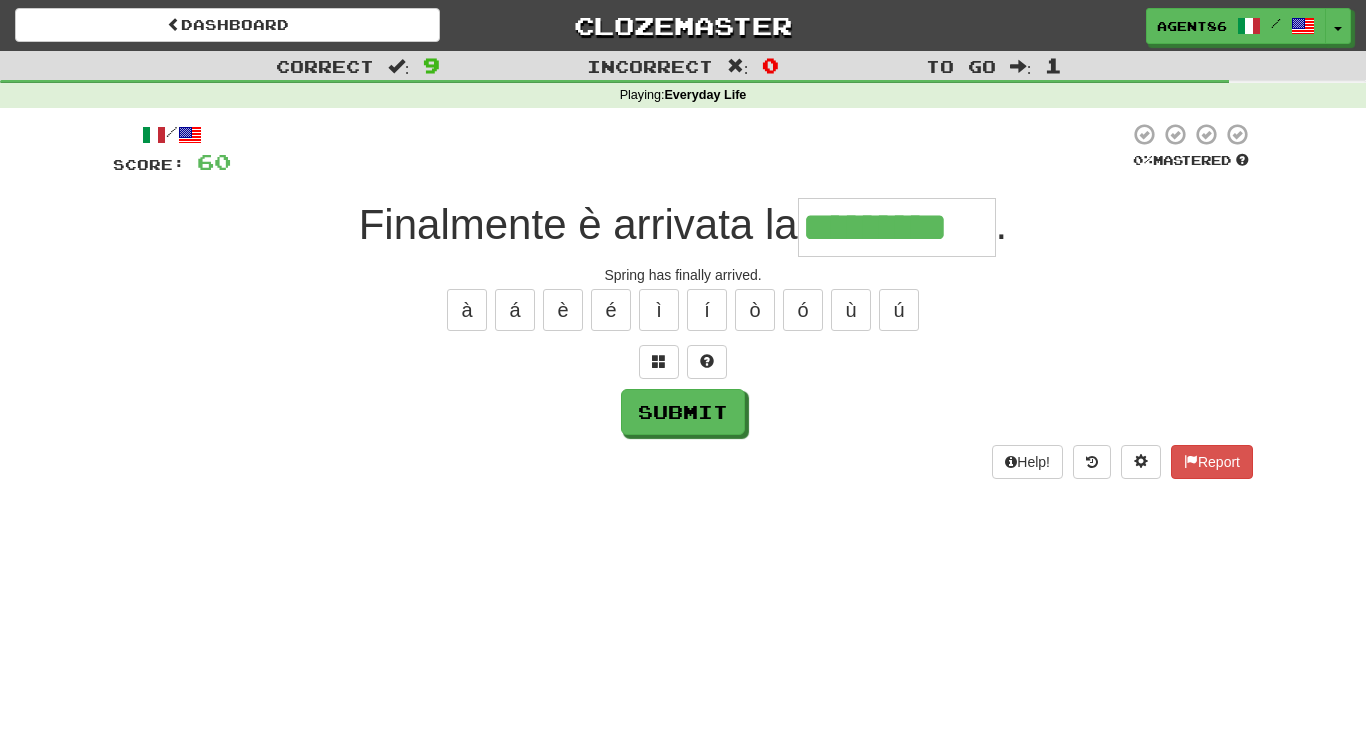 type on "*********" 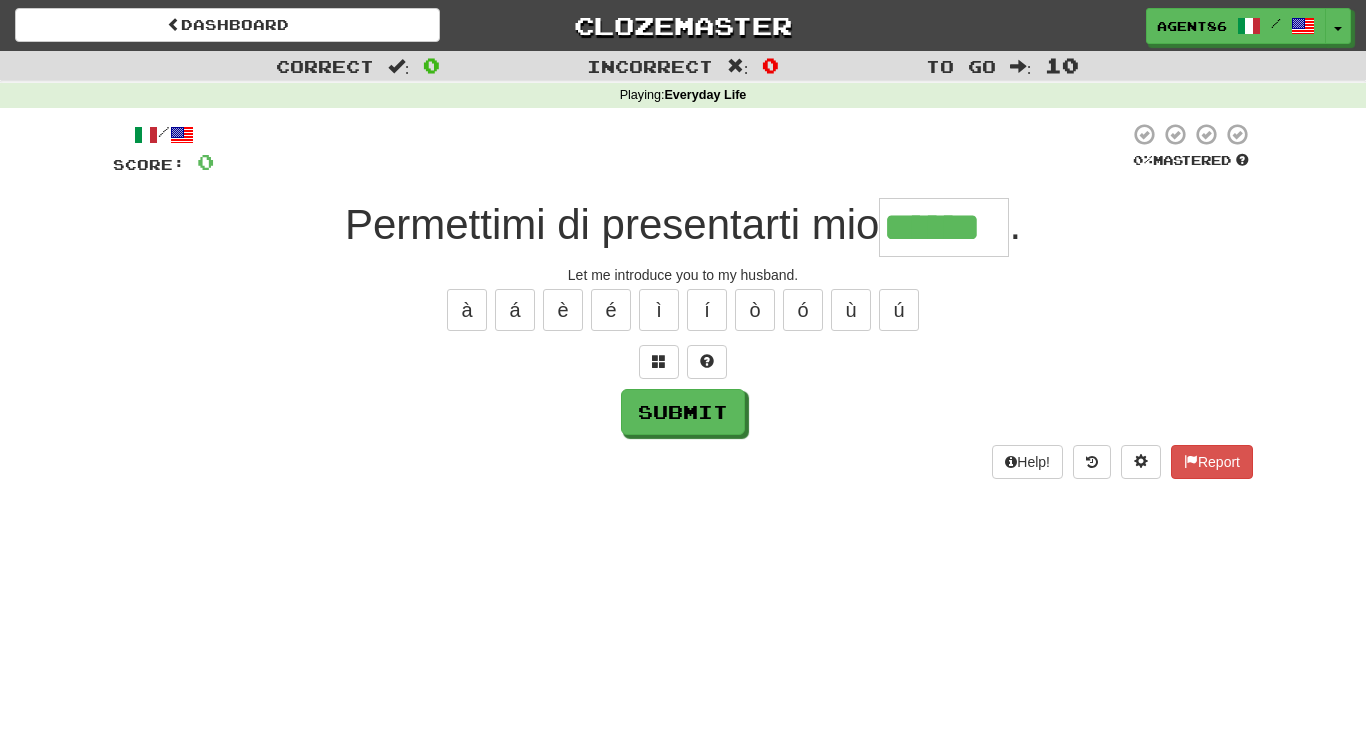 type on "******" 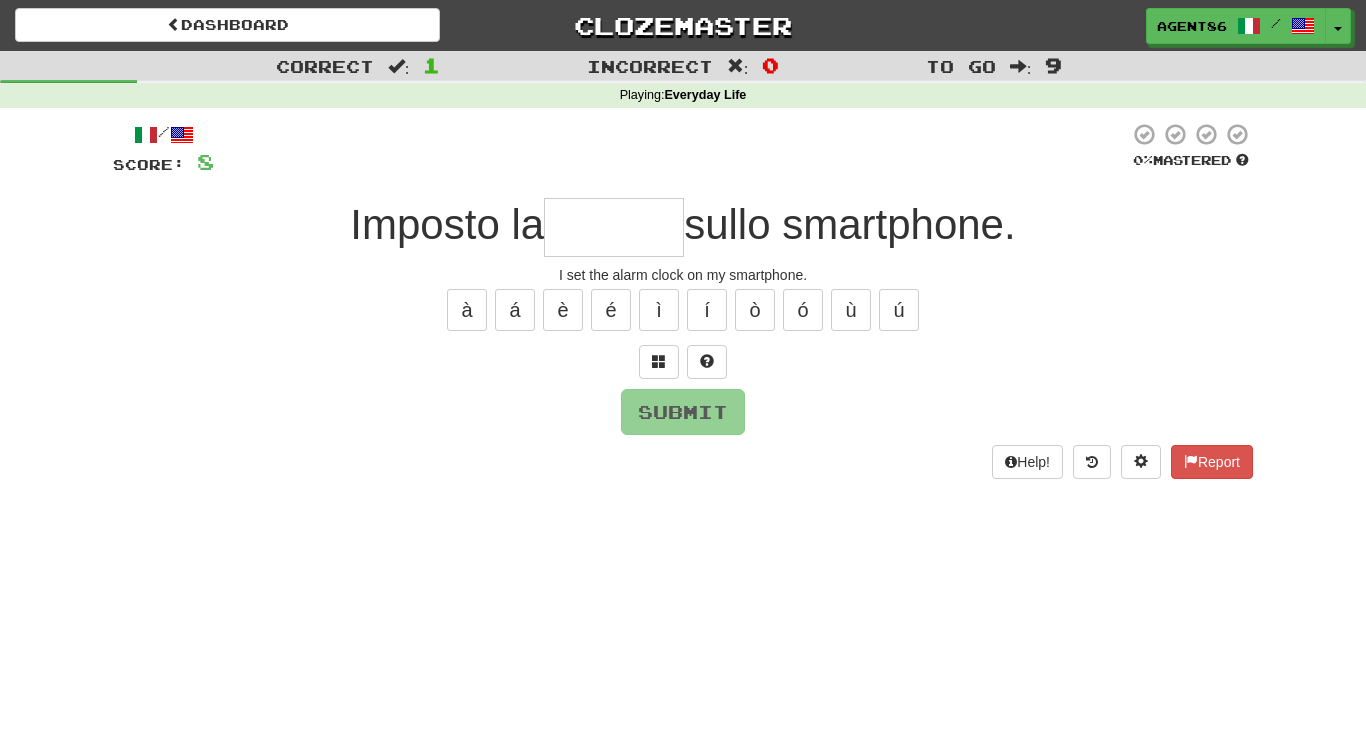 type on "*" 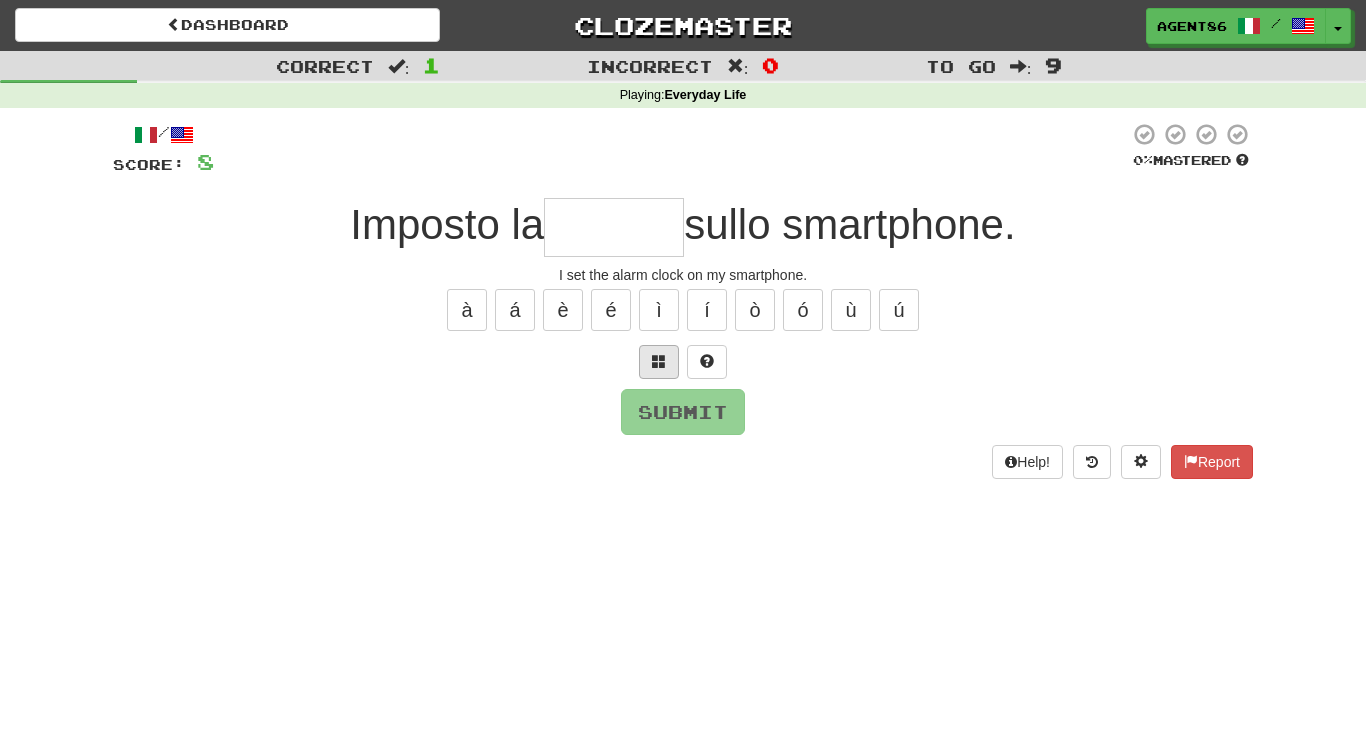 click at bounding box center [659, 361] 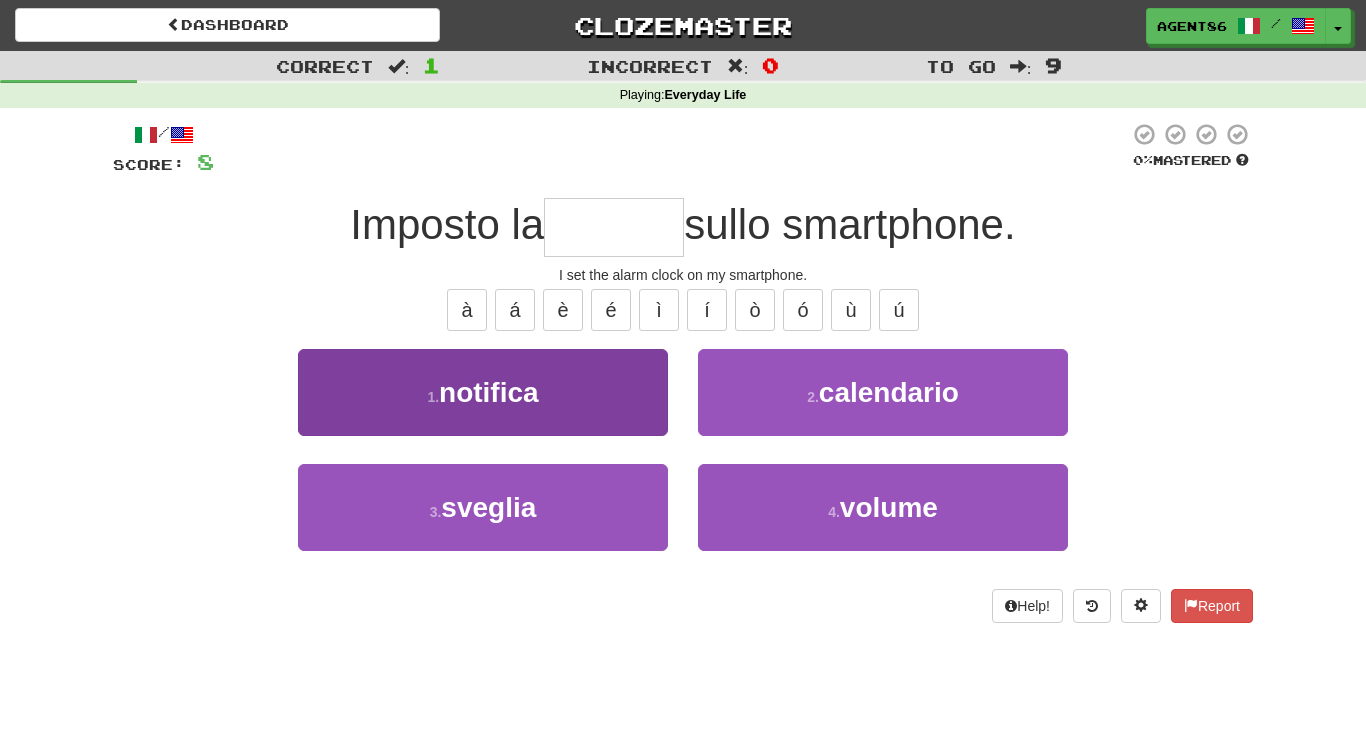 click on "1 .  notifica" at bounding box center [483, 392] 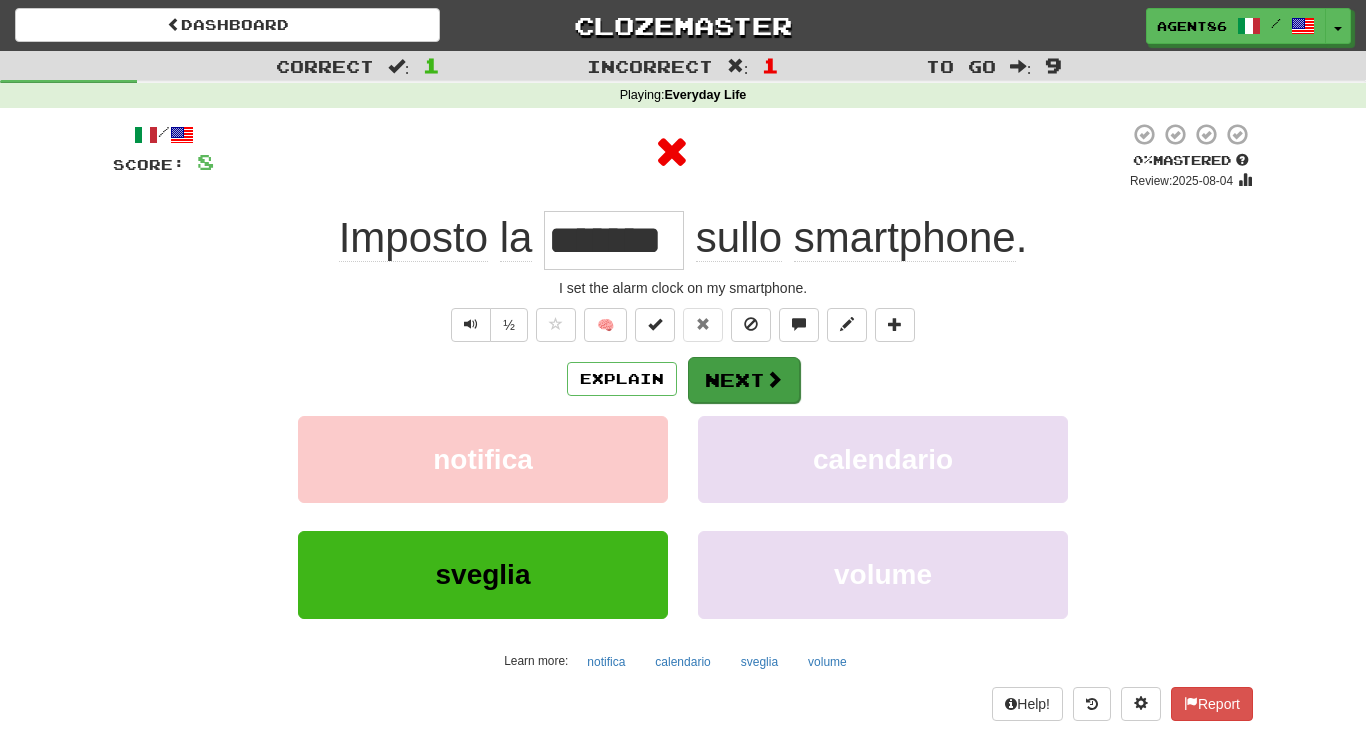 click on "Next" at bounding box center [744, 380] 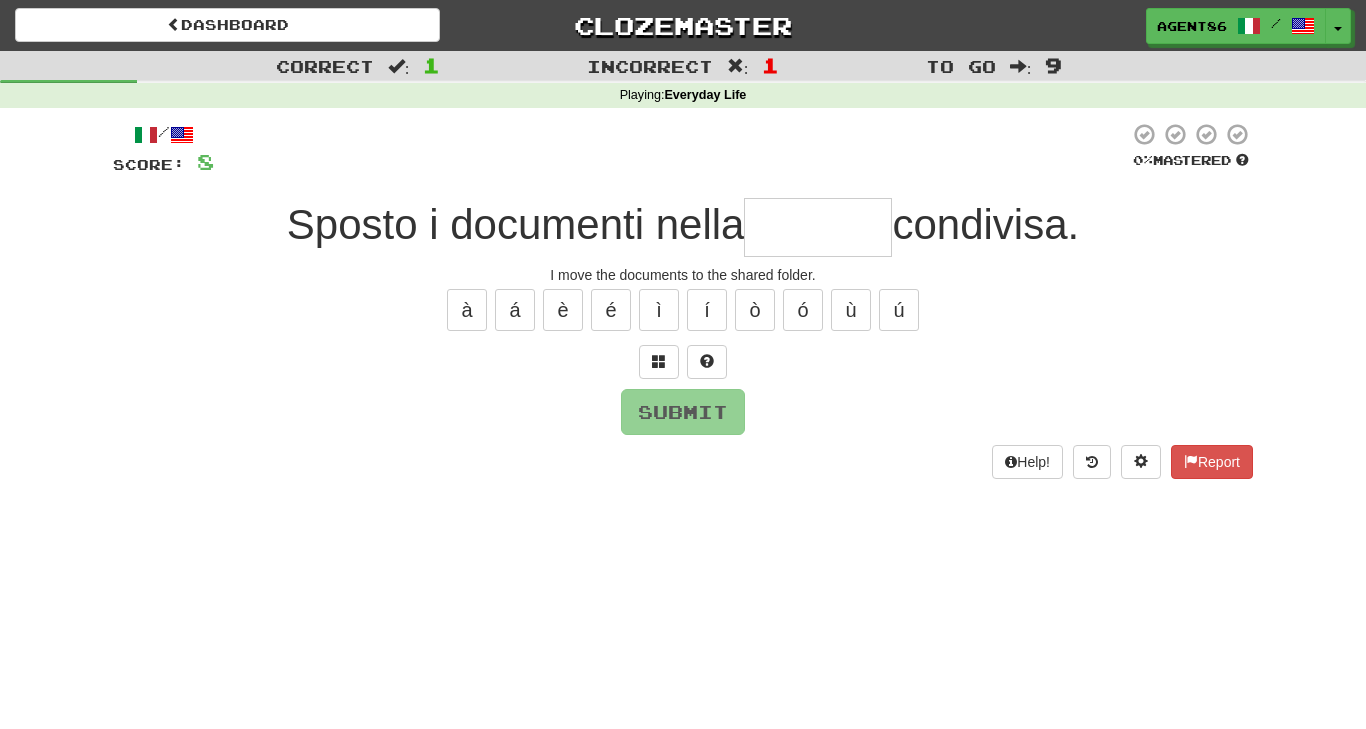 type on "*" 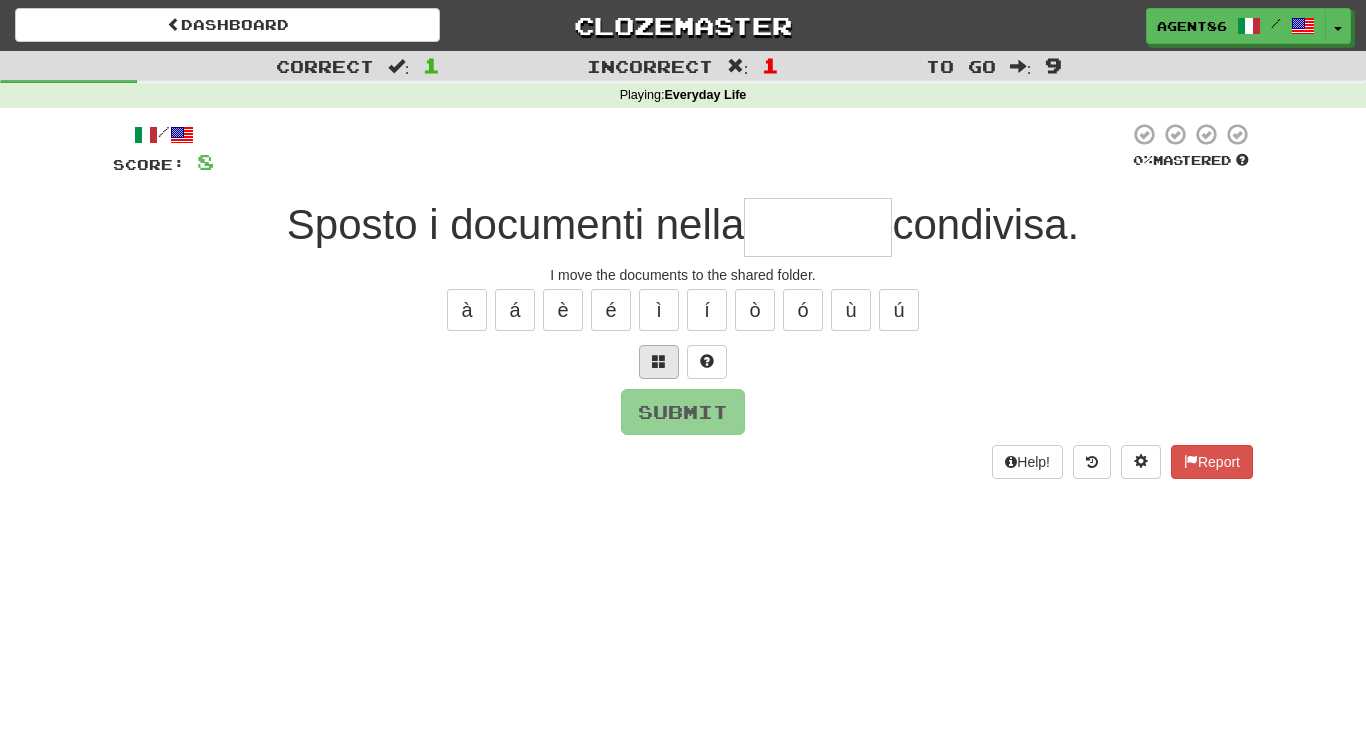 click at bounding box center [659, 361] 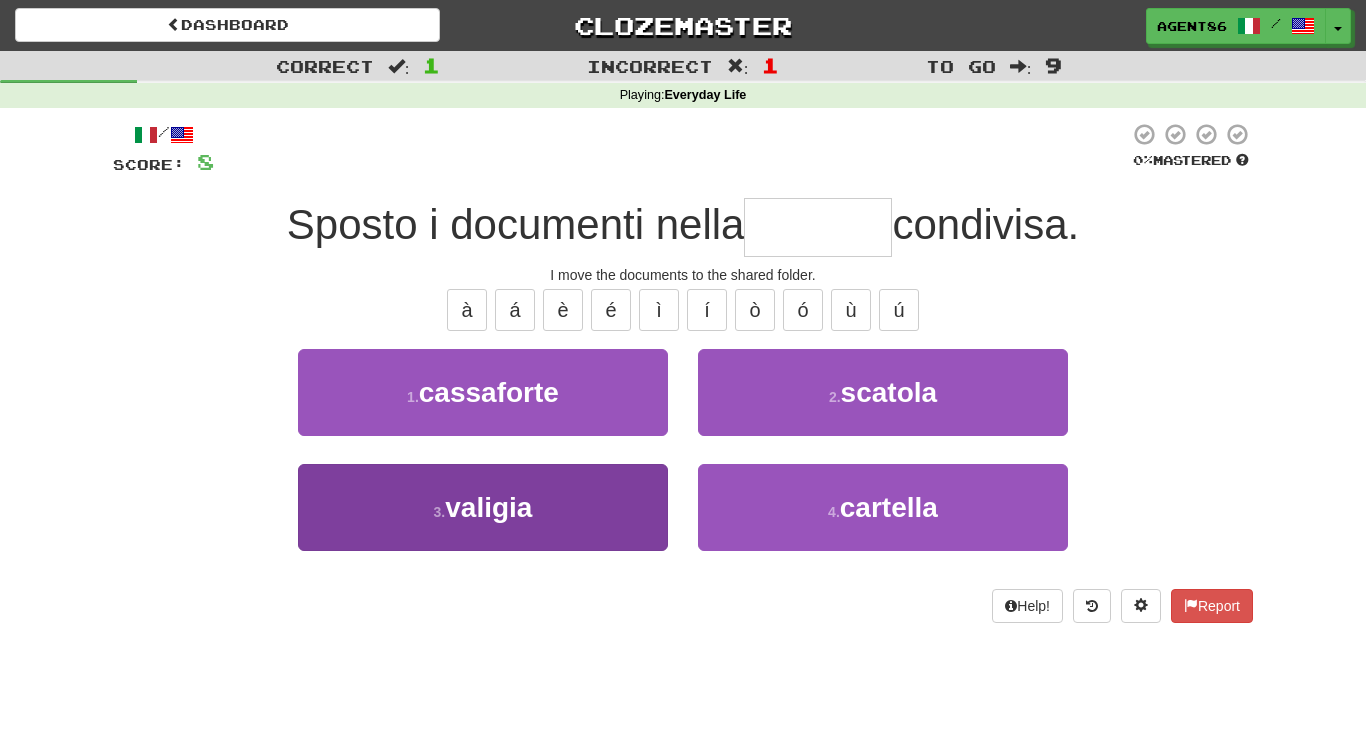 click on "3 .  valigia" at bounding box center [483, 507] 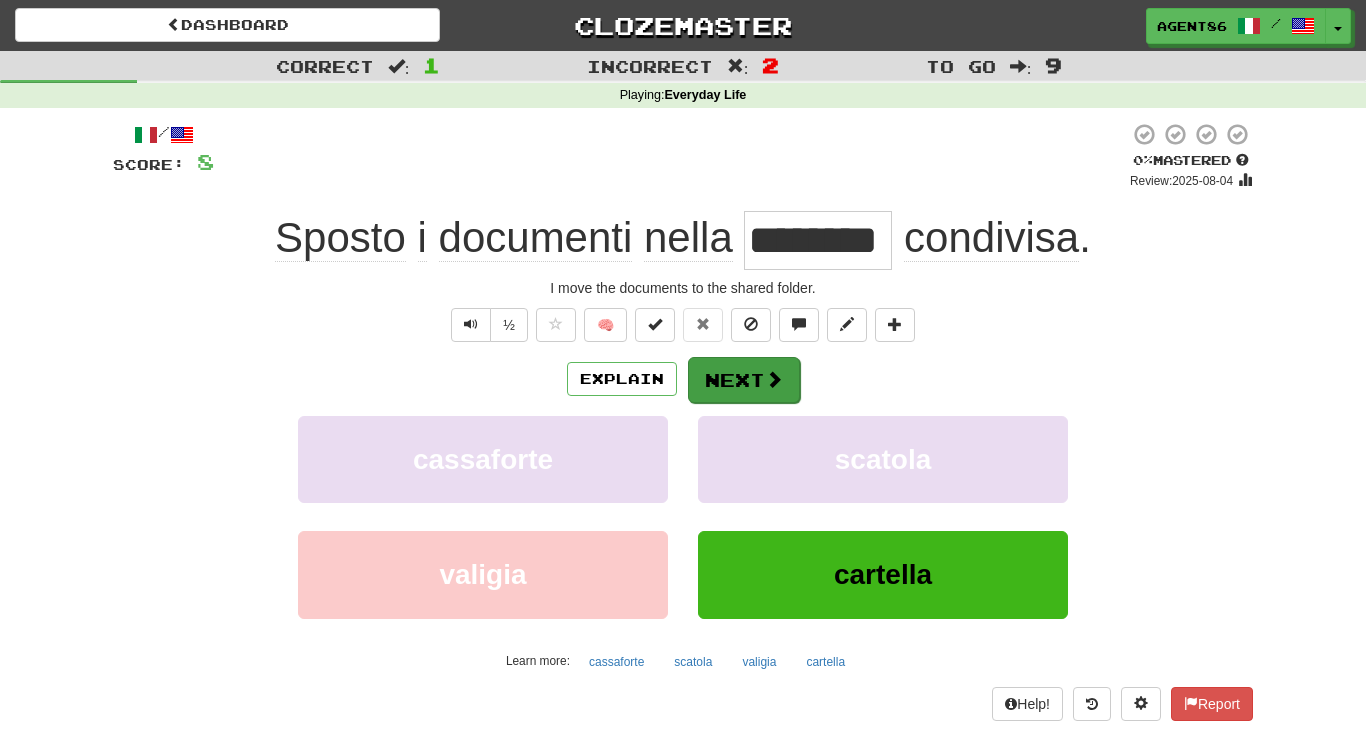 click on "Next" at bounding box center (744, 380) 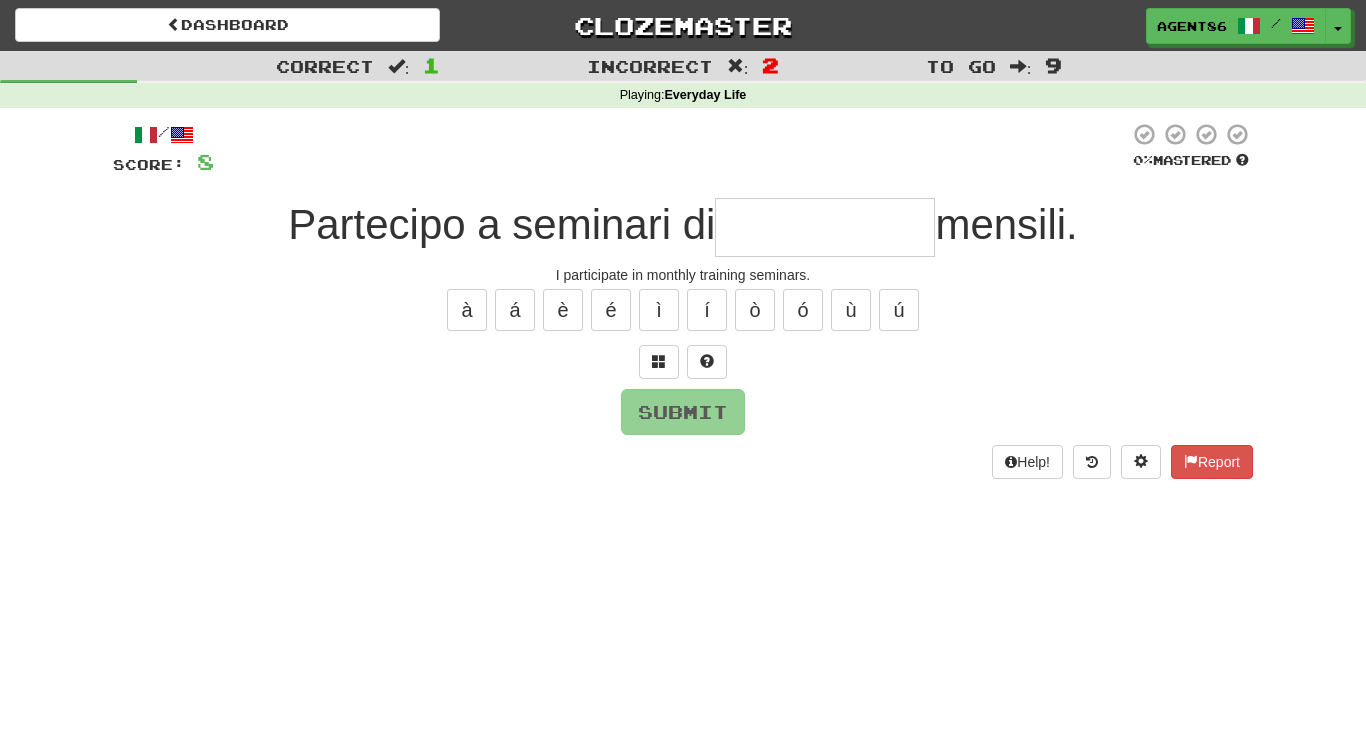 type on "*" 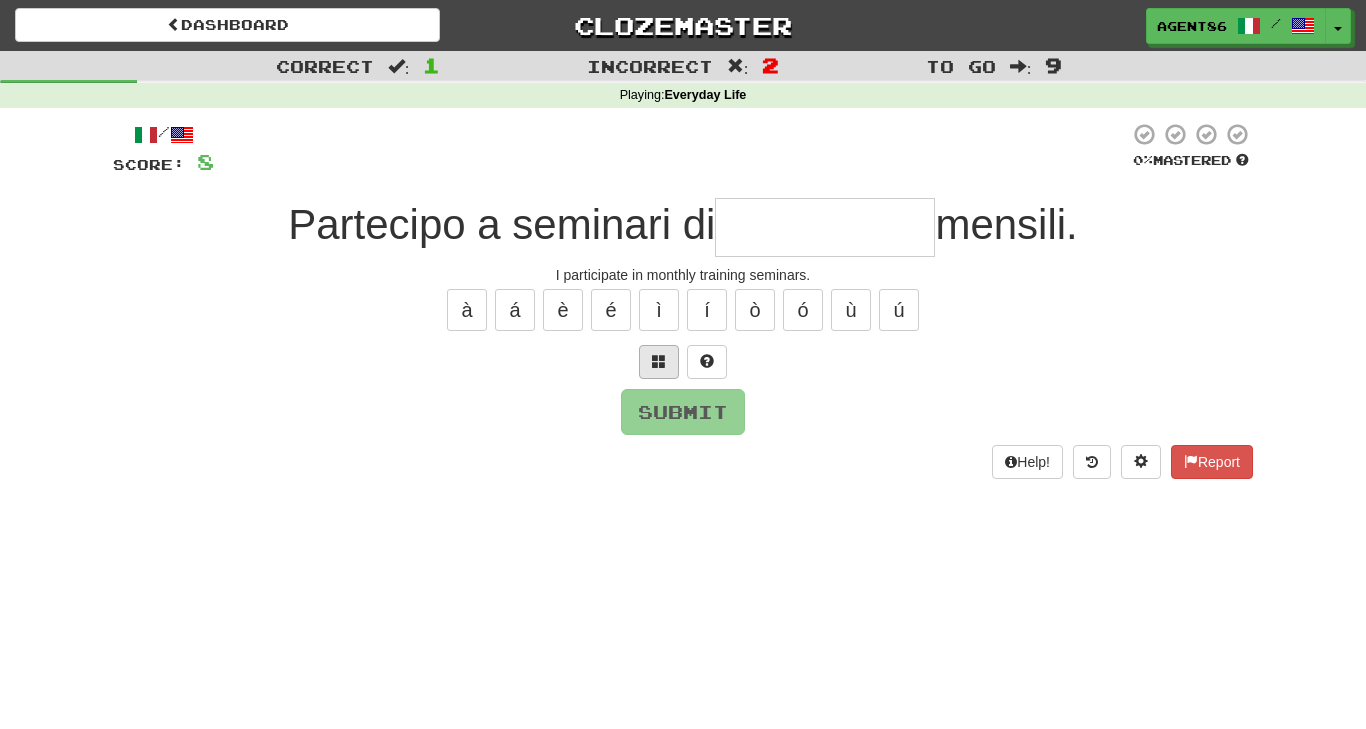 click at bounding box center (659, 362) 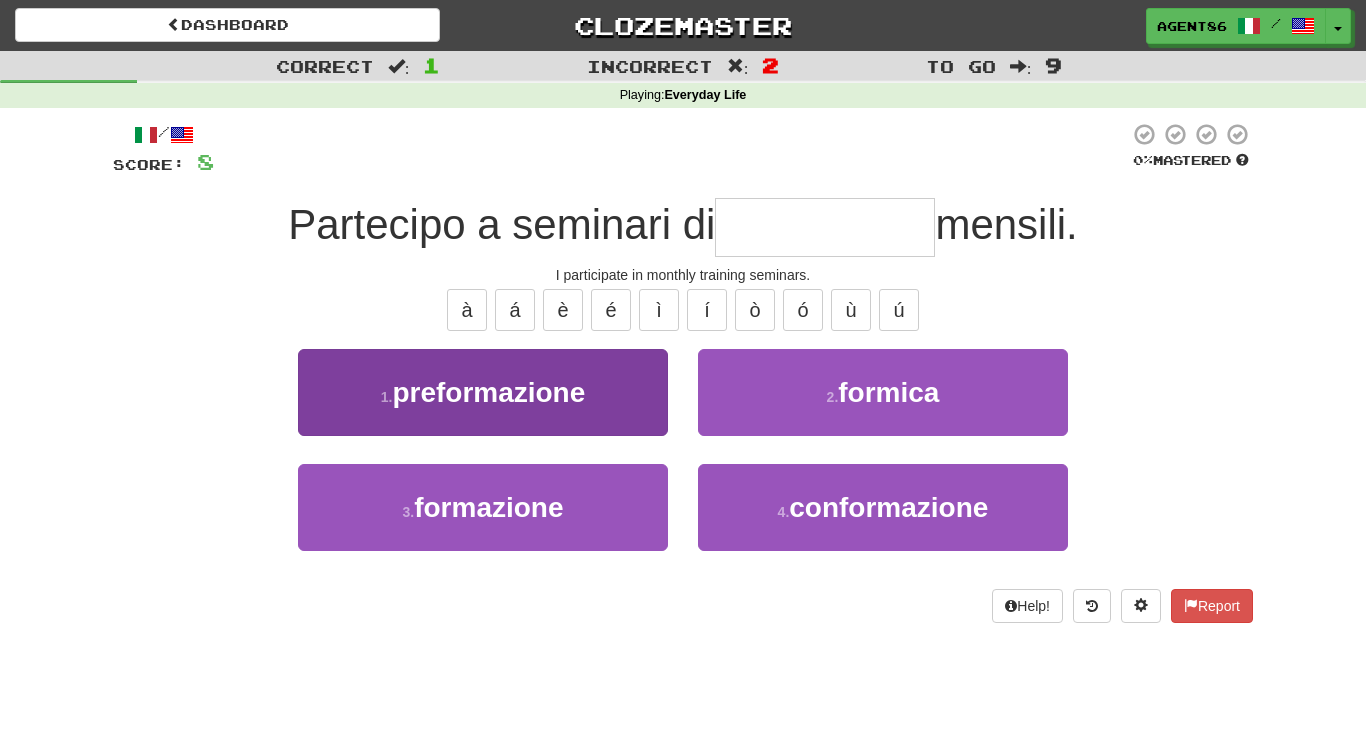 click on "1 .  preformazione" at bounding box center [483, 392] 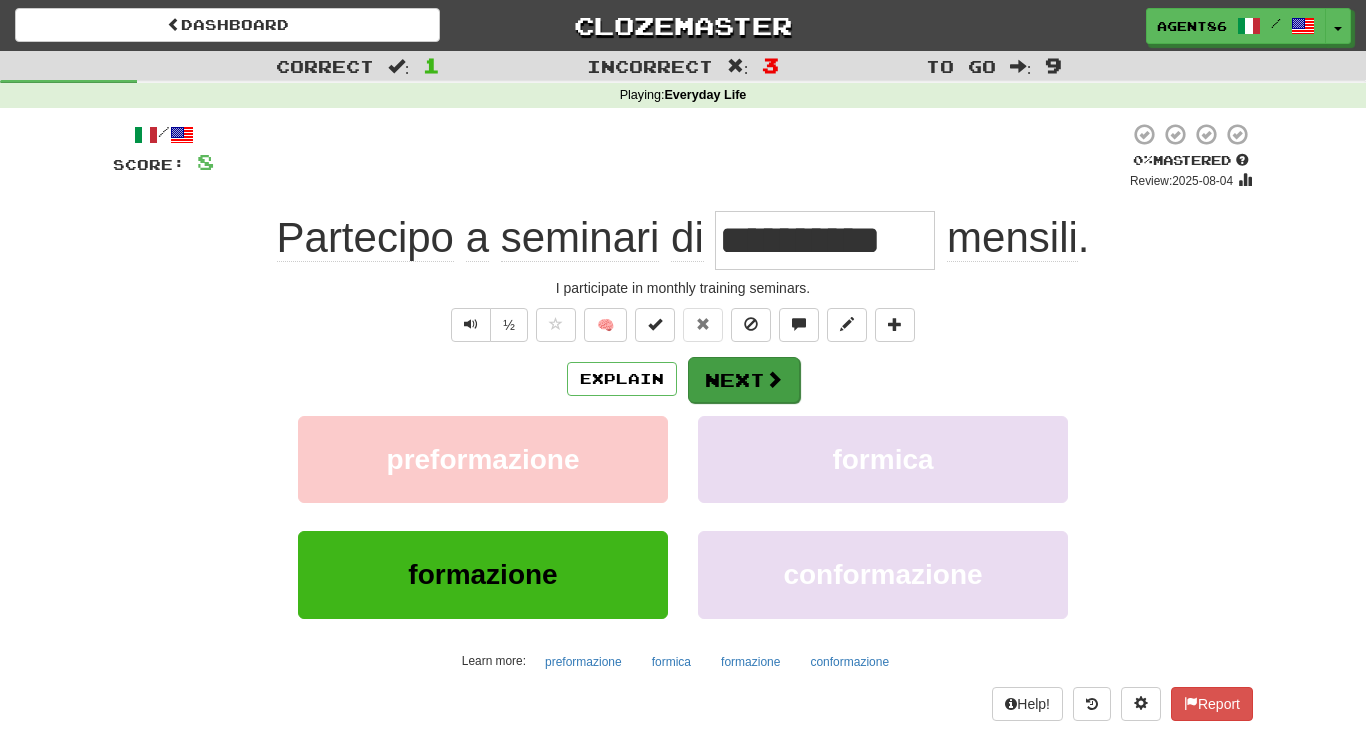 click on "Next" at bounding box center [744, 380] 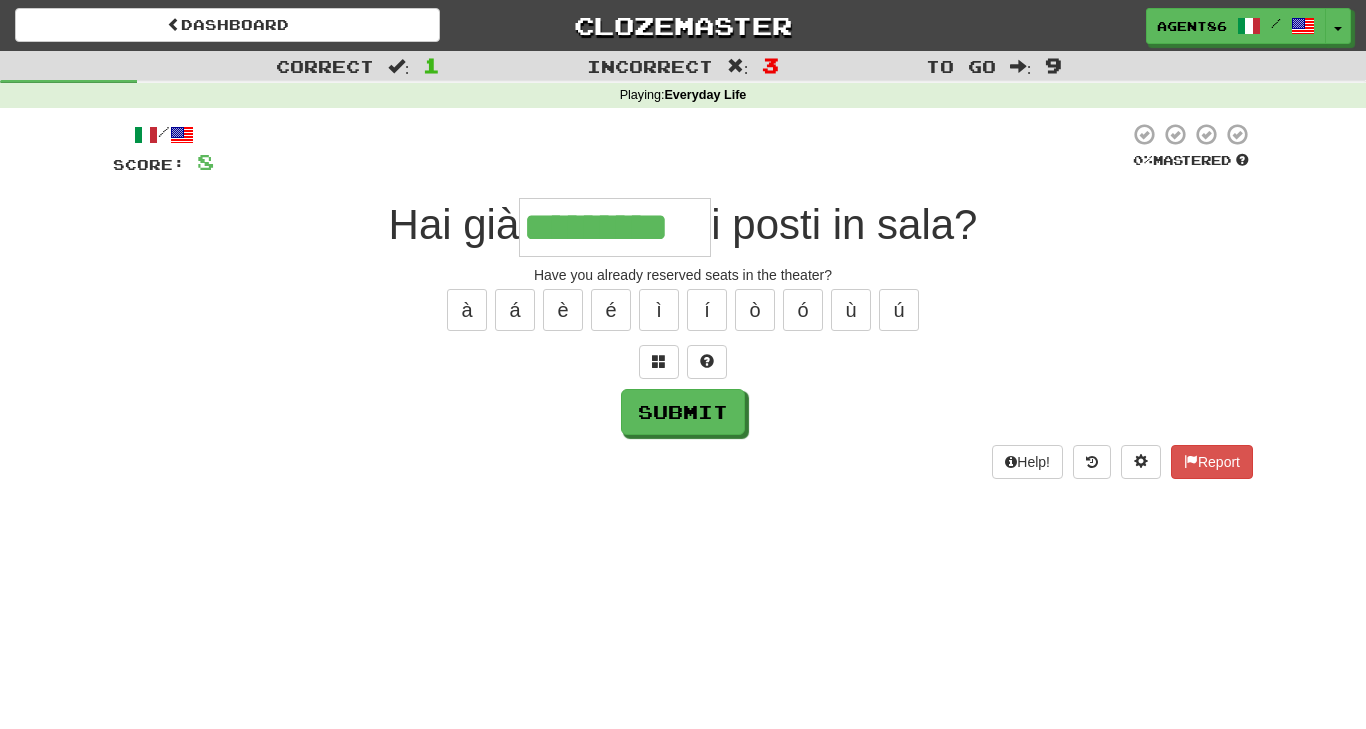 type on "*********" 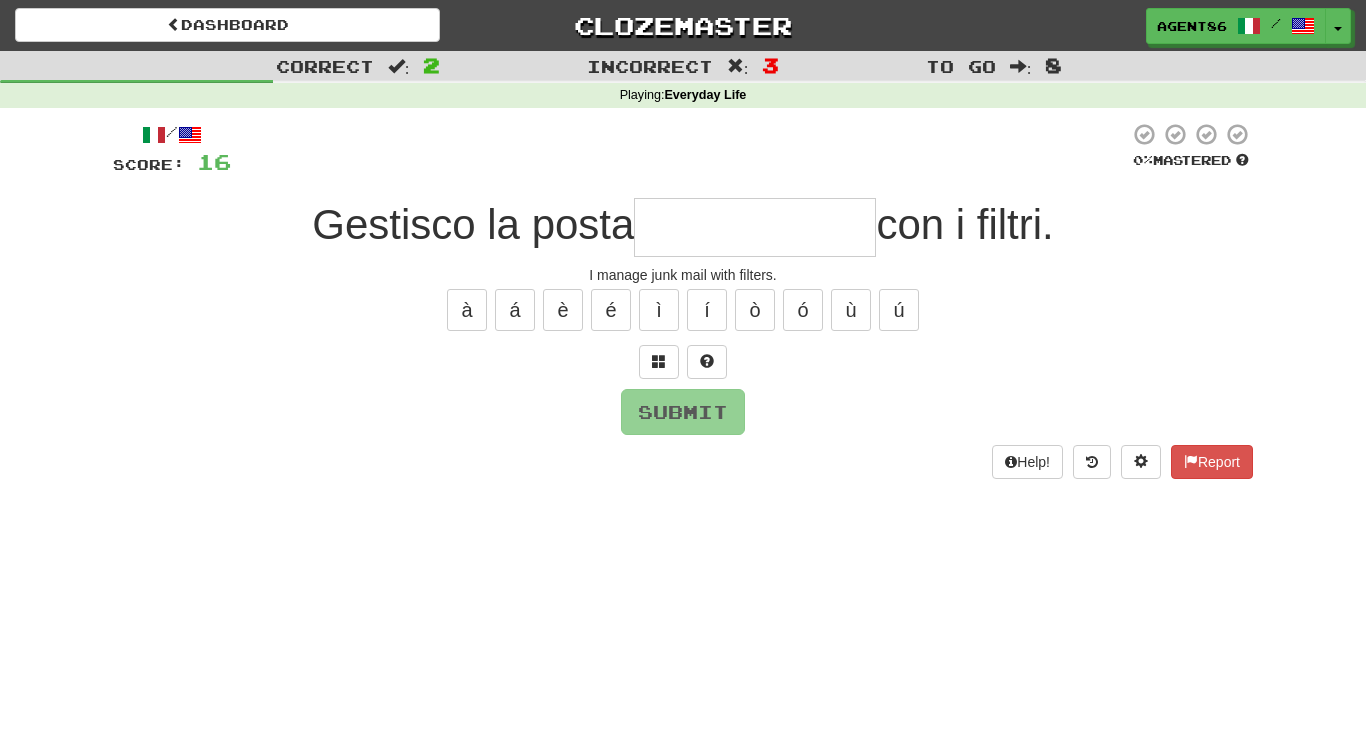type on "*" 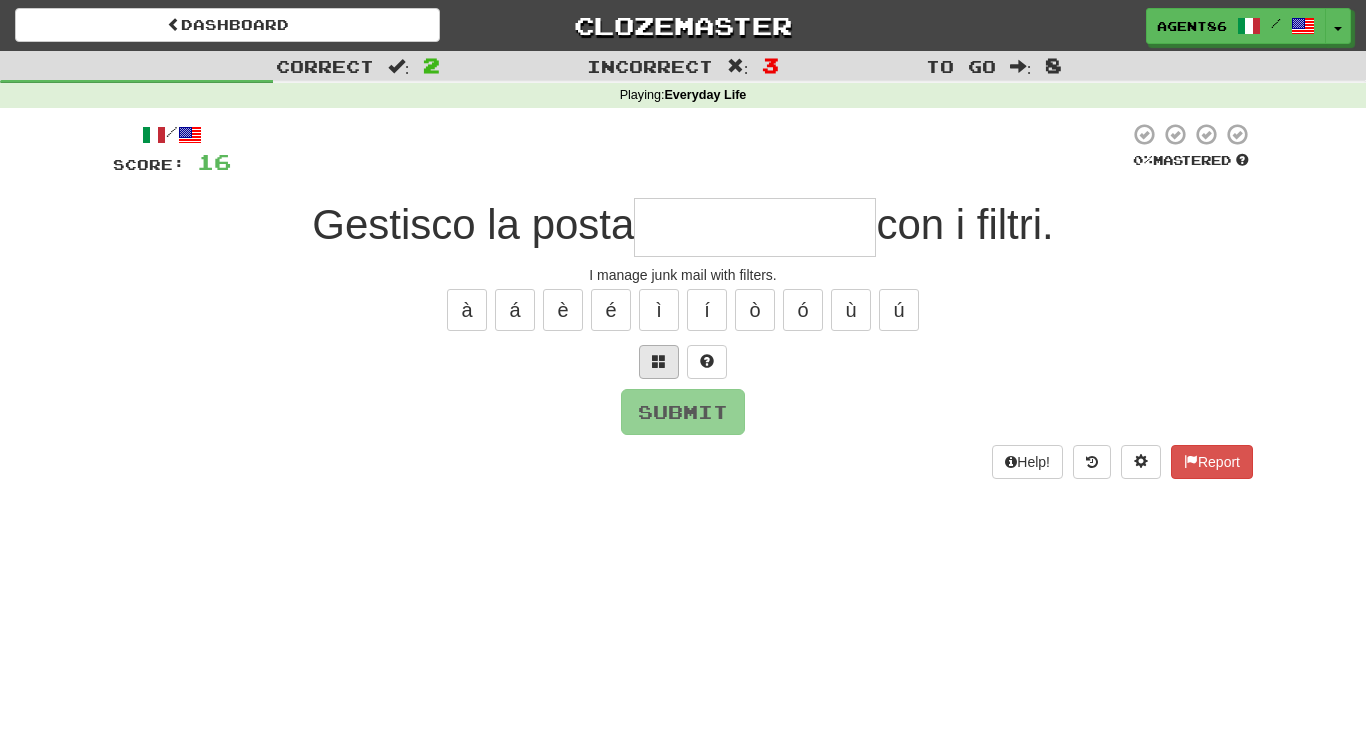 click at bounding box center [659, 362] 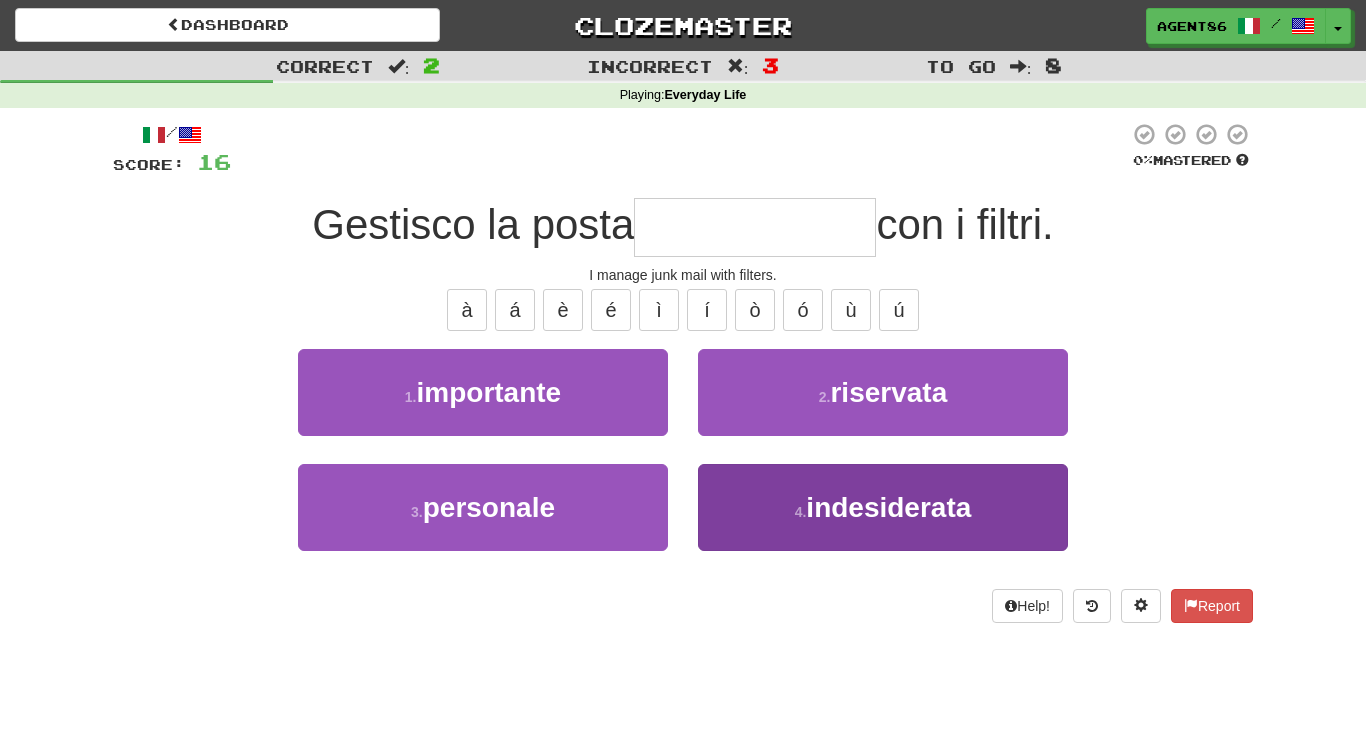click on "4 .  indesiderata" at bounding box center [883, 507] 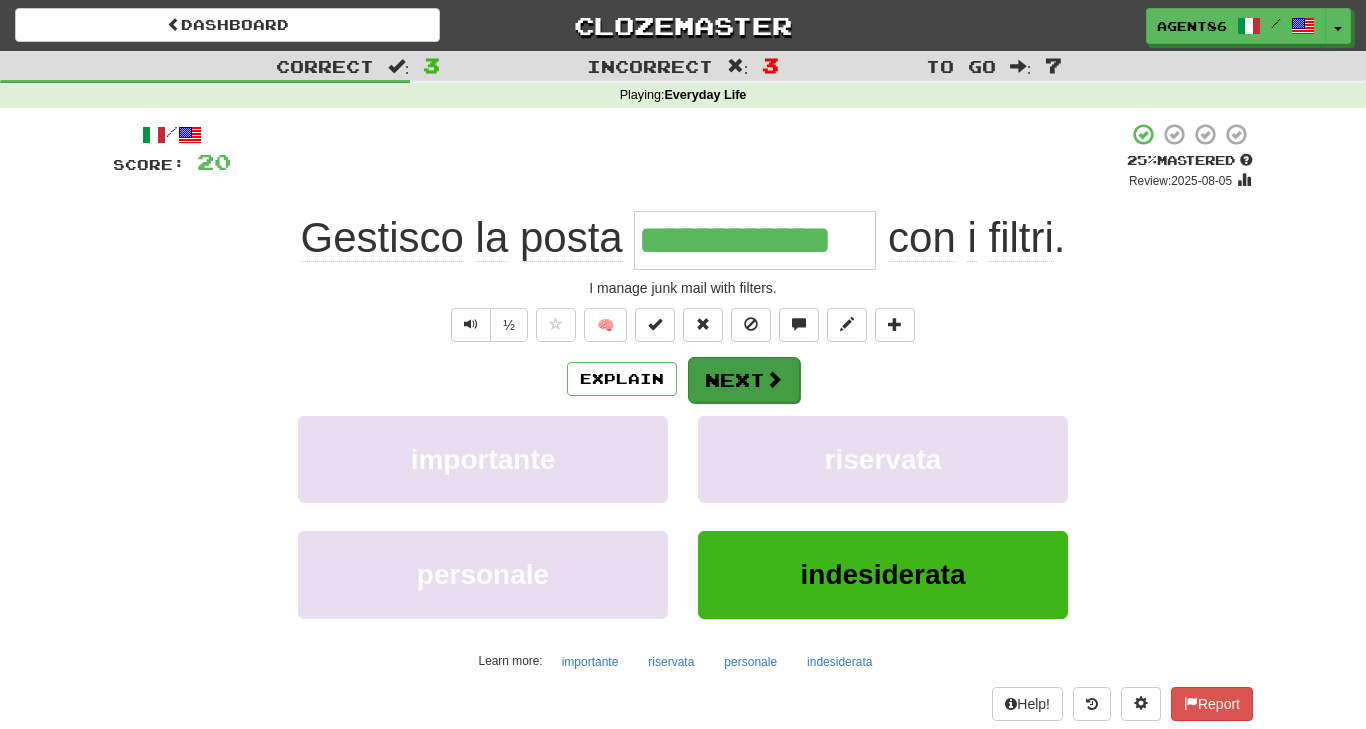 click on "Next" at bounding box center (744, 380) 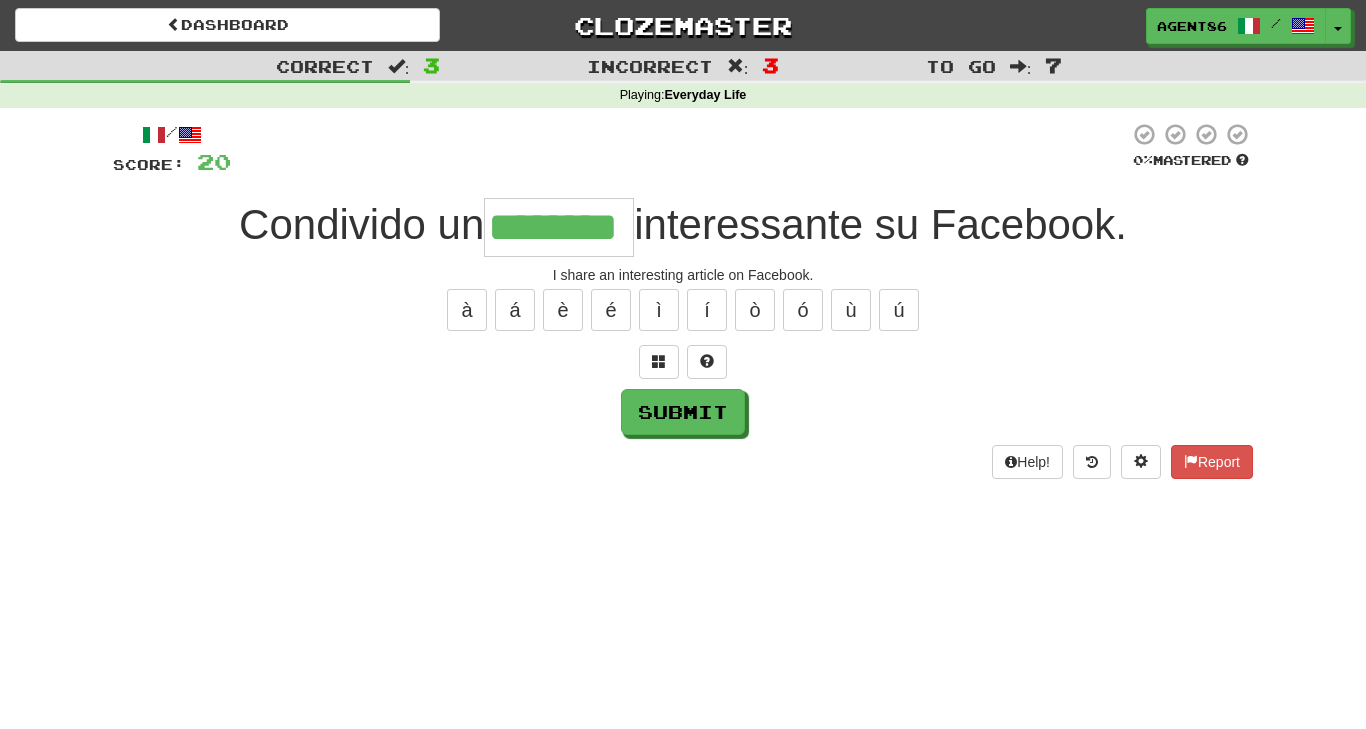 type on "********" 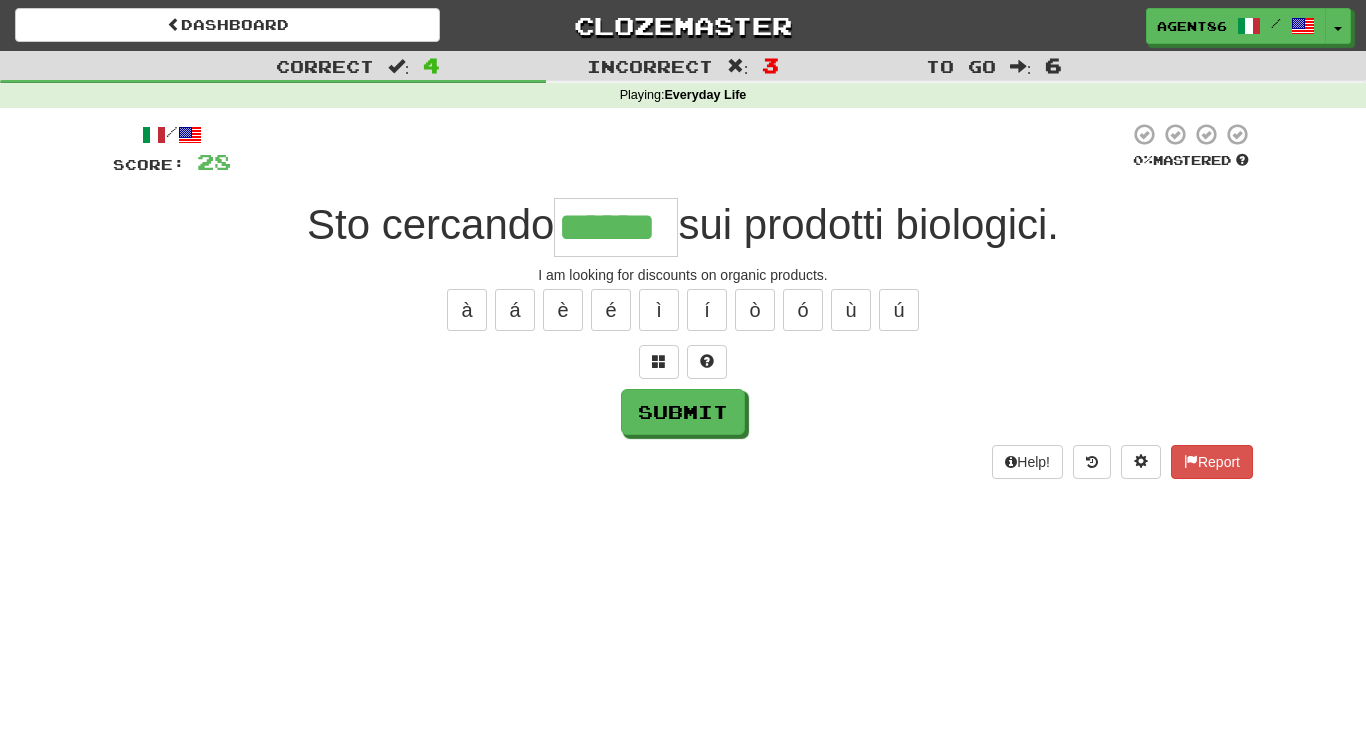 type on "******" 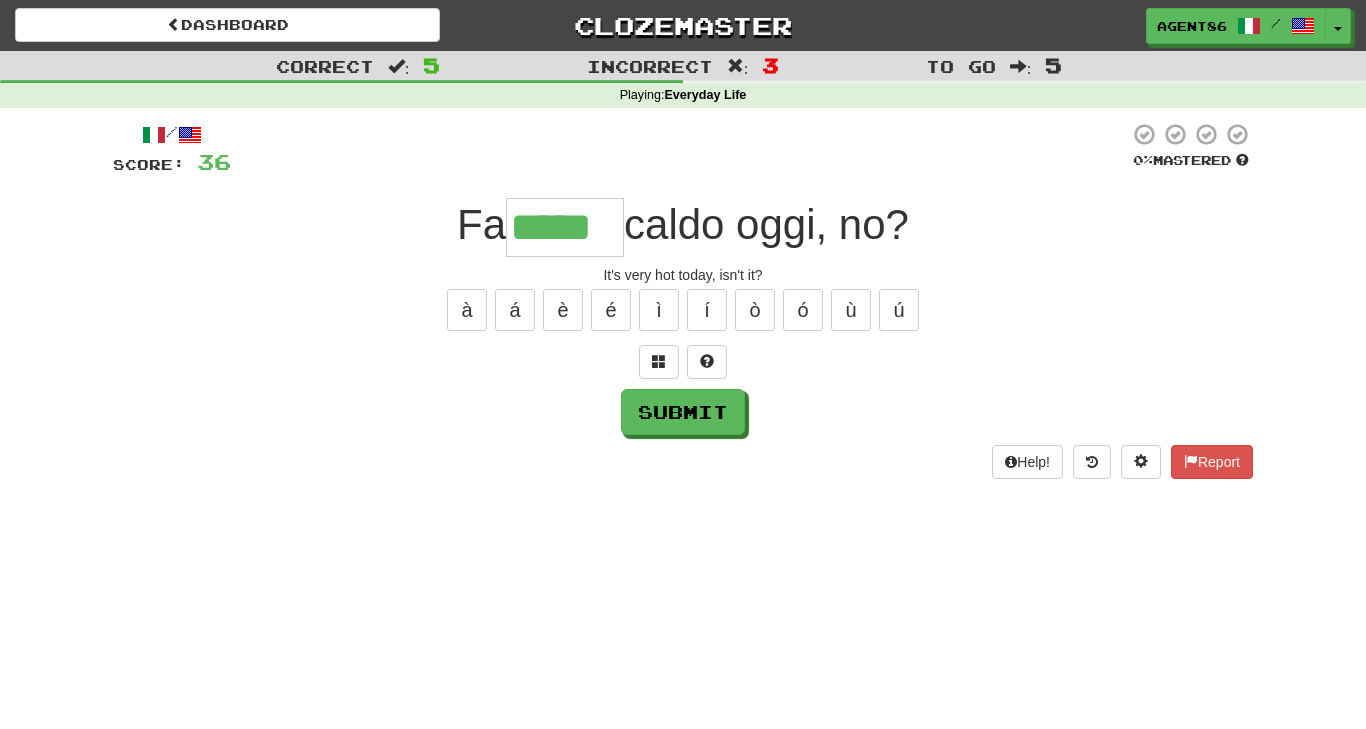 type on "*****" 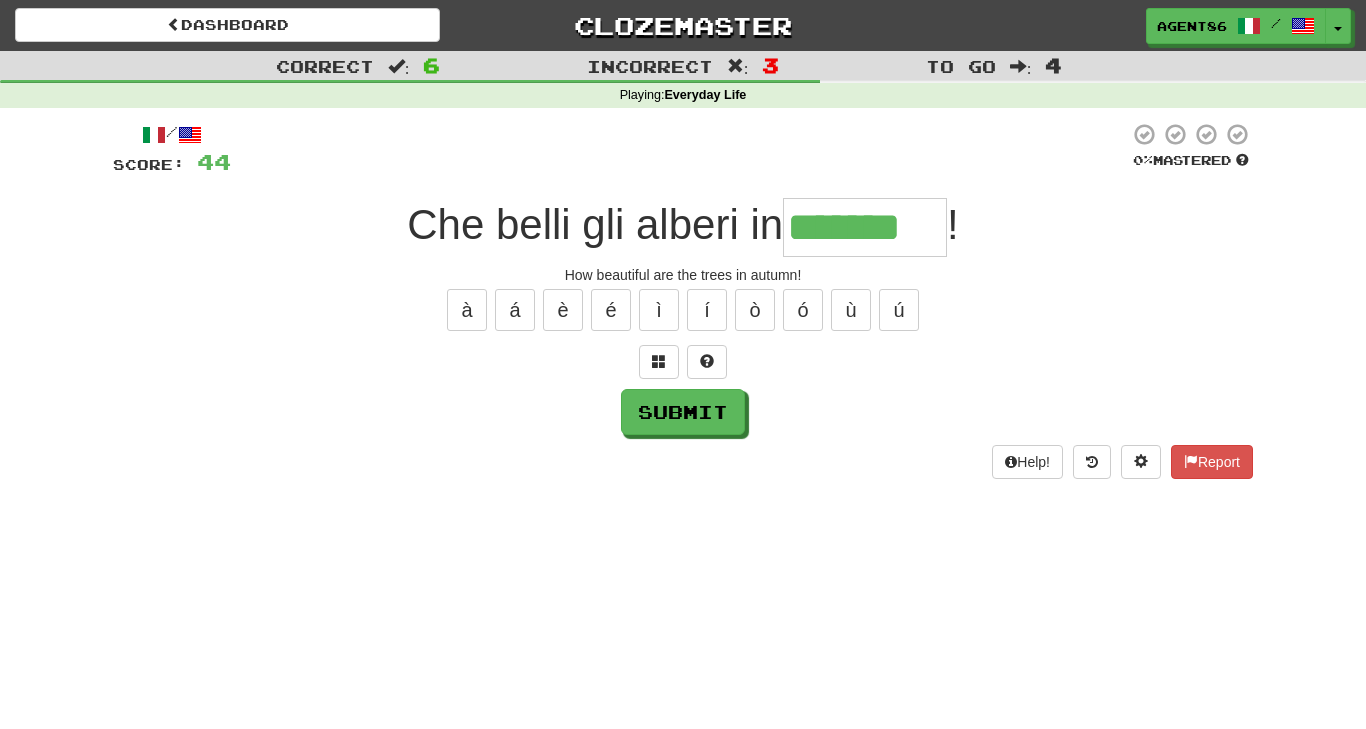type on "*******" 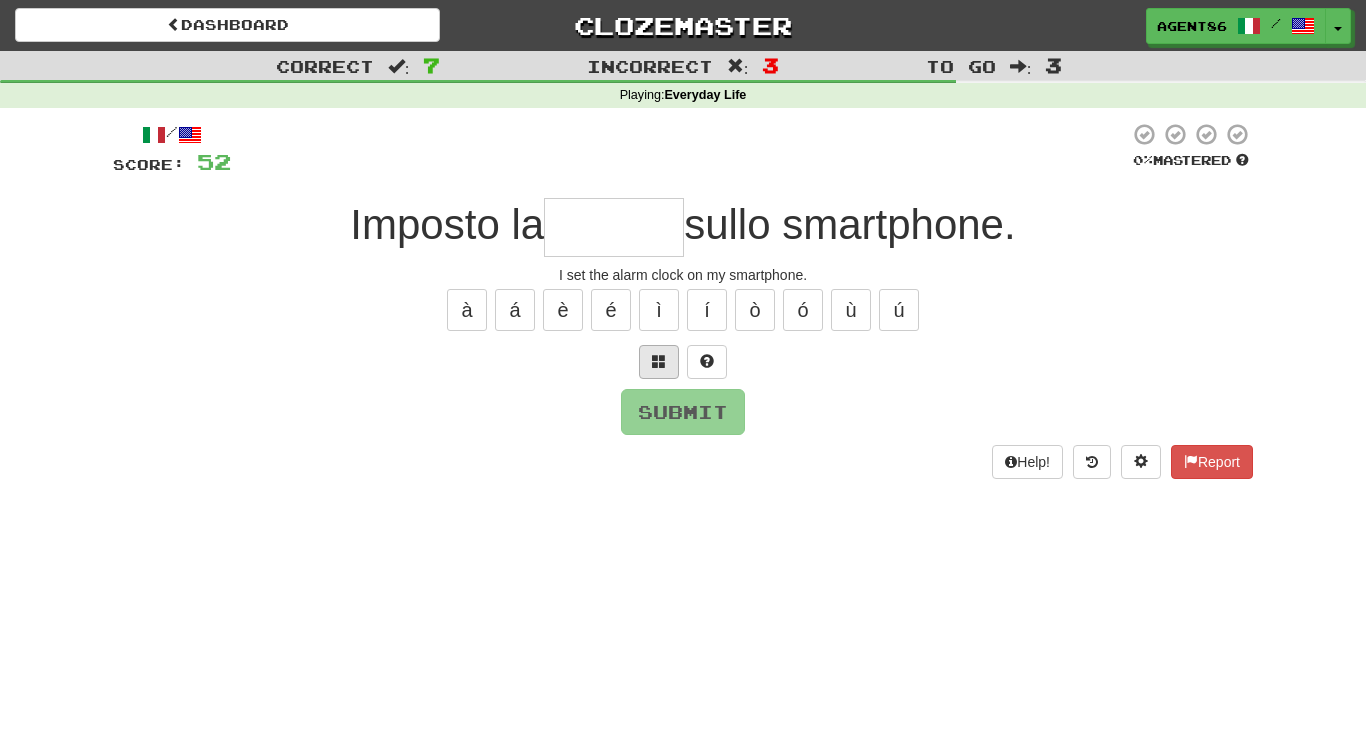 click at bounding box center (659, 361) 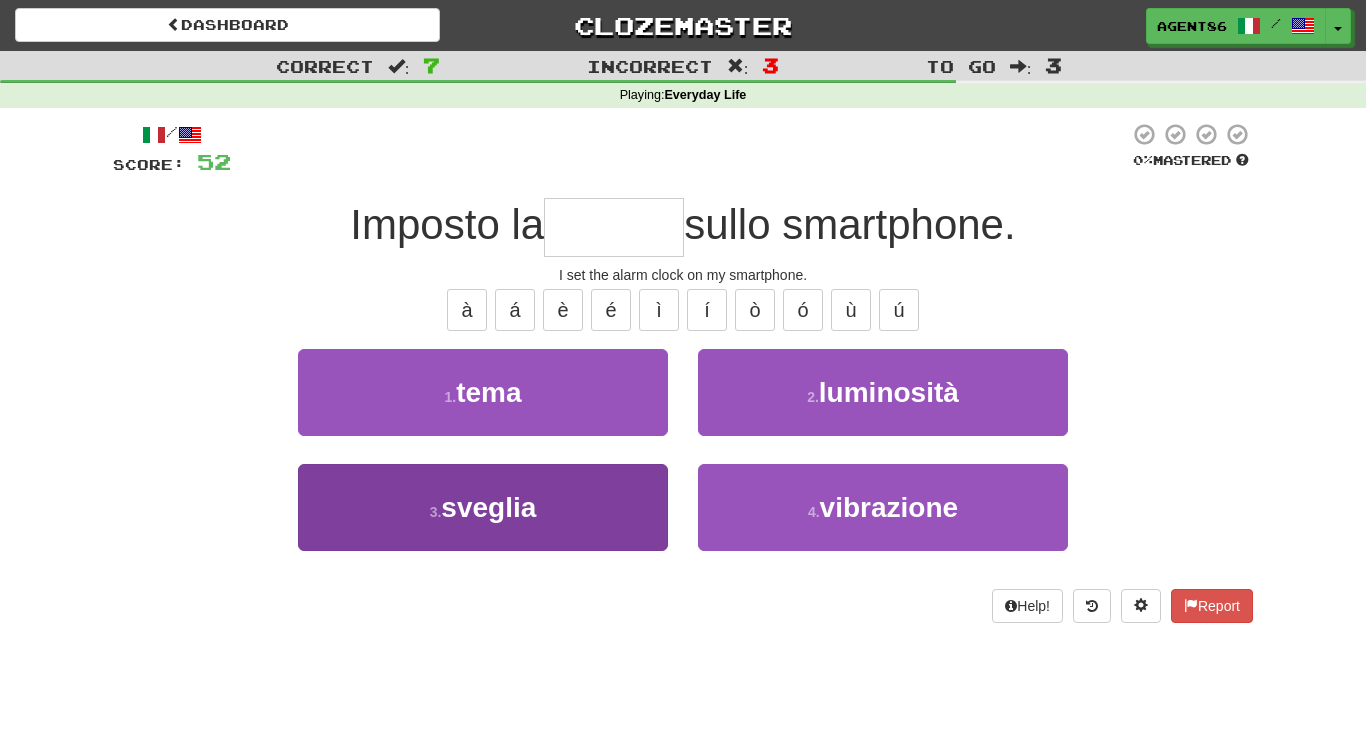 click on "sveglia" at bounding box center (488, 507) 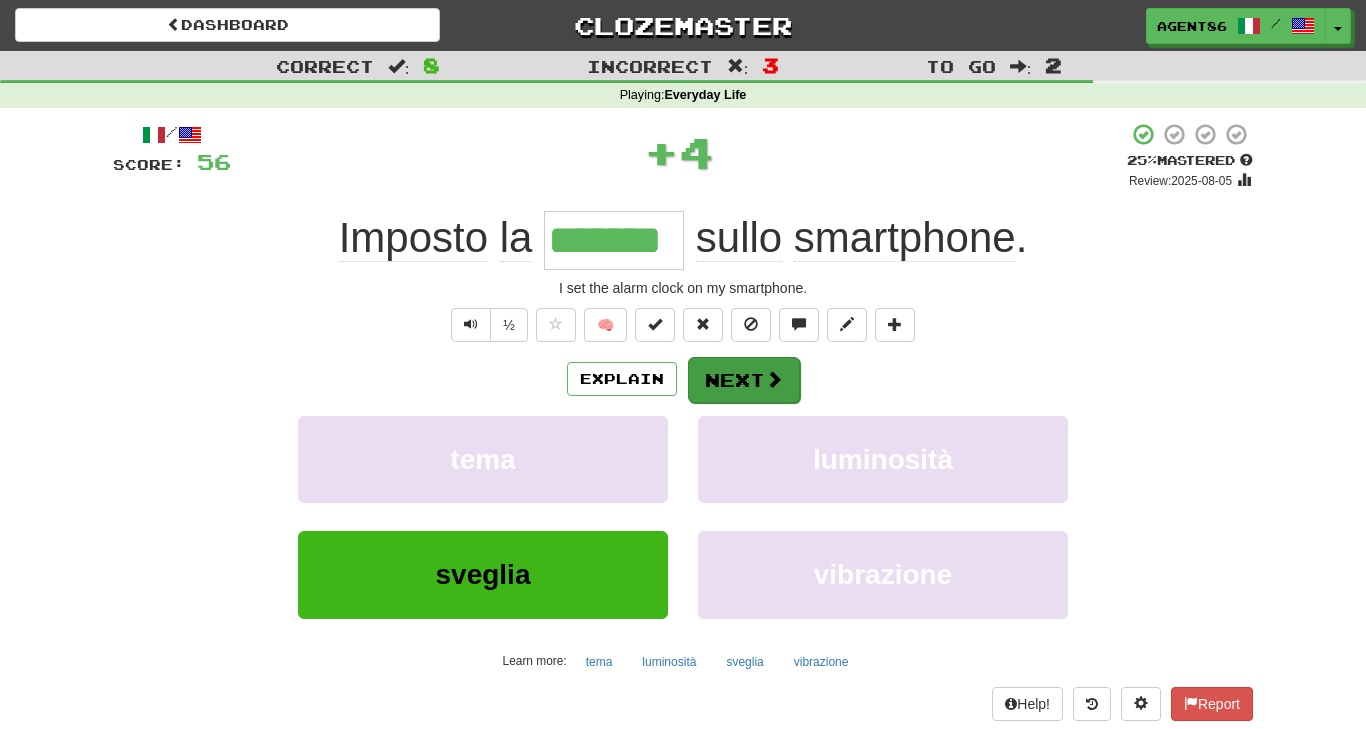 click at bounding box center [774, 379] 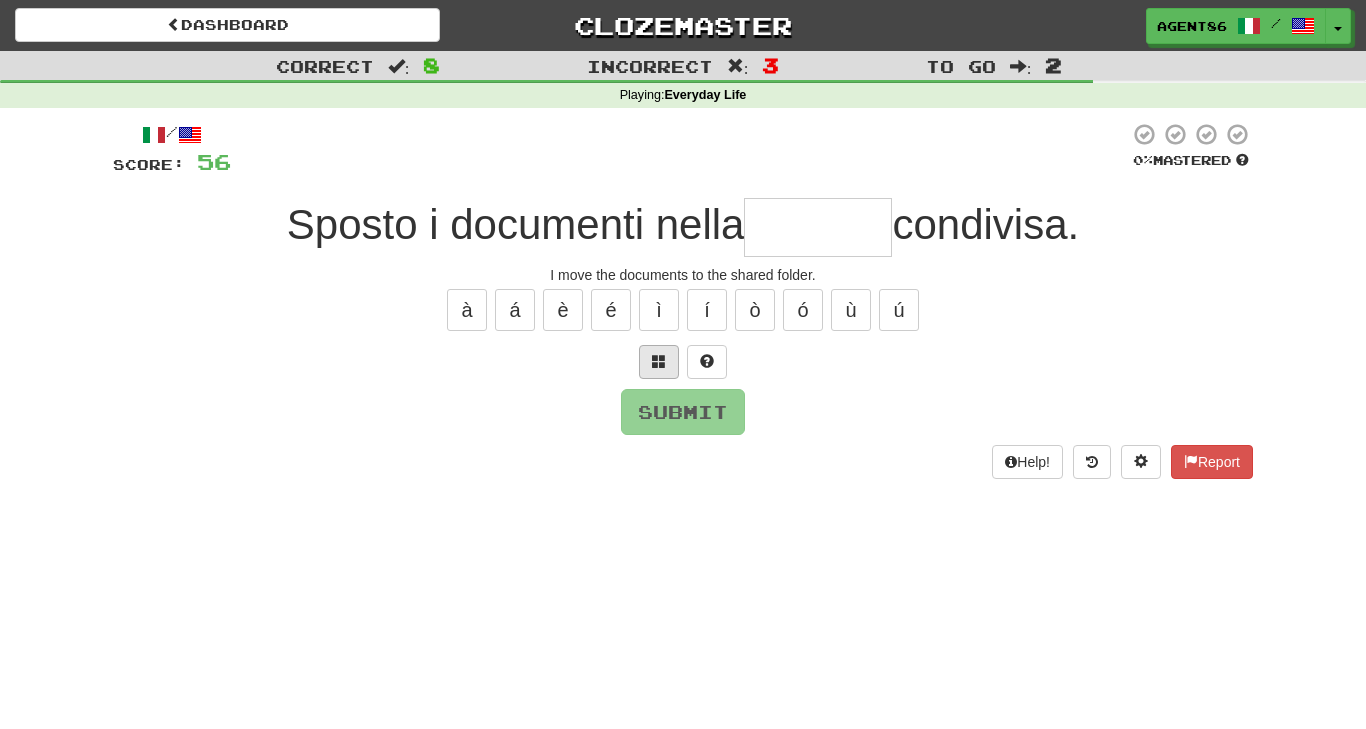 click at bounding box center (659, 361) 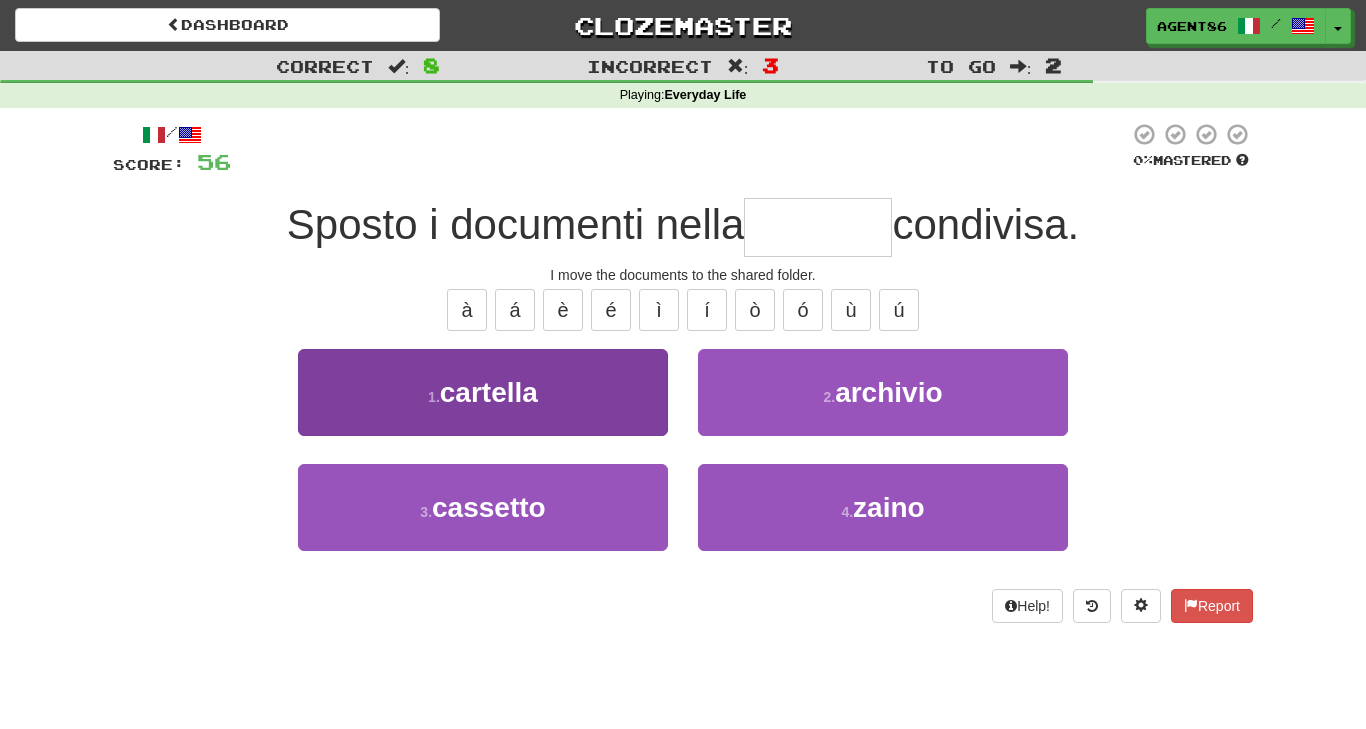 click on "1 .  cartella" at bounding box center (483, 392) 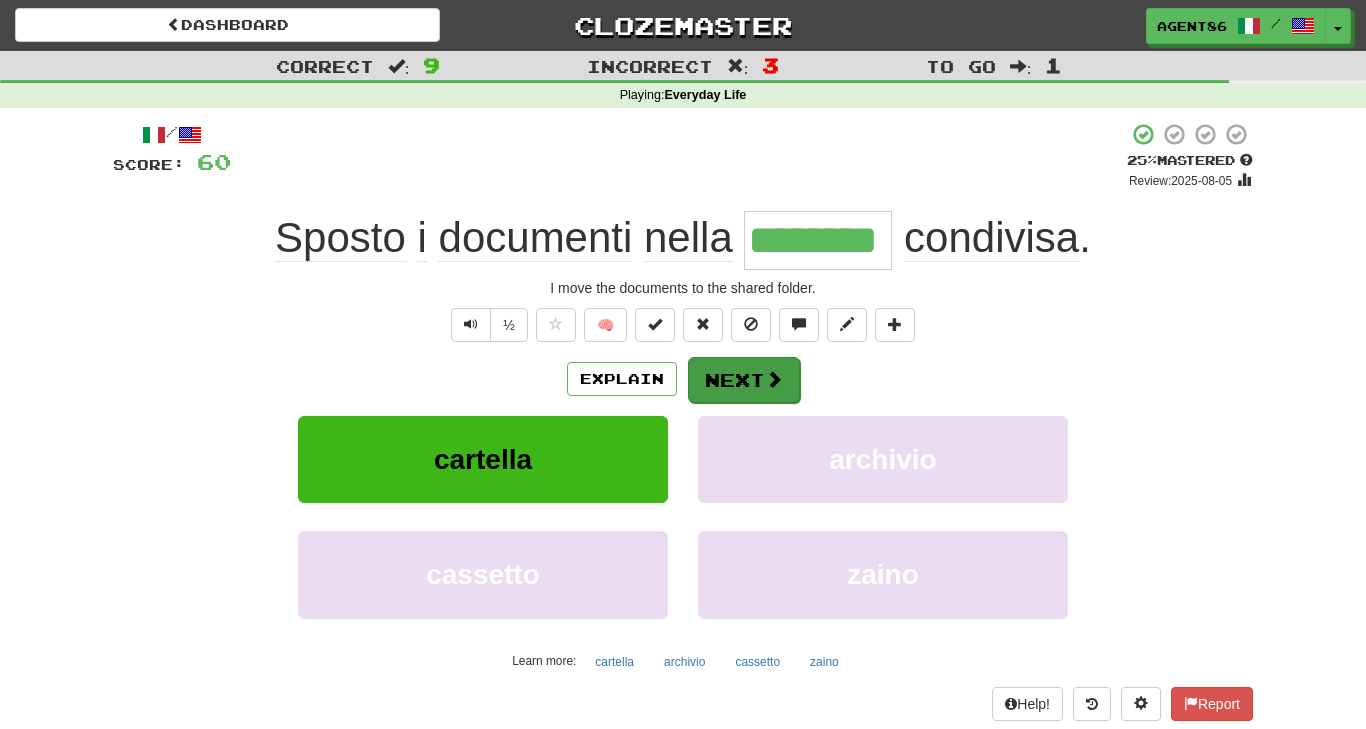 click at bounding box center (774, 379) 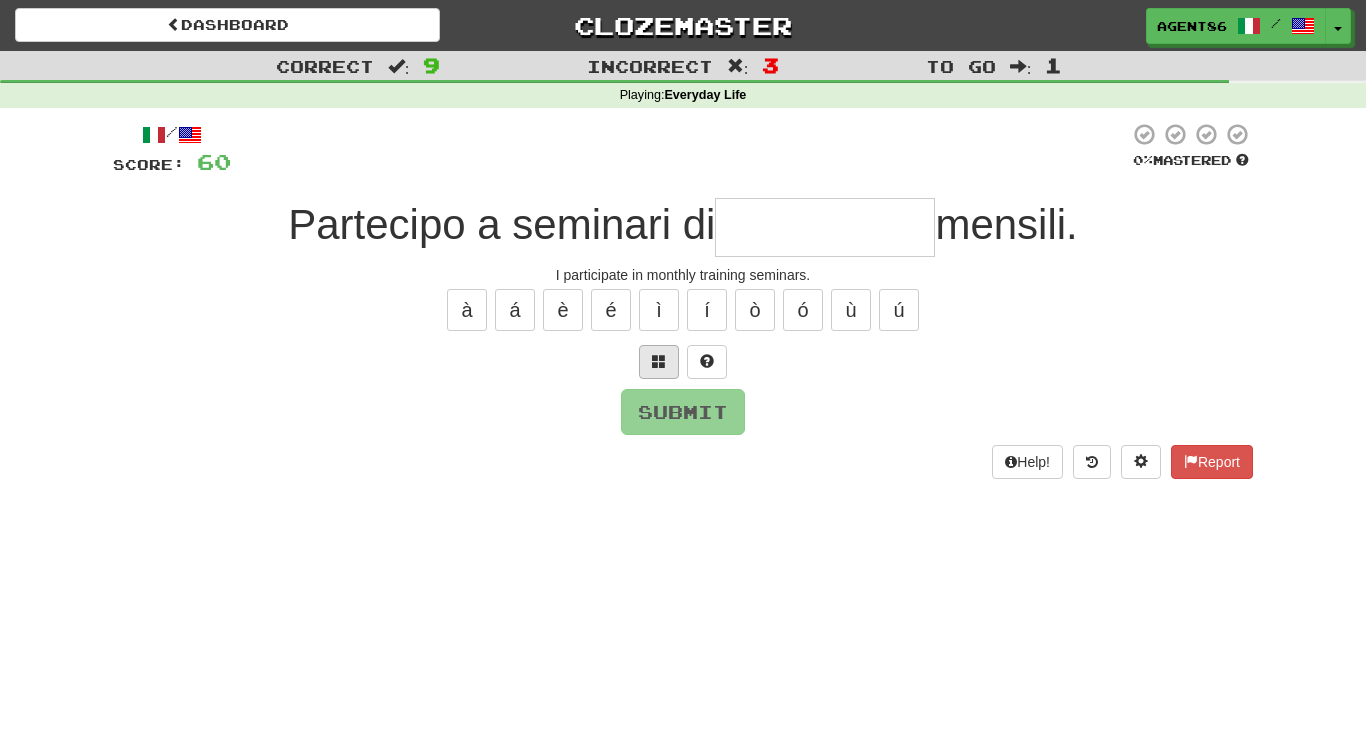 click at bounding box center [659, 361] 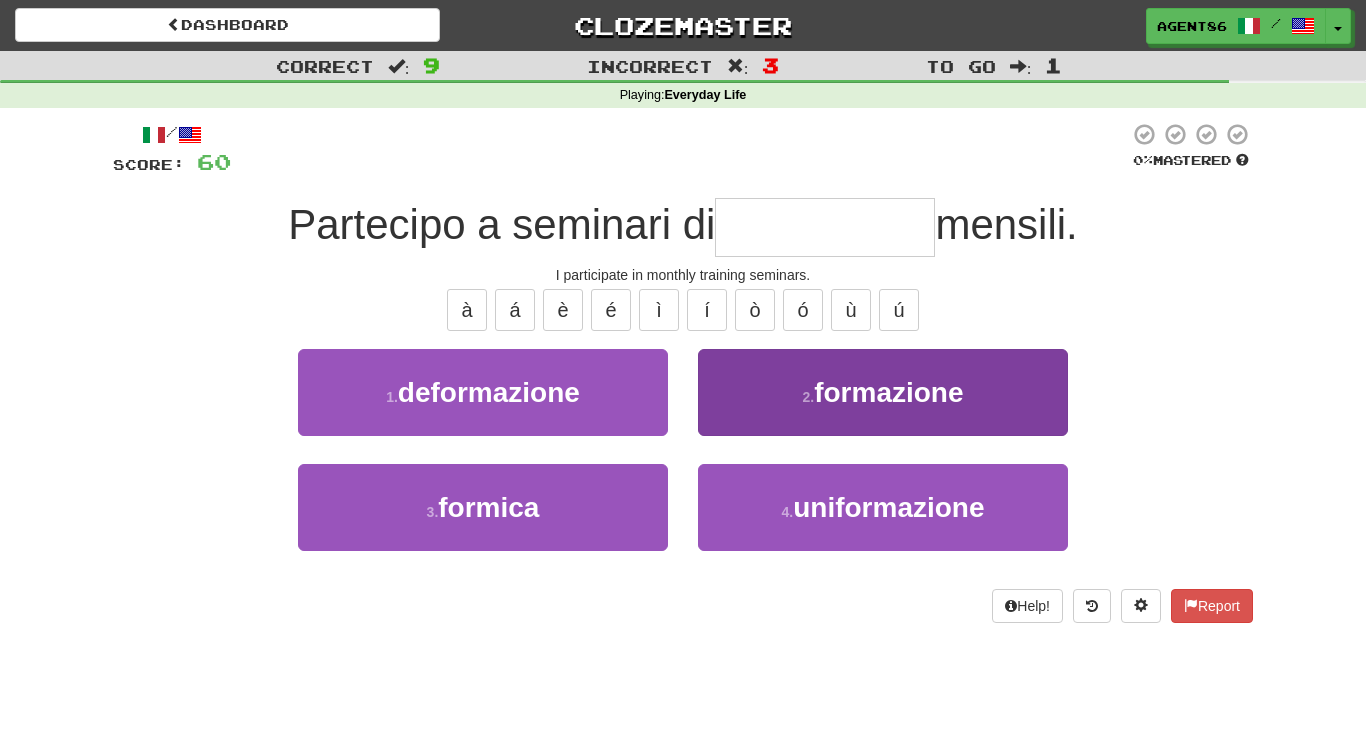 click on "2 .  formazione" at bounding box center [883, 392] 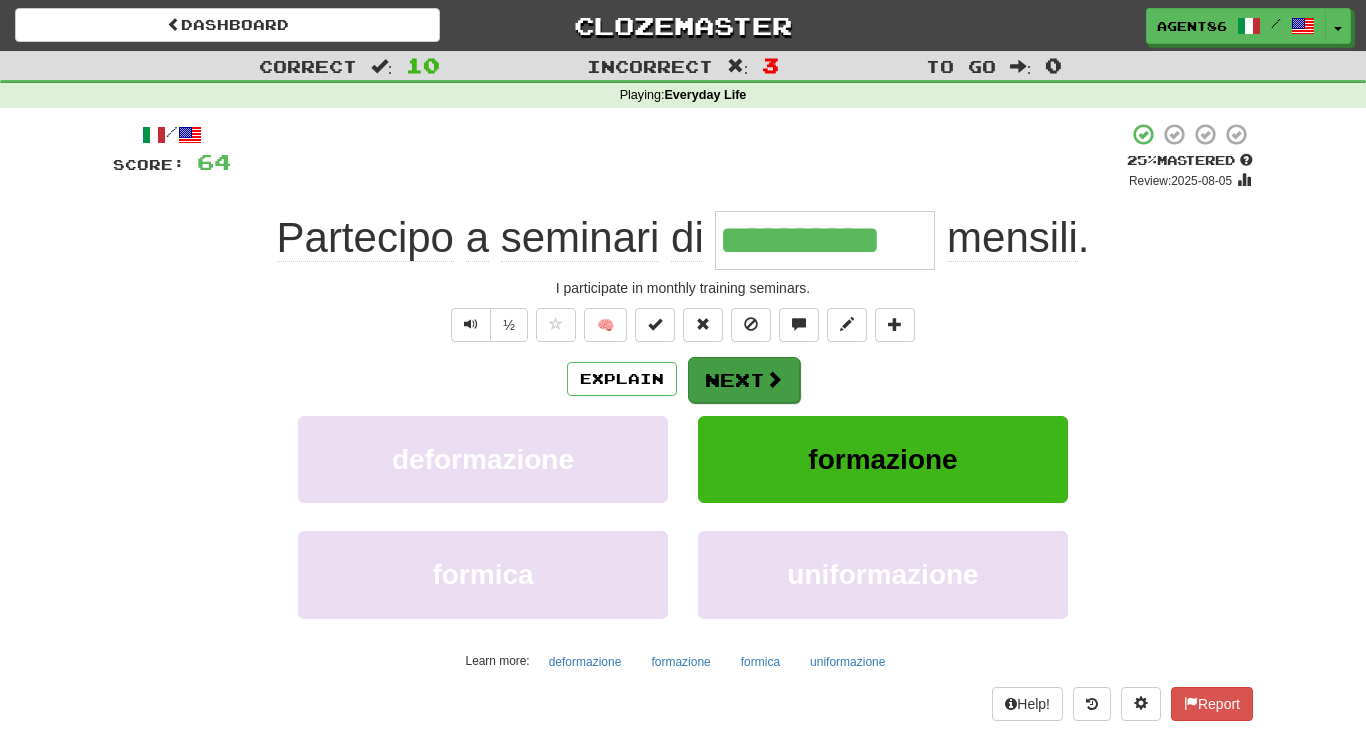 click on "Next" at bounding box center [744, 380] 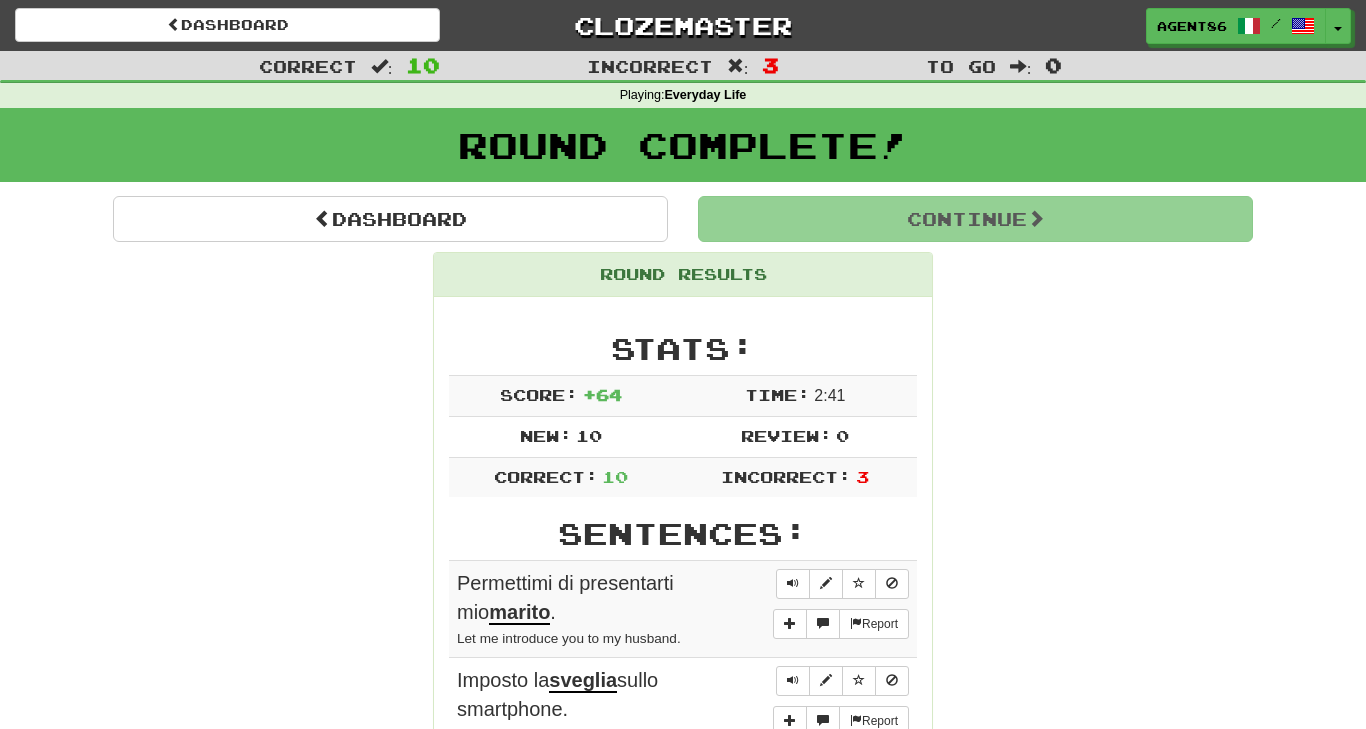 click on "Round Results Stats: Score:   + 64 Time:   2 : 41 New:   10 Review:   0 Correct:   10 Incorrect:   3 Sentences:  Report Permettimi di presentarti mio  marito . Let me introduce you to my husband.  Report Imposto la  sveglia  sullo smartphone. I set the alarm clock on my smartphone.  Report Sposto i documenti nella  cartella  condivisa. I move the documents to the shared folder.  Report Partecipo a seminari di  formazione  mensili. I participate in monthly training seminars.  Report Hai già  prenotato  i posti in sala? Have you already reserved seats in the theater?  Report Gestisco la posta  indesiderata  con i filtri. I manage junk mail with filters.  Report Condivido un  articolo  interessante su Facebook. I share an interesting article on Facebook.  Report Sto cercando  sconti  sui prodotti biologici. I am looking for discounts on organic products.  Report Fa  molto  caldo oggi, no? It's very hot today, isn't it?  Report Che belli gli alberi in  autunno ! How beautiful are the trees in autumn!" at bounding box center (683, 892) 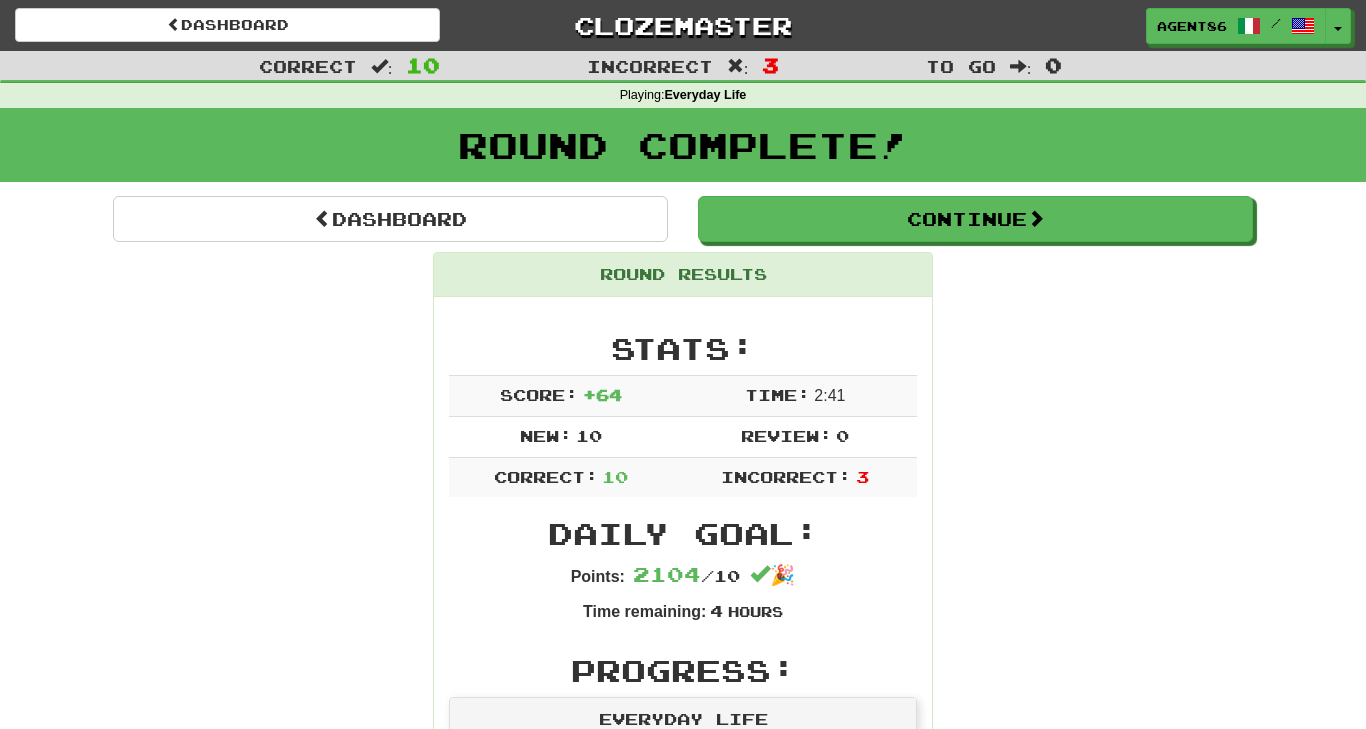 scroll, scrollTop: 0, scrollLeft: 0, axis: both 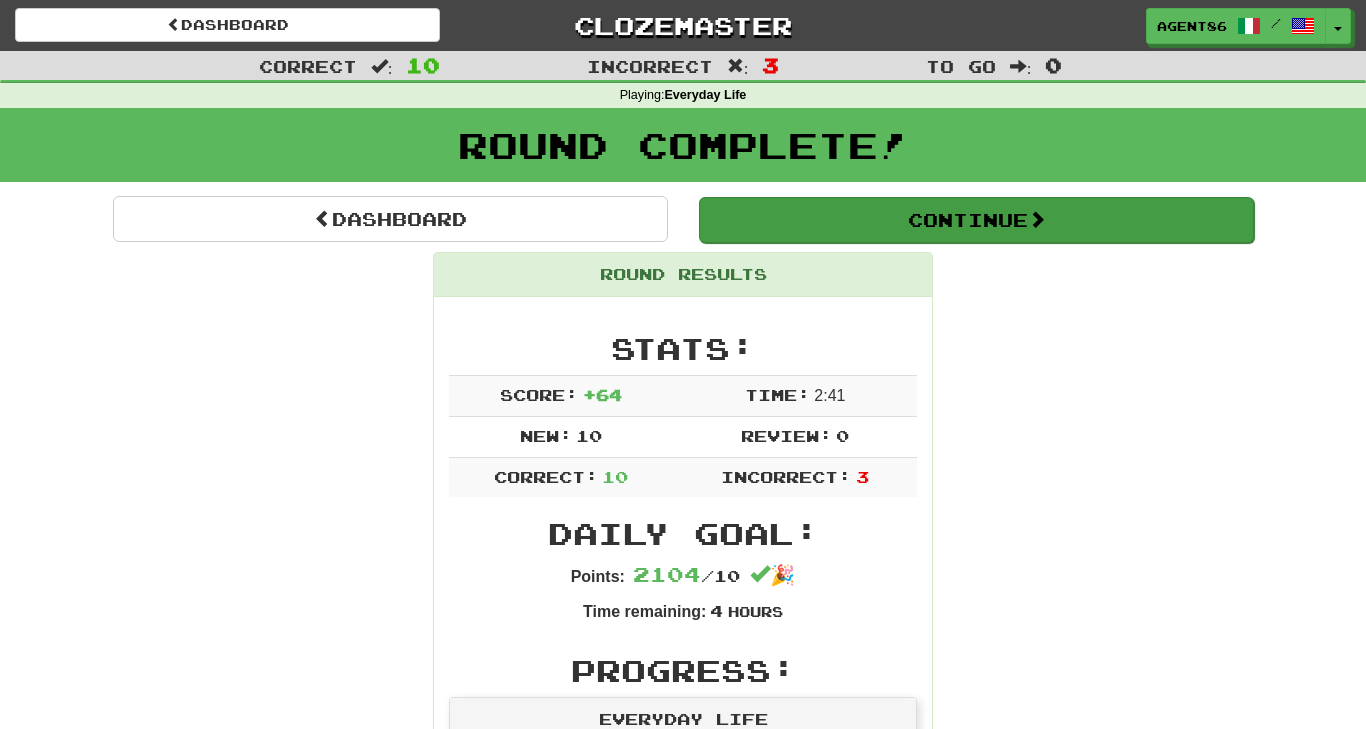 click on "Continue" at bounding box center (976, 220) 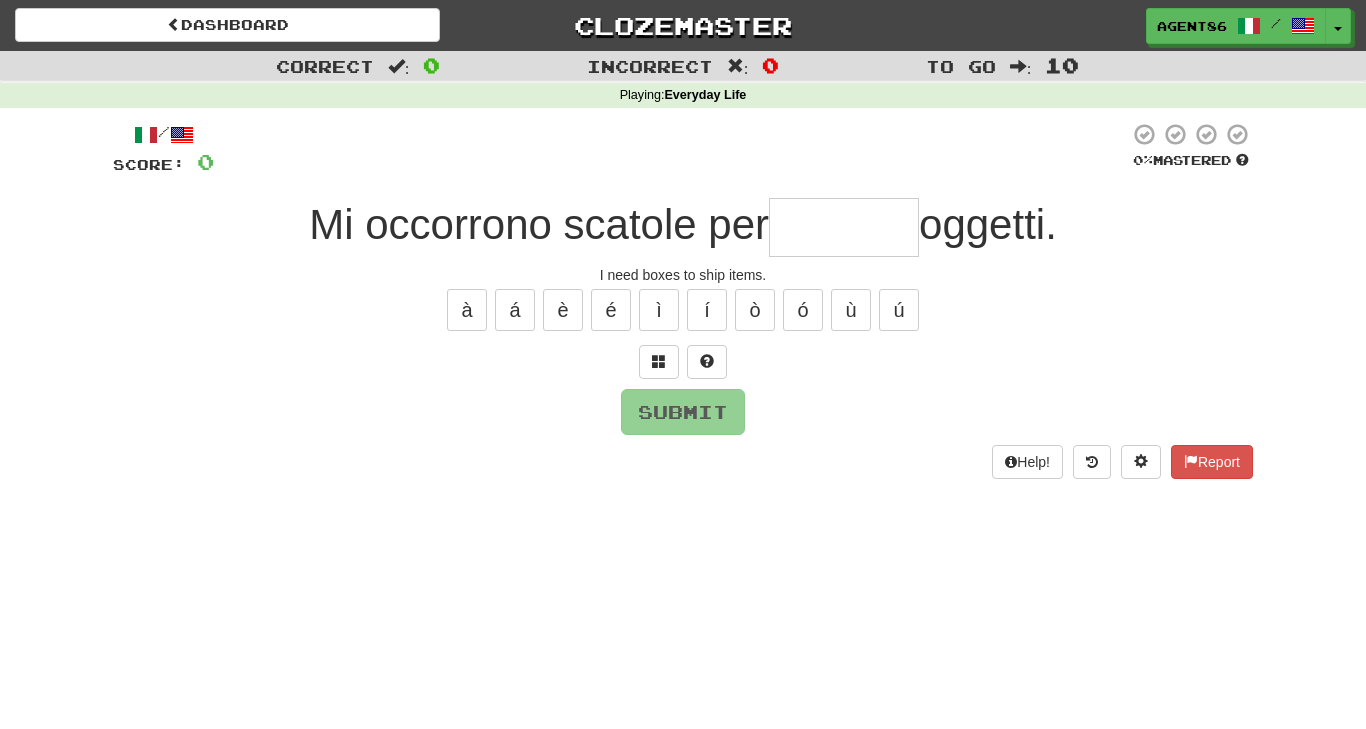 type on "*" 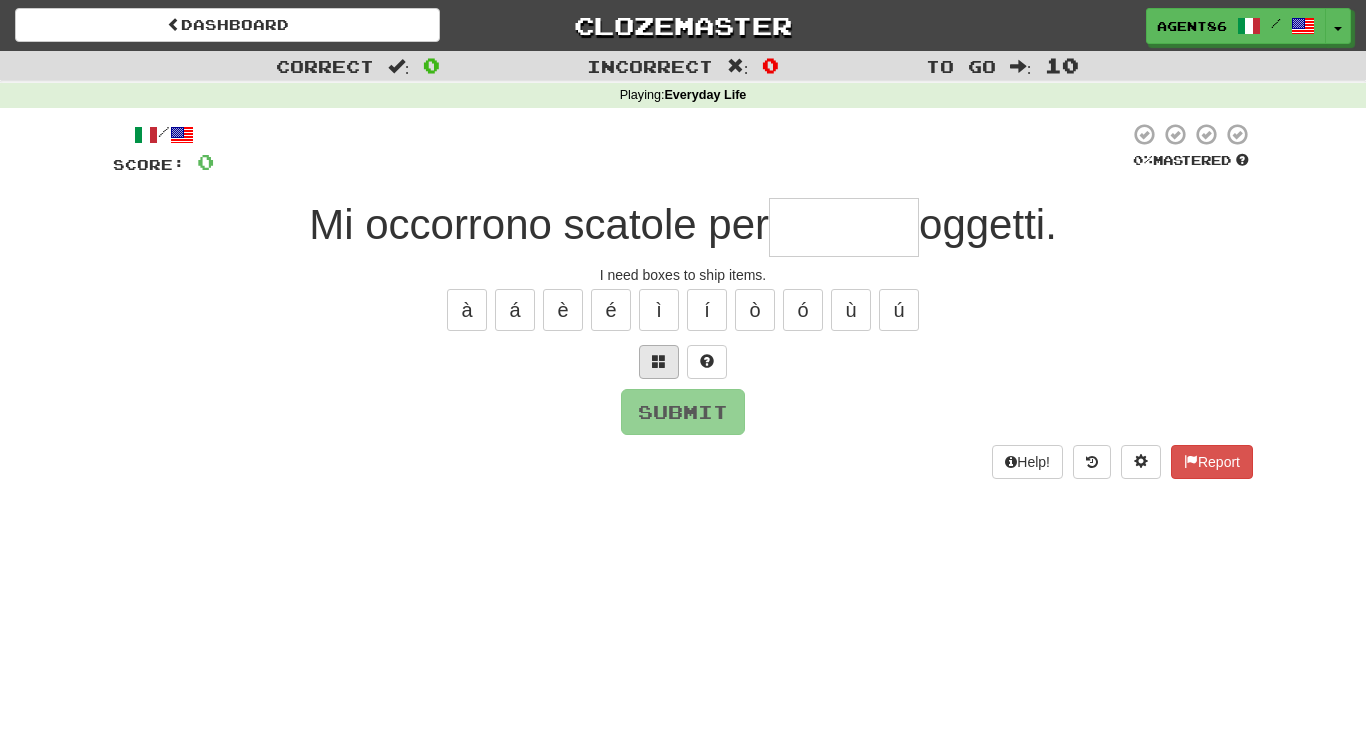 click at bounding box center (659, 362) 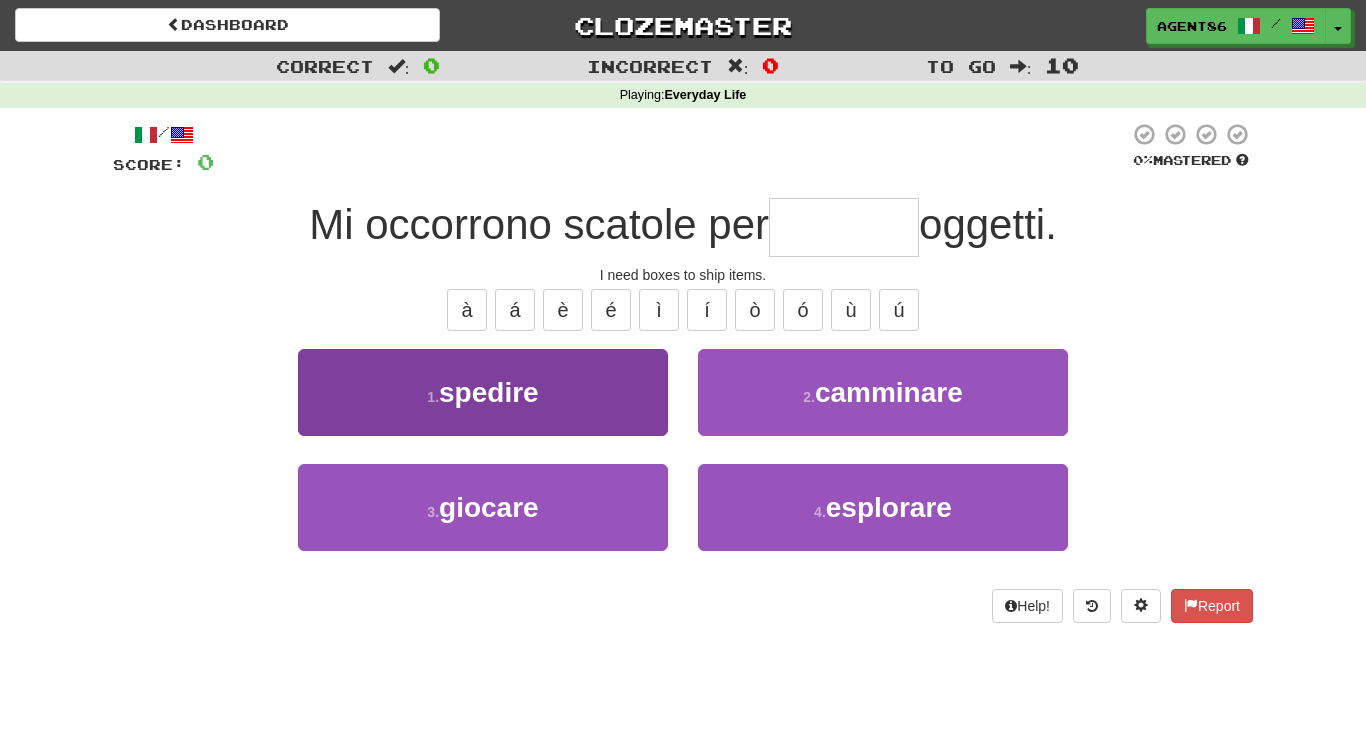 click on "1 .  spedire" at bounding box center [483, 392] 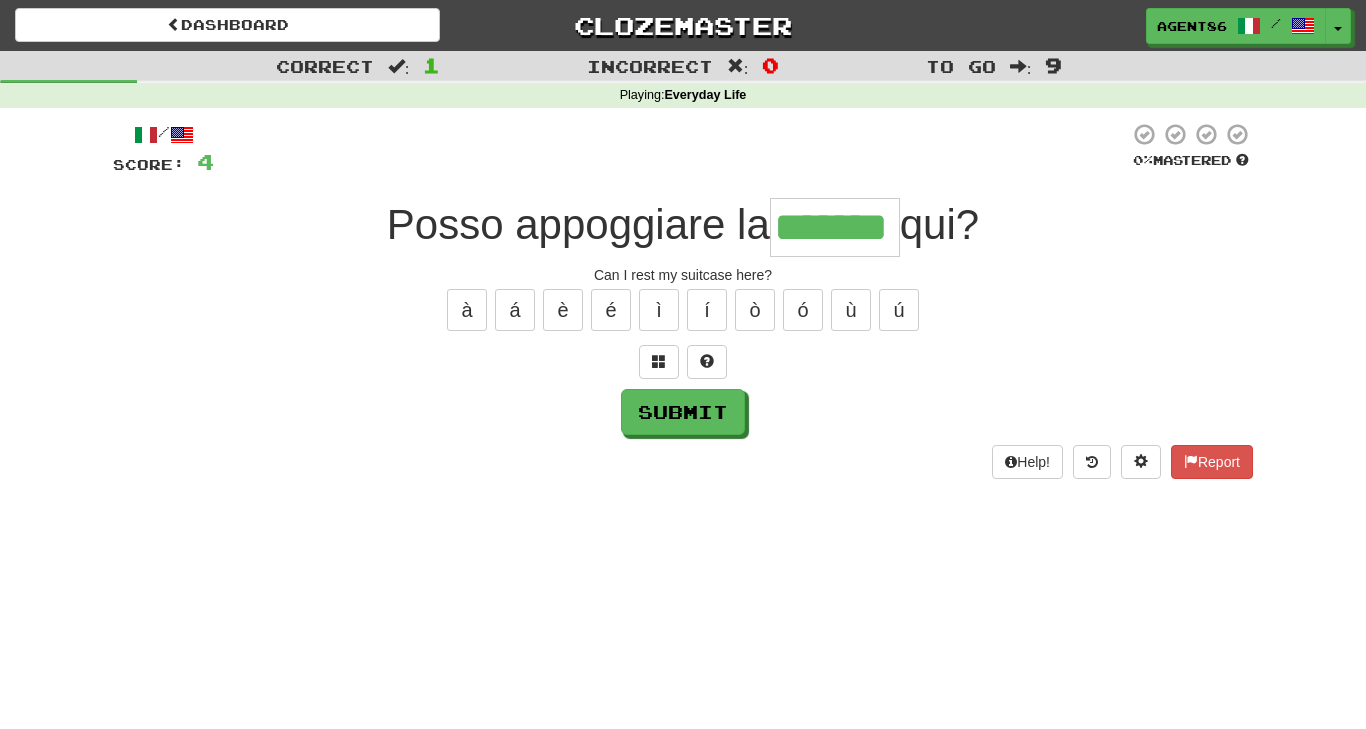 type on "*******" 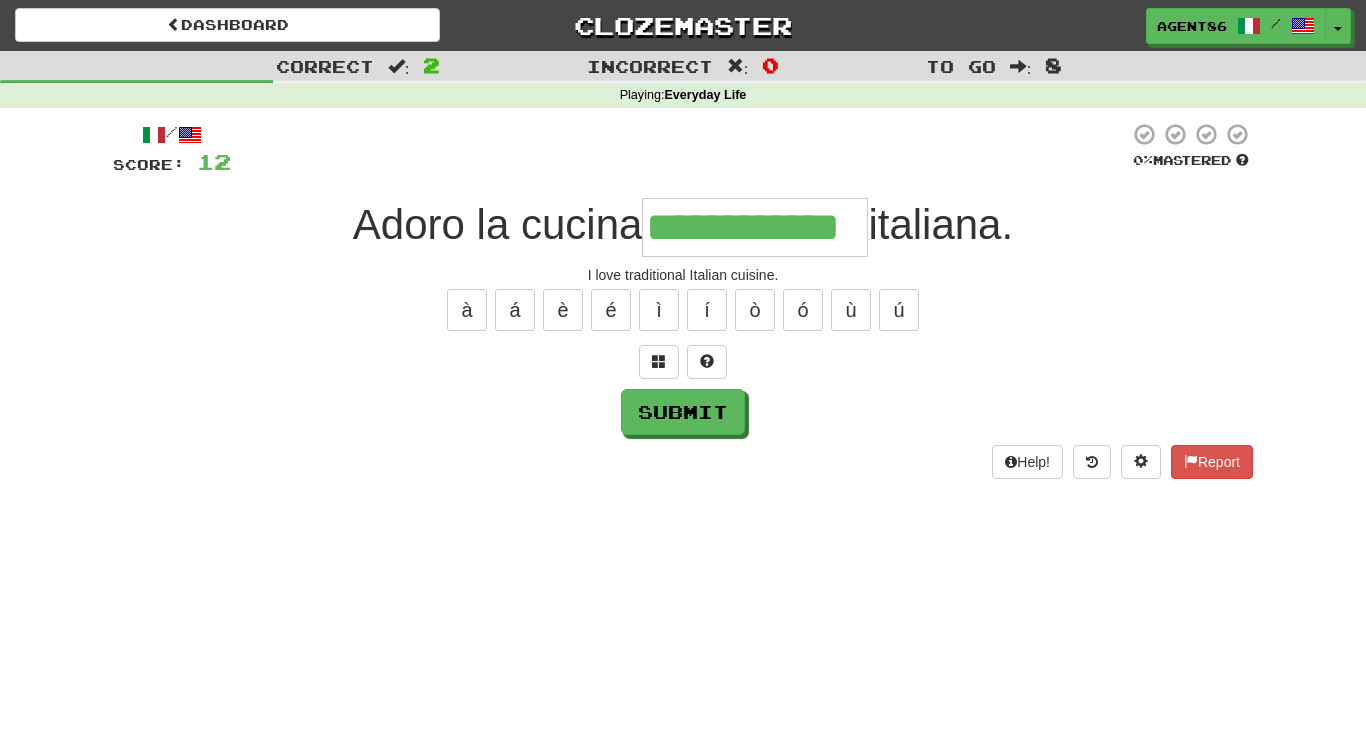 type on "**********" 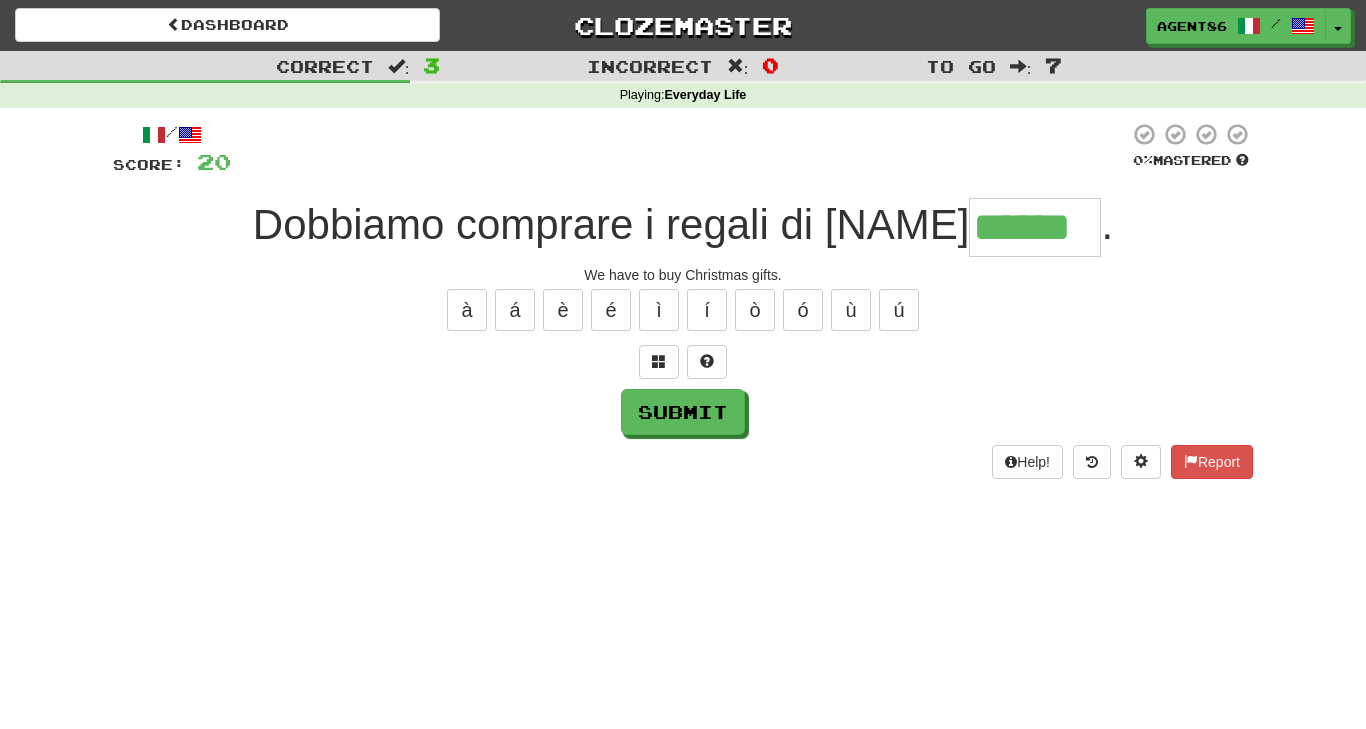type on "******" 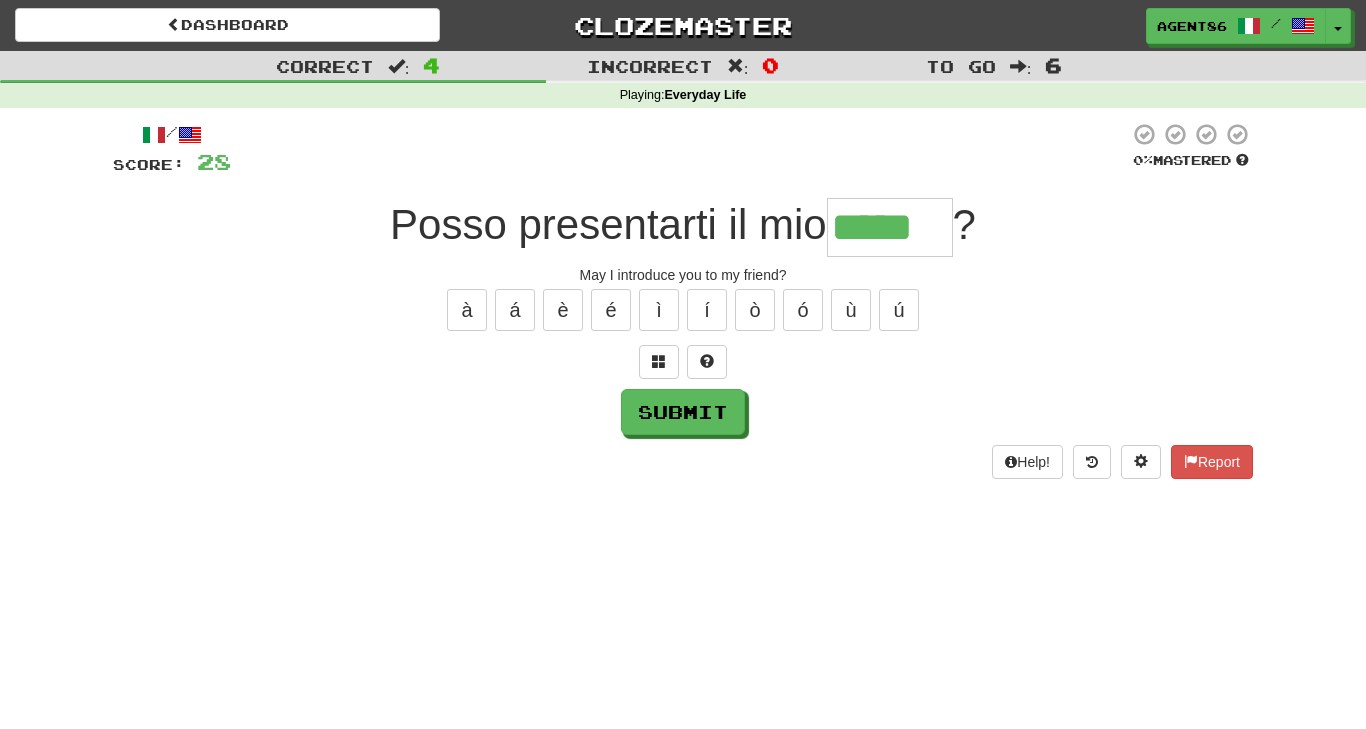 type on "*****" 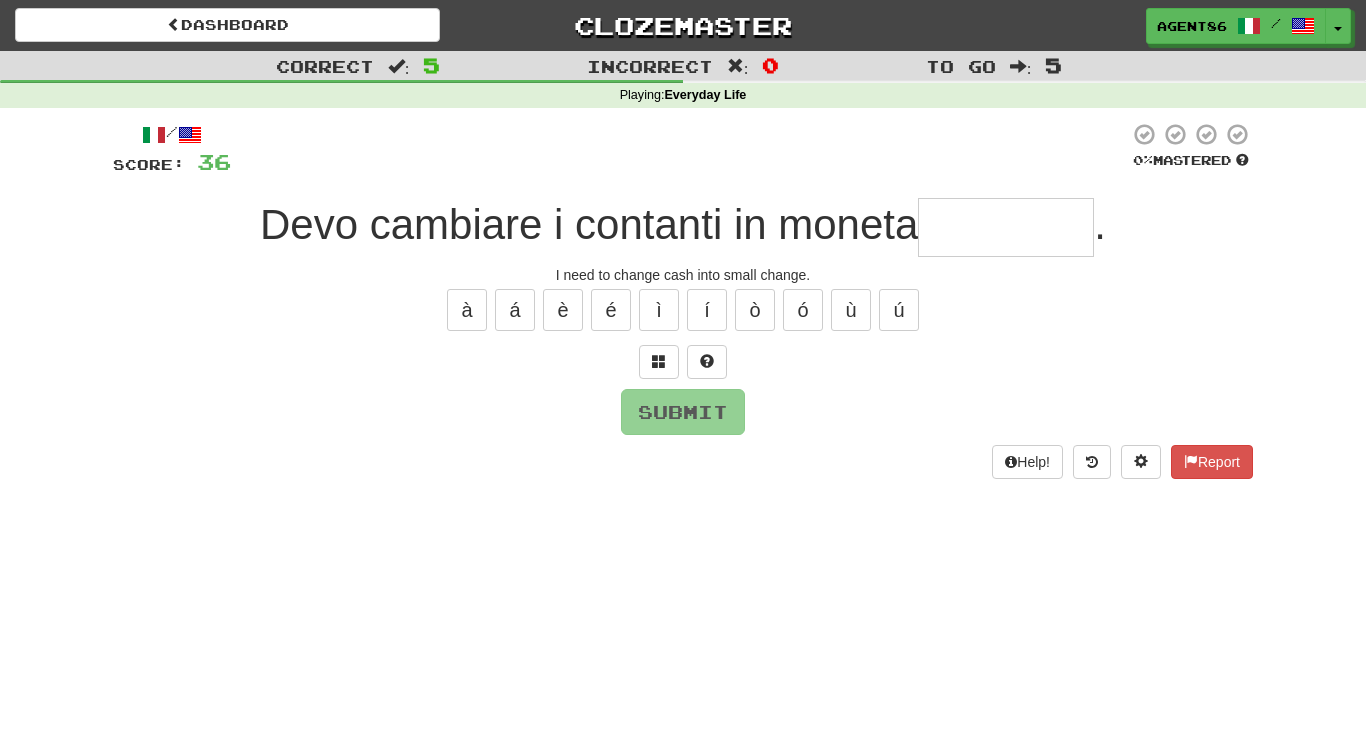 type on "*" 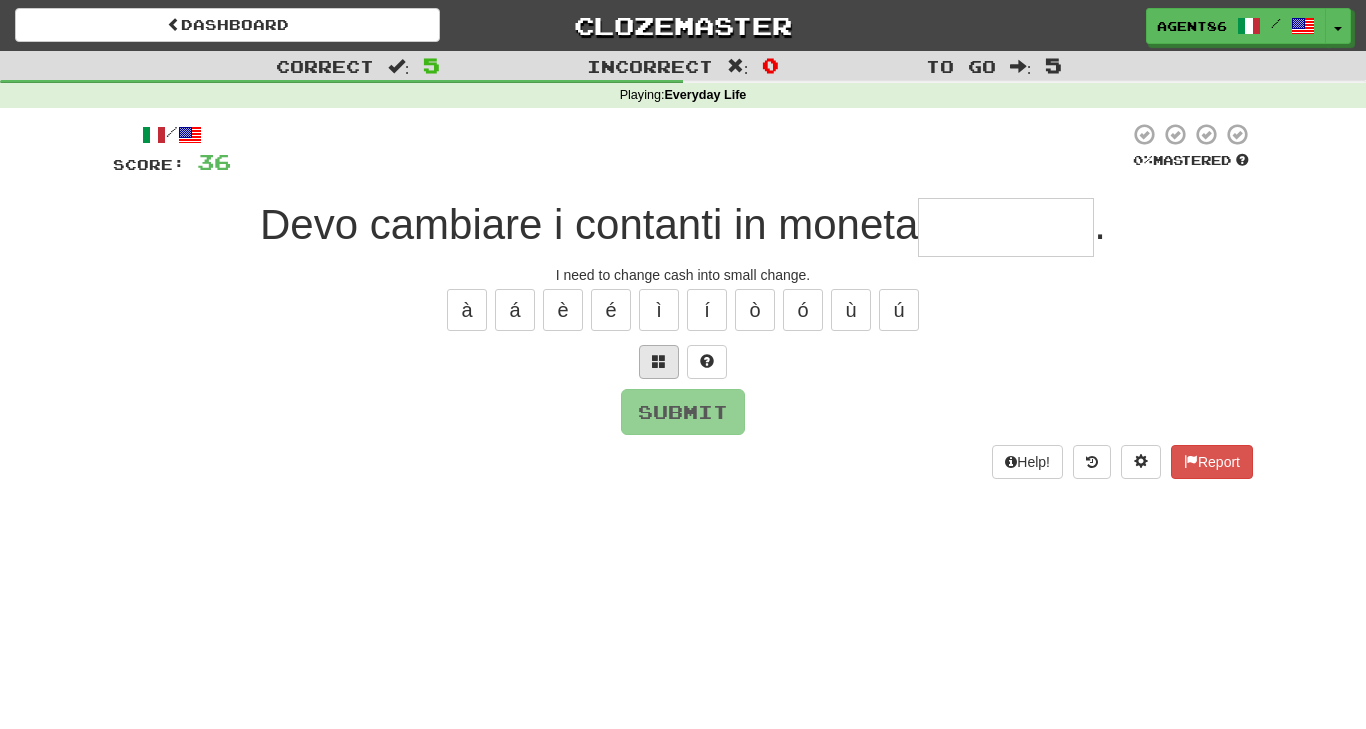click at bounding box center [659, 361] 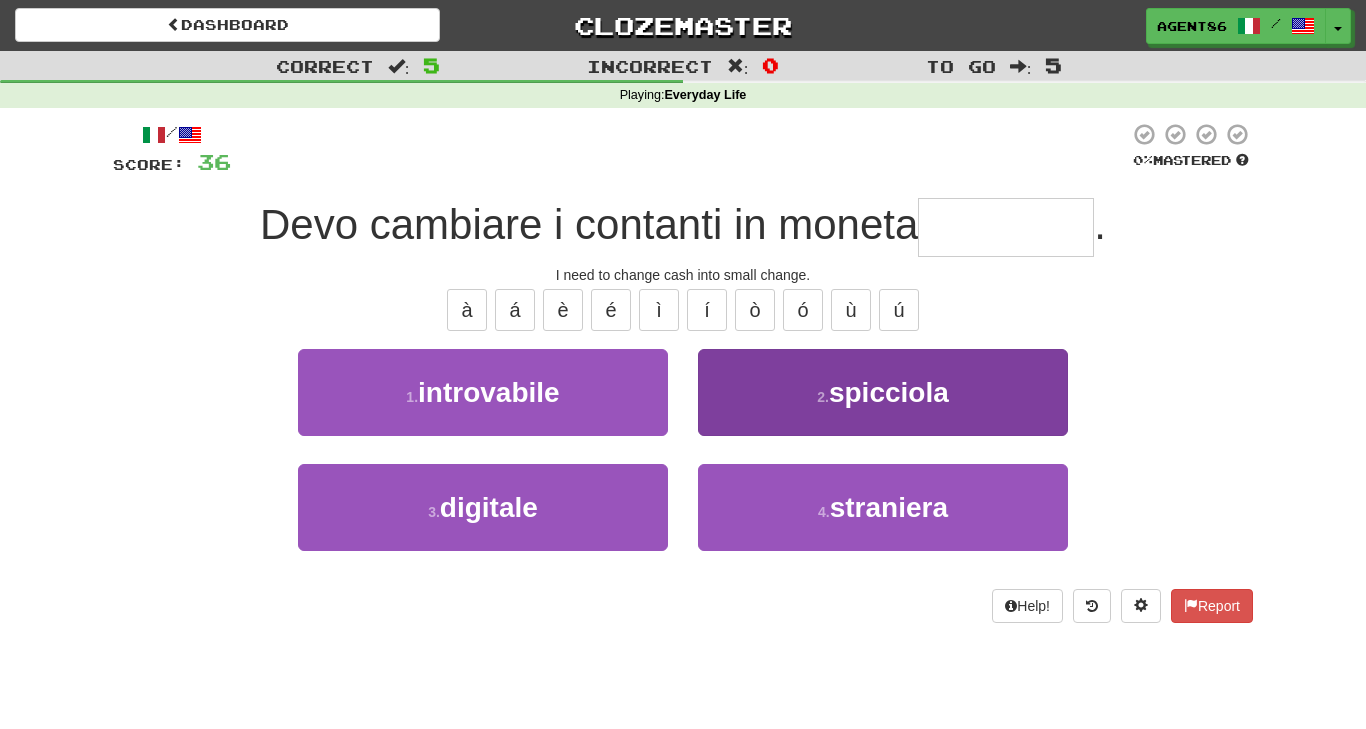 click on "2 .  spicciola" at bounding box center (883, 392) 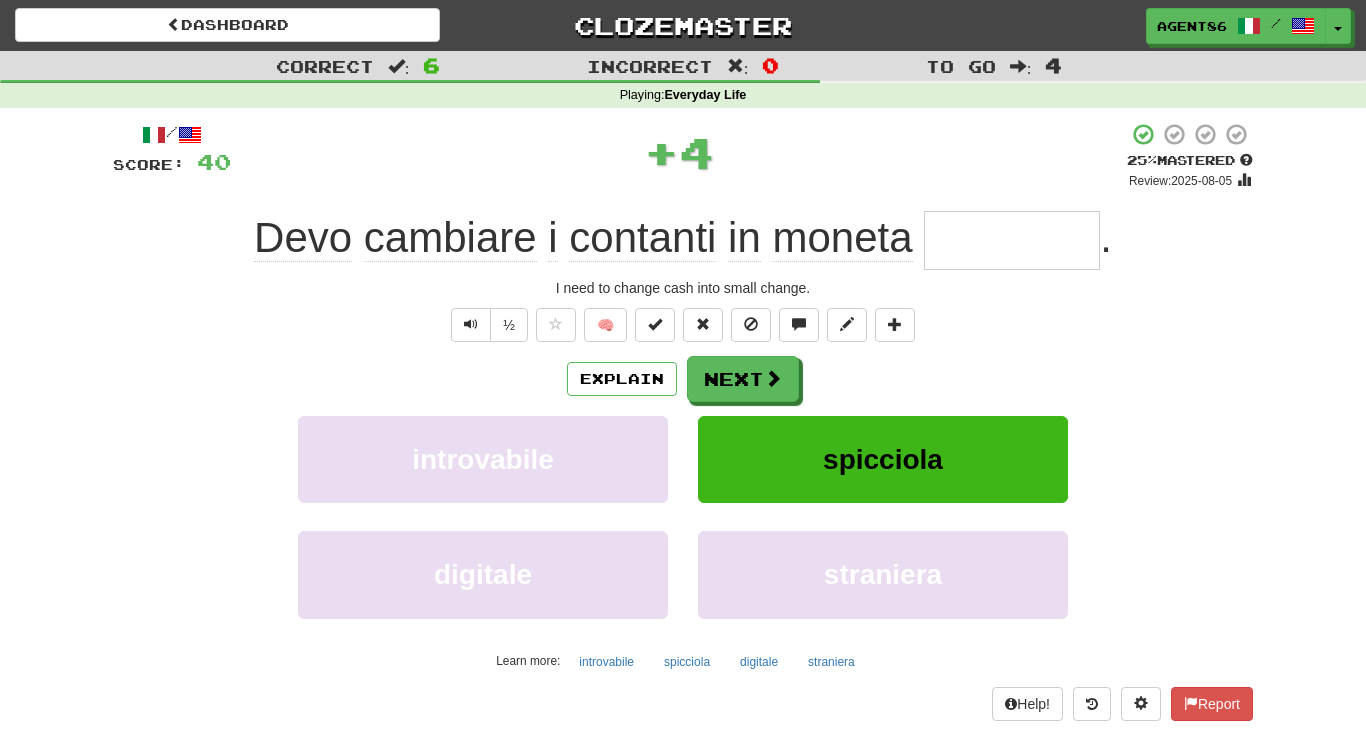 type on "*********" 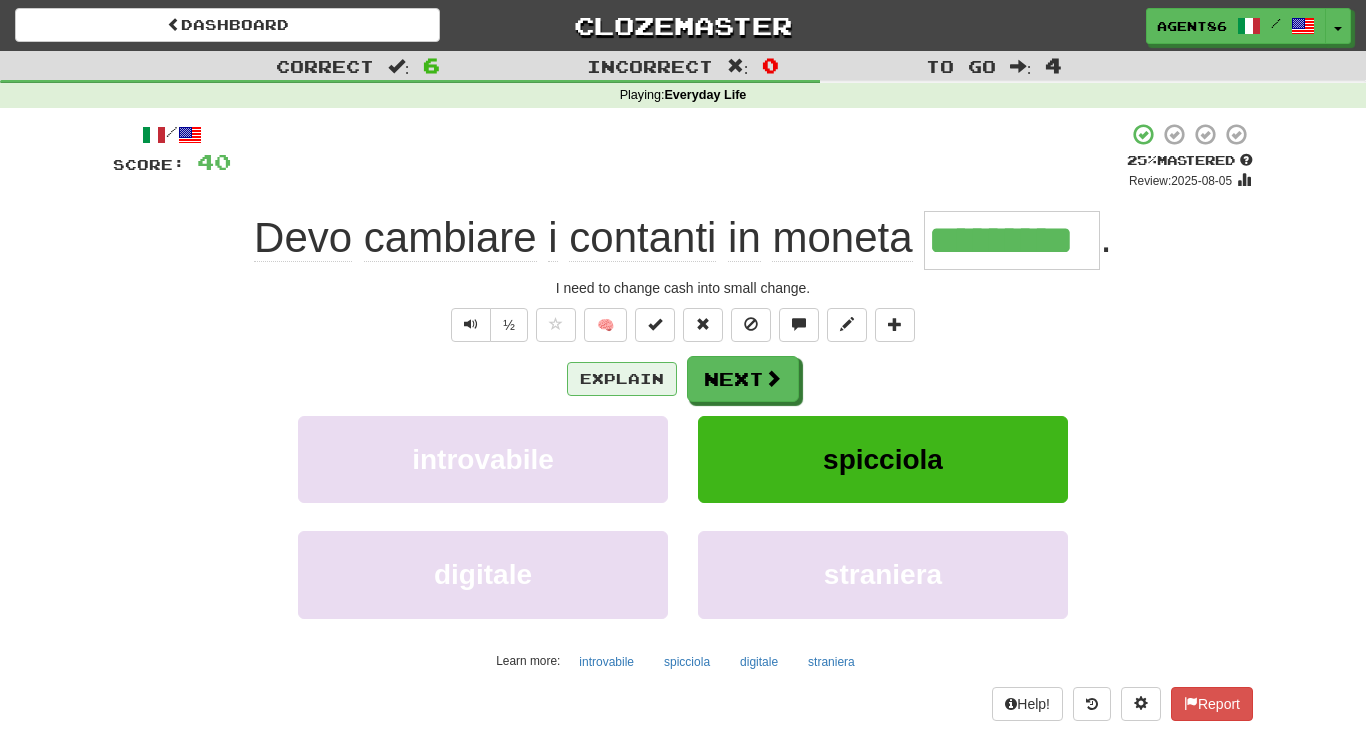 click on "Explain" at bounding box center (622, 379) 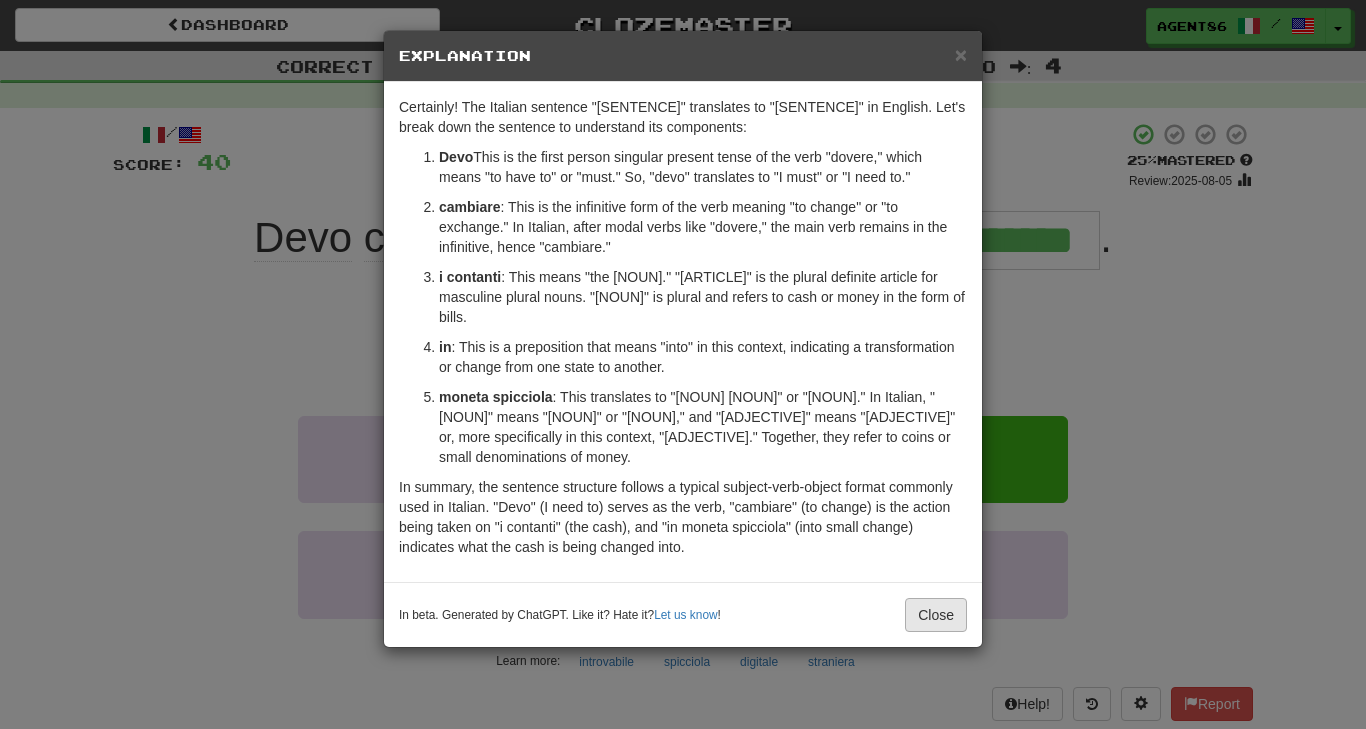 click on "Close" at bounding box center [936, 615] 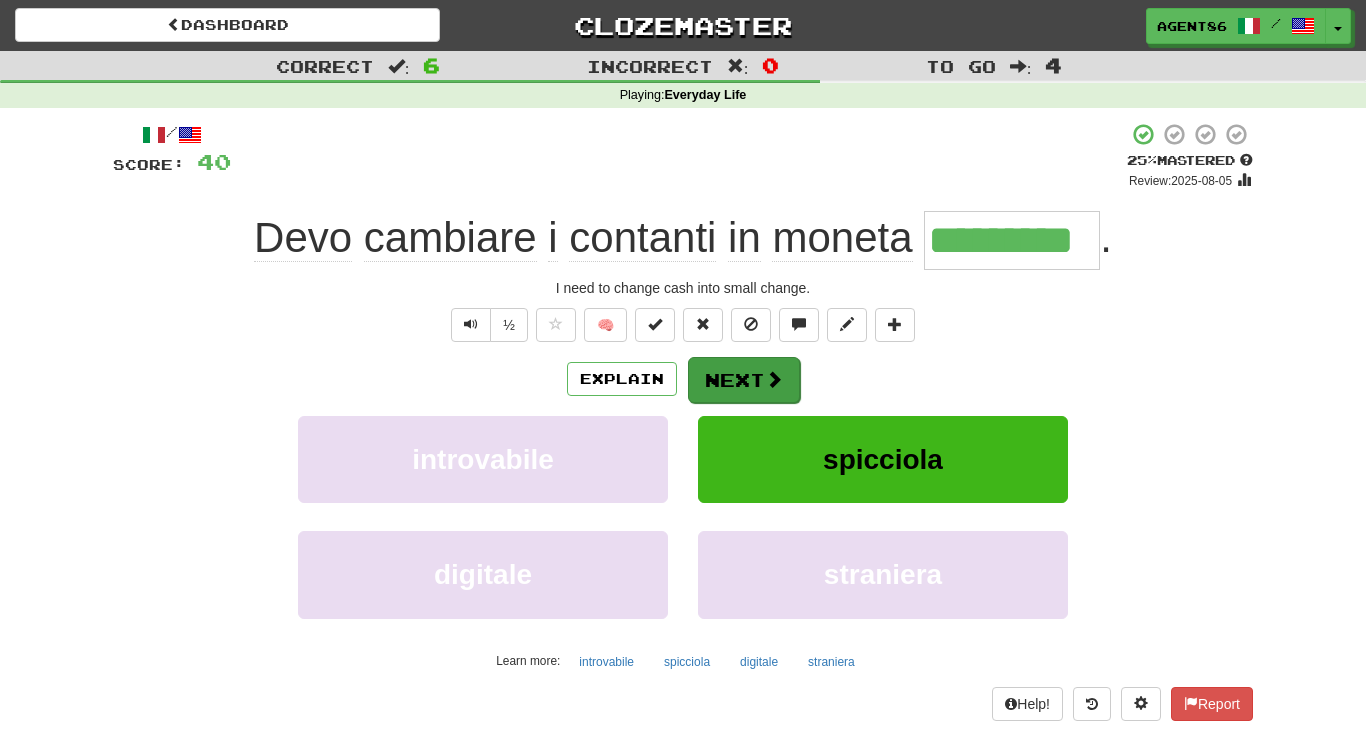 click on "Next" at bounding box center (744, 380) 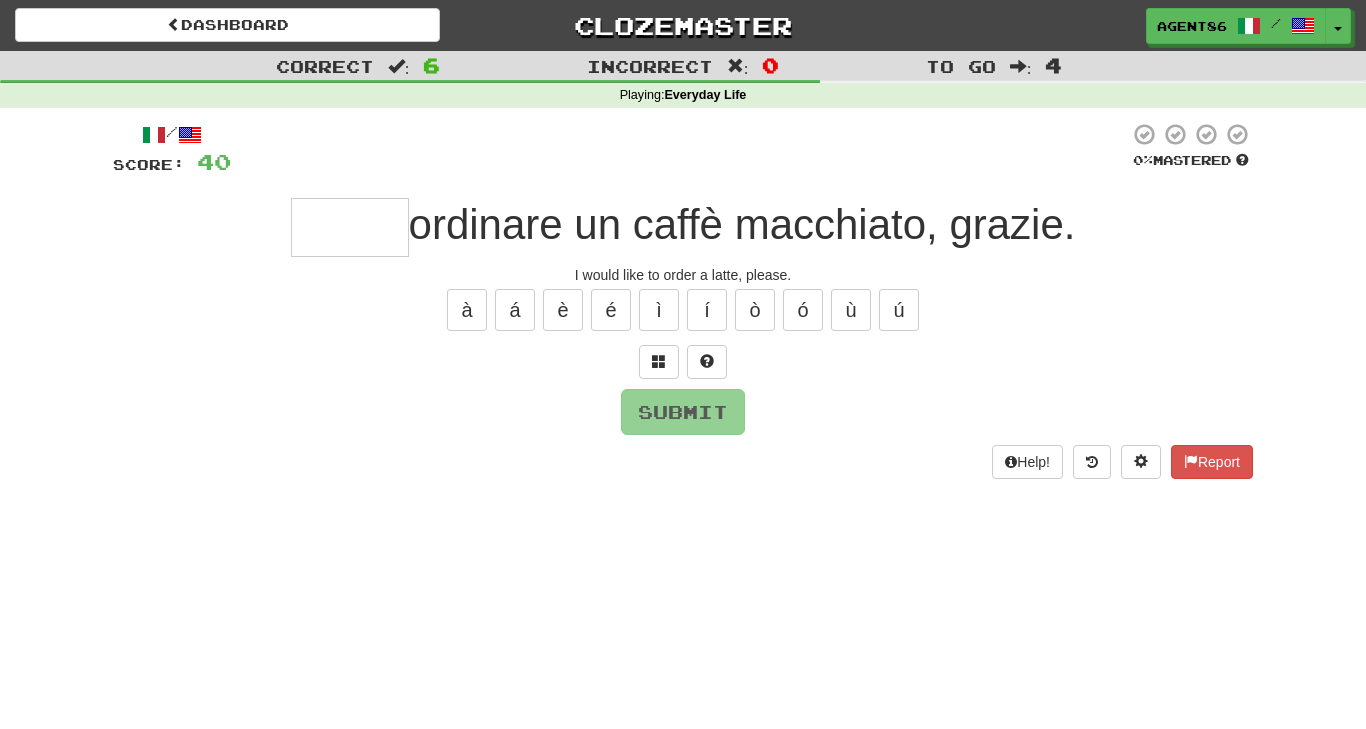 type on "*" 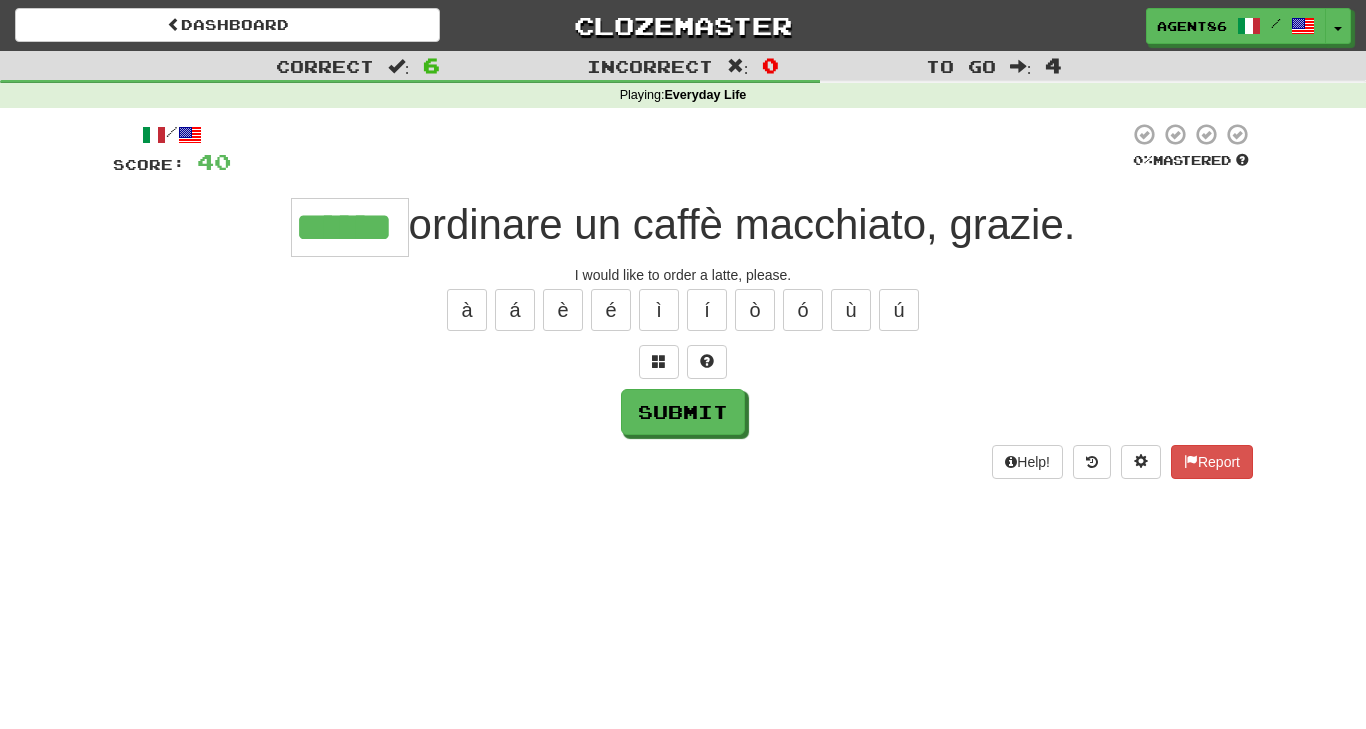 type on "******" 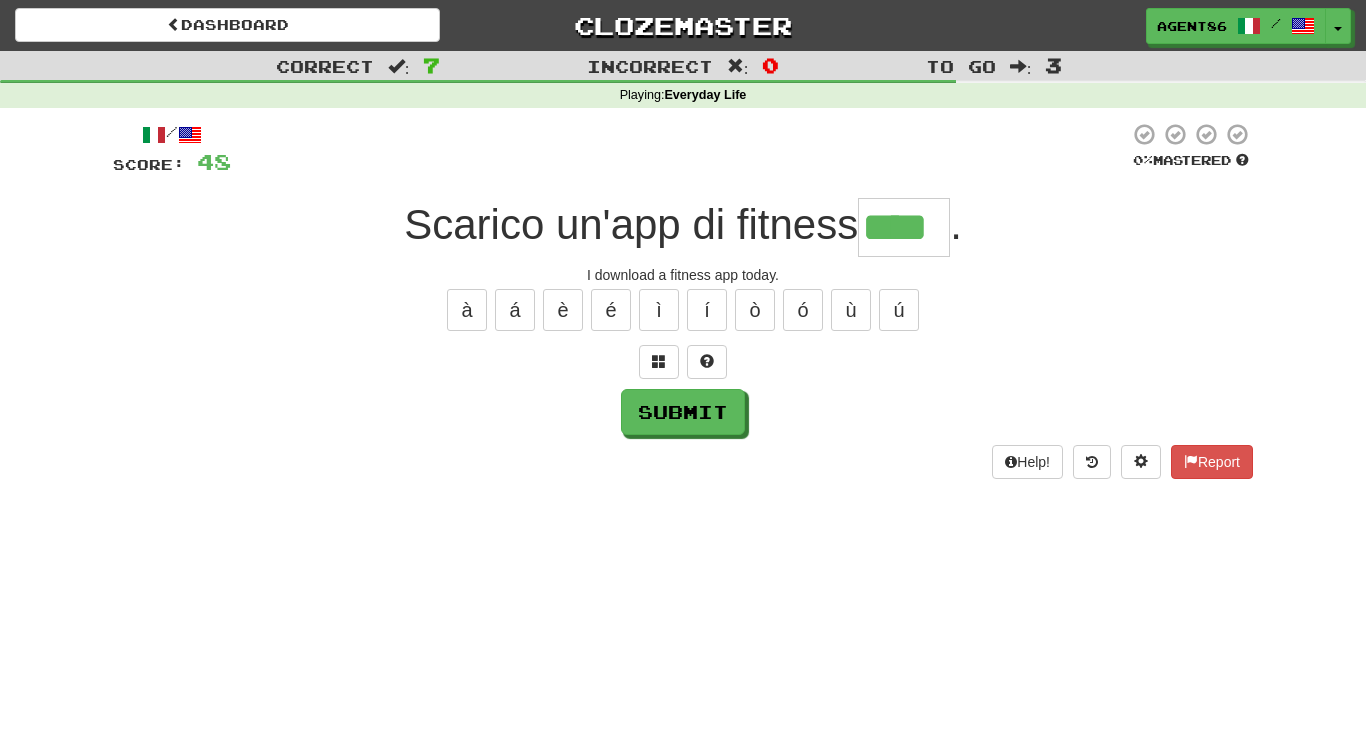 type on "****" 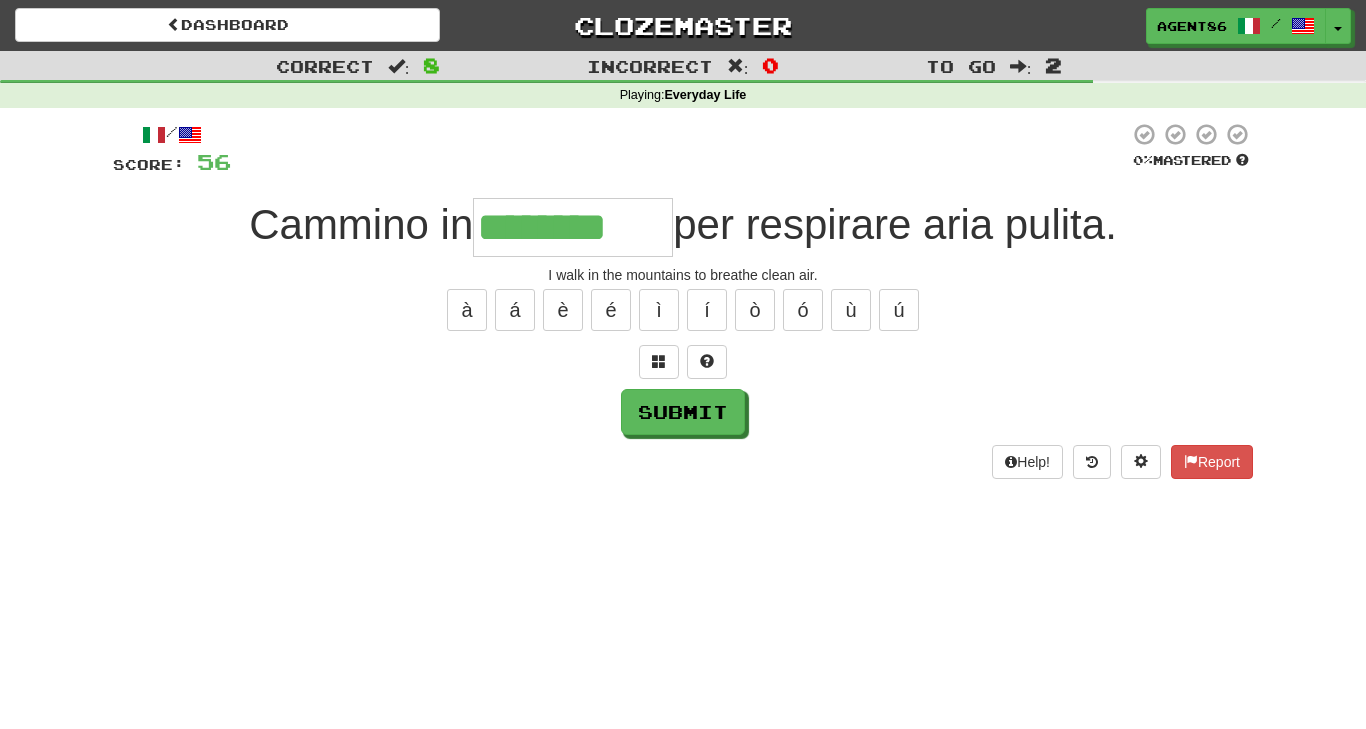 type on "********" 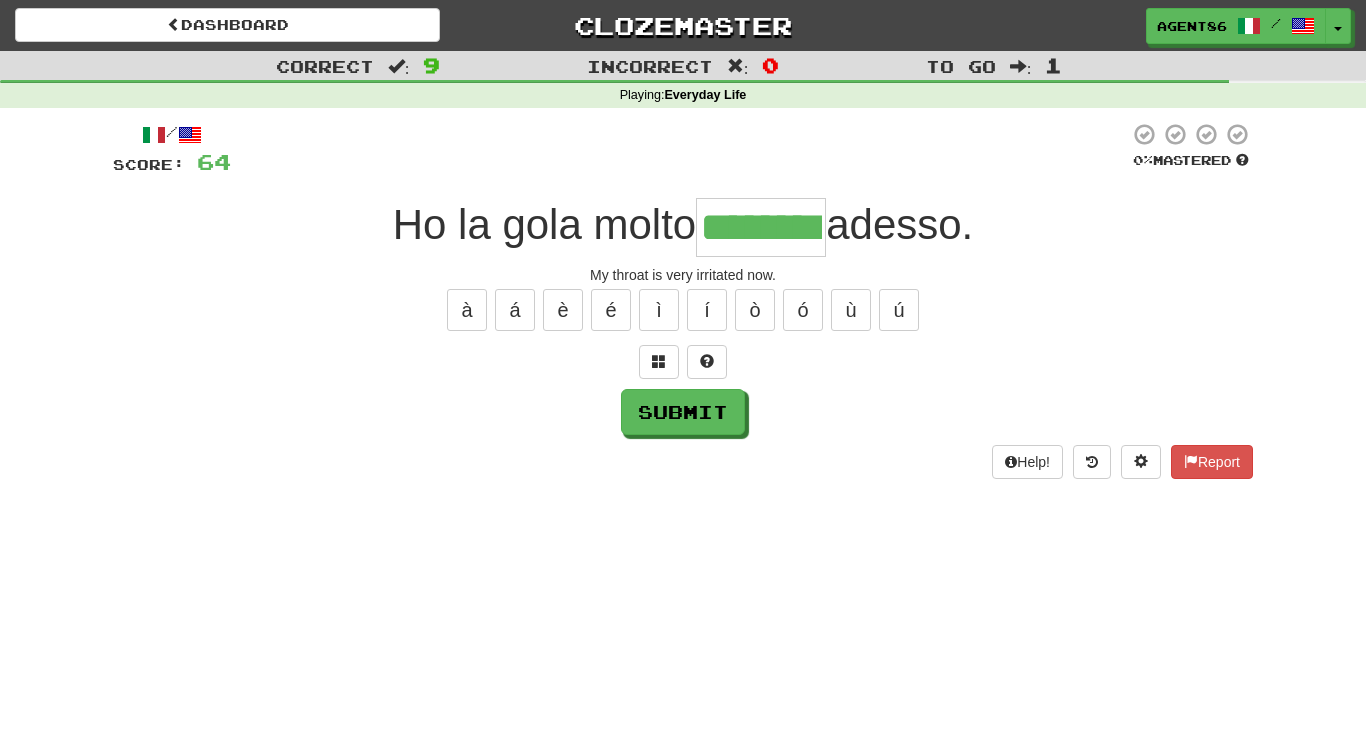 type on "********" 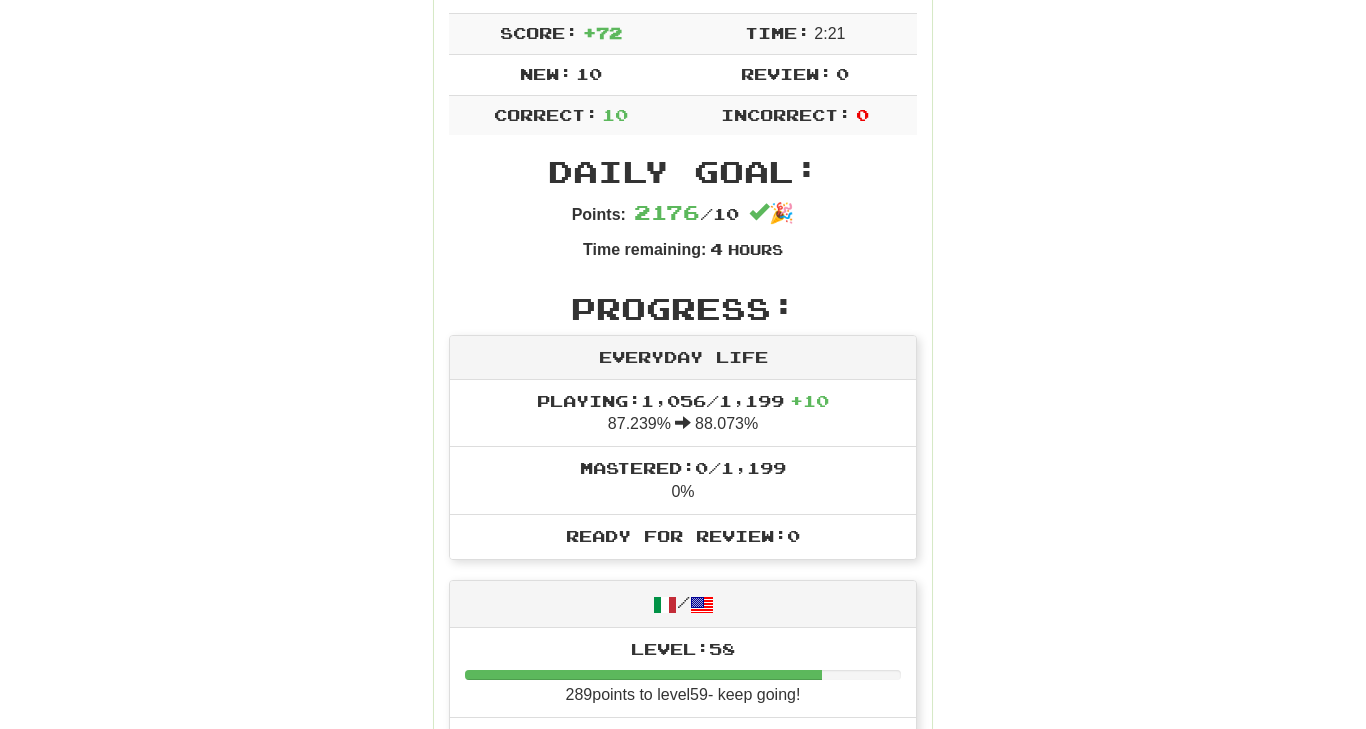 scroll, scrollTop: 365, scrollLeft: 0, axis: vertical 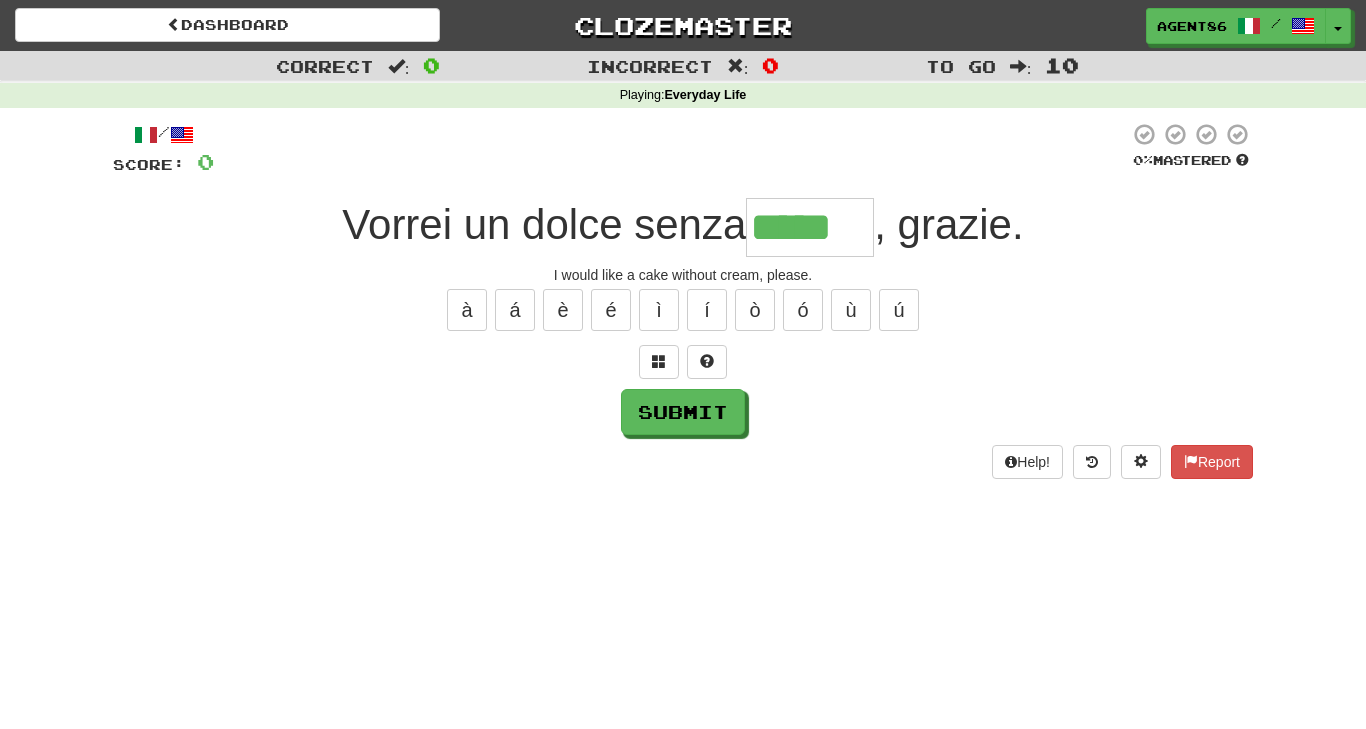 type on "*****" 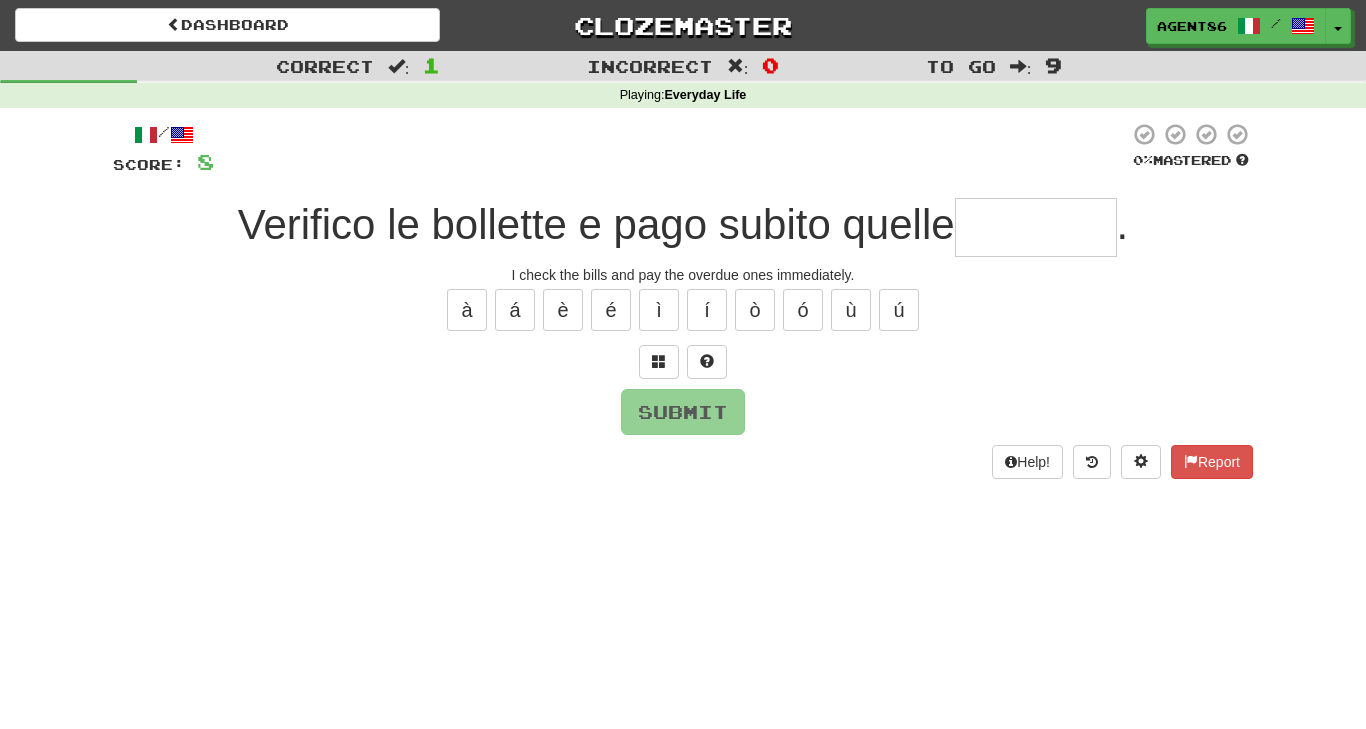 type on "*" 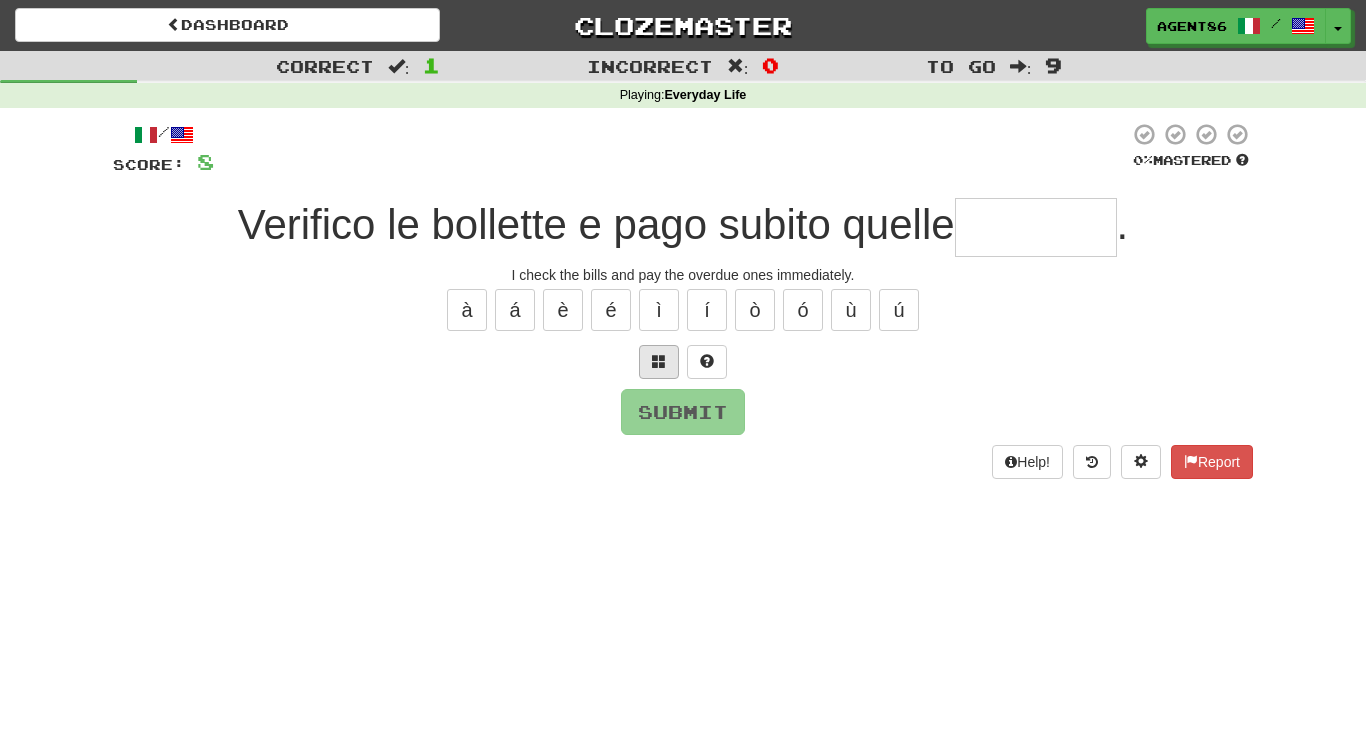 click at bounding box center [659, 362] 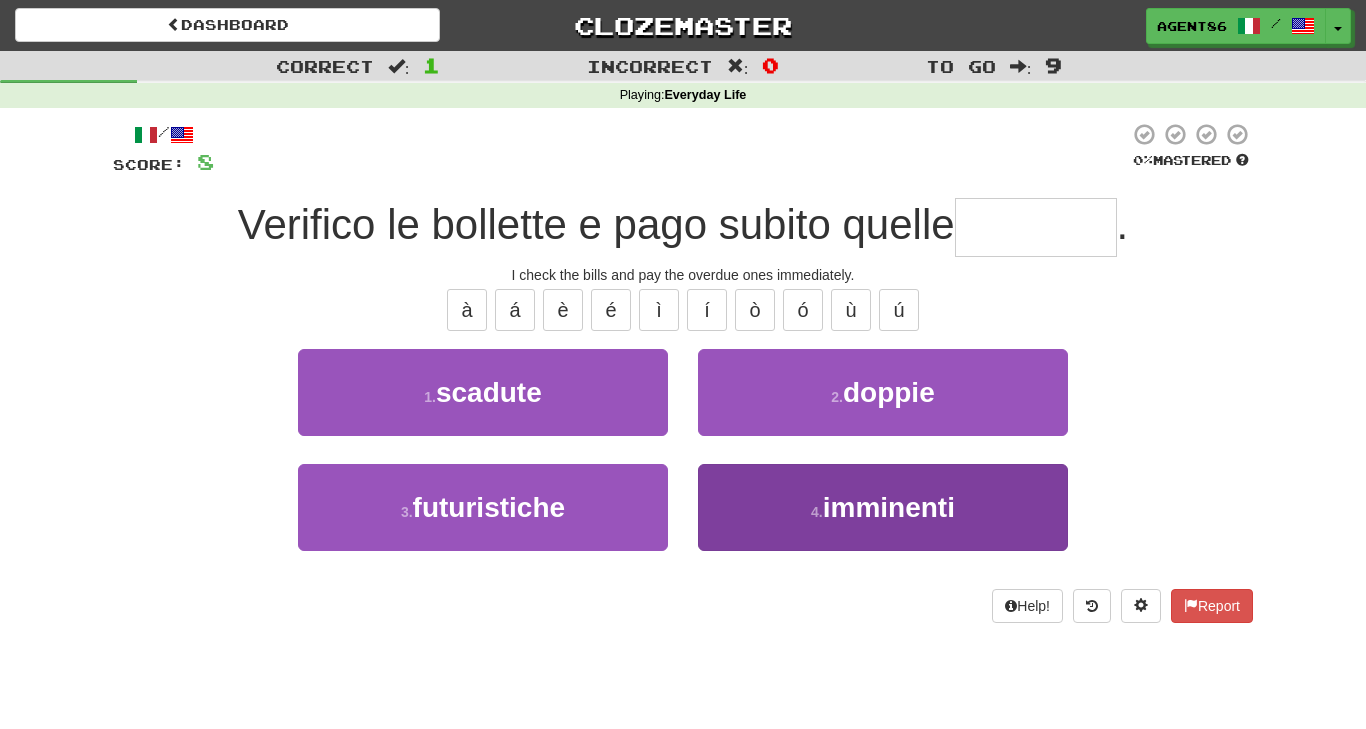 click on "4 .  imminenti" at bounding box center (883, 507) 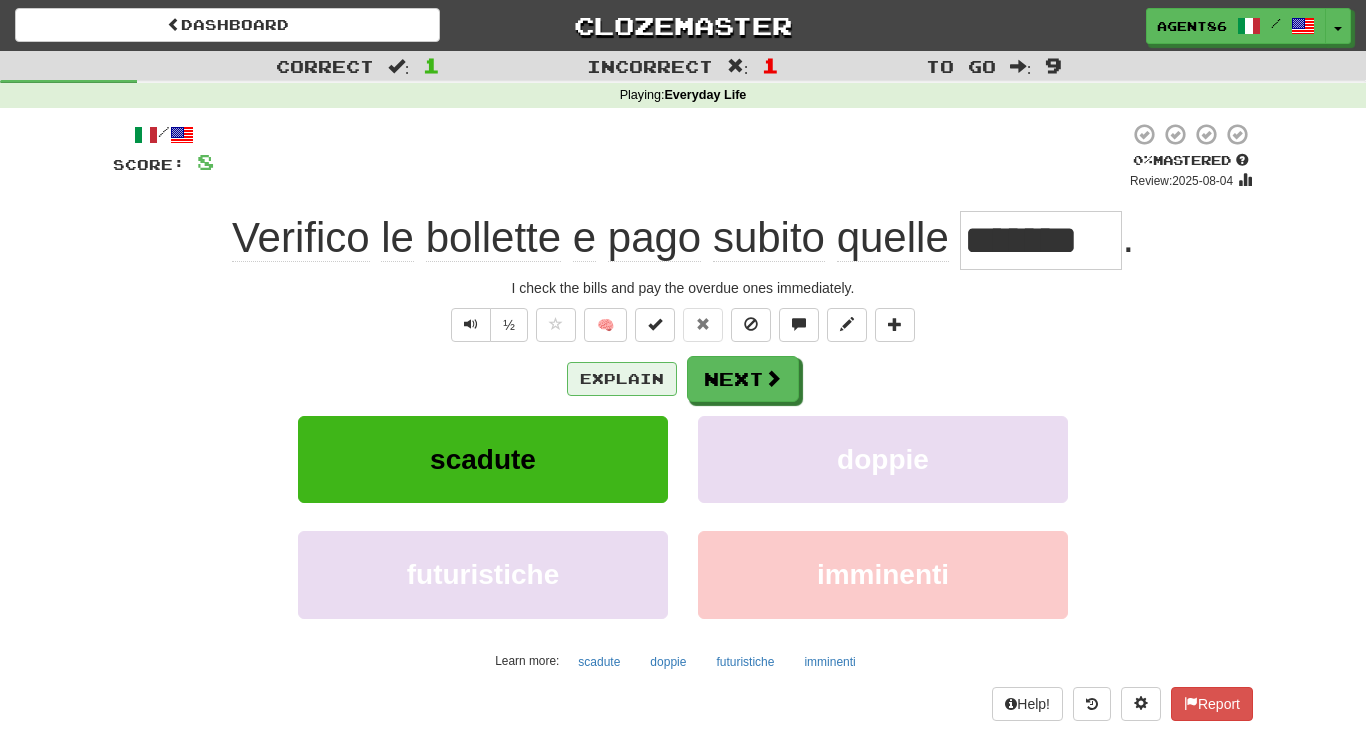click on "Explain" at bounding box center (622, 379) 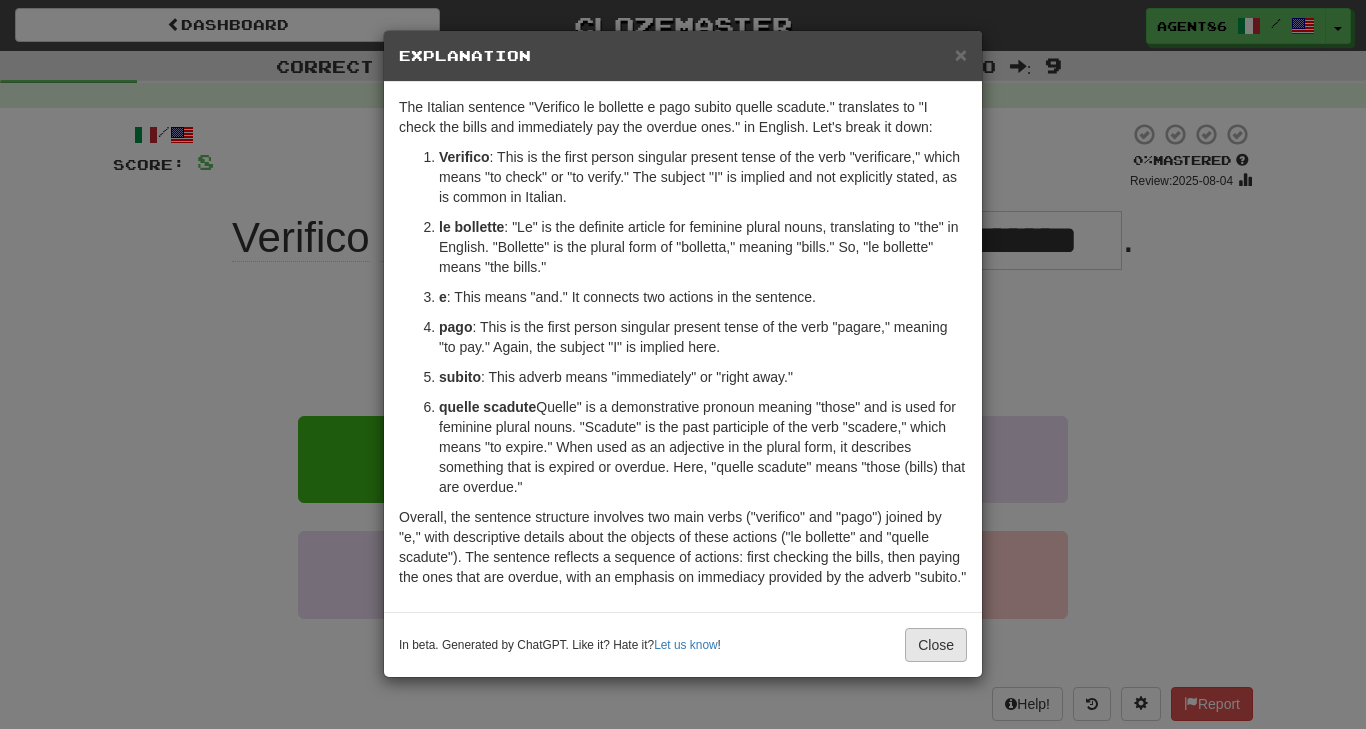 click on "Close" at bounding box center [936, 645] 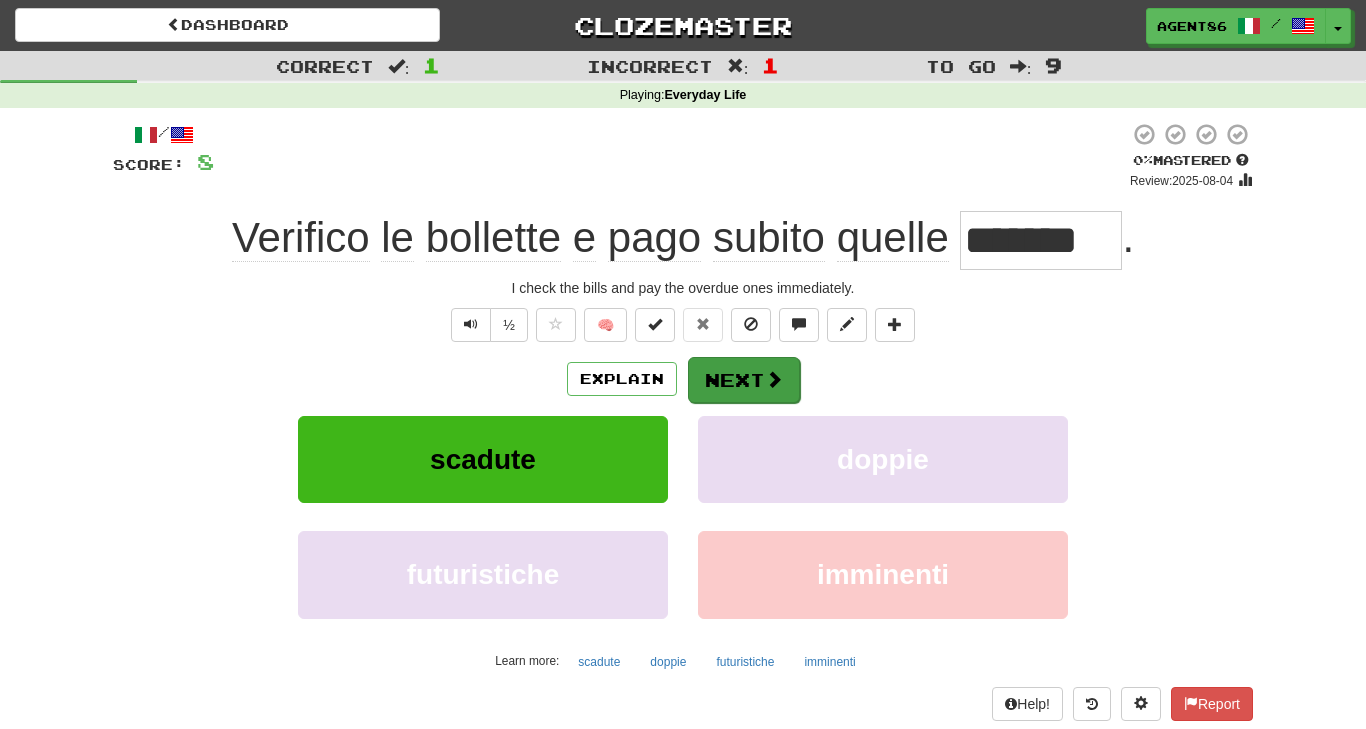 click on "Next" at bounding box center (744, 380) 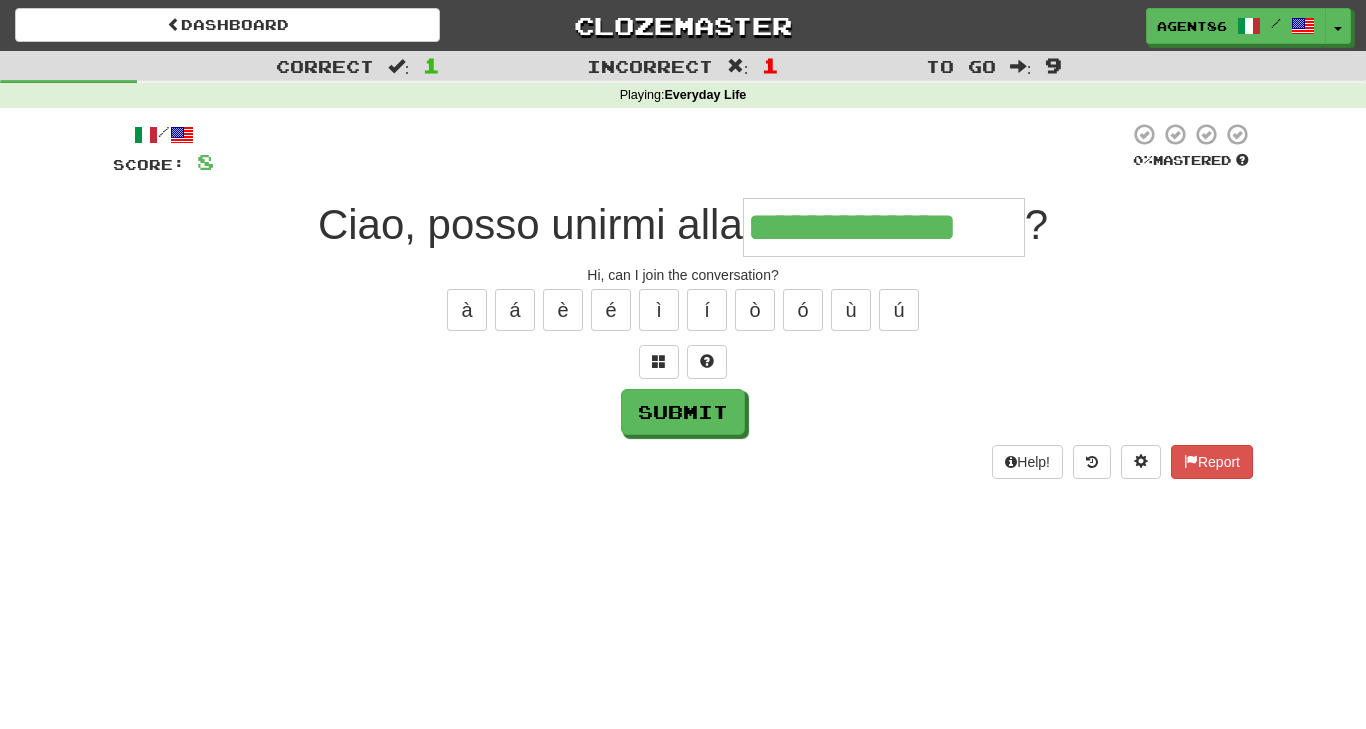 type on "**********" 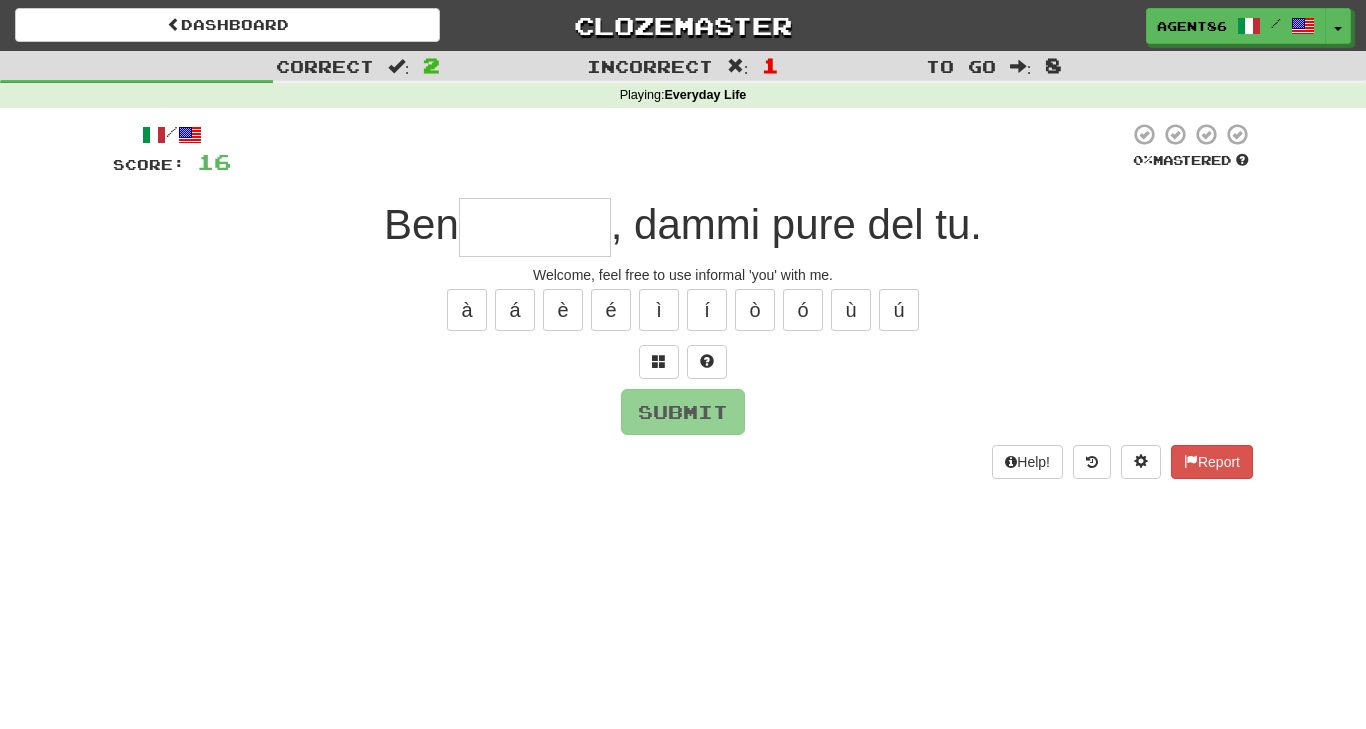type on "*" 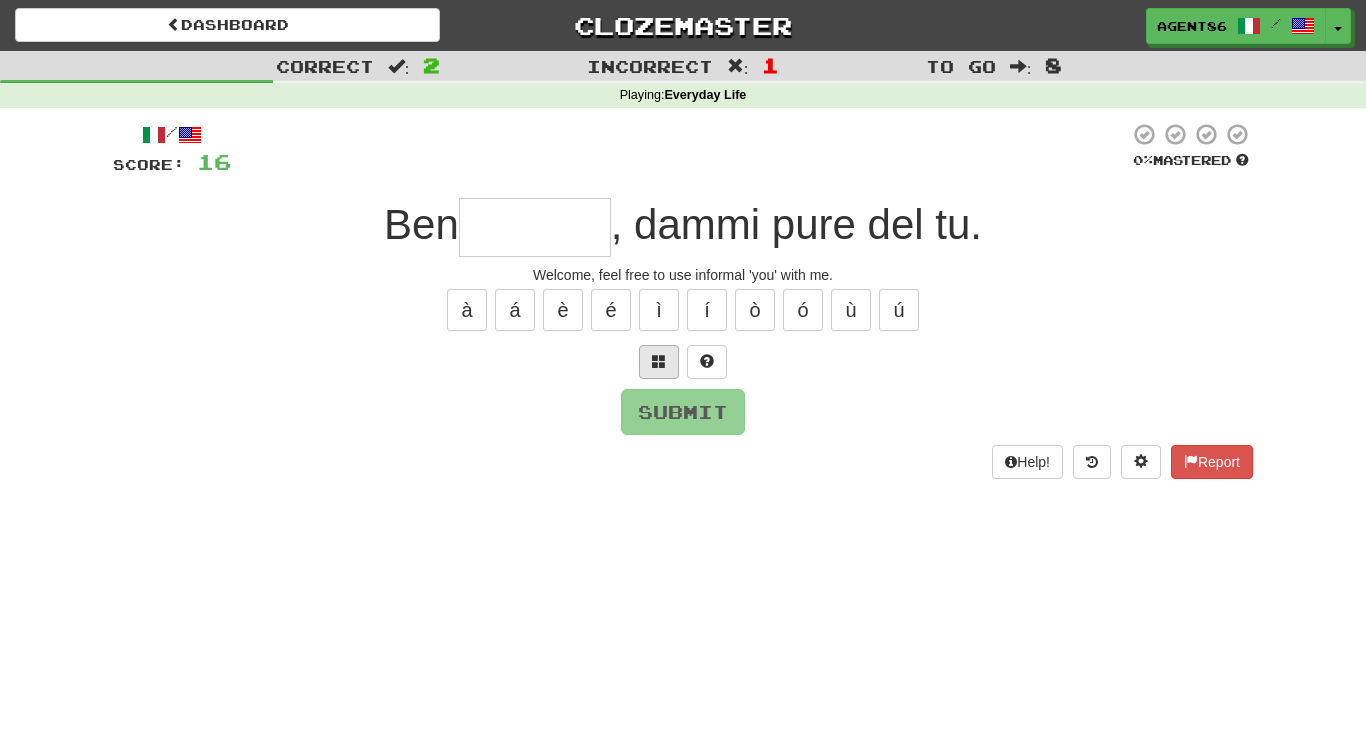 click at bounding box center [659, 362] 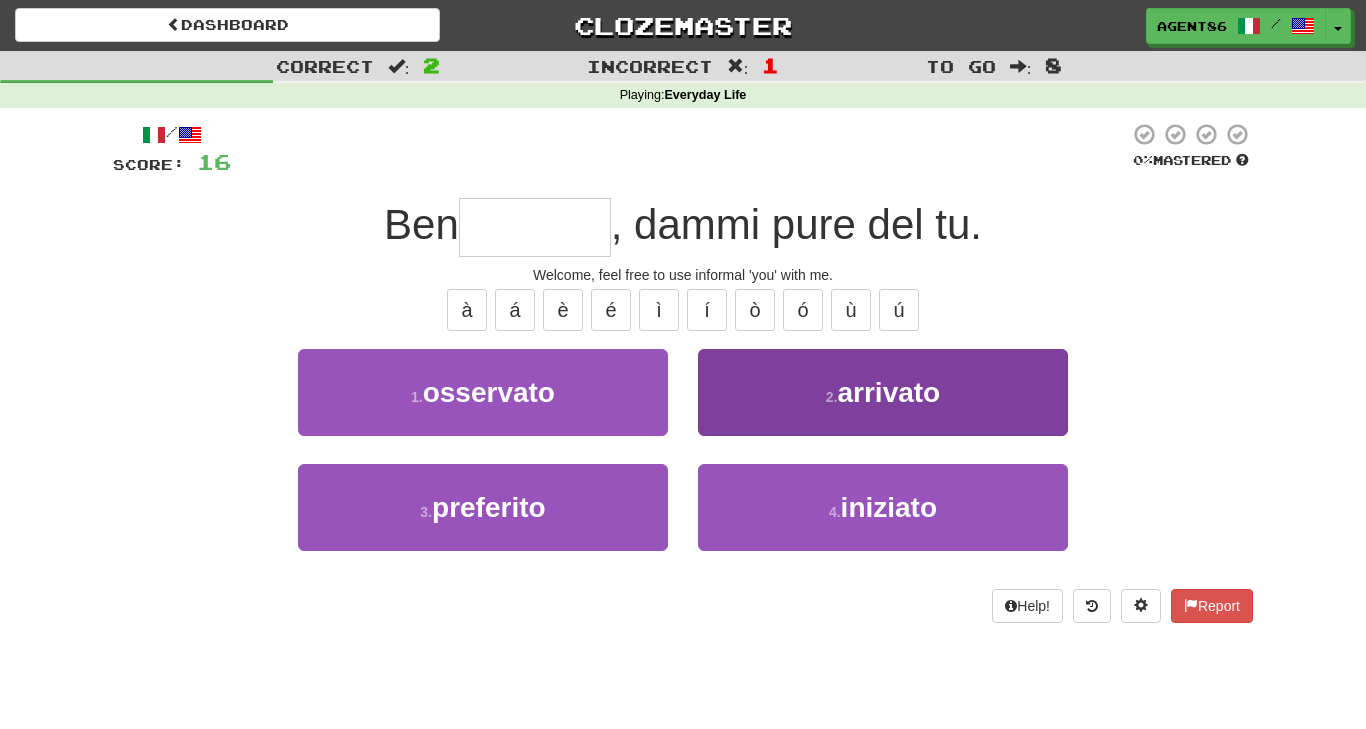click on "2 .  arrivato" at bounding box center (883, 392) 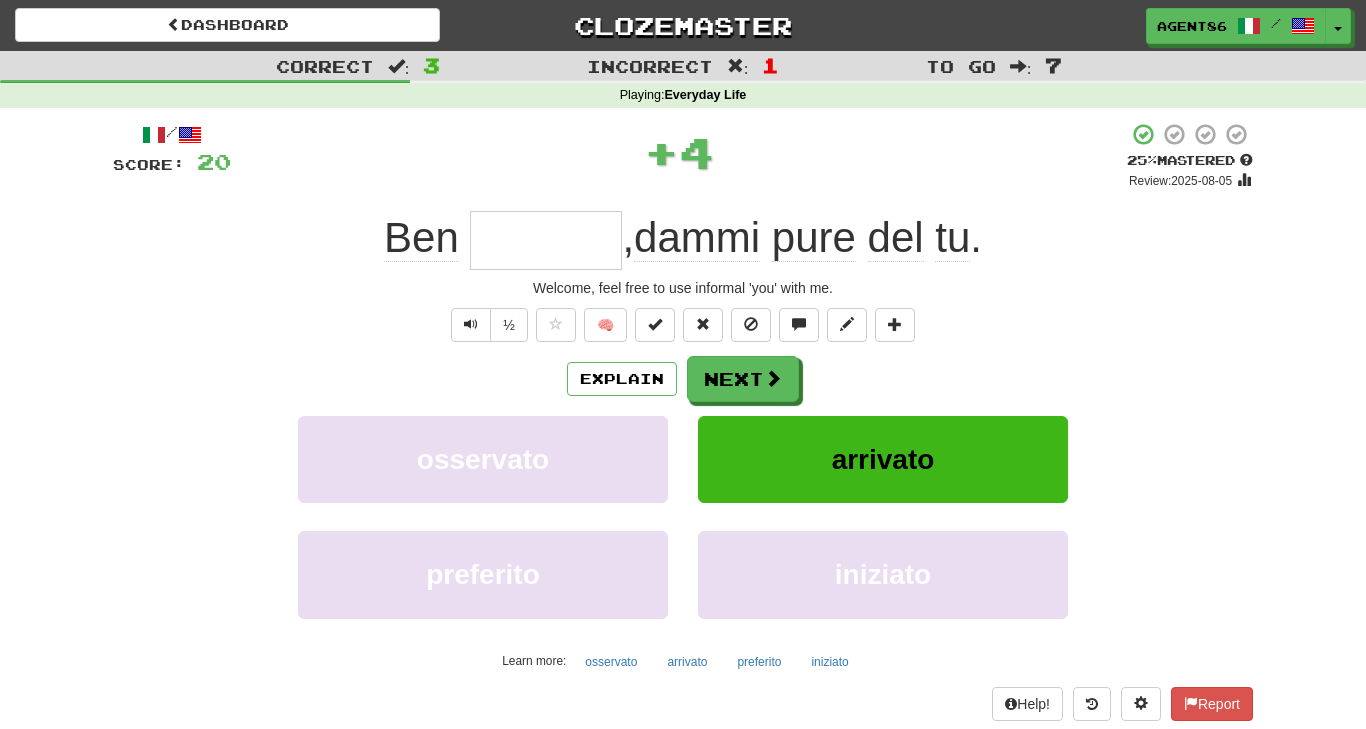type on "********" 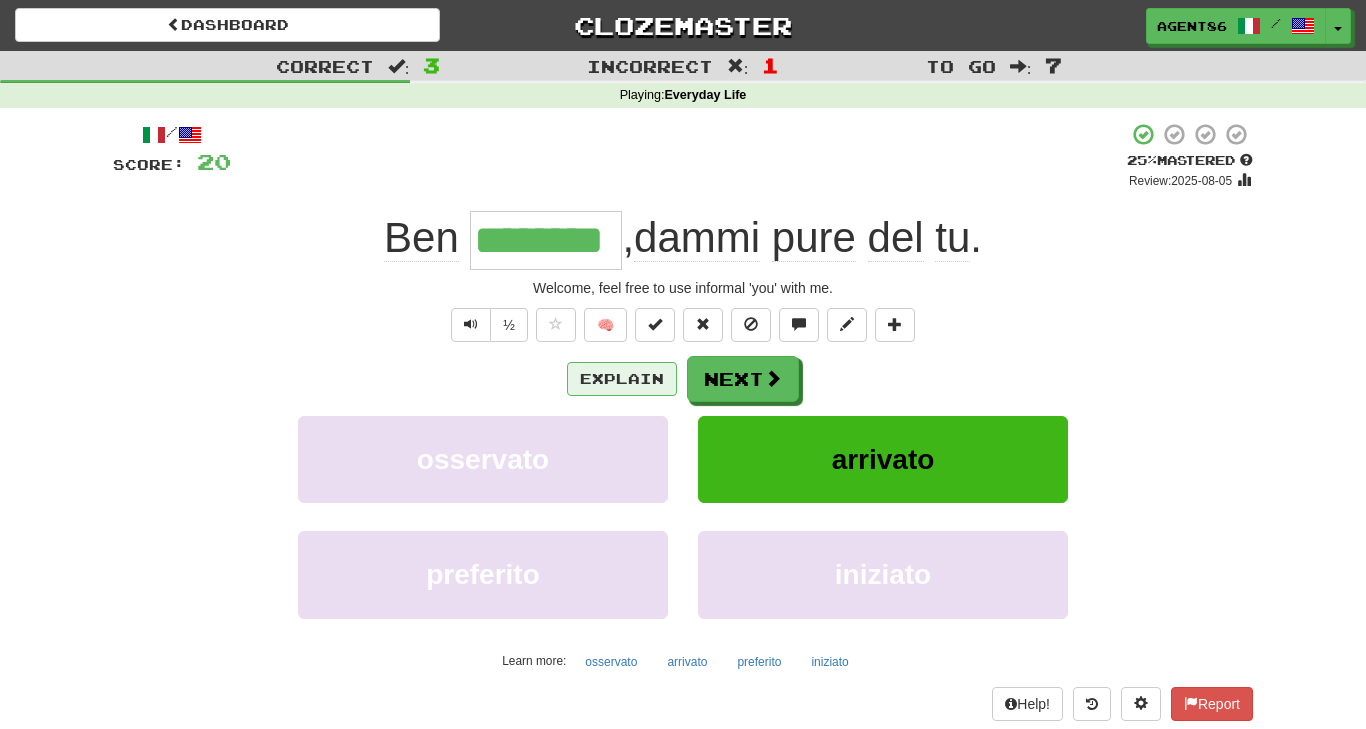 click on "Explain" at bounding box center (622, 379) 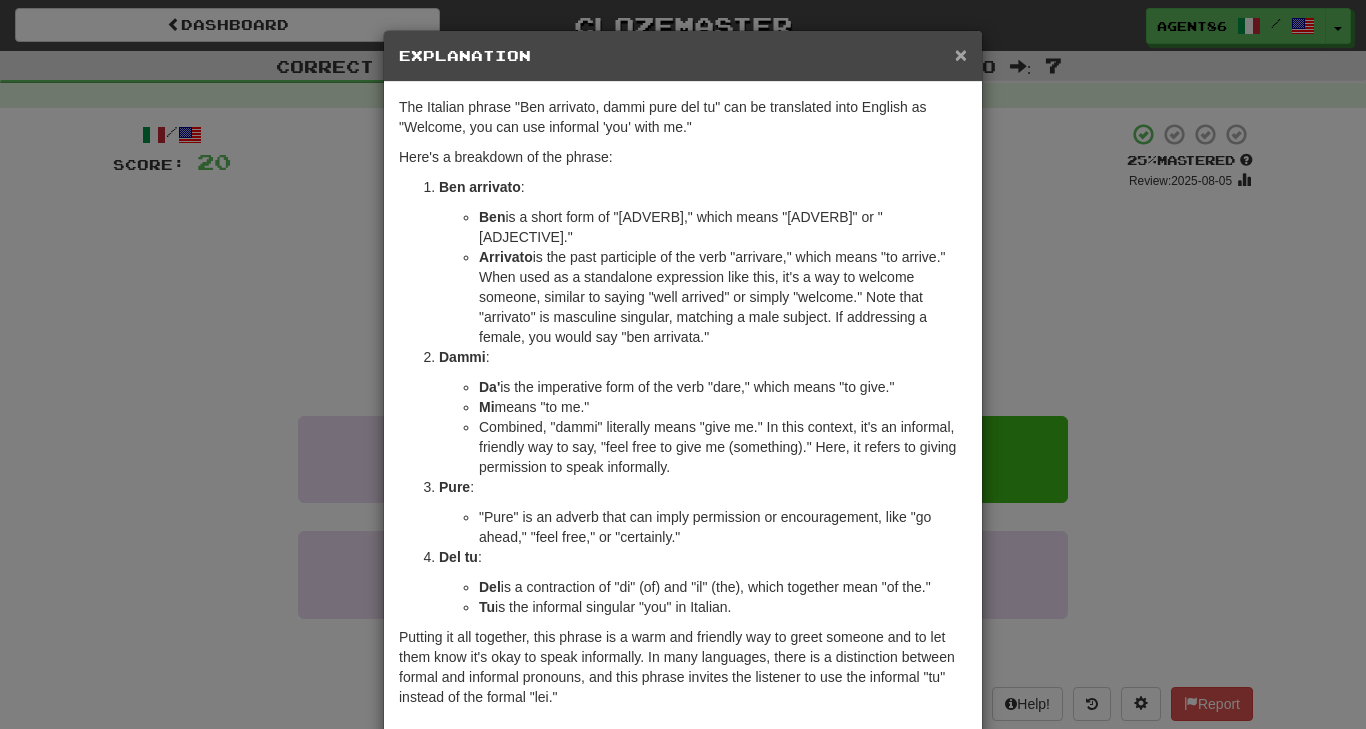 click on "×" at bounding box center (961, 54) 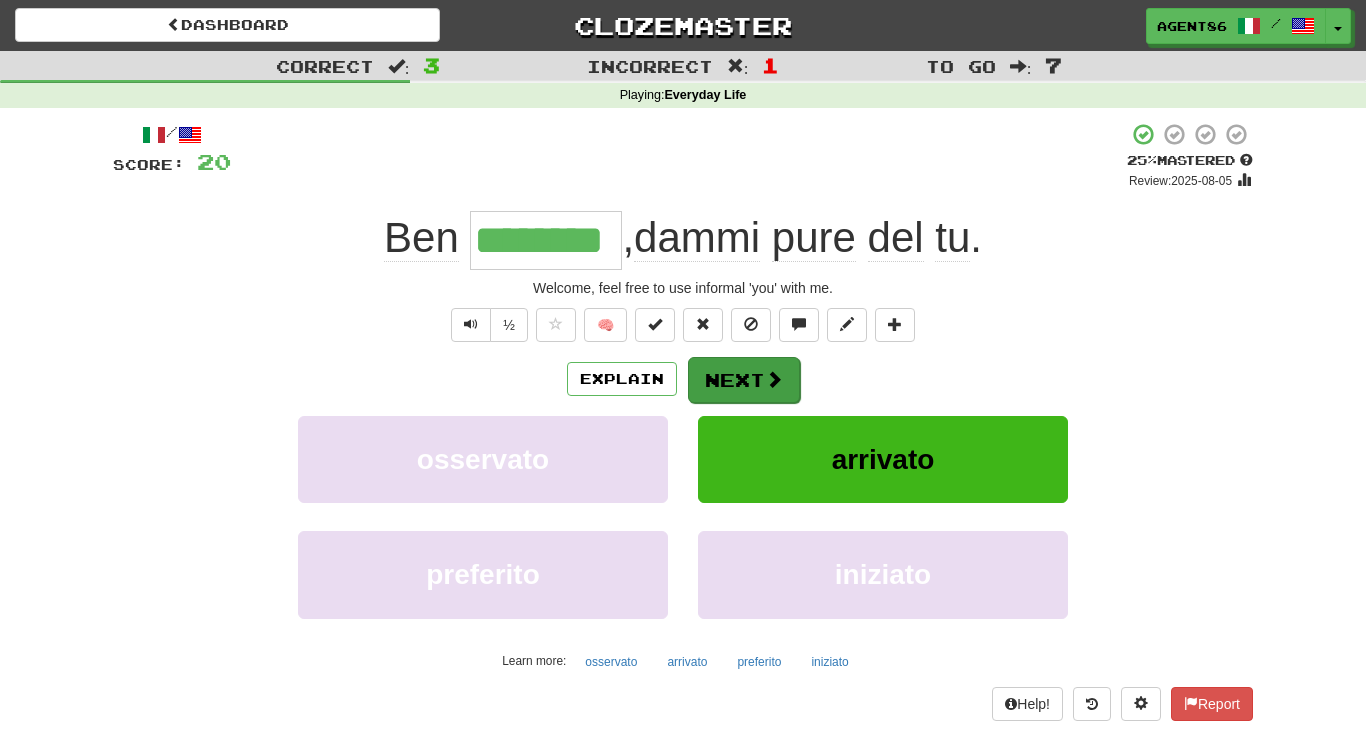 click on "Next" at bounding box center (744, 380) 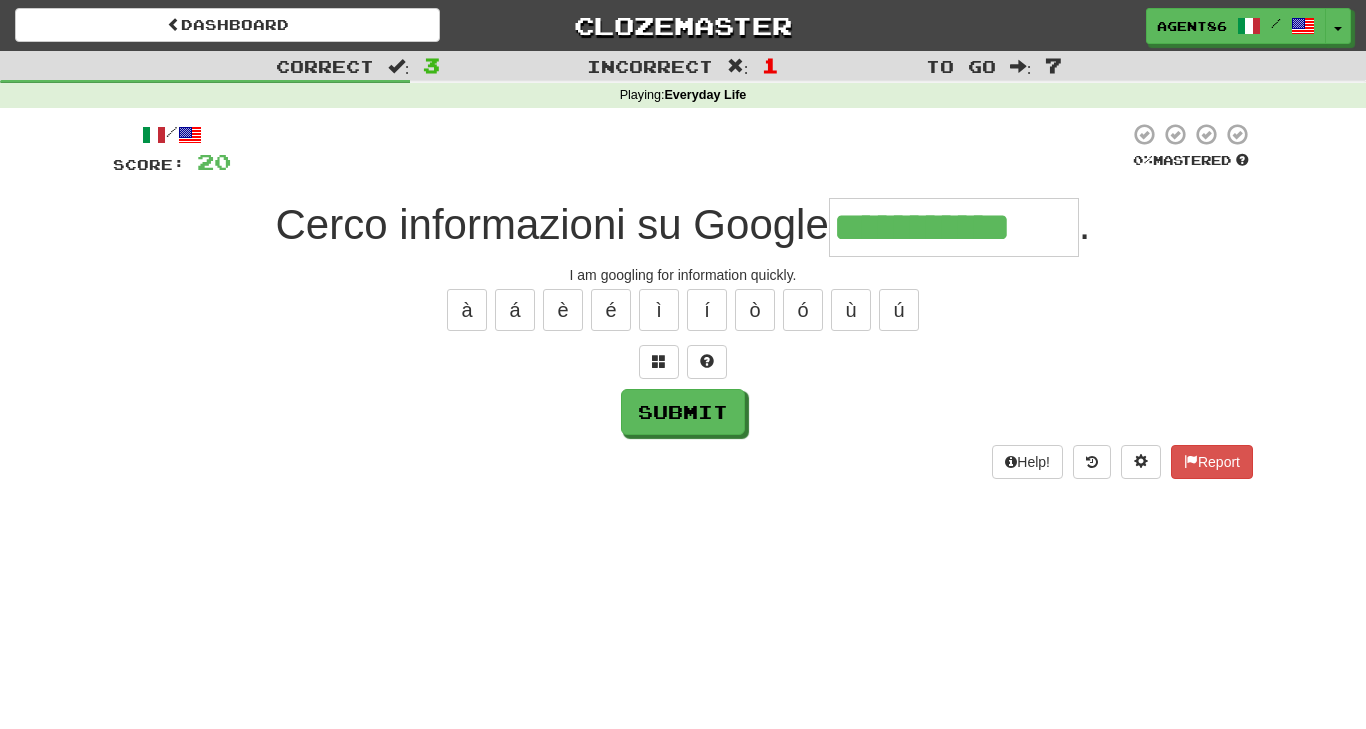 type on "**********" 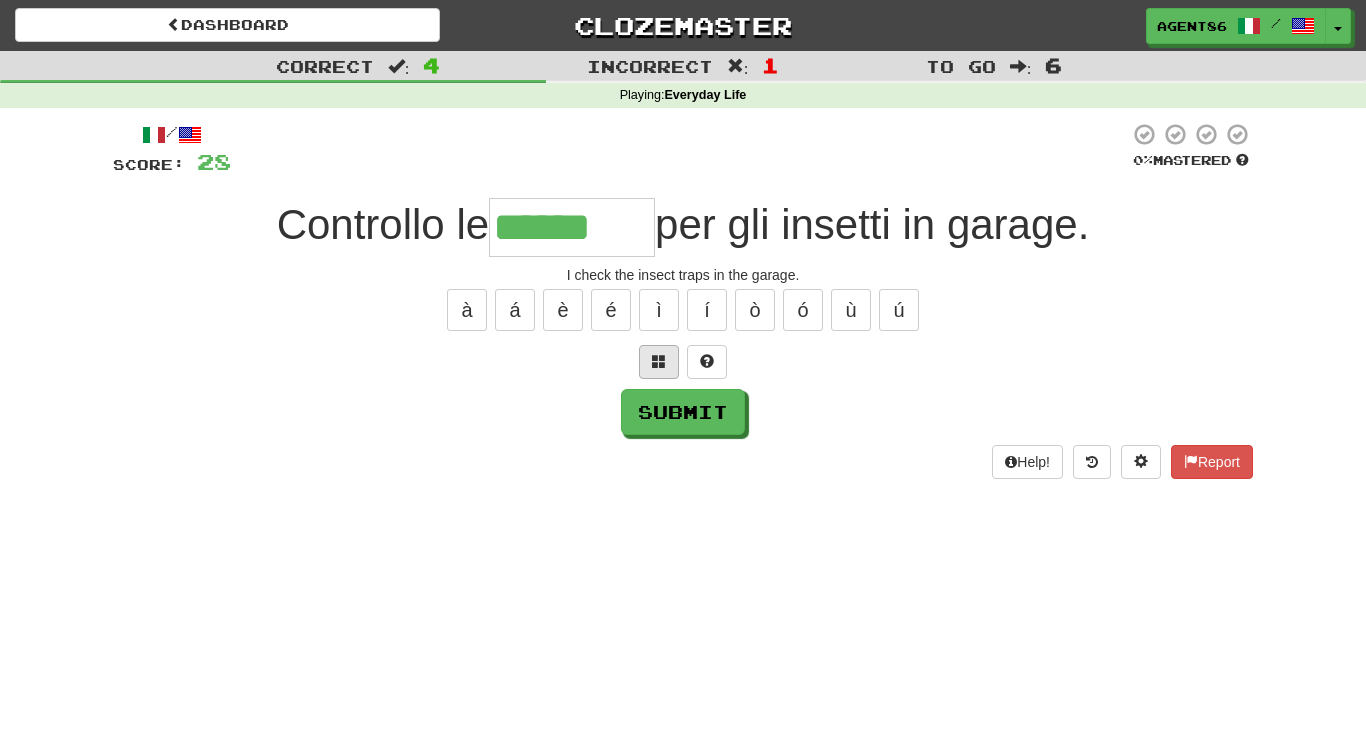 click at bounding box center (659, 361) 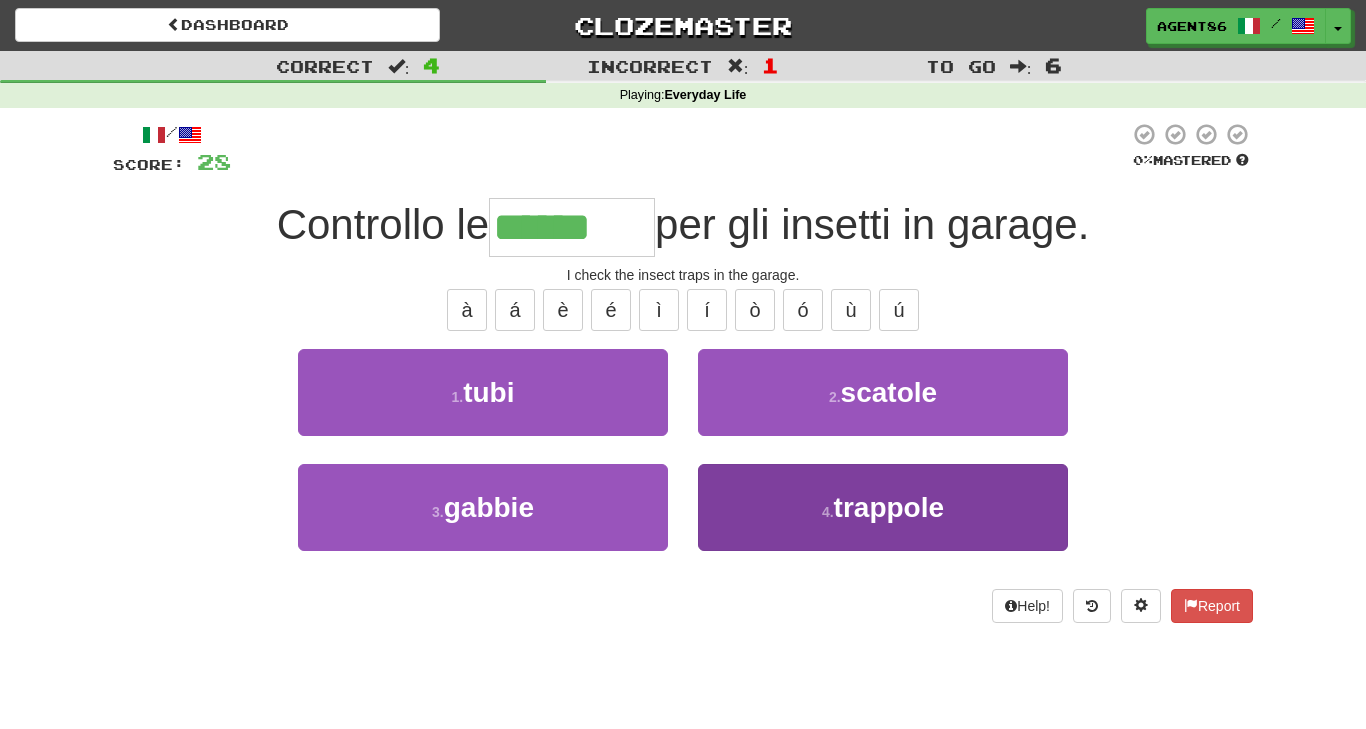 click on "4 .  trappole" at bounding box center (883, 507) 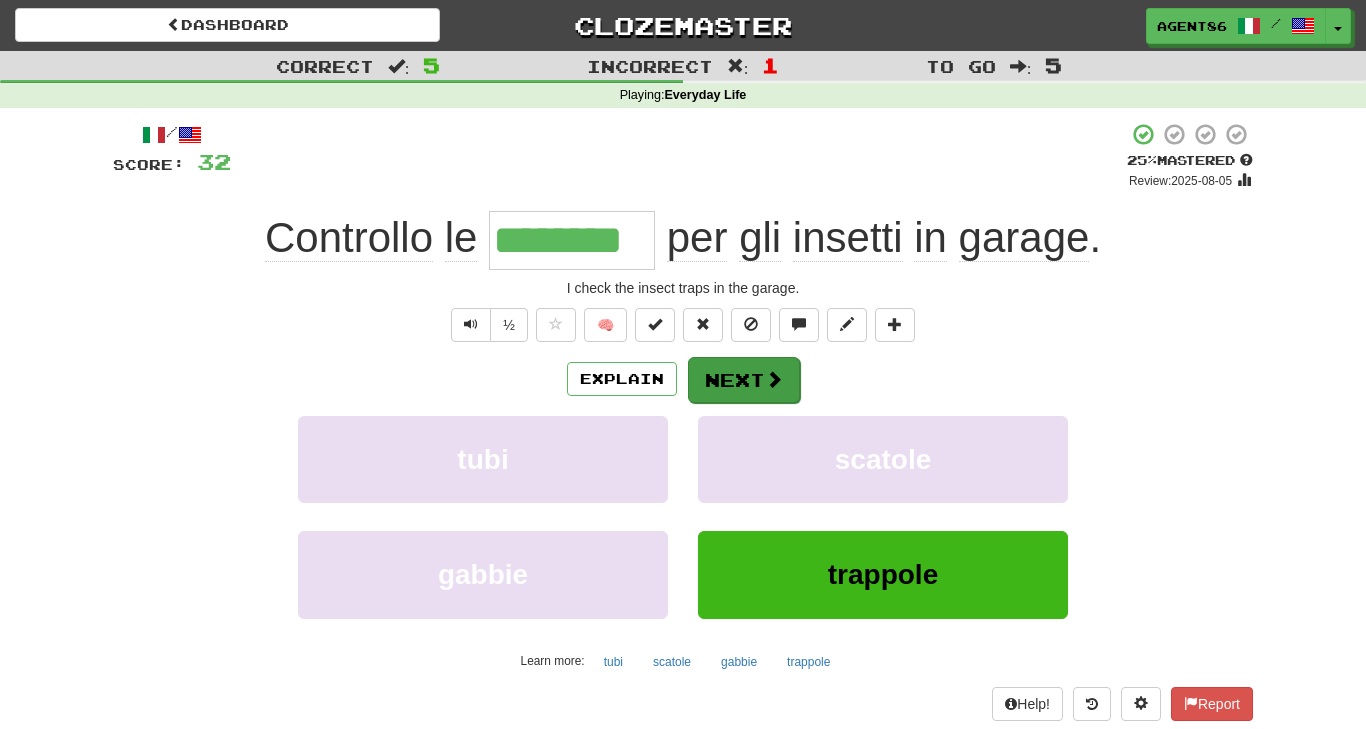 click on "Next" at bounding box center (744, 380) 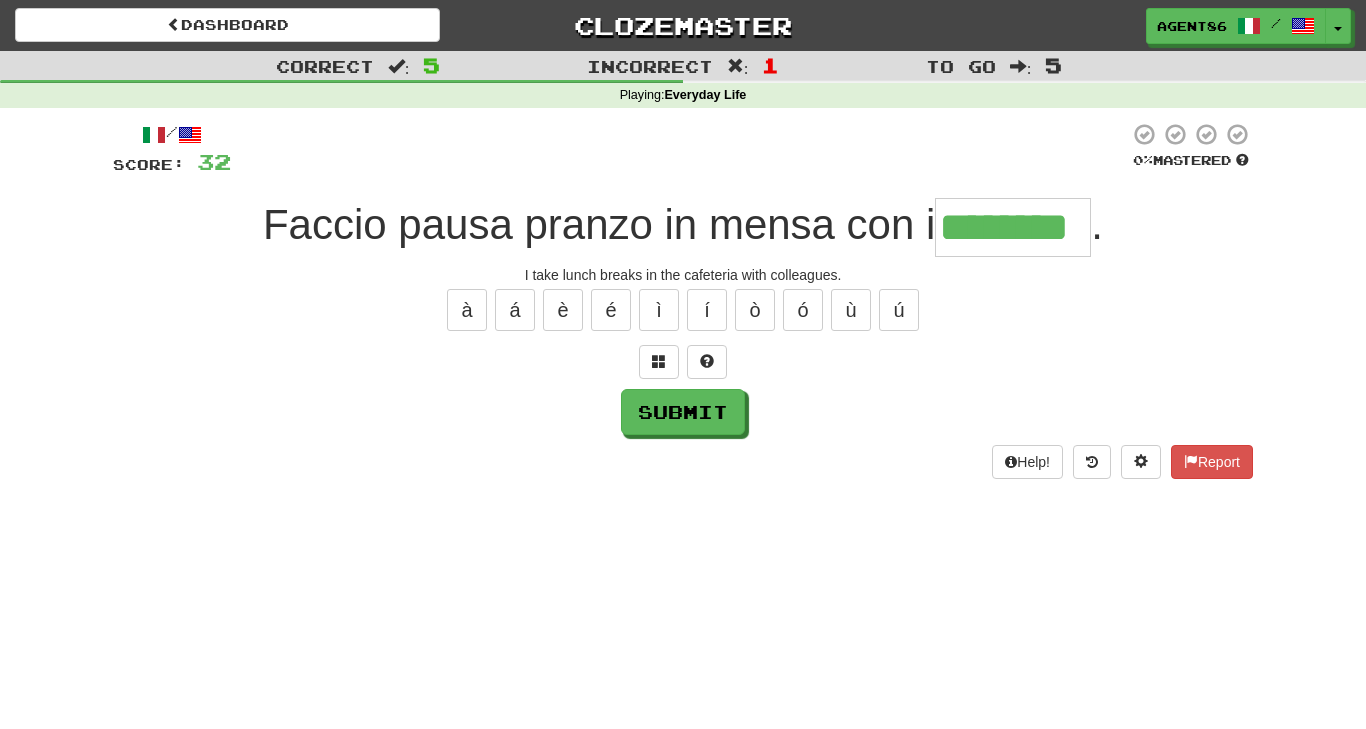type on "********" 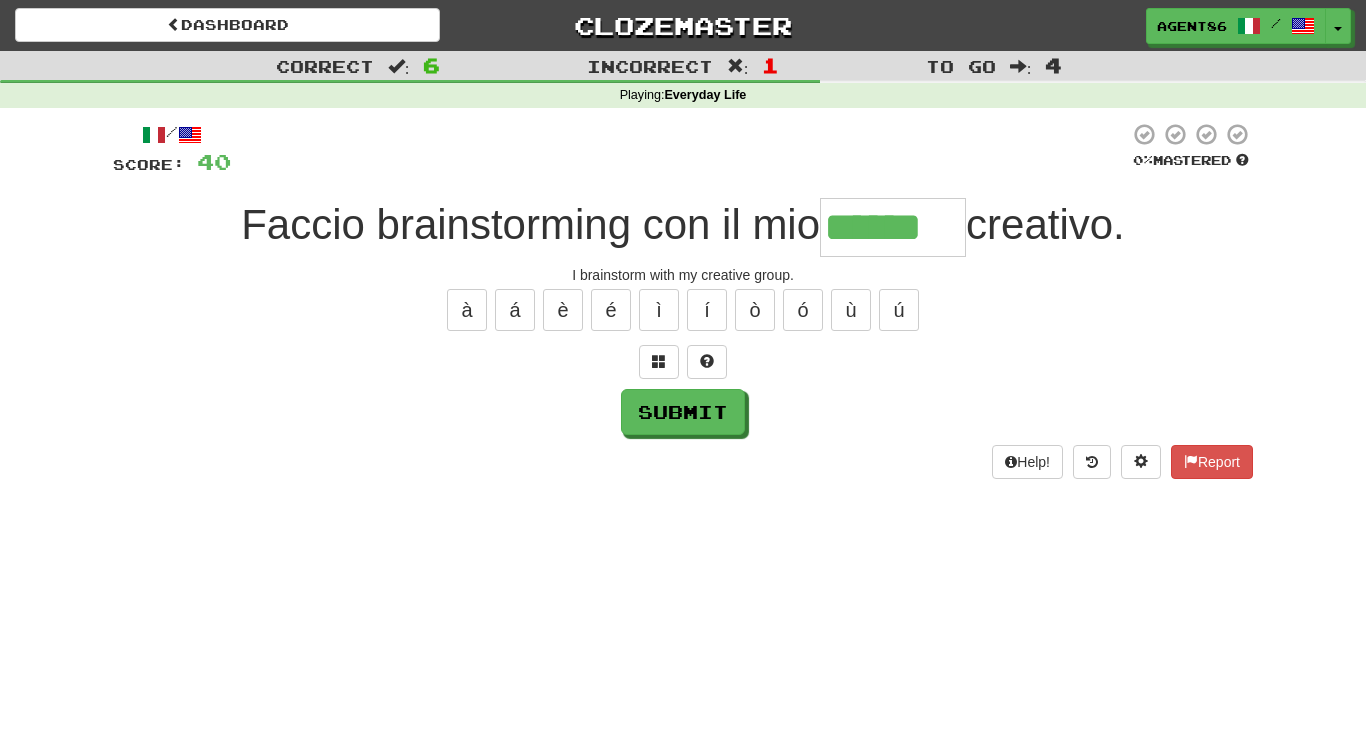 type on "******" 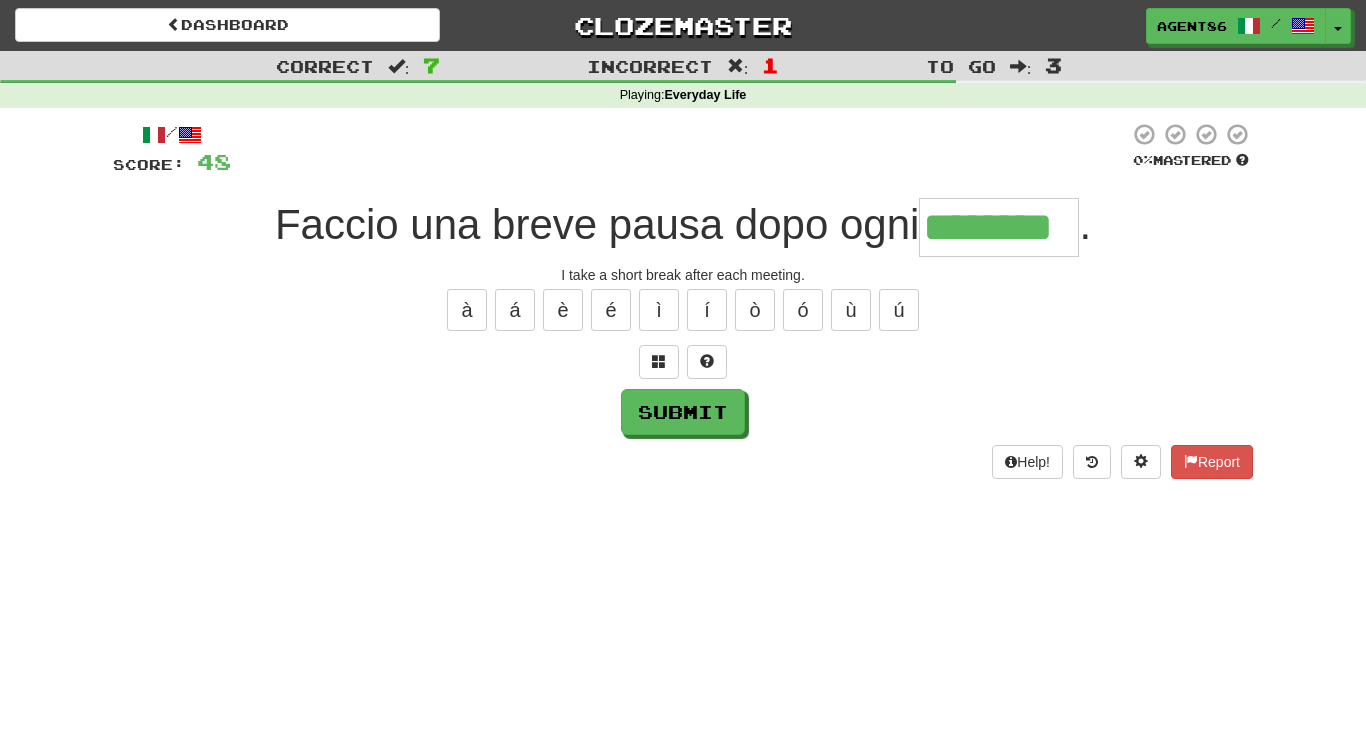 type on "********" 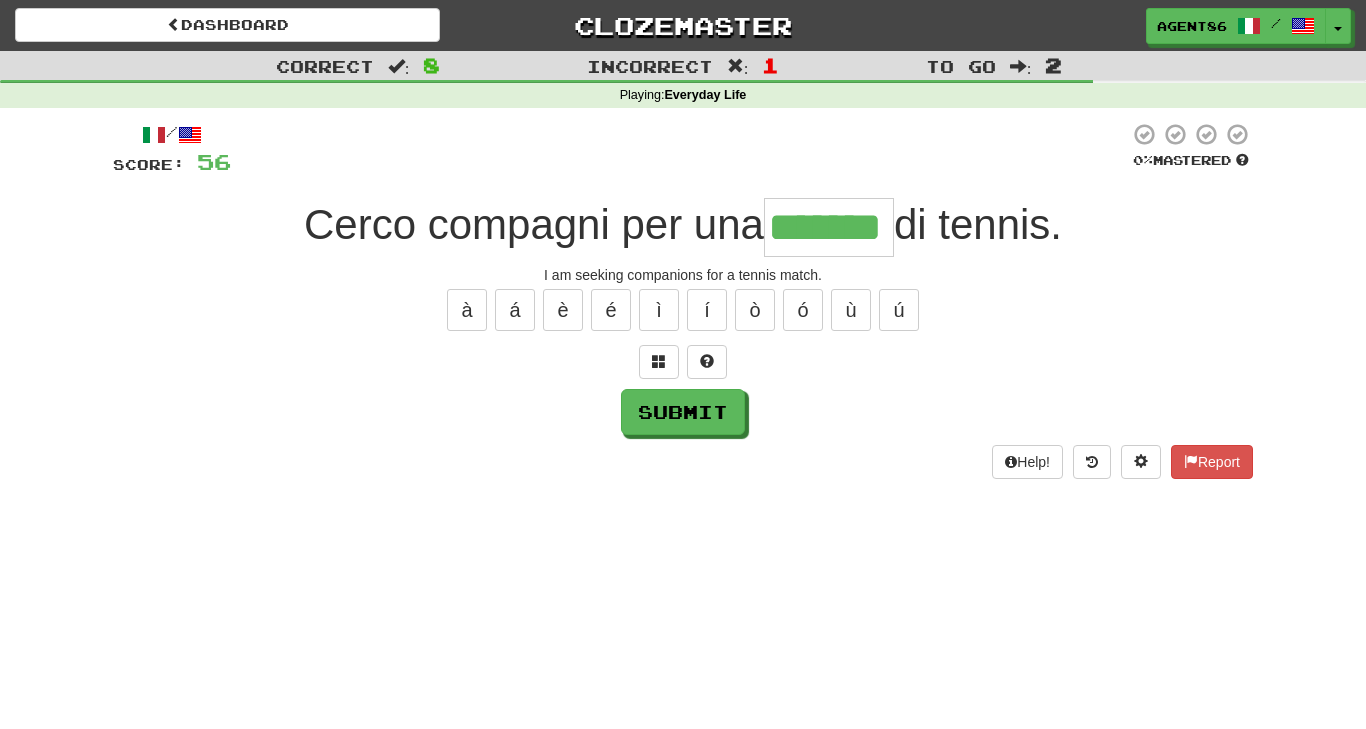 type on "*******" 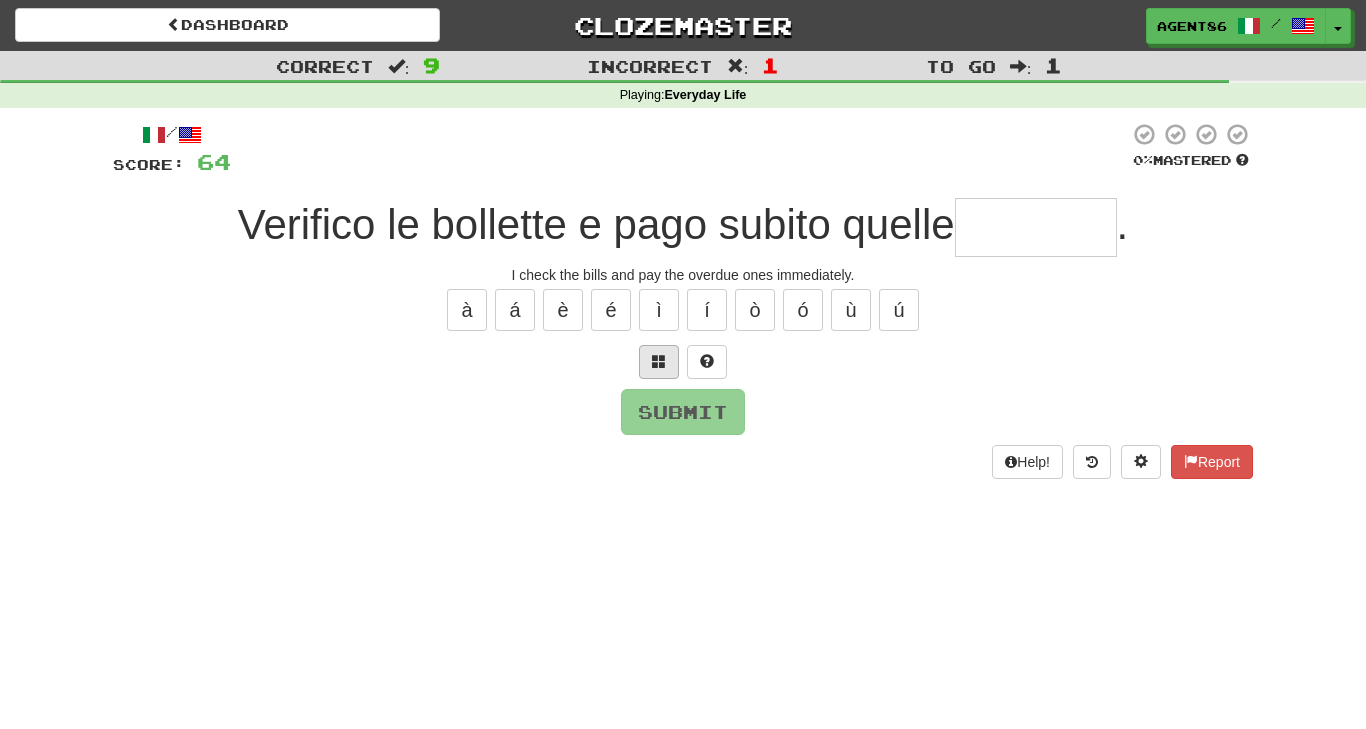 click at bounding box center (659, 362) 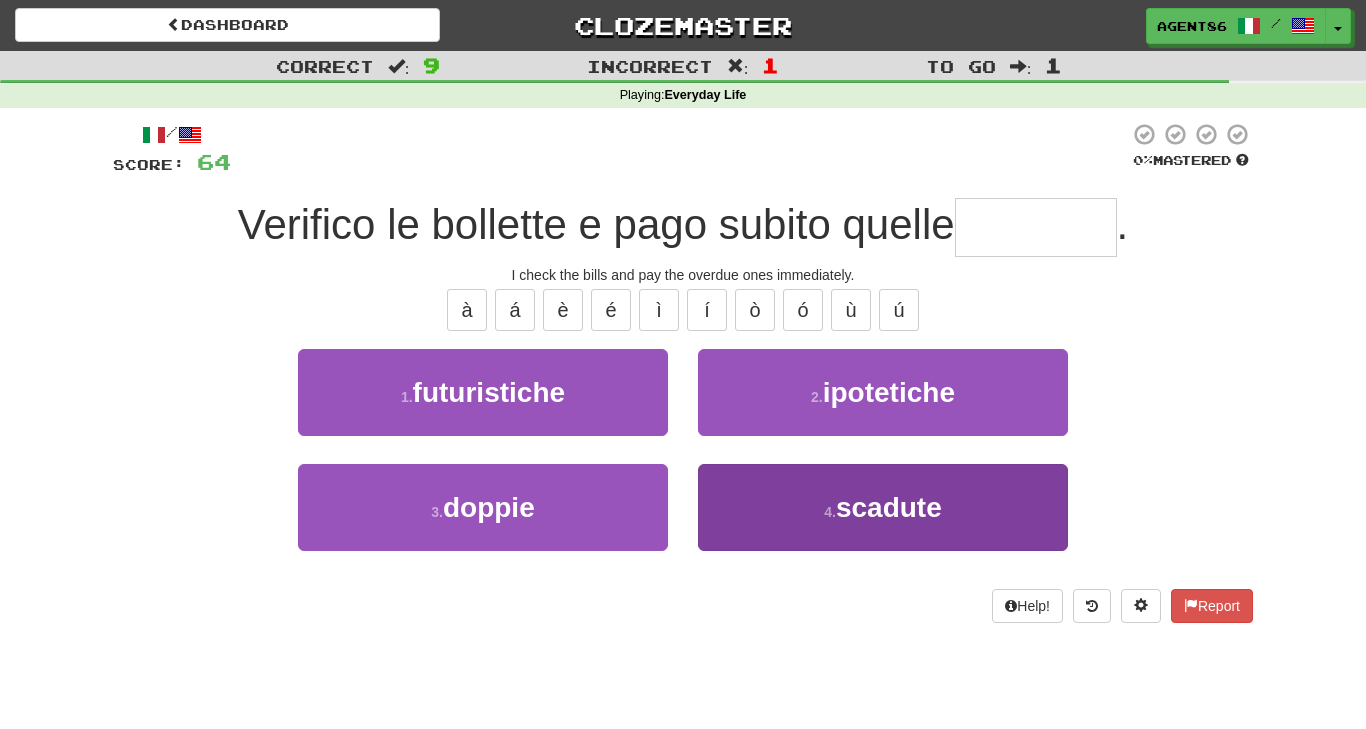 click on "4 .  scadute" at bounding box center [883, 507] 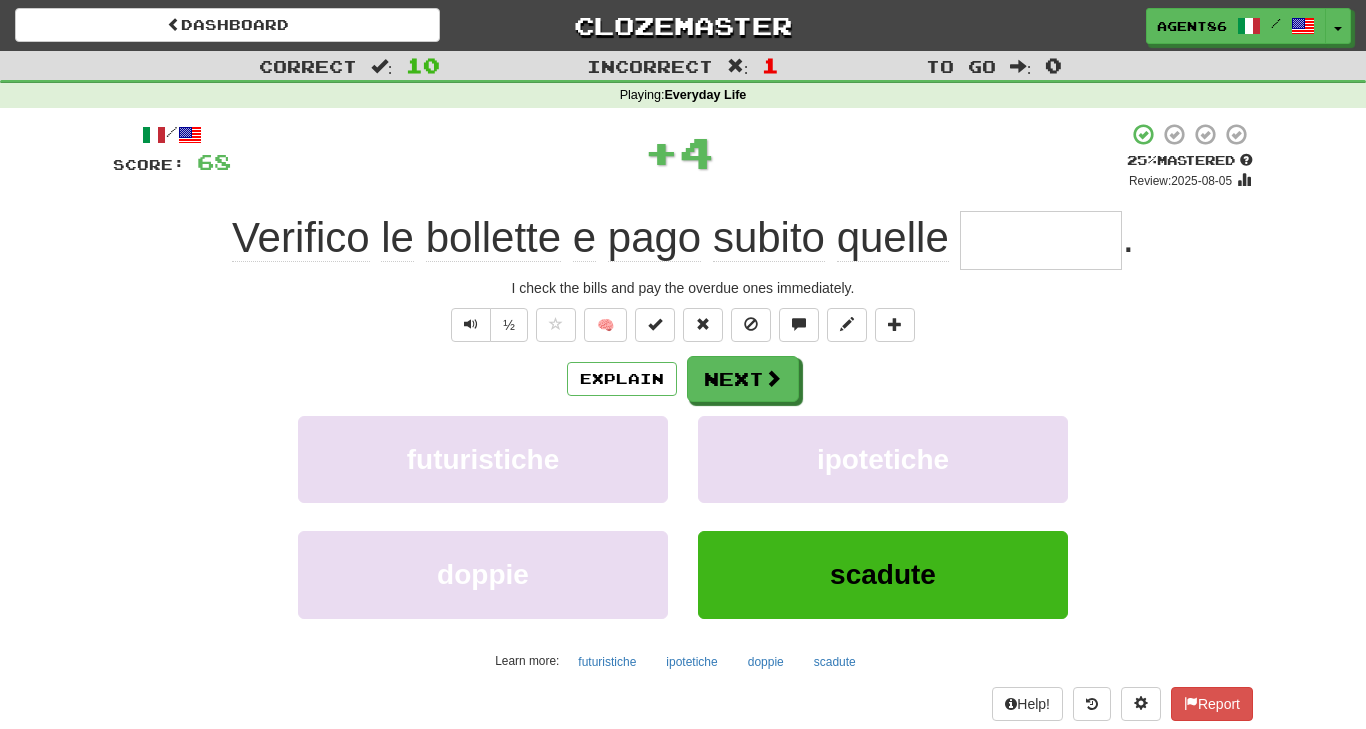 type on "*******" 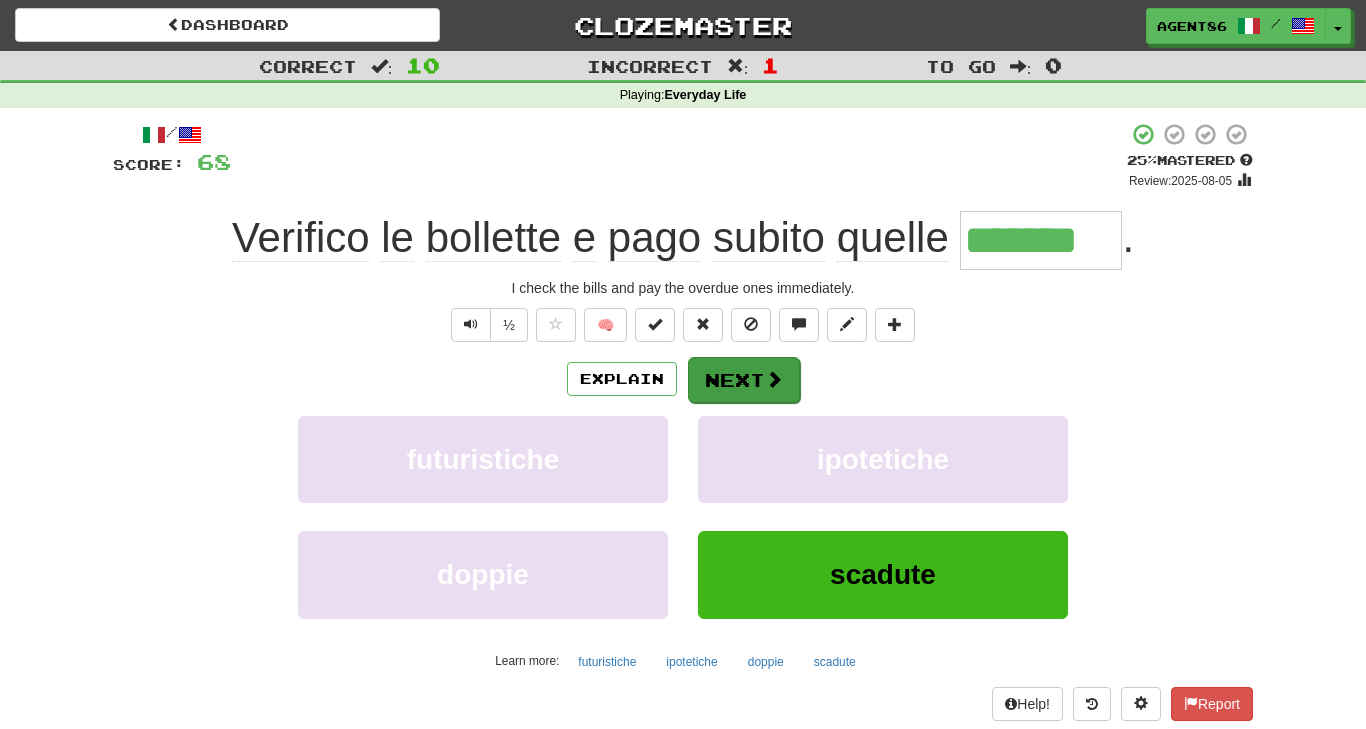 click on "Next" at bounding box center [744, 380] 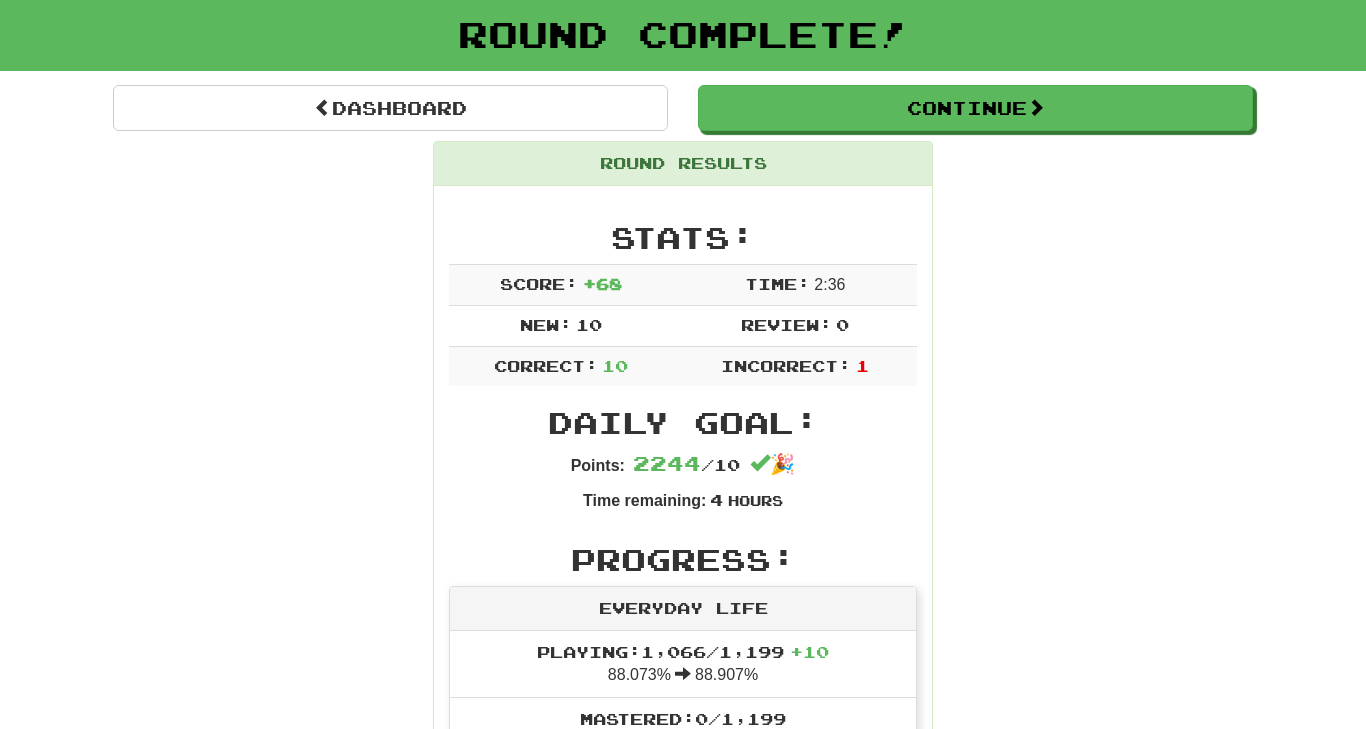 scroll, scrollTop: -8, scrollLeft: 0, axis: vertical 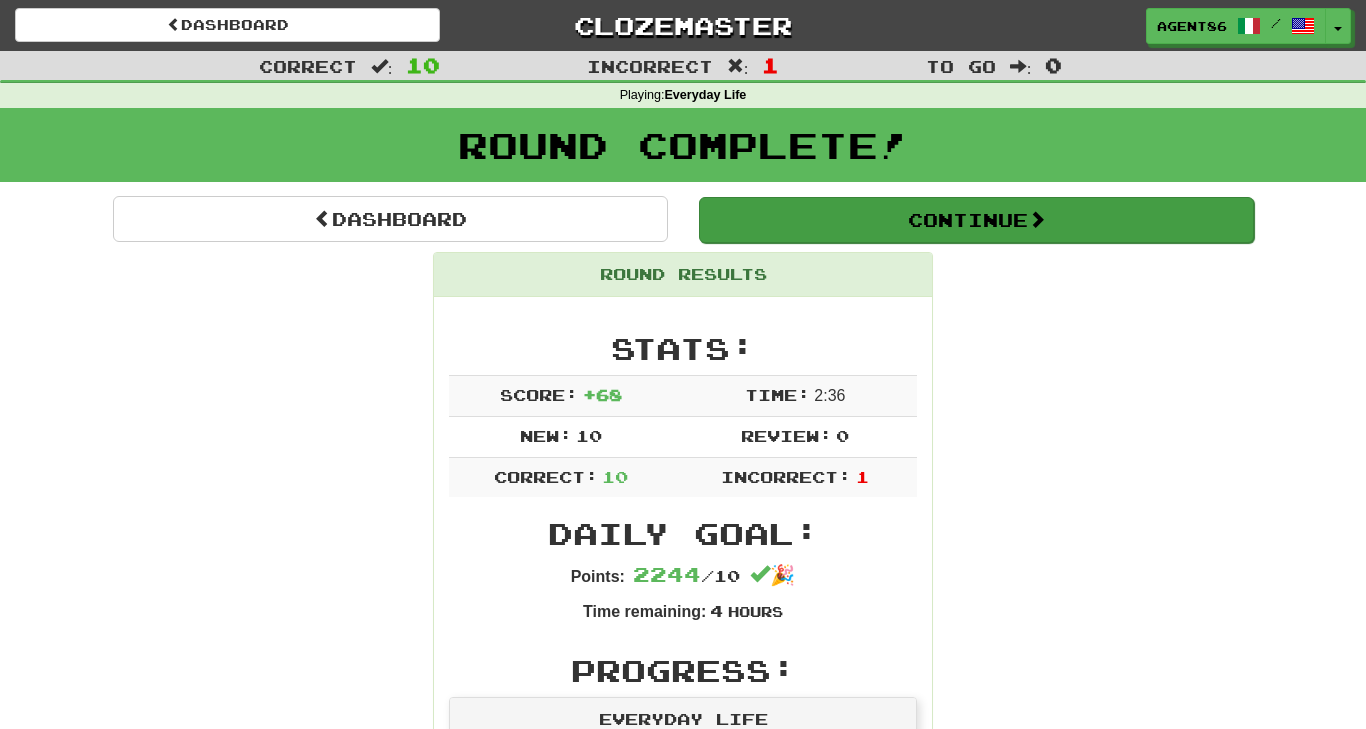 click on "Continue" at bounding box center (976, 220) 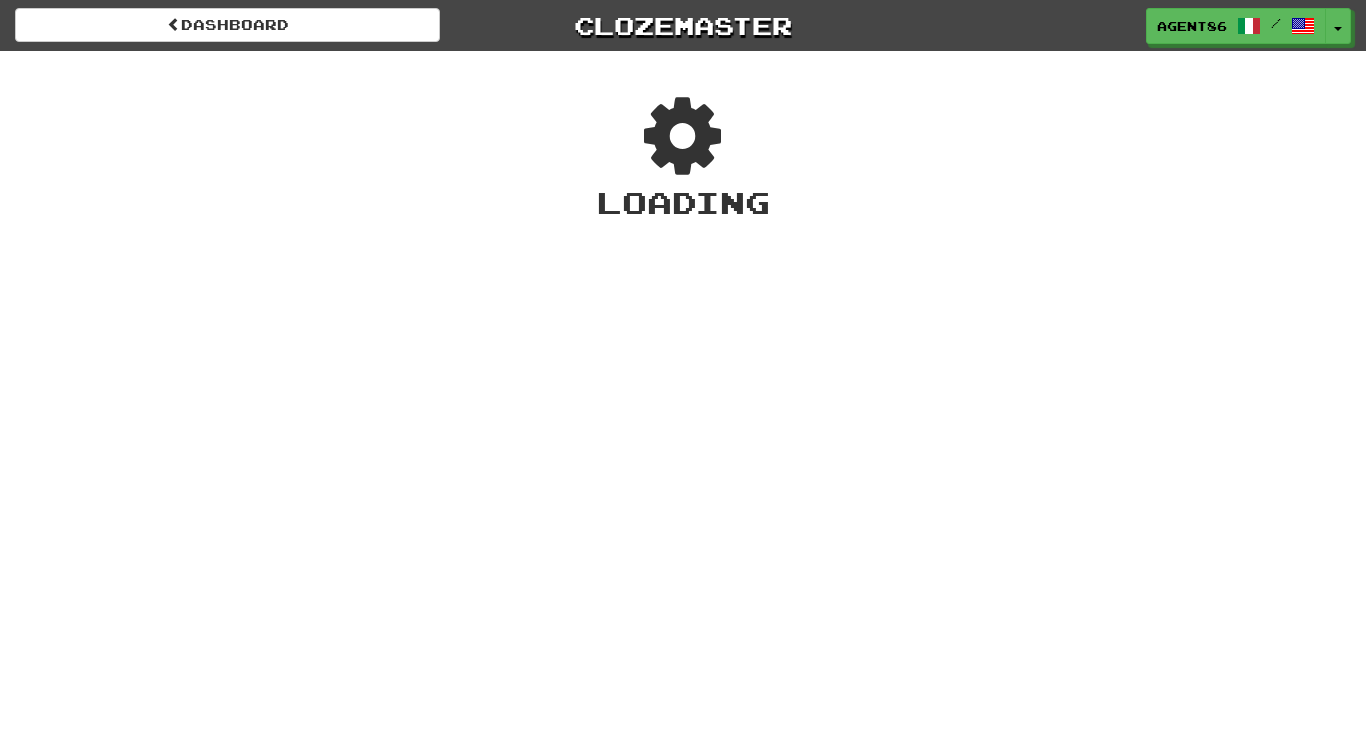 scroll, scrollTop: 0, scrollLeft: 0, axis: both 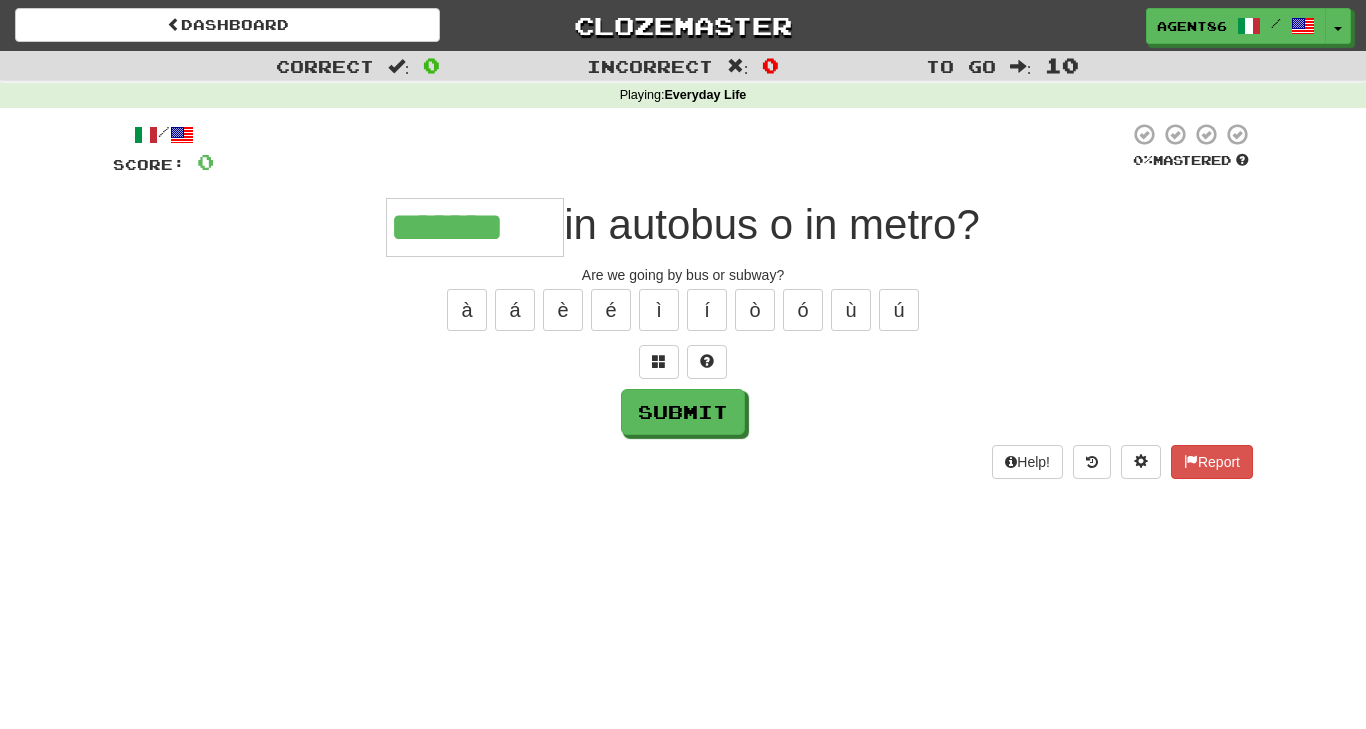 type on "*******" 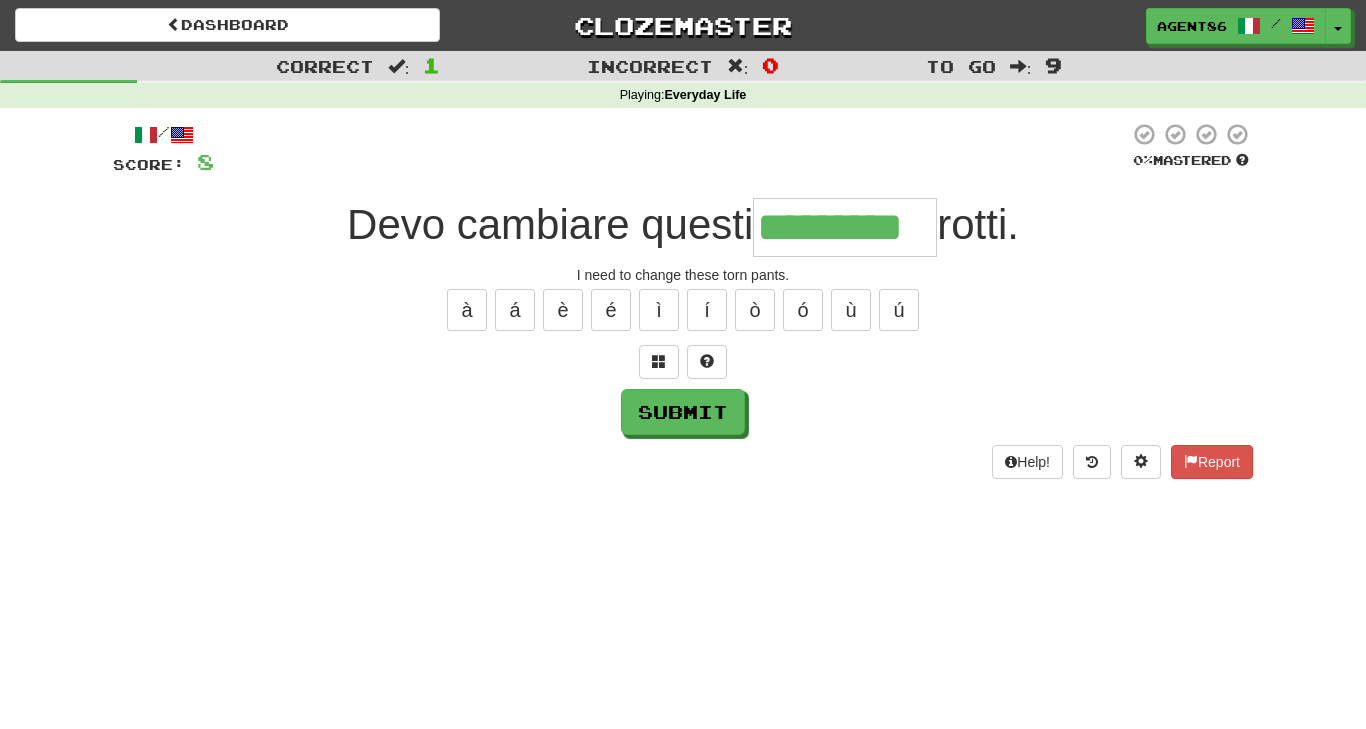 type on "*********" 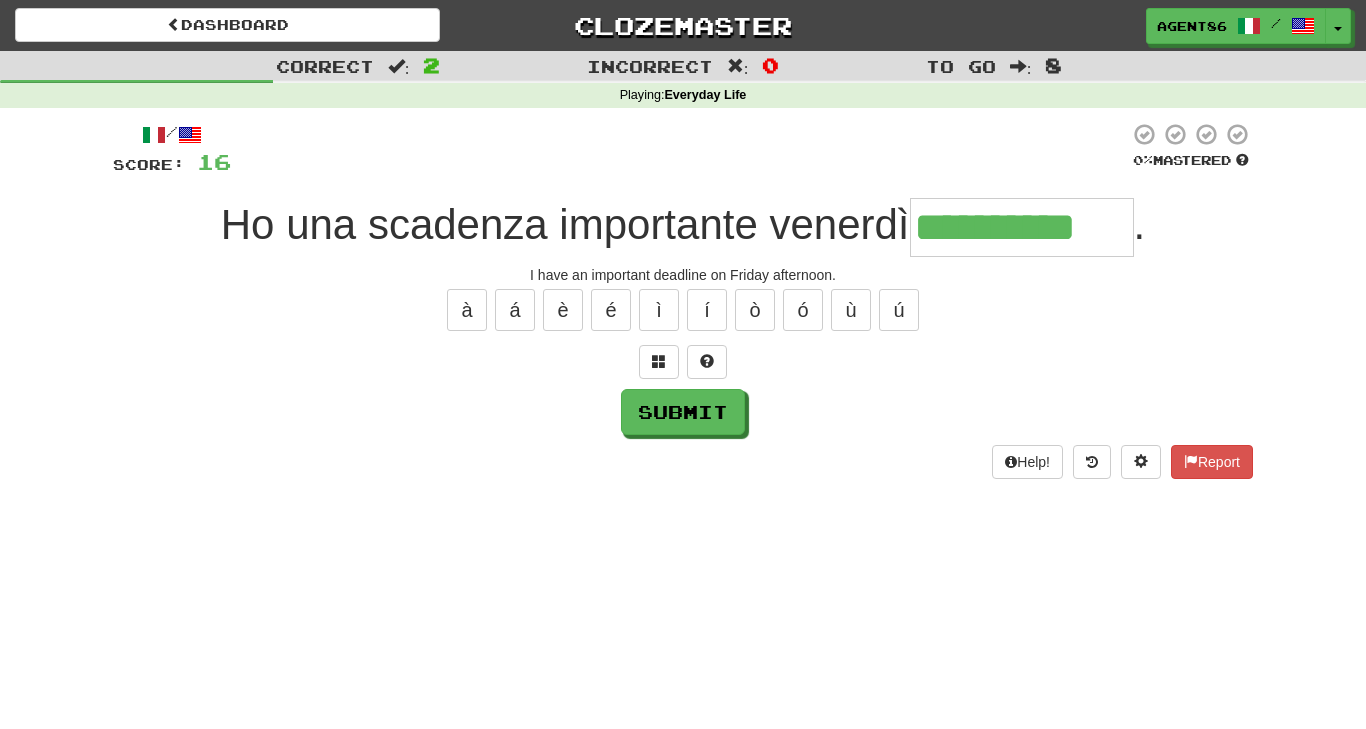type on "**********" 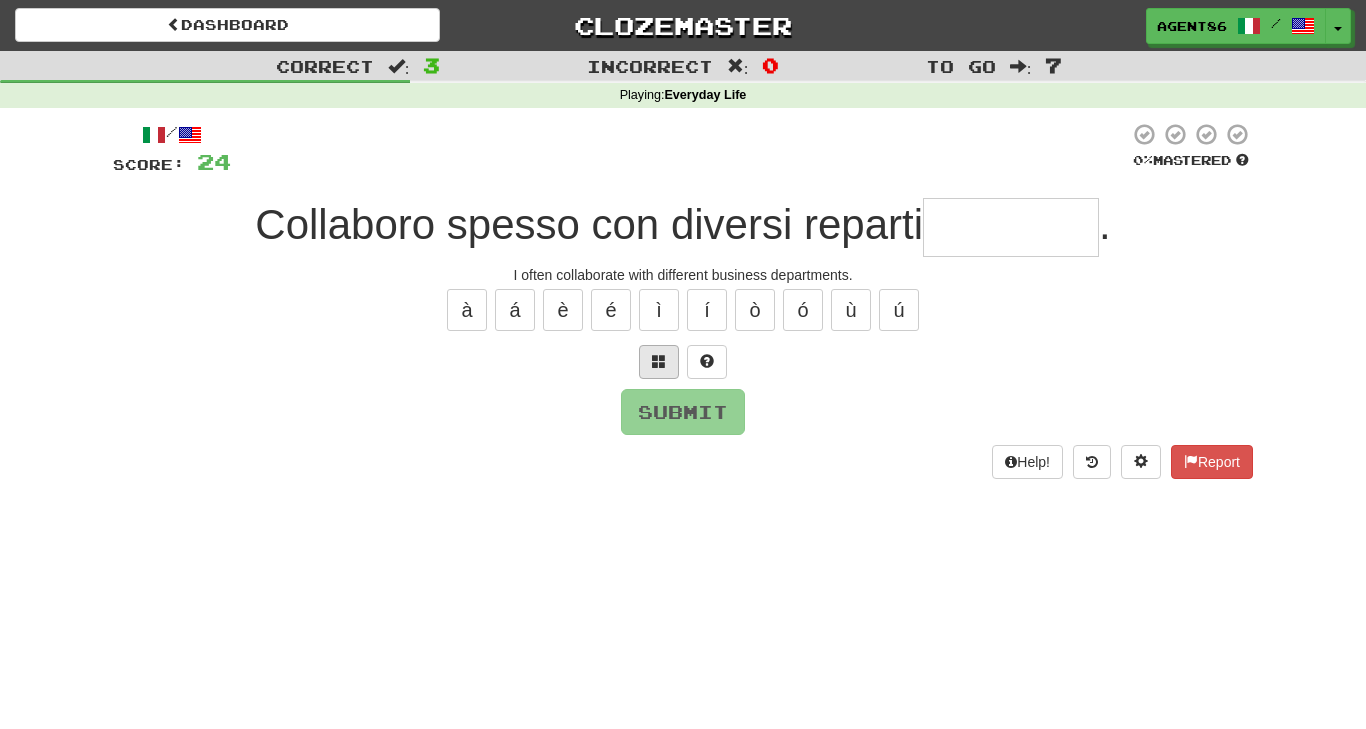 click at bounding box center (659, 361) 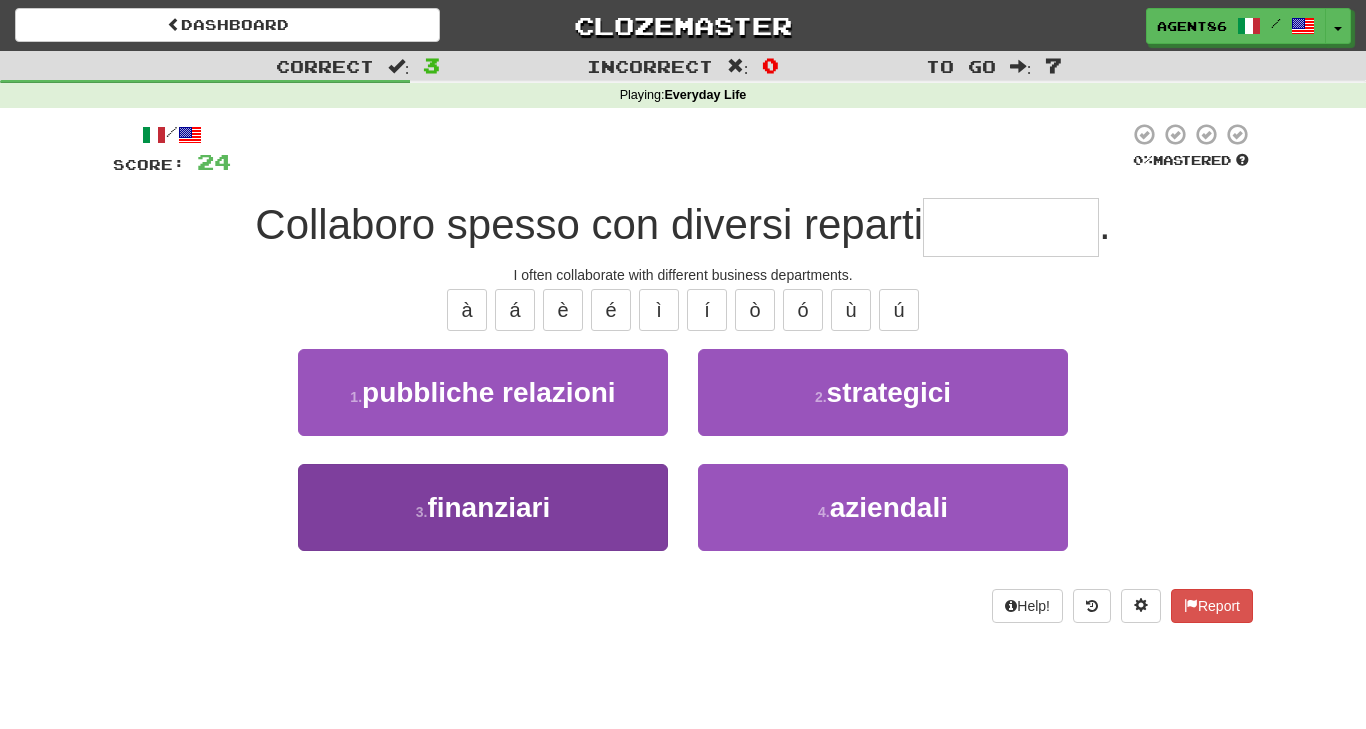 click on "3 .  finanziari" at bounding box center [483, 507] 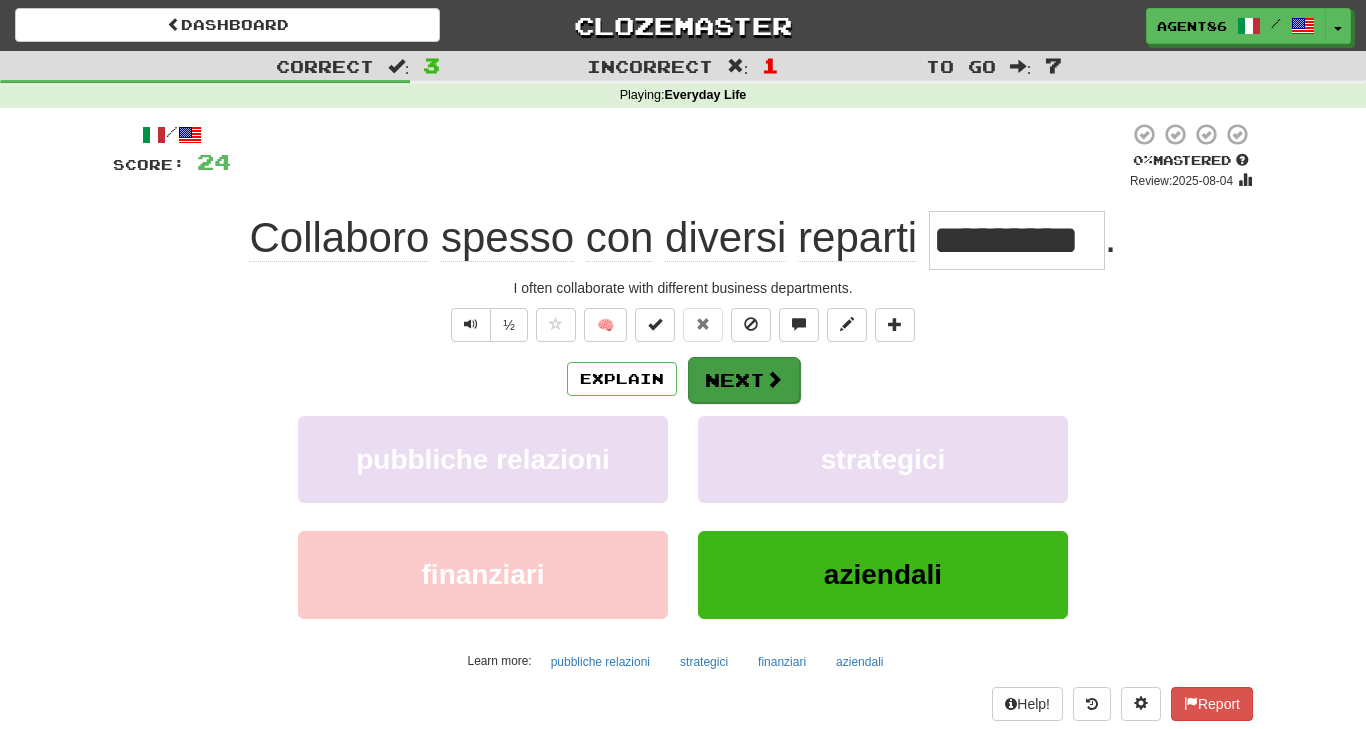 click on "Next" at bounding box center [744, 380] 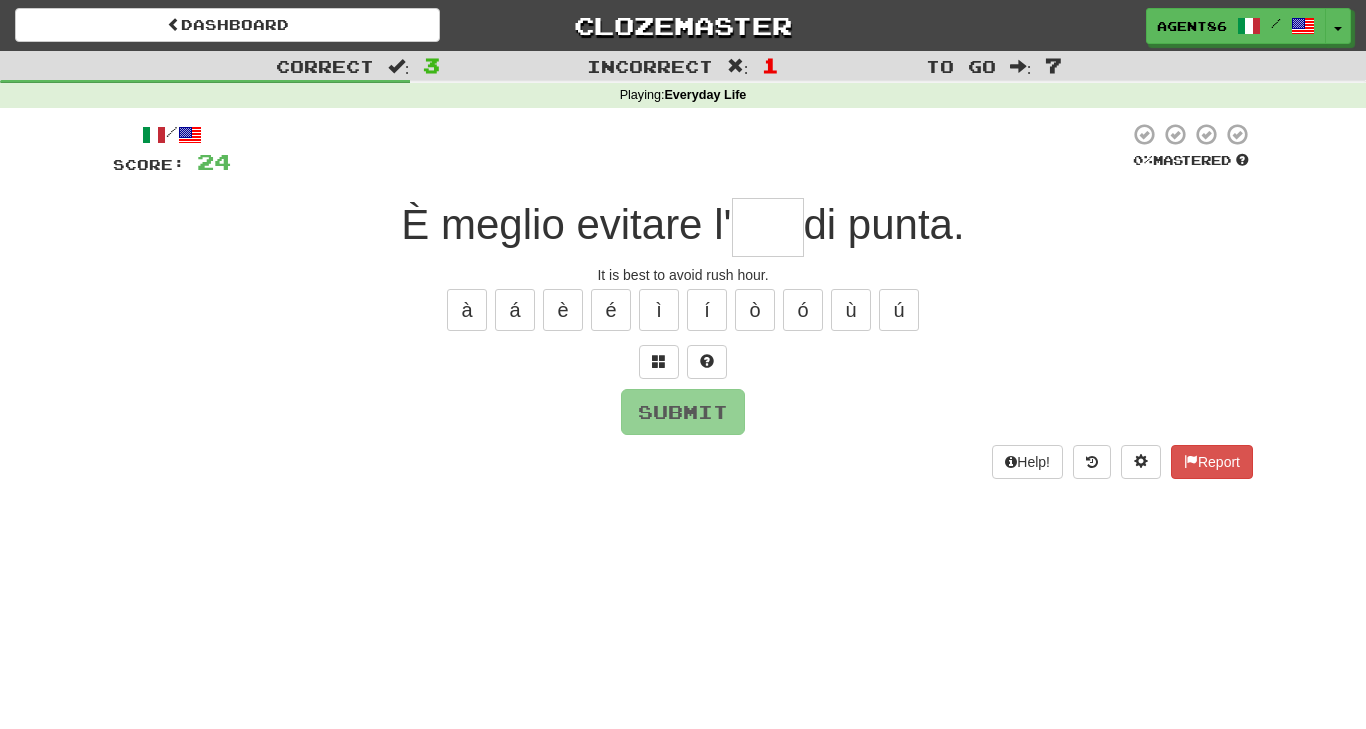 type on "*" 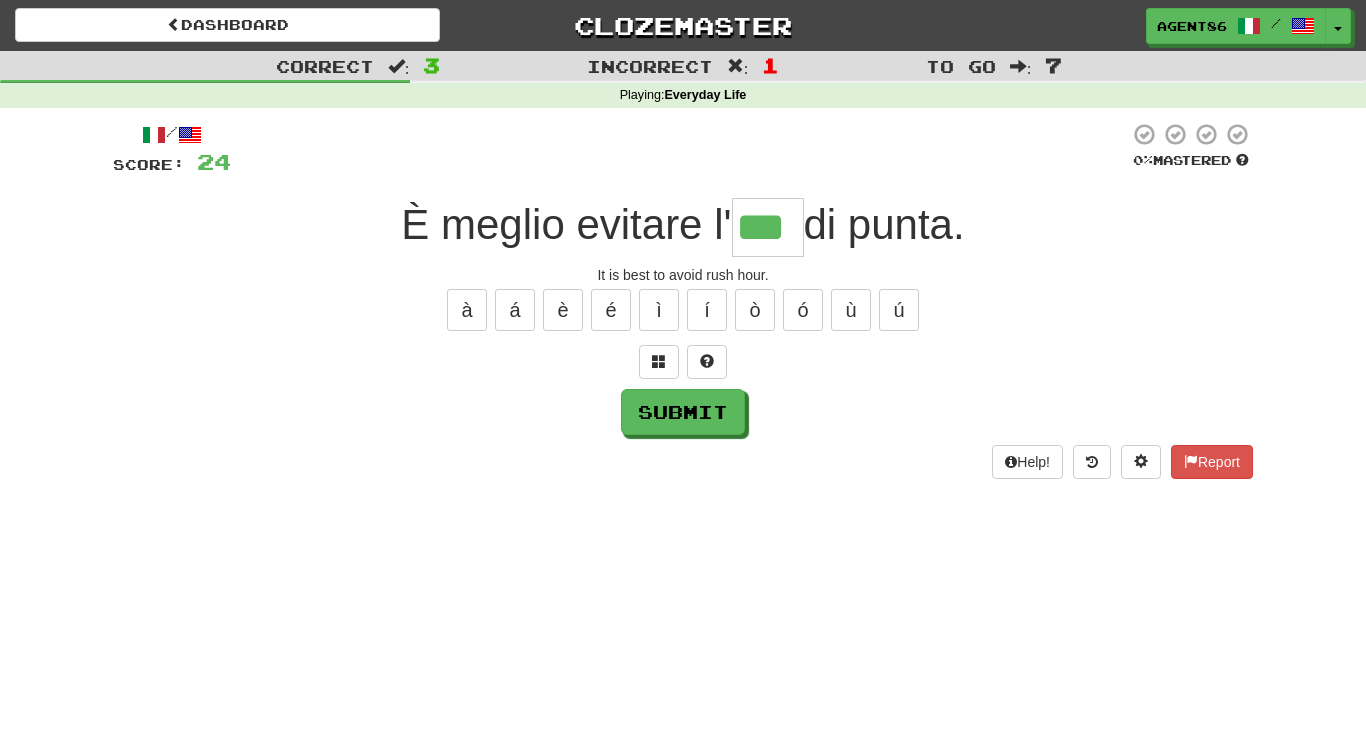 type 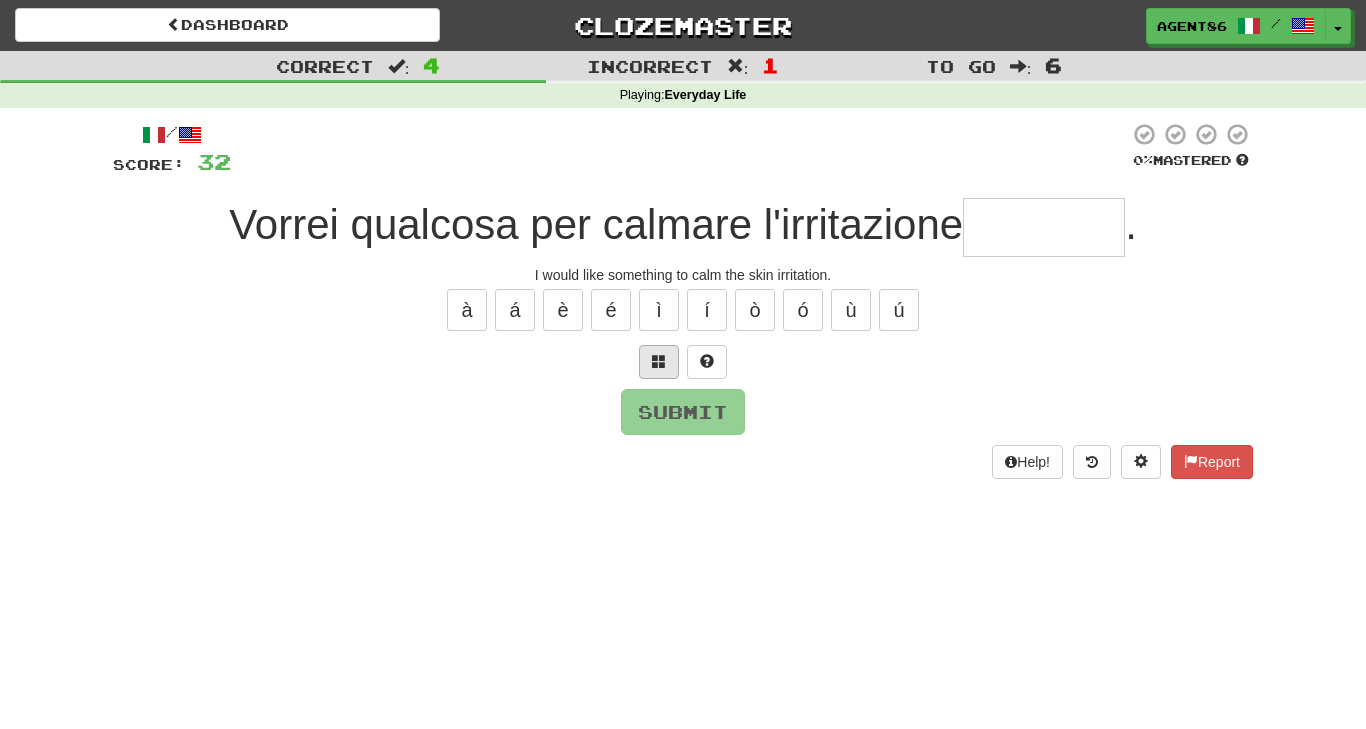 click at bounding box center (659, 361) 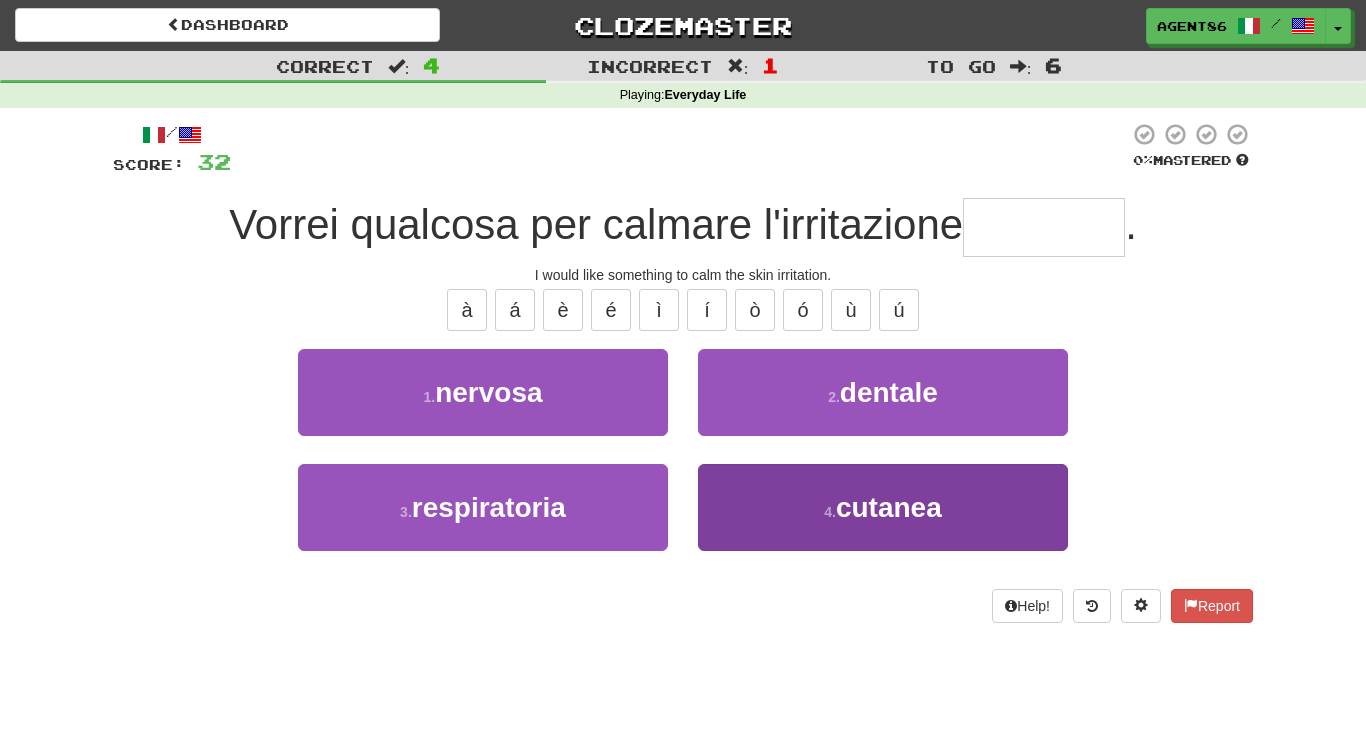 click on "4 .  cutanea" at bounding box center [883, 507] 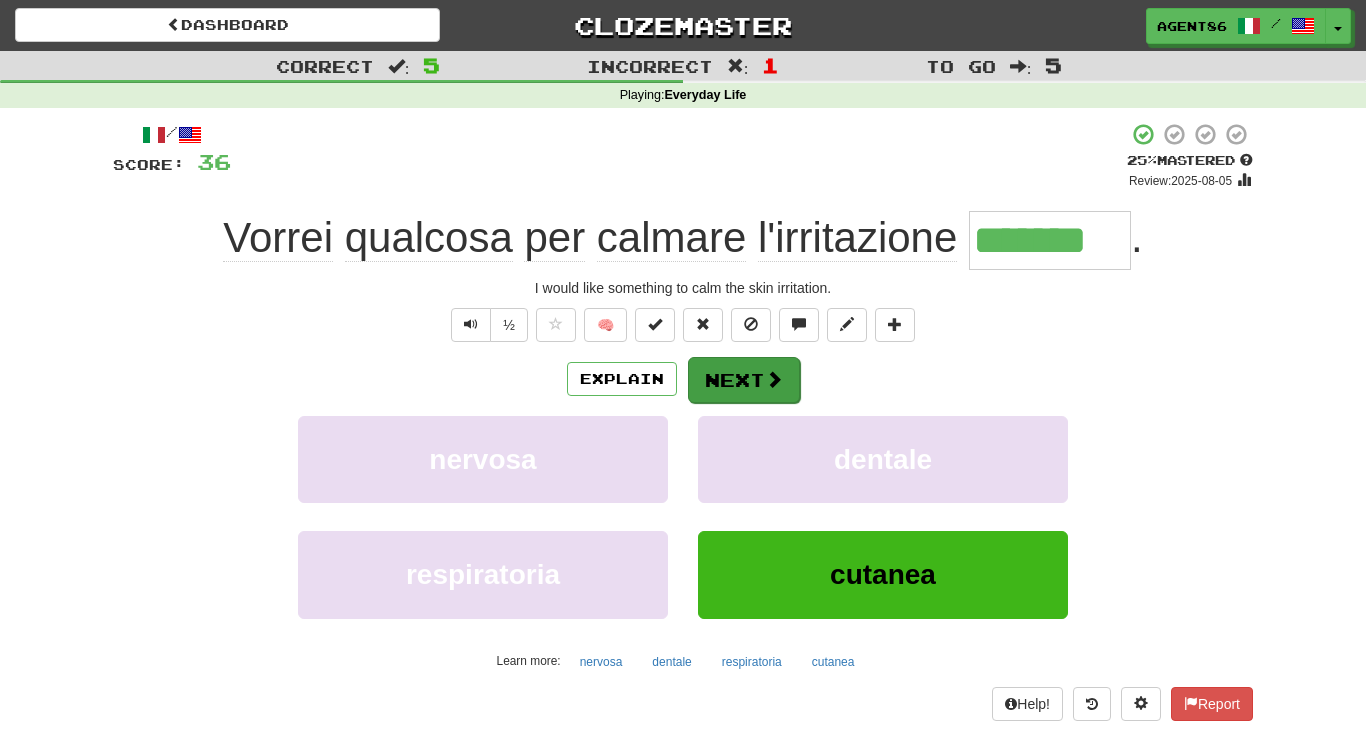 click on "Next" at bounding box center [744, 380] 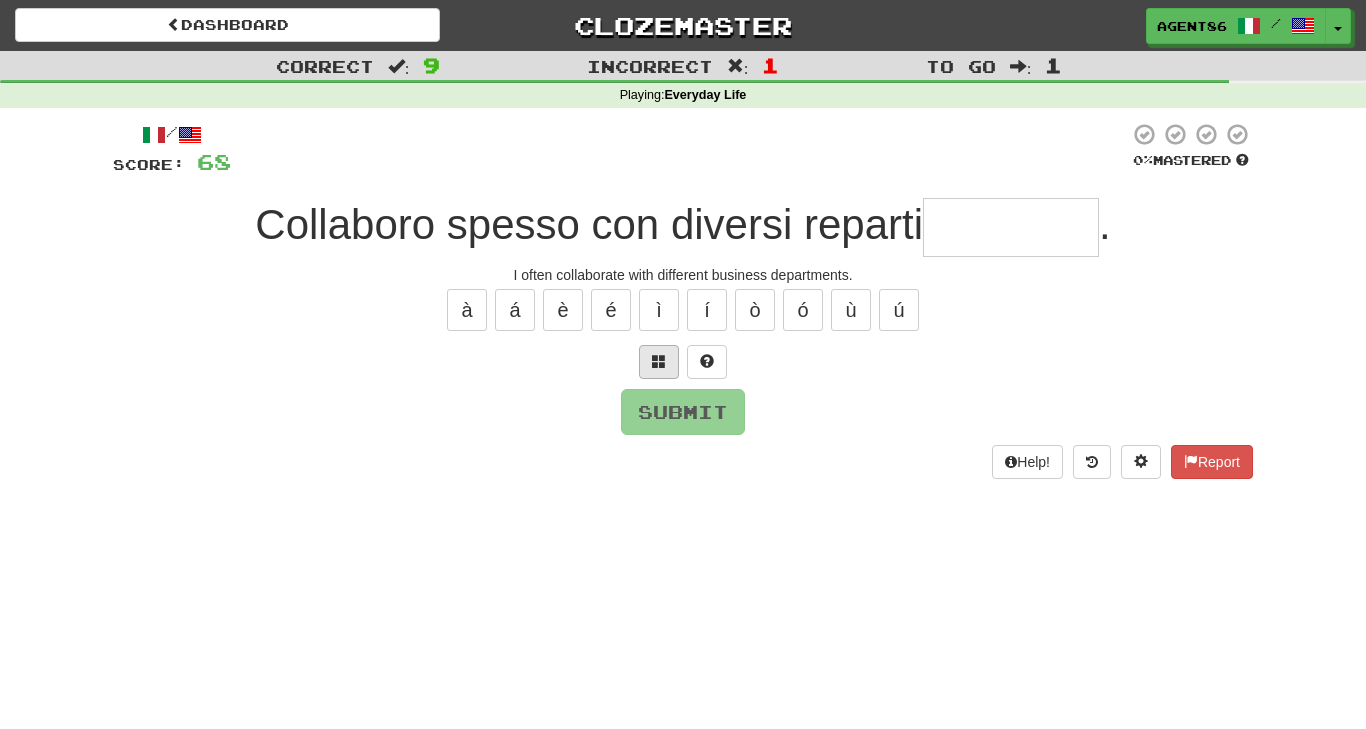 click at bounding box center [659, 361] 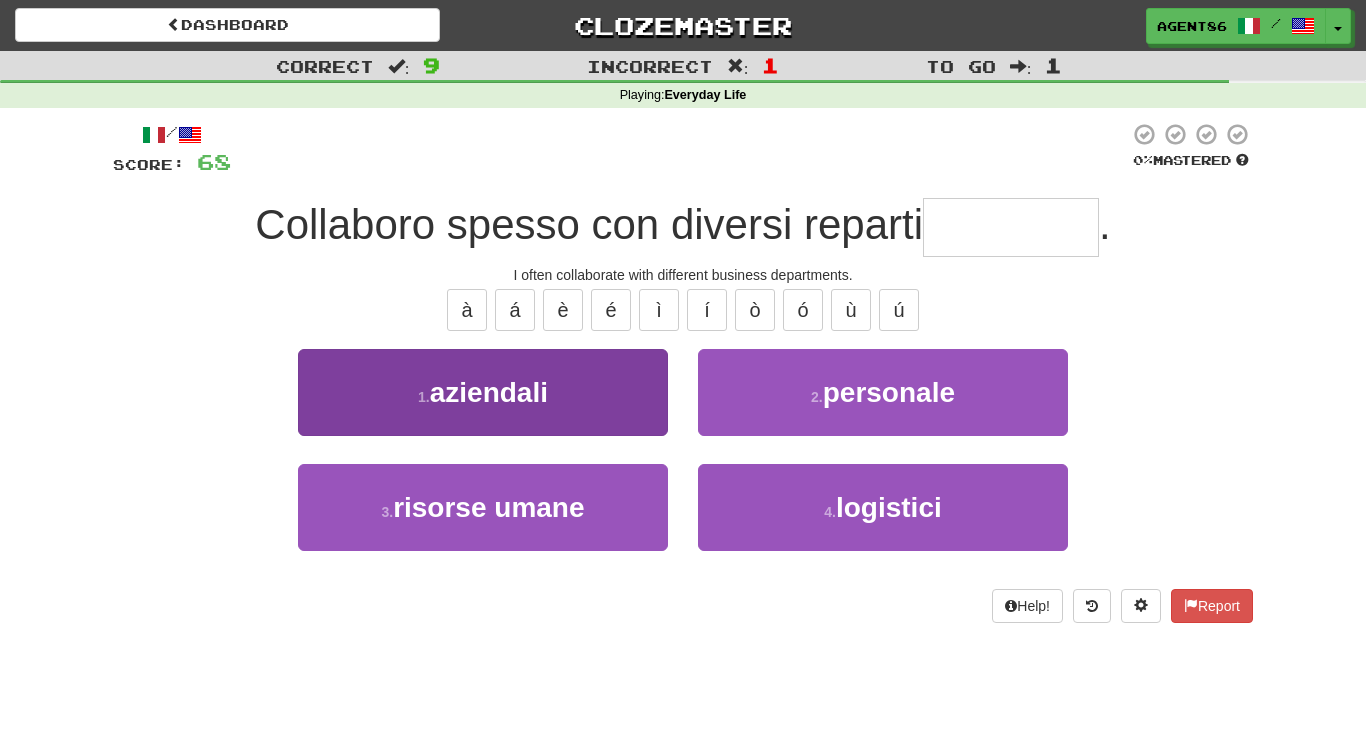 click on "1 .  aziendali" at bounding box center (483, 392) 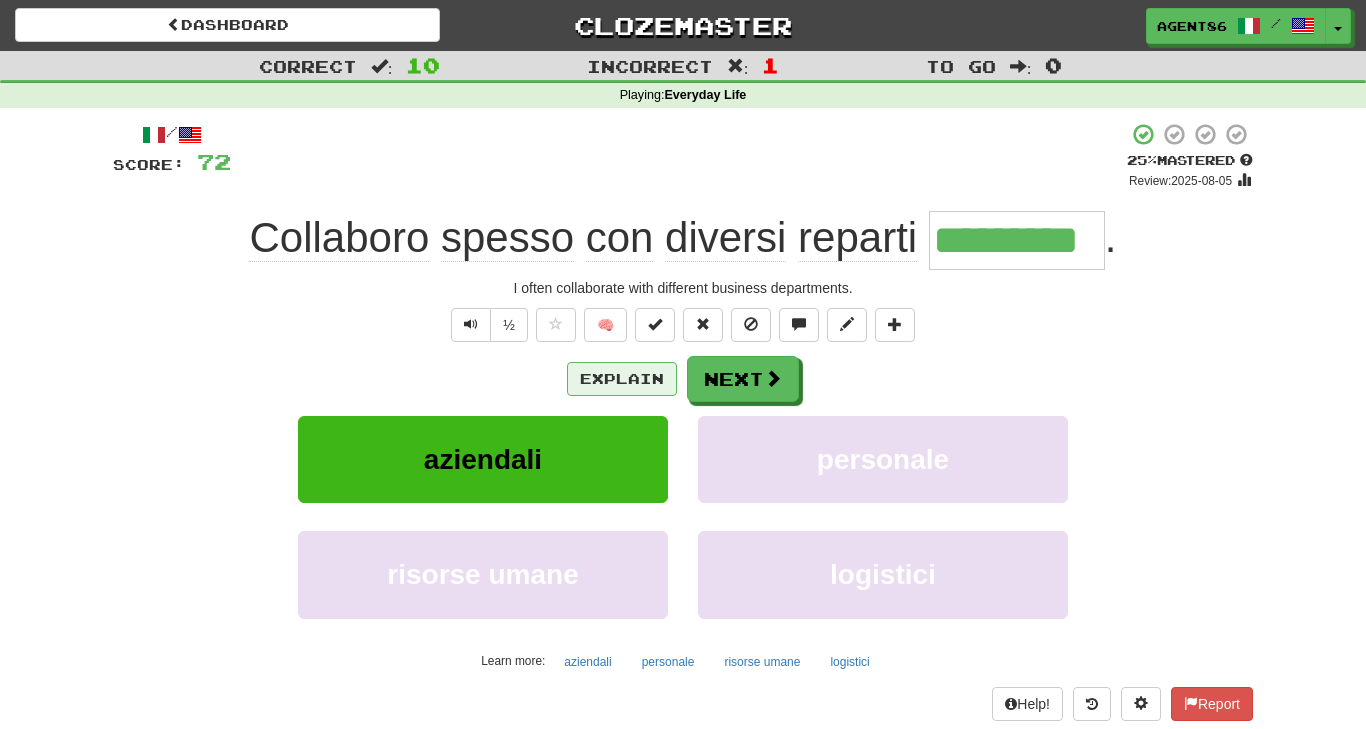 click on "Explain" at bounding box center (622, 379) 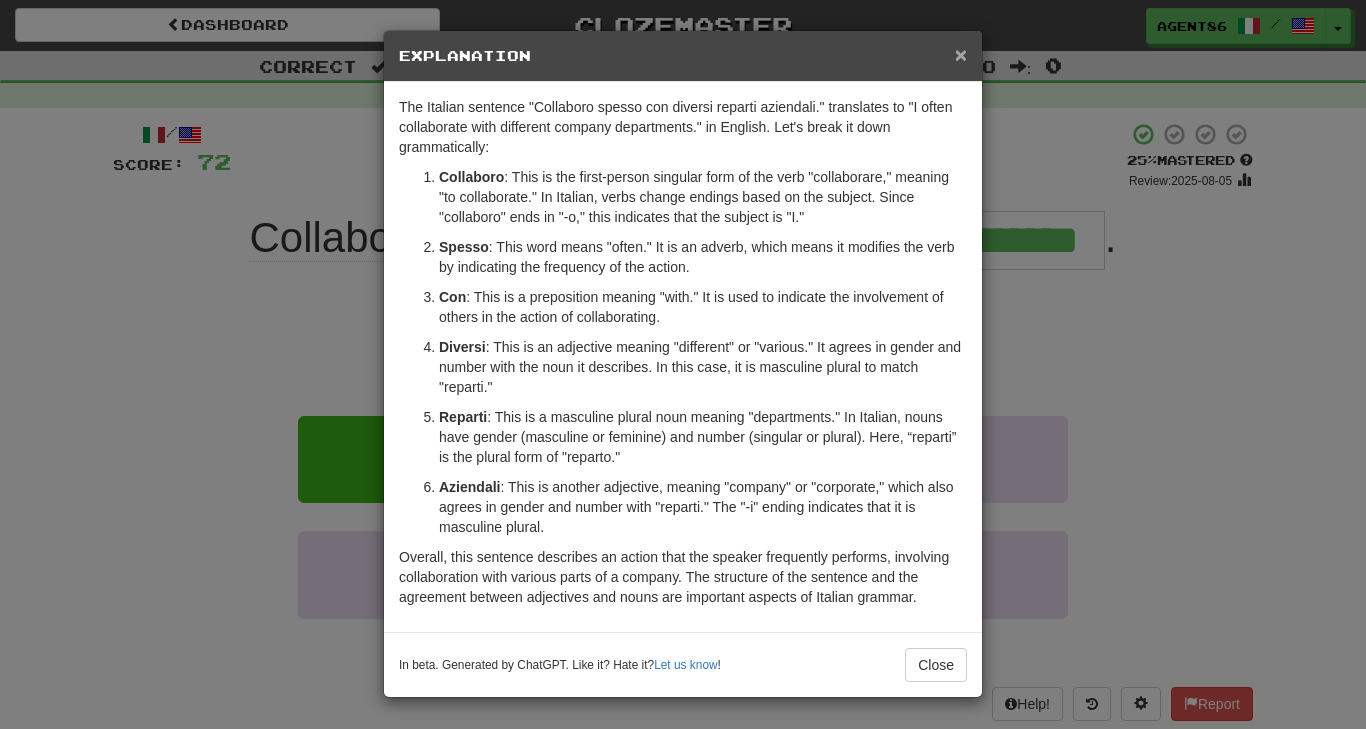 click on "×" at bounding box center [961, 54] 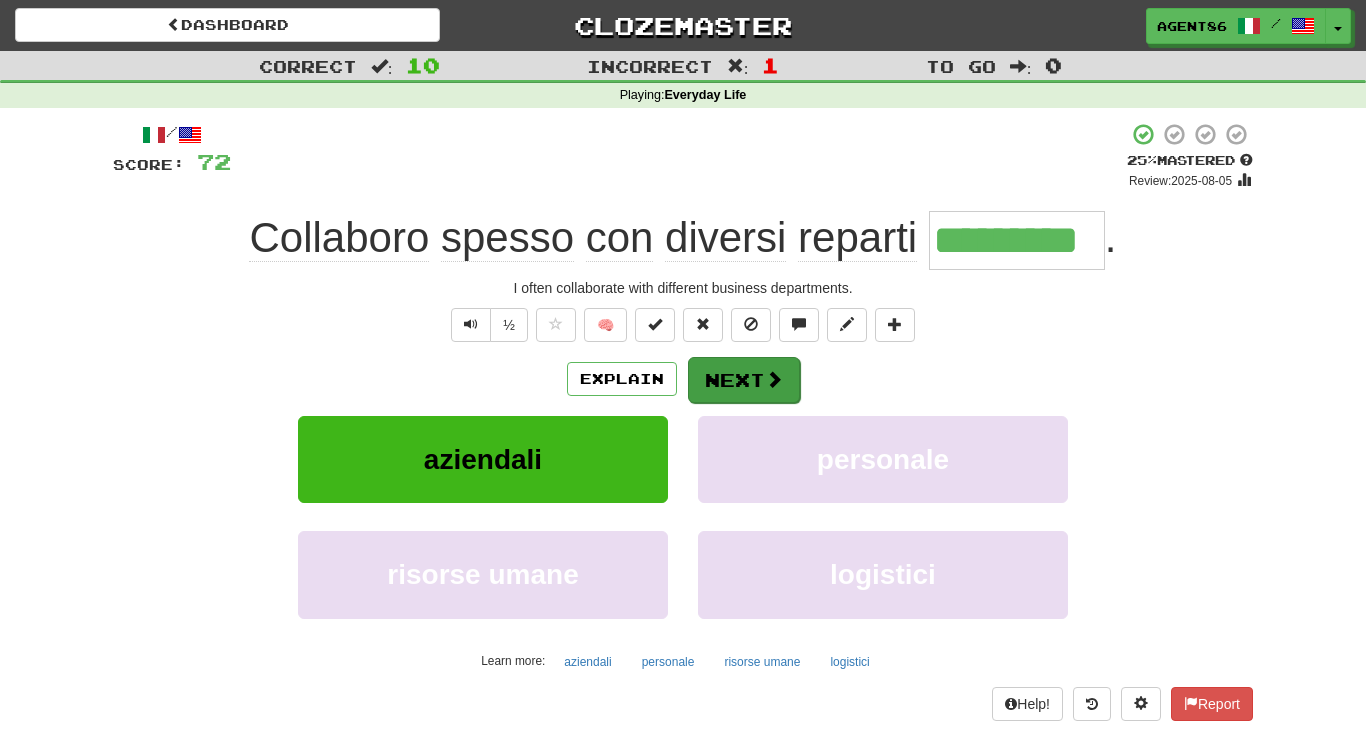 click on "Next" at bounding box center [744, 380] 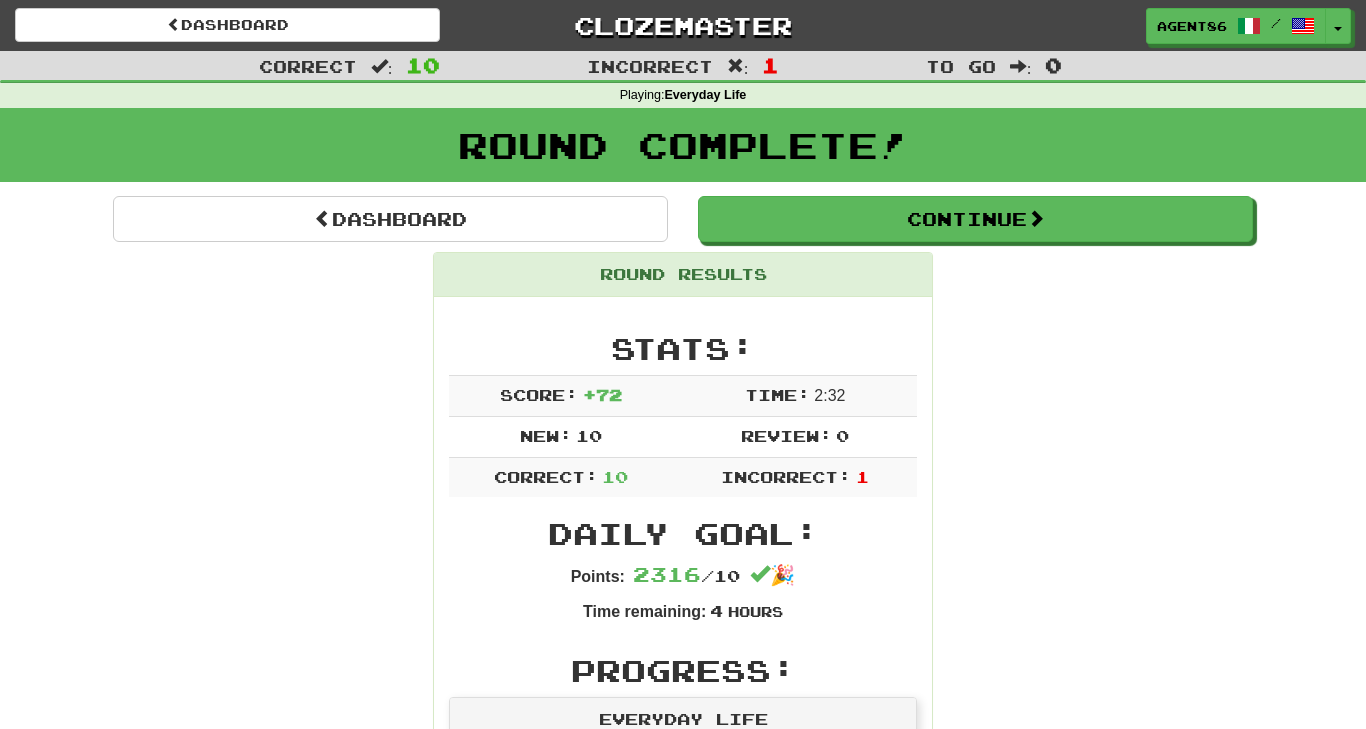 click on "Round Results Stats: Score:   + 72 Time:   2 : 32 New:   10 Review:   0 Correct:   10 Incorrect:   1 Daily Goal: Points:   2316  /  10  🎉 Time remaining: 4   Hours Progress: Everyday Life Playing:  1,076  /  1,199 + 10 88.907% 89.741% Mastered:  0  /  1,199 0% Ready for Review:  0  /  Level:  58 149  points to level  59  - keep going! Ranked:  34 th  this week ( 24  points to  33 rd ) Sentences:  Report Andiamo  in autobus o in metro? Are we going by bus or subway?  Report Devo cambiare questi  pantaloni  rotti. I need to change these torn pants.  Report Ho una scadenza importante venerdì  pomeriggio . I have an important deadline on Friday afternoon.  Report Collaboro spesso con diversi reparti  aziendali . I often collaborate with different business departments.  Report È meglio evitare l' ora  di punta. It is best to avoid rush hour.  Report Vorrei qualcosa per calmare l'irritazione  cutanea . I would like something to calm the skin irritation.  Report Mi porti un piatto  vuoto , per favore?" at bounding box center [683, 1228] 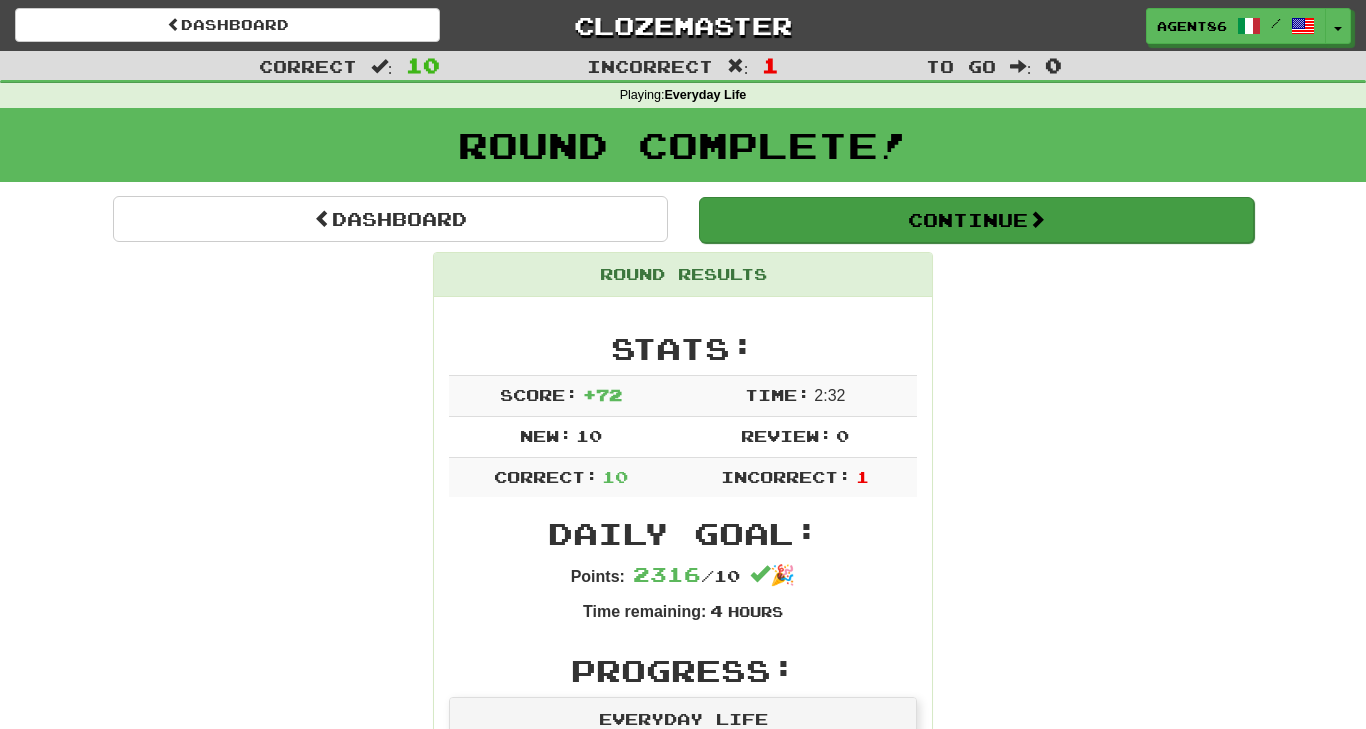 click on "Continue" at bounding box center (976, 220) 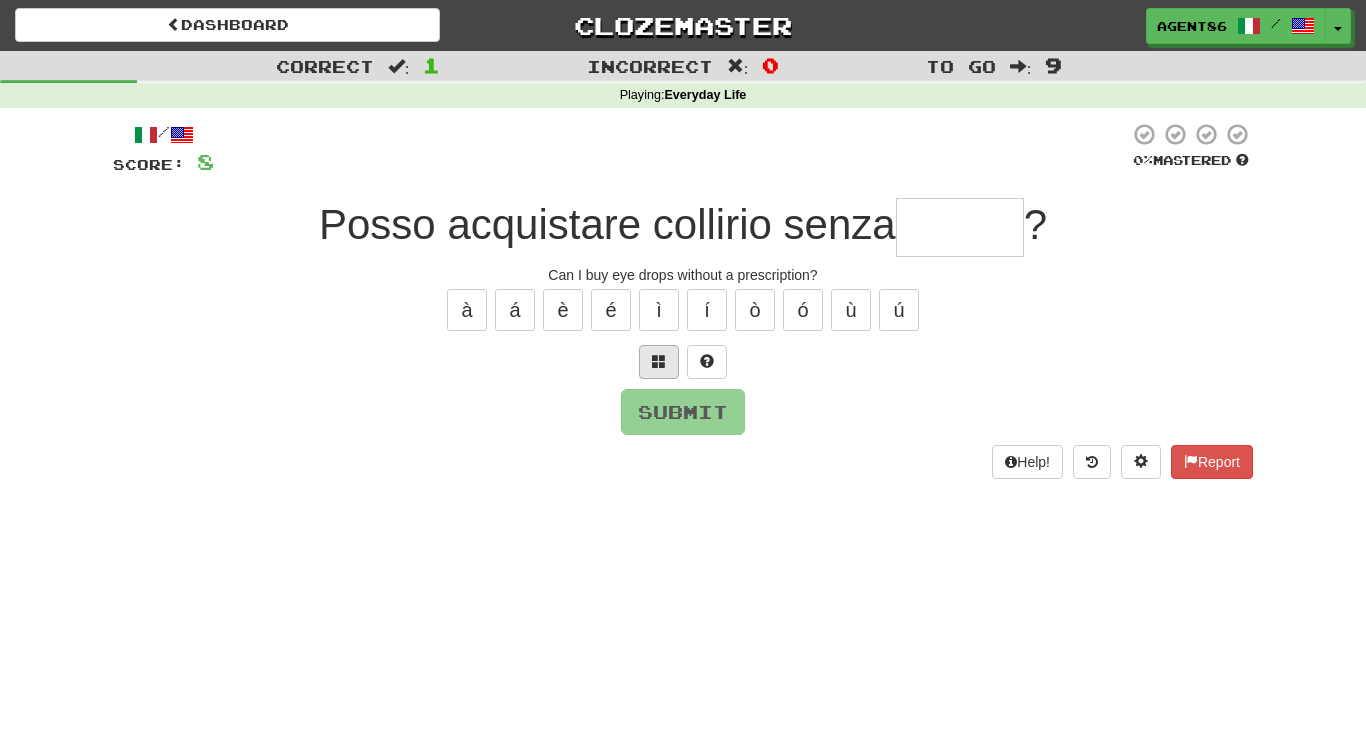 click at bounding box center [659, 361] 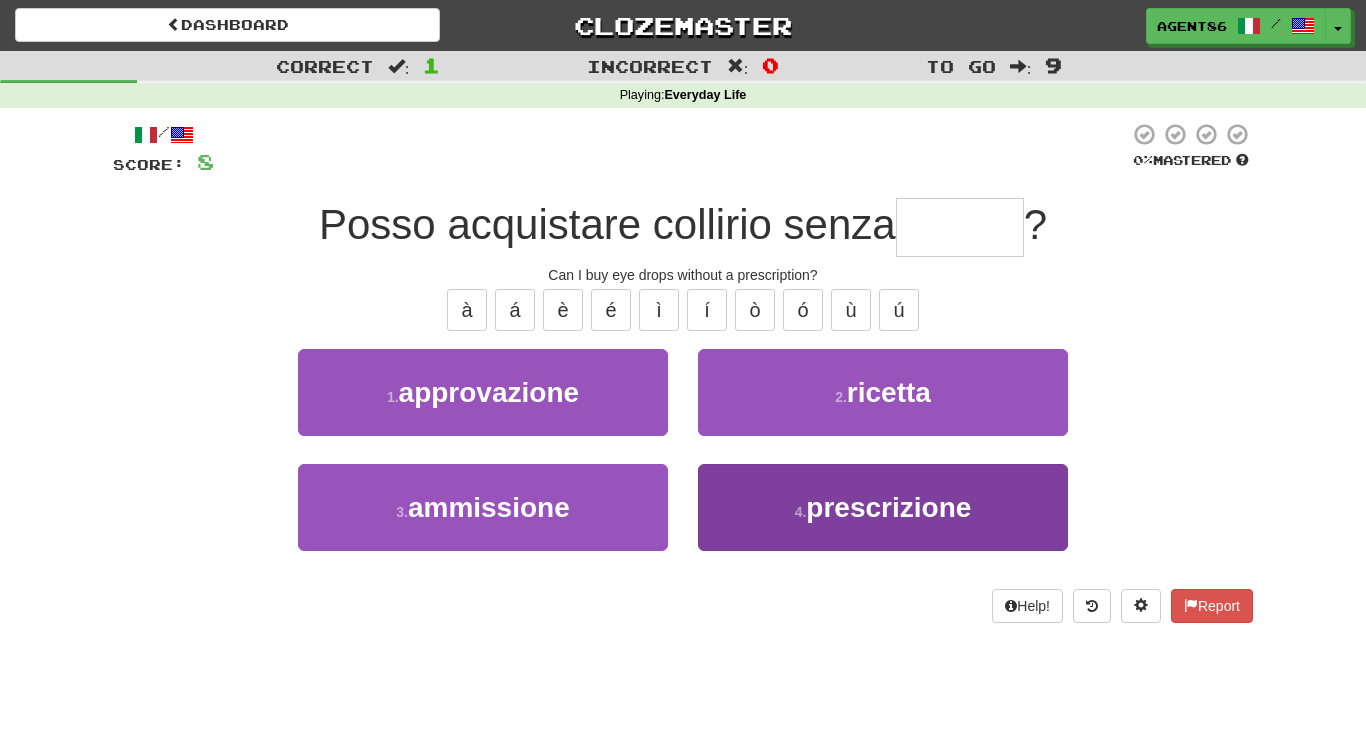 click on "prescrizione" at bounding box center [888, 507] 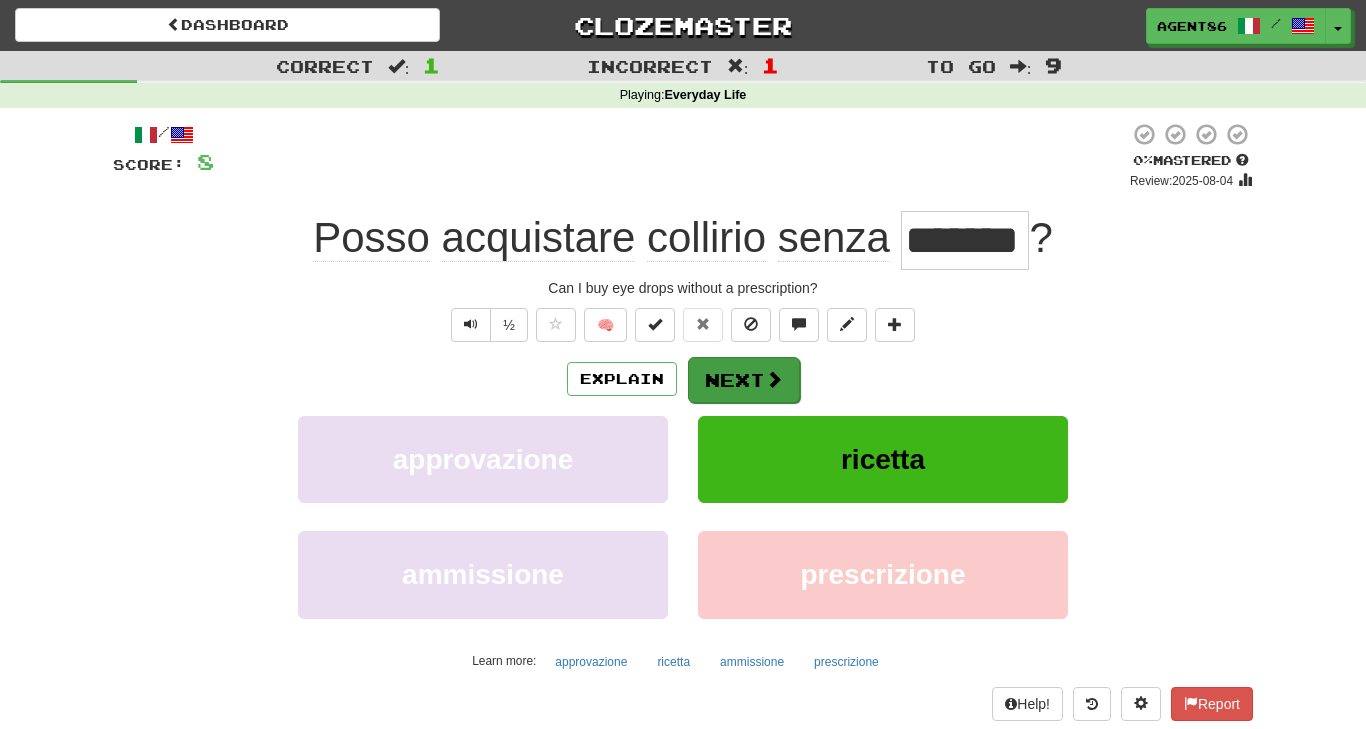 click on "Next" at bounding box center [744, 380] 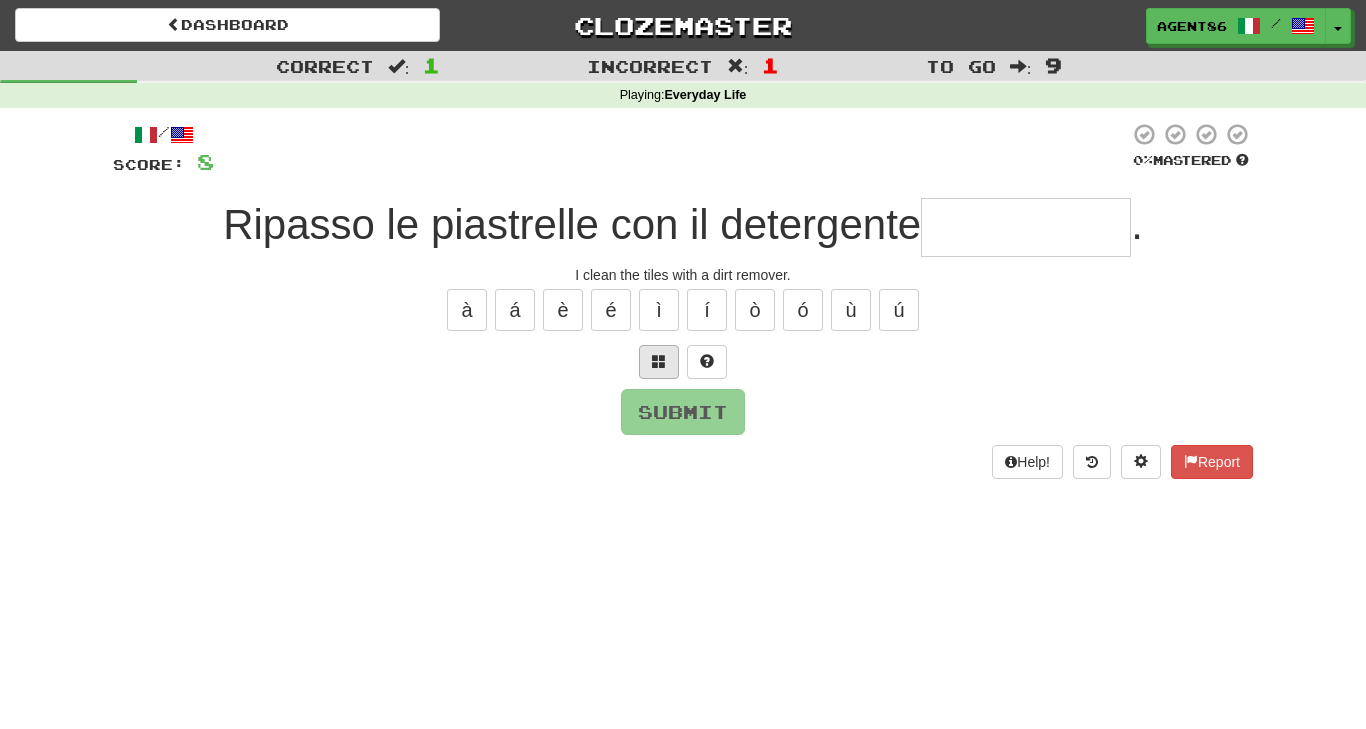 click at bounding box center [659, 361] 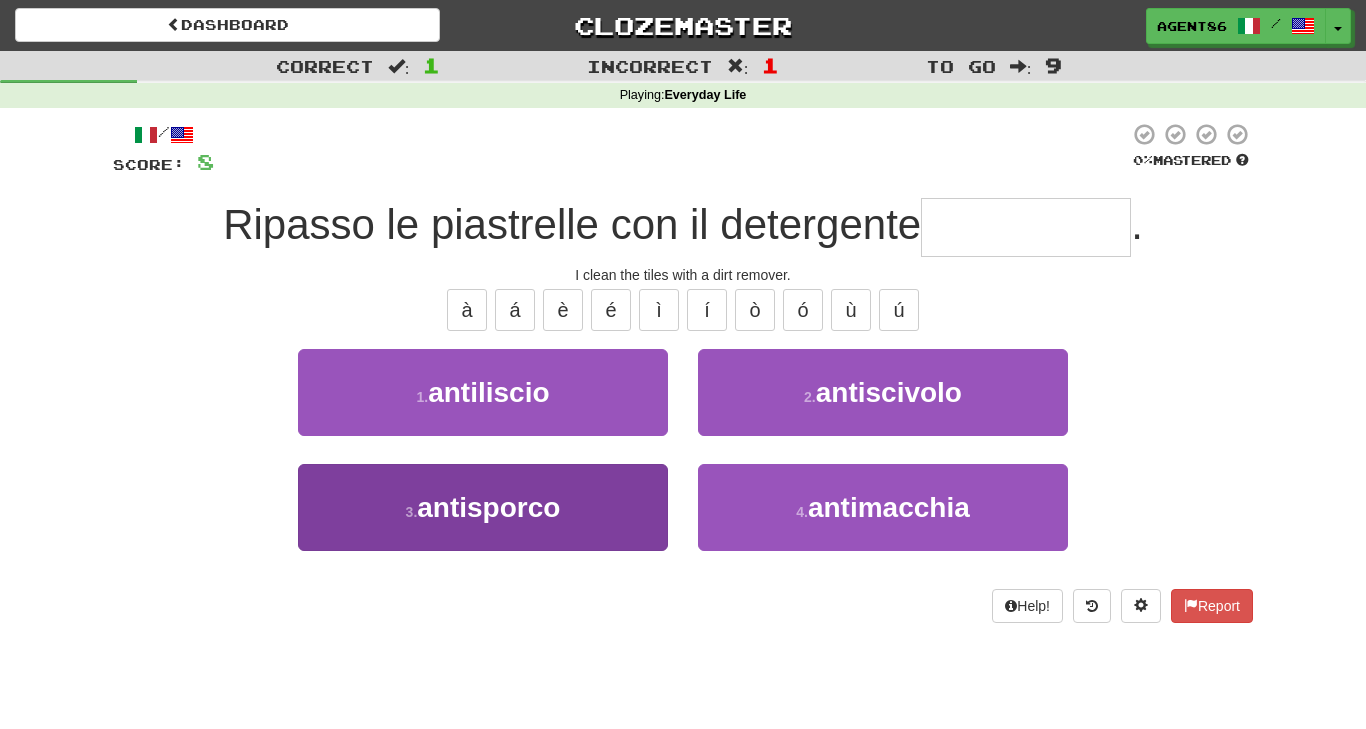 click on "3 .  antisporco" at bounding box center [483, 507] 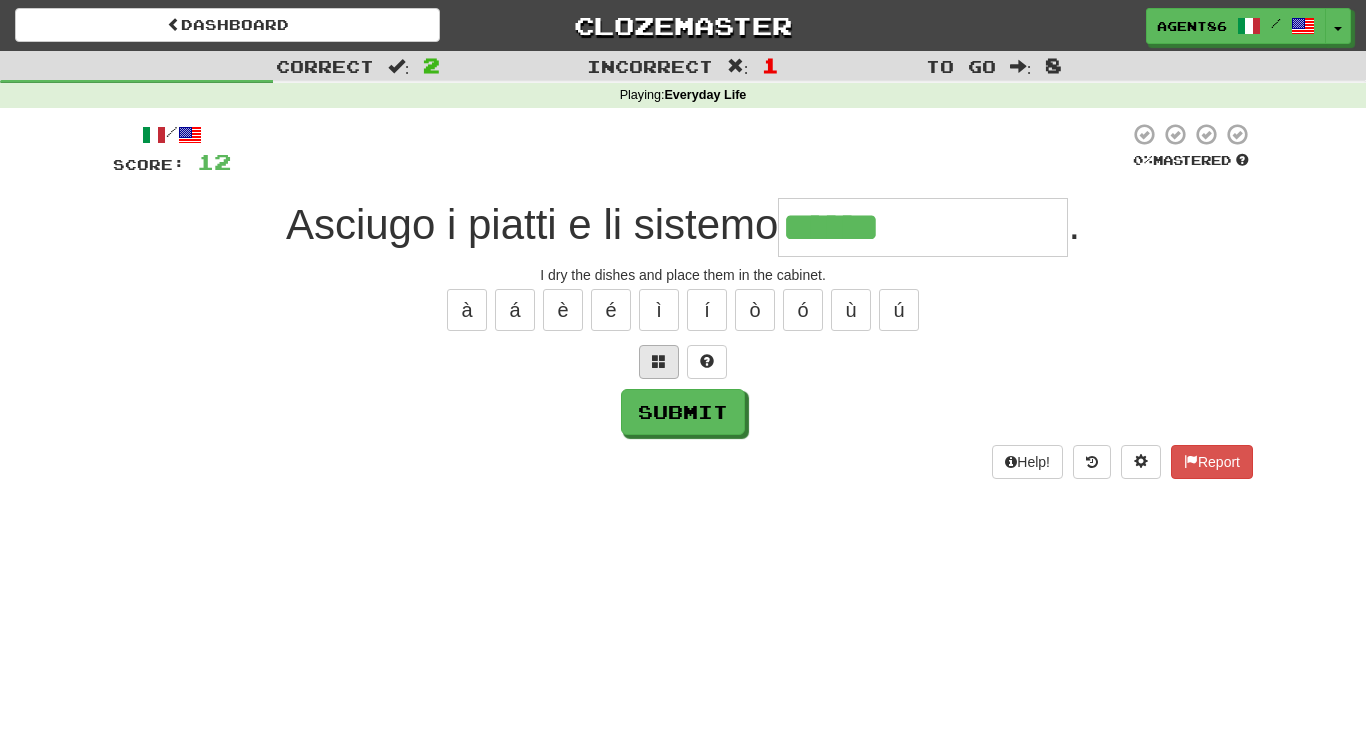 click at bounding box center [659, 361] 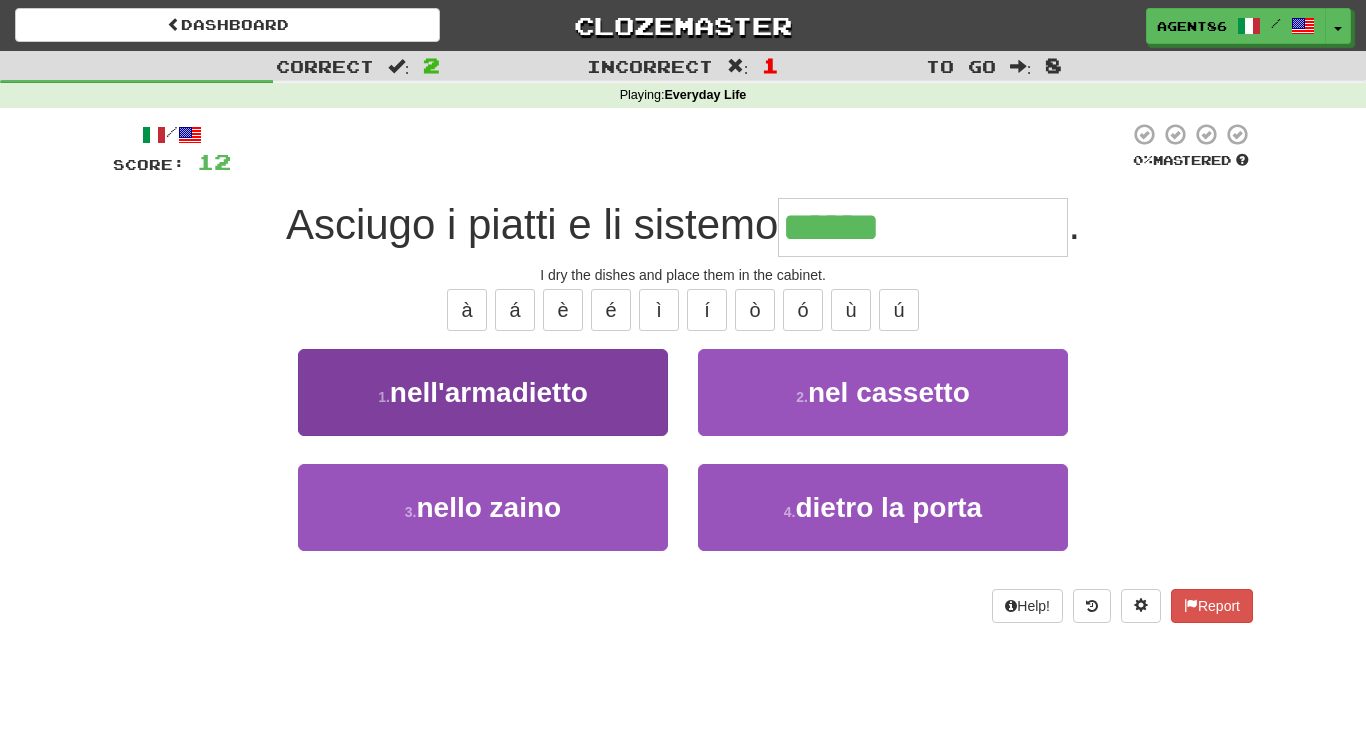 click on "nell'armadietto" at bounding box center [489, 392] 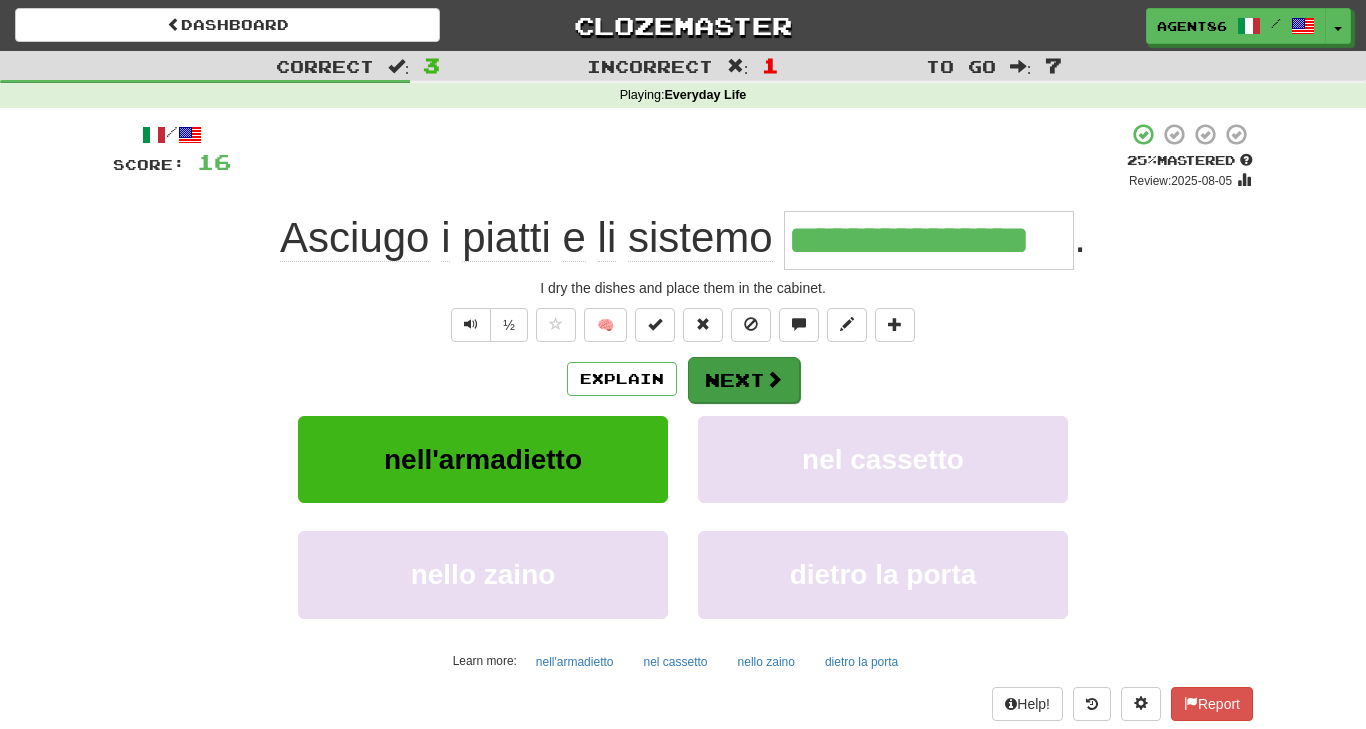 click on "Next" at bounding box center (744, 380) 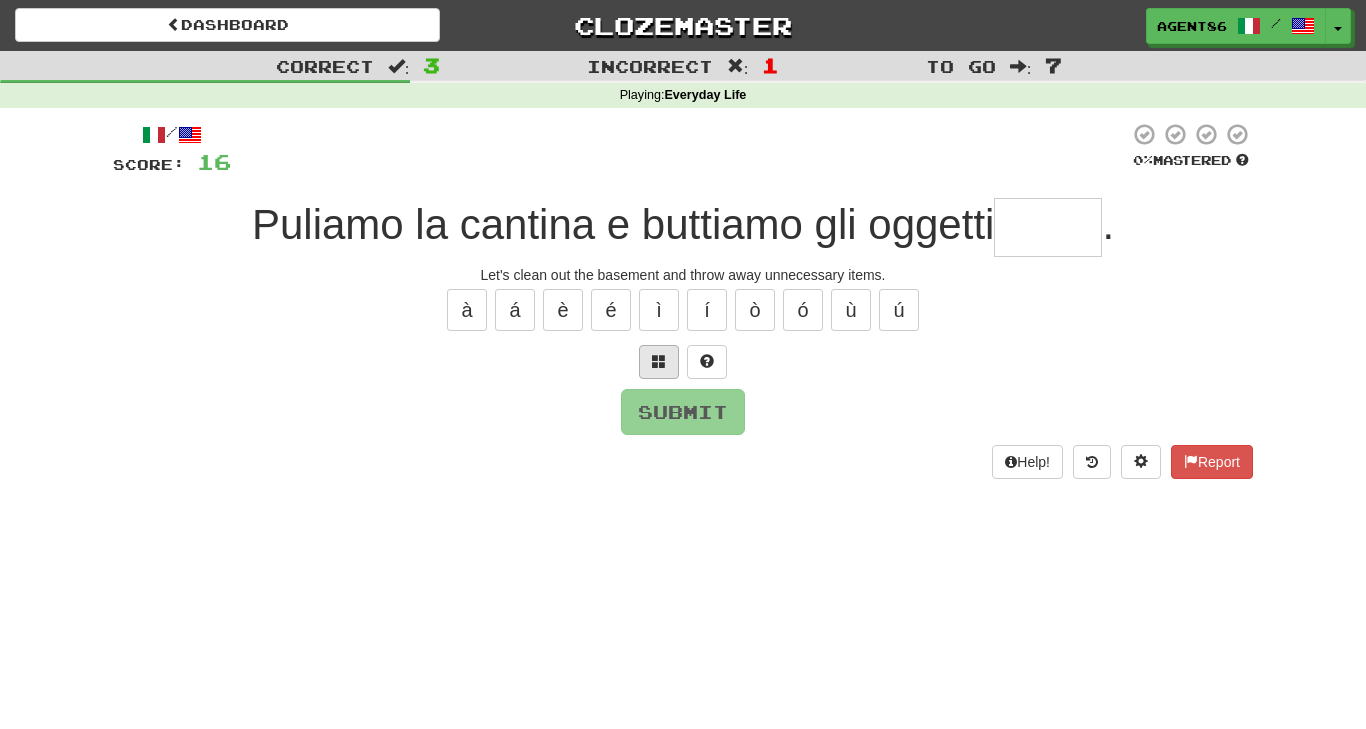 click at bounding box center [659, 362] 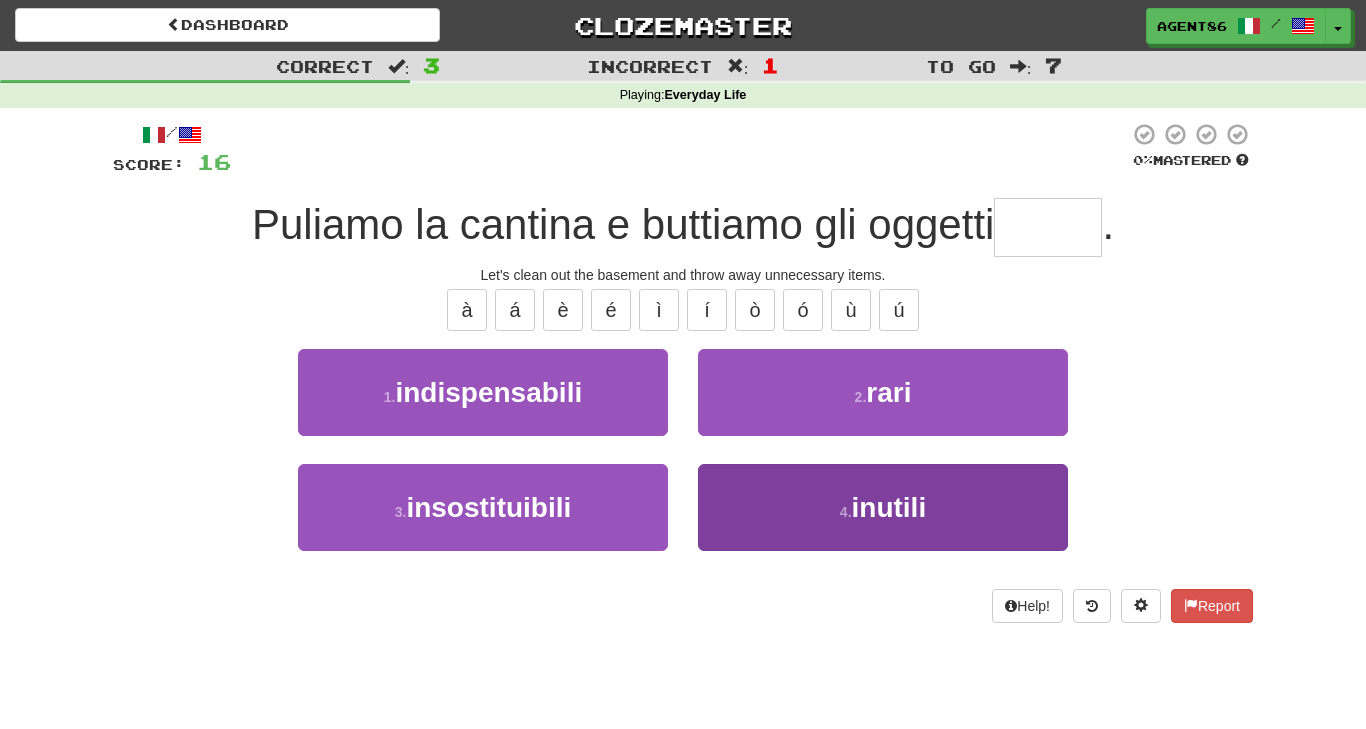 click on "4 .  inutili" at bounding box center [883, 507] 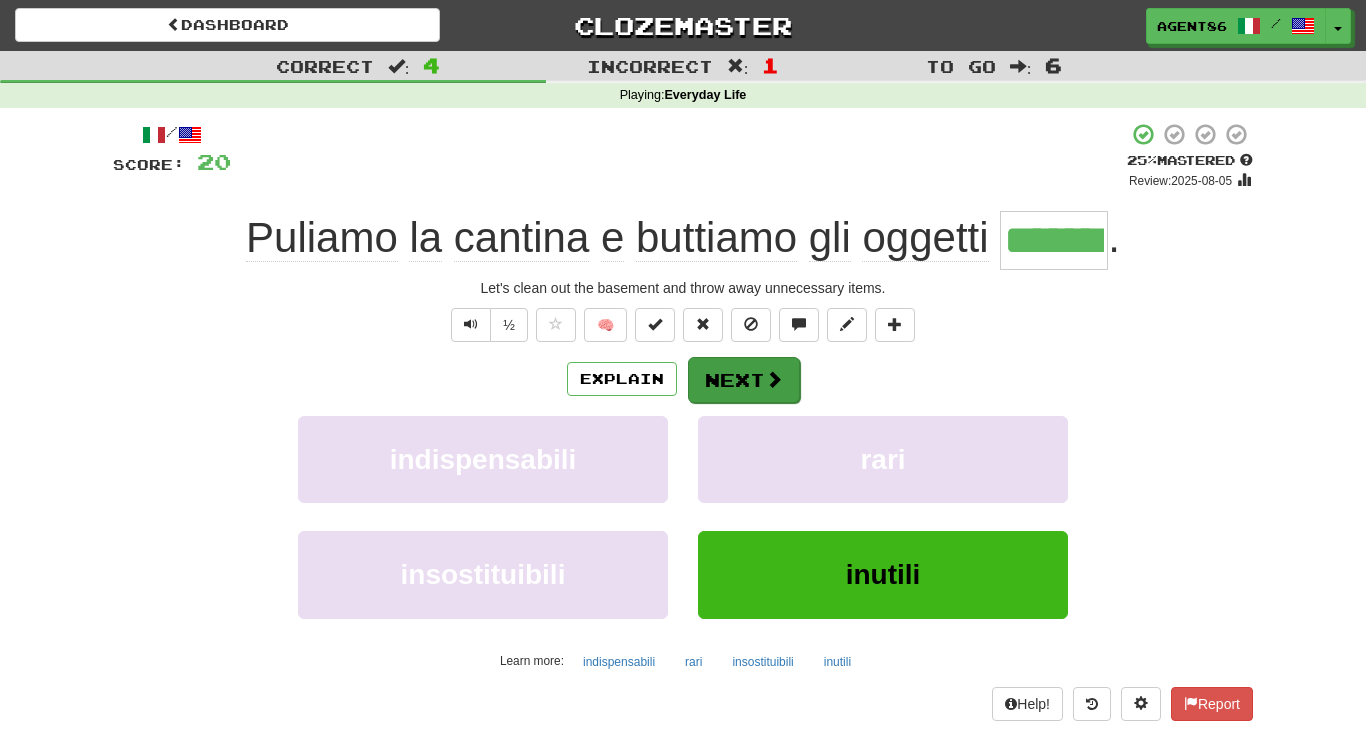 click on "Next" at bounding box center (744, 380) 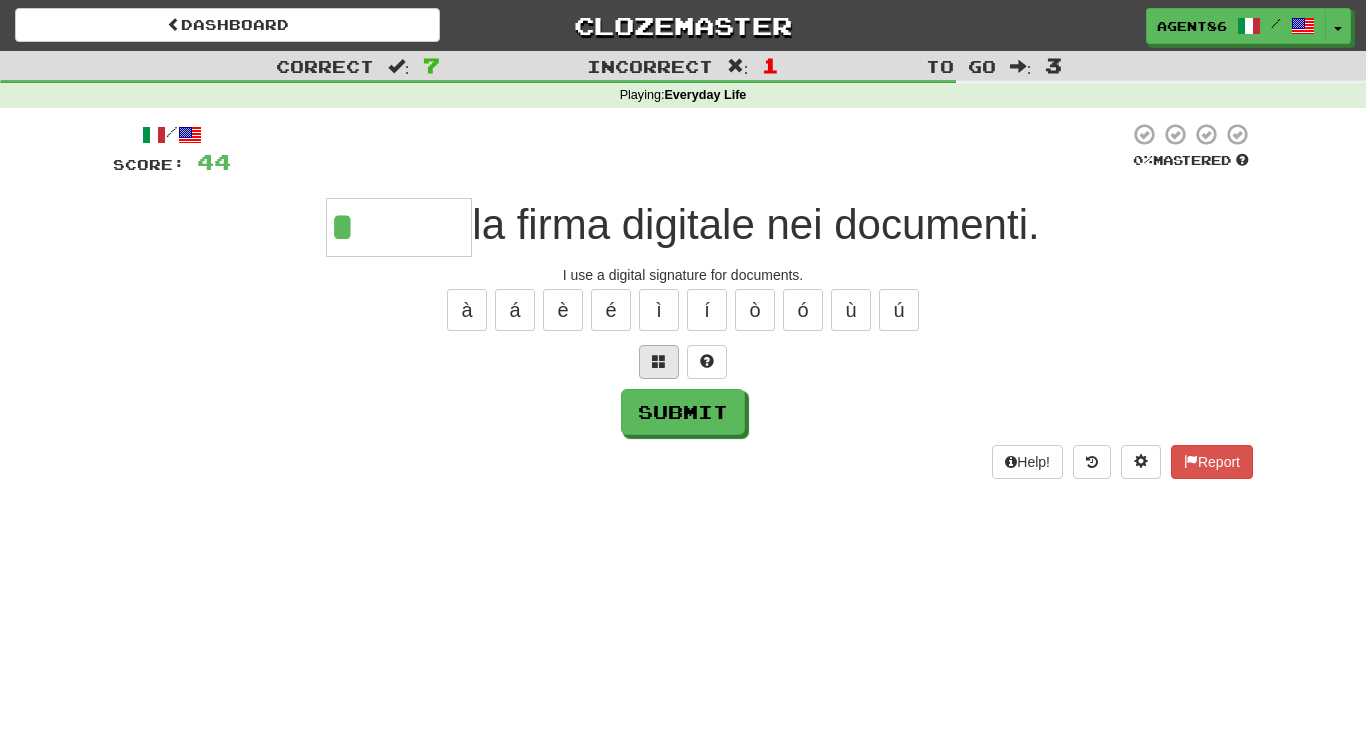 click at bounding box center (659, 361) 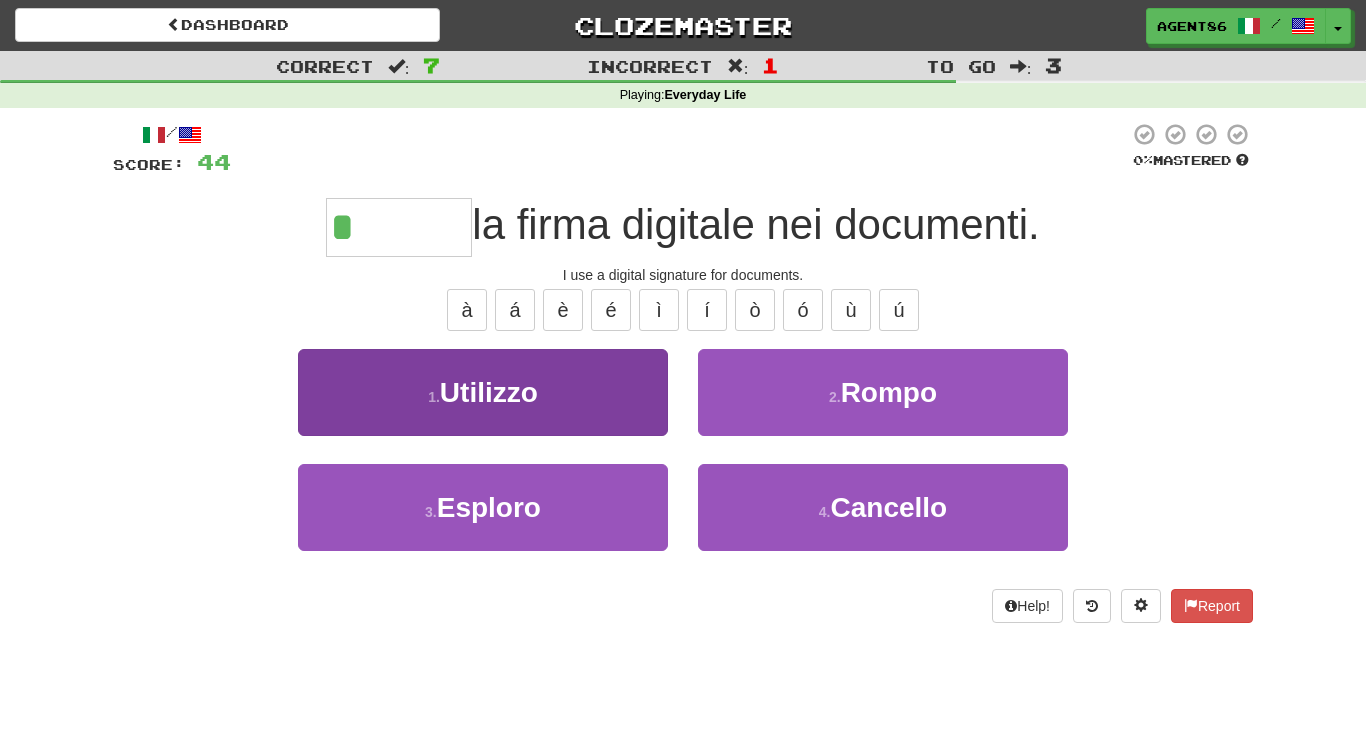 click on "1 .  Utilizzo" at bounding box center [483, 392] 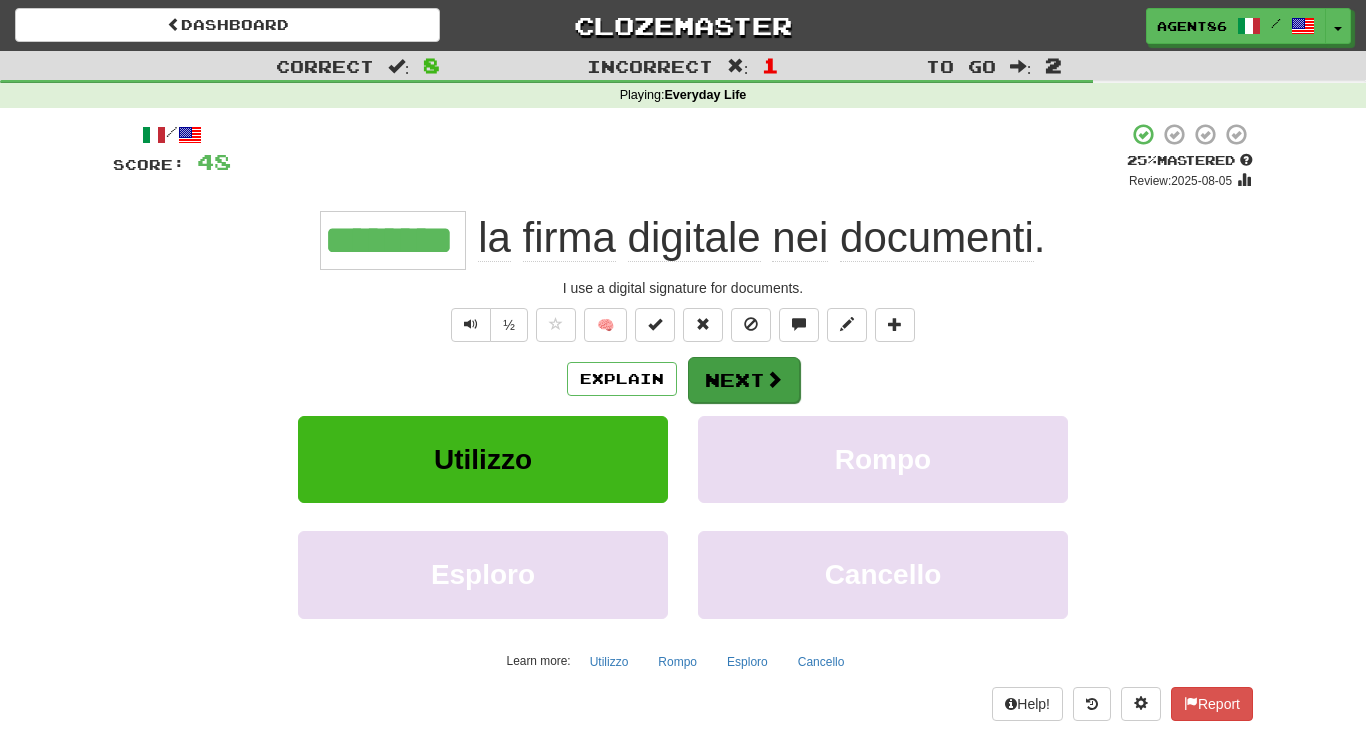 click on "Next" at bounding box center [744, 380] 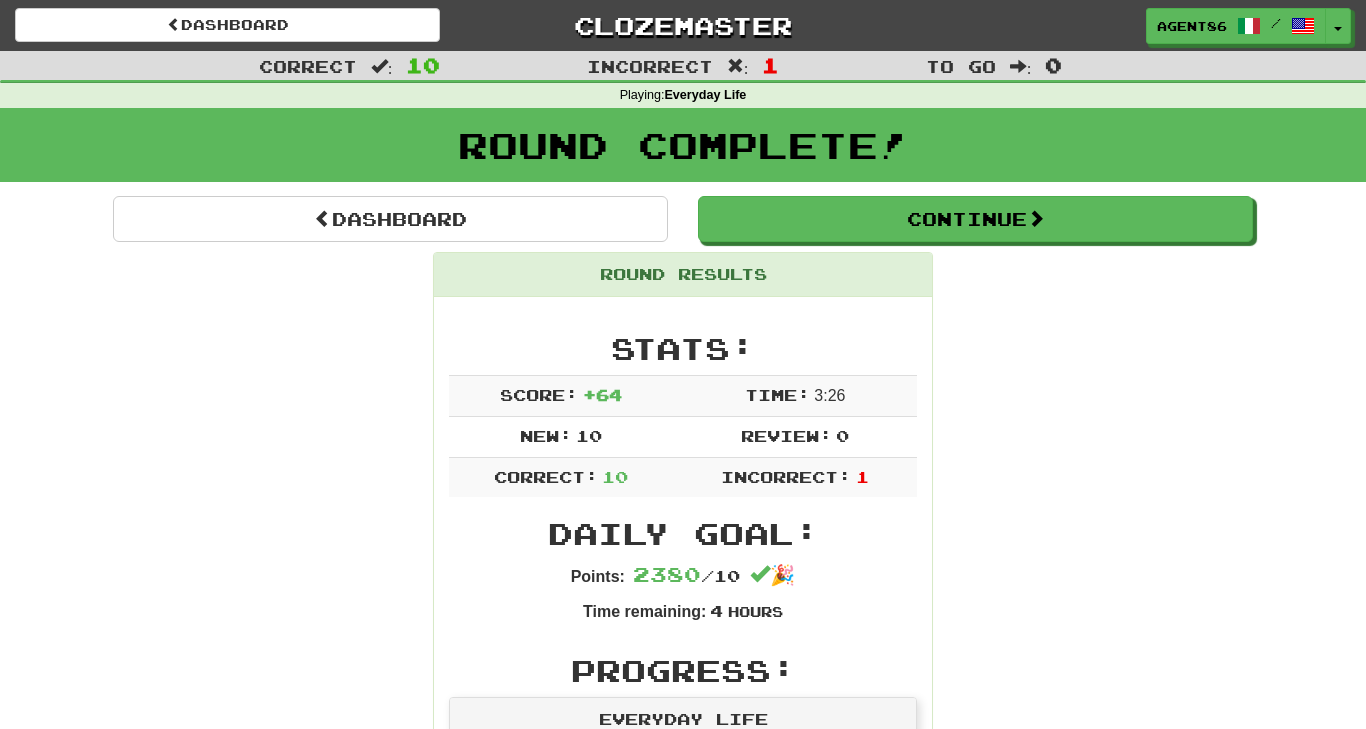 click on "Round Results Stats: Score:   + 64 Time:   3 : 26 New:   10 Review:   0 Correct:   10 Incorrect:   1 Daily Goal: Points:   2380  /  10  🎉 Time remaining: 4   Hours Progress: Everyday Life Playing:  1,086  /  1,199 + 10 89.741% 90.575% Mastered:  0  /  1,199 0% Ready for Review:  0  /  Level:  58 85  points to level  59  - keep going! Ranked:  33 rd  this week ( 68  points to  32 nd ) Sentences:  Report [SENTENCE] [SENTENCE] . I'm picking up the package at nearby tobacco shop.  Report [SENTENCE] [SENTENCE] ? Can I buy eye drops without a prescription?  Report [SENTENCE] [SENTENCE] [PREPOSITION] [NOUN] . I clean the tiles with a dirt remover.  Report [SENTENCE] [SENTENCE] [PREPOSITION] [NOUN] . I dry the dishes and place them in the cabinet.  Report [SENTENCE] [SENTENCE] [PREPOSITION] [NOUN] . Let's clean out the basement and throw away unnecessary items.  Report [SENTENCE] [SENTENCE] [PREPOSITION] [NOUN] ? Are you getting off at the next stop?  Report C'è un" at bounding box center (683, 1256) 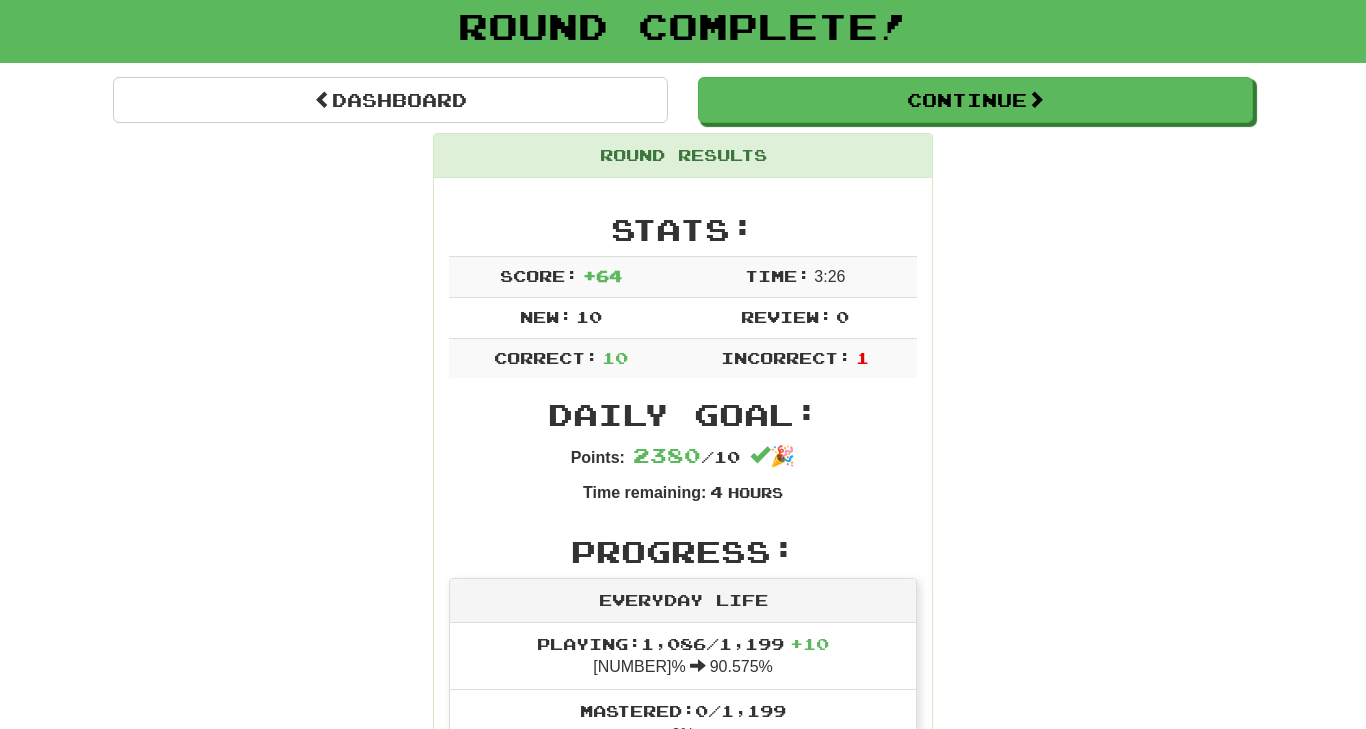 scroll, scrollTop: 0, scrollLeft: 0, axis: both 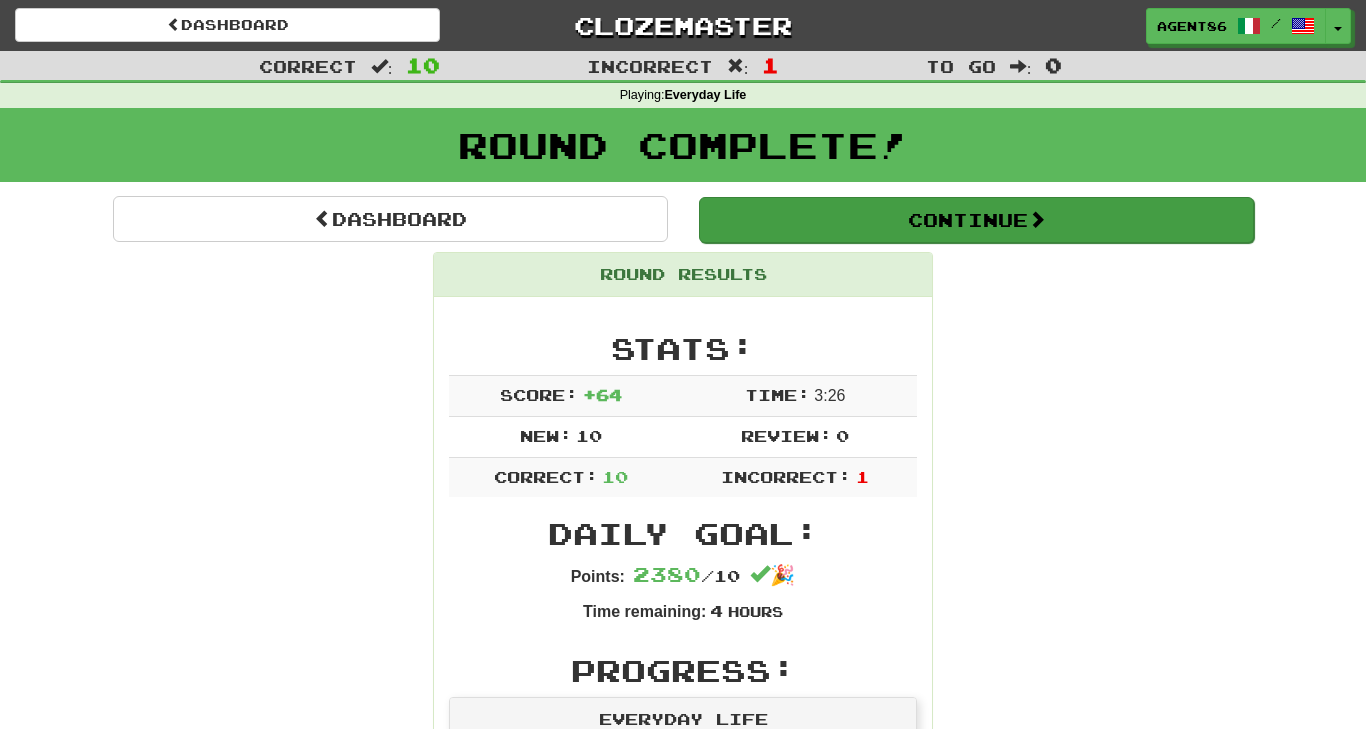 click on "Continue" at bounding box center (976, 220) 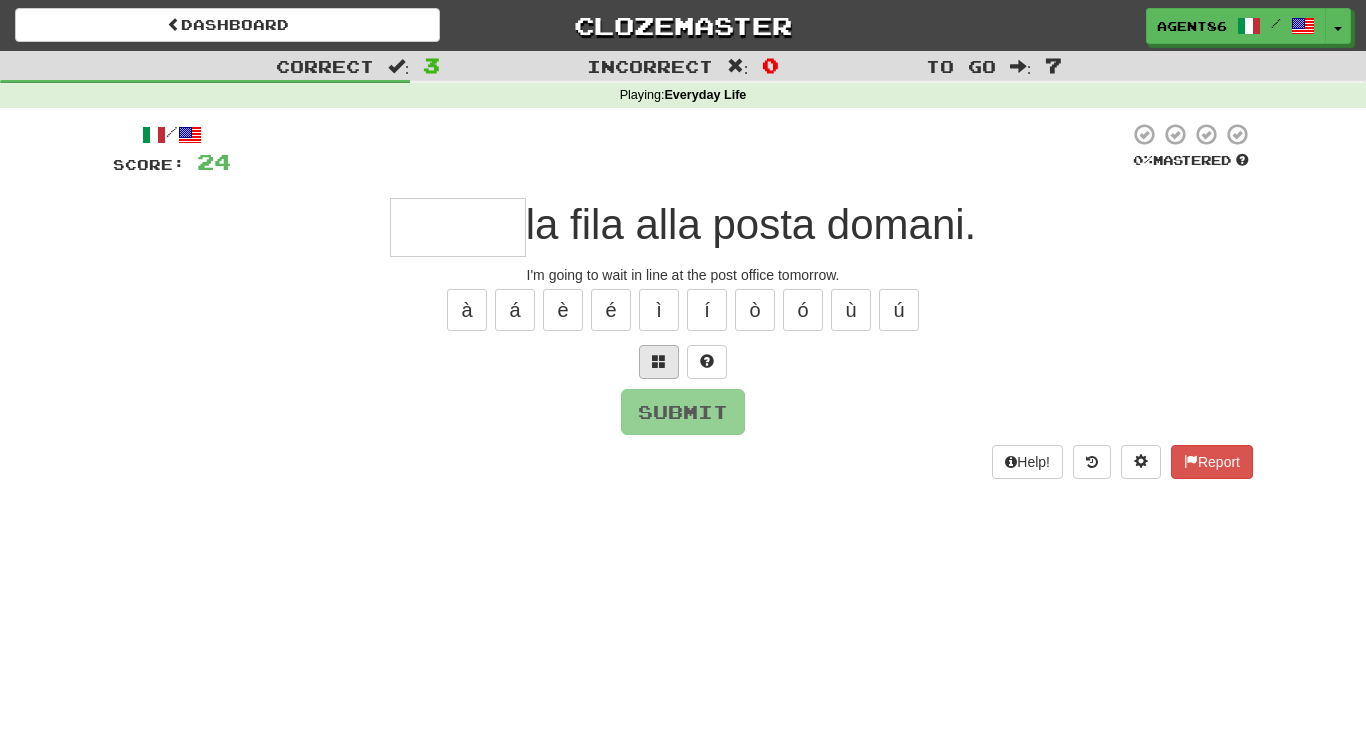 click at bounding box center [659, 361] 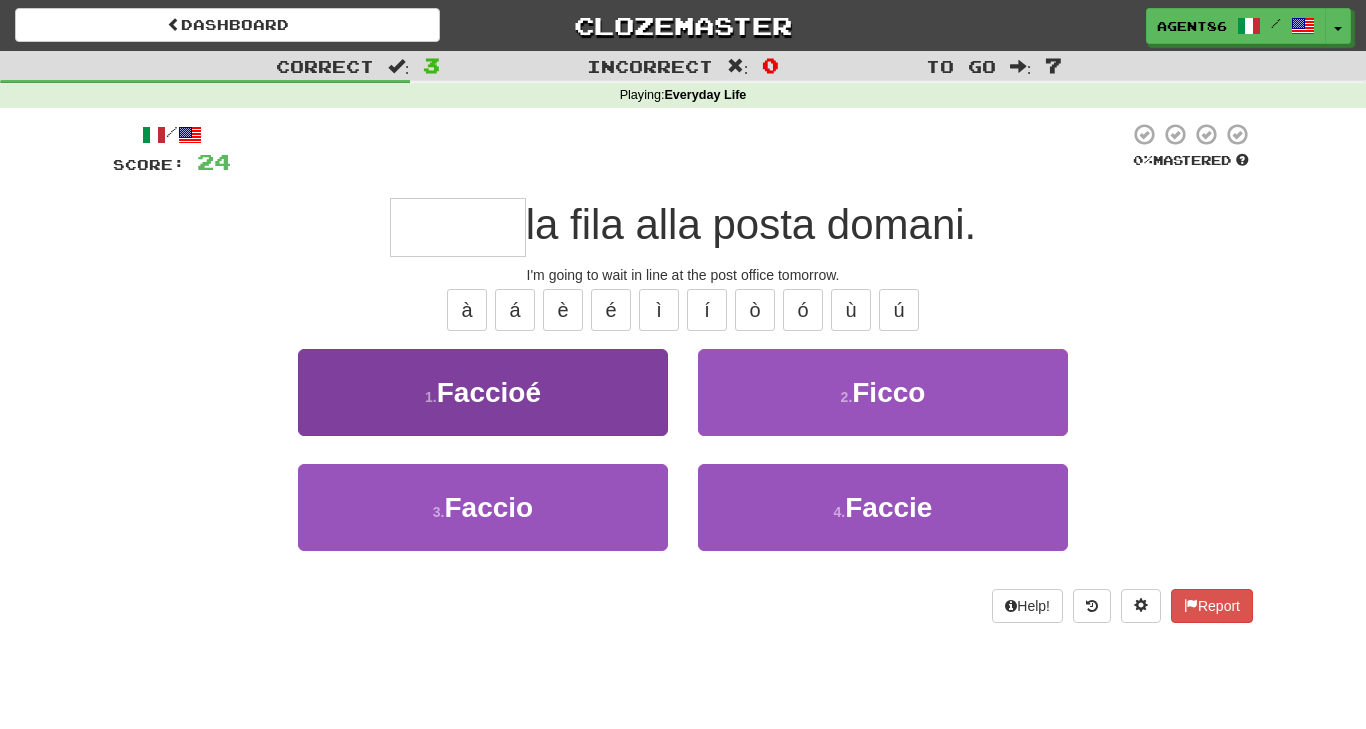 click on "1 .  Faccioé" at bounding box center (483, 392) 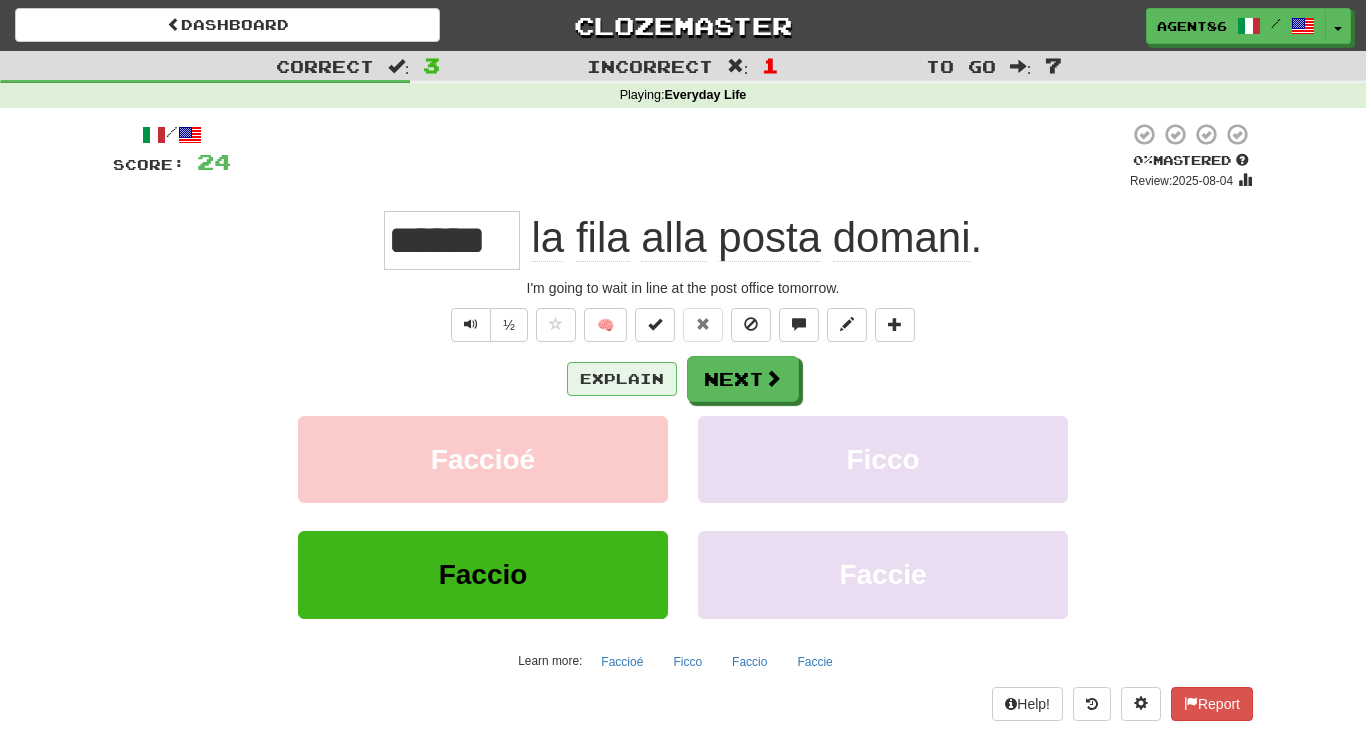 click on "Explain" at bounding box center (622, 379) 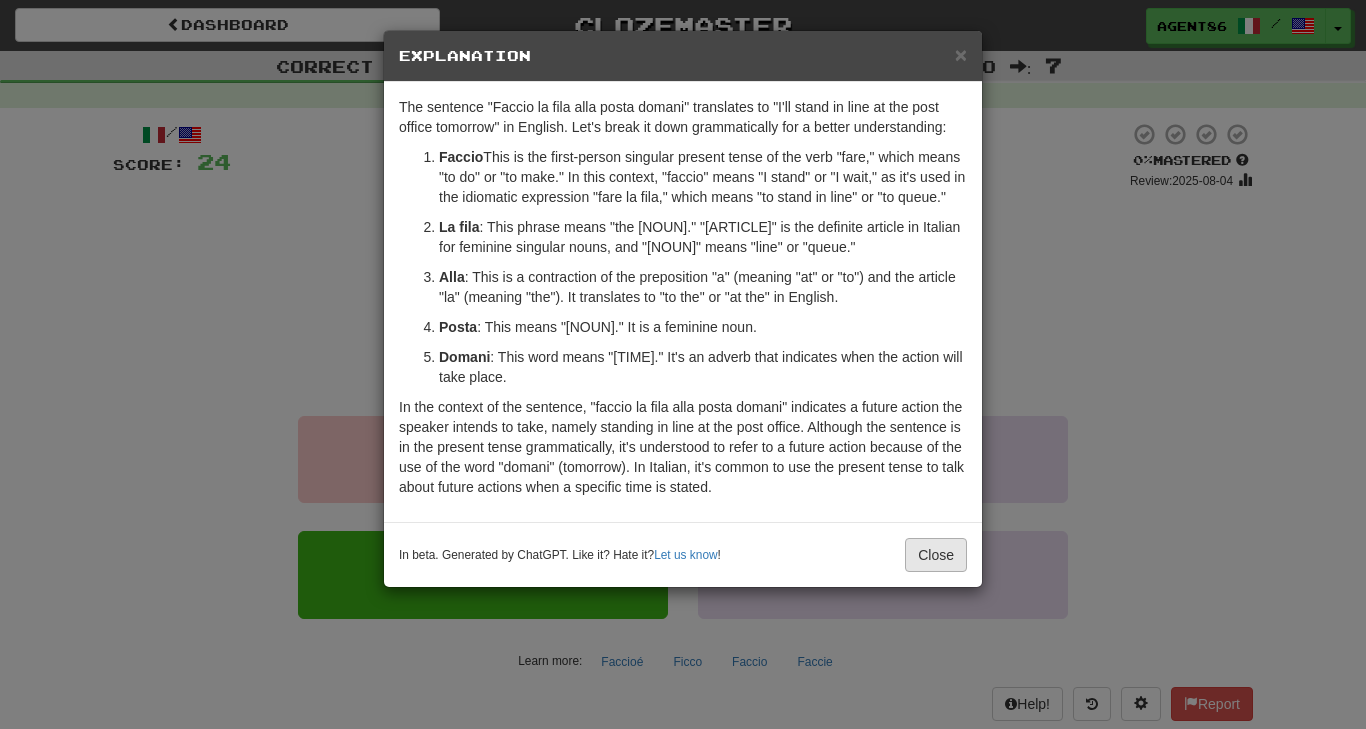 click on "Close" at bounding box center [936, 555] 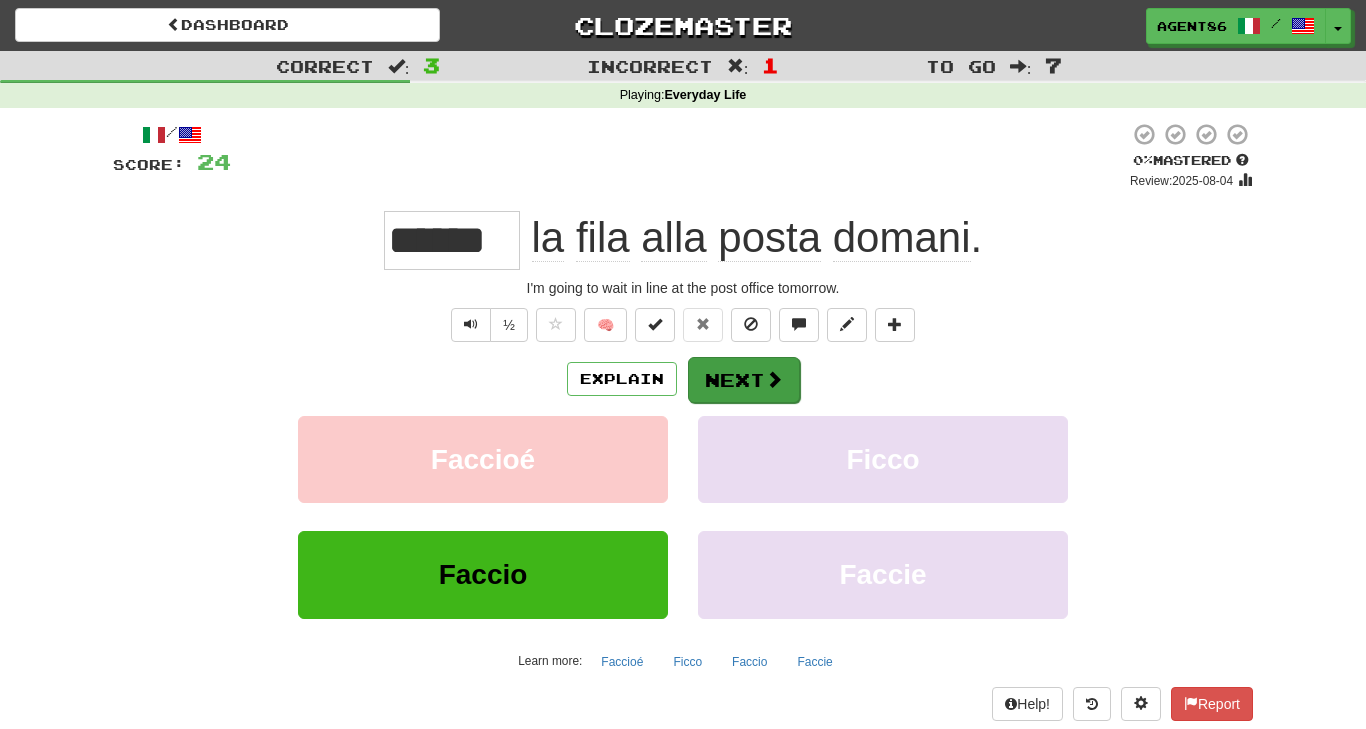 click on "Next" at bounding box center (744, 380) 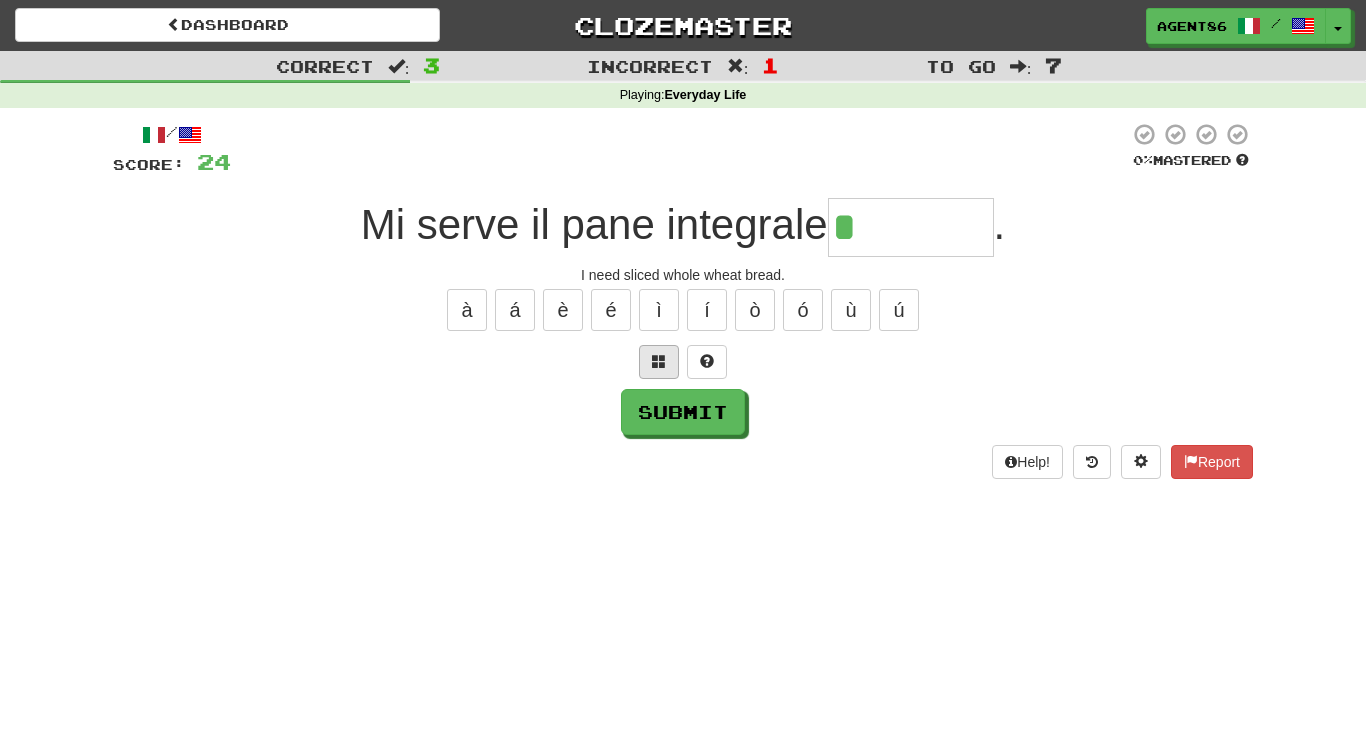 click at bounding box center [659, 361] 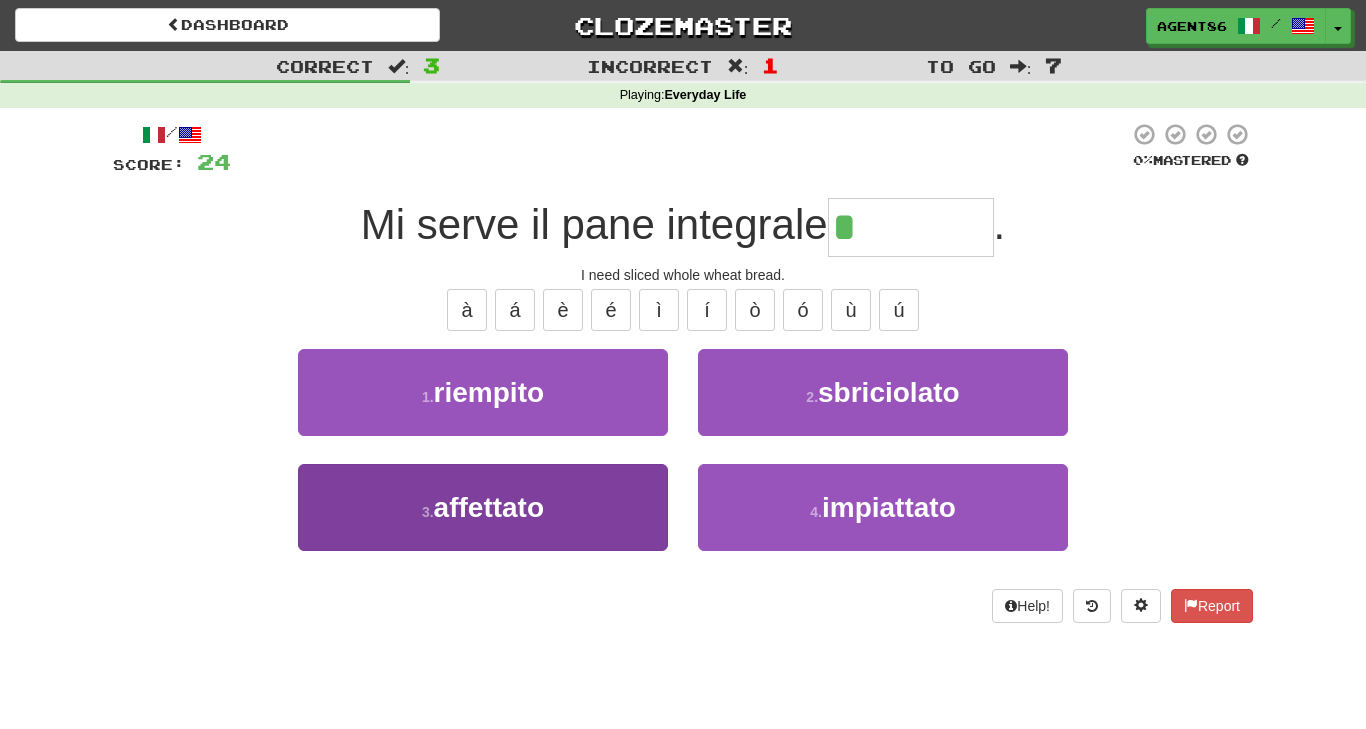 click on "3 .  affettato" at bounding box center (483, 507) 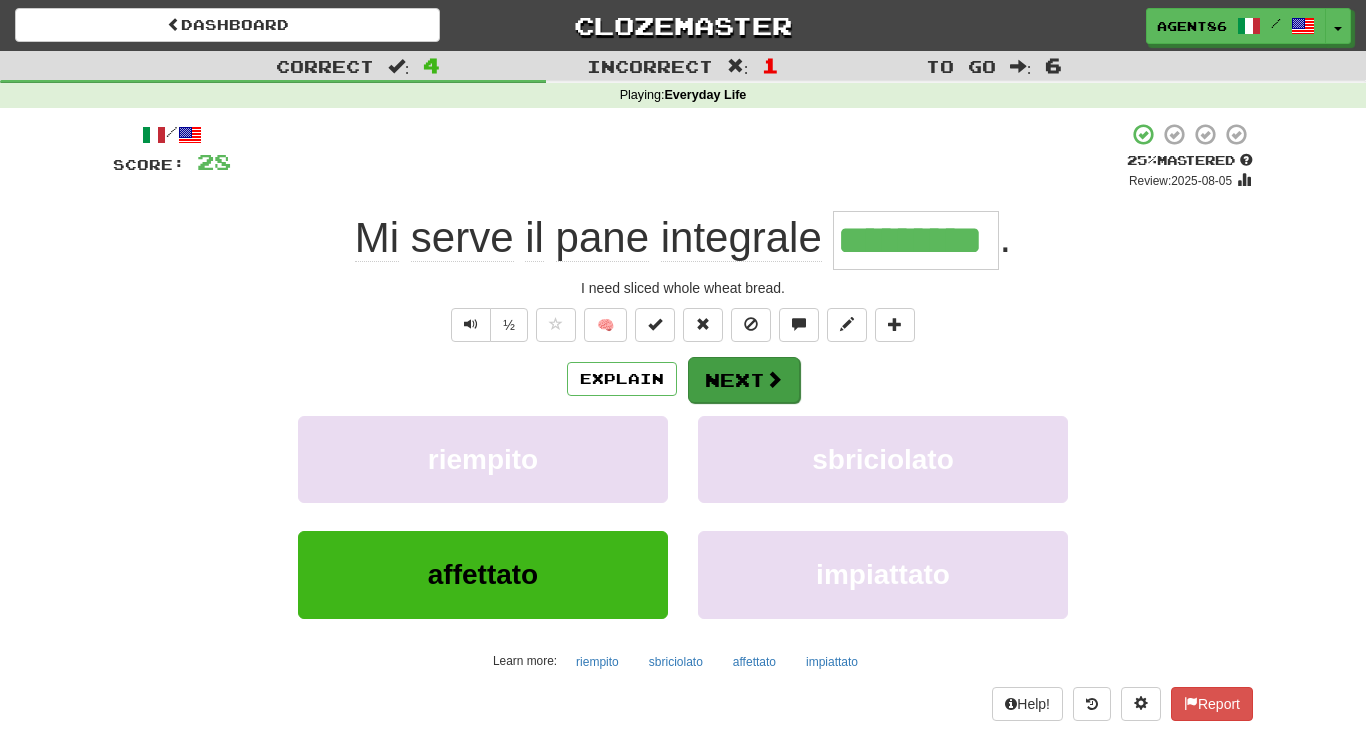 click on "Next" at bounding box center [744, 380] 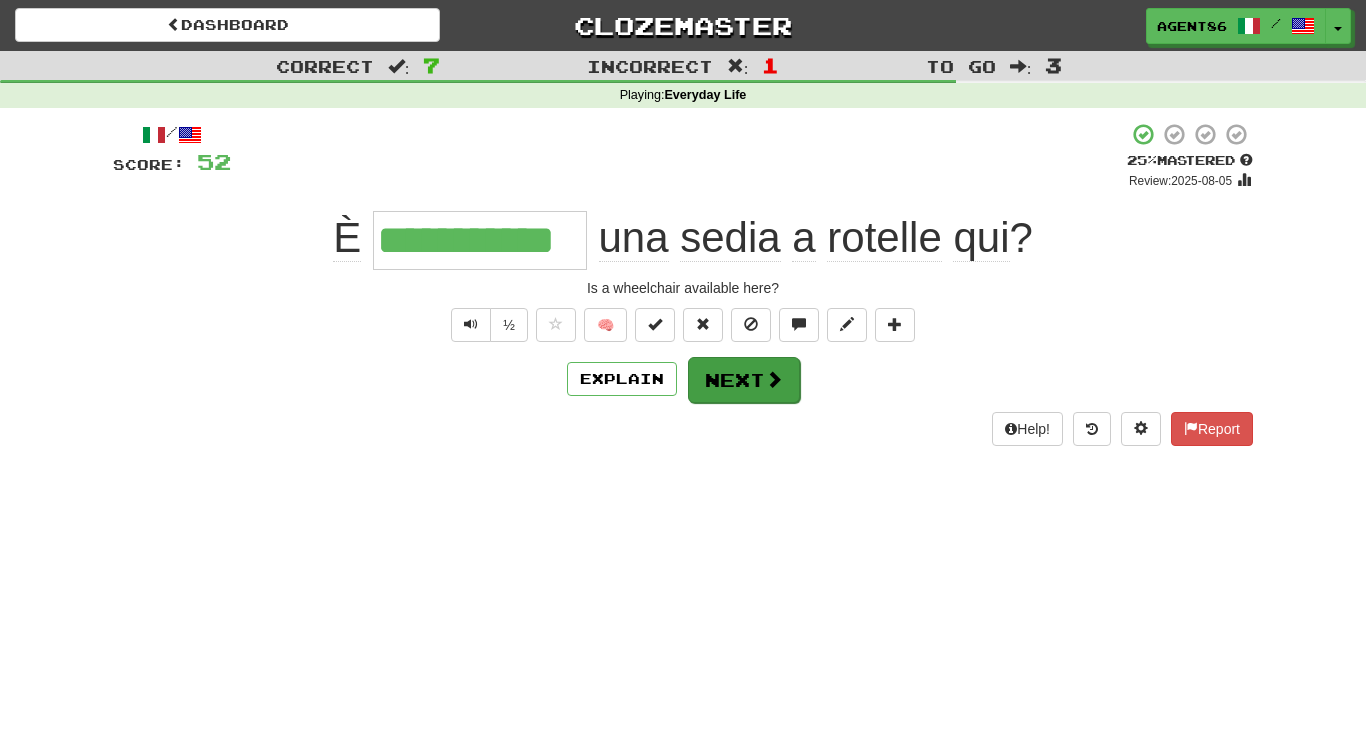 click on "Next" at bounding box center [744, 380] 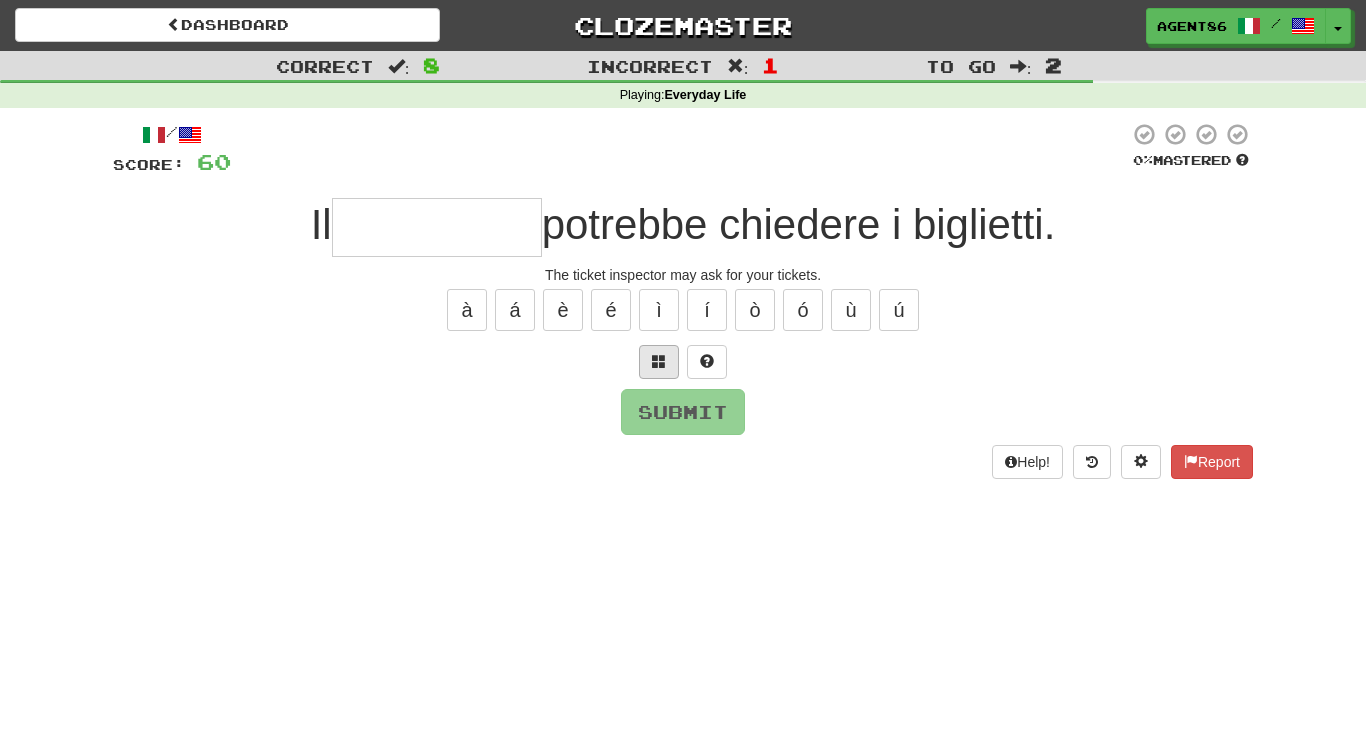 click at bounding box center (659, 361) 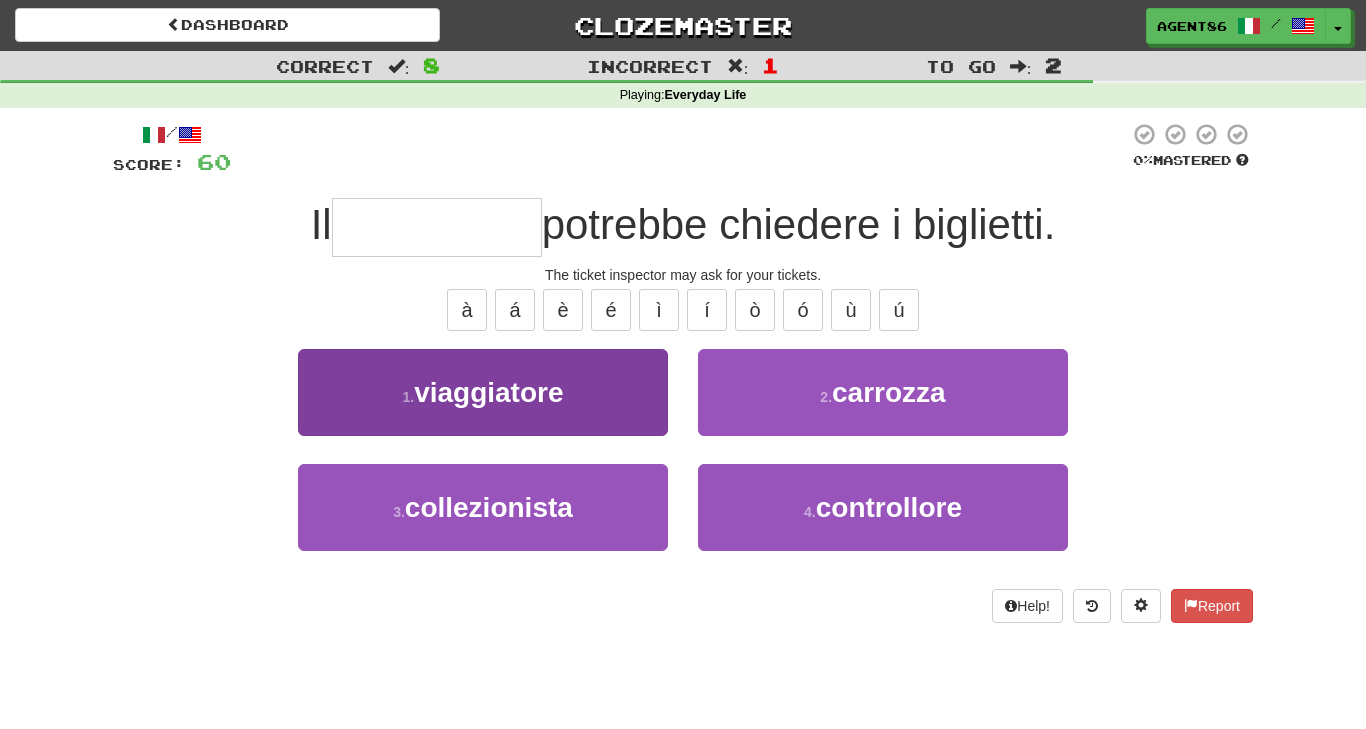 click on "1 .  viaggiatore" at bounding box center [483, 392] 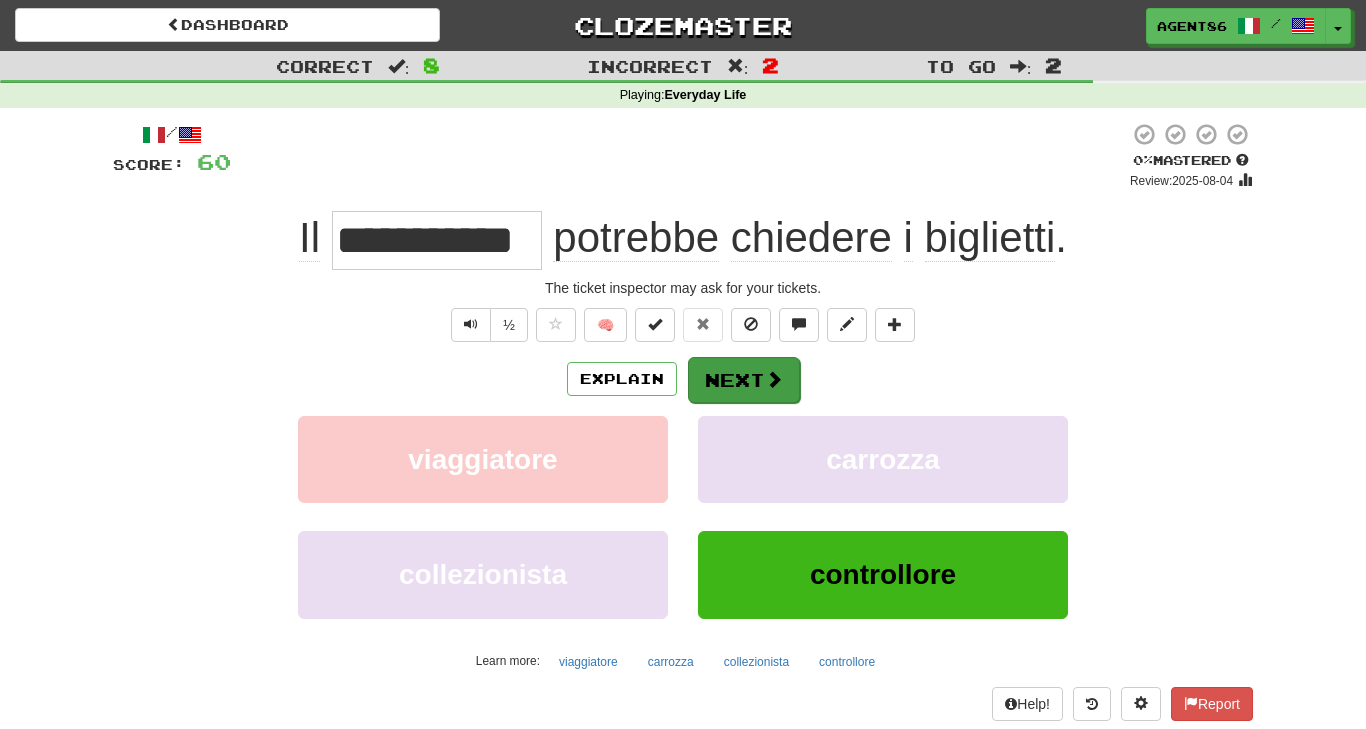 click on "Next" at bounding box center [744, 380] 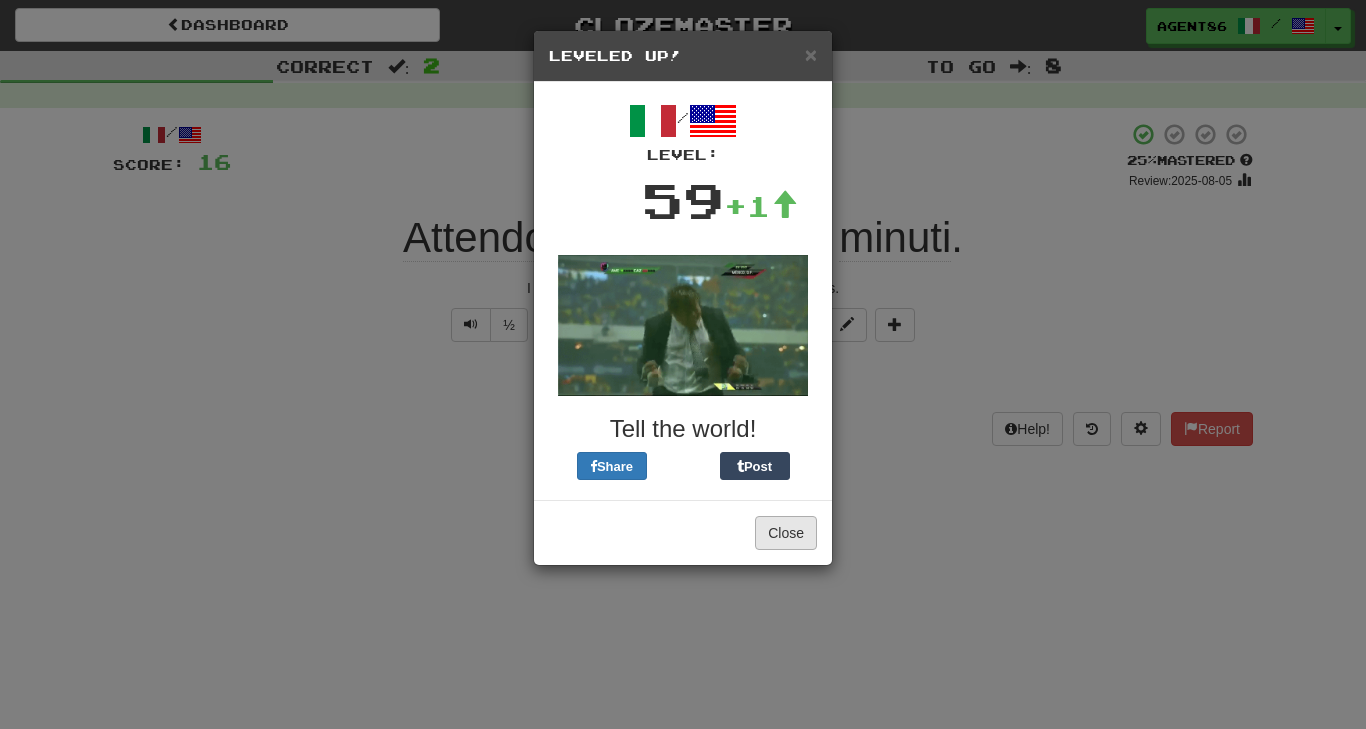 click on "Close" at bounding box center (786, 533) 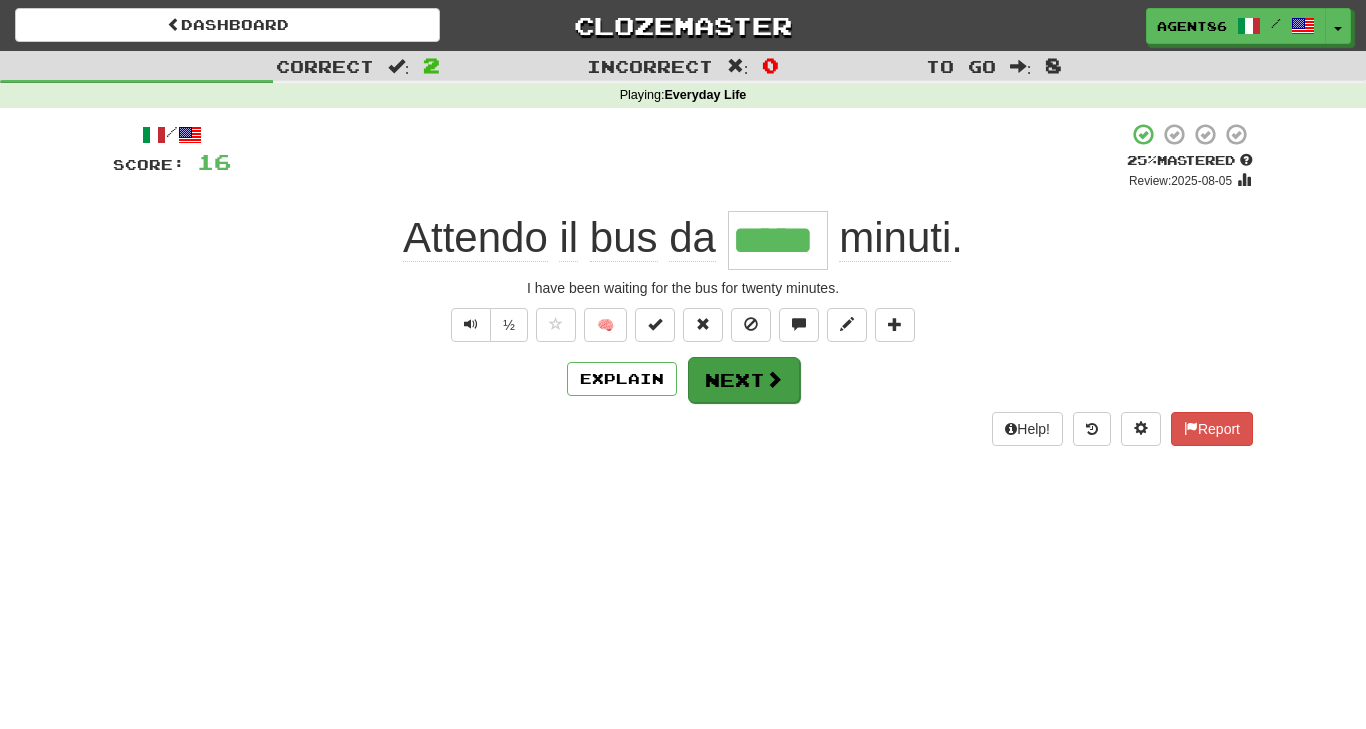 click on "Next" at bounding box center (744, 380) 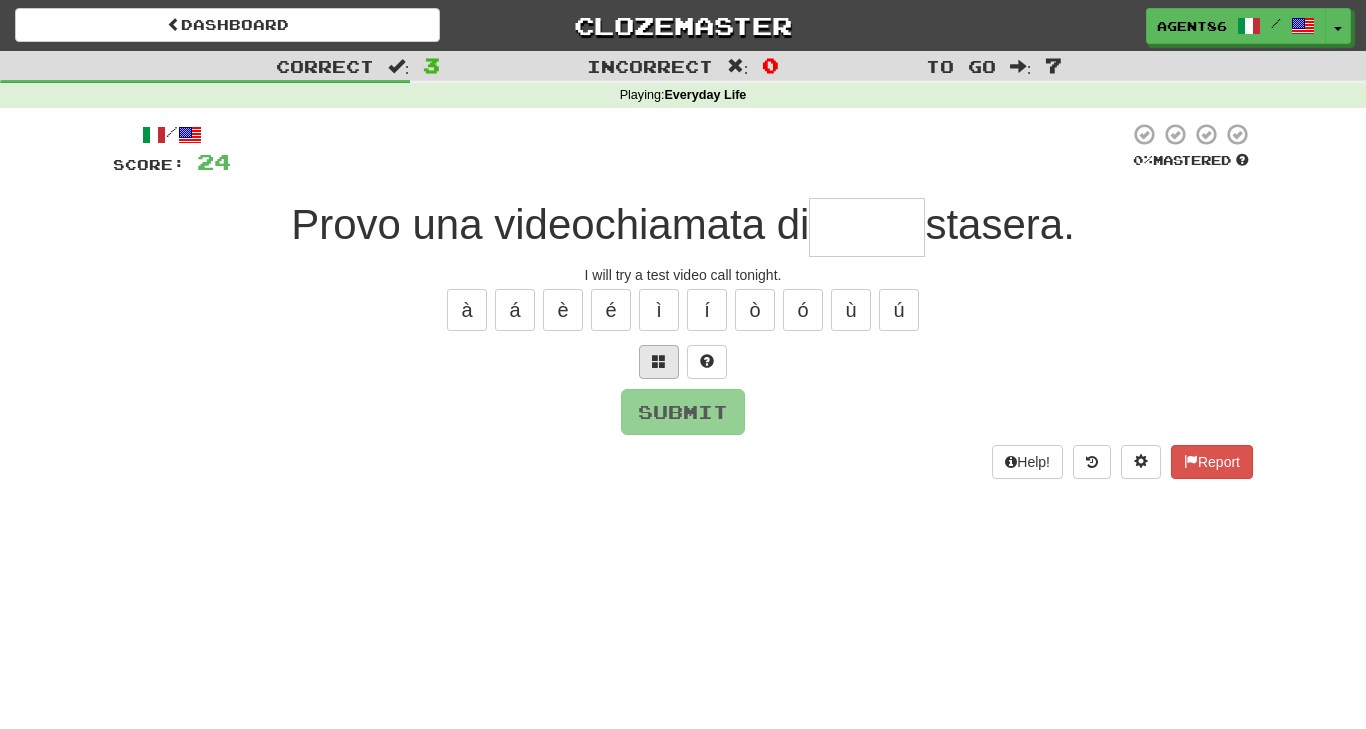 click at bounding box center [659, 361] 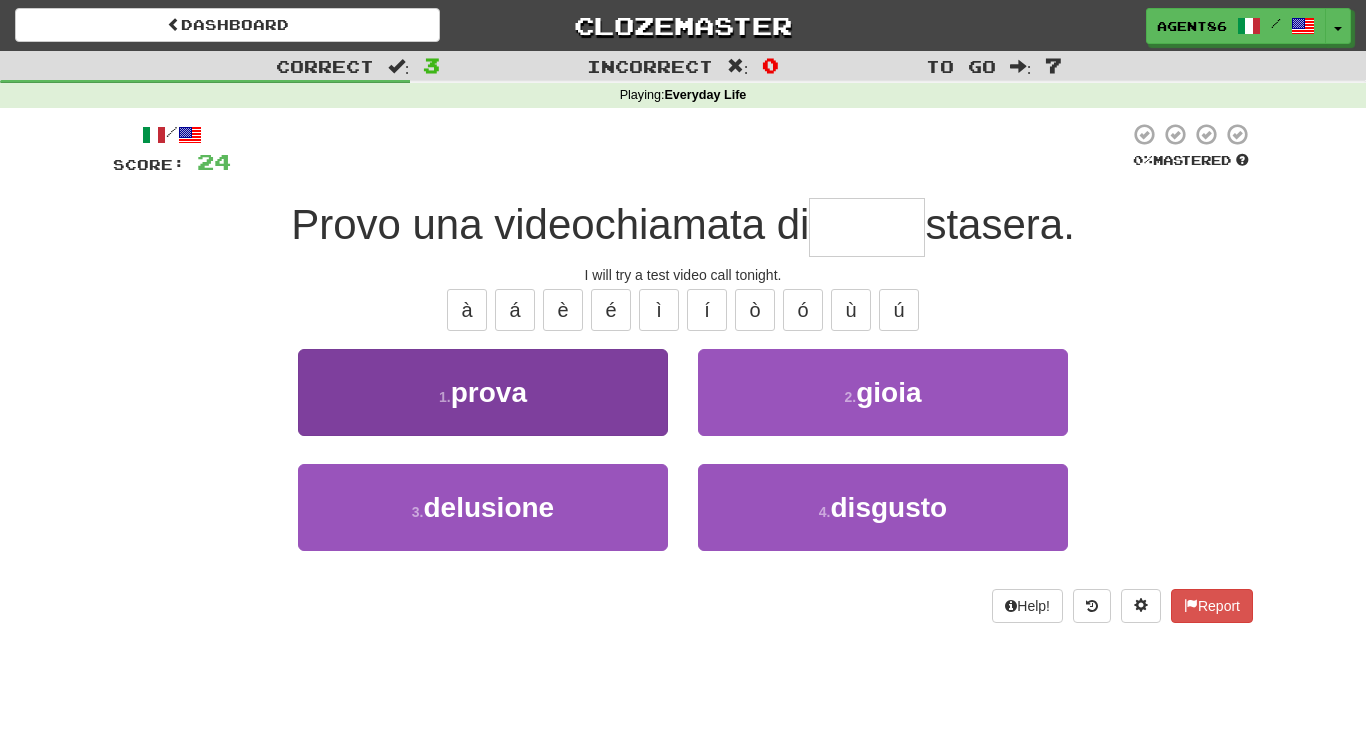 click on "1 .  prova" at bounding box center (483, 392) 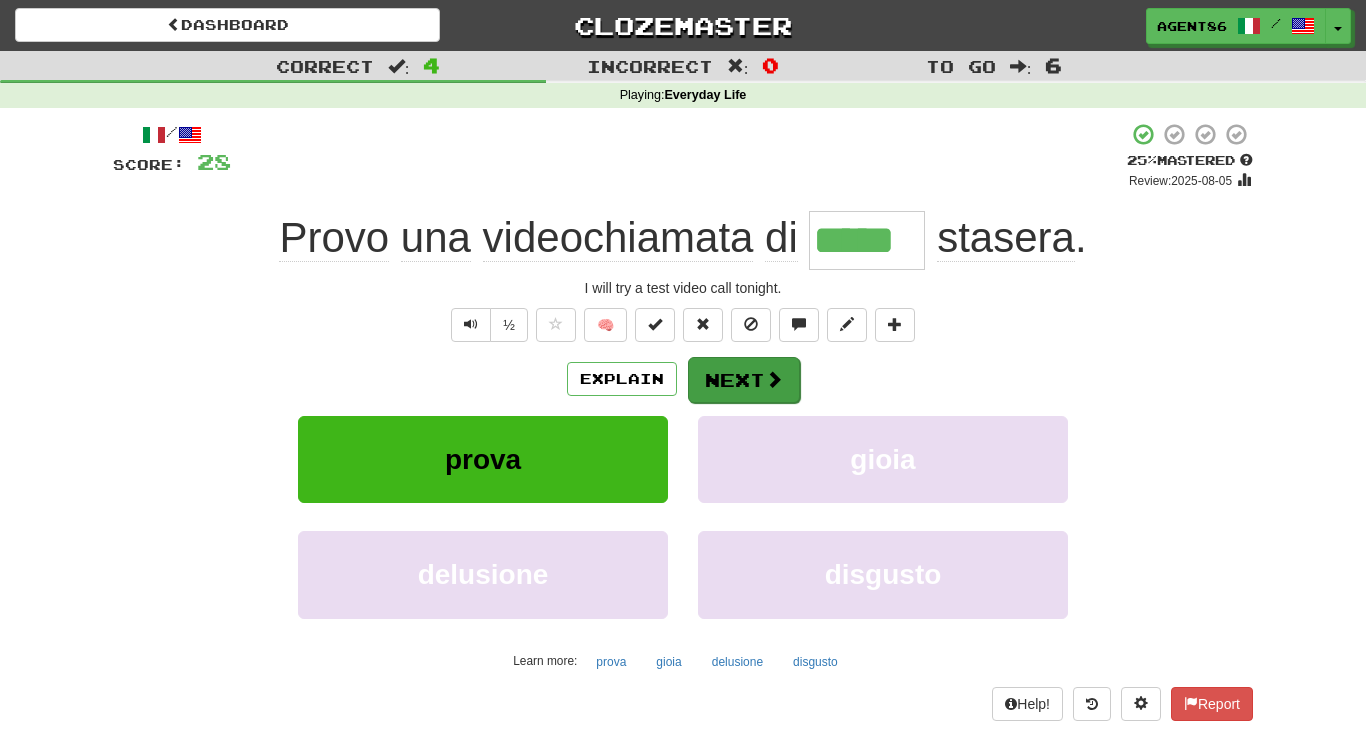 click on "Next" at bounding box center (744, 380) 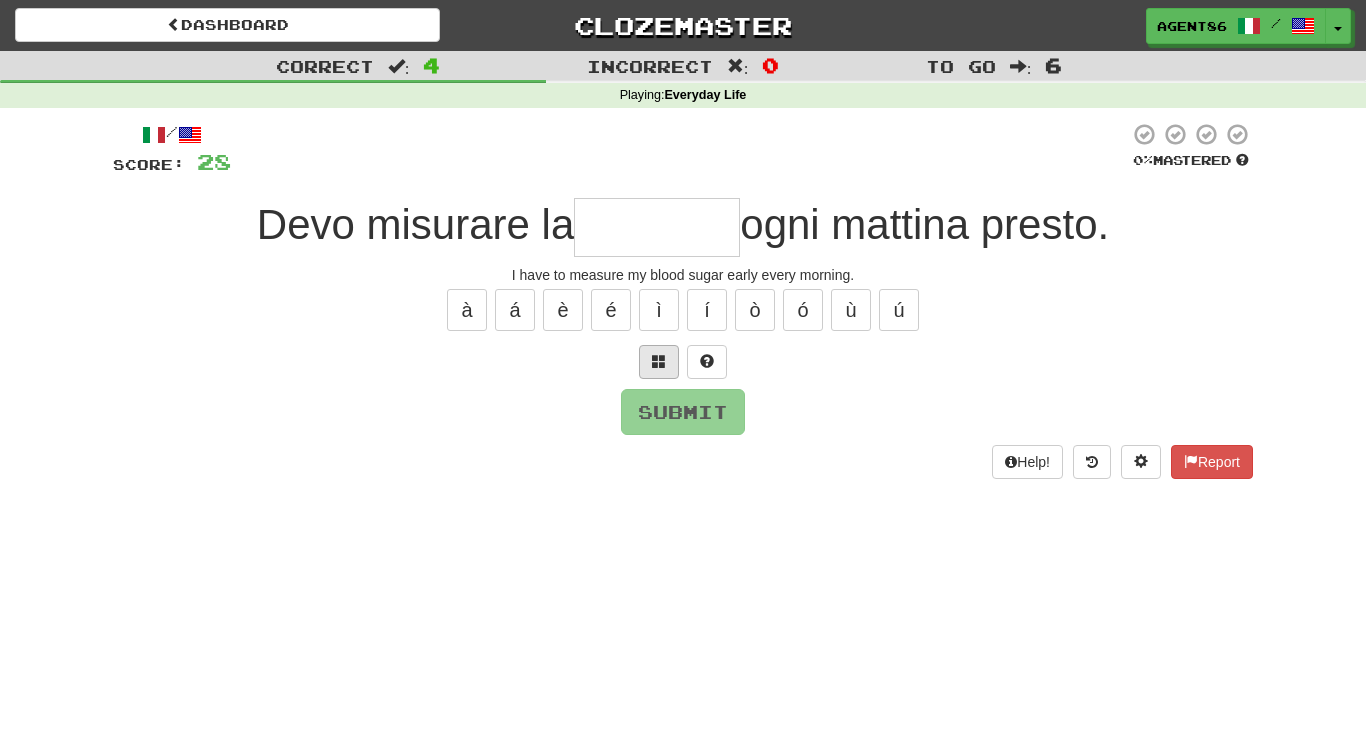 click at bounding box center (659, 362) 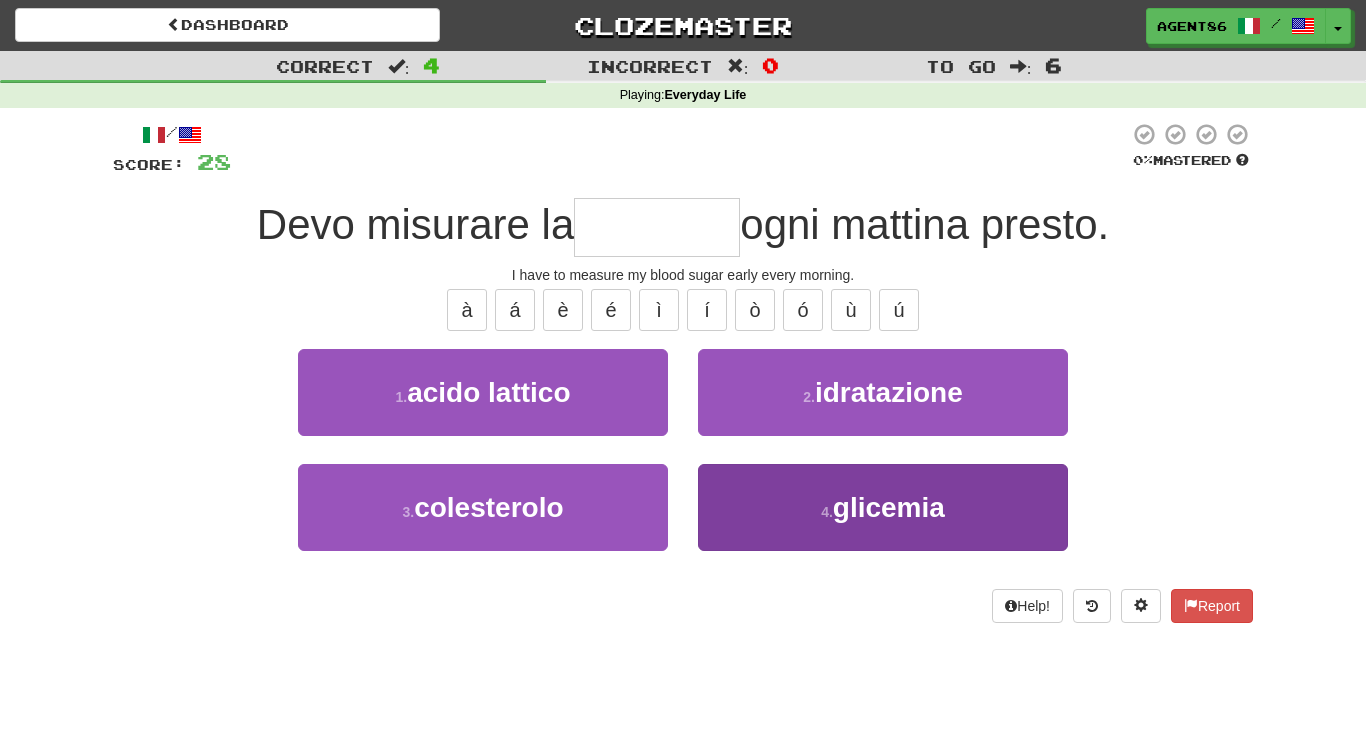 click on "4 .  glicemia" at bounding box center (883, 507) 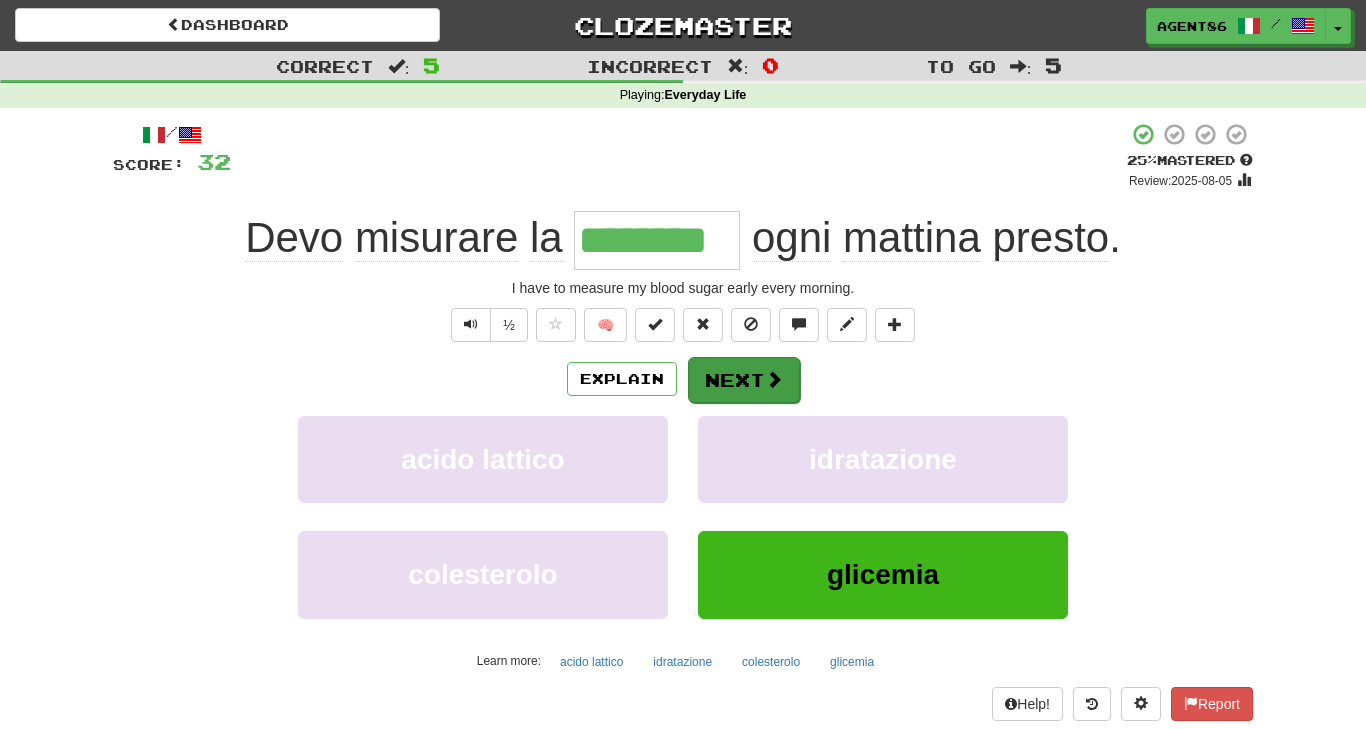 click on "Next" at bounding box center (744, 380) 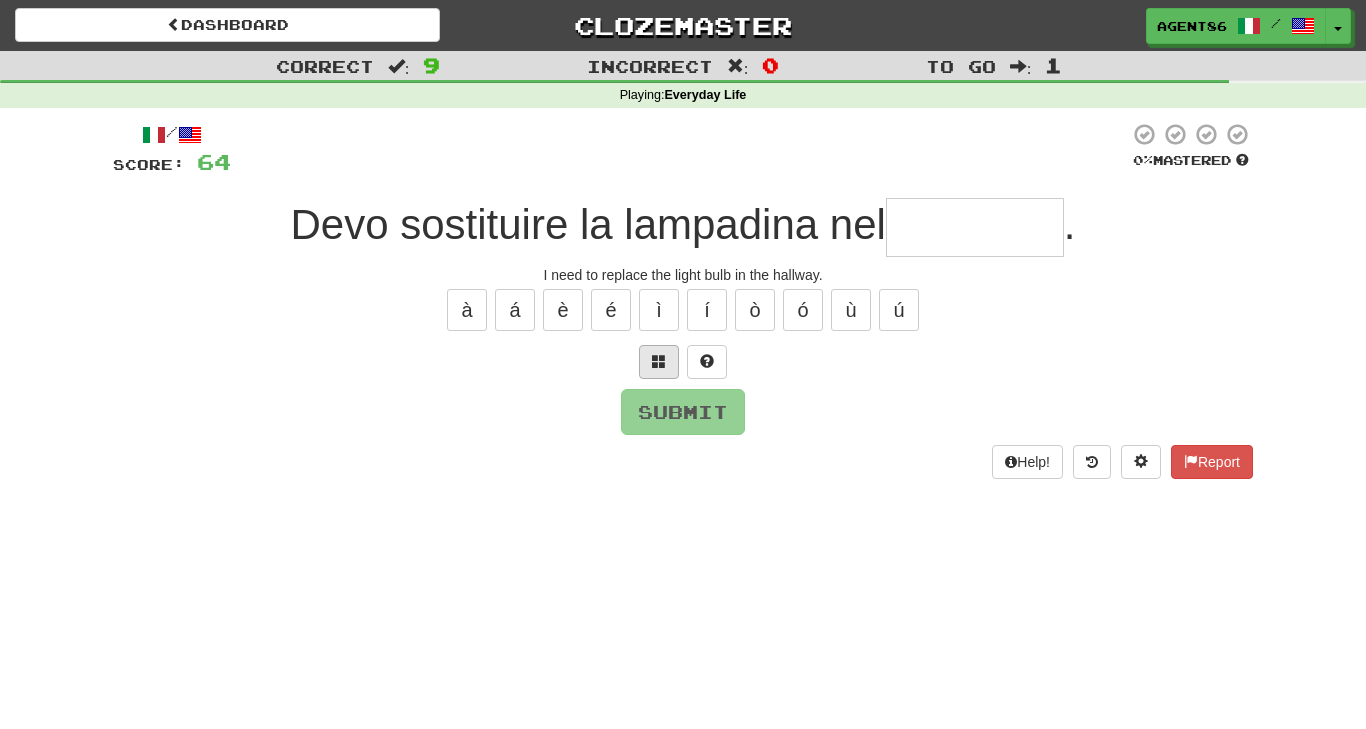 click at bounding box center [659, 361] 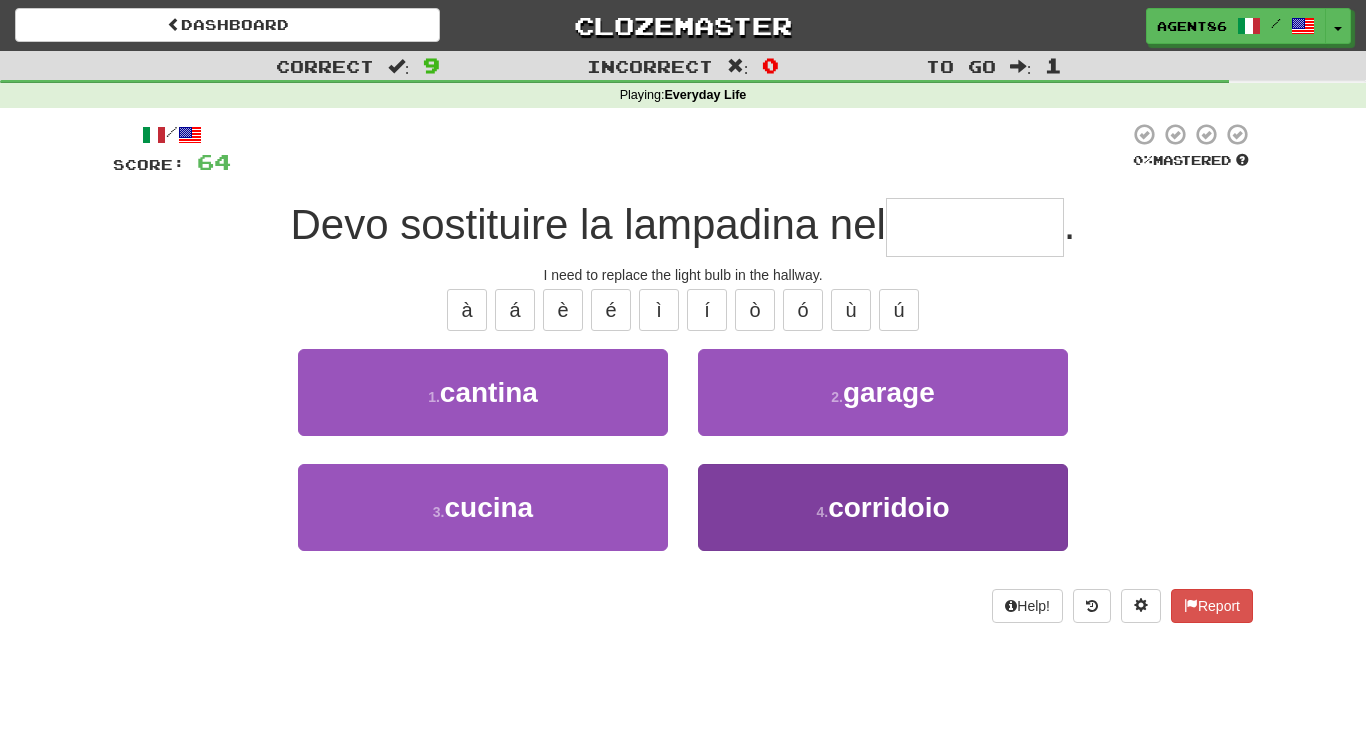 click on "4 .  corridoio" at bounding box center [883, 507] 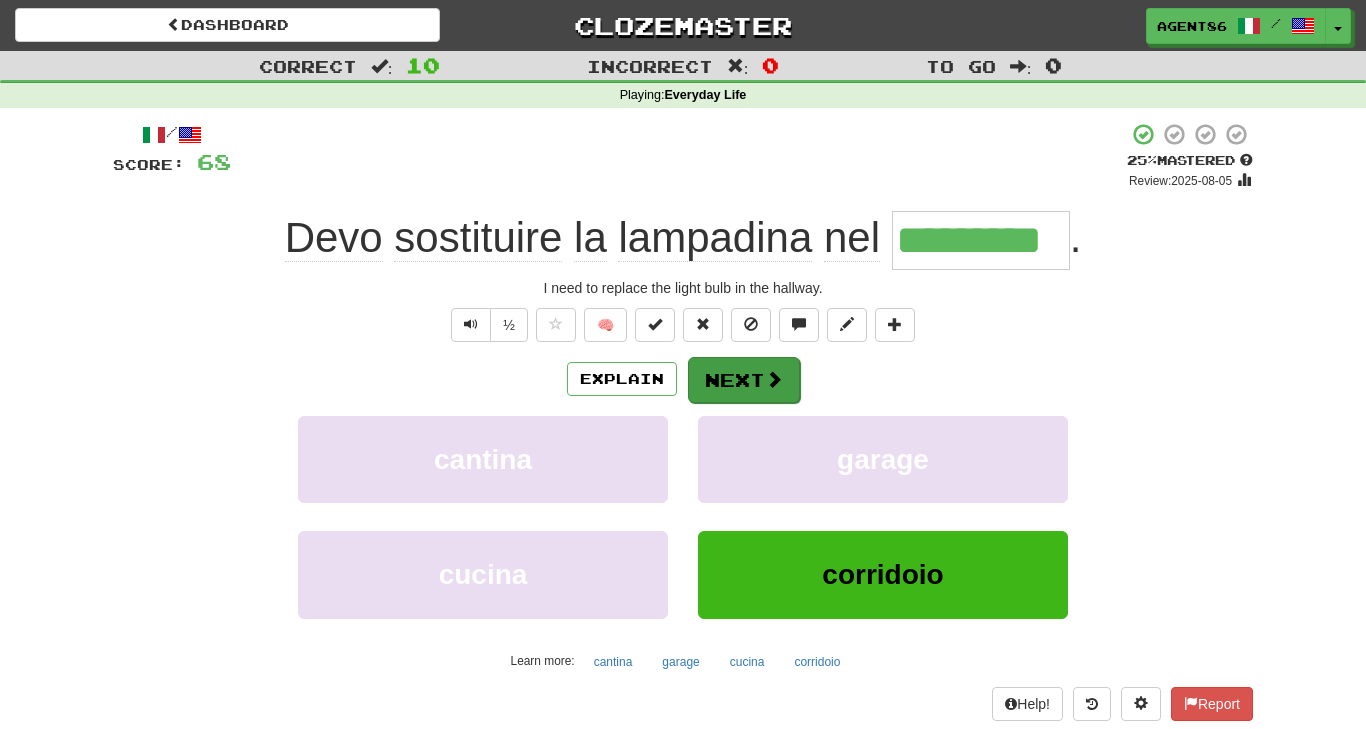click at bounding box center (774, 379) 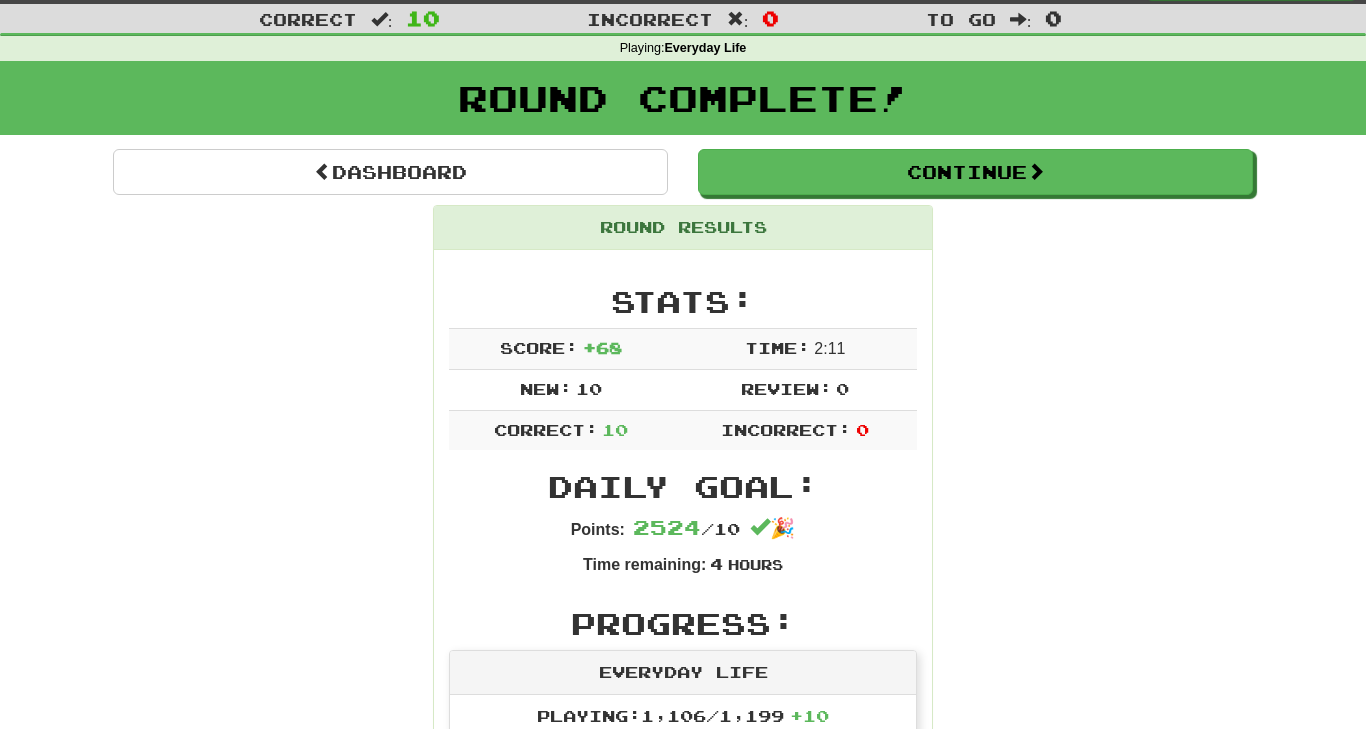 scroll, scrollTop: -4, scrollLeft: 0, axis: vertical 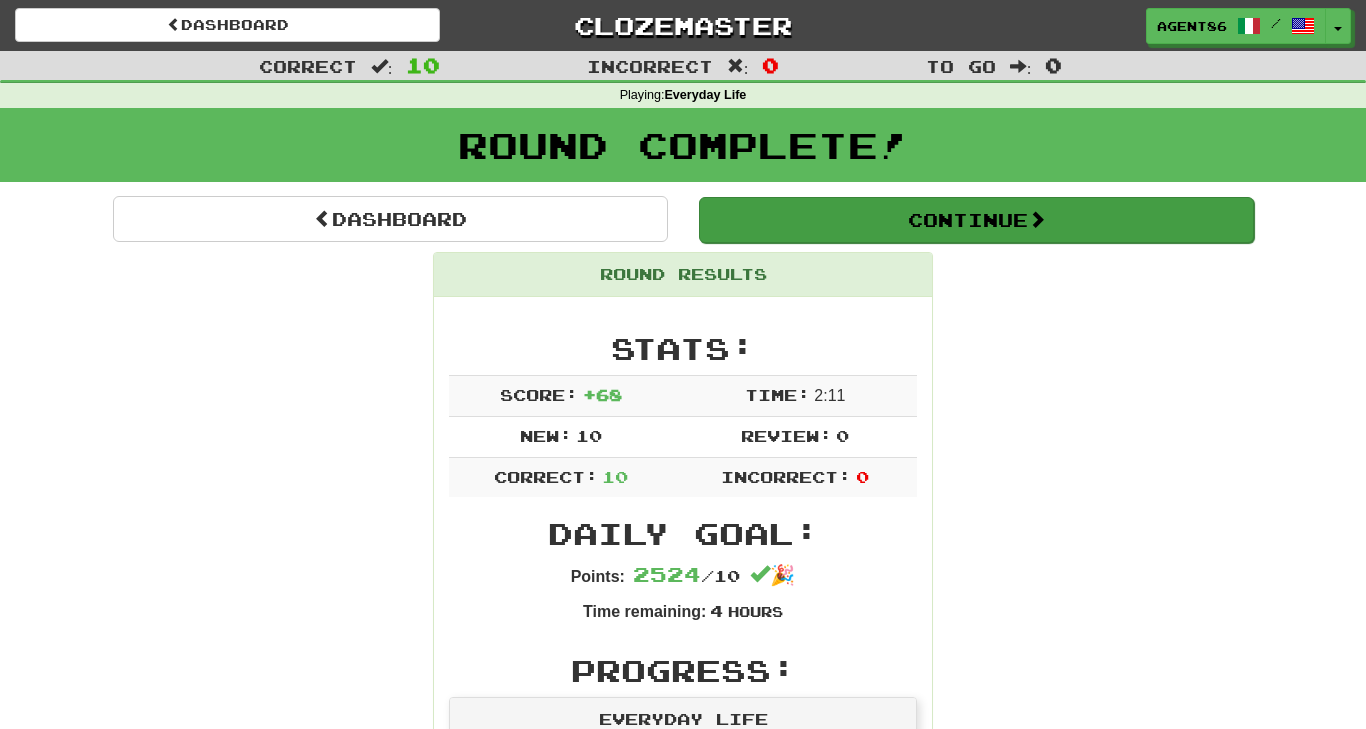 click on "Continue" at bounding box center (976, 220) 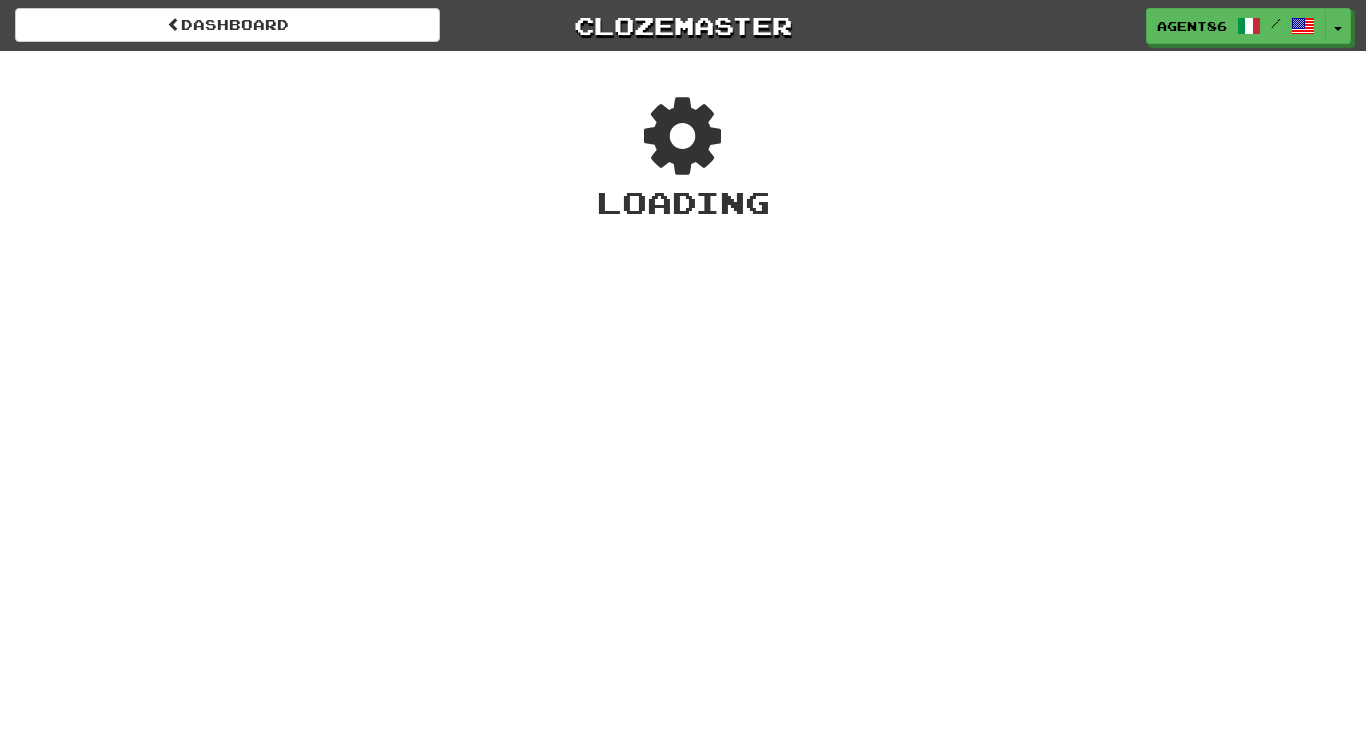 scroll, scrollTop: 0, scrollLeft: 0, axis: both 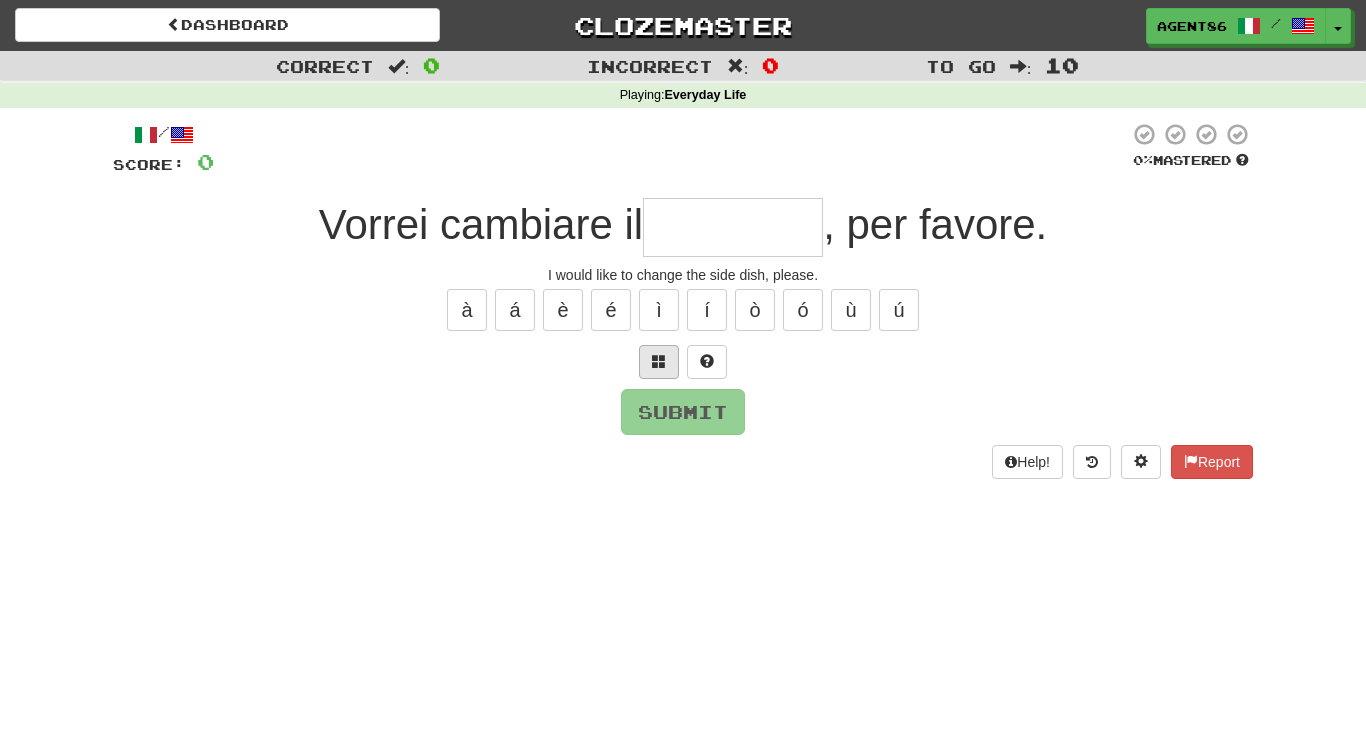 click at bounding box center [659, 361] 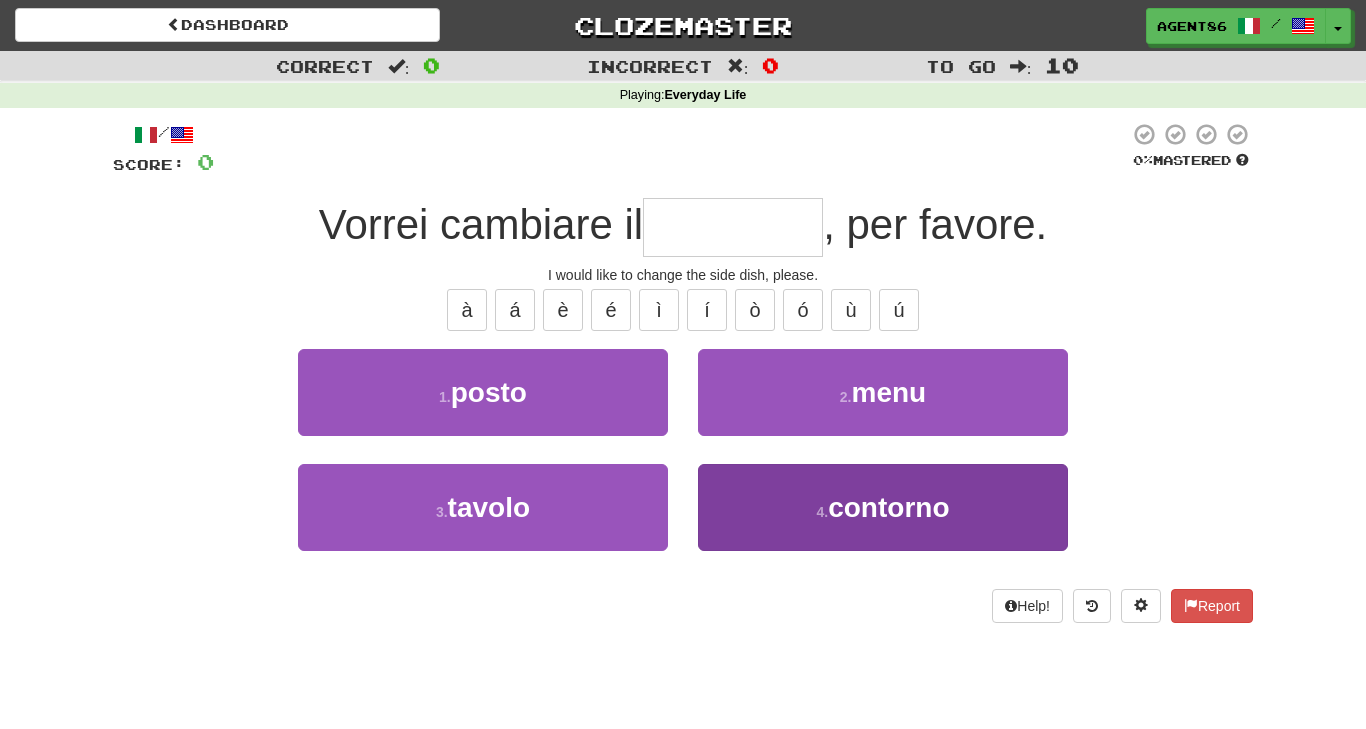 click on "4 .  contorno" at bounding box center [883, 507] 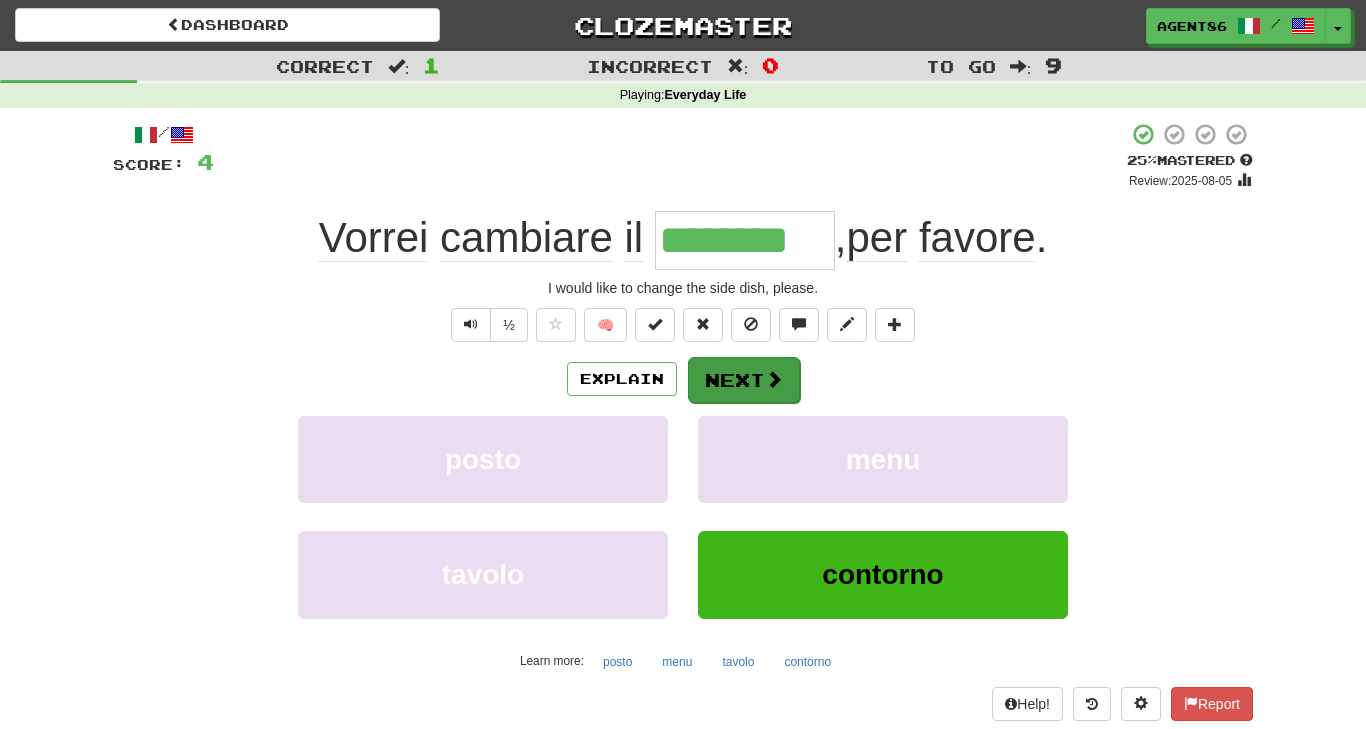 click on "Next" at bounding box center (744, 380) 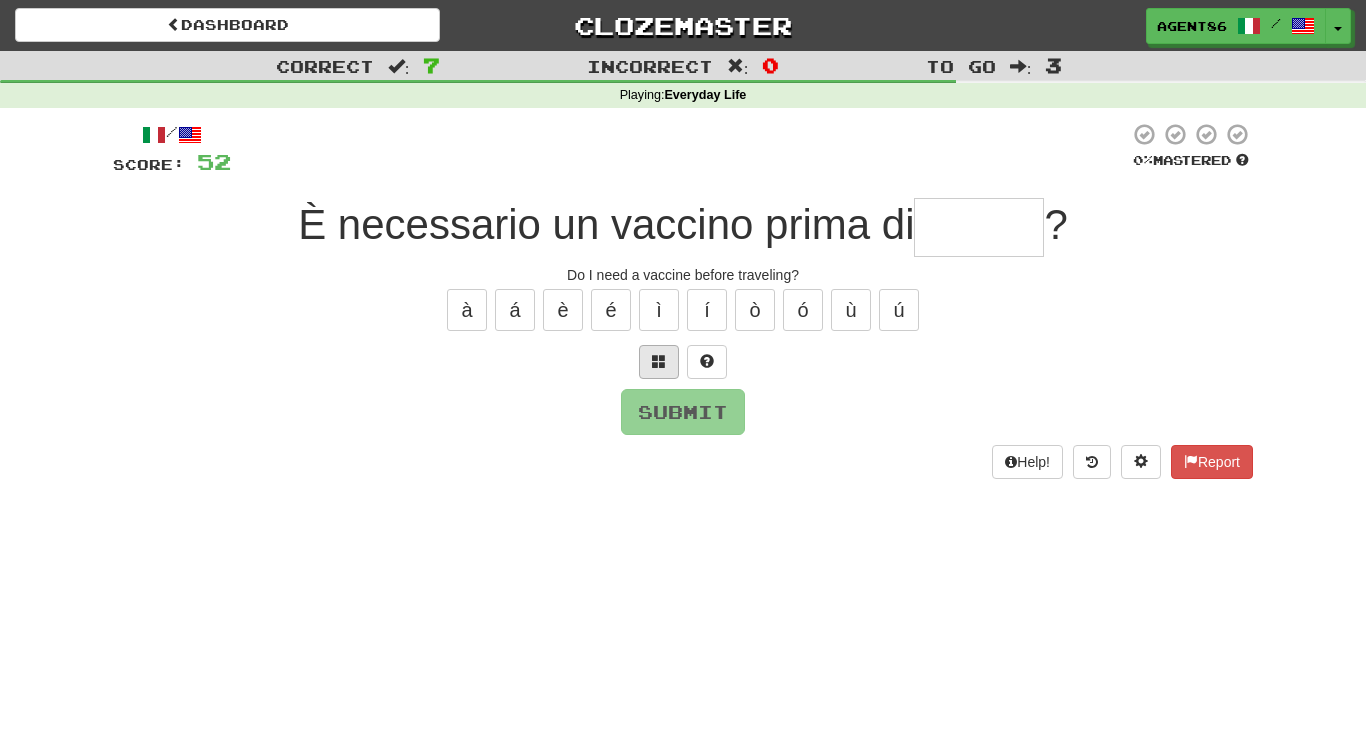 click at bounding box center [659, 361] 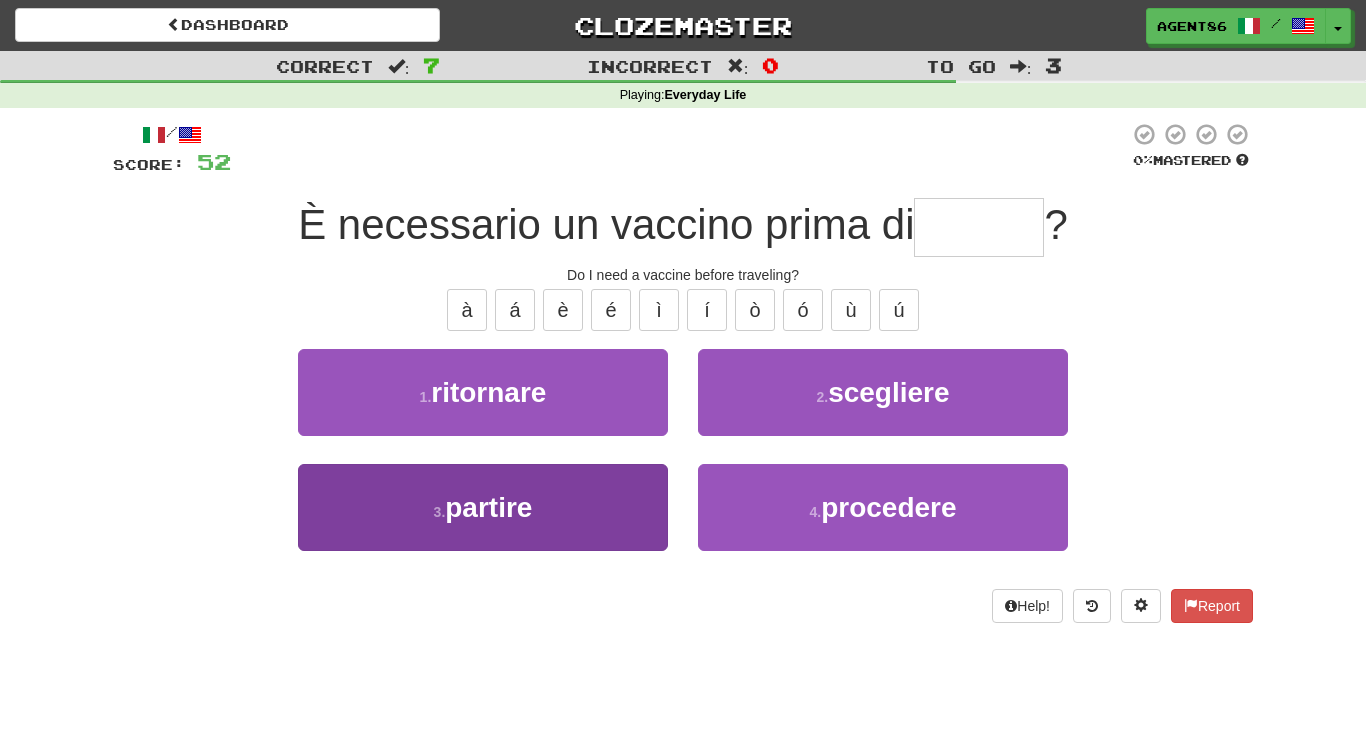 click on "3 .  partire" at bounding box center (483, 507) 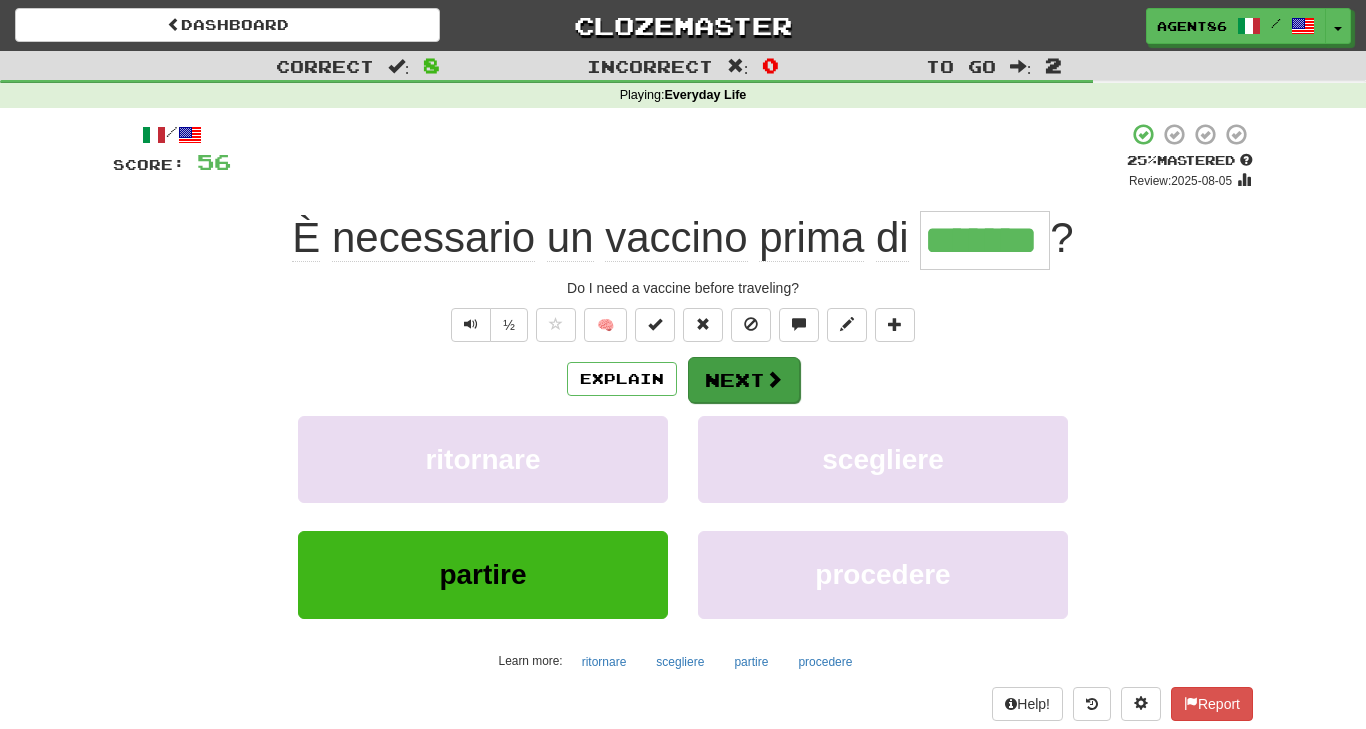 click on "Next" at bounding box center [744, 380] 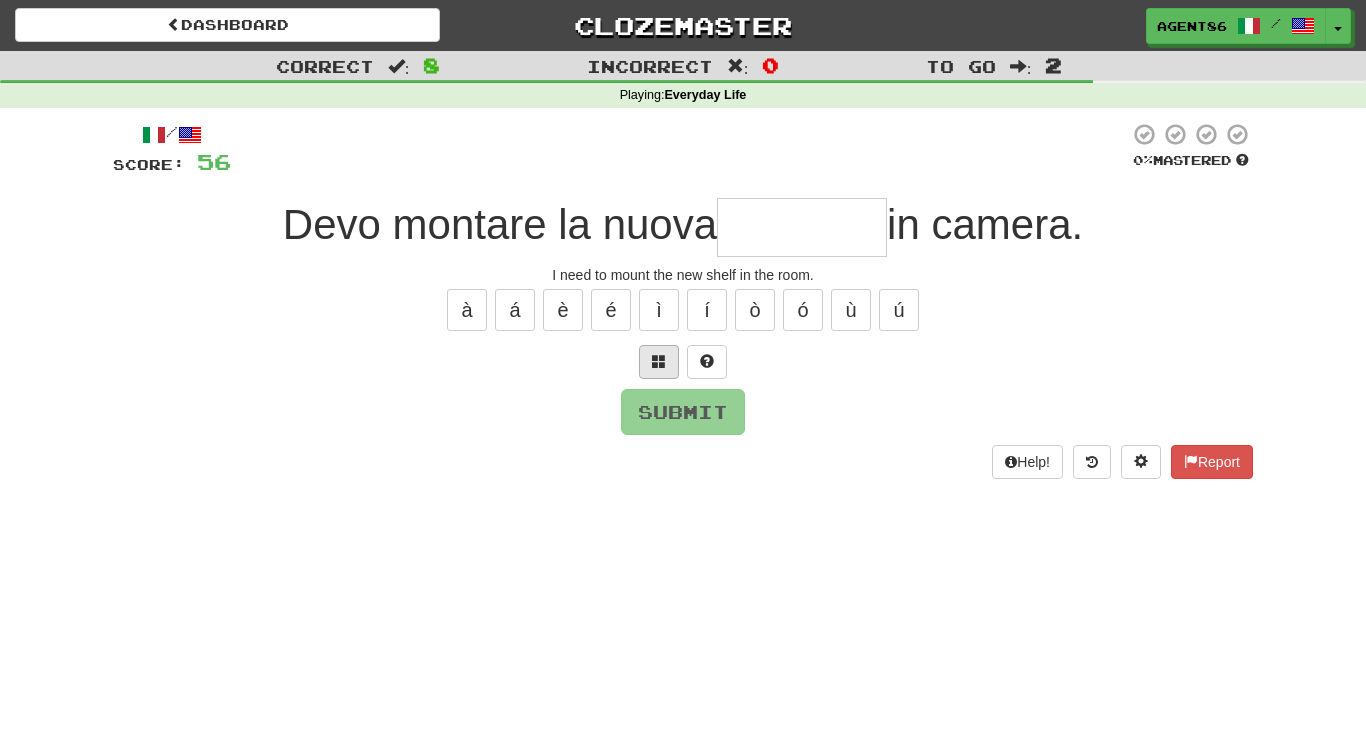 click at bounding box center (659, 361) 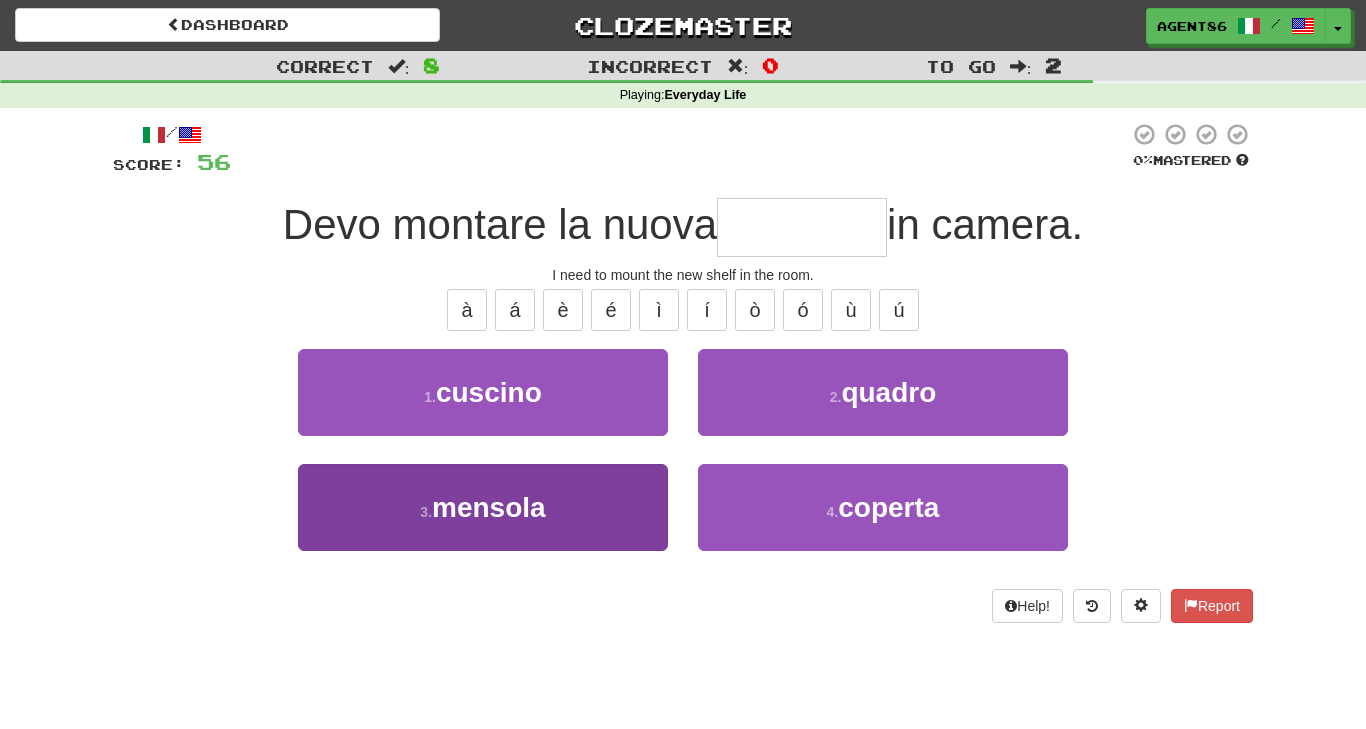 click on "3 .  mensola" at bounding box center [483, 507] 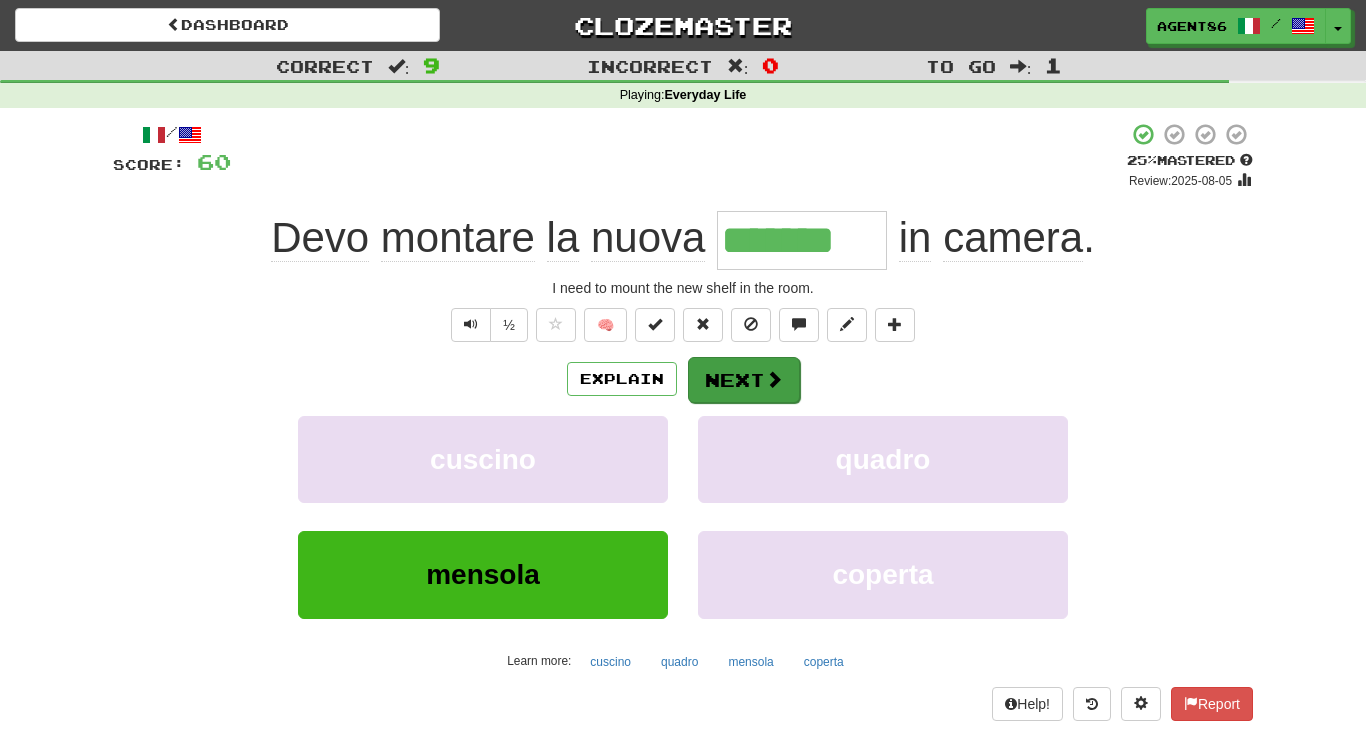 click on "Next" at bounding box center [744, 380] 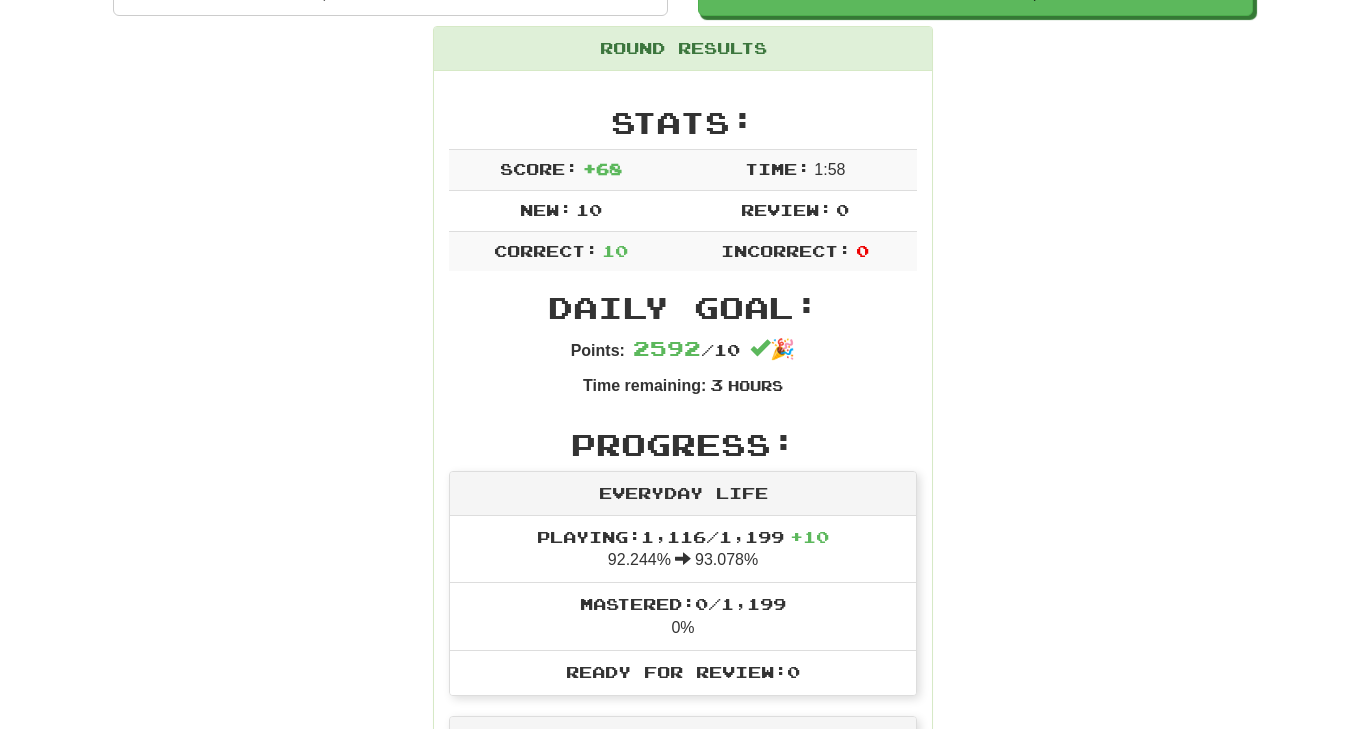 scroll, scrollTop: 163, scrollLeft: 0, axis: vertical 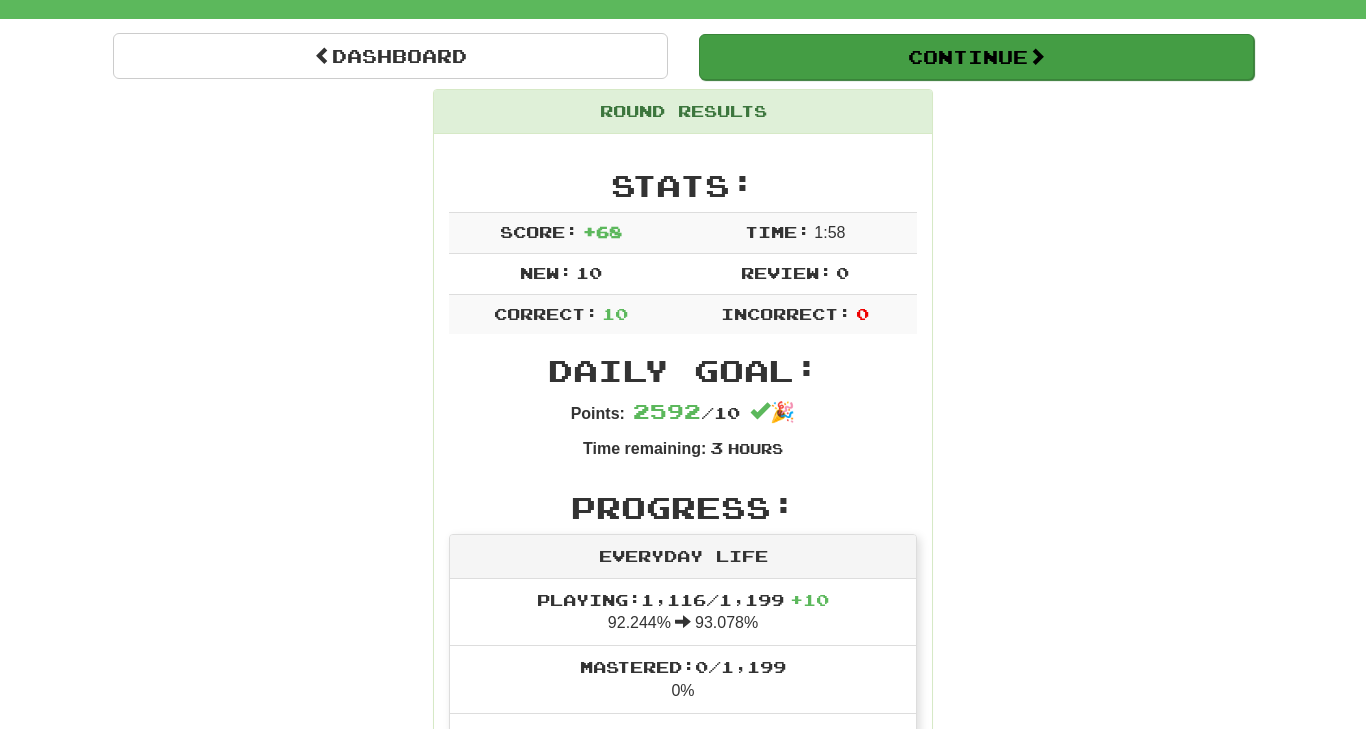 click on "Continue" at bounding box center [976, 57] 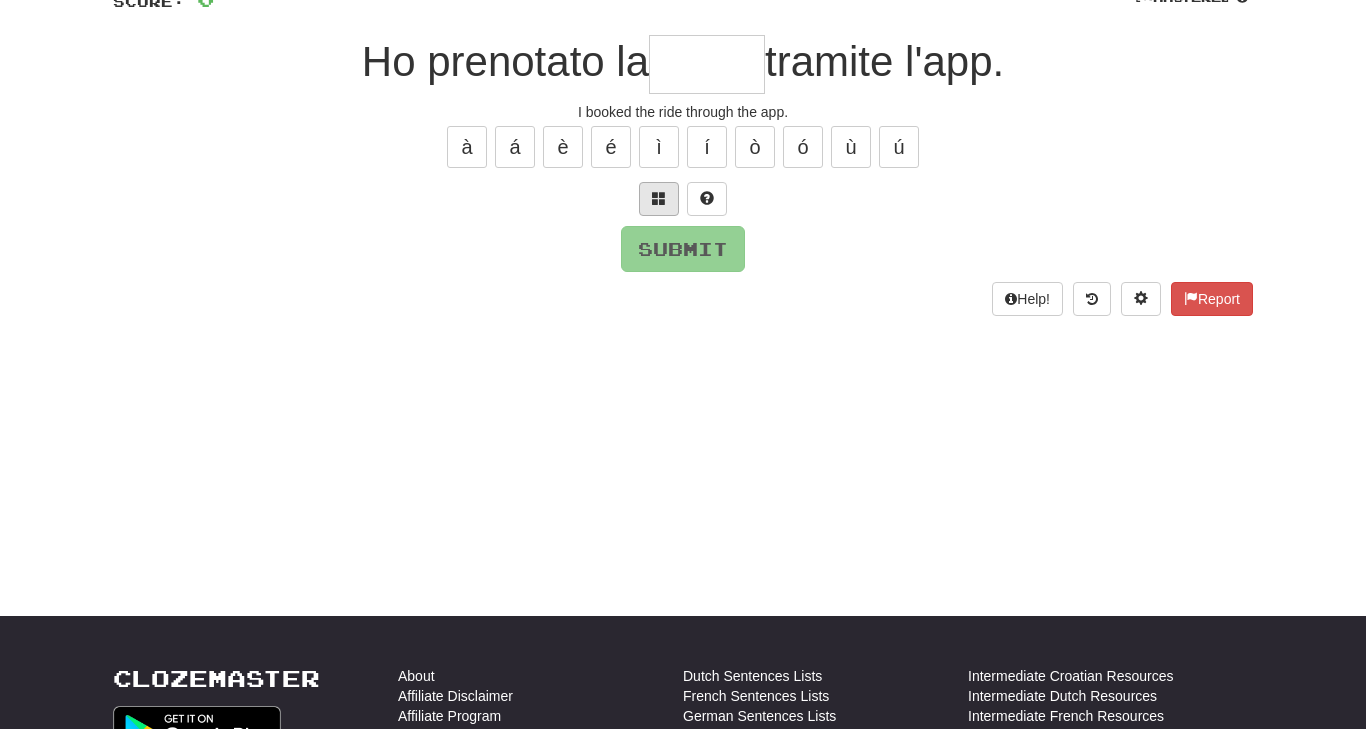 click at bounding box center (659, 198) 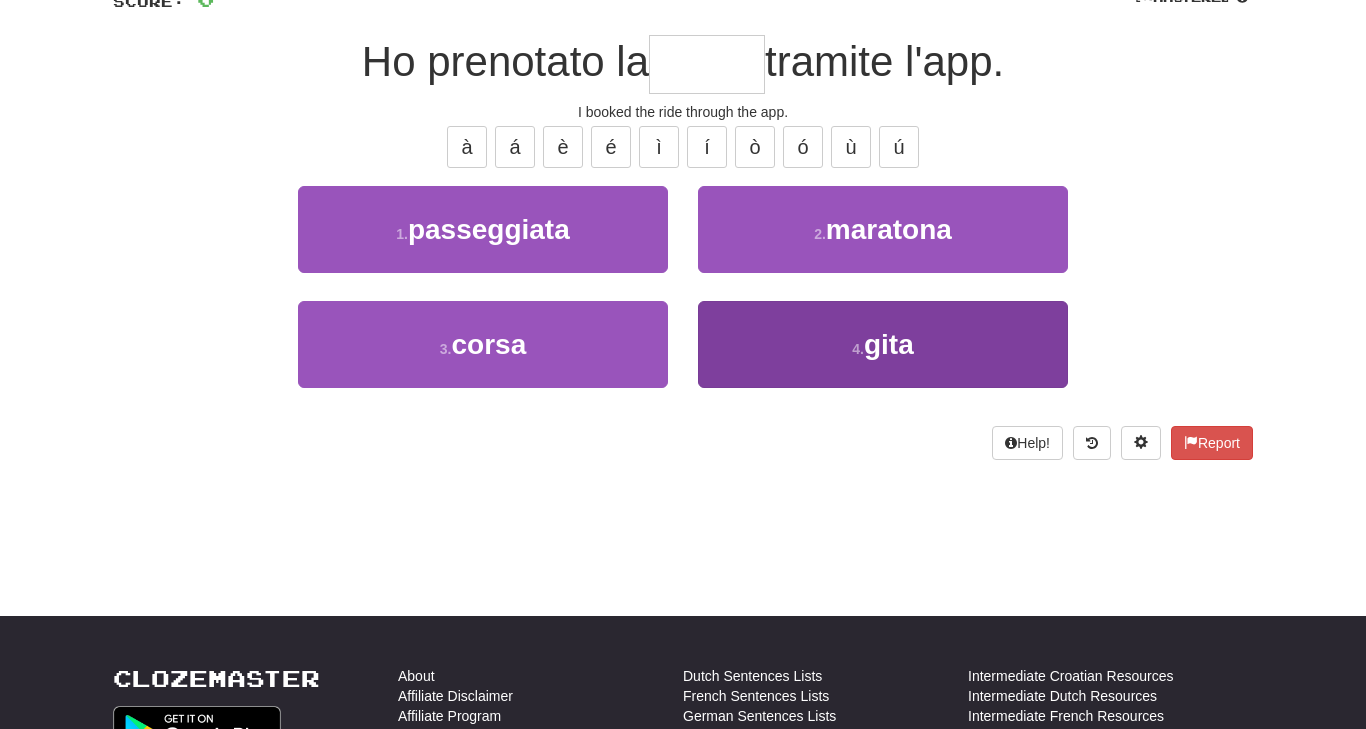 click on "4 .  gita" at bounding box center [883, 344] 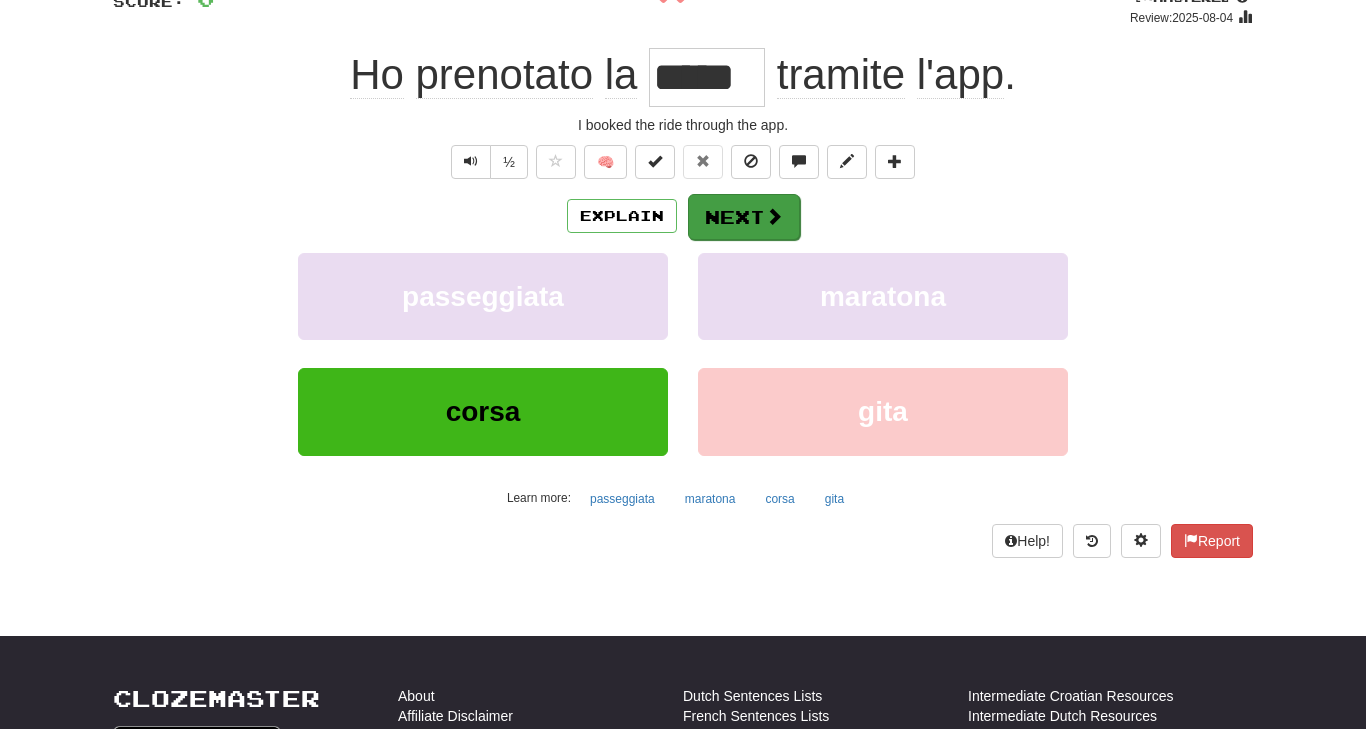 click on "Next" at bounding box center (744, 217) 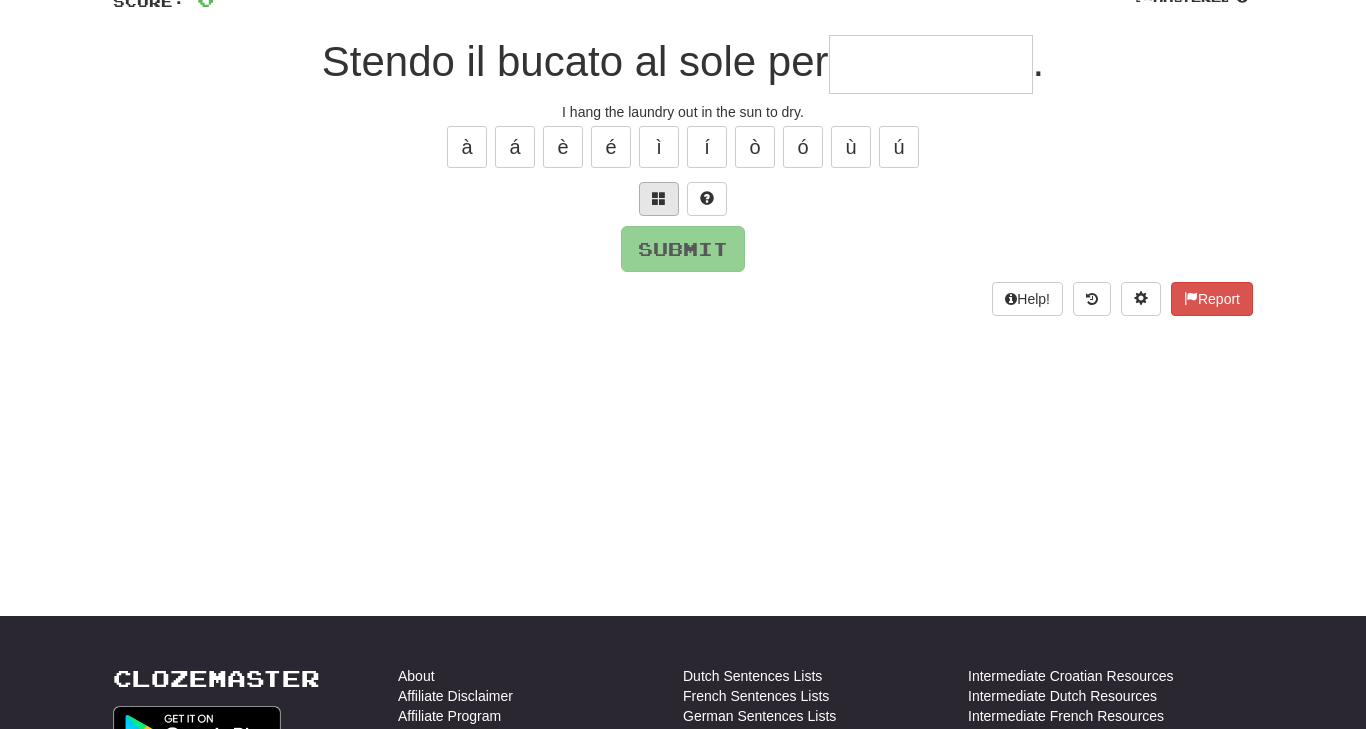 click at bounding box center (659, 198) 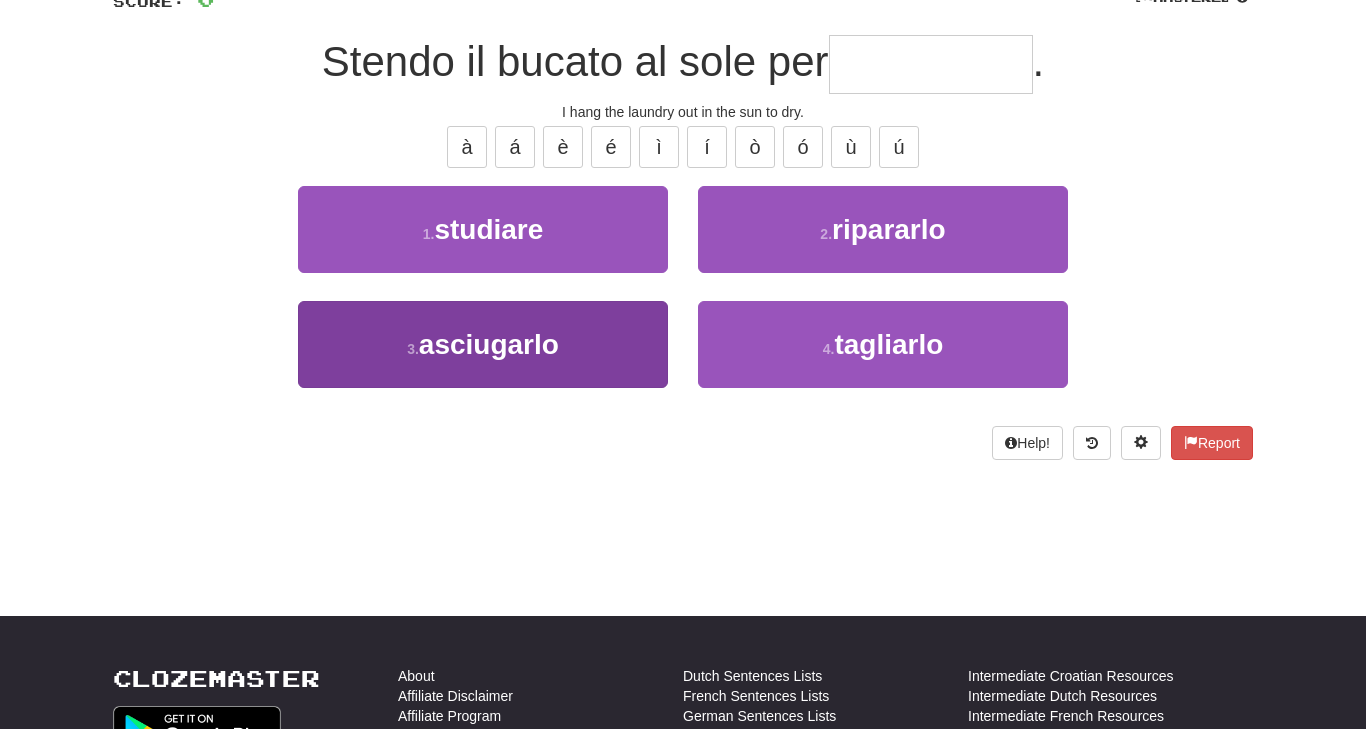 click on "3 .  asciugarlo" at bounding box center [483, 344] 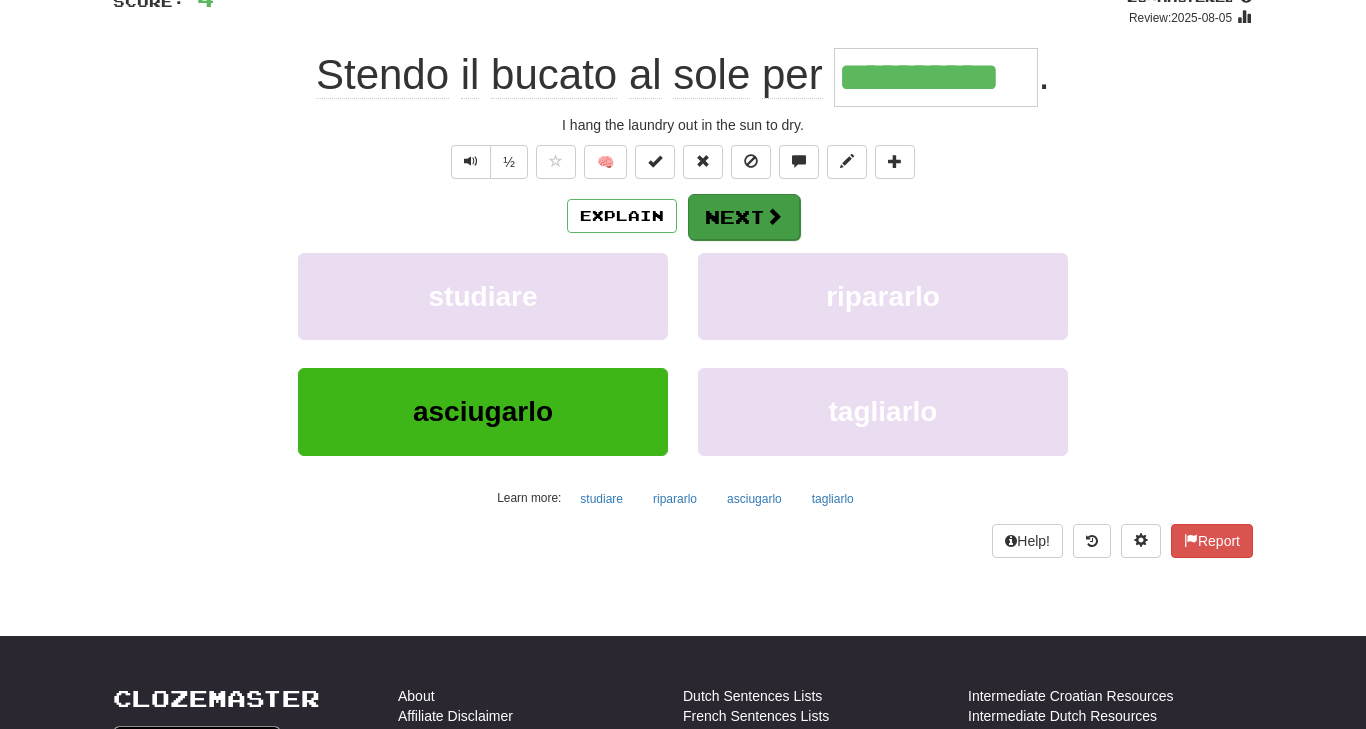 click on "Next" at bounding box center (744, 217) 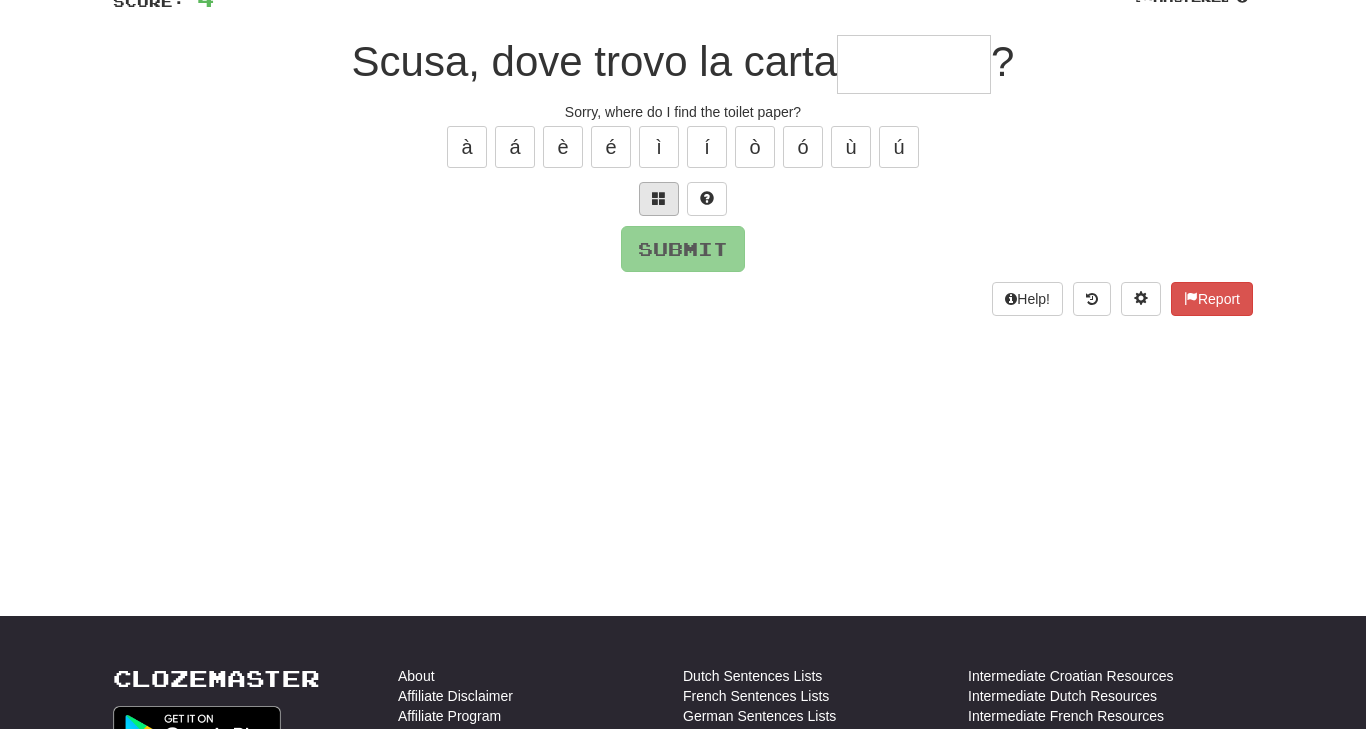 click at bounding box center [659, 198] 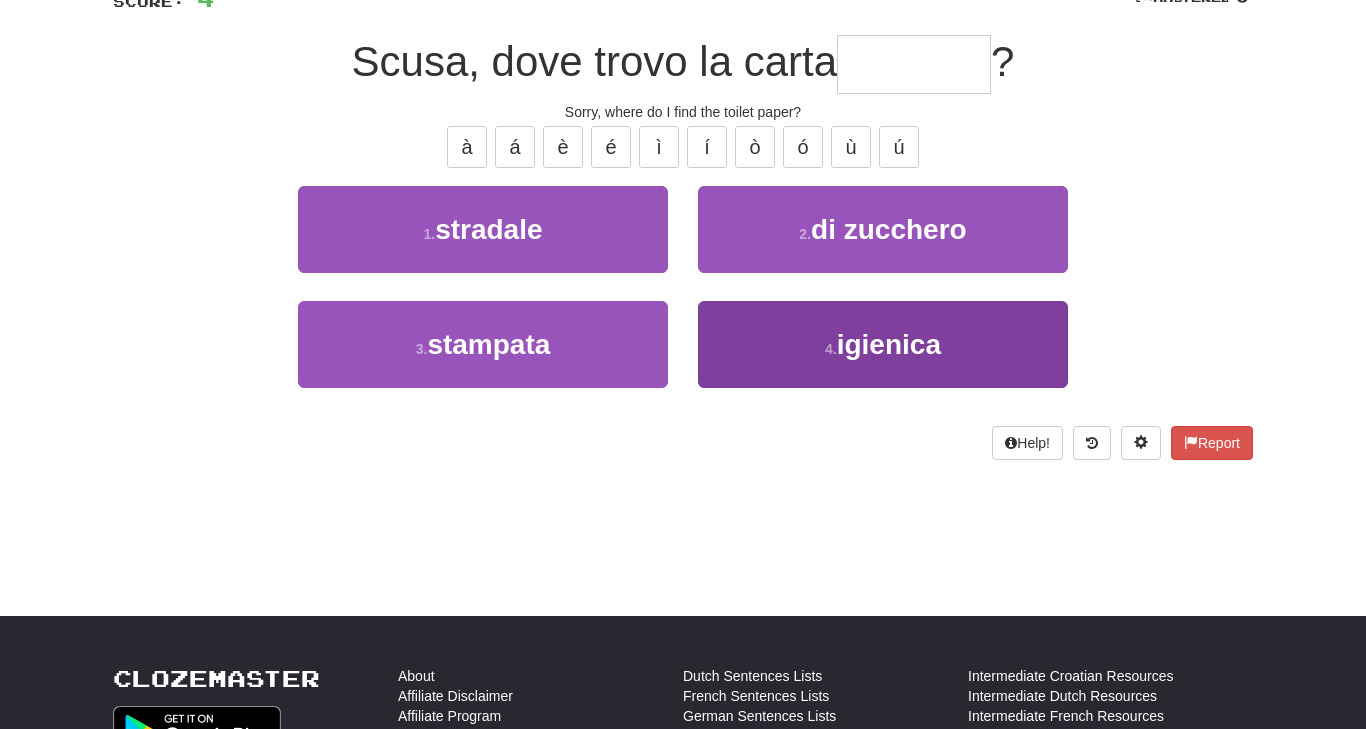 click on "4 .  igienica" at bounding box center [883, 344] 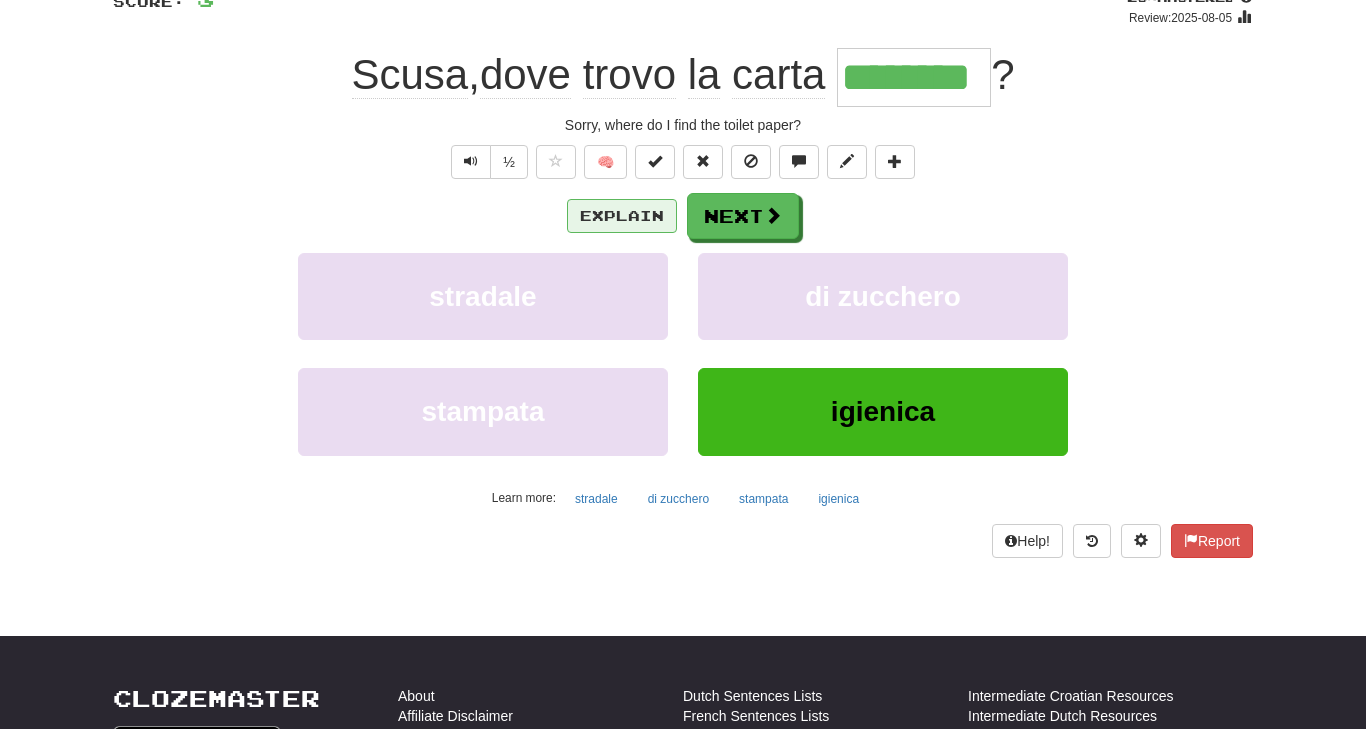click on "Explain" at bounding box center (622, 216) 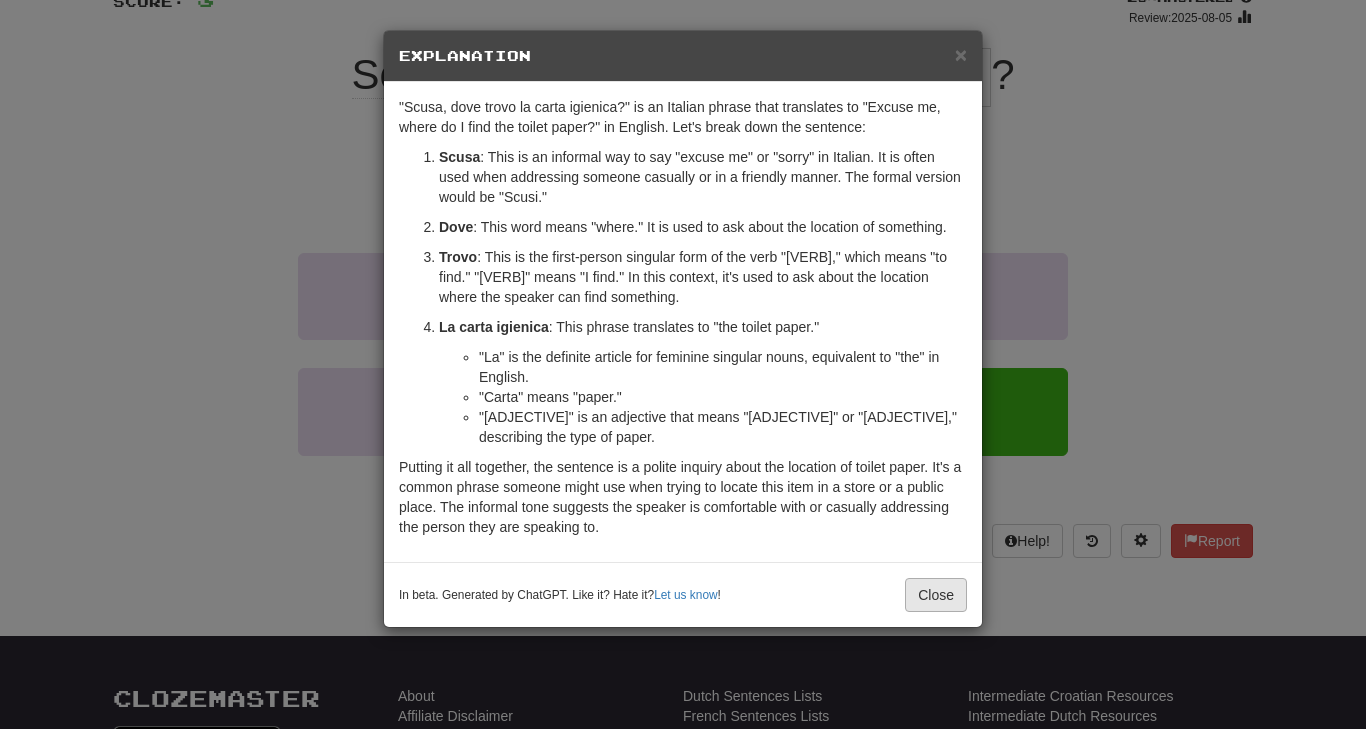 click on "Close" at bounding box center [936, 595] 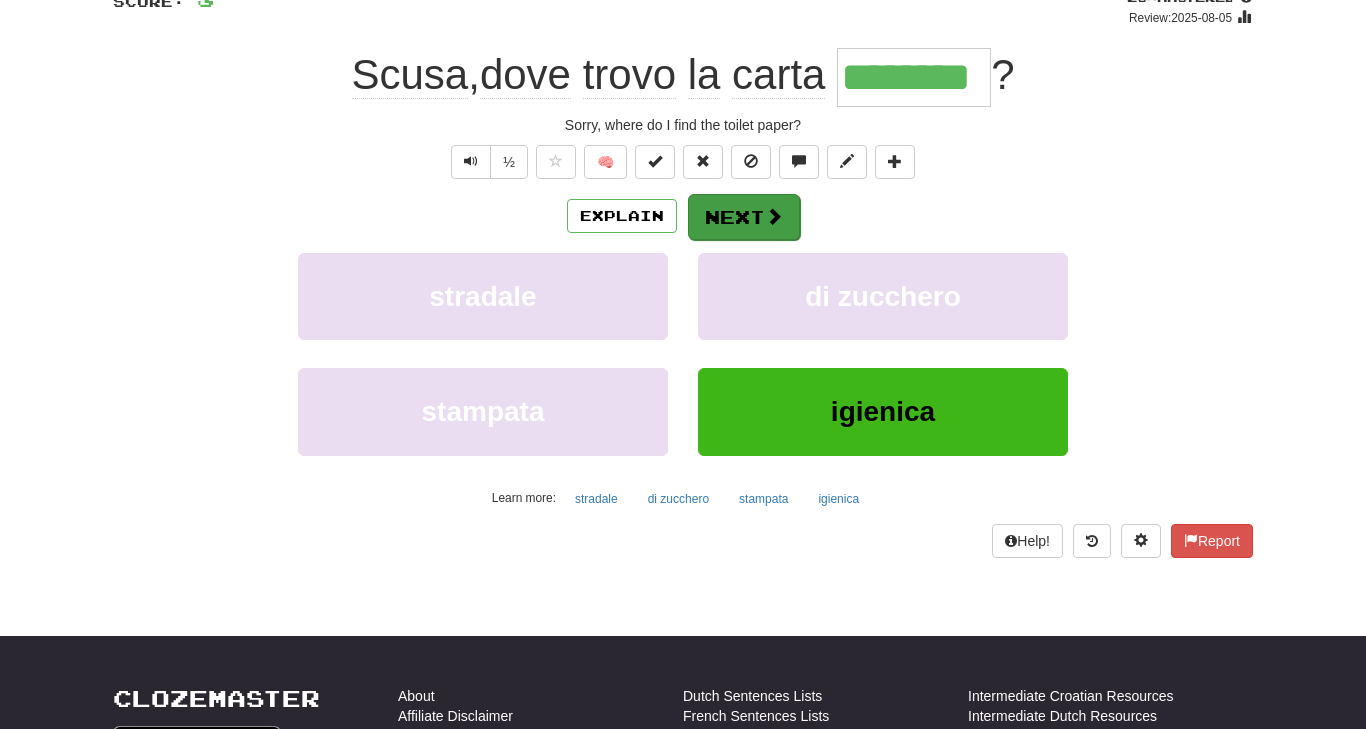 click on "Next" at bounding box center [744, 217] 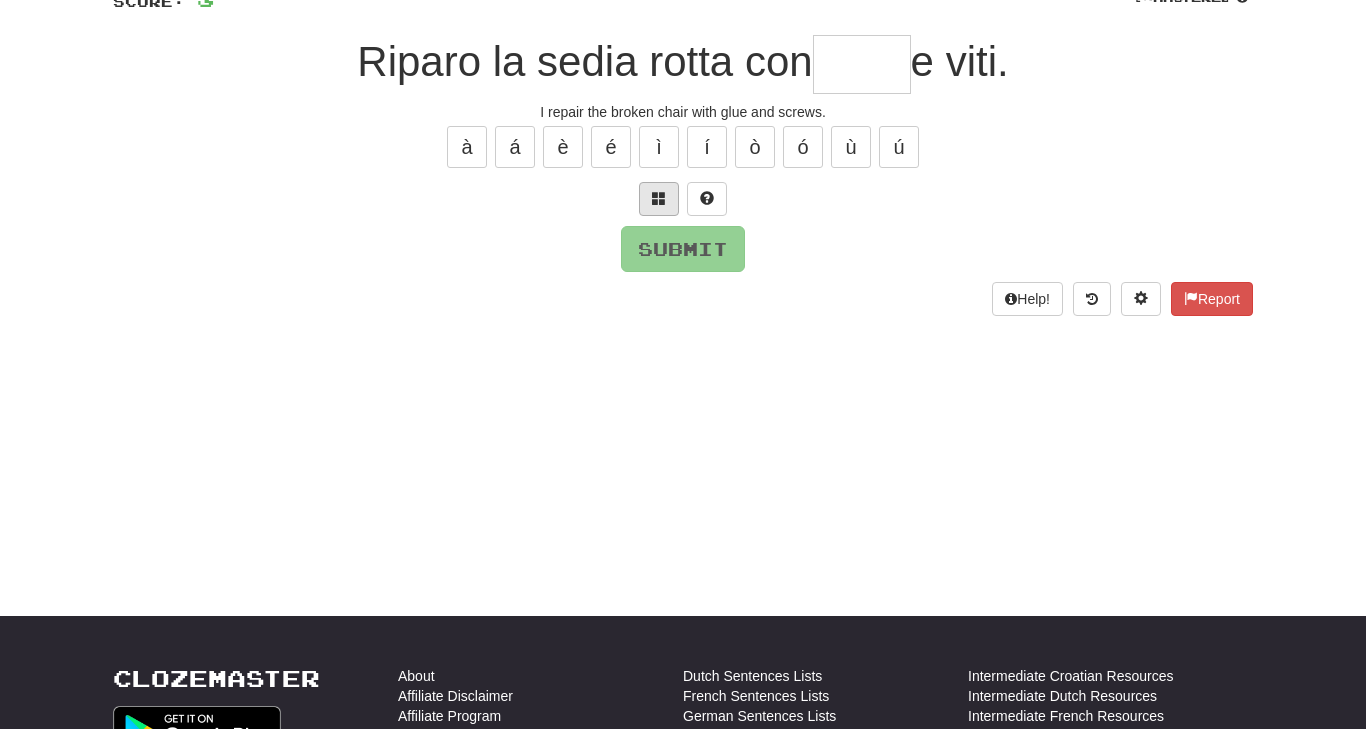 click at bounding box center (659, 199) 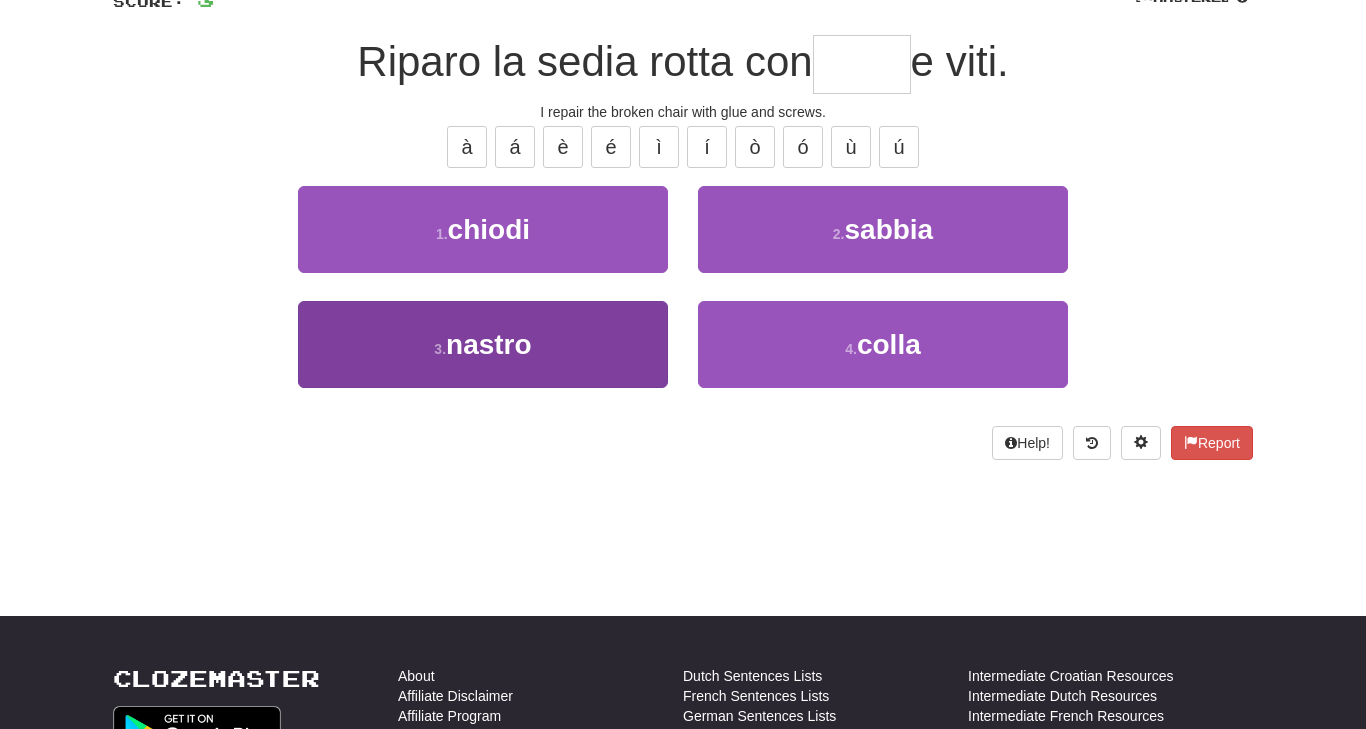 click on "3 .  nastro" at bounding box center (483, 344) 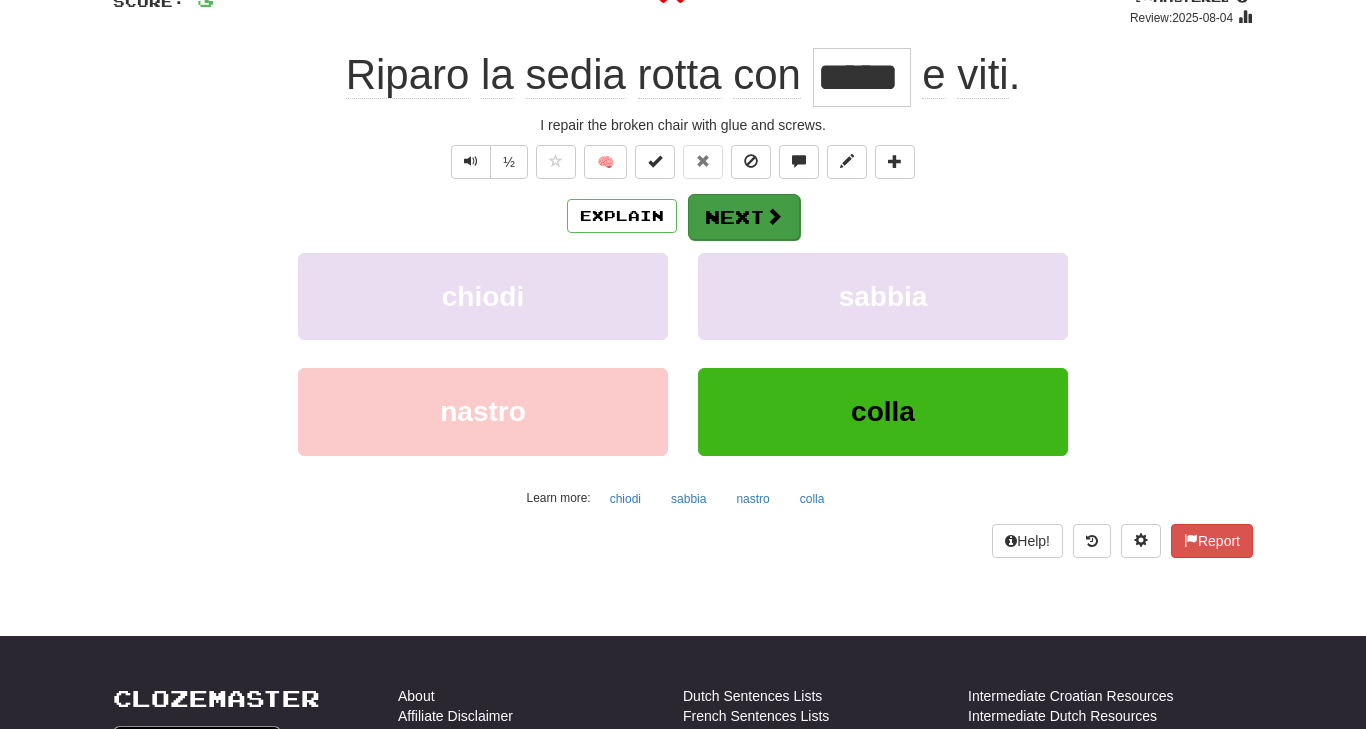 click on "Next" at bounding box center [744, 217] 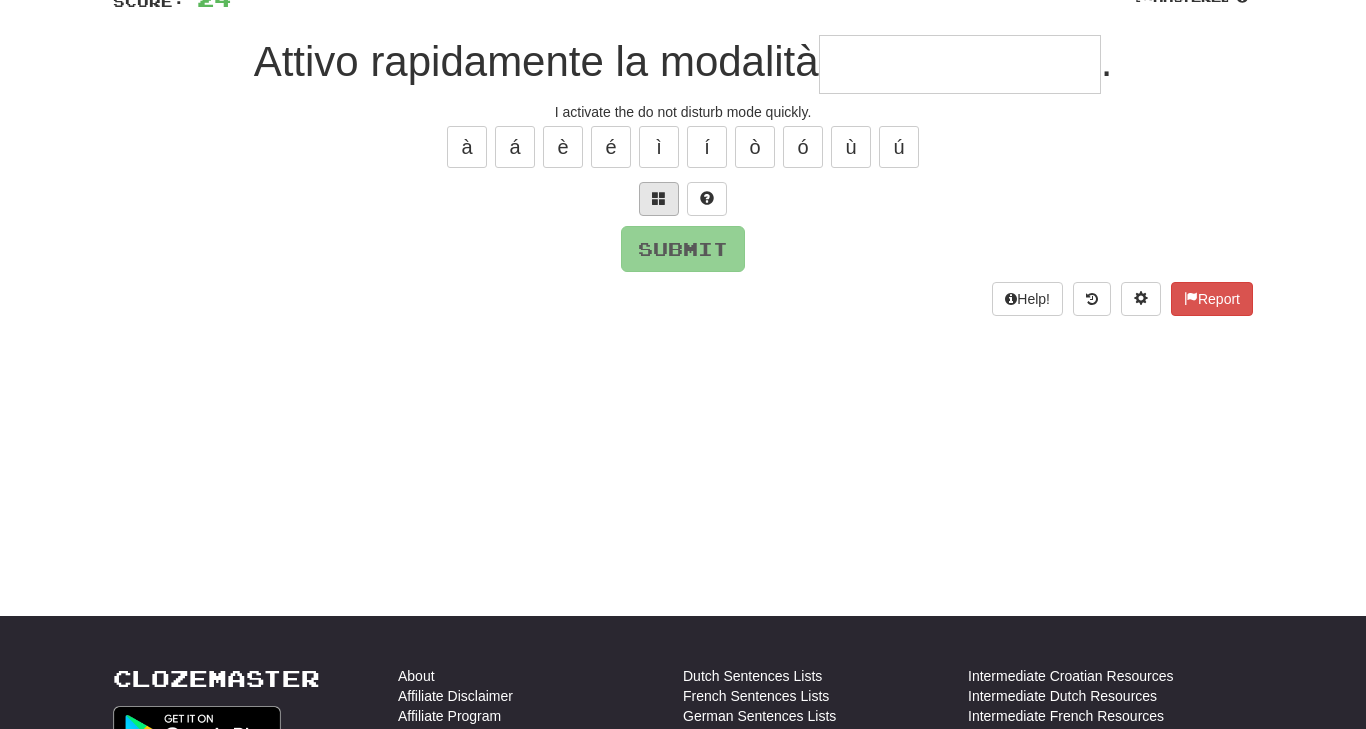 click at bounding box center (659, 198) 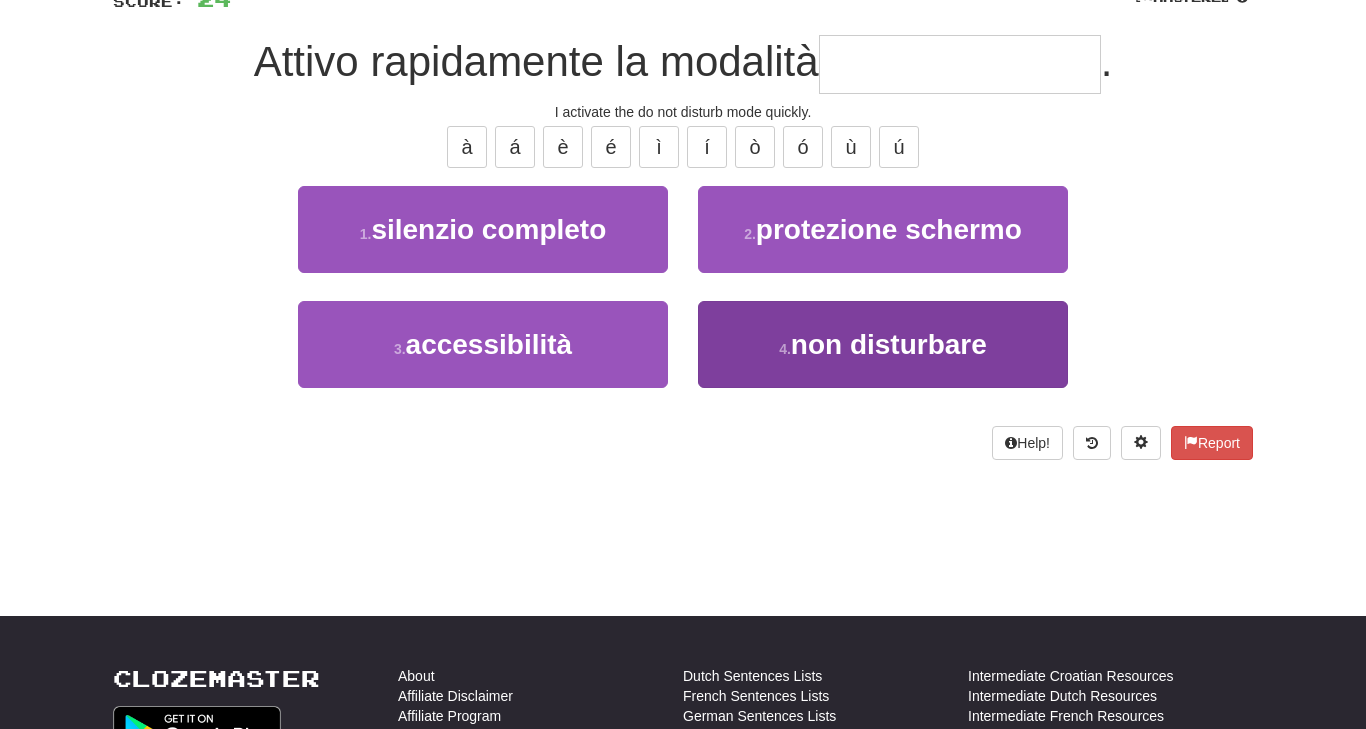 click on "4 .  non disturbare" at bounding box center [883, 344] 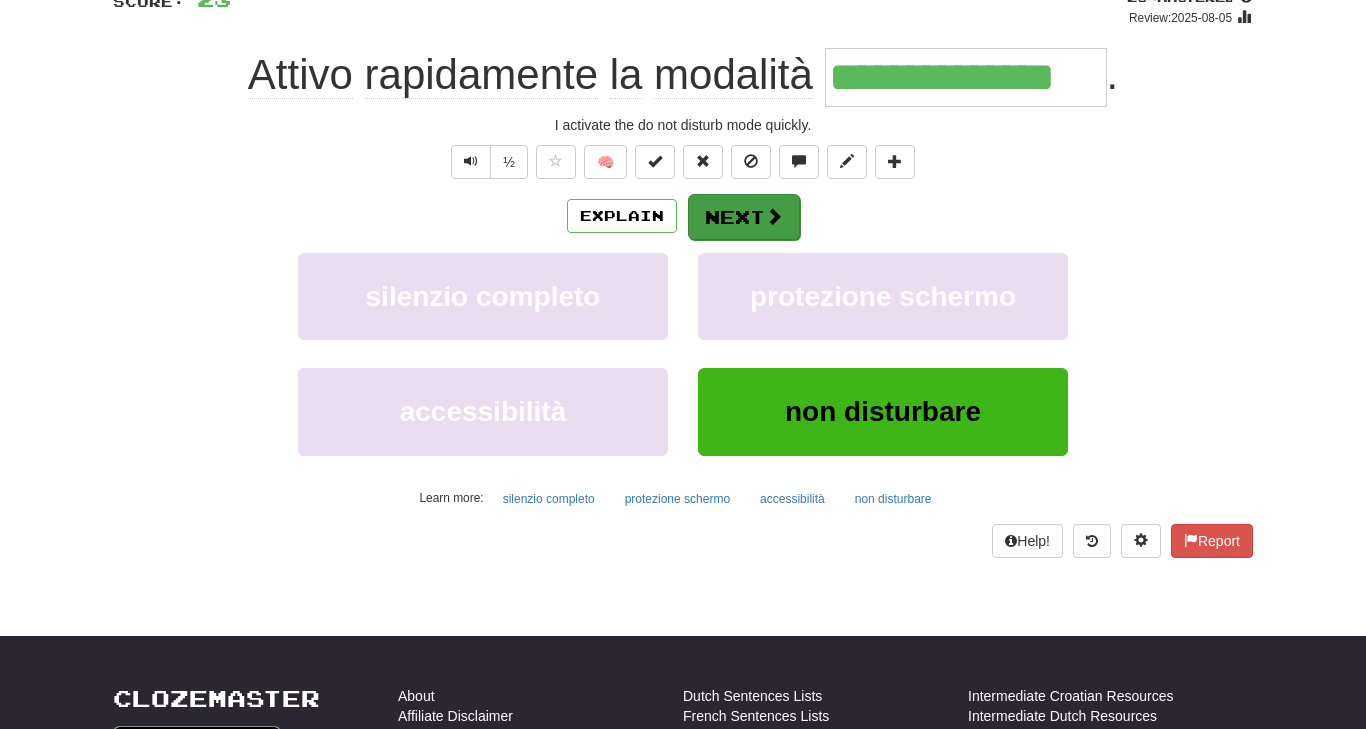 click on "Next" at bounding box center (744, 217) 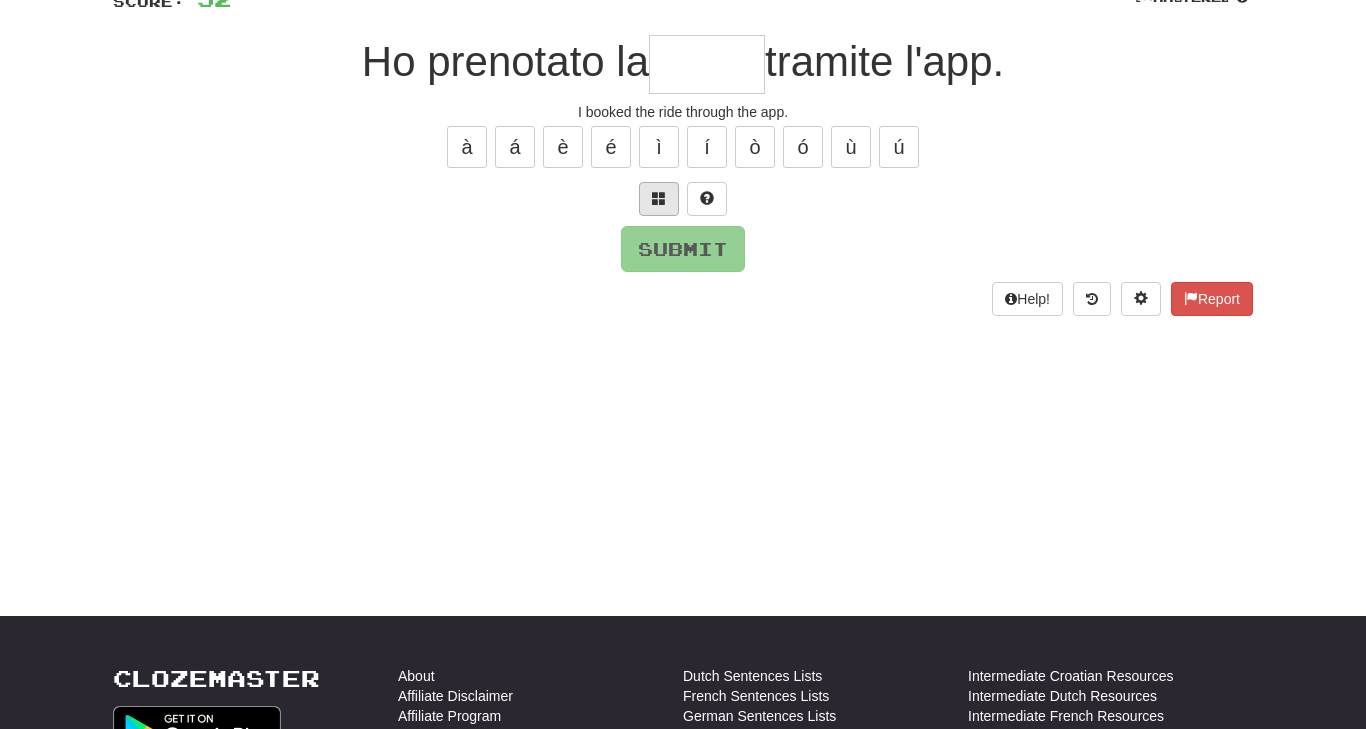 click at bounding box center [659, 199] 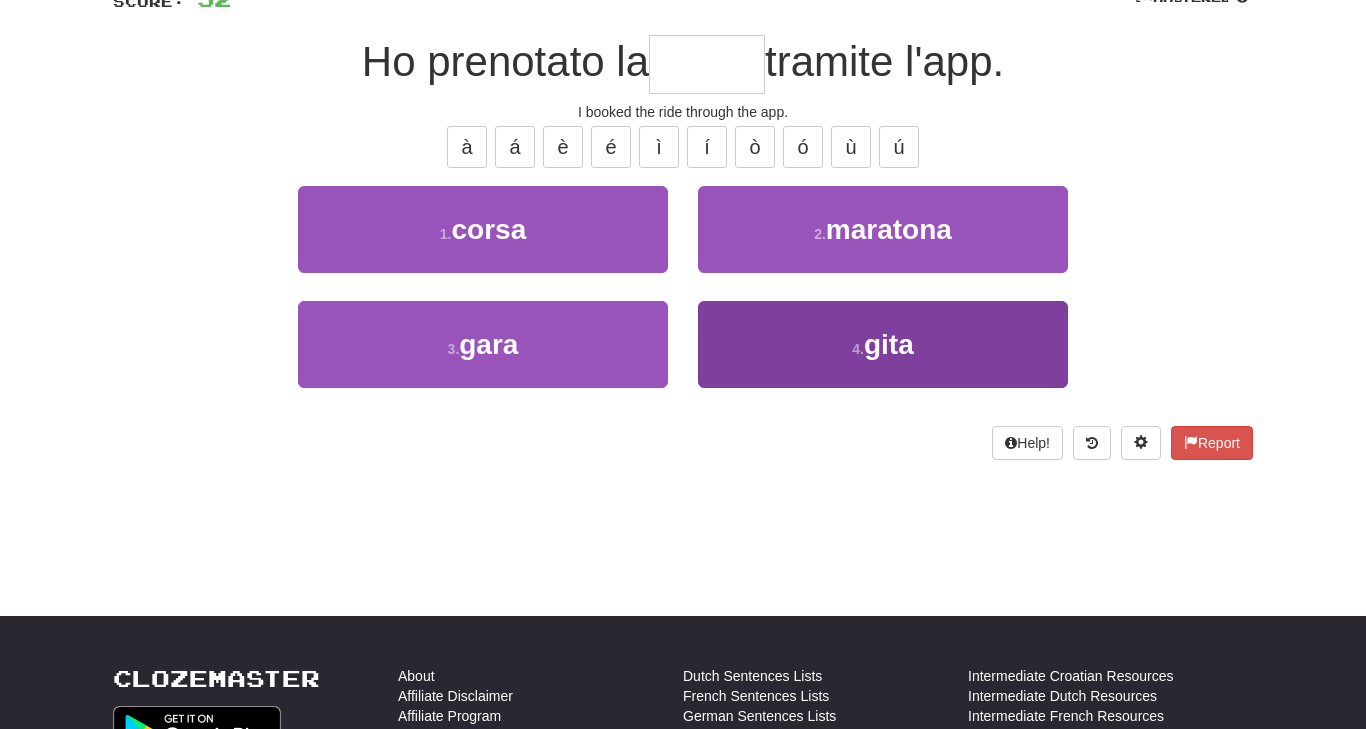 click on "4 .  gita" at bounding box center [883, 344] 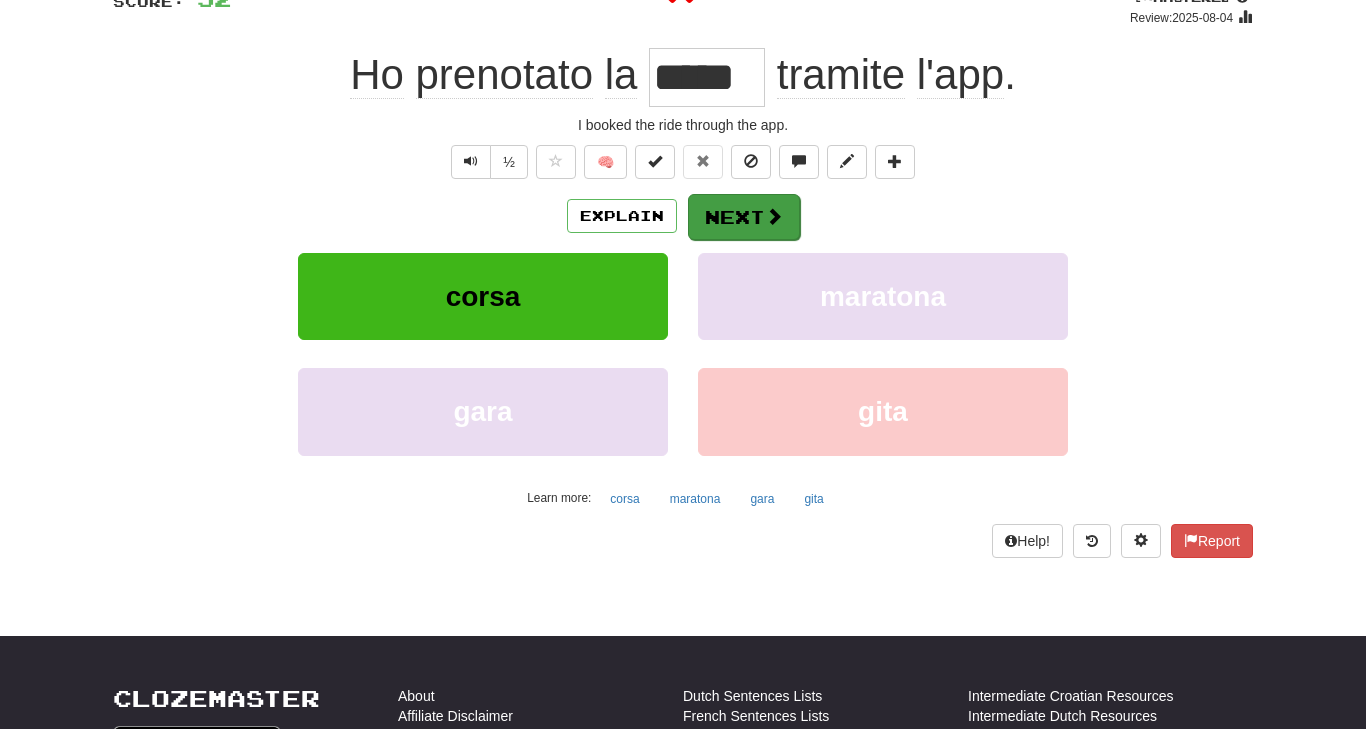 click on "Next" at bounding box center [744, 217] 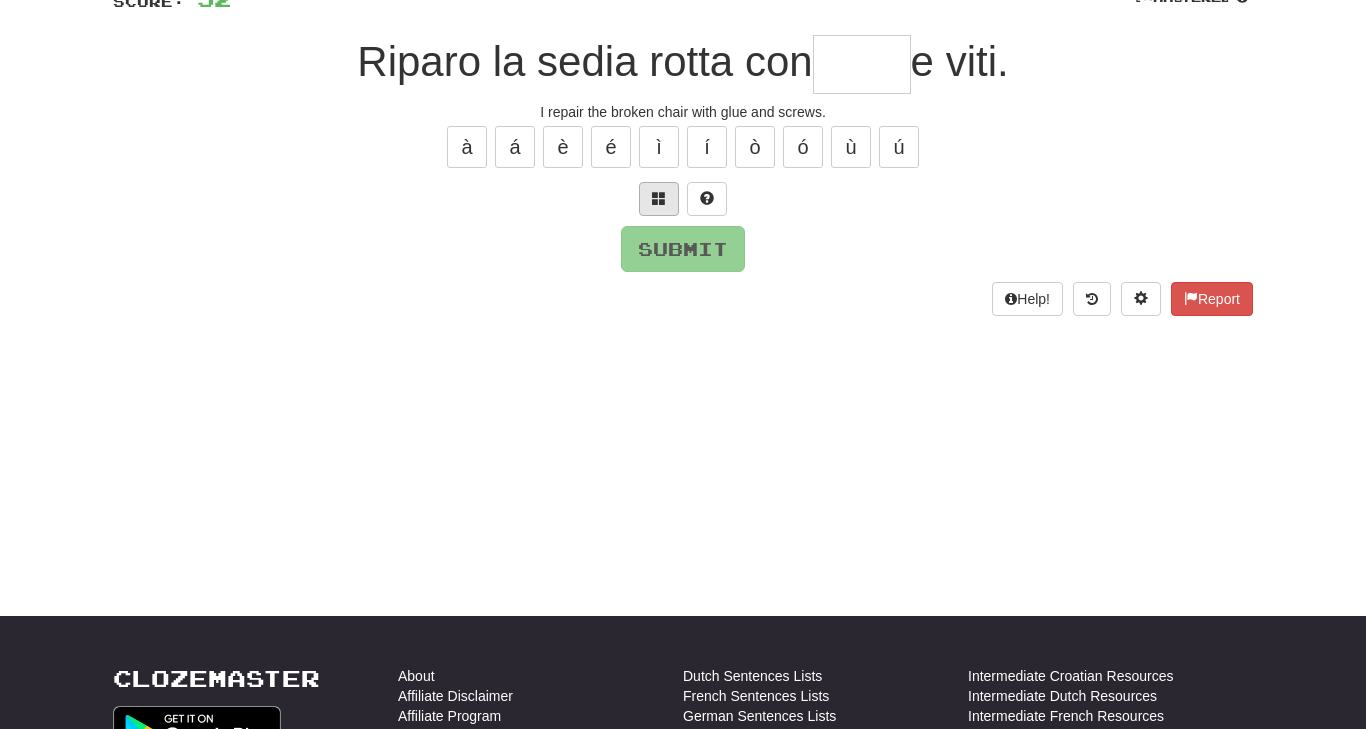 click at bounding box center [659, 199] 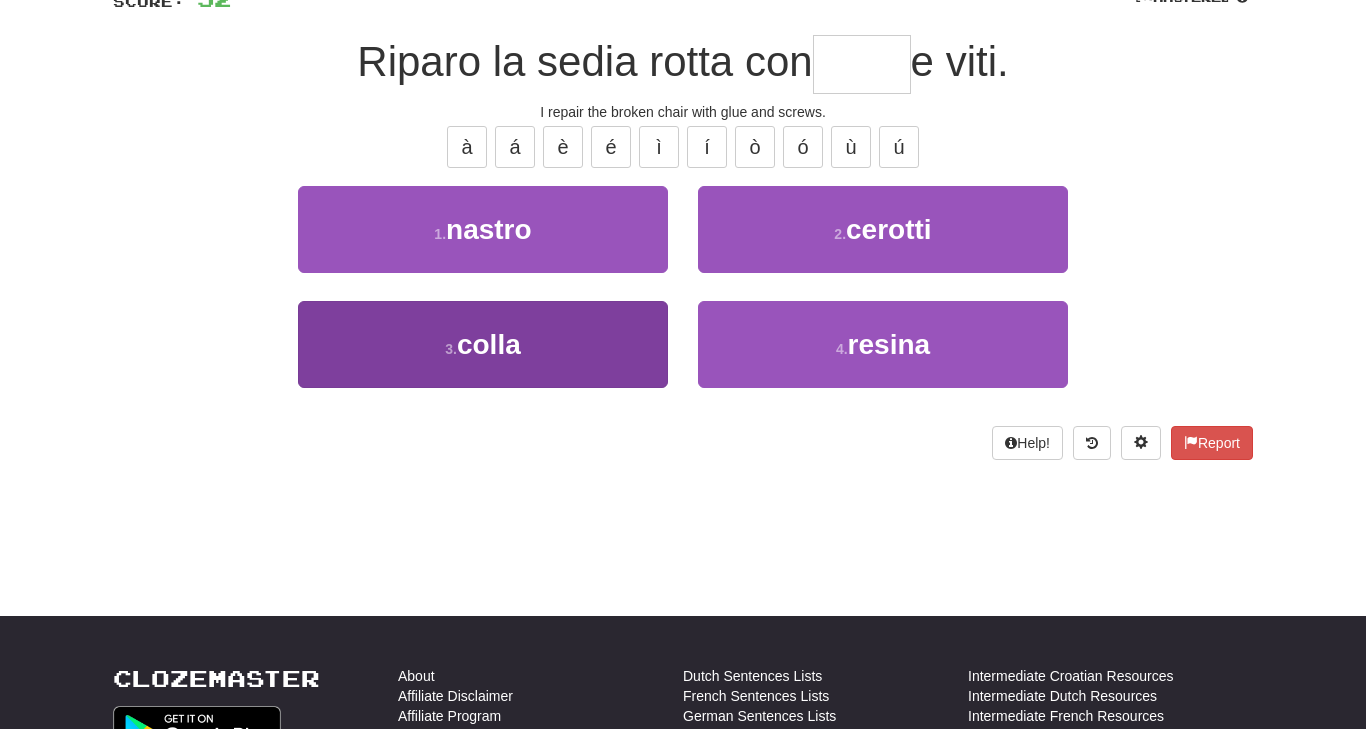 click on "3 .  colla" at bounding box center (483, 344) 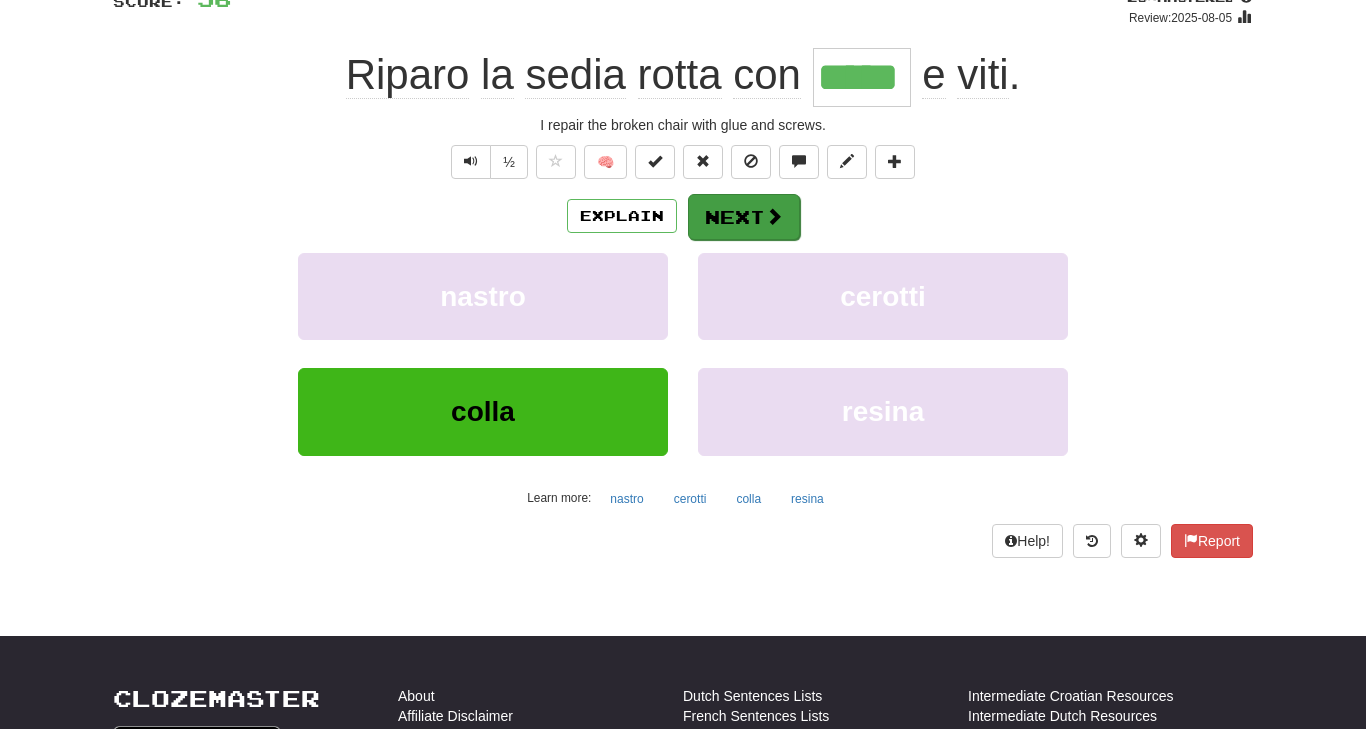 click on "Next" at bounding box center (744, 217) 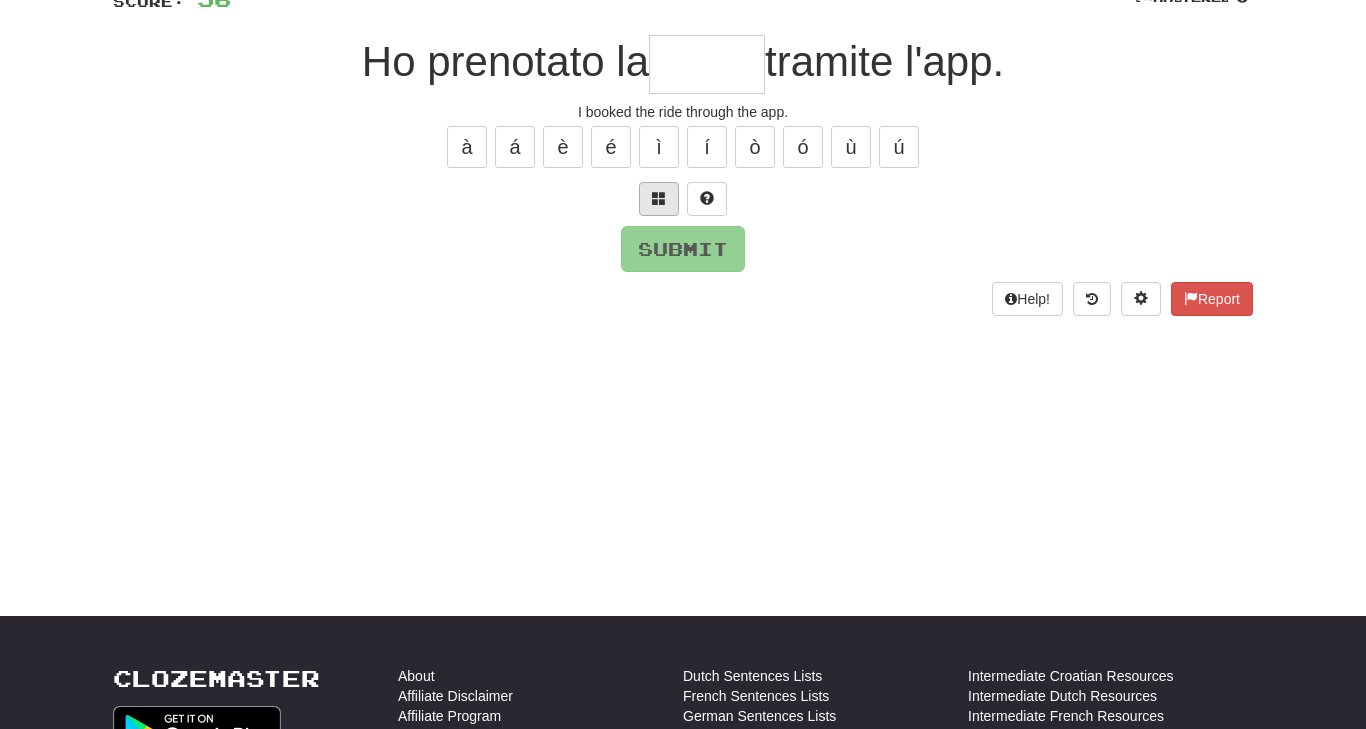 click at bounding box center [659, 198] 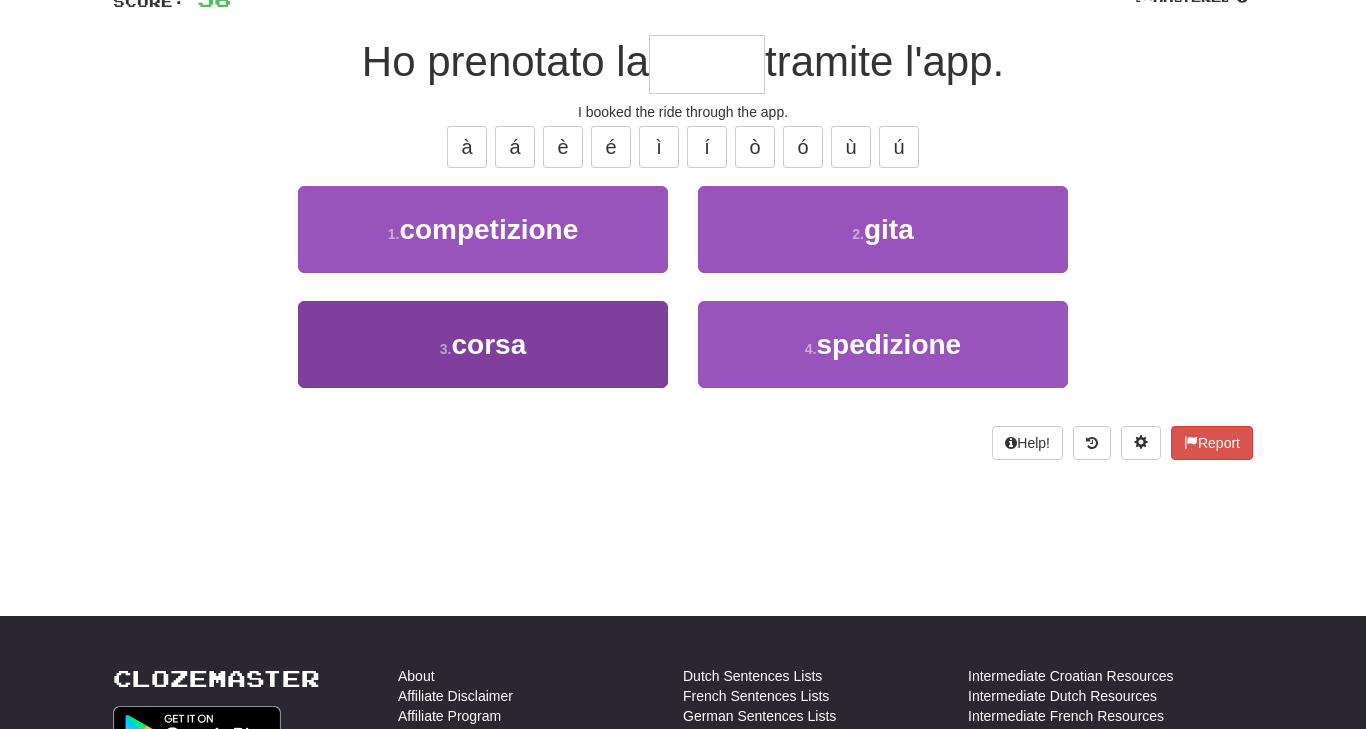 click on "3 .  corsa" at bounding box center (483, 344) 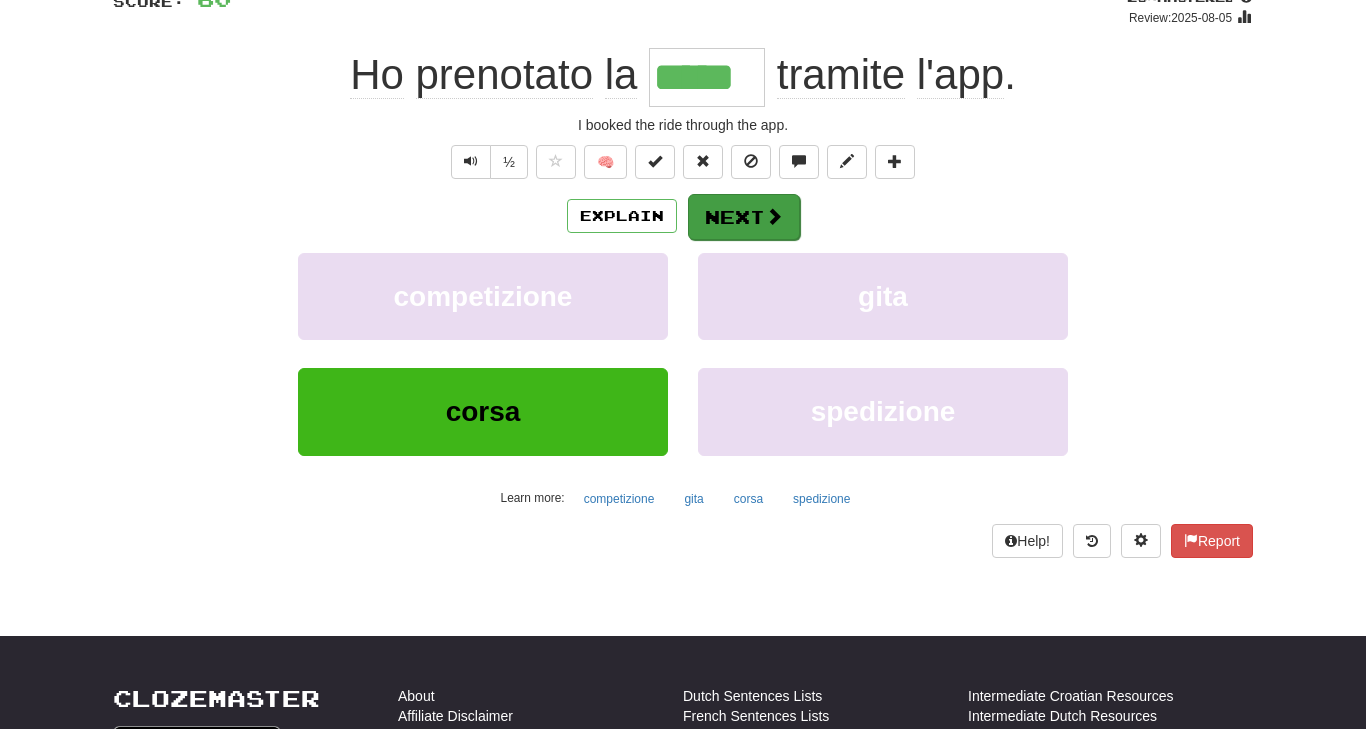 click on "Next" at bounding box center (744, 217) 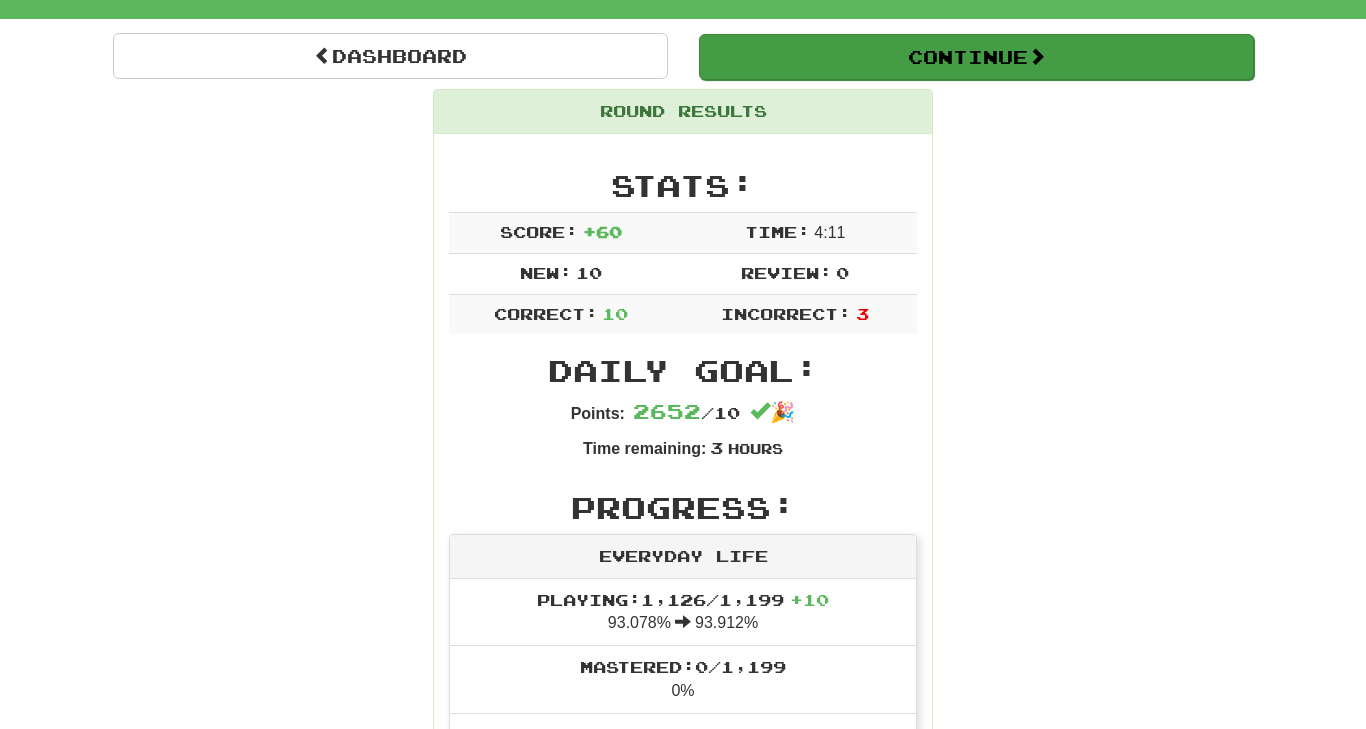 click on "Continue" at bounding box center (976, 57) 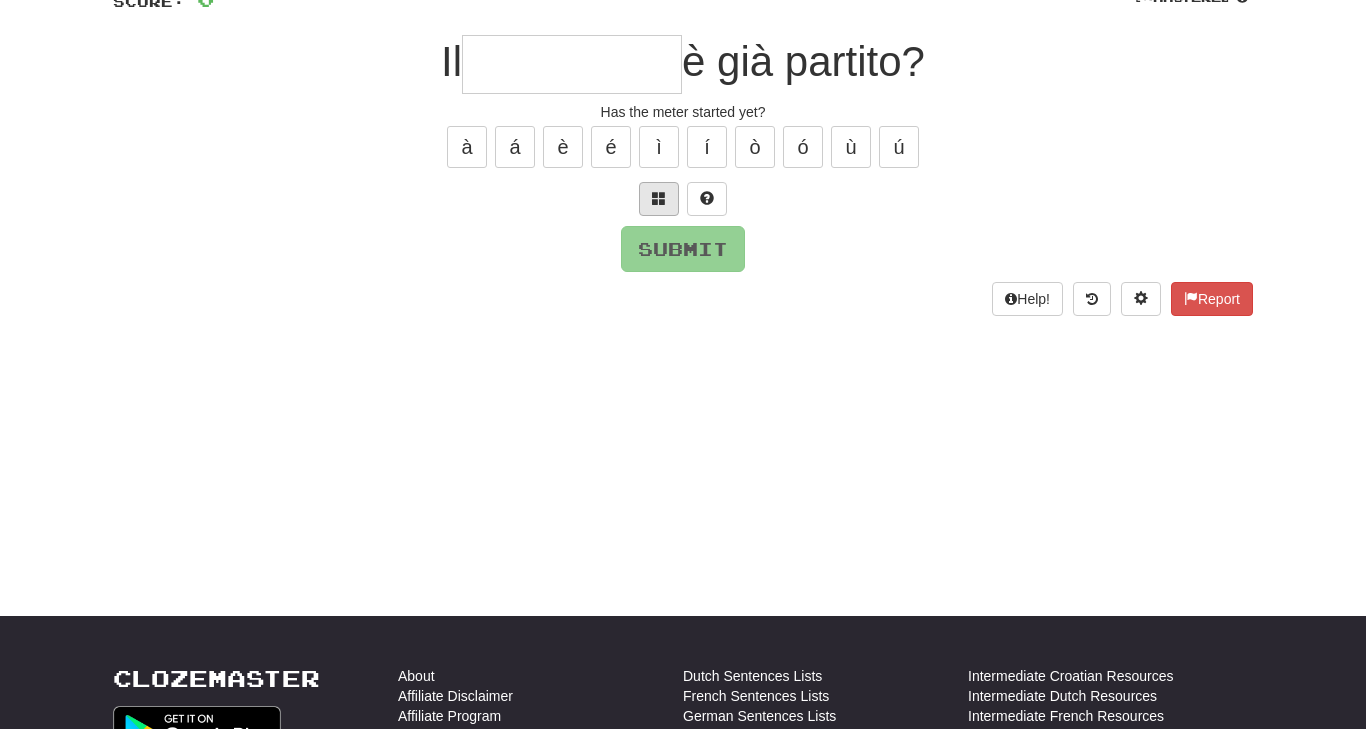 click at bounding box center (659, 198) 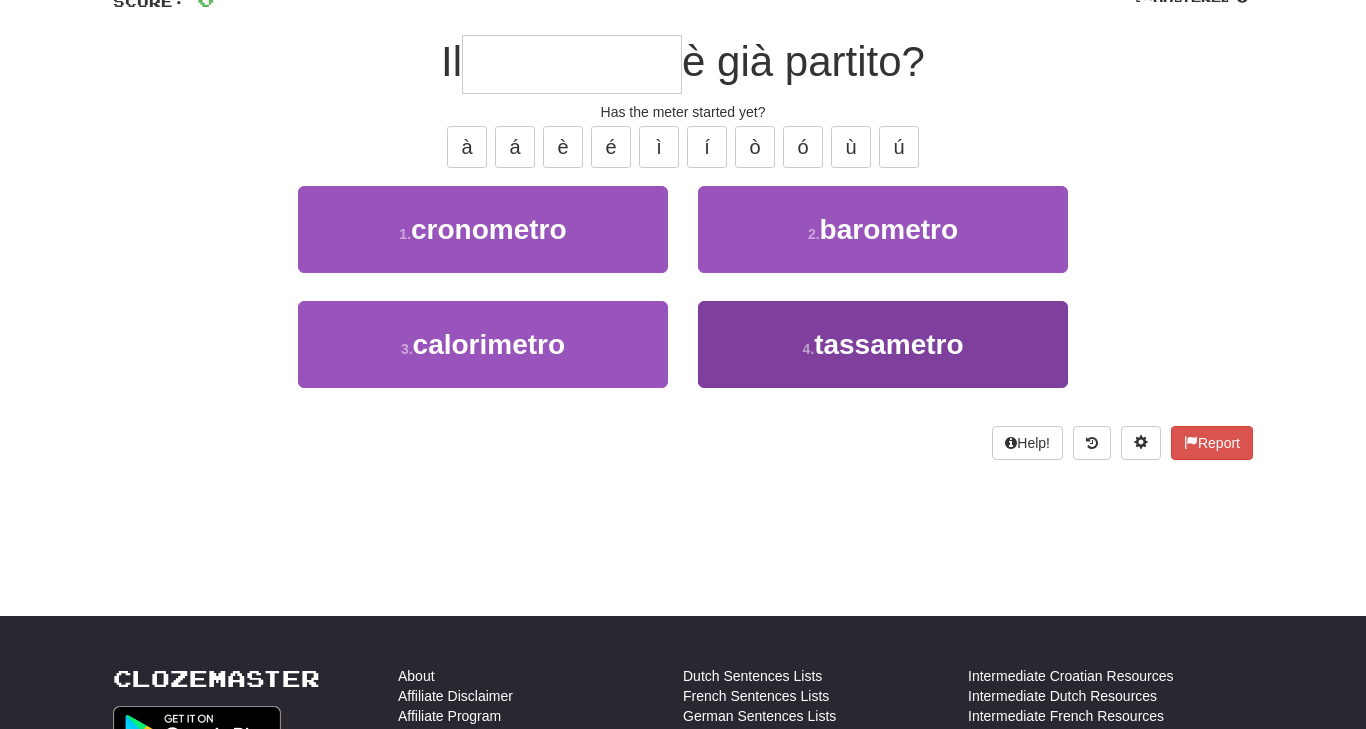 click on "4 .  tassametro" at bounding box center [883, 344] 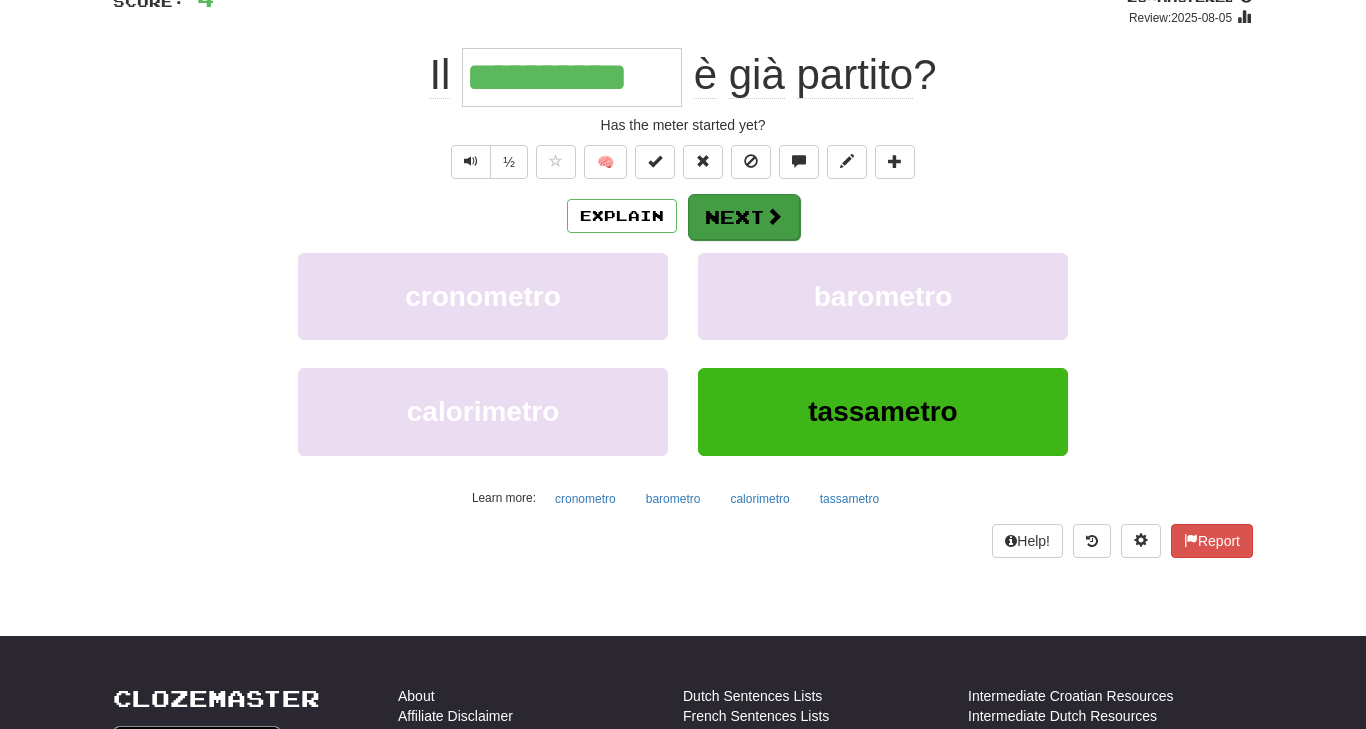 click on "Next" at bounding box center (744, 217) 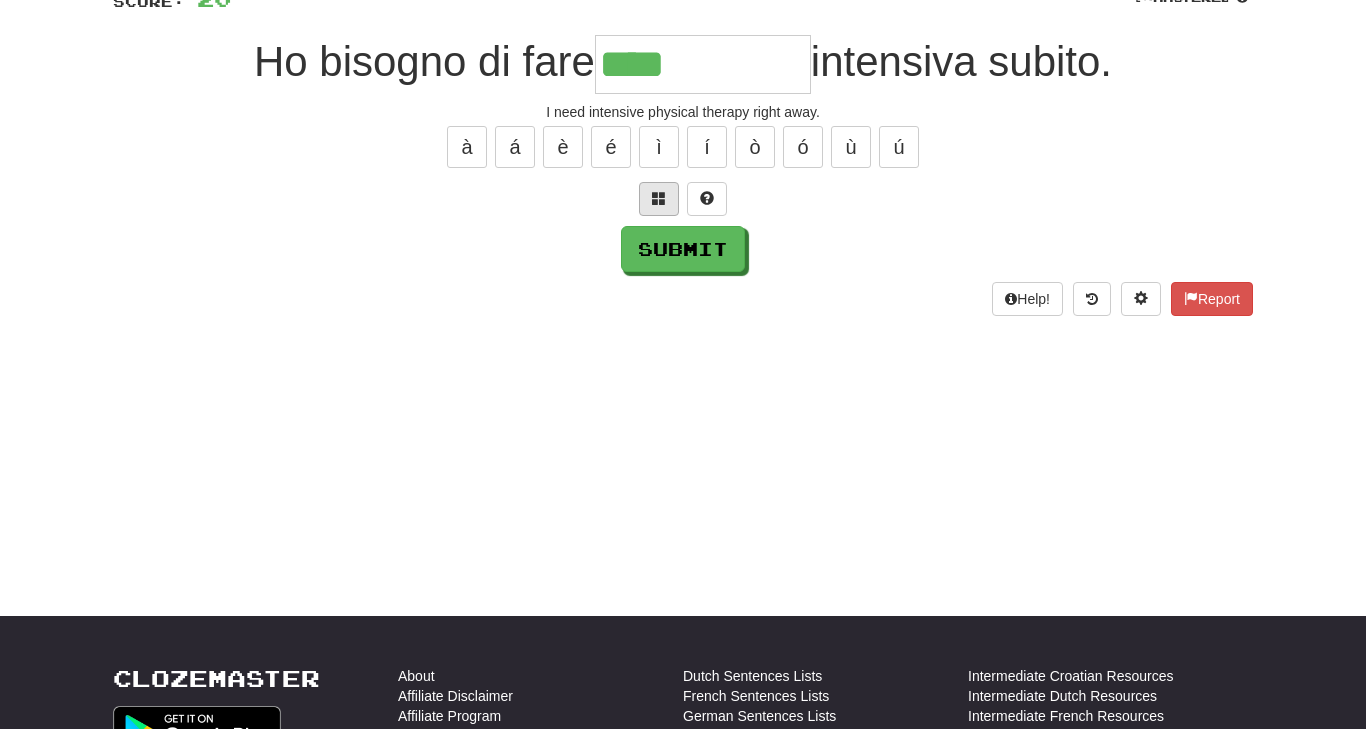 click at bounding box center (659, 198) 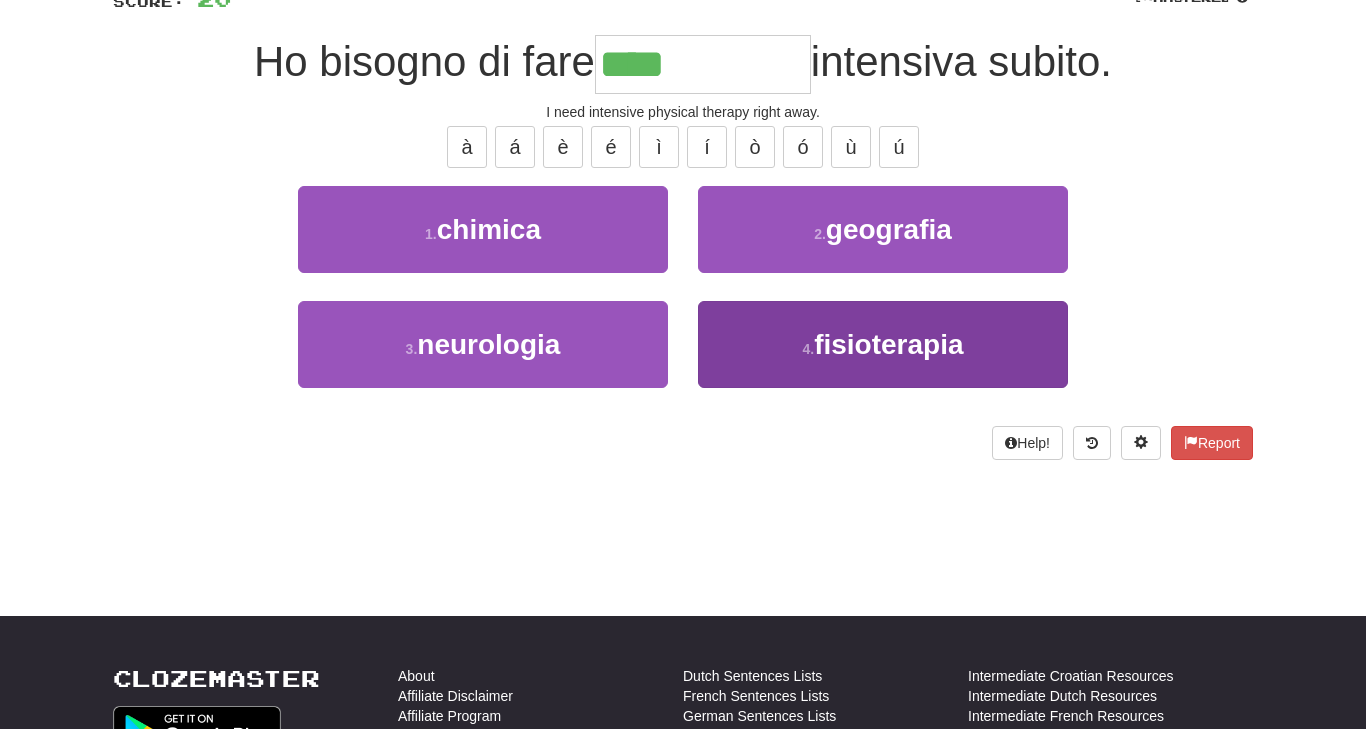 click on "4 .  fisioterapia" at bounding box center [883, 344] 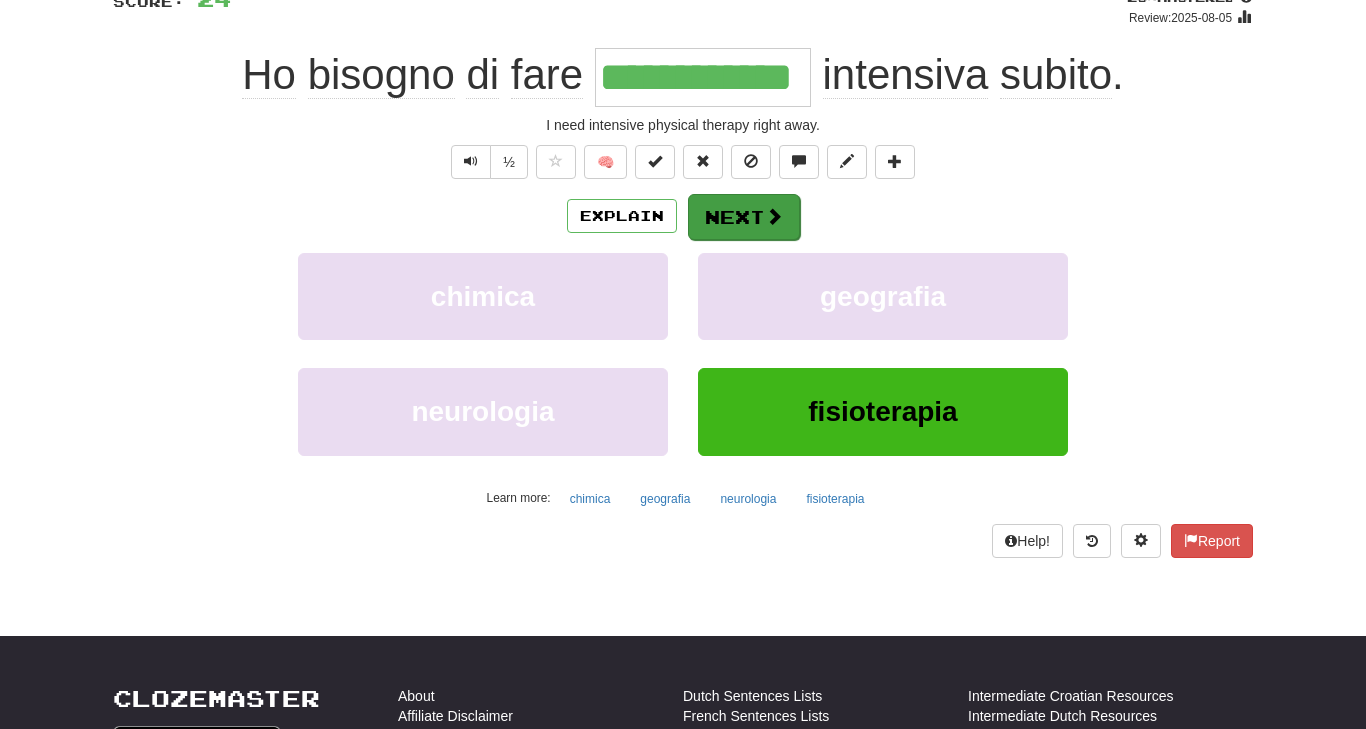 click on "Next" at bounding box center (744, 217) 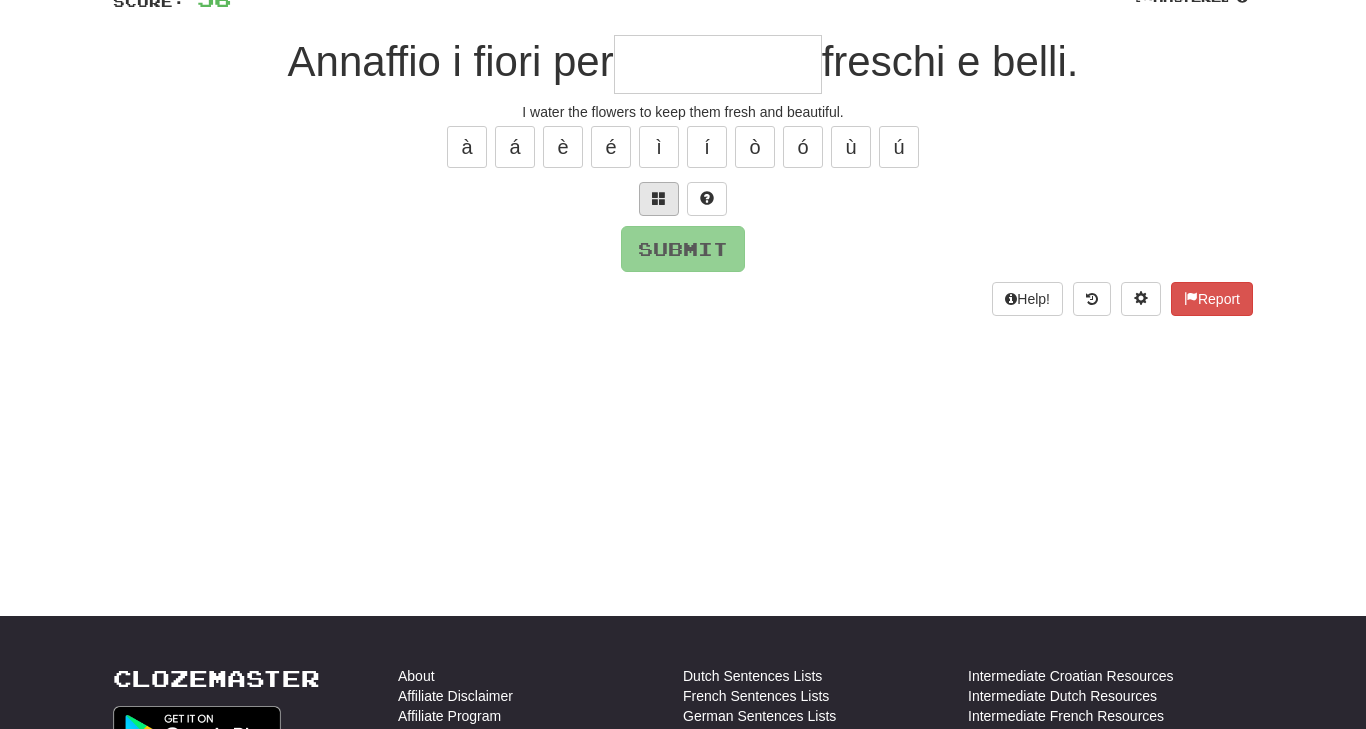 click at bounding box center (659, 198) 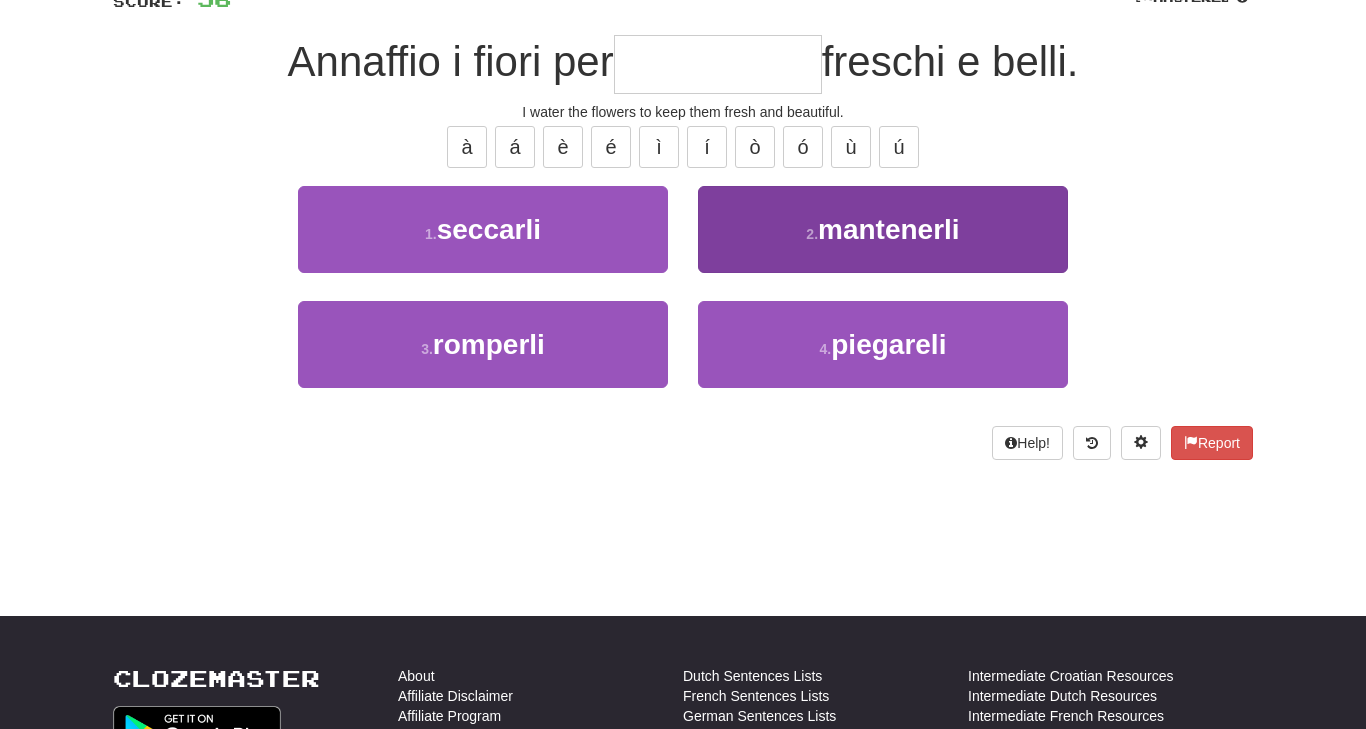 click on "2 .  mantenerli" at bounding box center [883, 229] 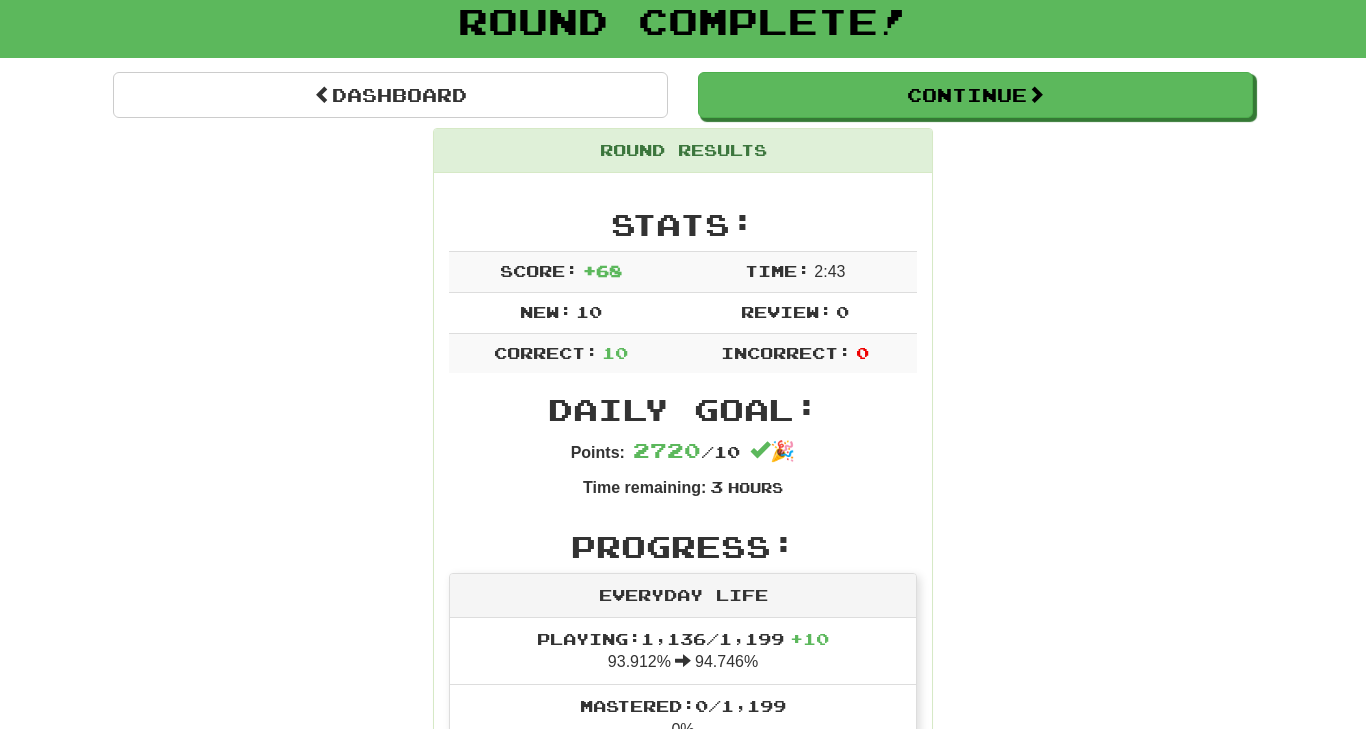 scroll, scrollTop: 123, scrollLeft: 0, axis: vertical 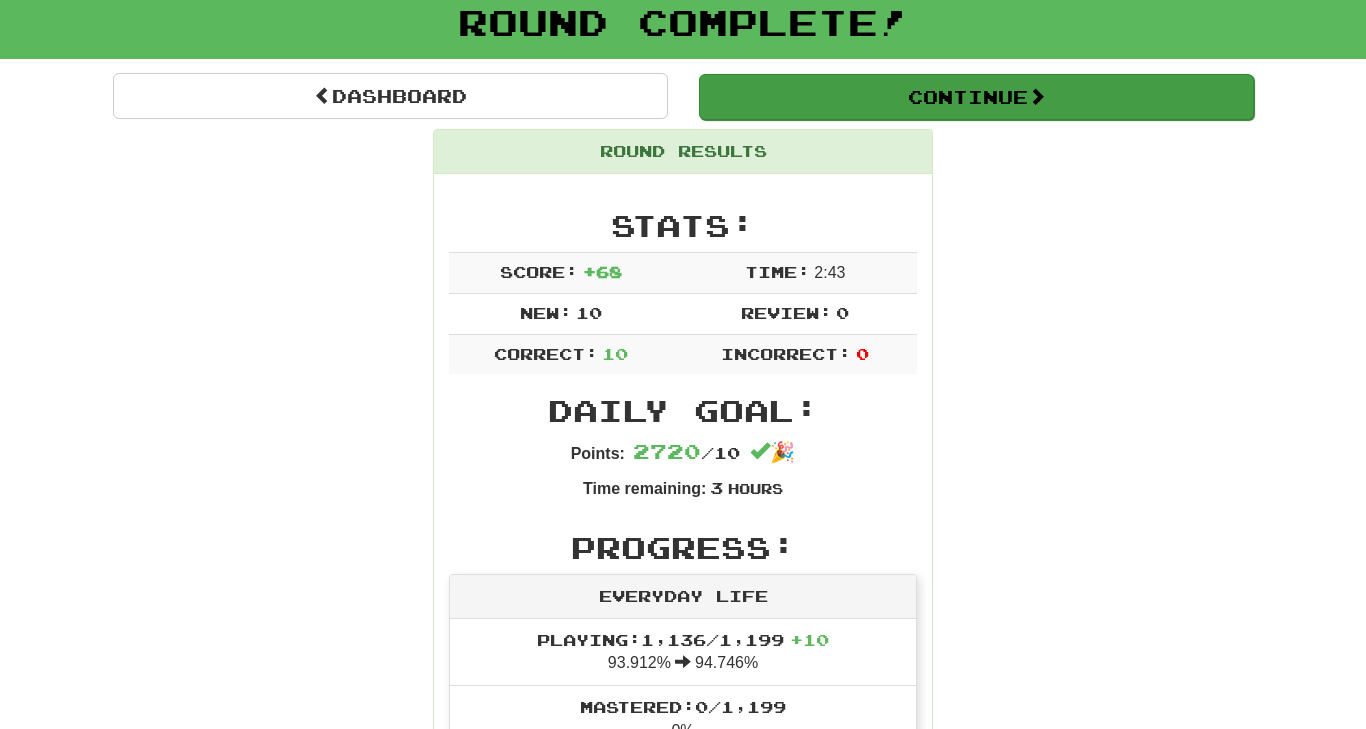 click on "Continue" at bounding box center [976, 97] 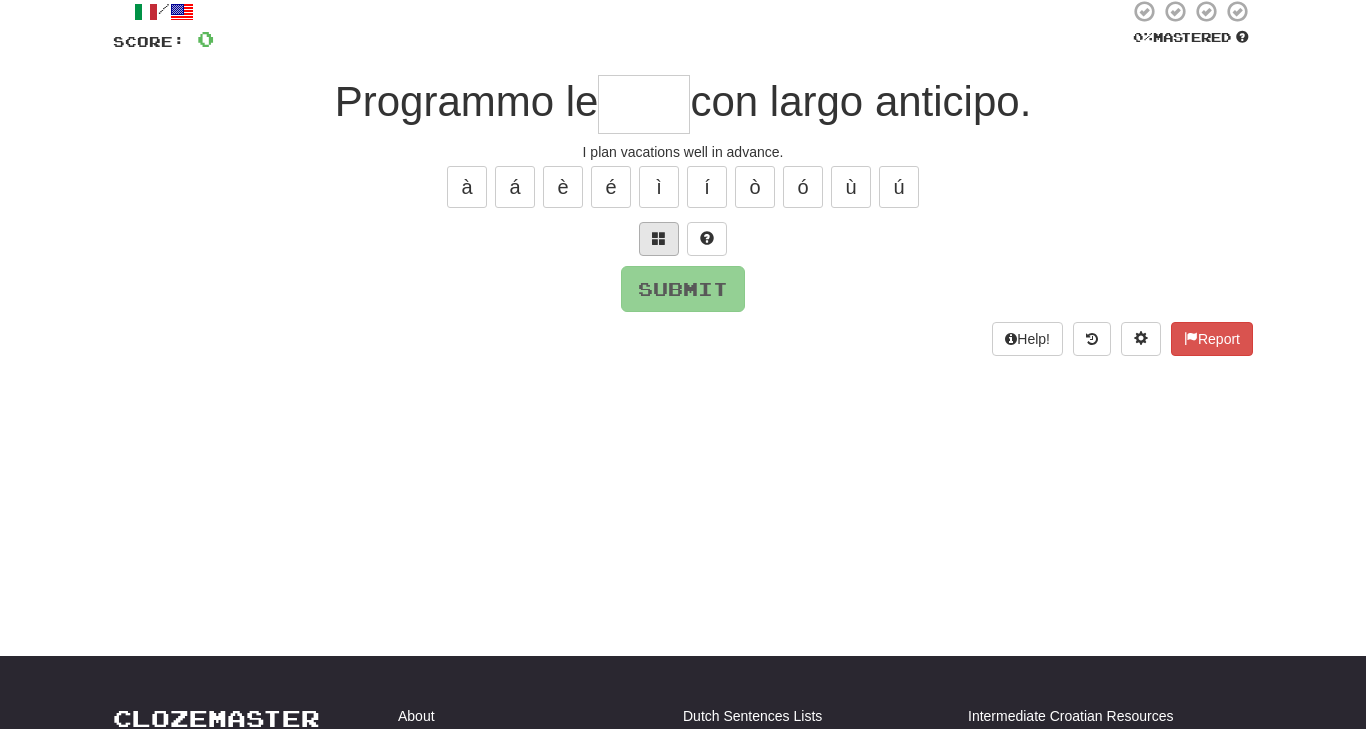 click at bounding box center [659, 238] 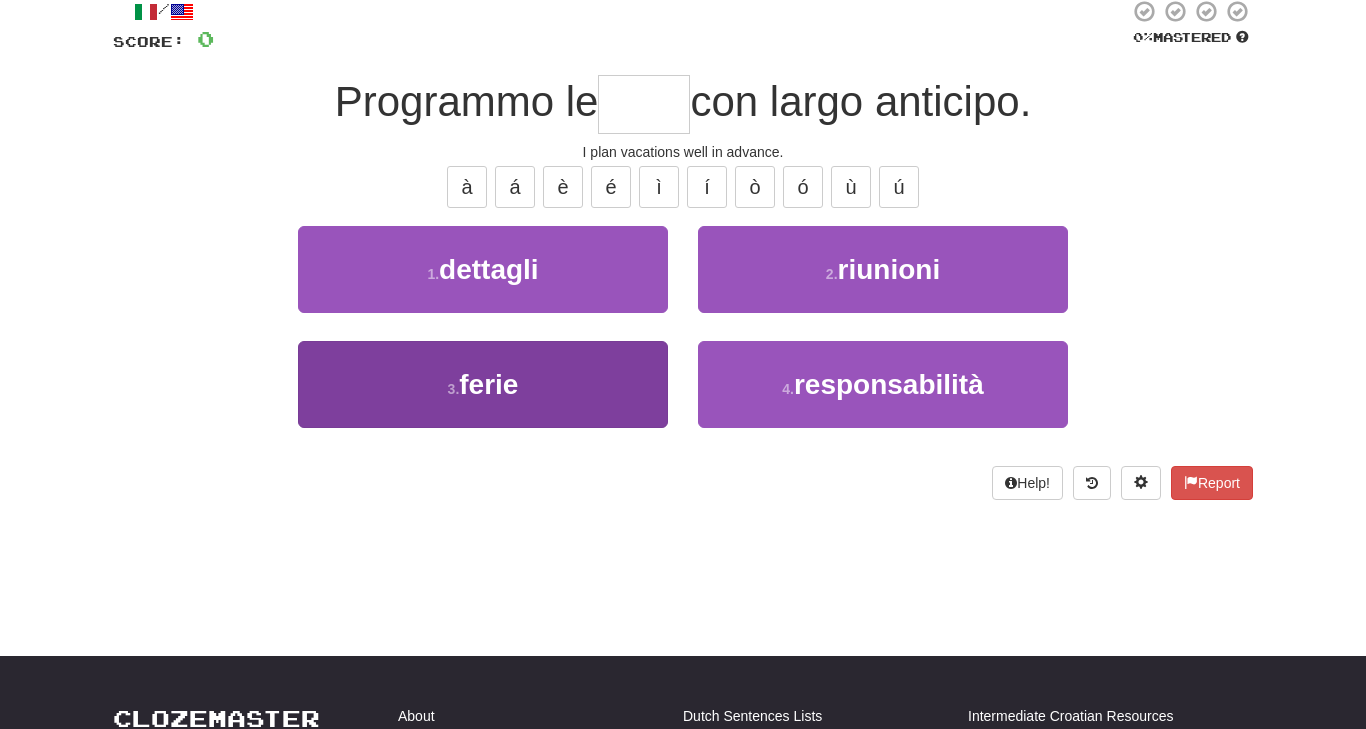 click on "3 .  ferie" at bounding box center (483, 384) 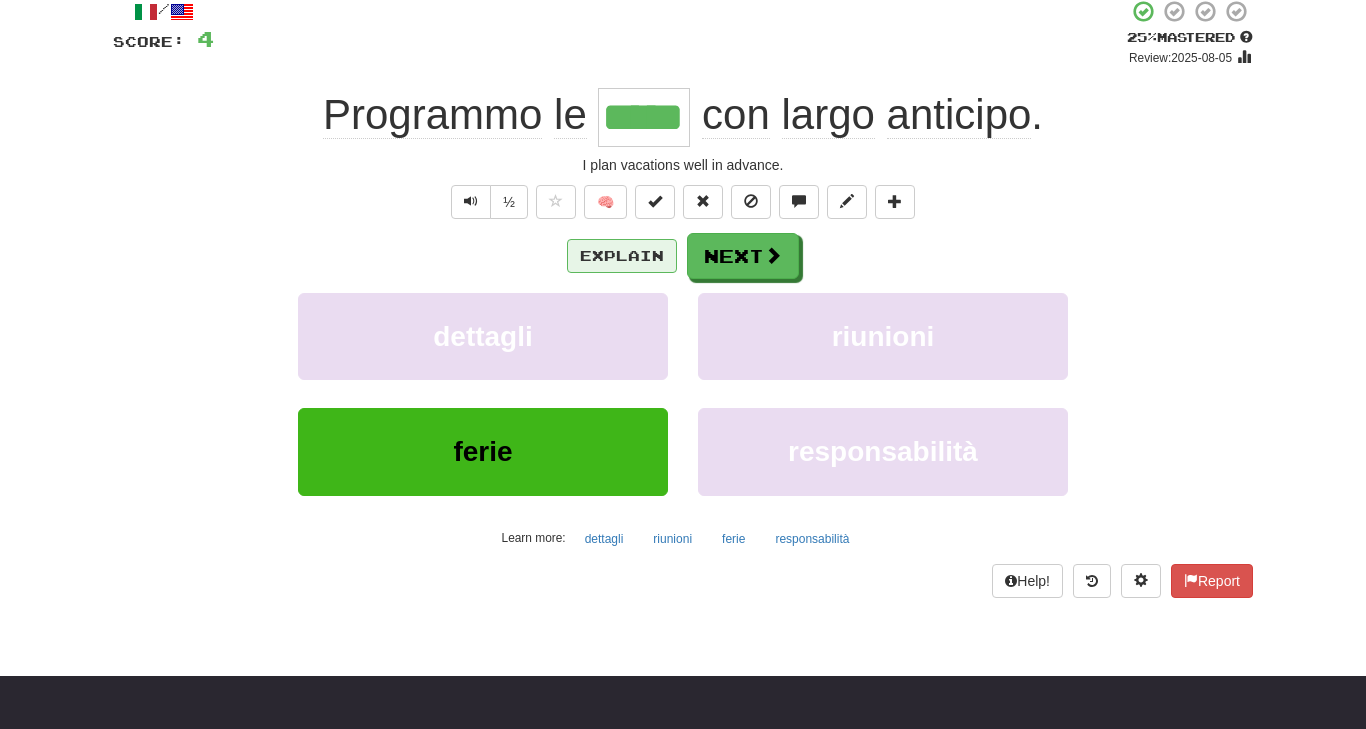 click on "Explain" at bounding box center (622, 256) 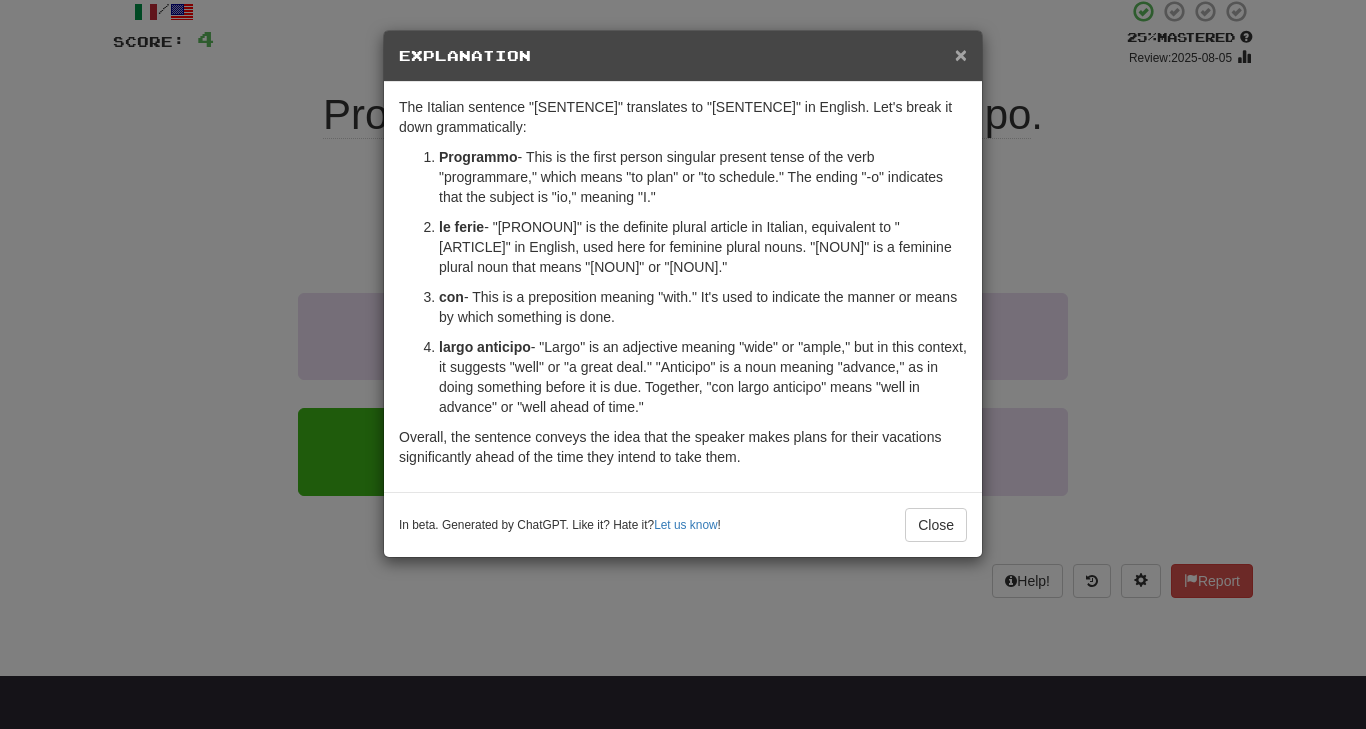 click on "×" at bounding box center (961, 54) 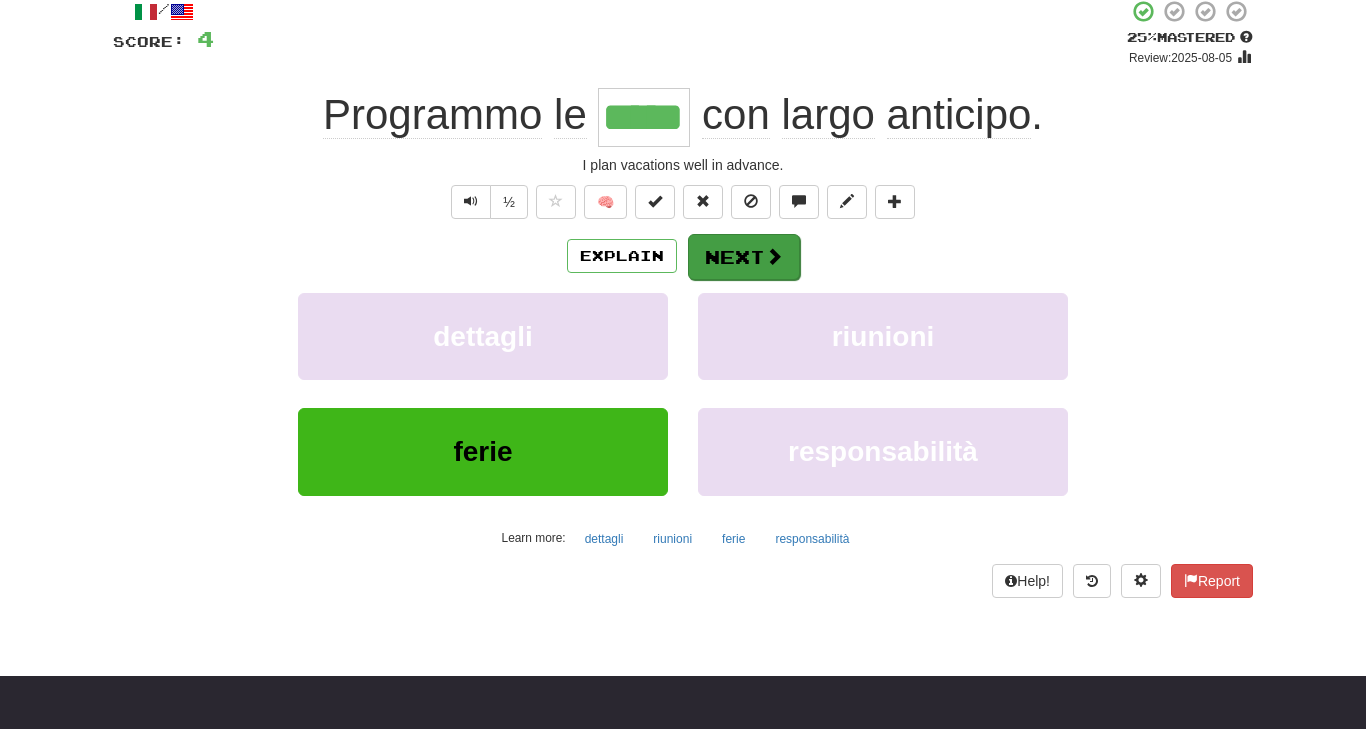click on "Next" at bounding box center (744, 257) 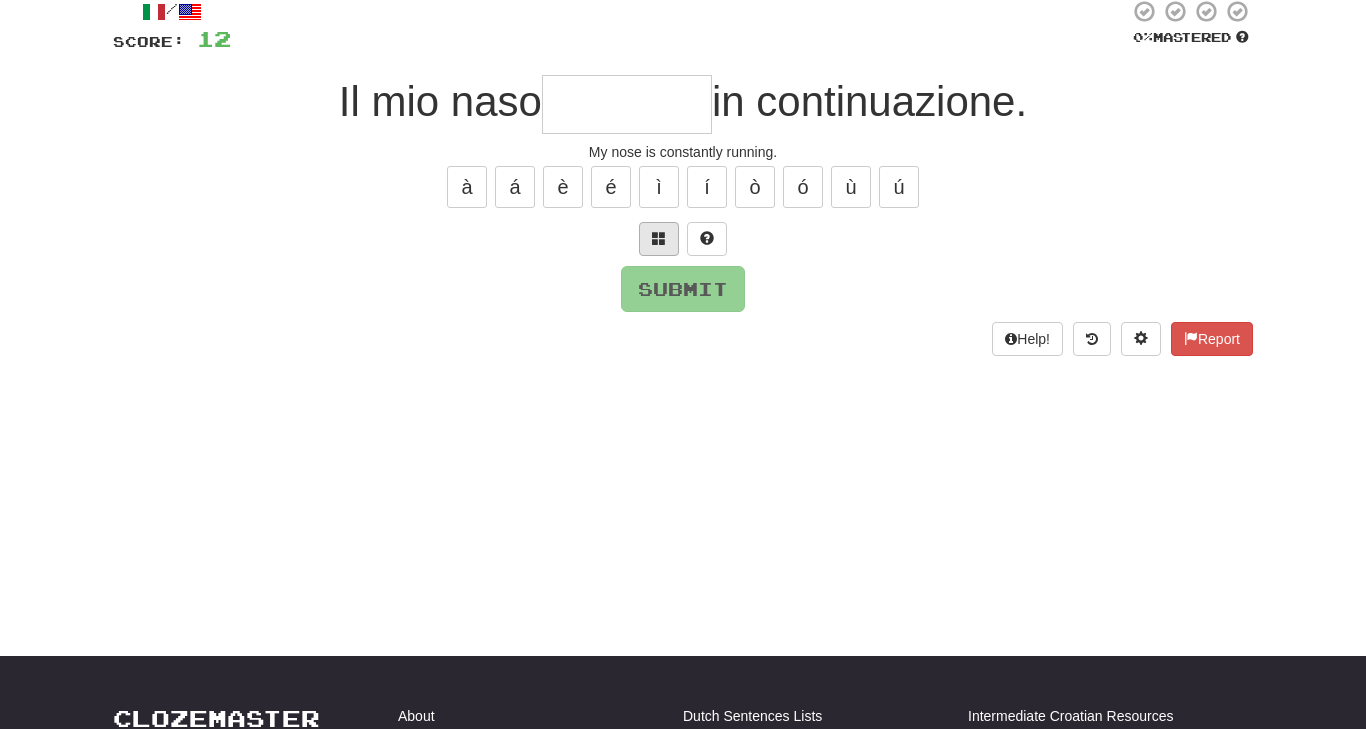 click at bounding box center [659, 238] 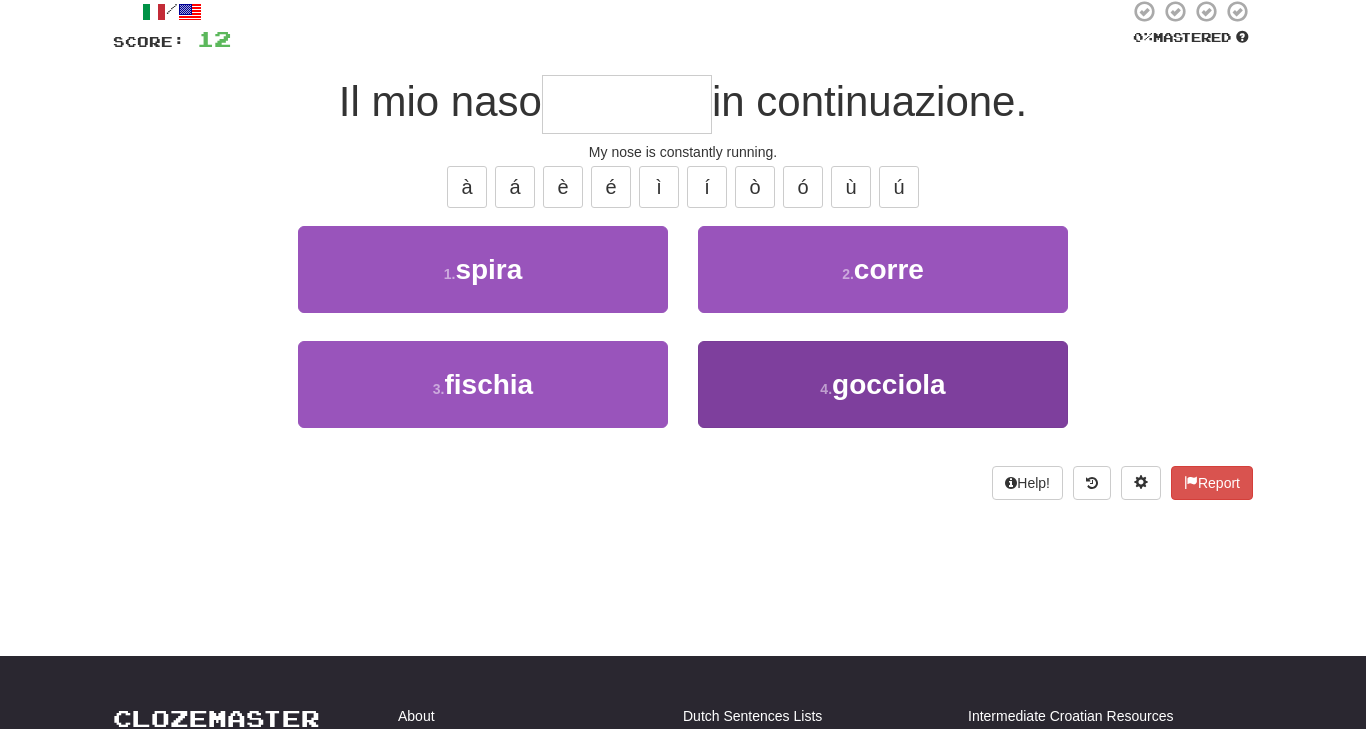 click on "4 .  gocciola" at bounding box center [883, 384] 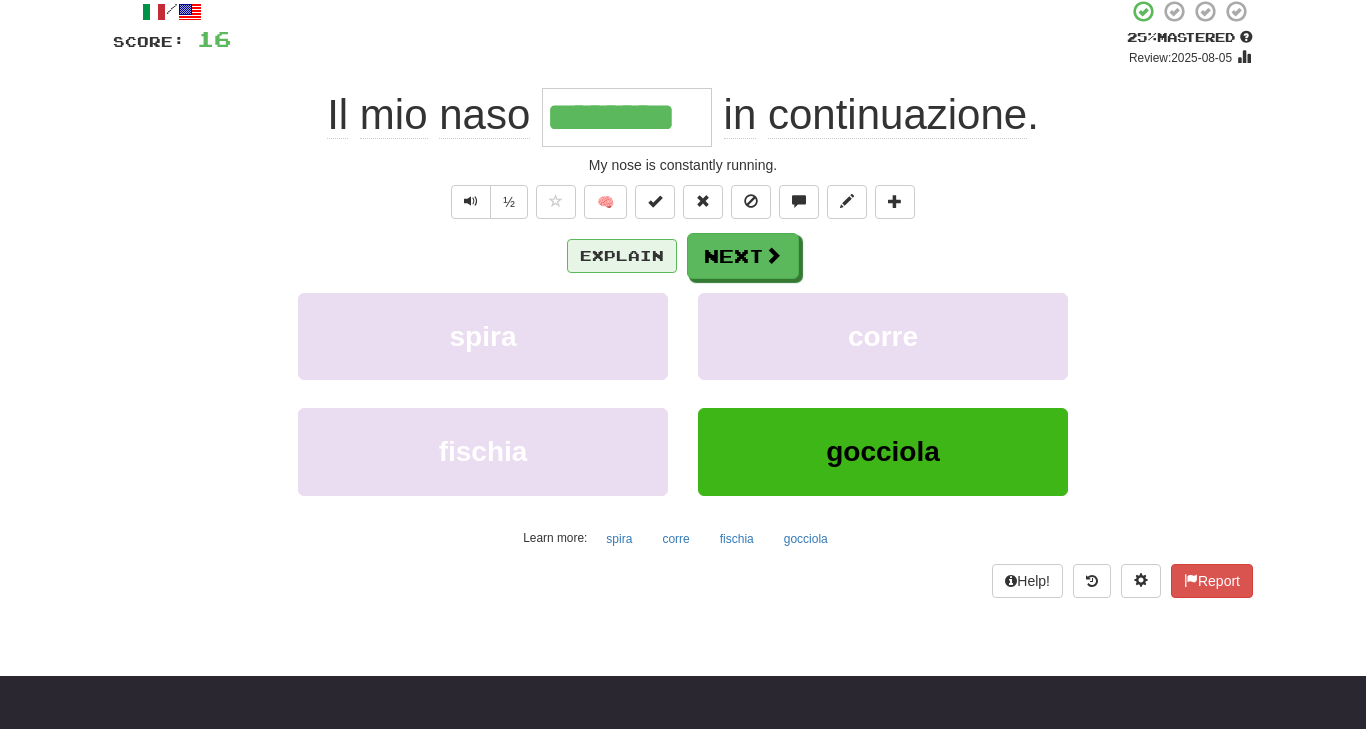 click on "Explain" at bounding box center (622, 256) 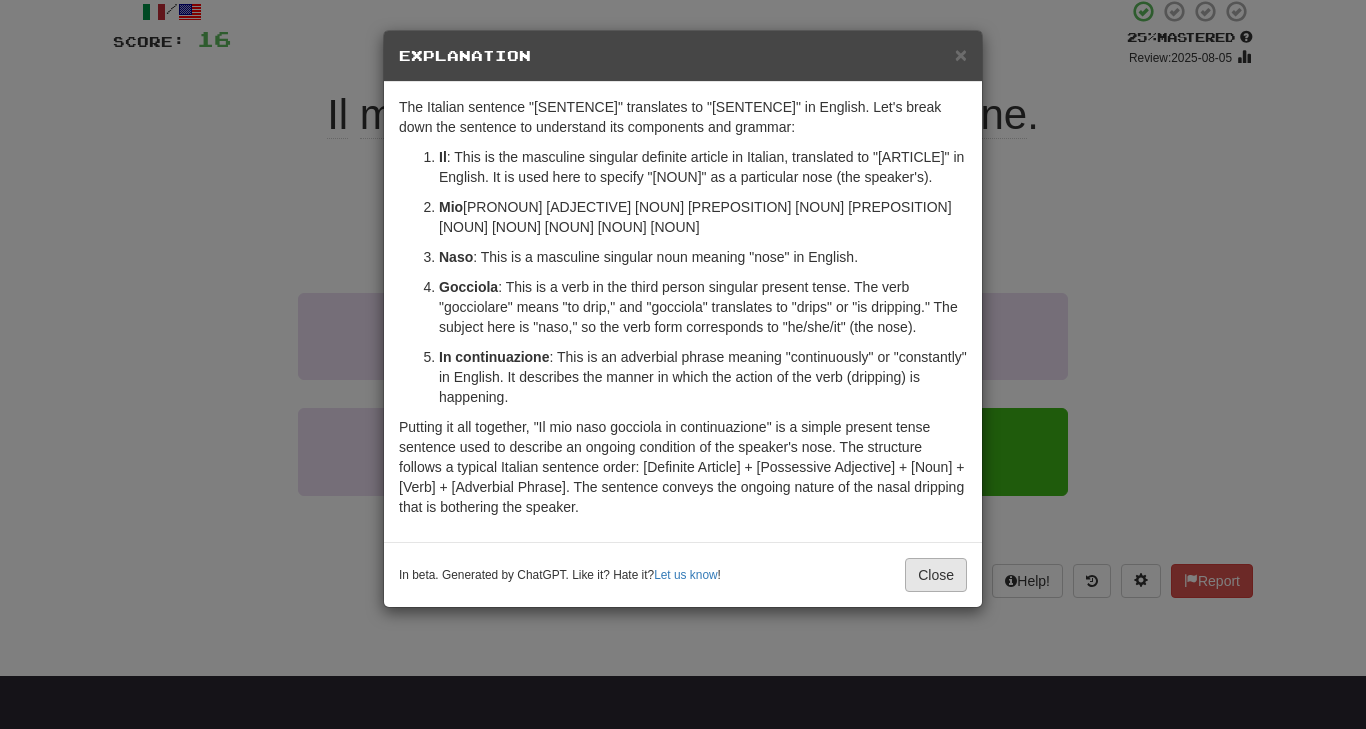 click on "Close" at bounding box center (936, 575) 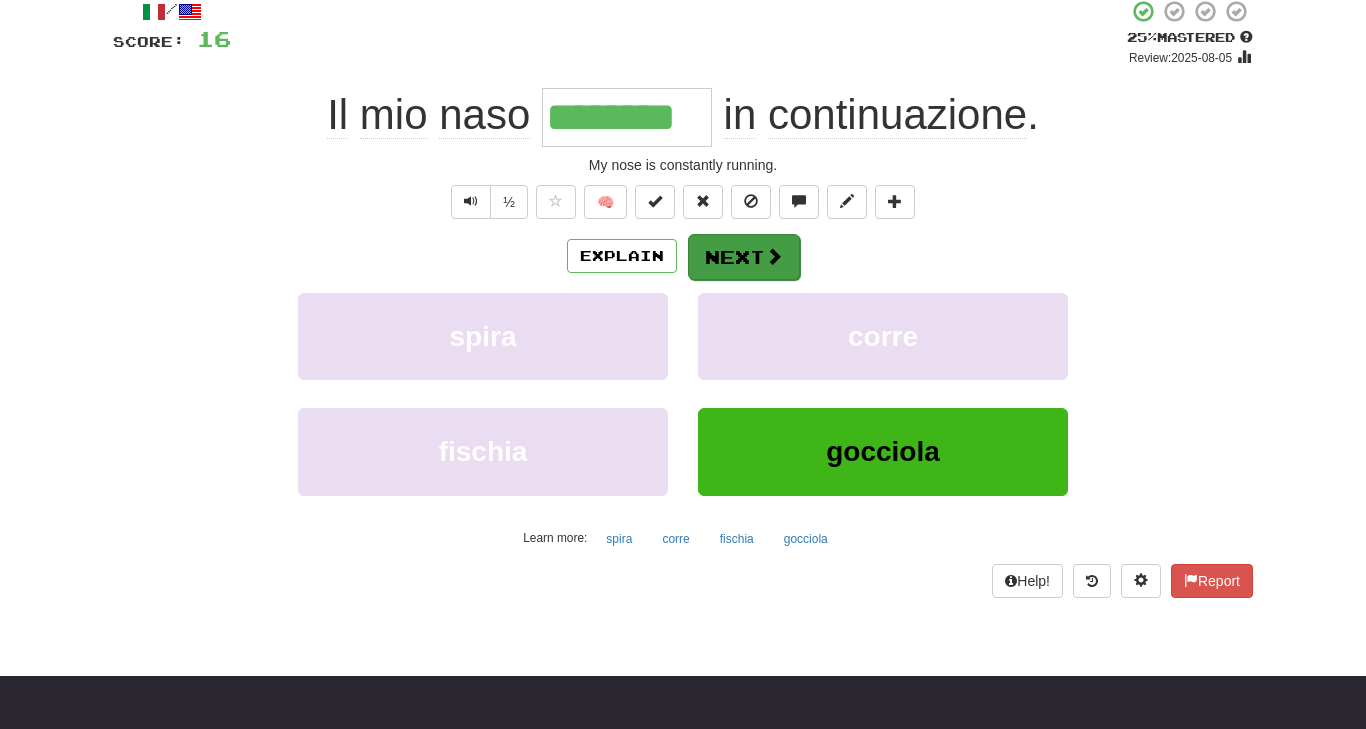 click at bounding box center (774, 256) 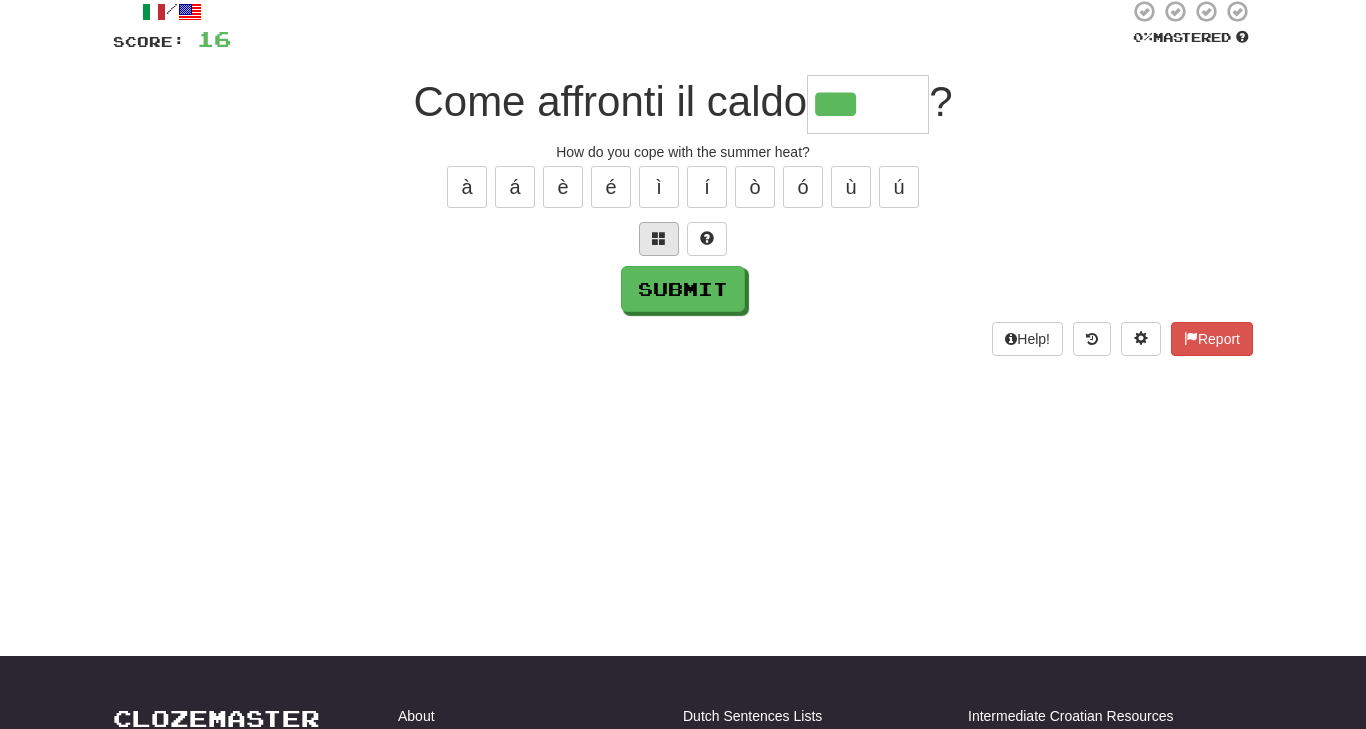 click at bounding box center (659, 238) 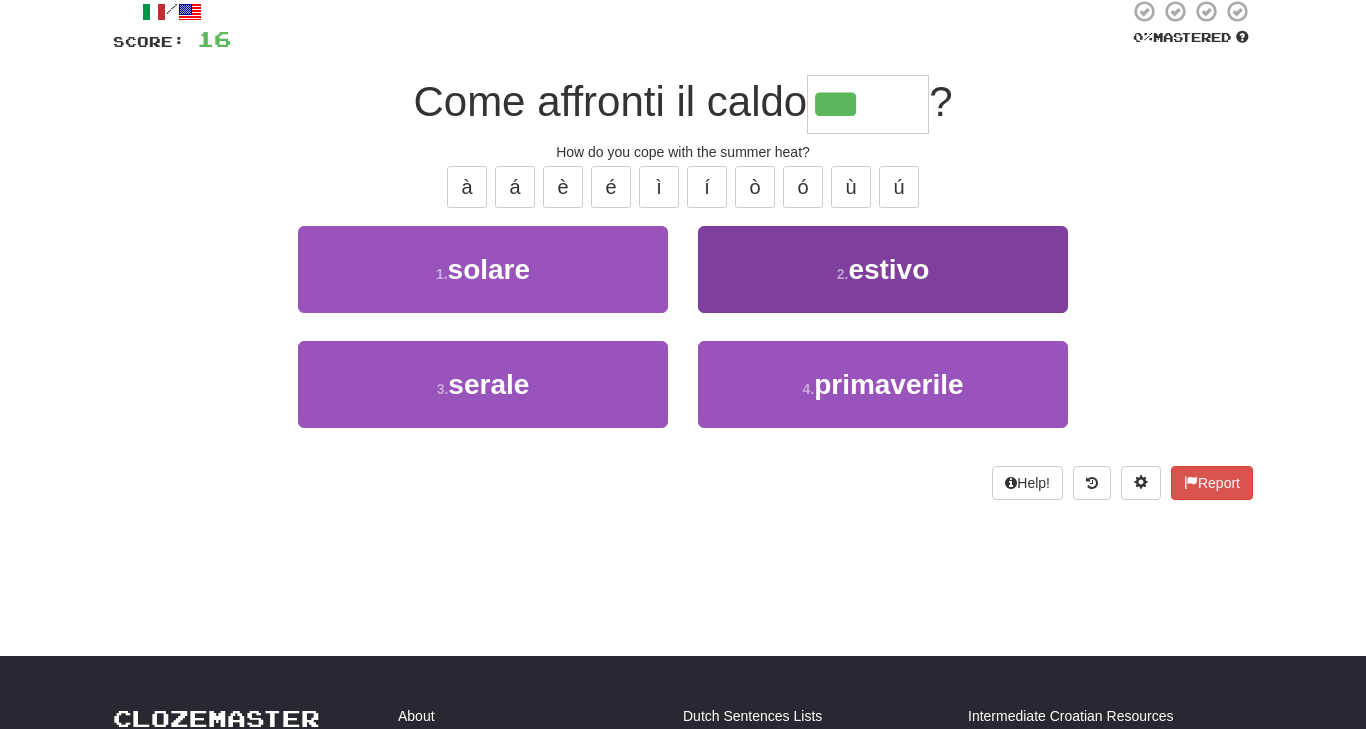 click on "2 .  estivo" at bounding box center [883, 269] 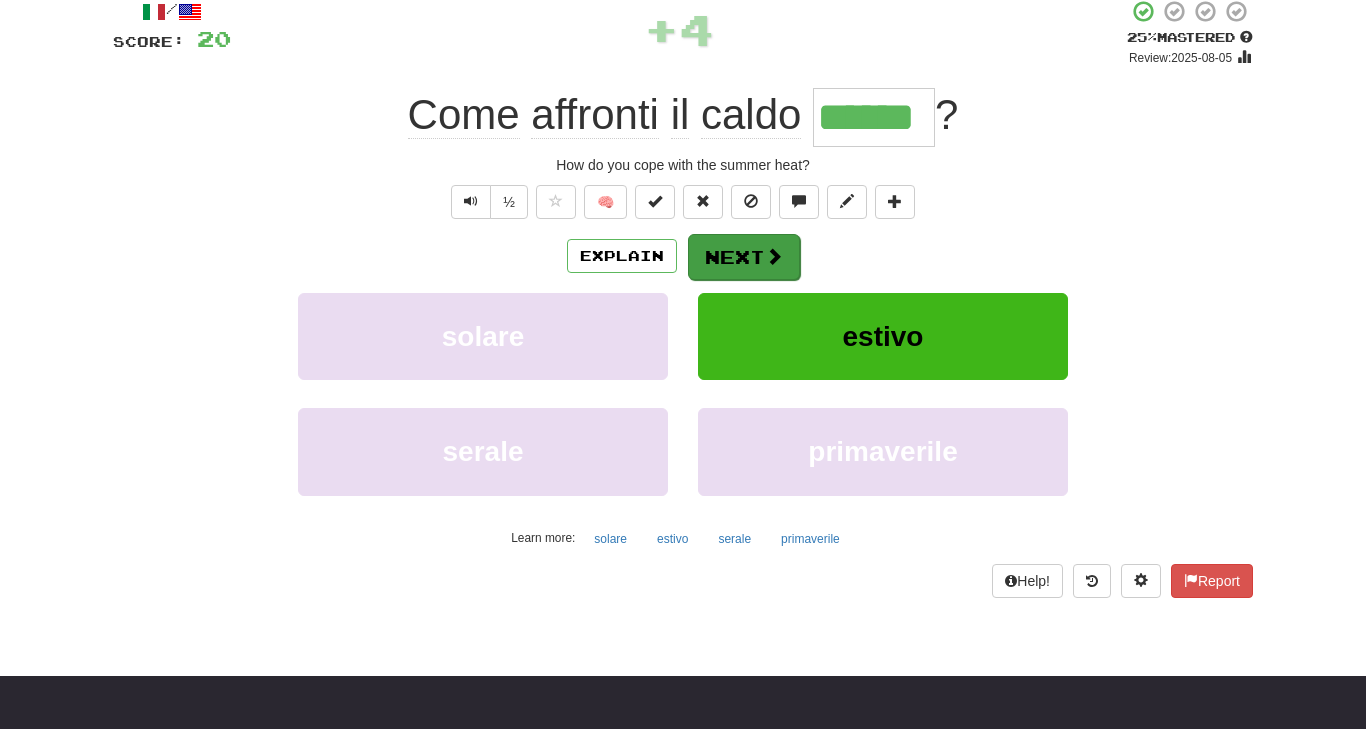 click on "Next" at bounding box center [744, 257] 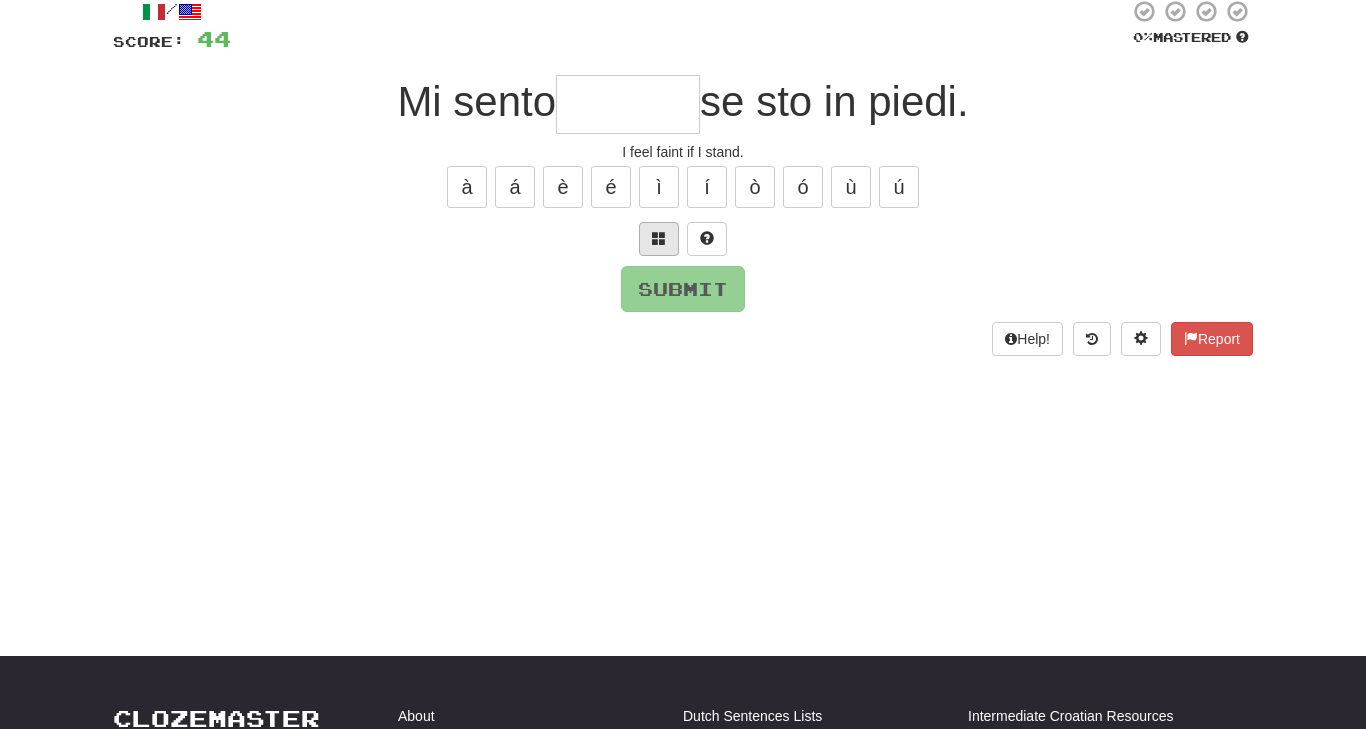 click at bounding box center (659, 238) 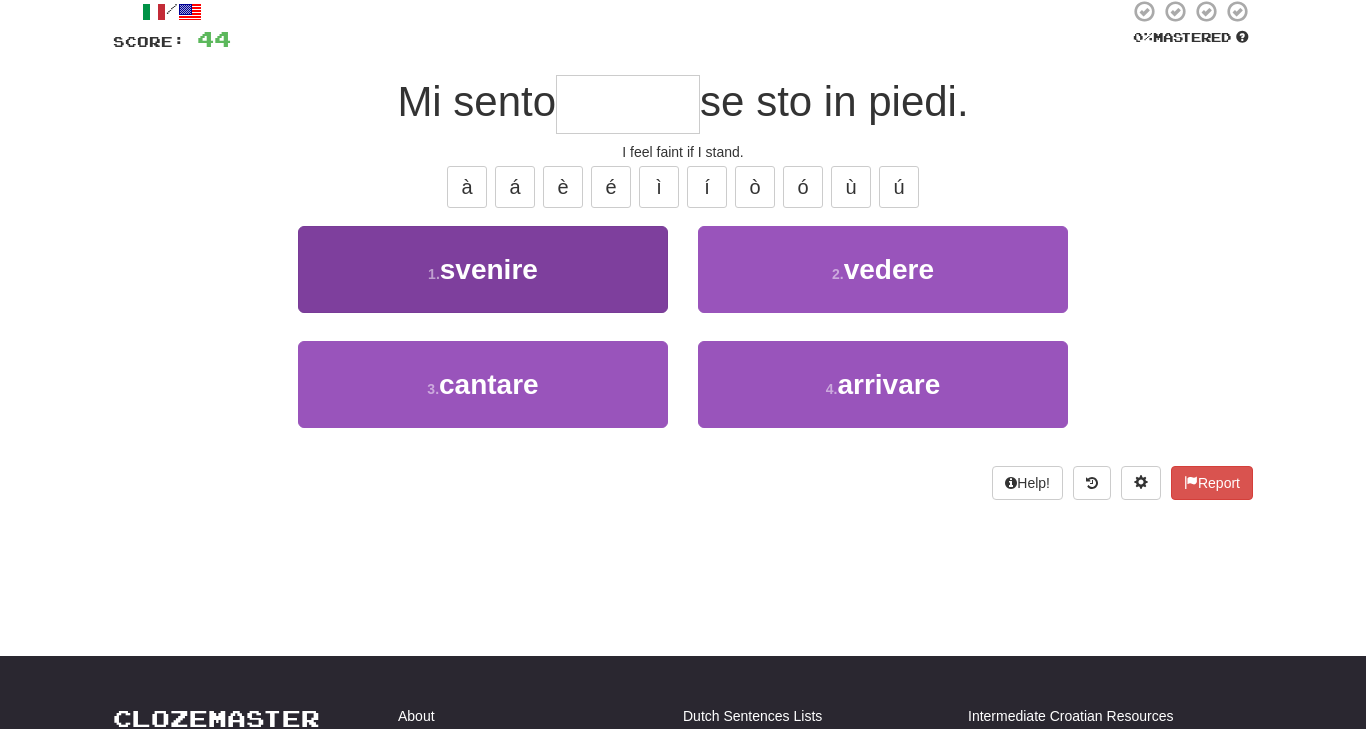 click on "1 .  svenire" at bounding box center (483, 269) 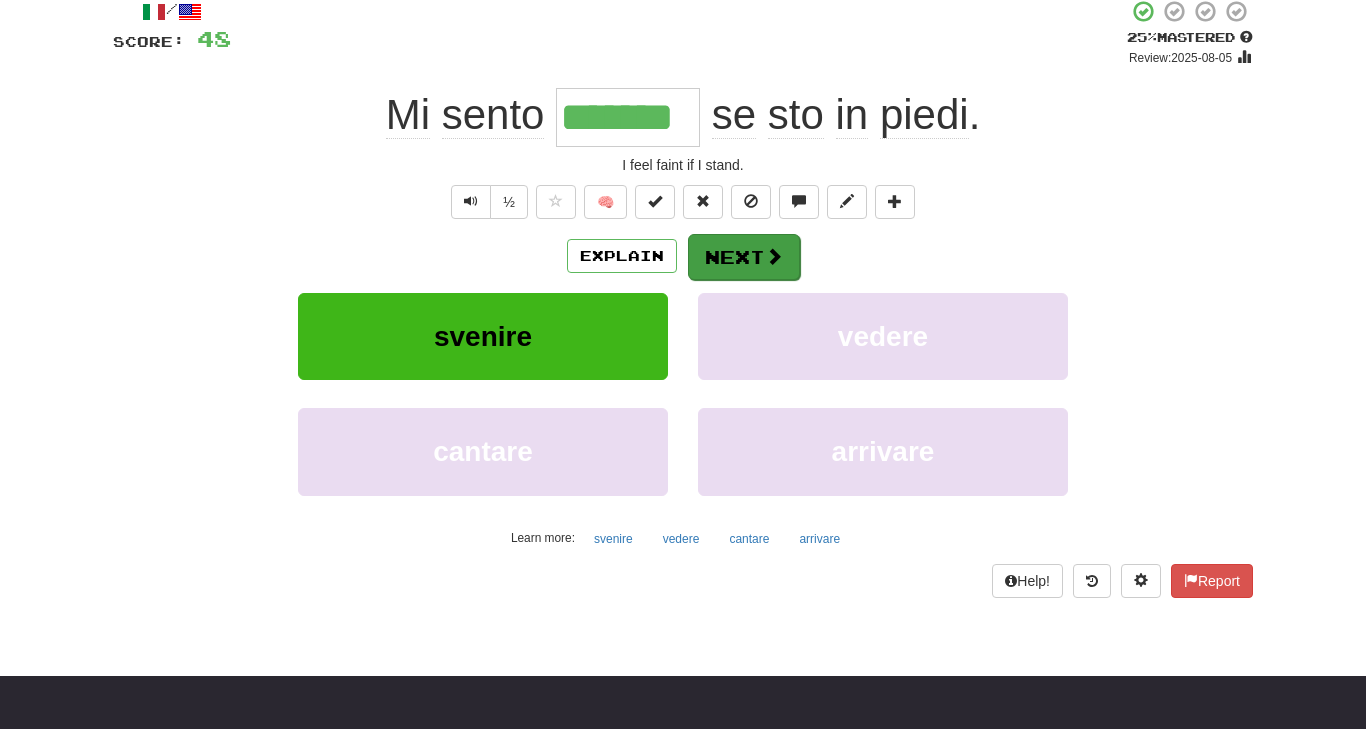 click on "Next" at bounding box center (744, 257) 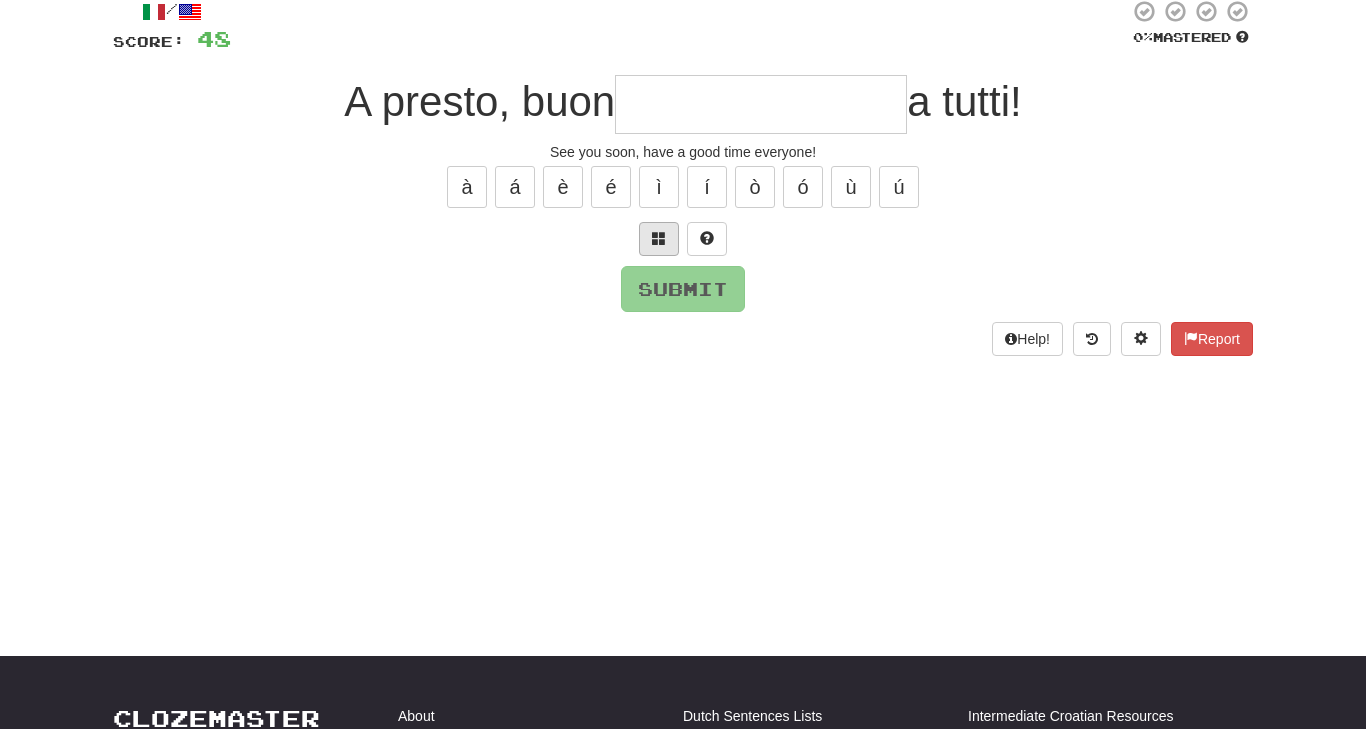 click at bounding box center [659, 238] 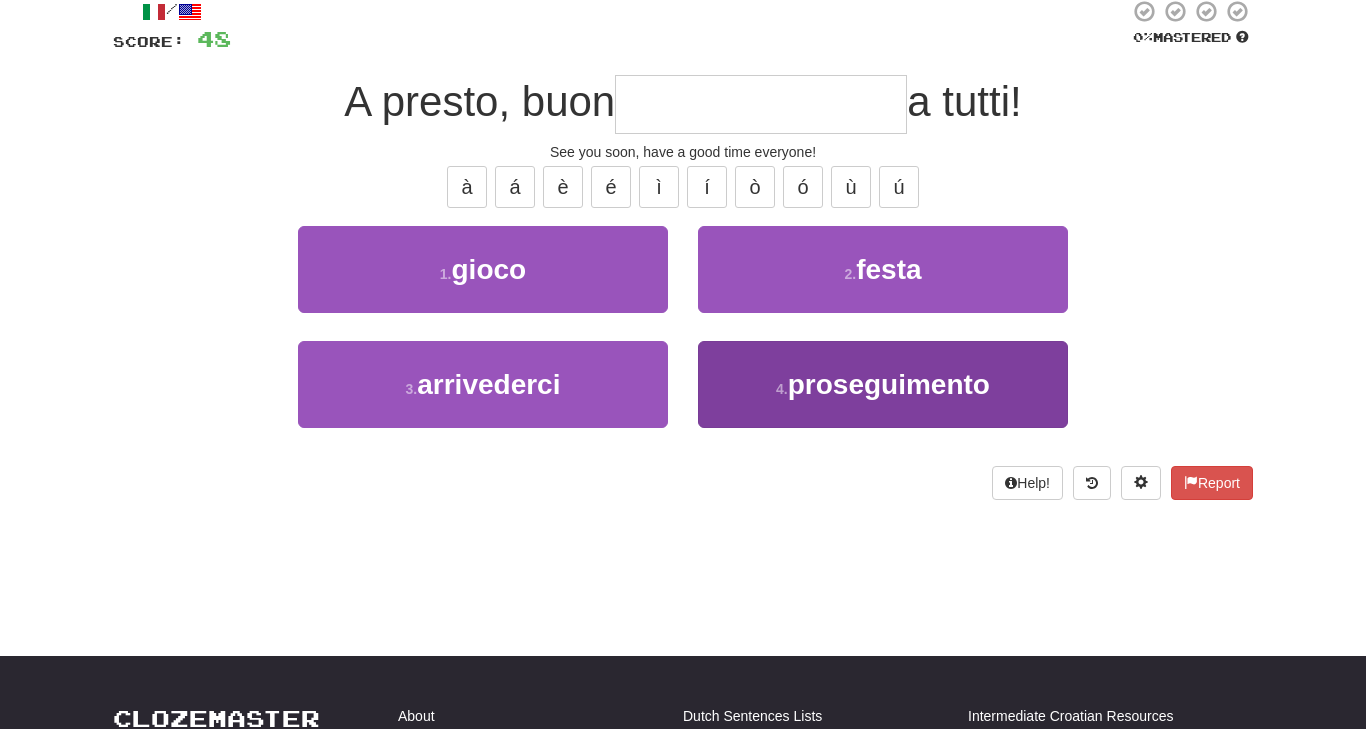 click on "4 .  proseguimento" at bounding box center [883, 384] 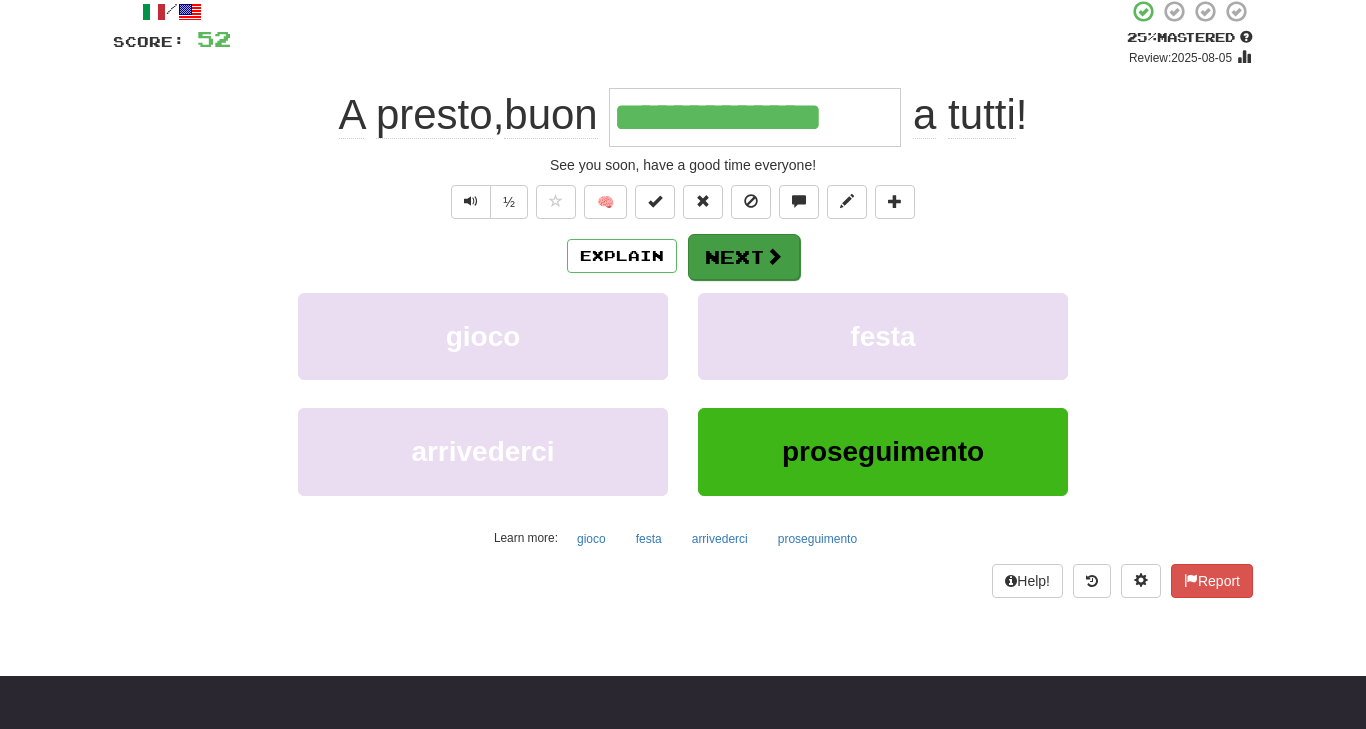 click on "Next" at bounding box center [744, 257] 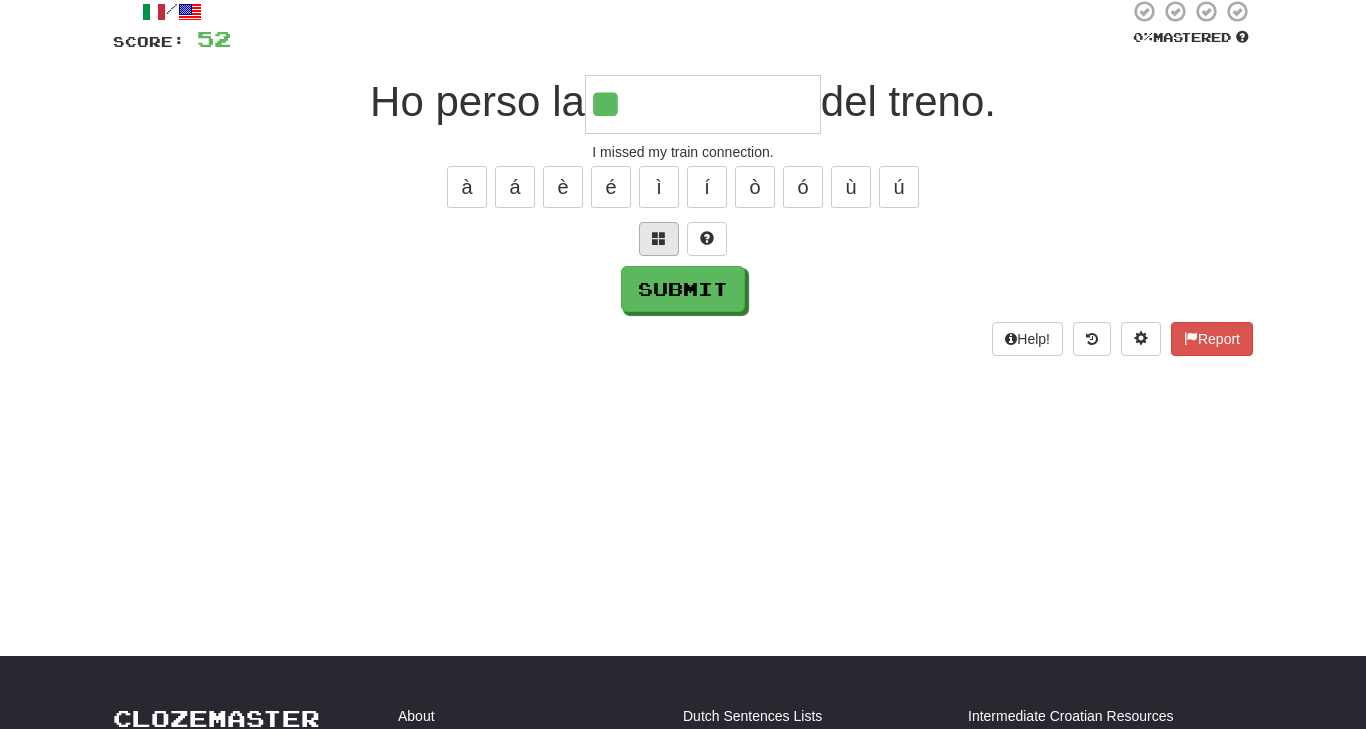 click at bounding box center [659, 238] 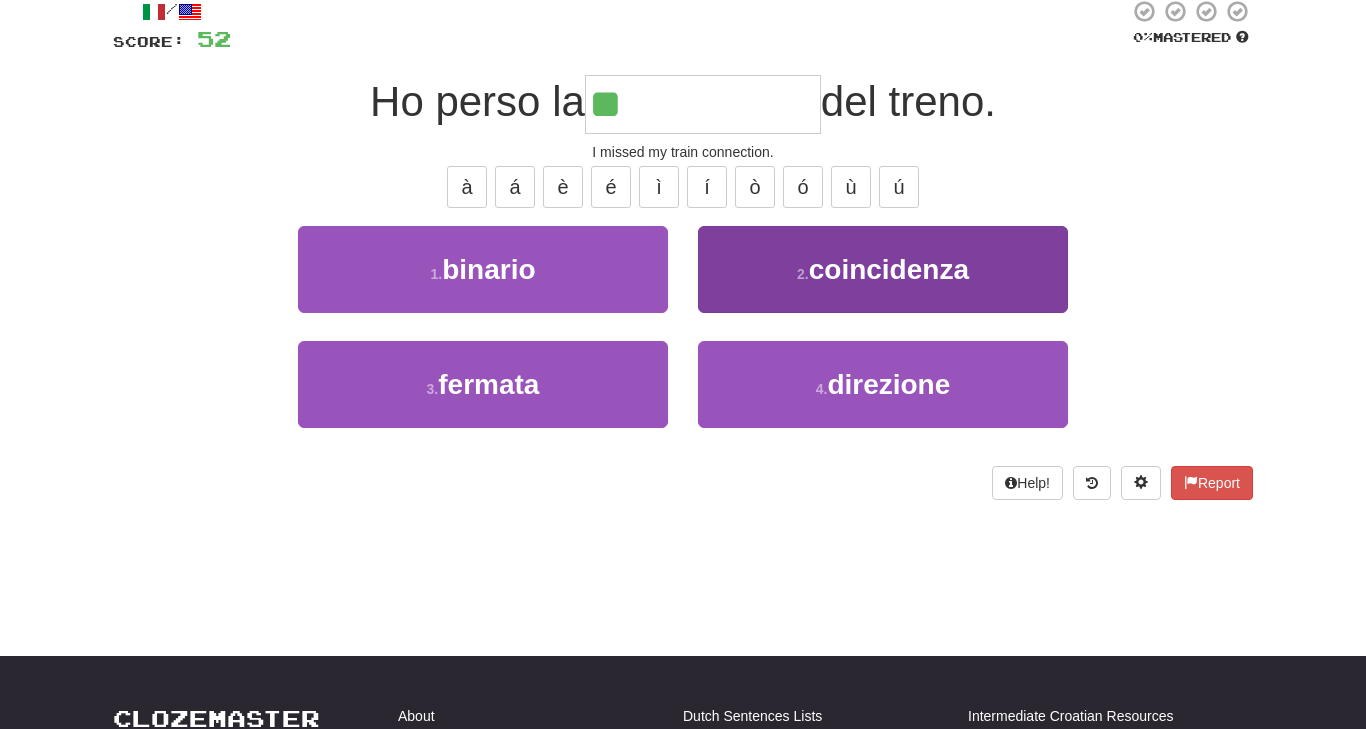 click on "2 .  coincidenza" at bounding box center (883, 269) 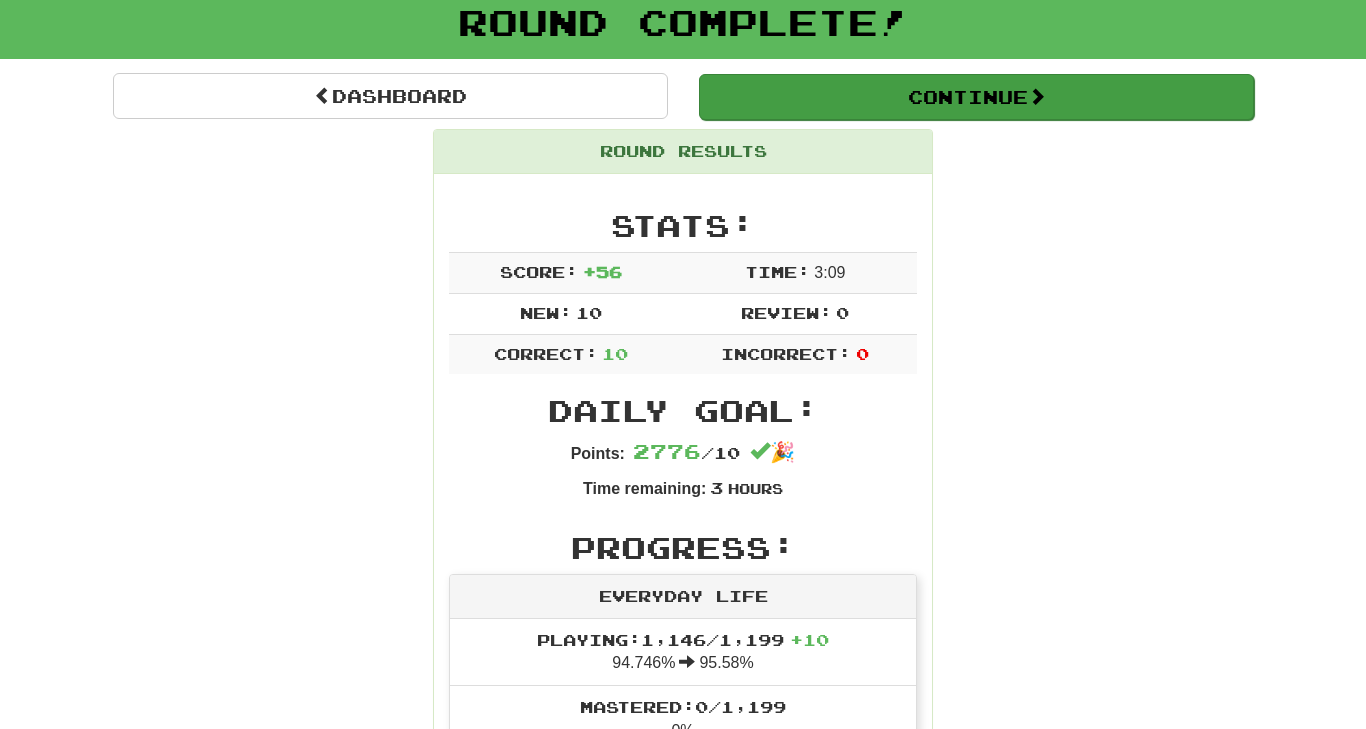 click on "Continue" at bounding box center (976, 97) 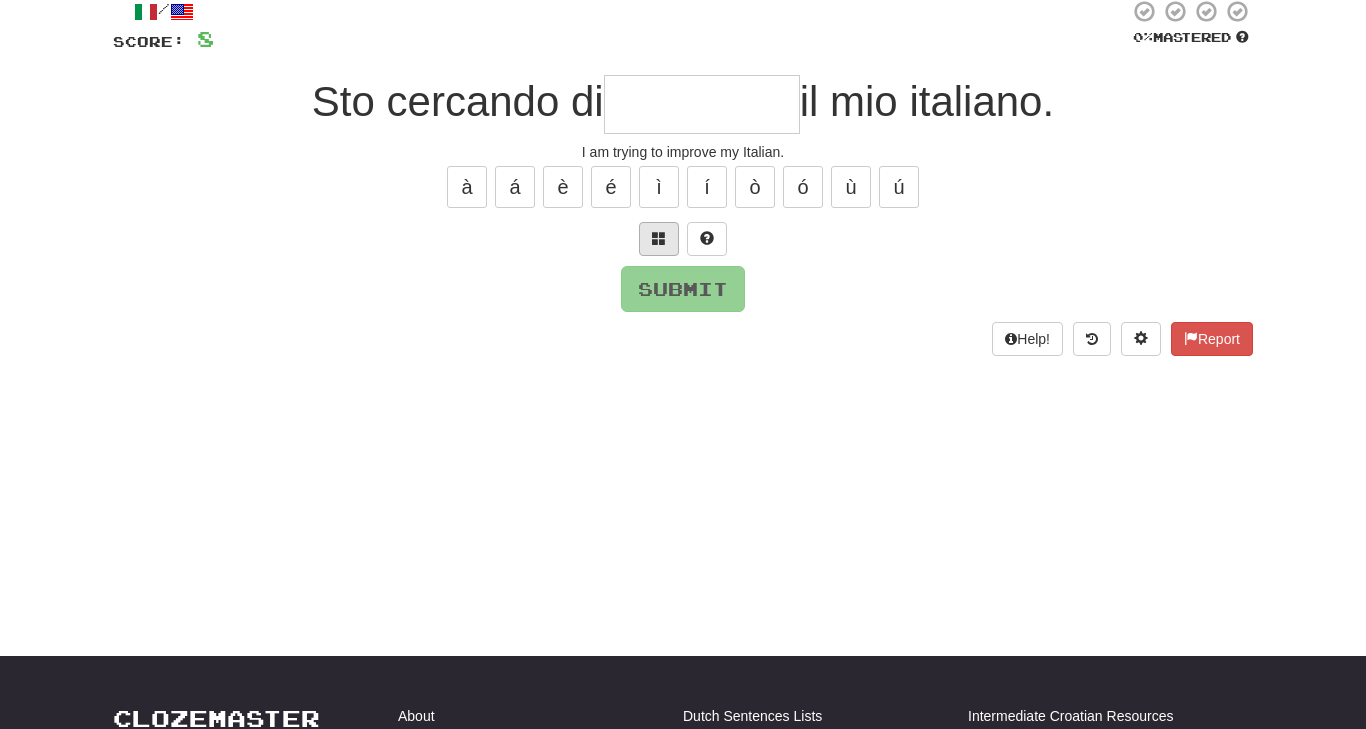 click at bounding box center [659, 239] 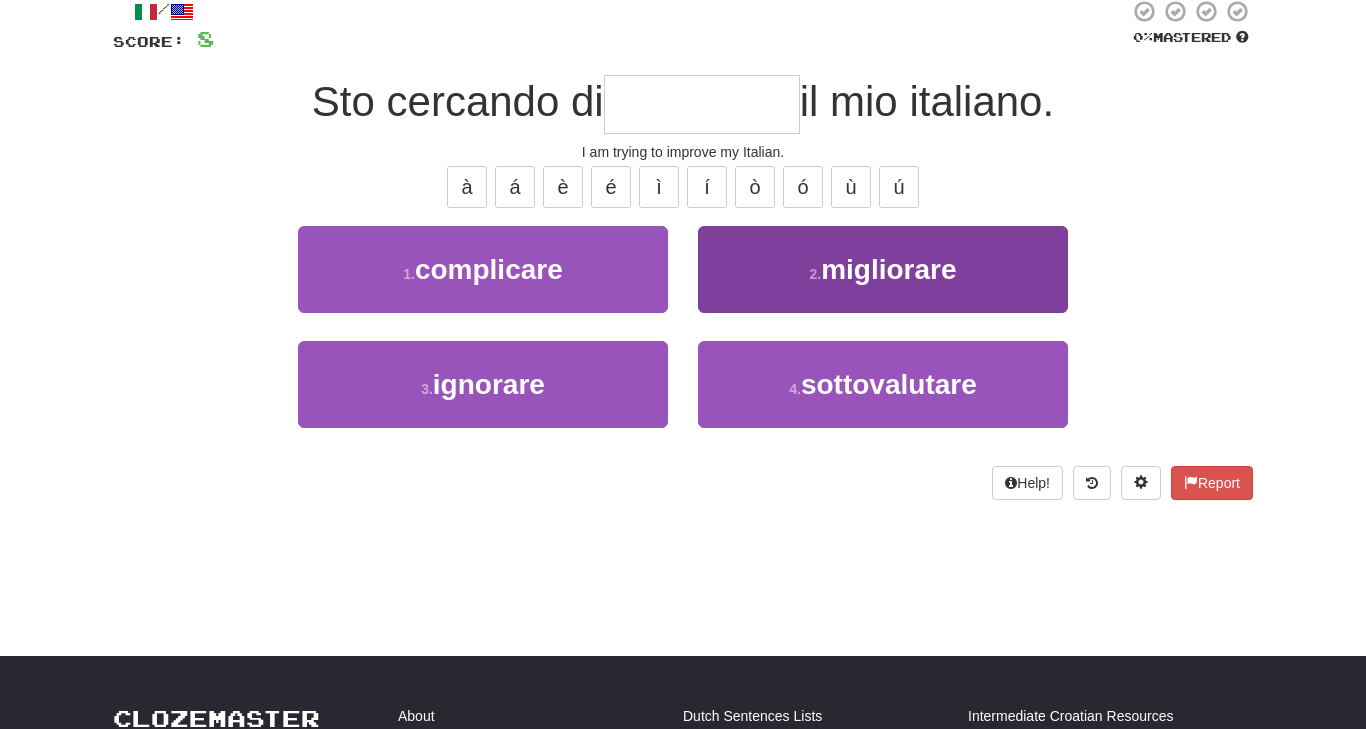 click on "2 .  migliorare" at bounding box center (883, 269) 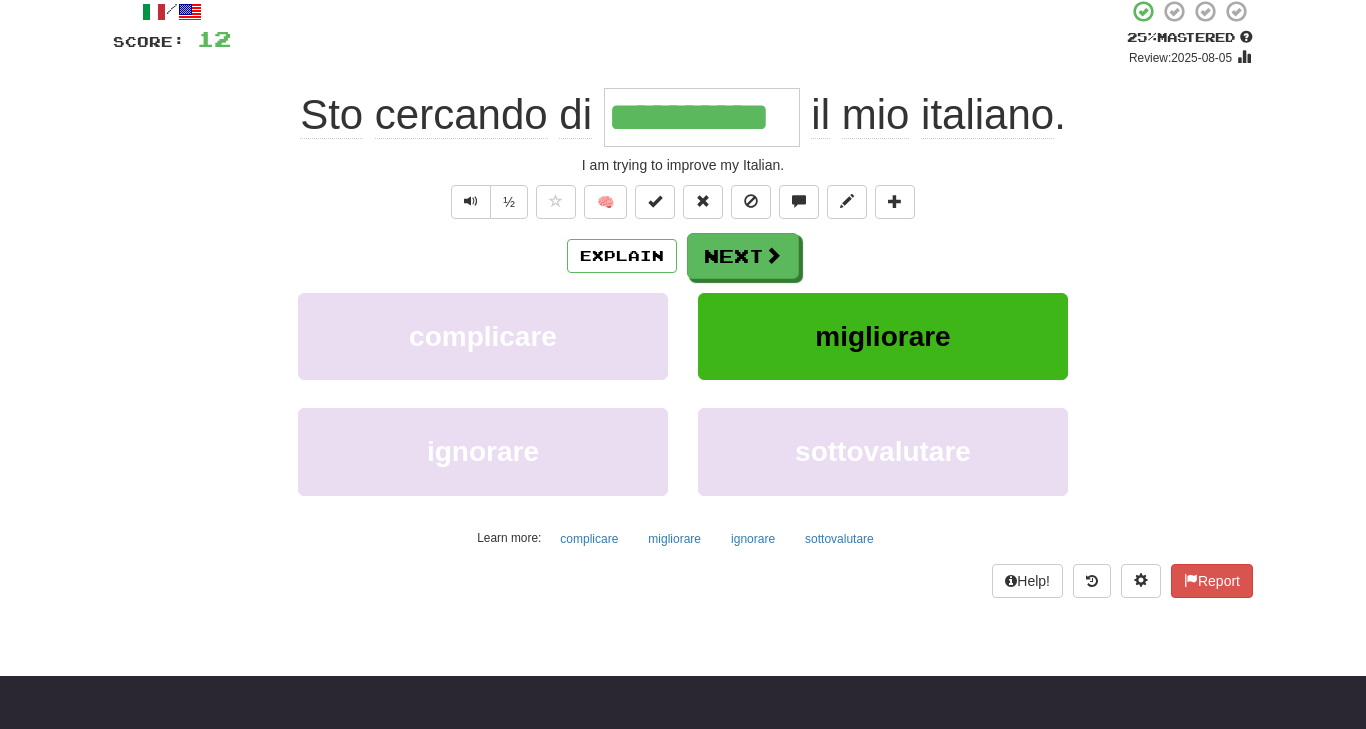 click on "Next" at bounding box center (743, 256) 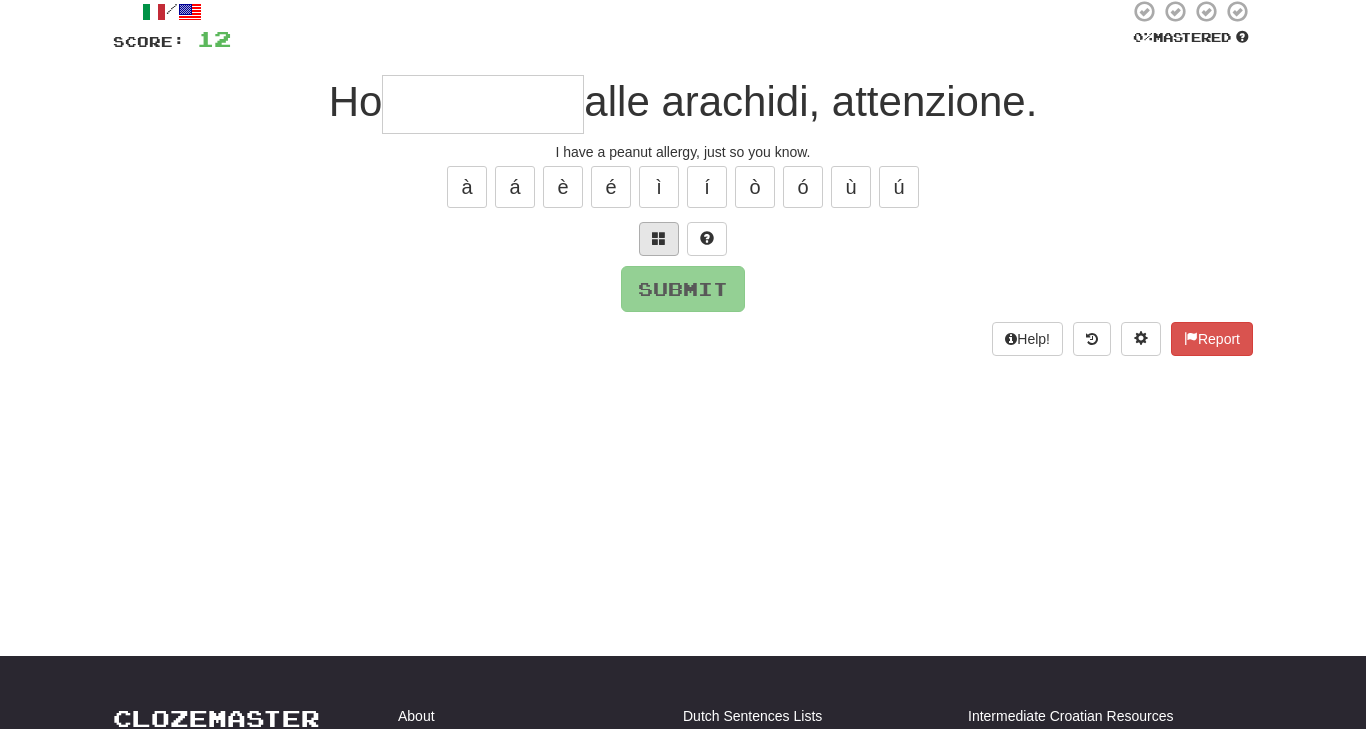 click at bounding box center (659, 238) 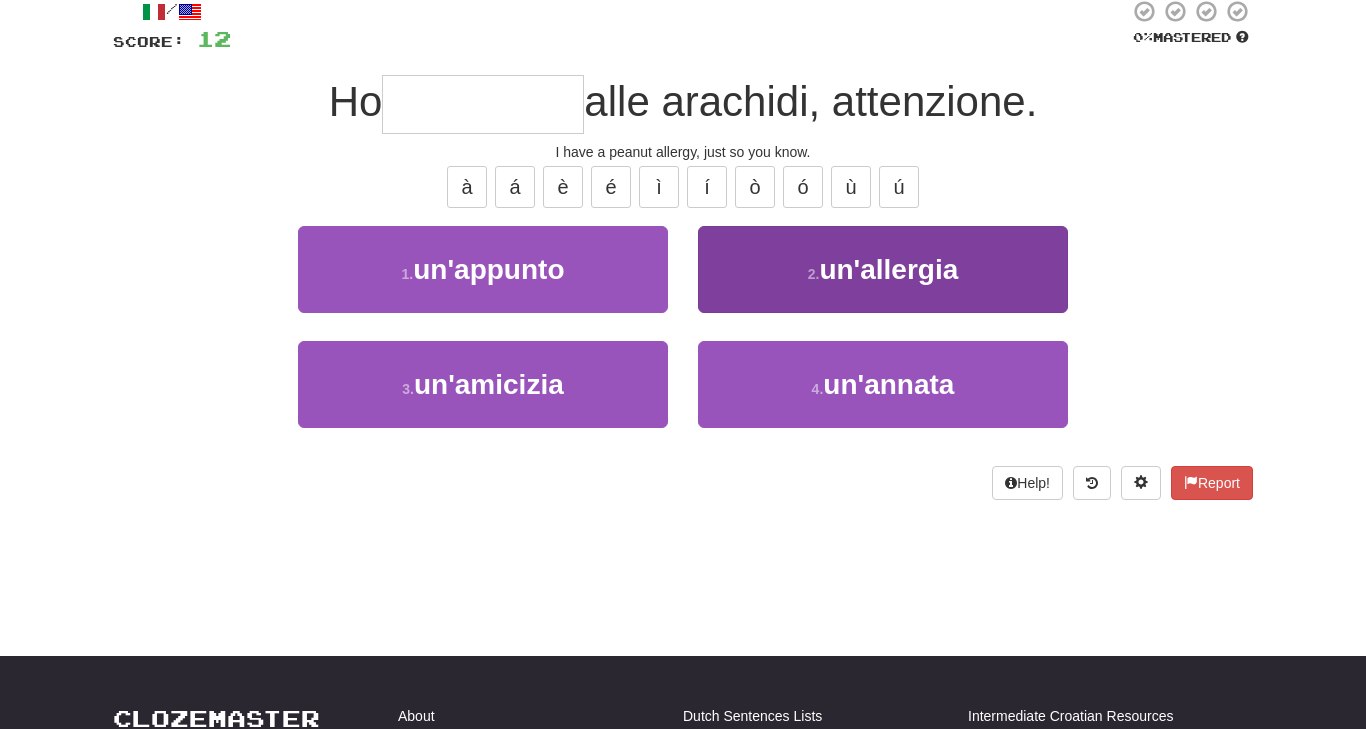 click on "2 .  un'allergia" at bounding box center [883, 269] 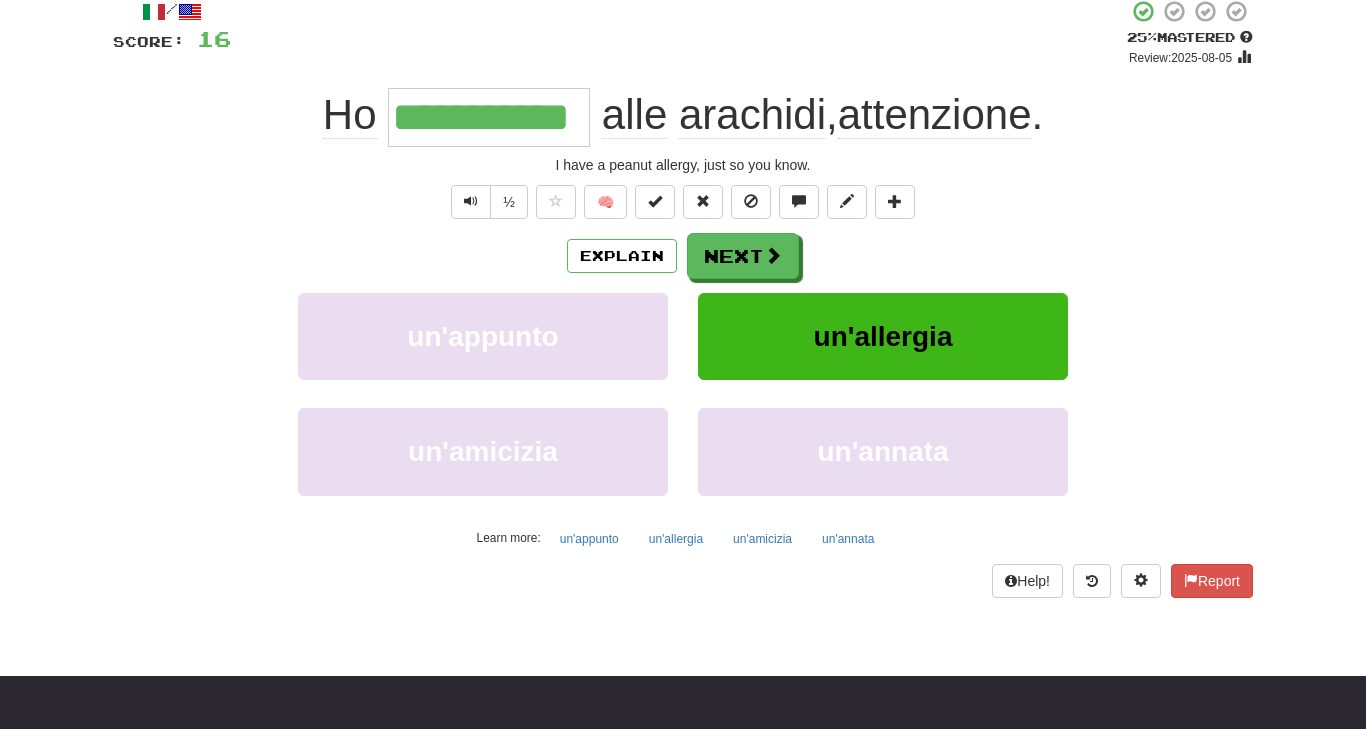 click on "arachidi" at bounding box center (752, 115) 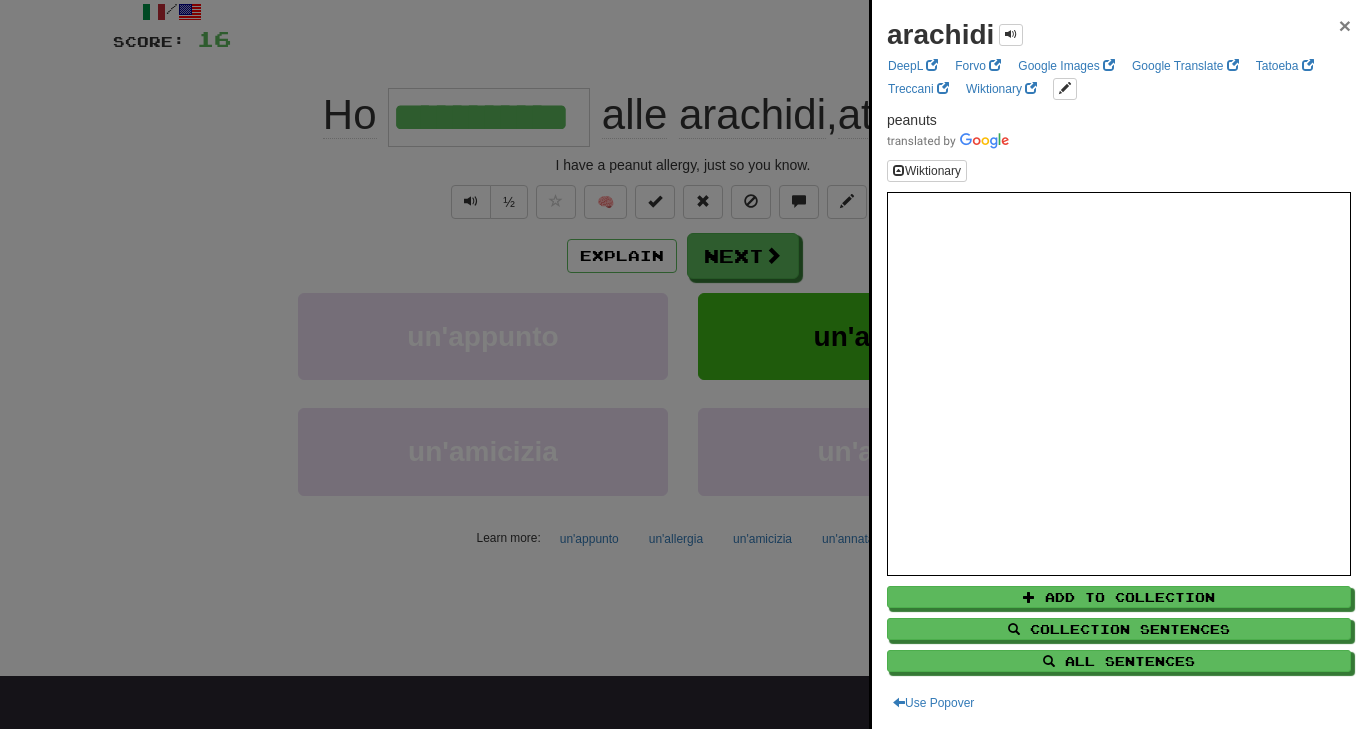 click on "×" at bounding box center [1345, 25] 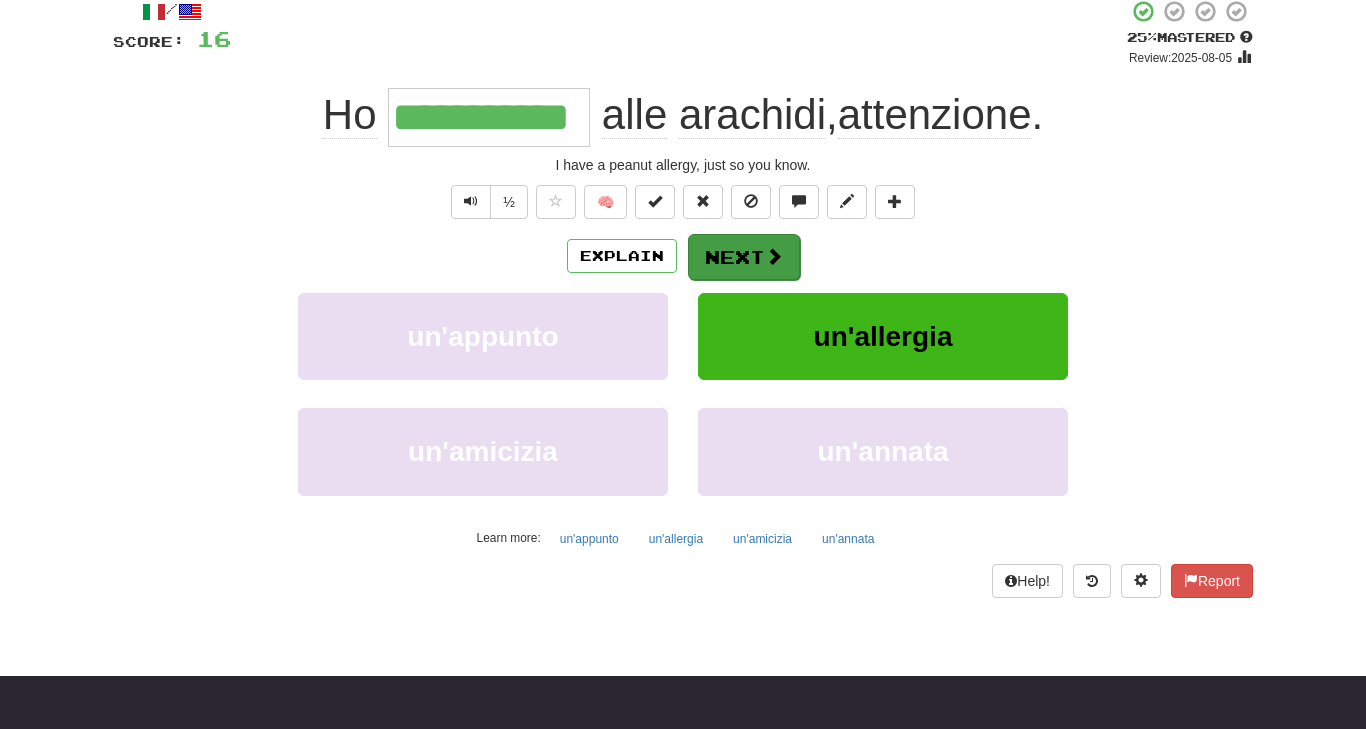 click on "Next" at bounding box center [744, 257] 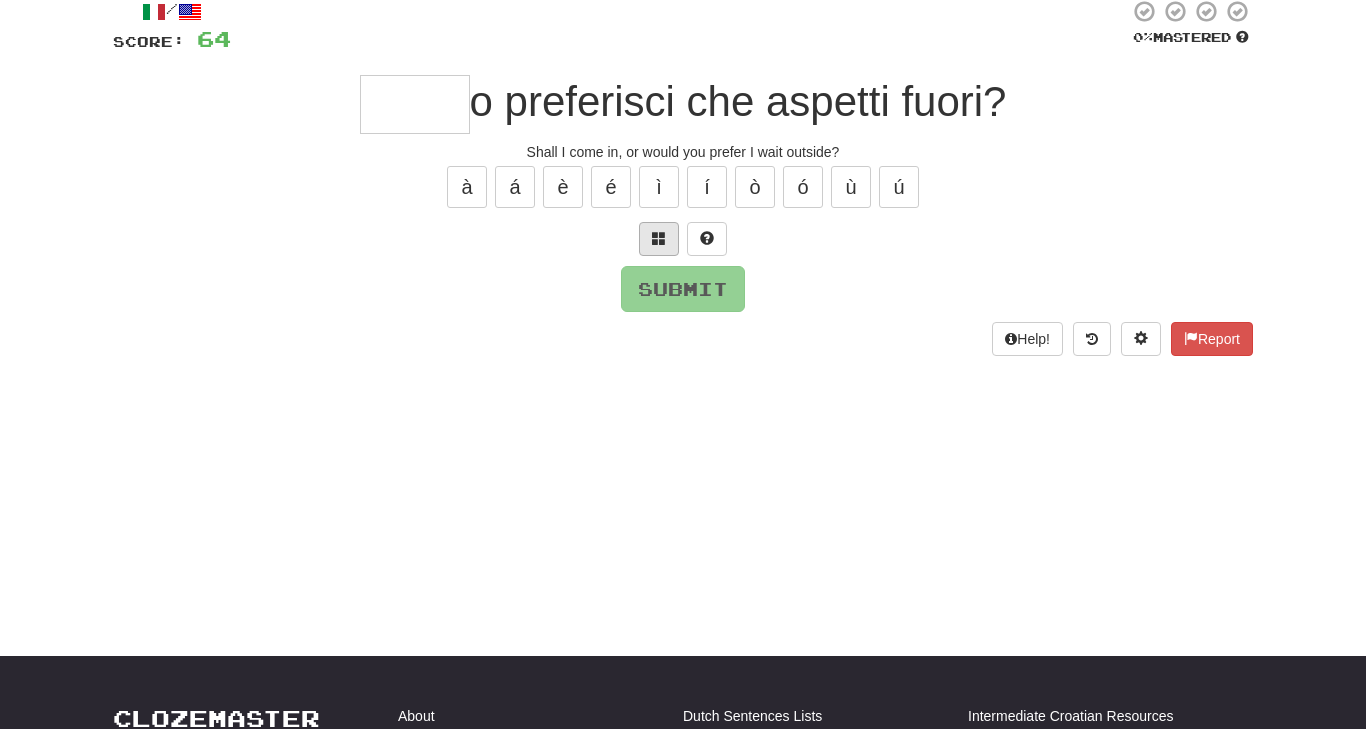 click at bounding box center [659, 238] 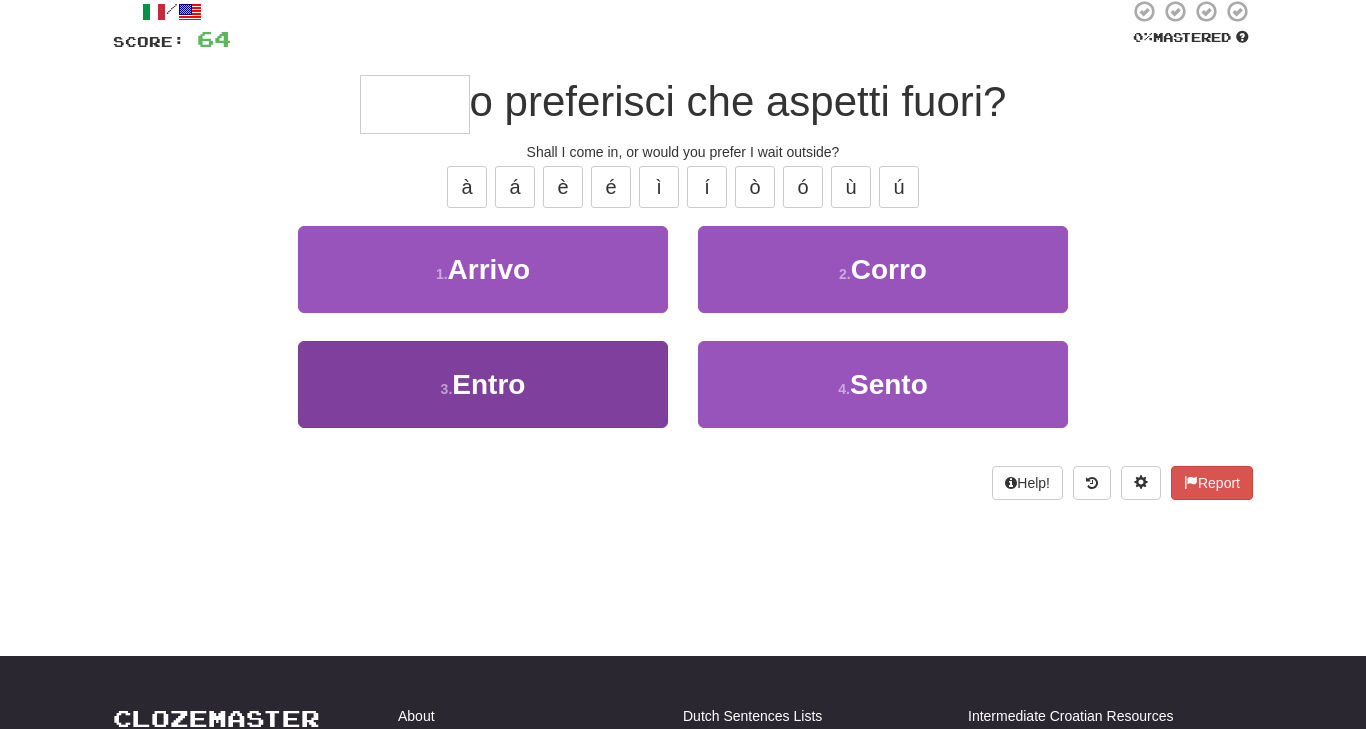 click on "3 .  Entro" at bounding box center (483, 384) 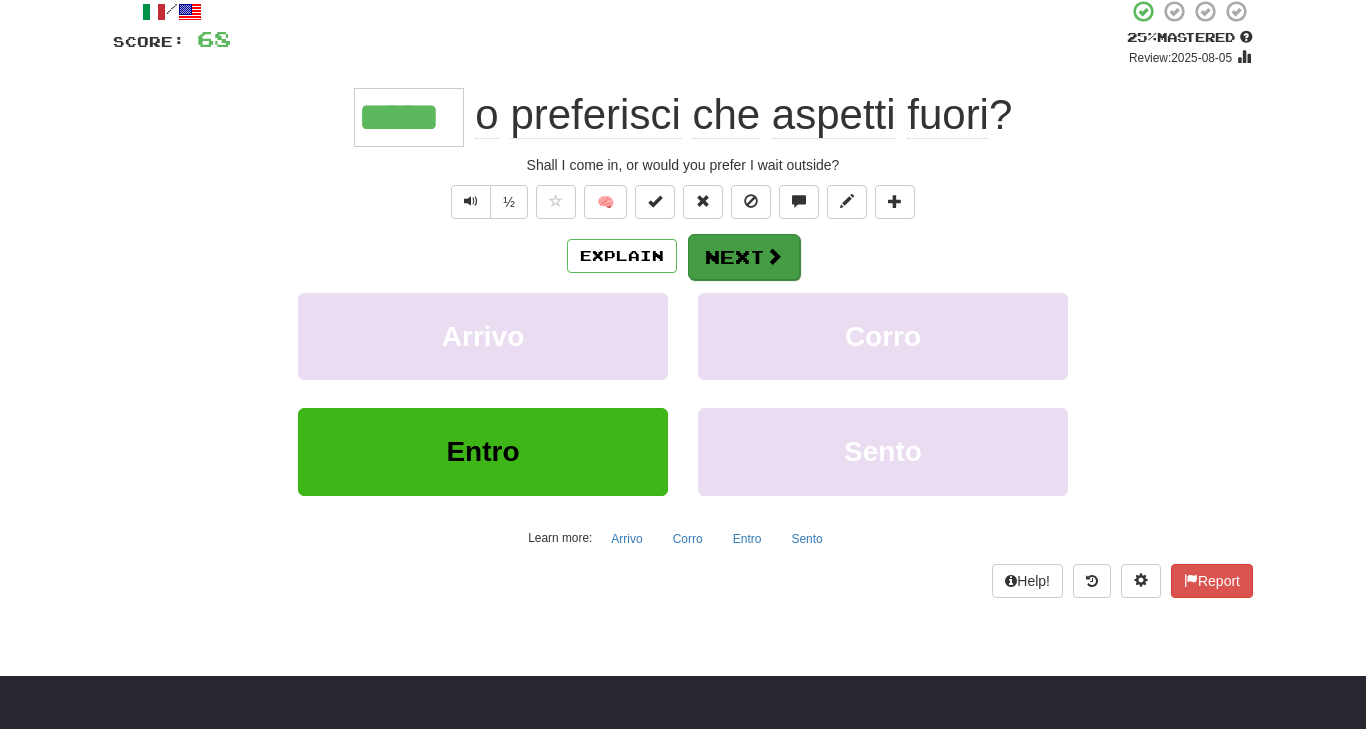 click on "Next" at bounding box center (744, 257) 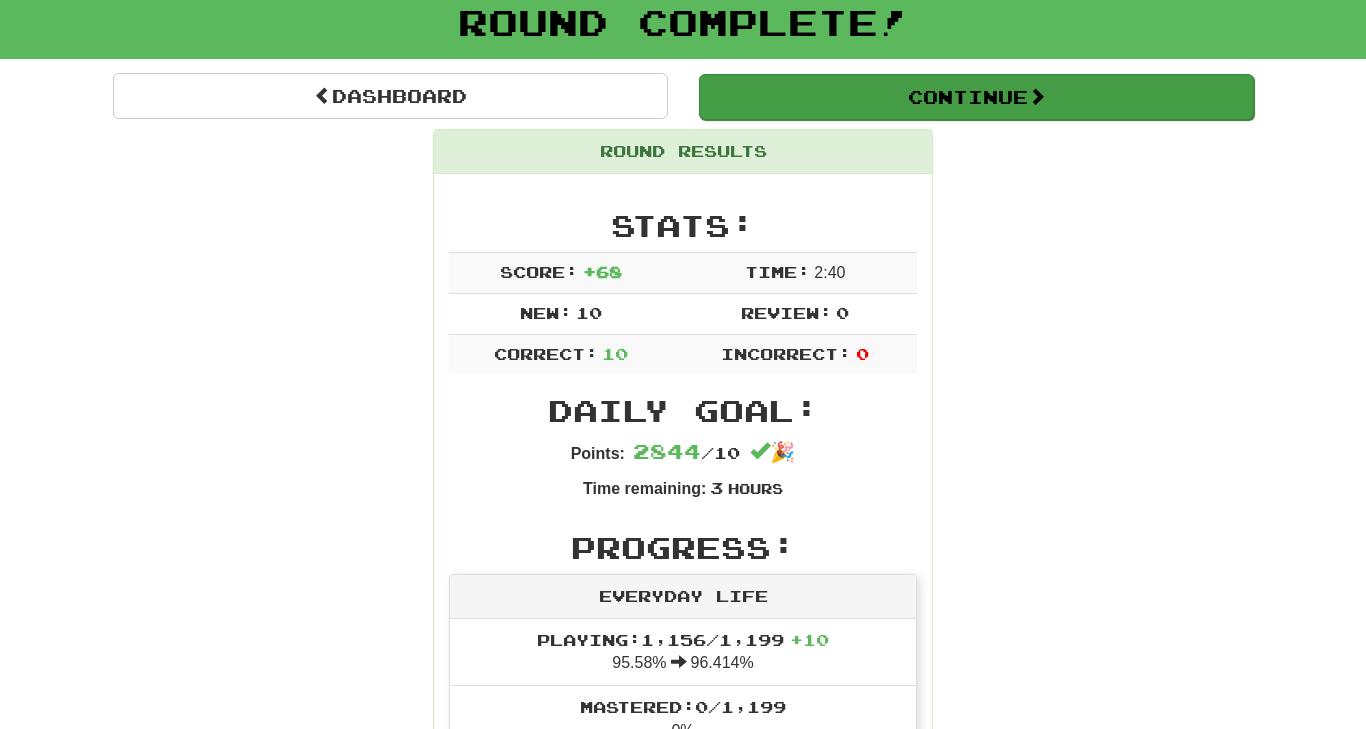 click on "Continue" at bounding box center (976, 97) 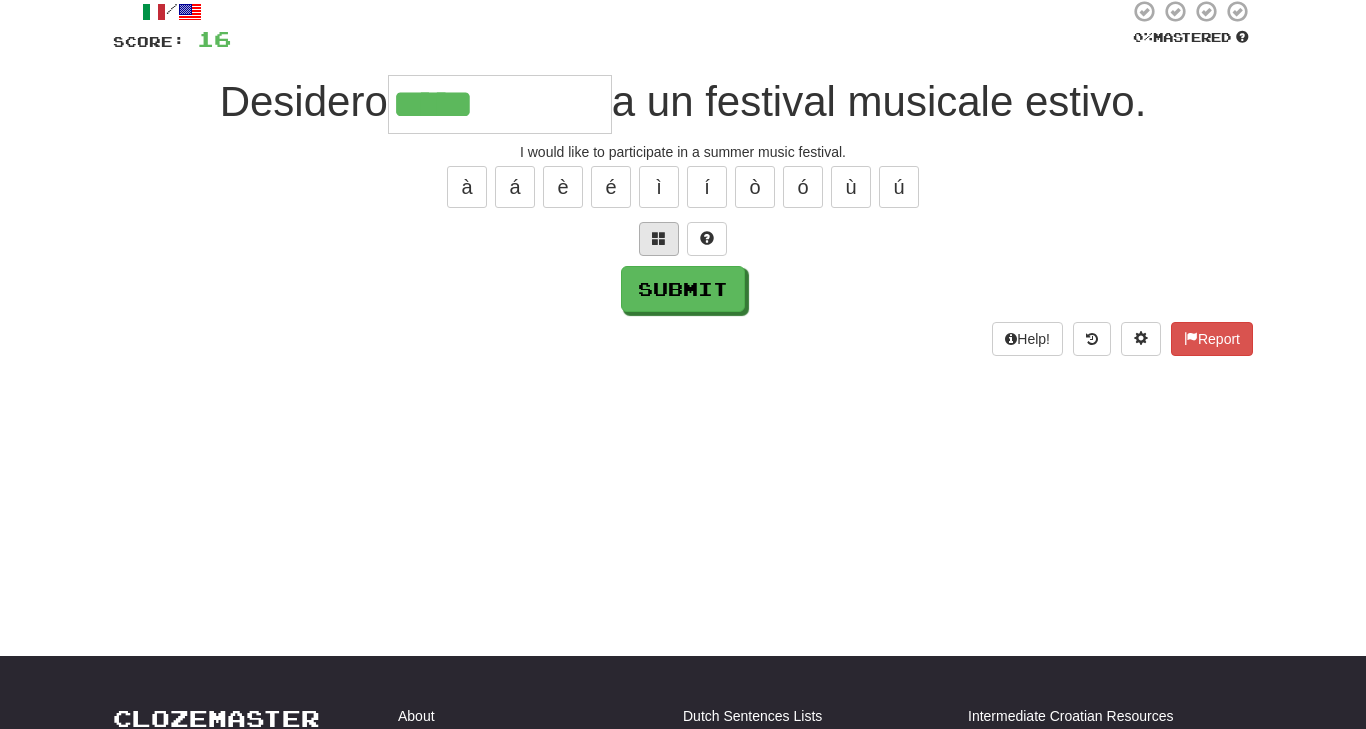 click at bounding box center (659, 238) 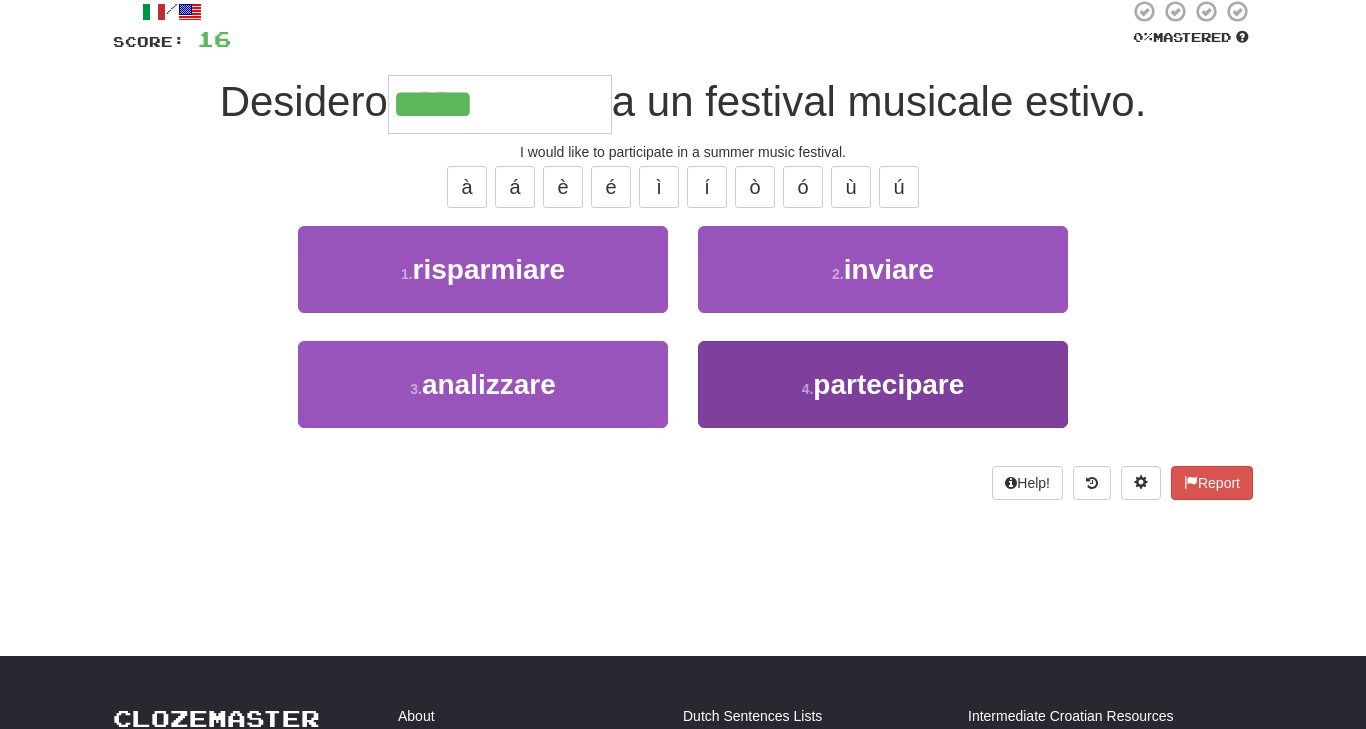 click on "4 .  partecipare" at bounding box center (883, 384) 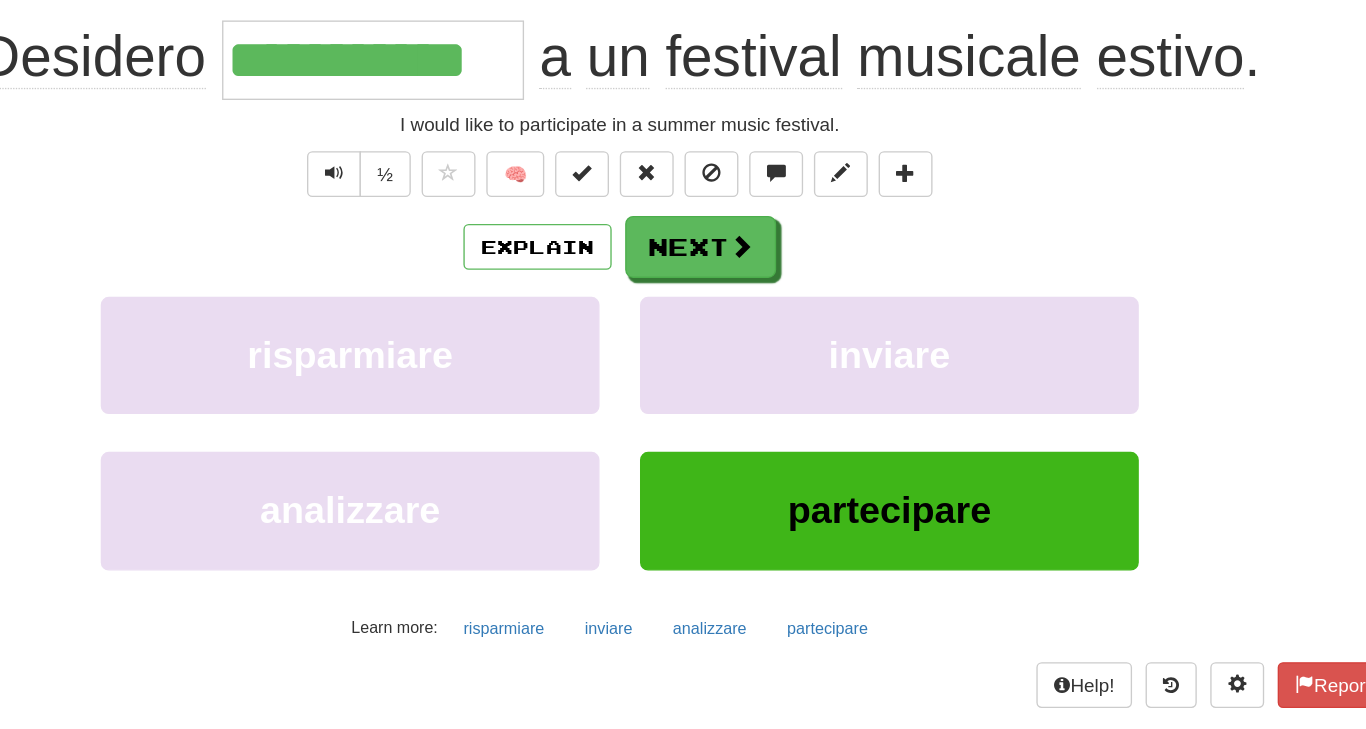 scroll, scrollTop: 132, scrollLeft: 0, axis: vertical 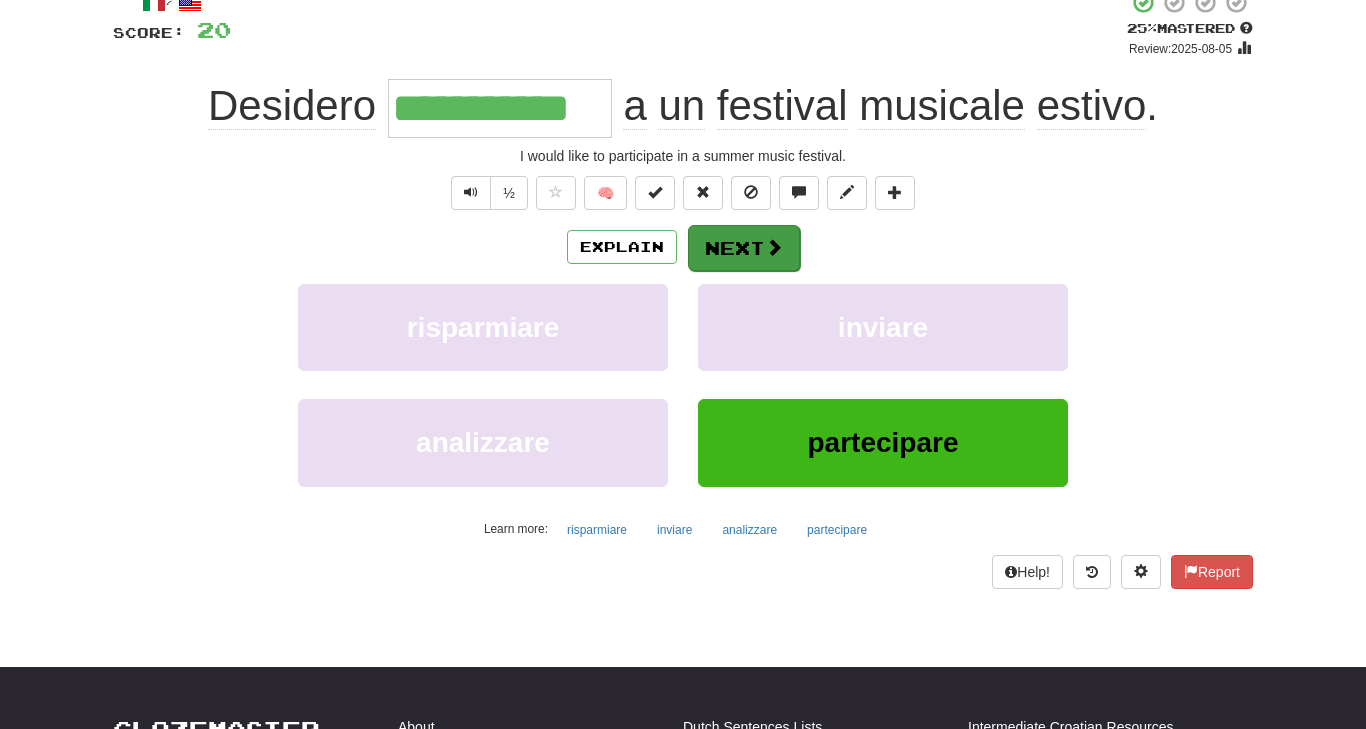 click on "Next" at bounding box center (744, 248) 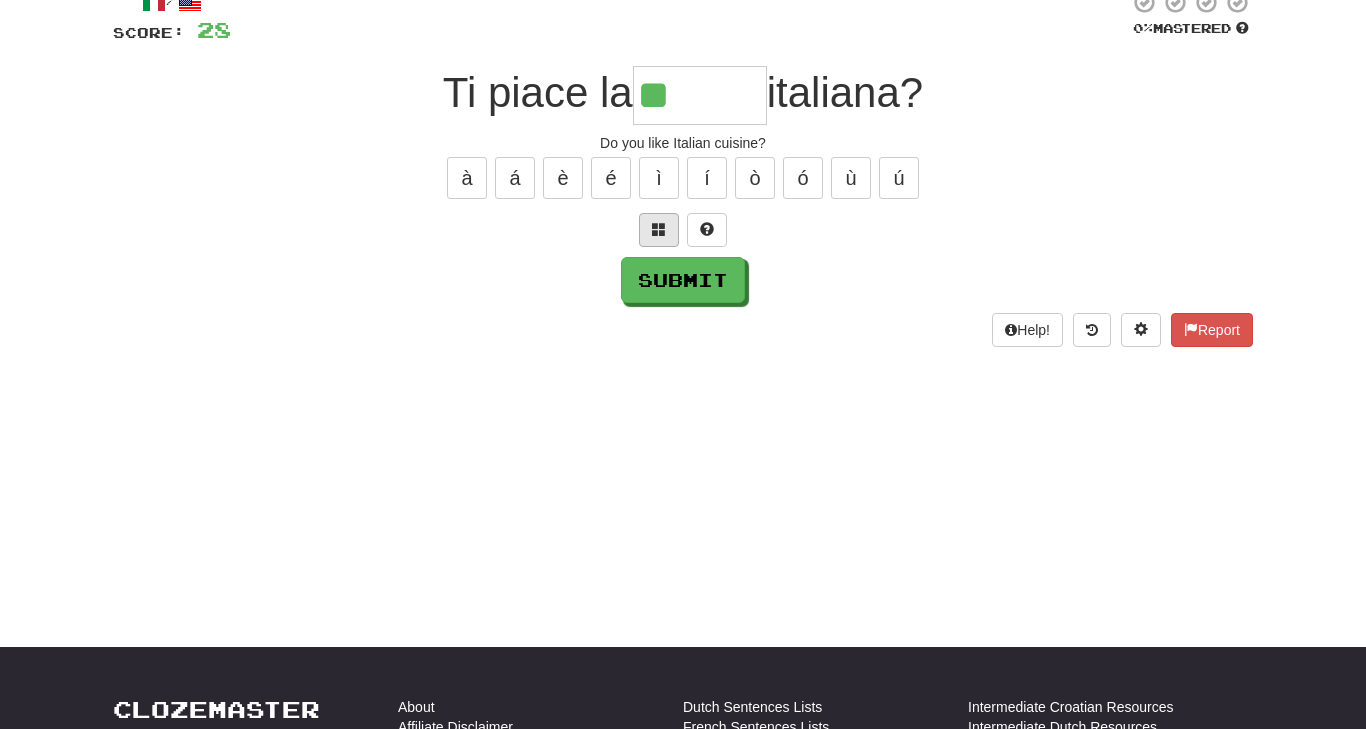 click at bounding box center (659, 230) 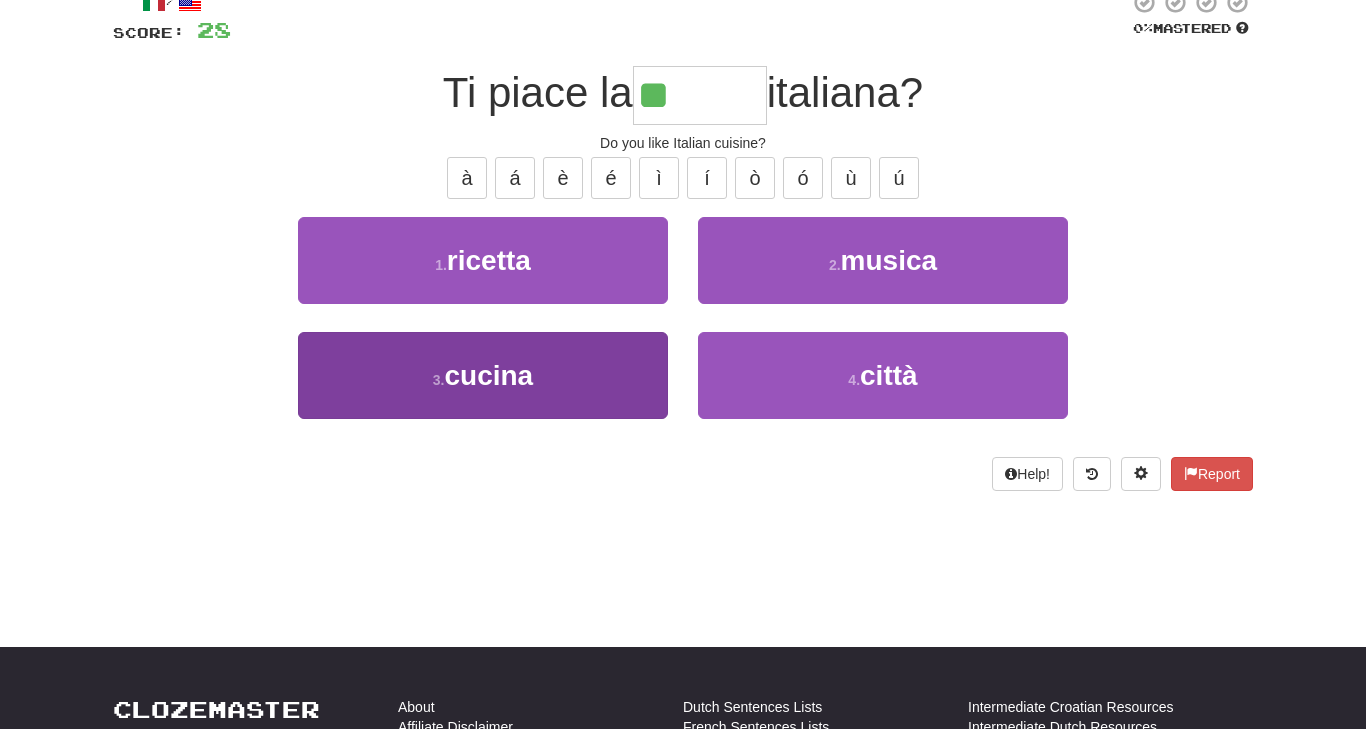 click on "3 .  cucina" at bounding box center (483, 375) 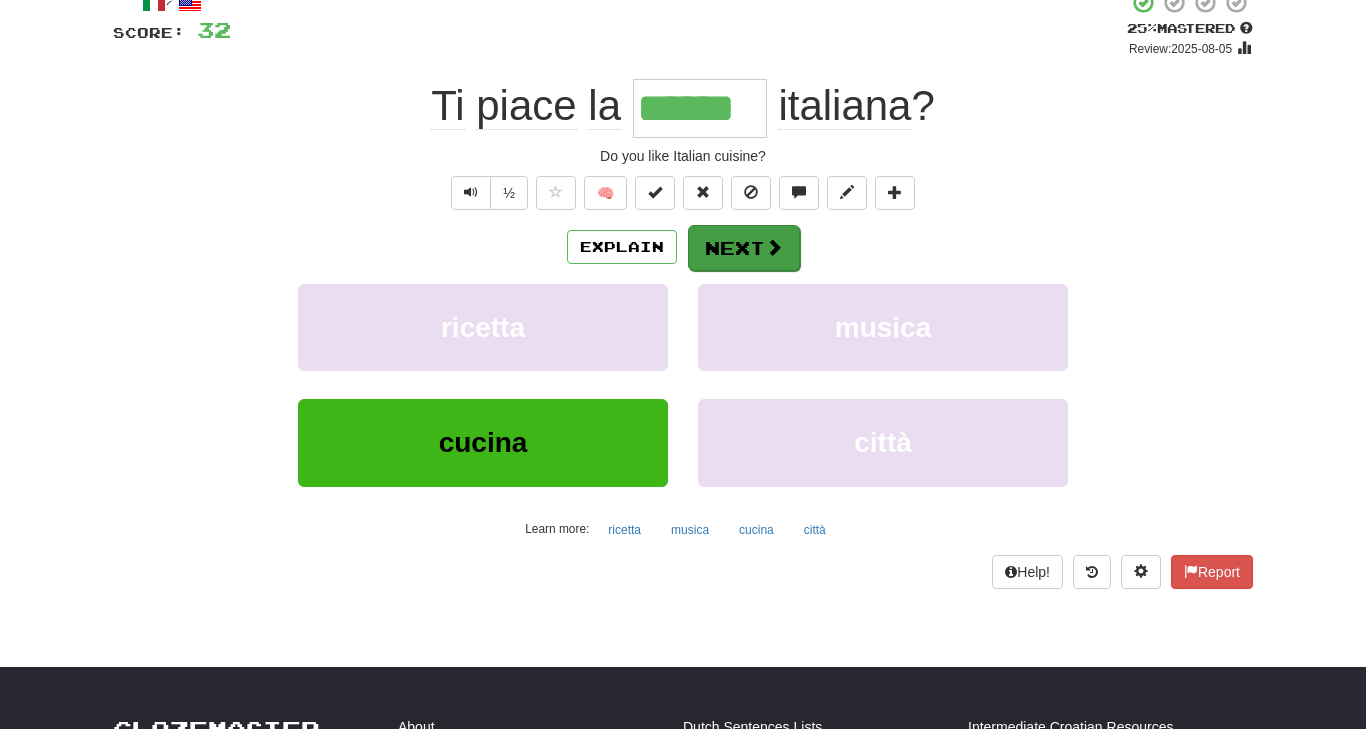 click on "Next" at bounding box center (744, 248) 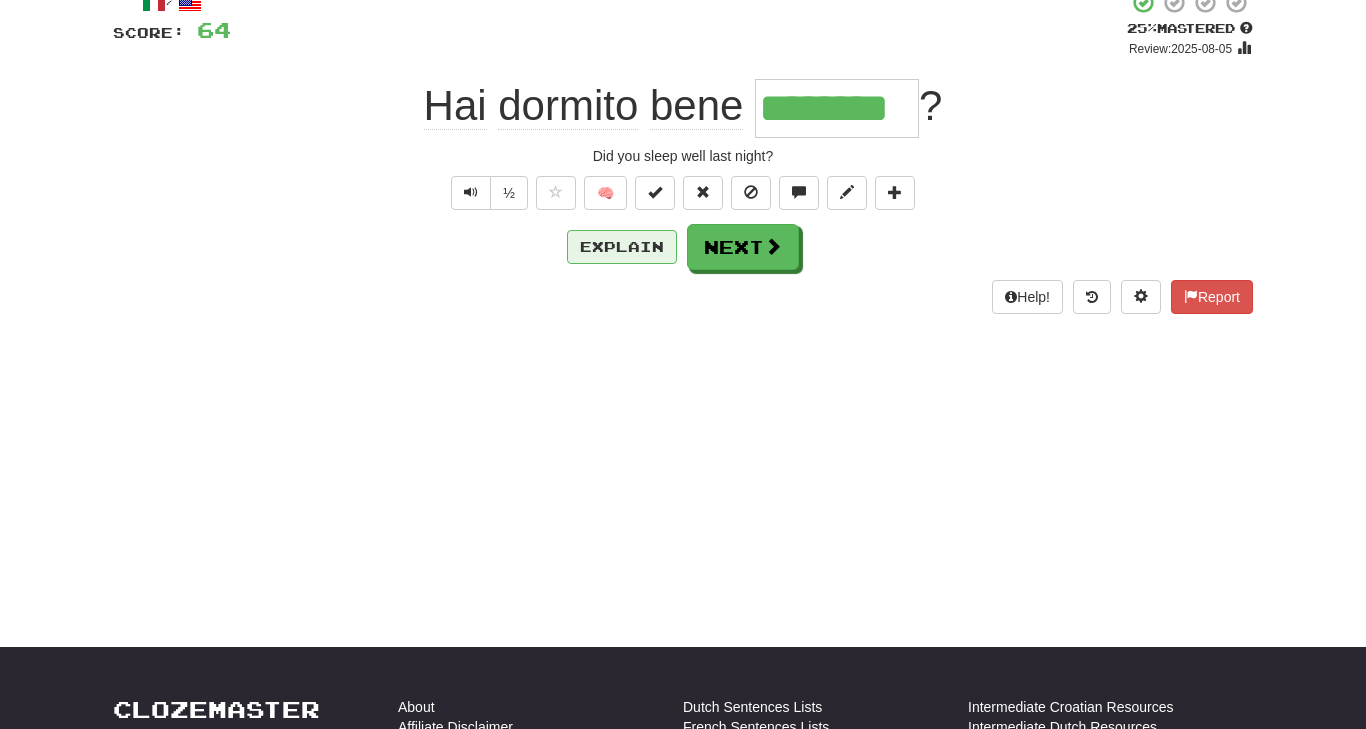 click on "Explain" at bounding box center (622, 247) 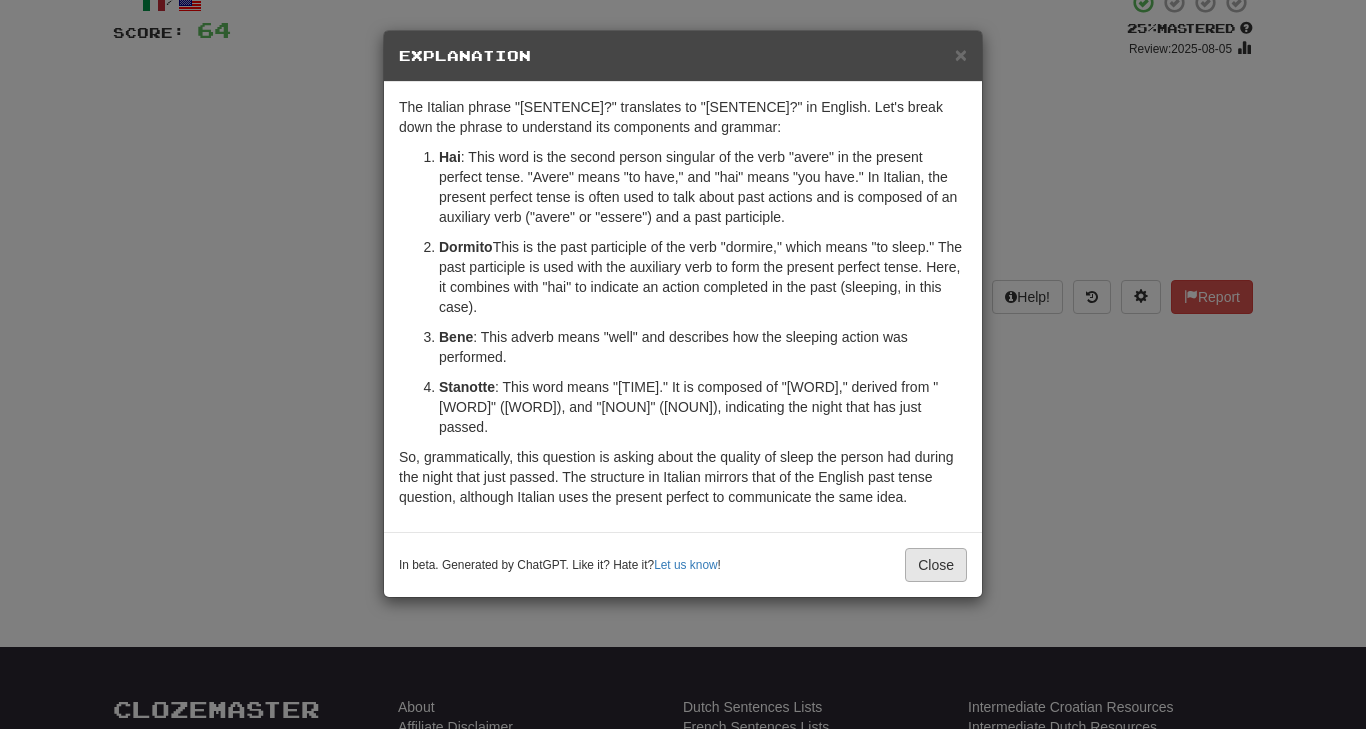 click on "Close" at bounding box center (936, 565) 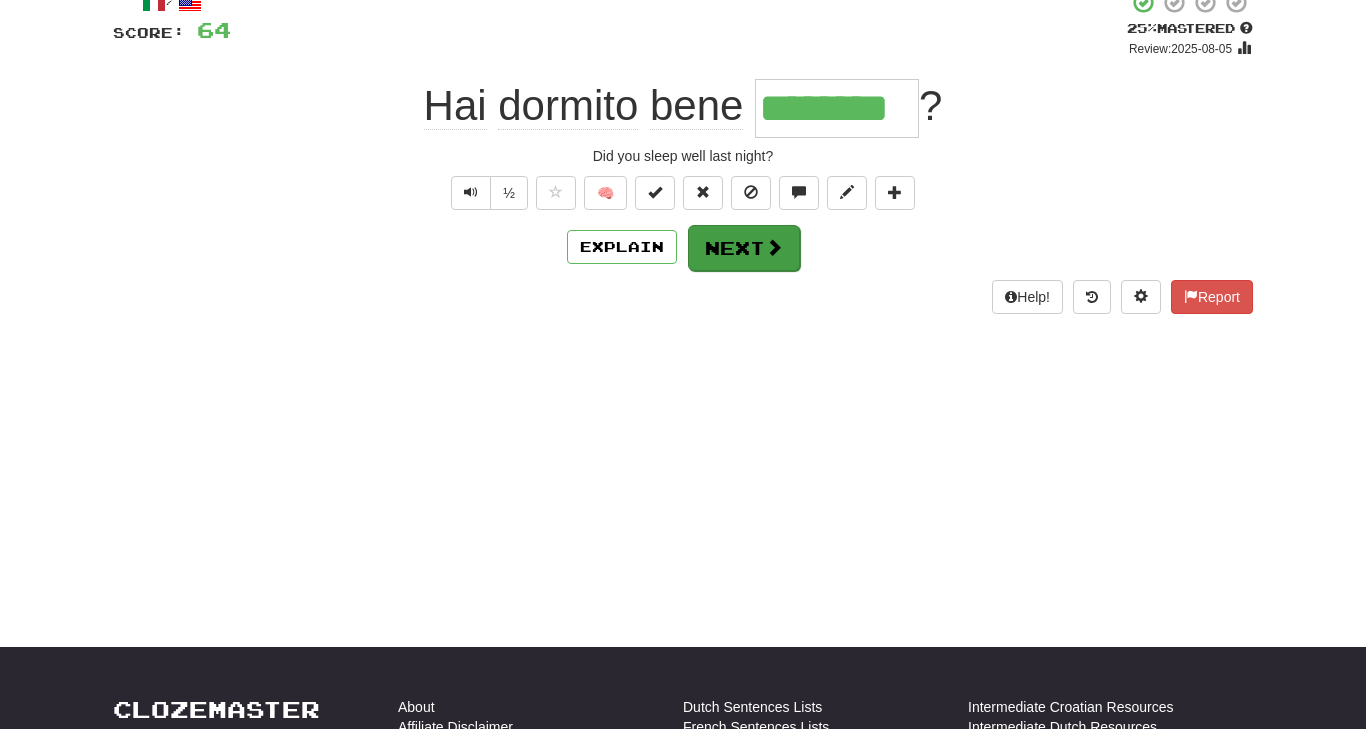 click on "Next" at bounding box center (744, 248) 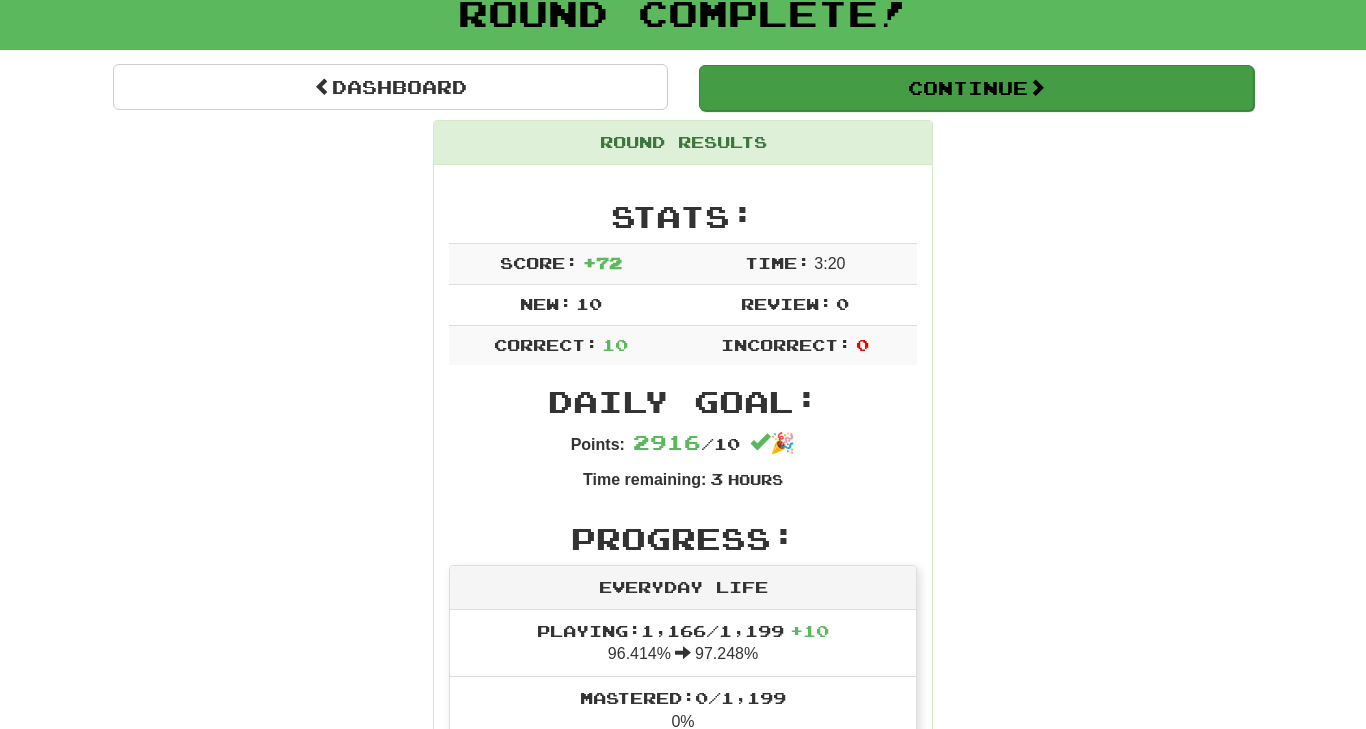 click on "Continue" at bounding box center [976, 88] 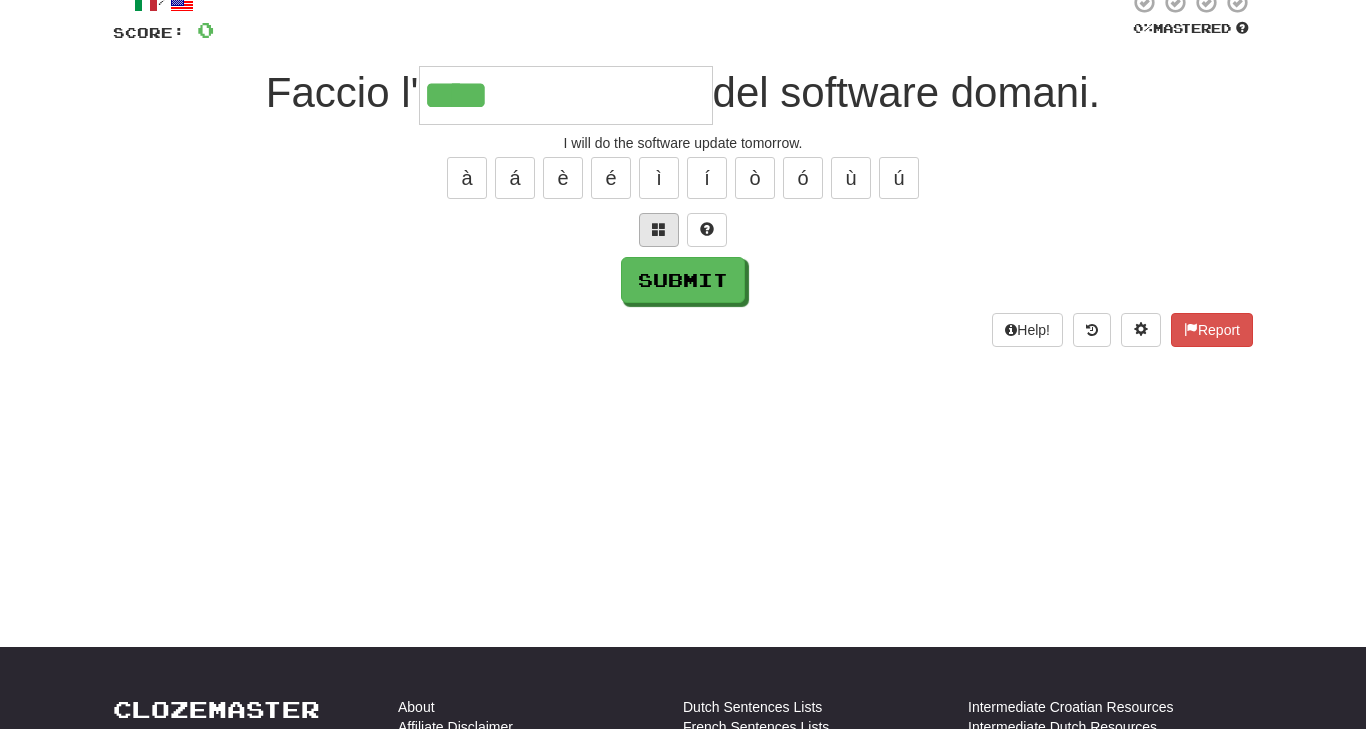 click at bounding box center [659, 229] 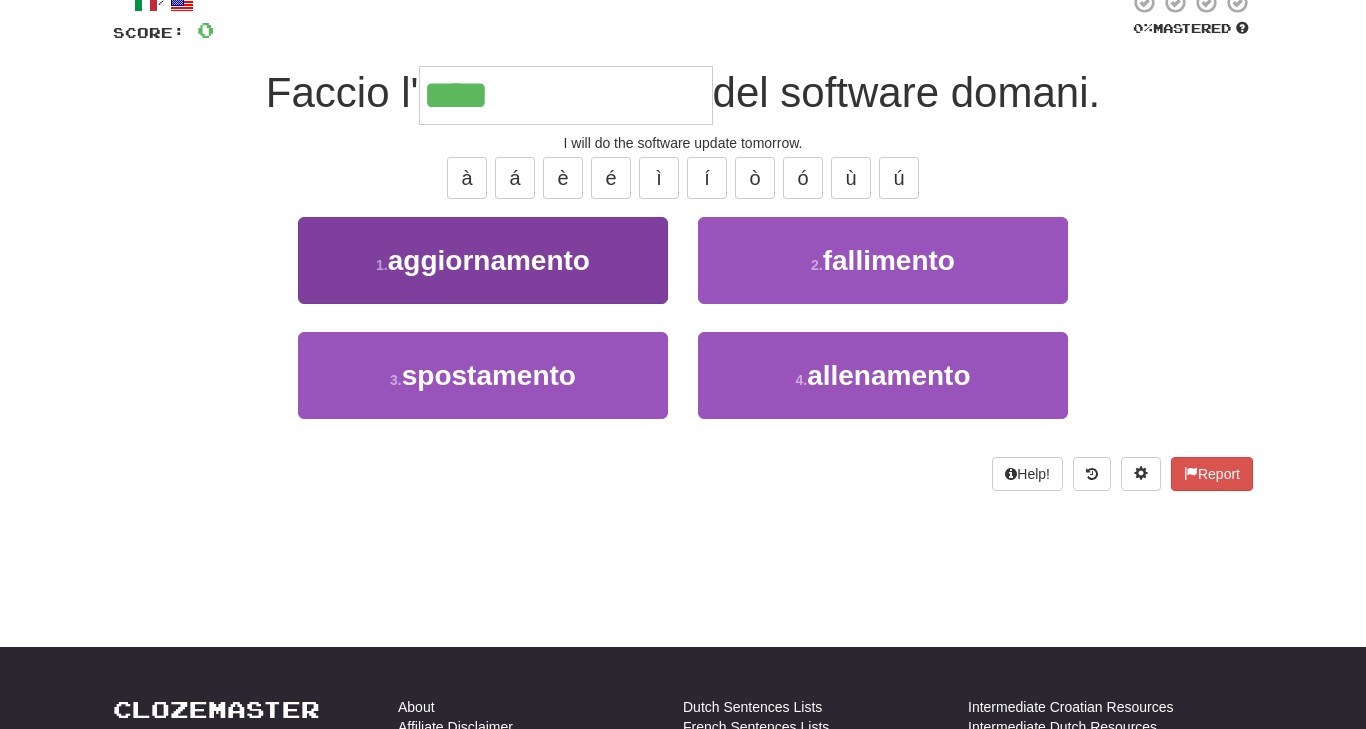 click on "aggiornamento" at bounding box center (489, 260) 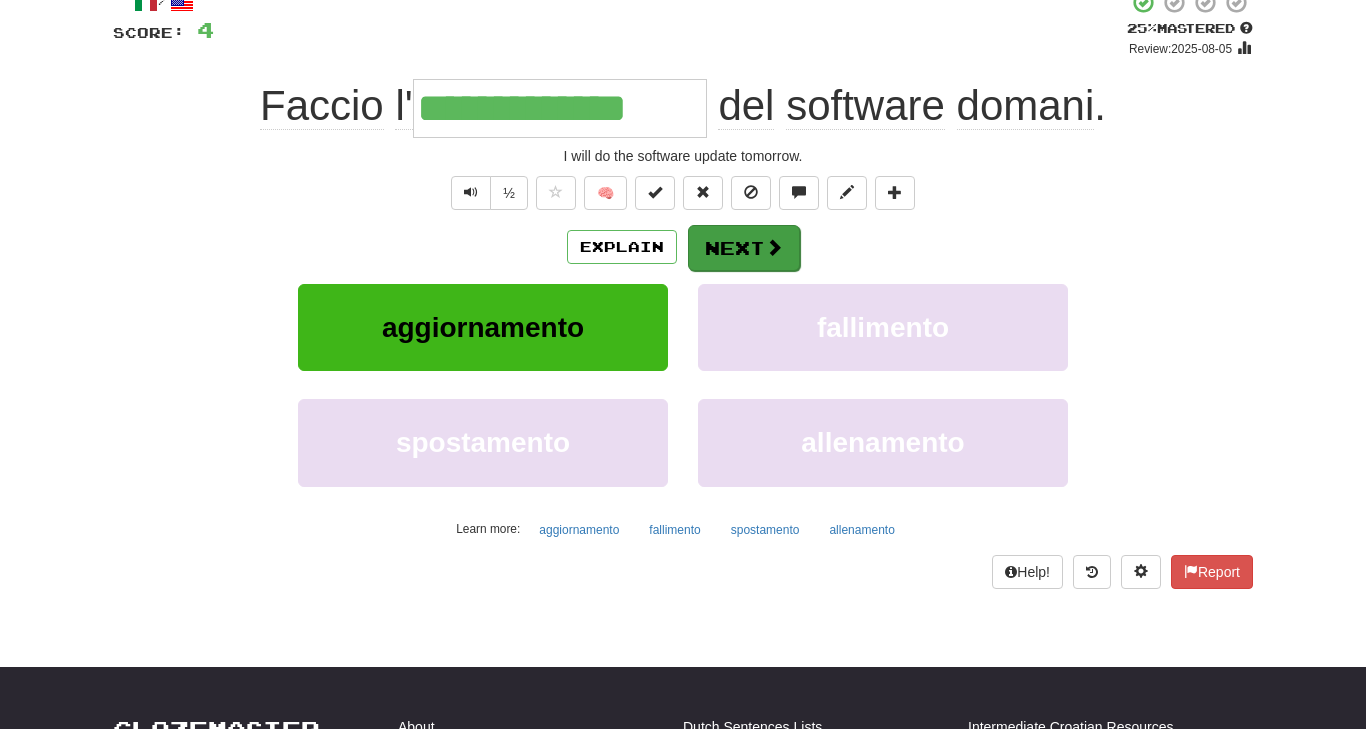 click on "Next" at bounding box center (744, 248) 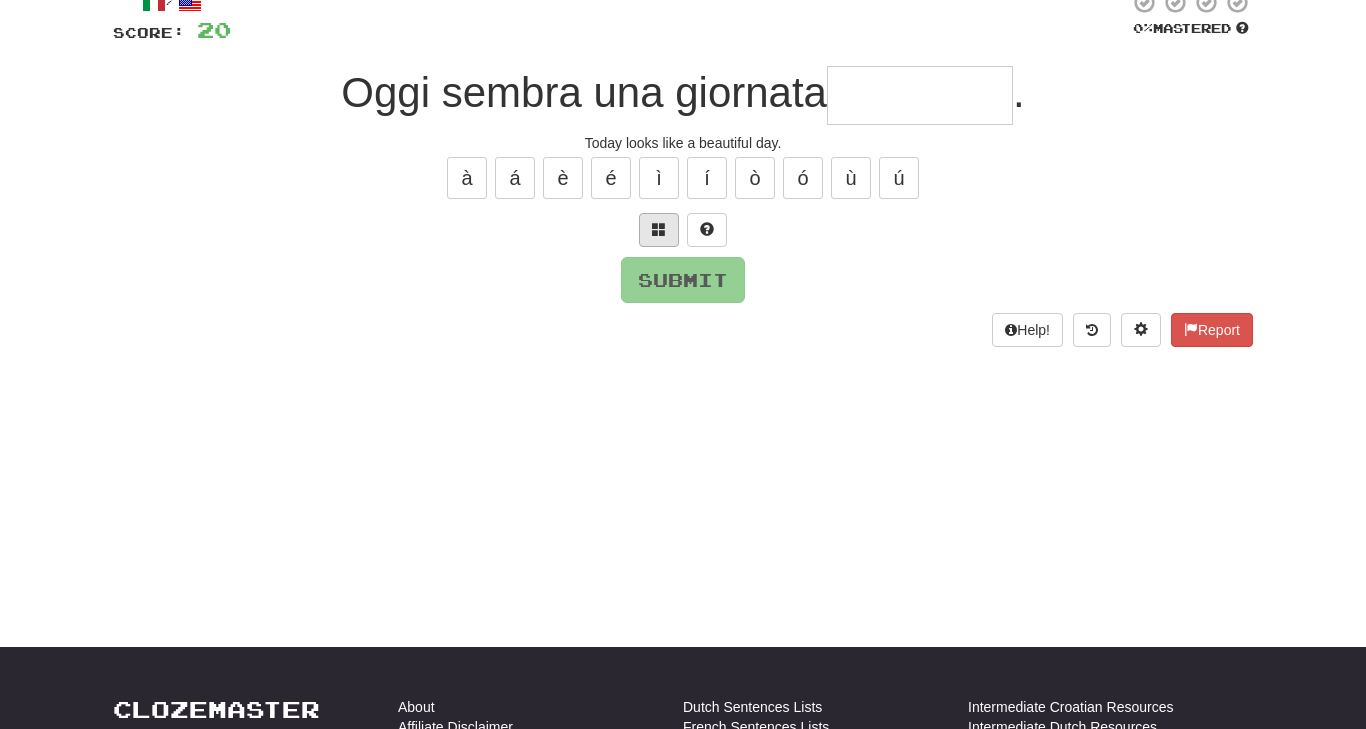 click at bounding box center [659, 229] 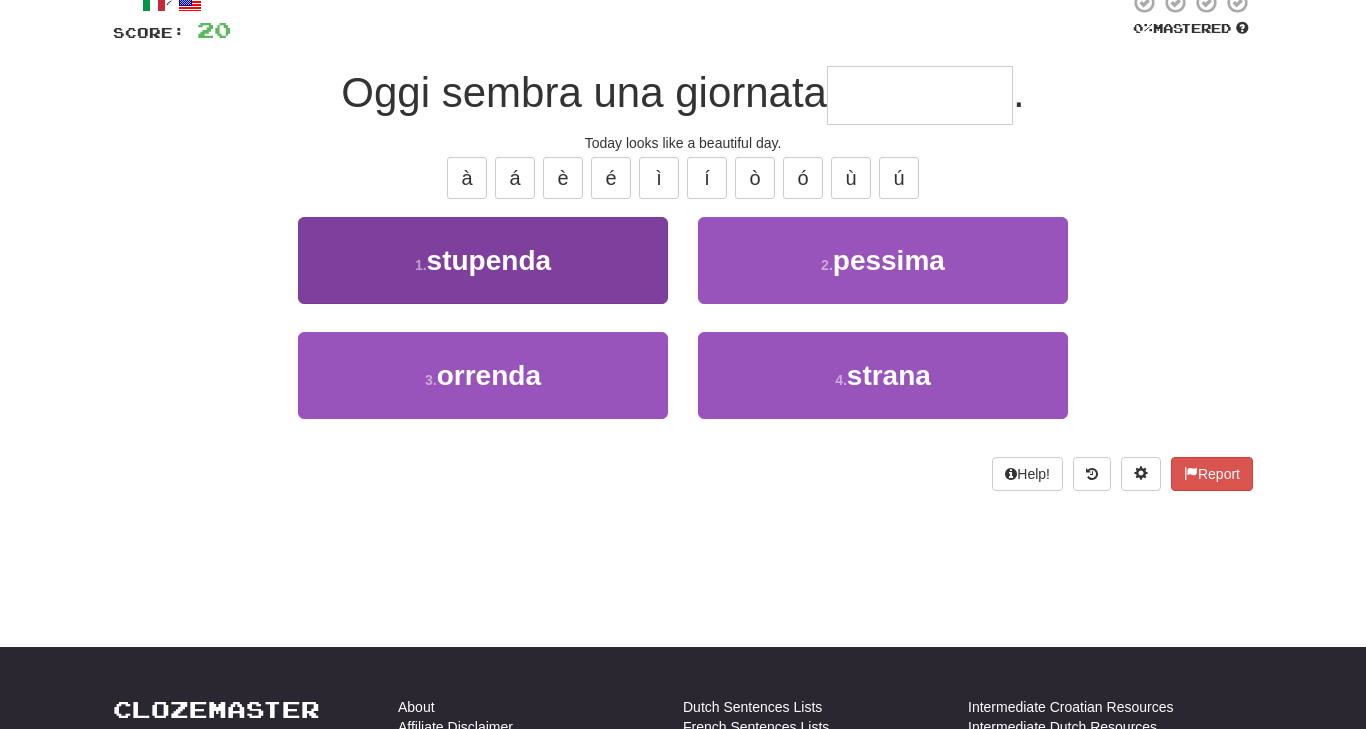 click on "1 .  stupenda" at bounding box center (483, 260) 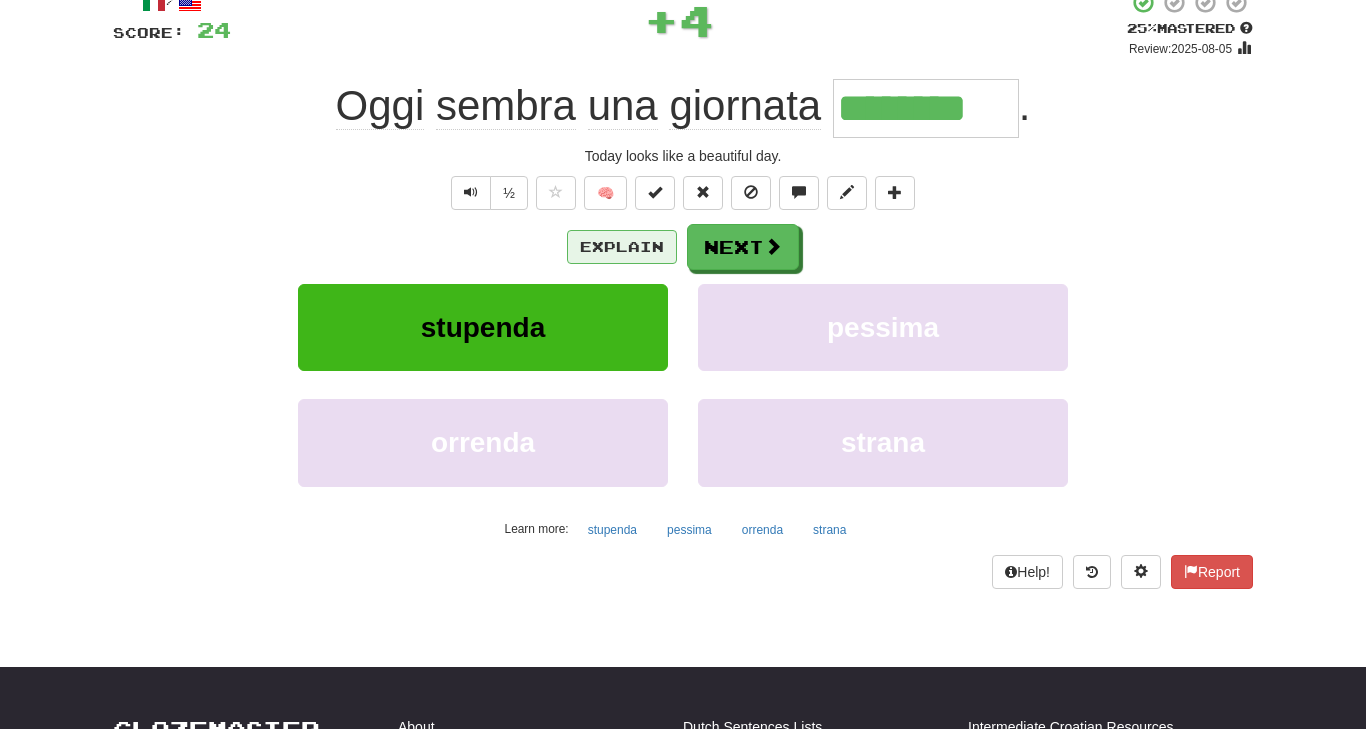 click on "Explain" at bounding box center (622, 247) 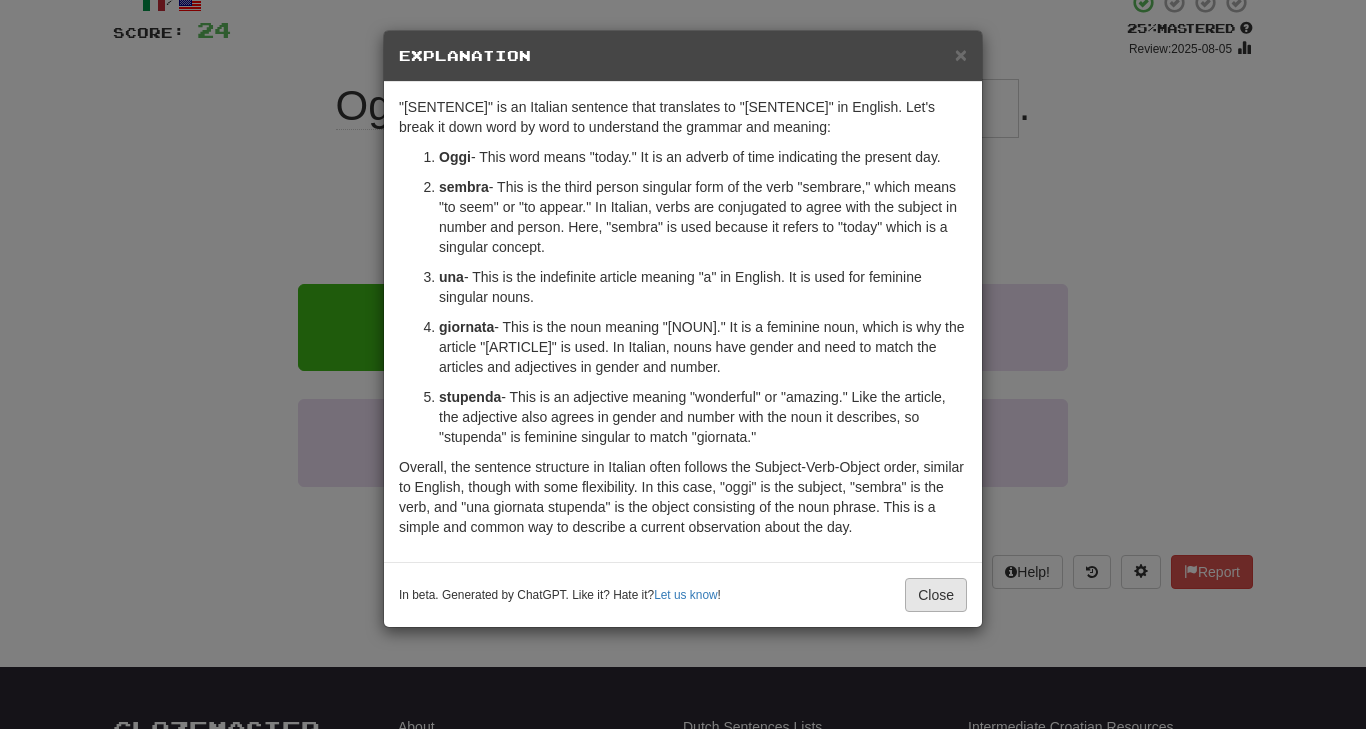 click on "Close" at bounding box center [936, 595] 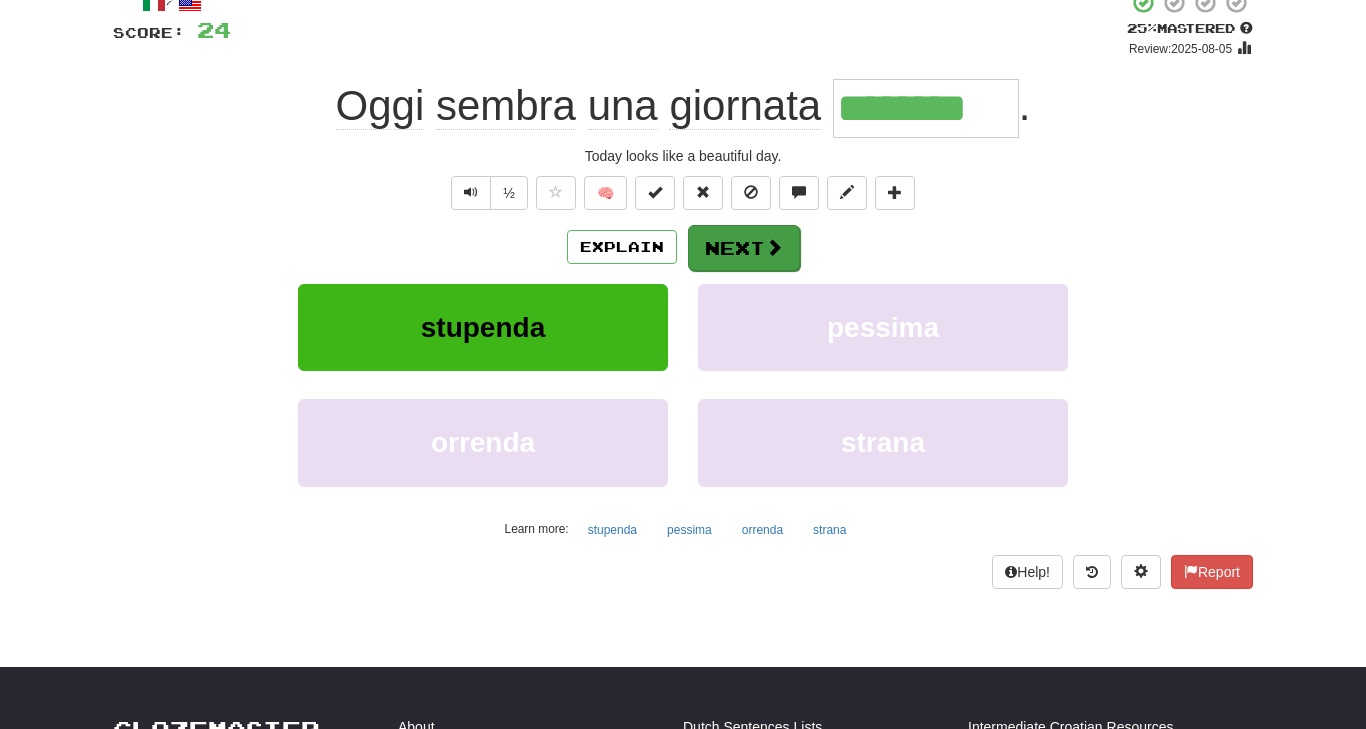 click on "Next" at bounding box center [744, 248] 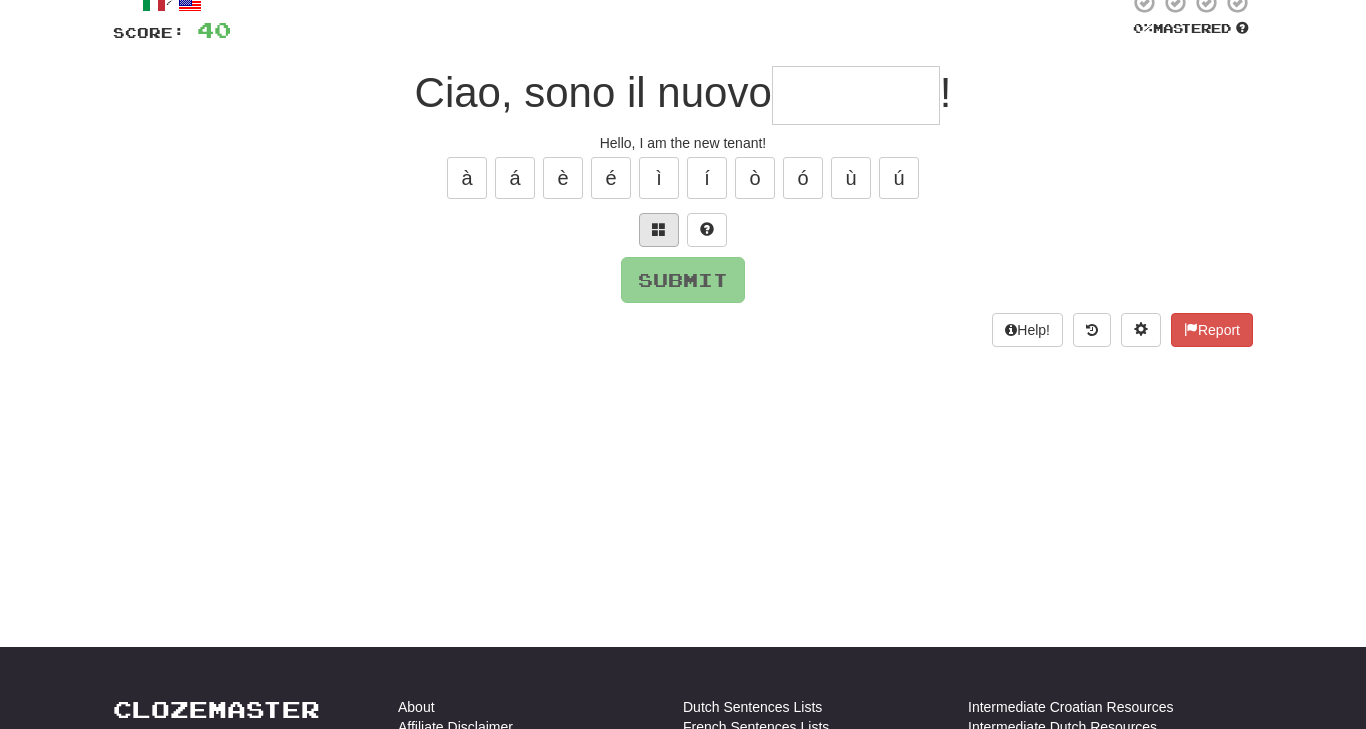 click at bounding box center [659, 229] 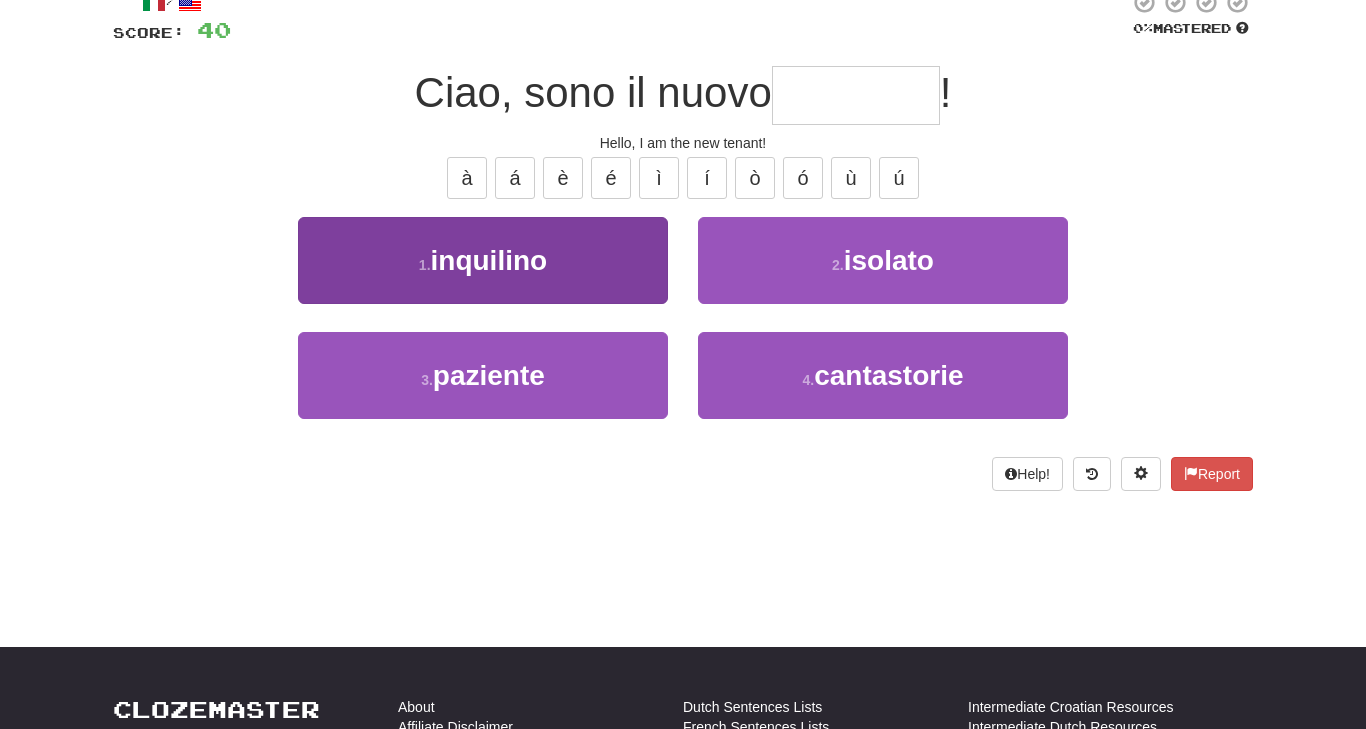 click on "1 .  inquilino" at bounding box center (483, 260) 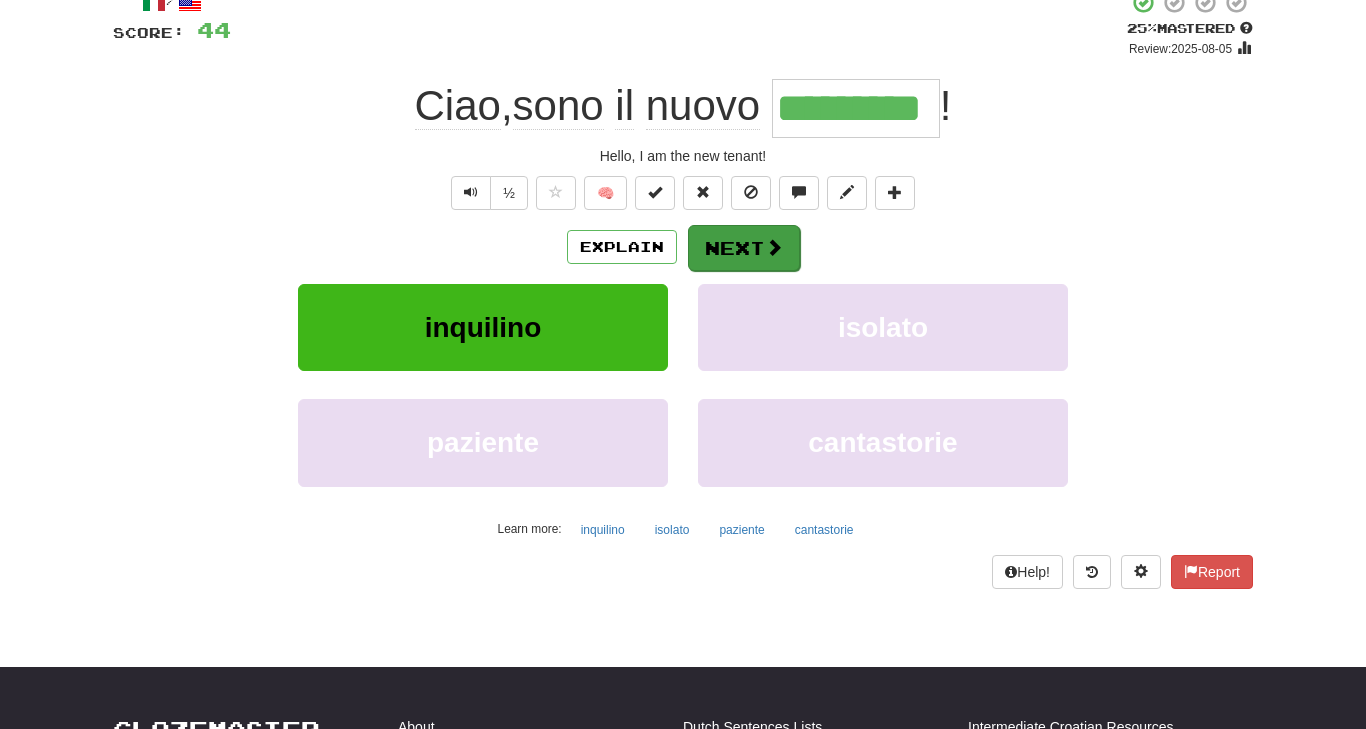 click on "Next" at bounding box center [744, 248] 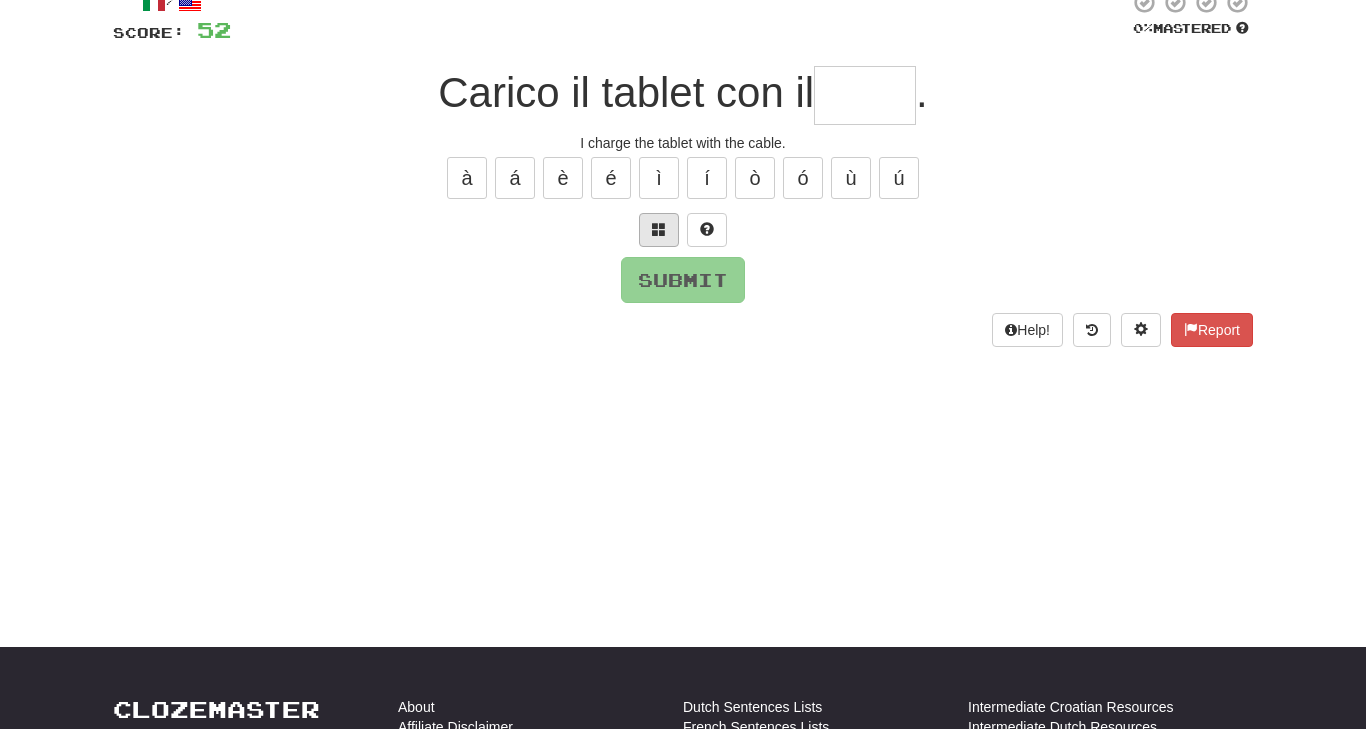 click at bounding box center (659, 229) 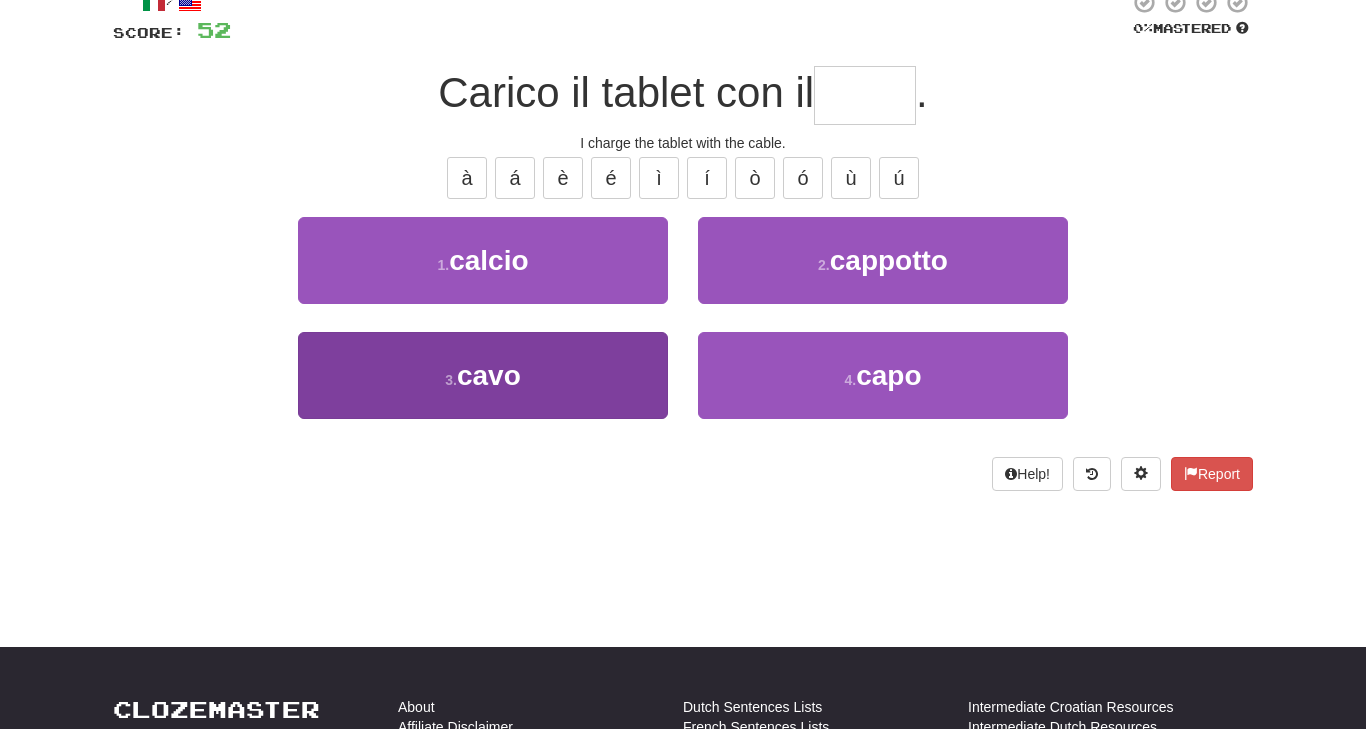 click on "3 .  cavo" at bounding box center (483, 375) 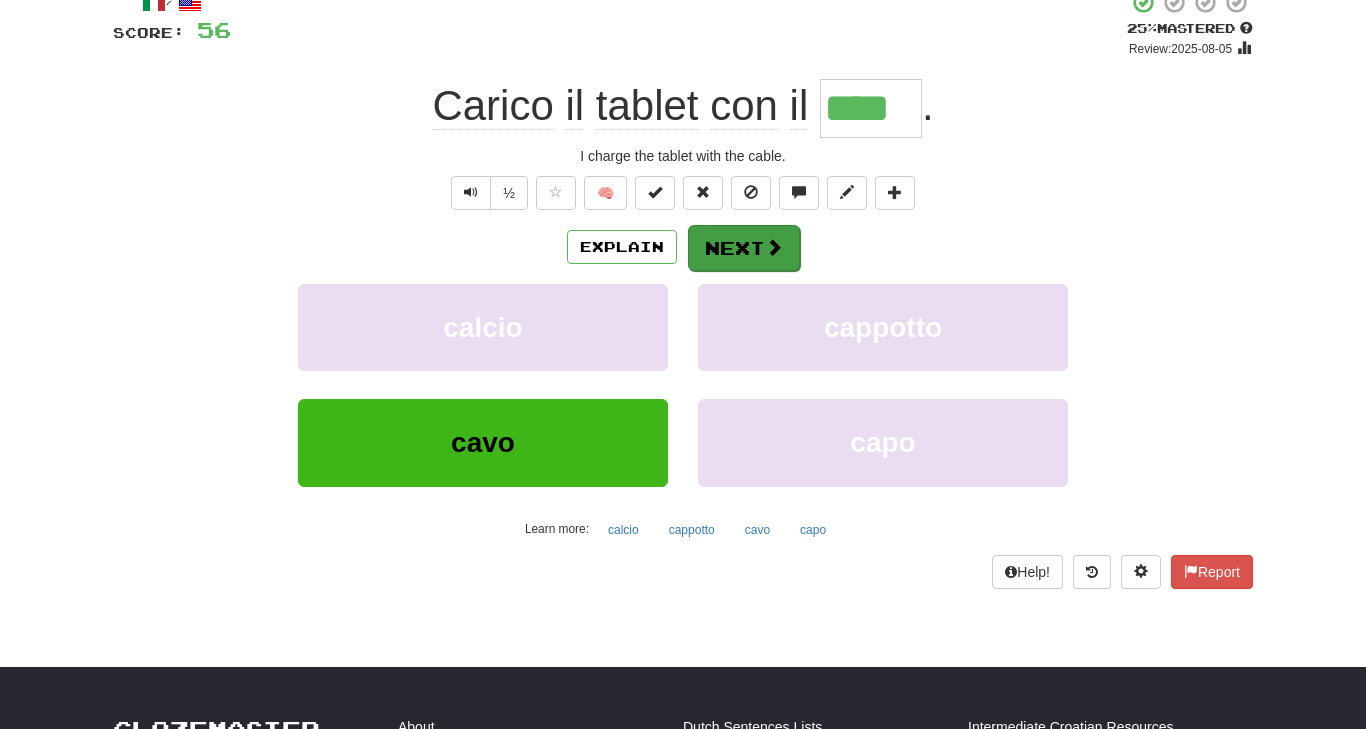 click on "Next" at bounding box center (744, 248) 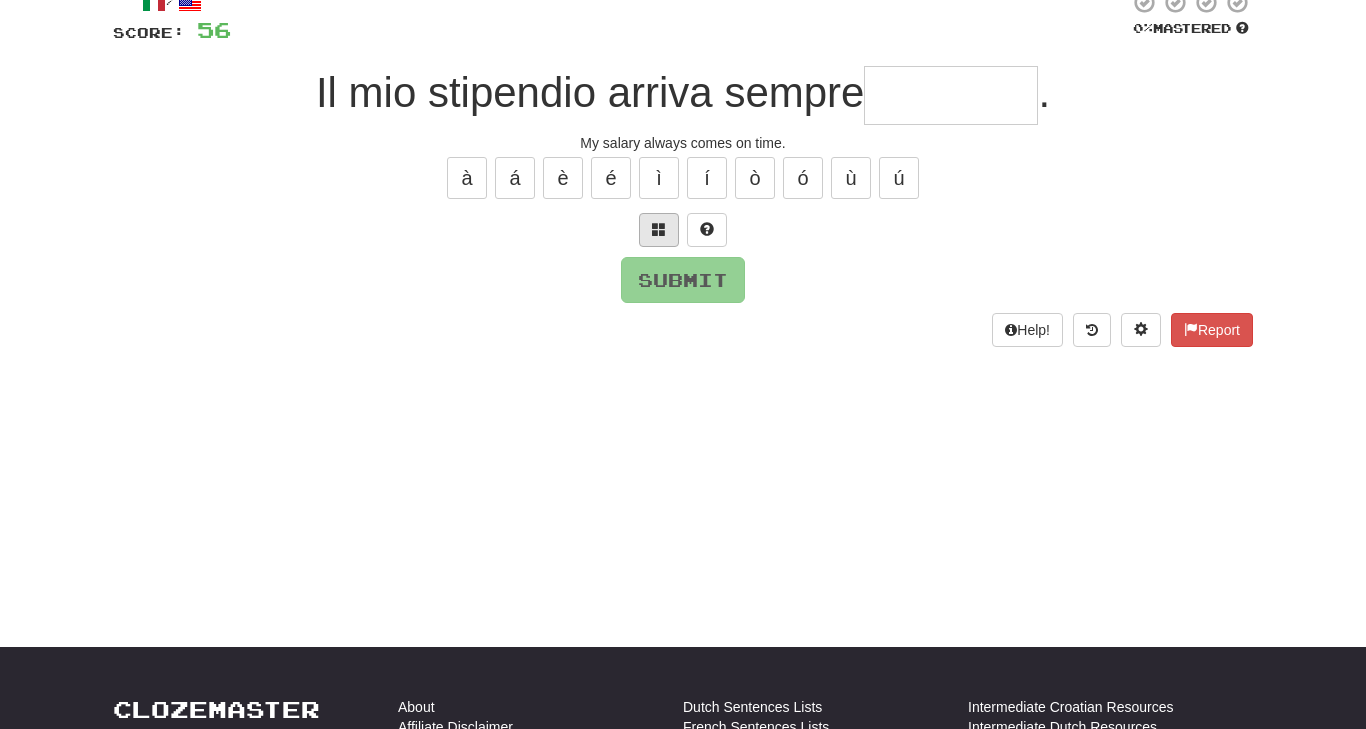 click at bounding box center (659, 229) 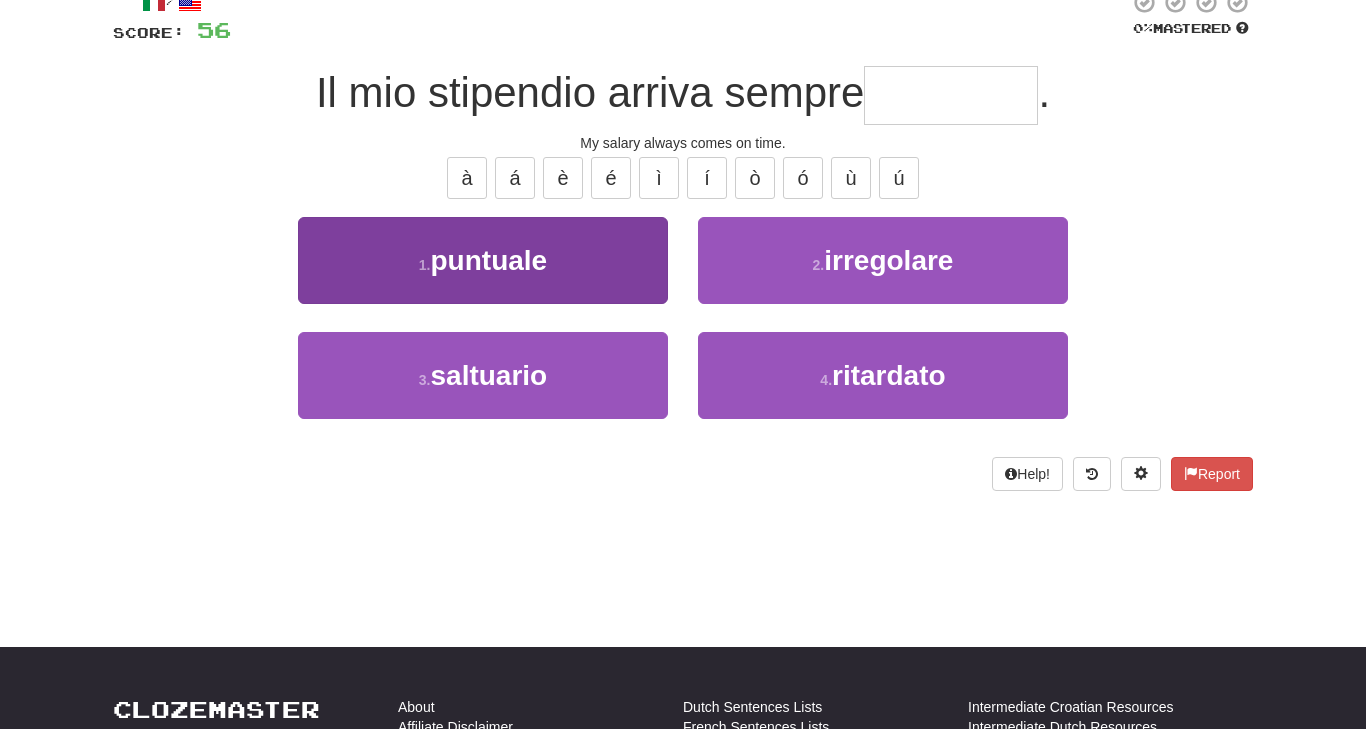click on "1 .  puntuale" at bounding box center [483, 260] 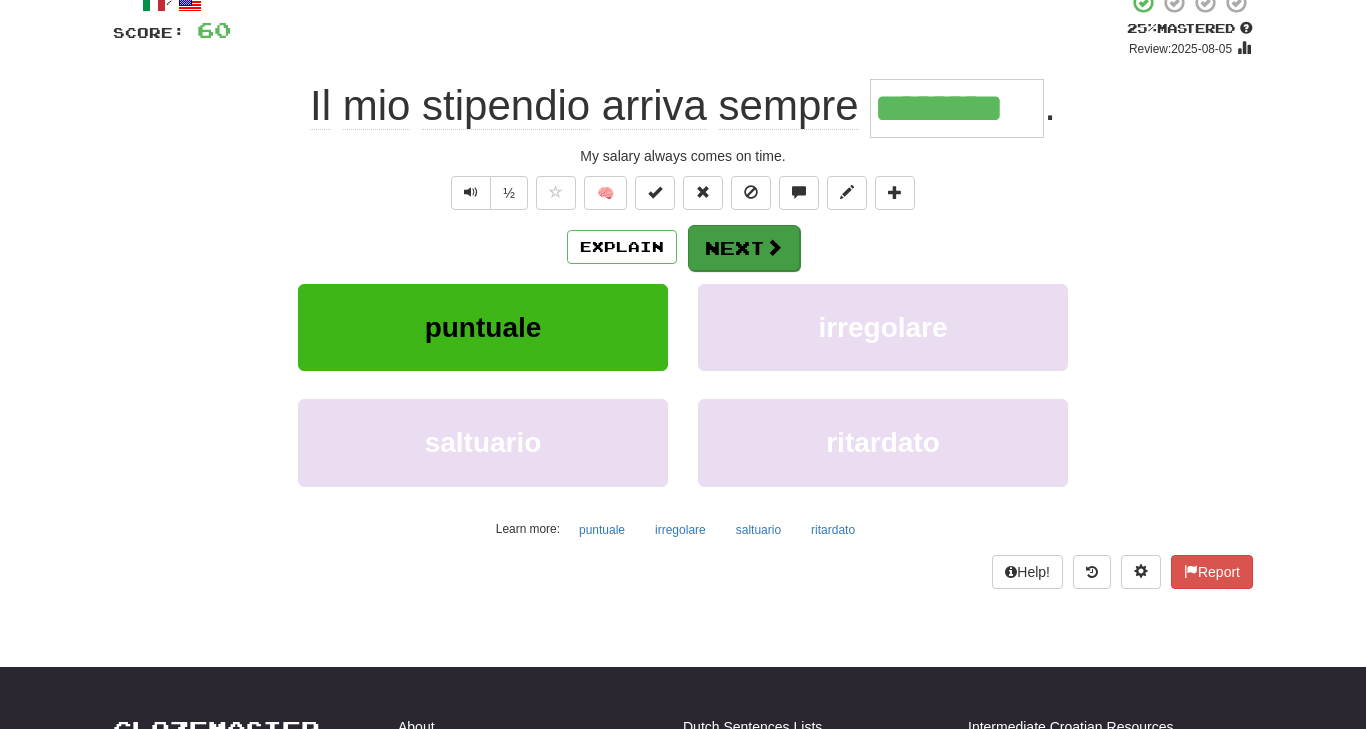click on "Next" at bounding box center (744, 248) 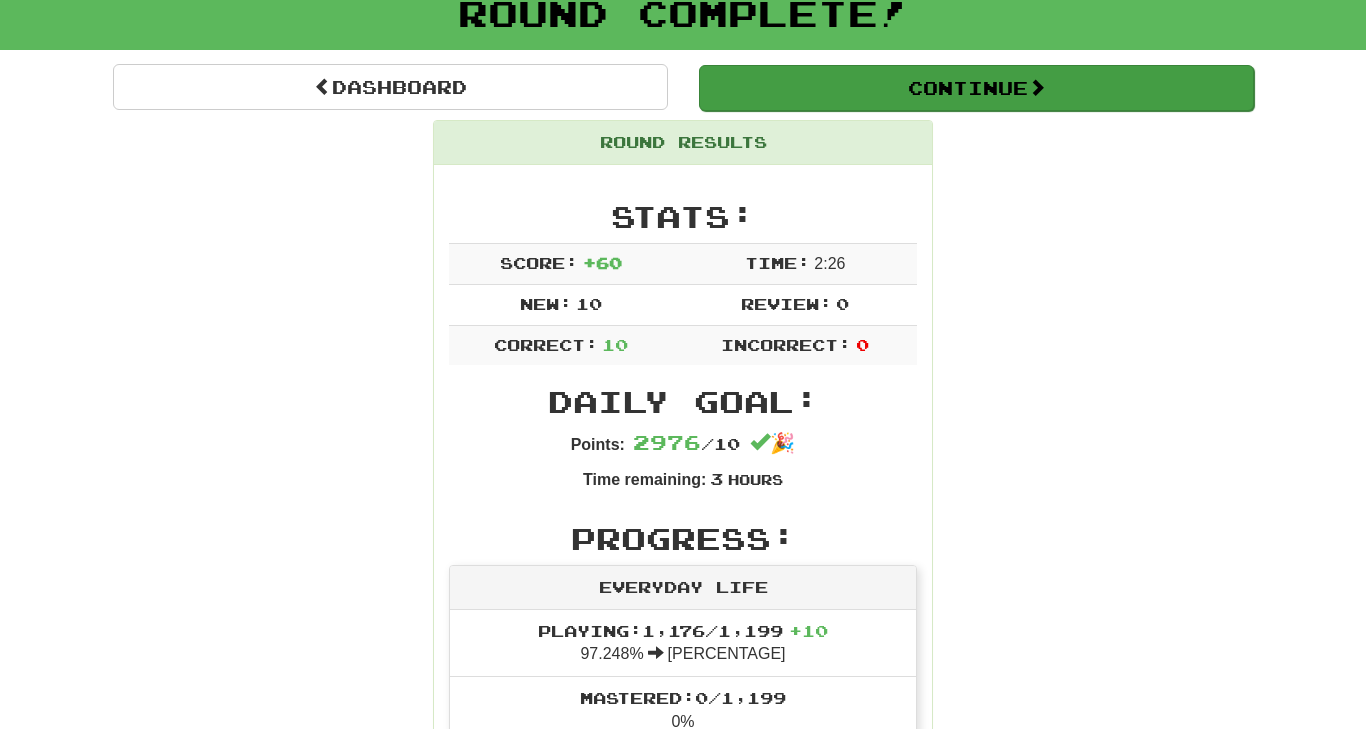 click on "Continue" at bounding box center [976, 88] 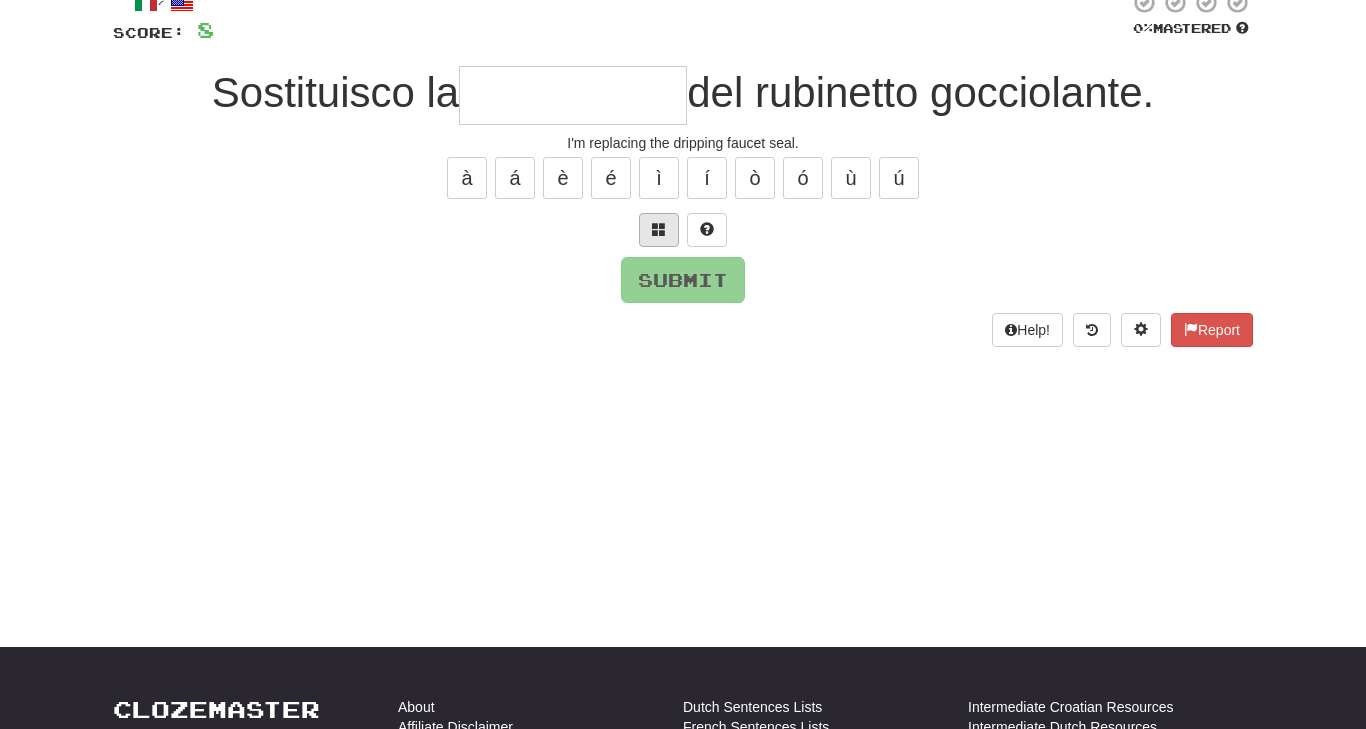 click at bounding box center [659, 229] 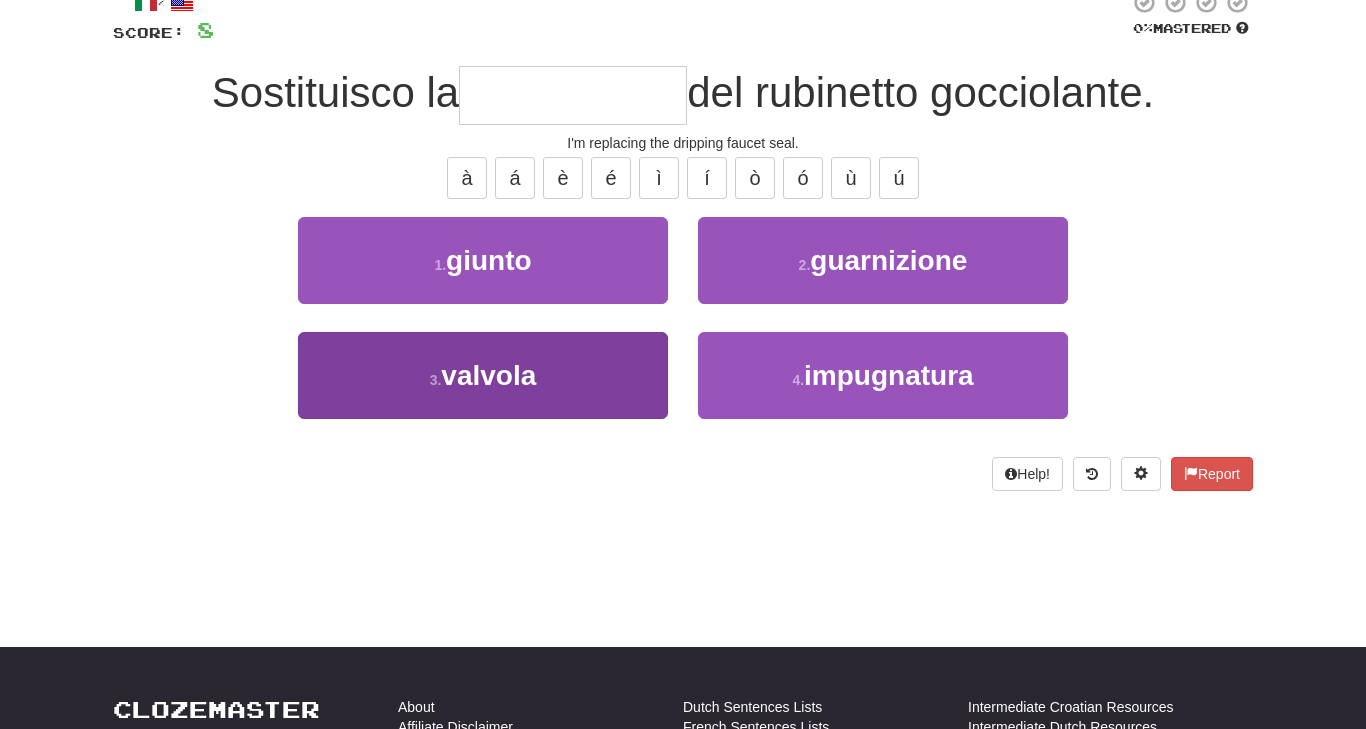 click on "3 .  valvola" at bounding box center (483, 375) 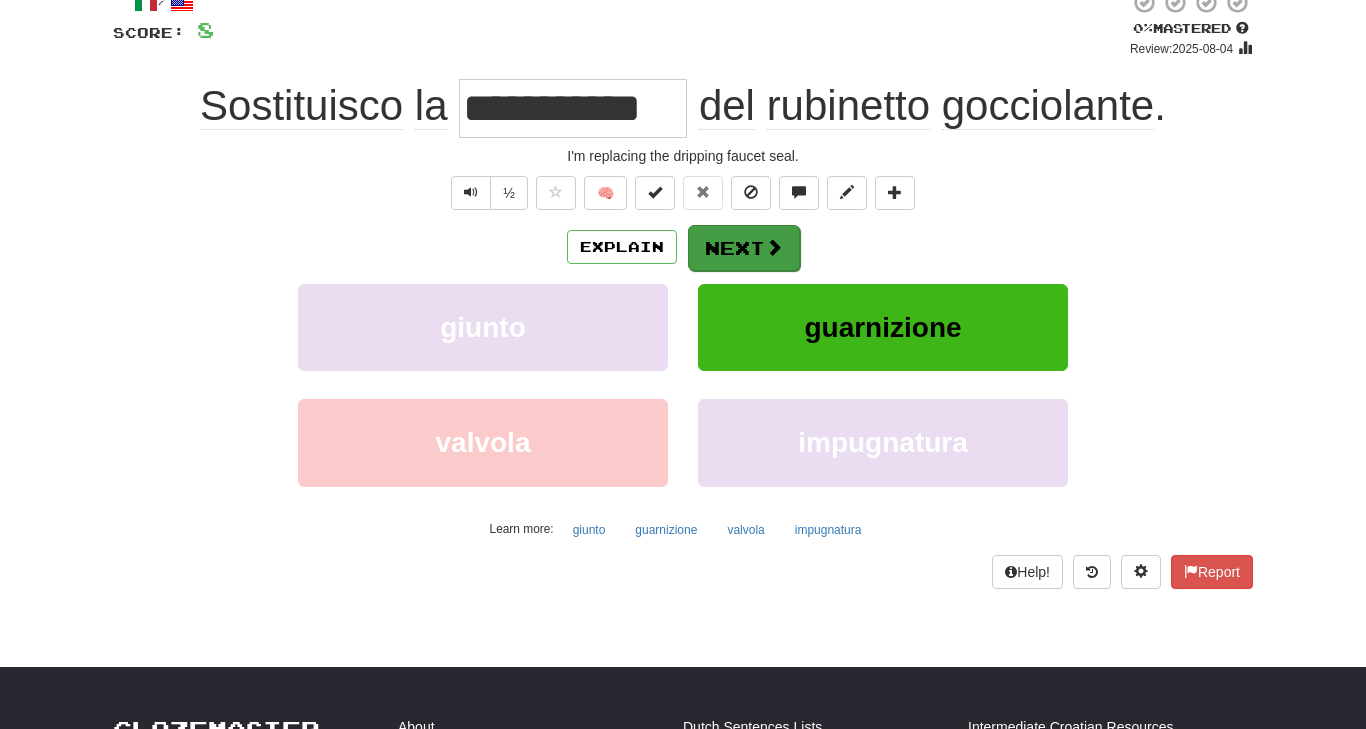 click on "Next" at bounding box center [744, 248] 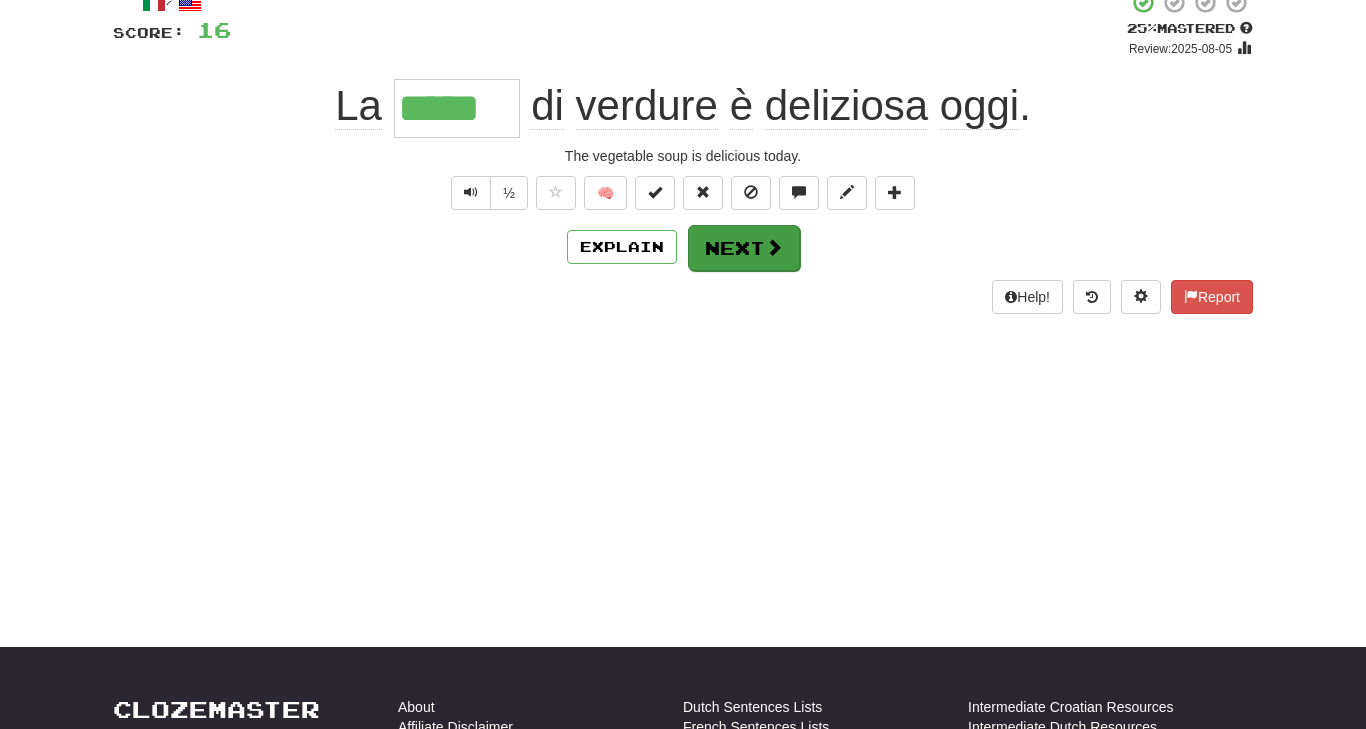 click on "Next" at bounding box center (744, 248) 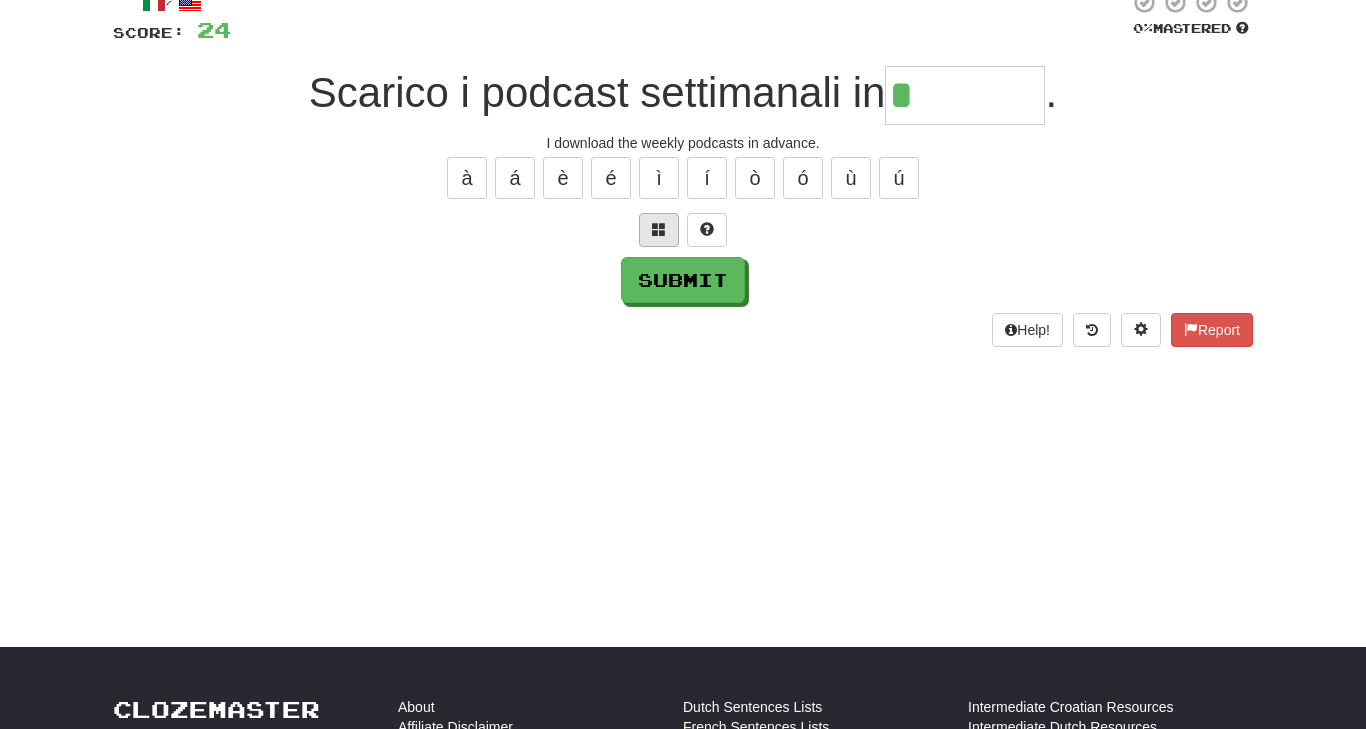 click at bounding box center [659, 229] 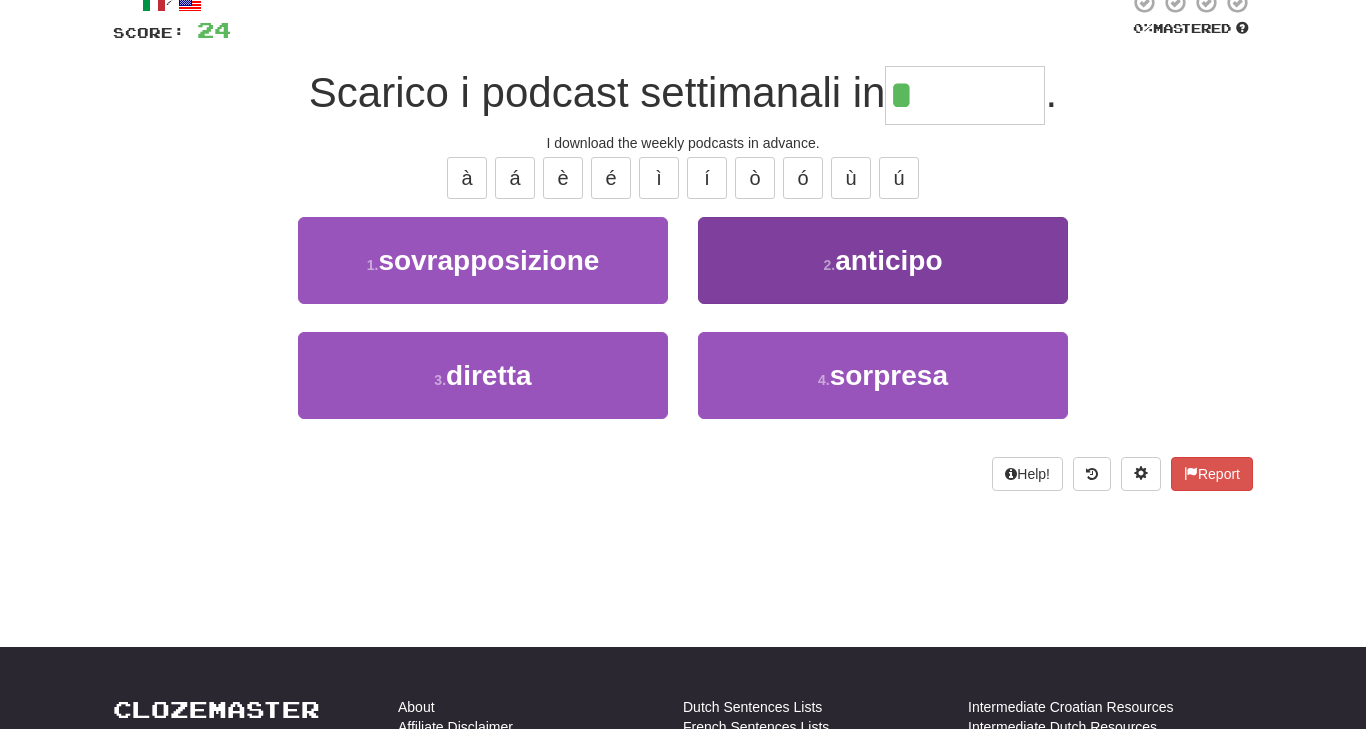 click on "2 .  anticipo" at bounding box center [883, 260] 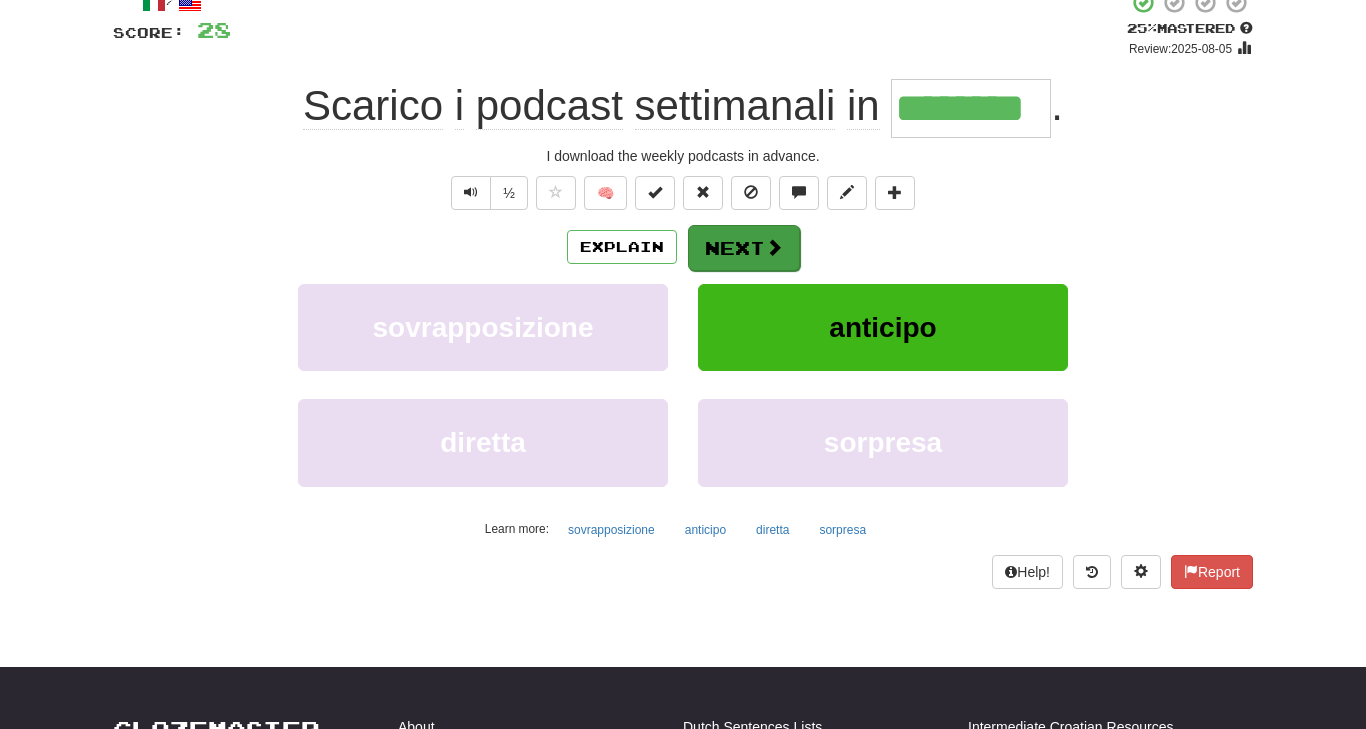 click on "Next" at bounding box center (744, 248) 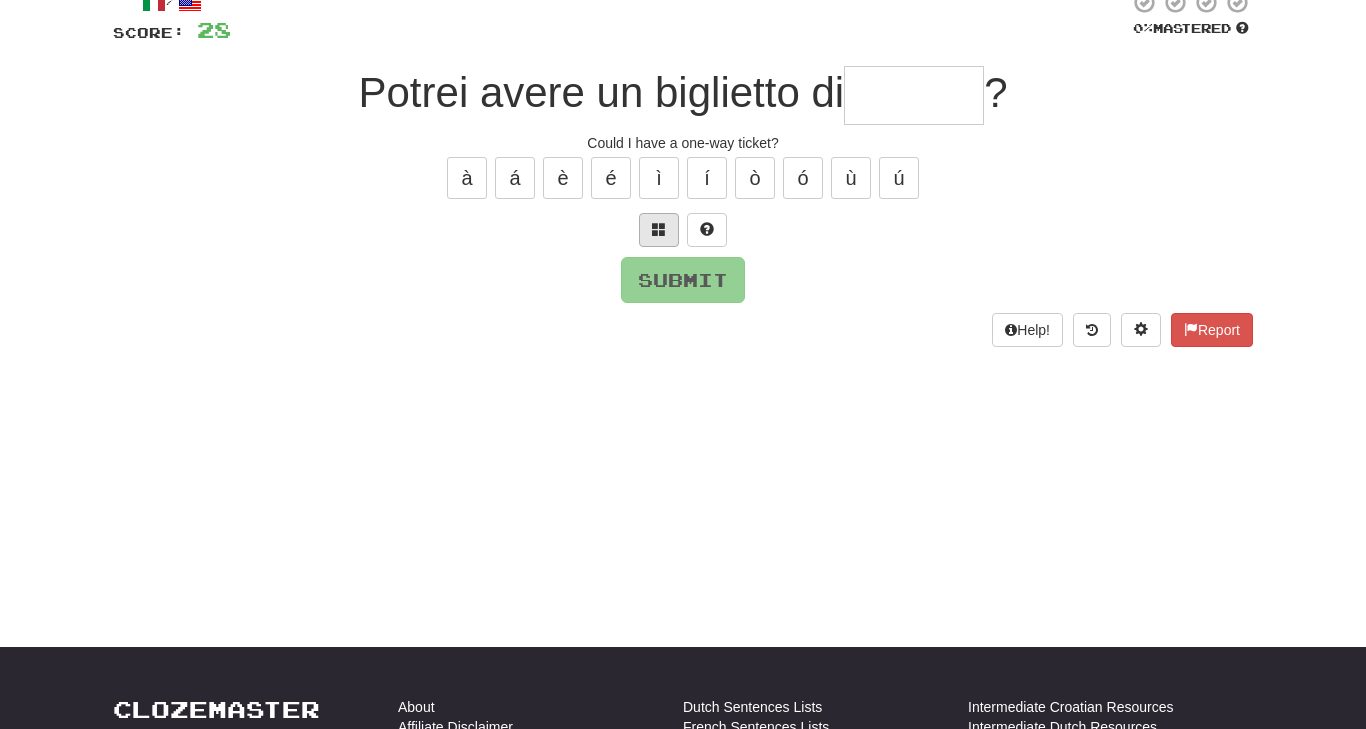 click at bounding box center [659, 229] 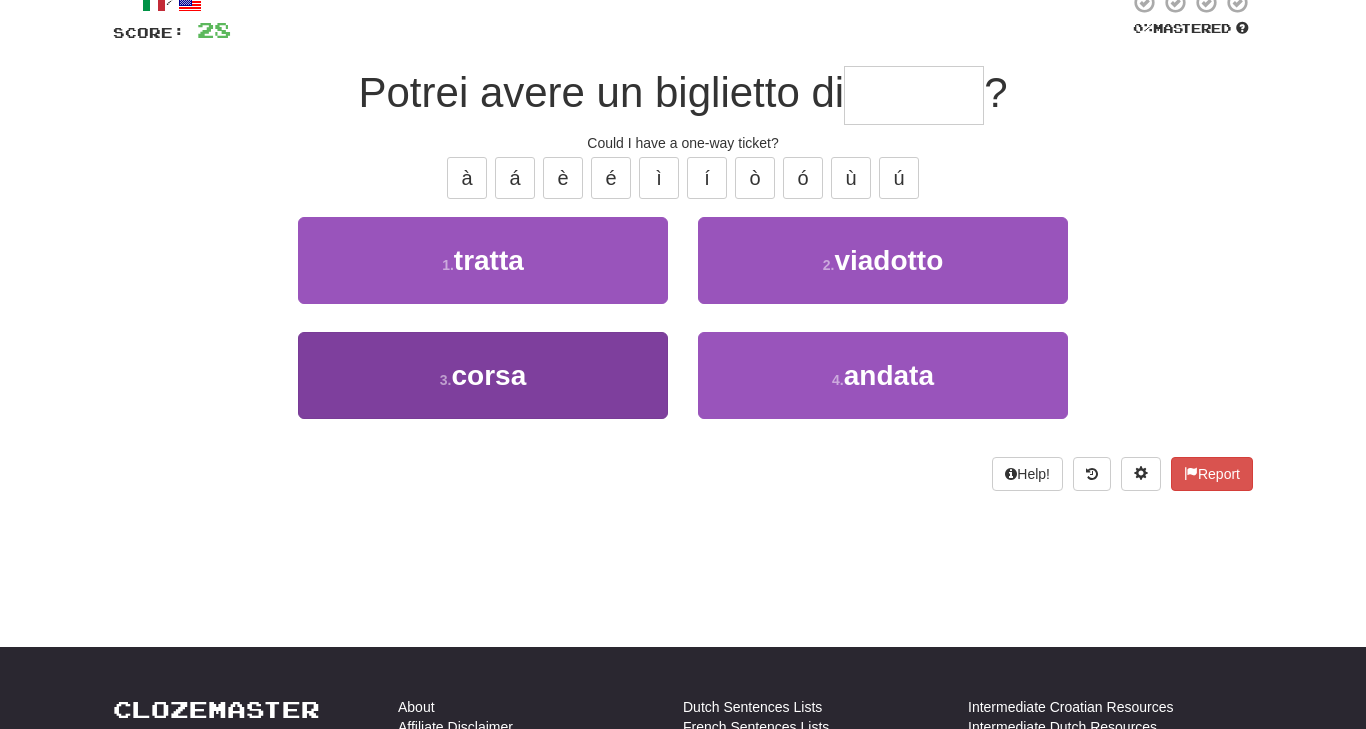 click on "3 .  corsa" at bounding box center (483, 375) 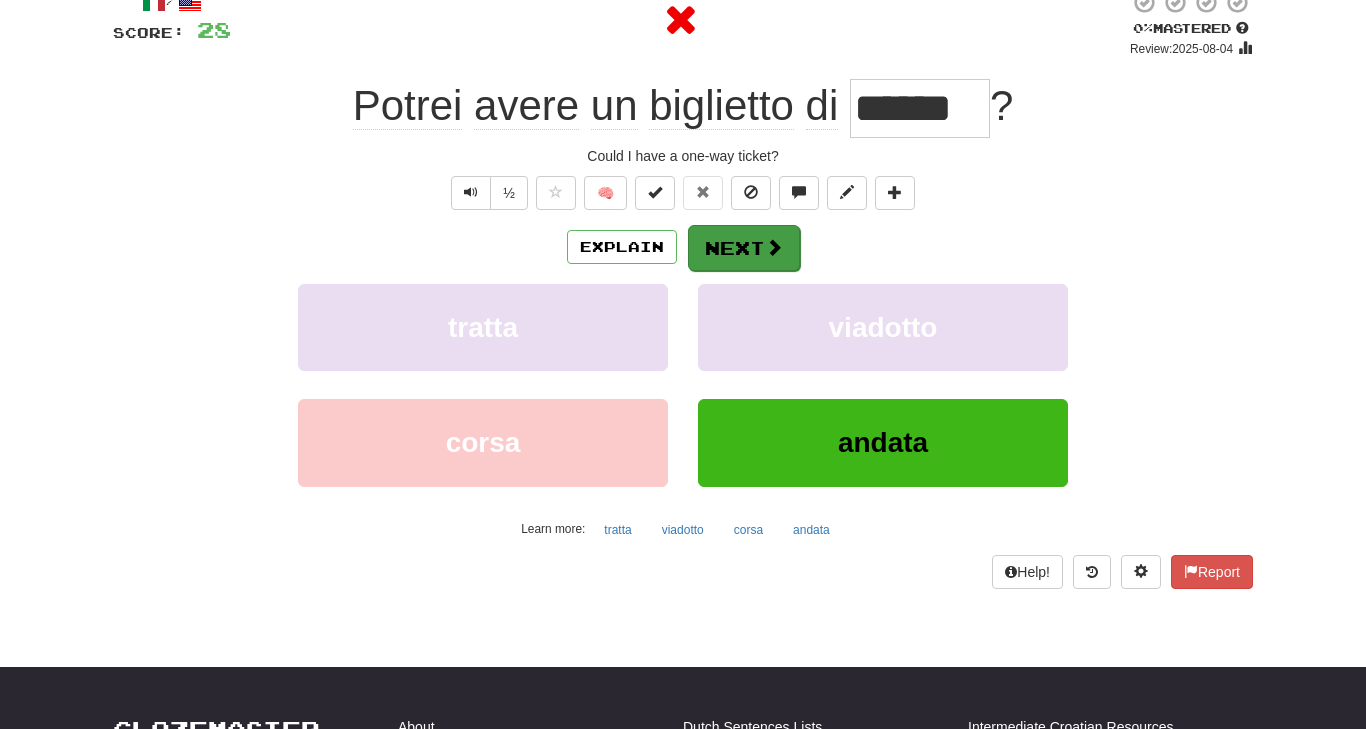 click on "Next" at bounding box center [744, 248] 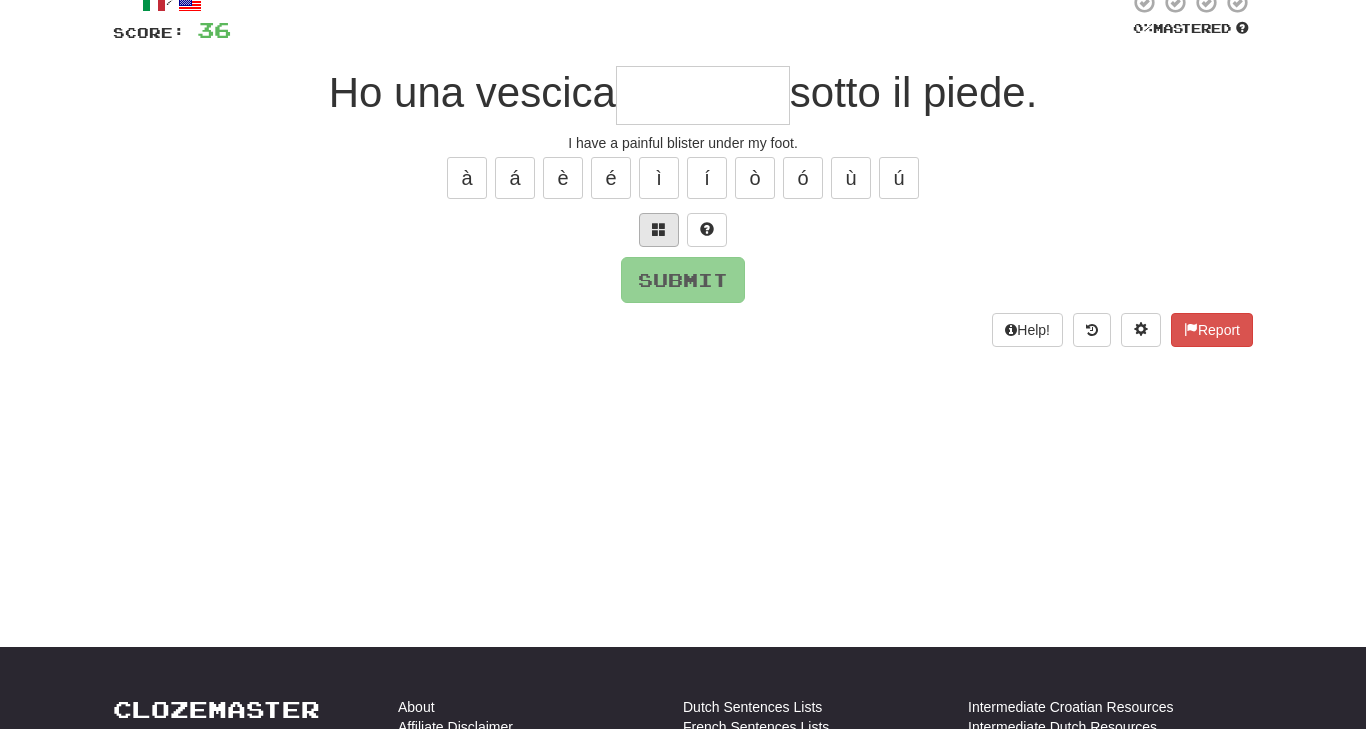 click at bounding box center [659, 229] 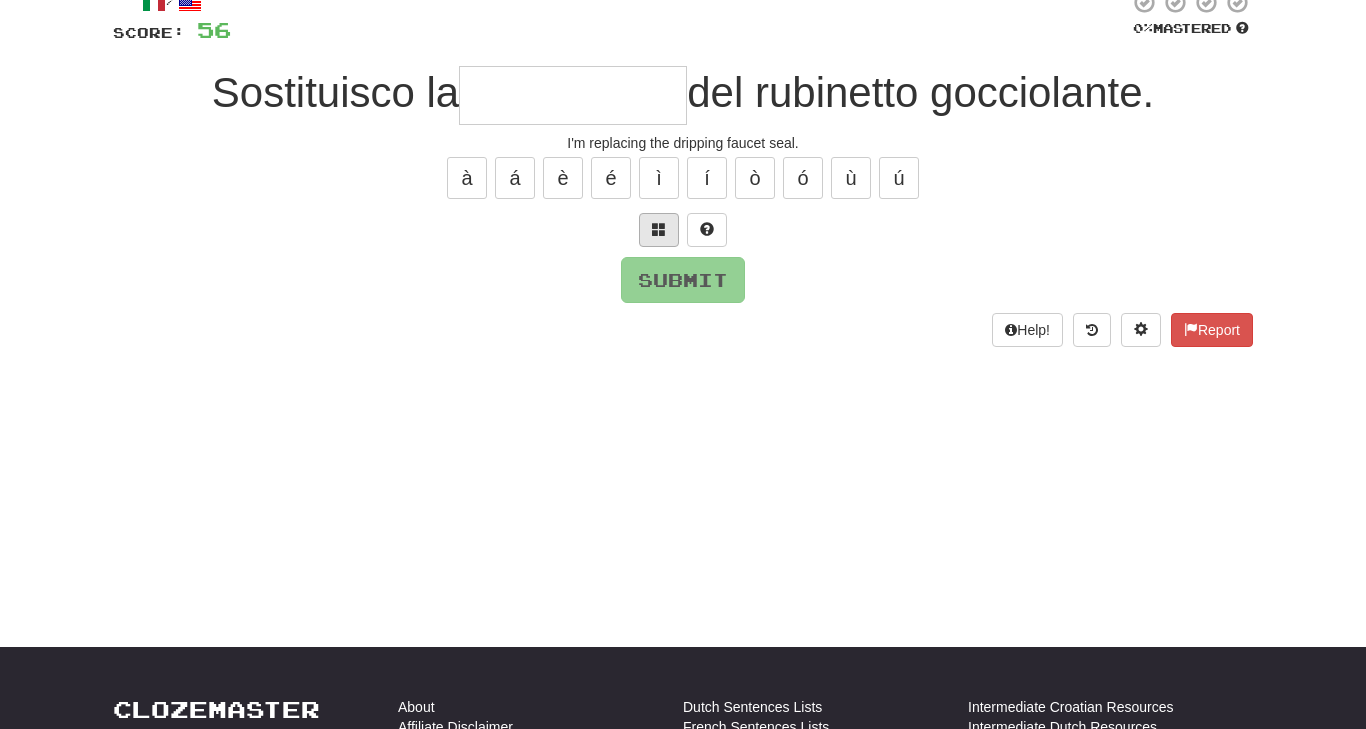 click at bounding box center [659, 229] 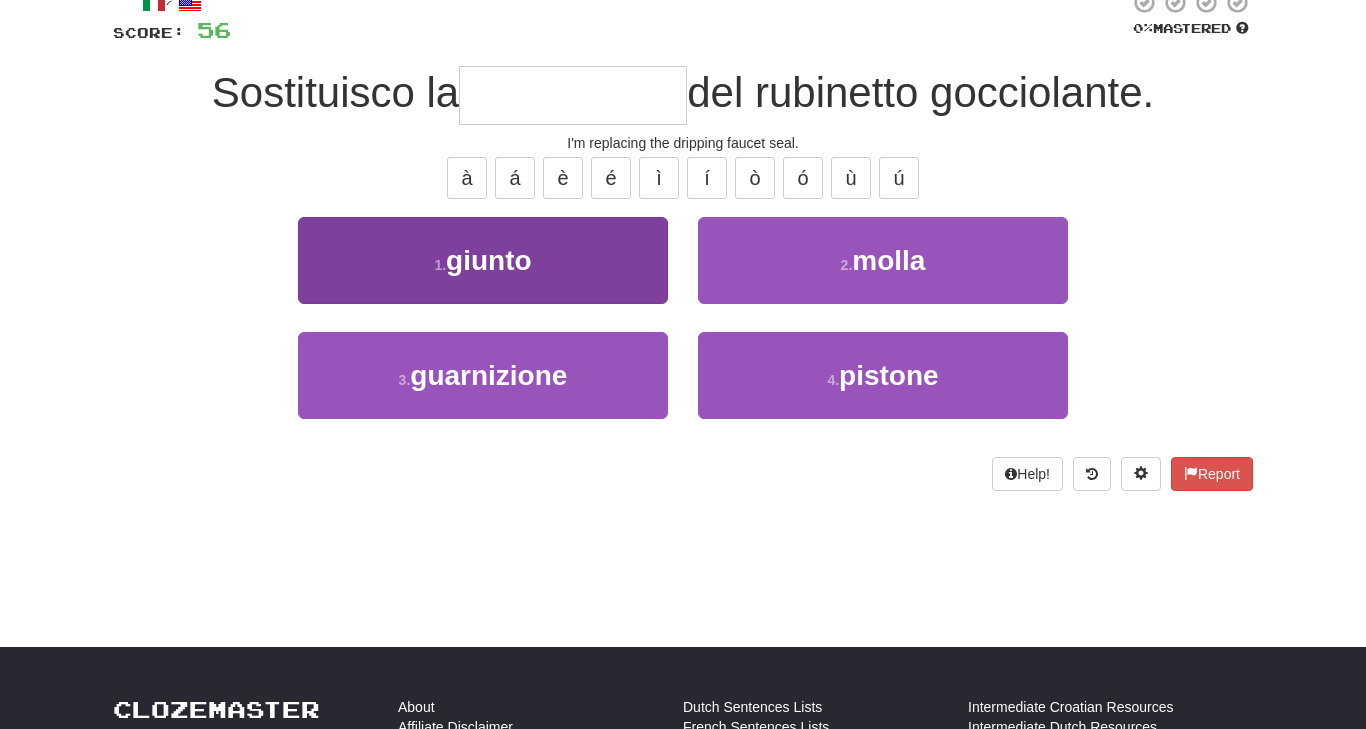 click on "1 .  giunto" at bounding box center [483, 260] 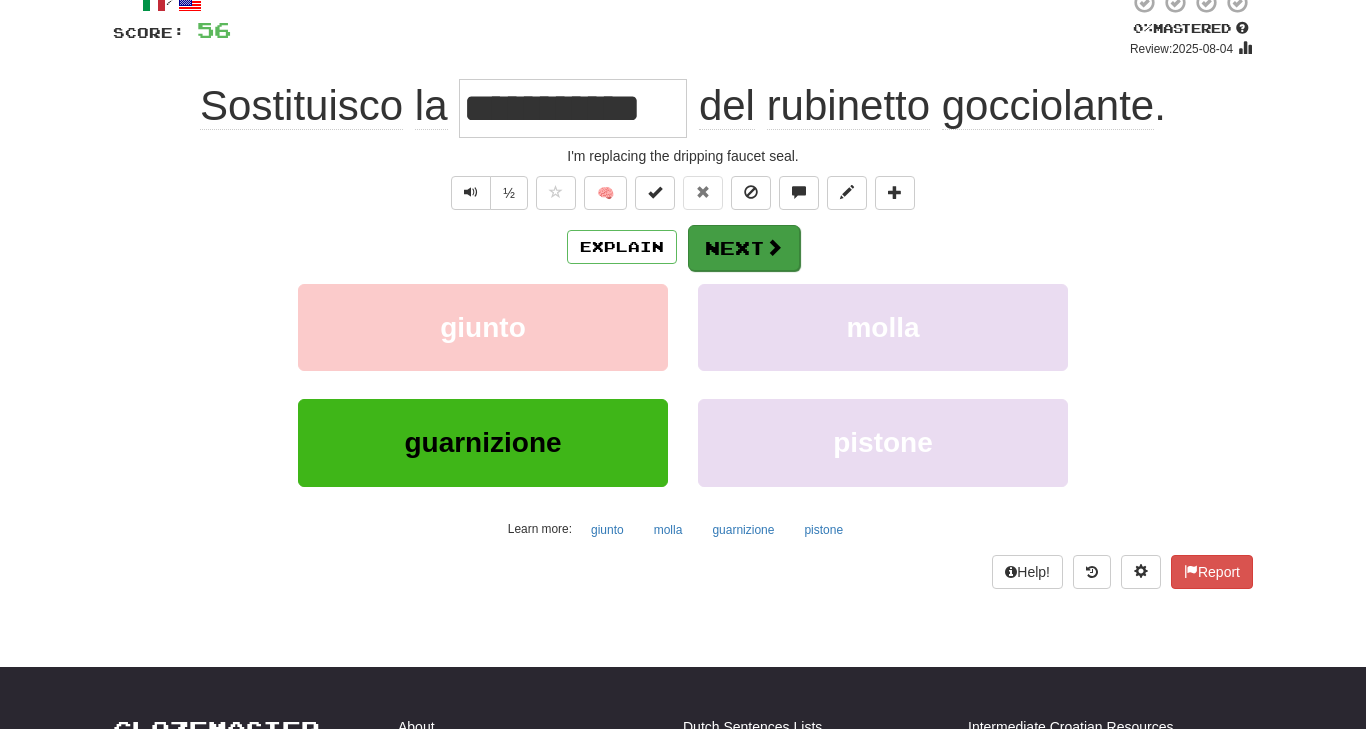click on "Next" at bounding box center (744, 248) 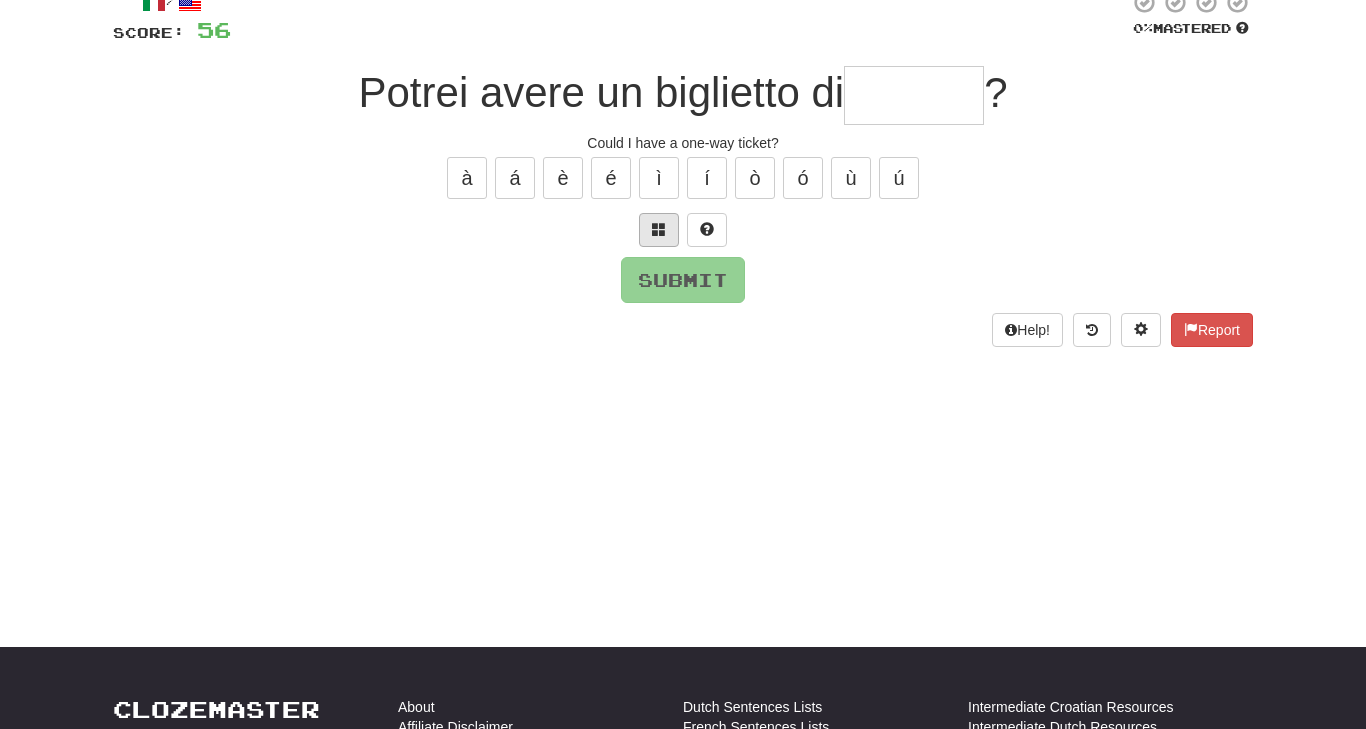 click at bounding box center (659, 229) 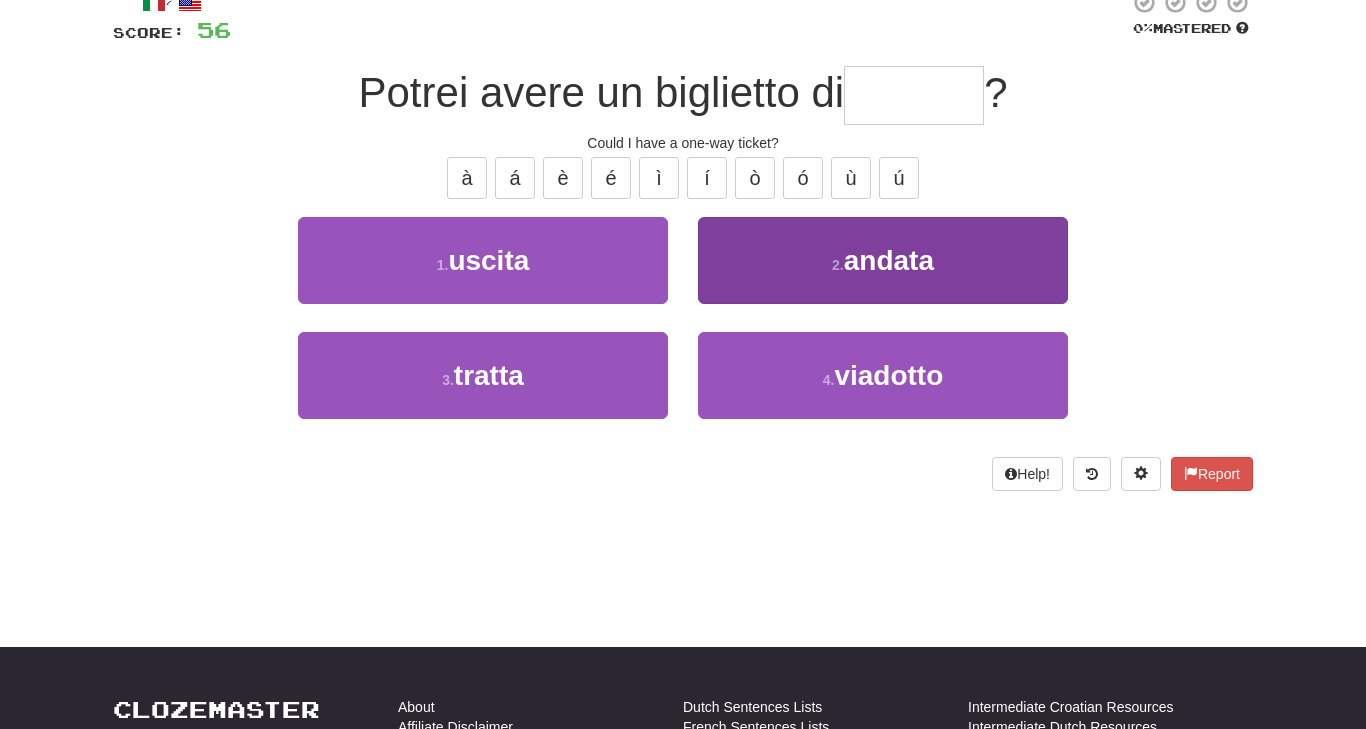 click on "2 .  andata" at bounding box center (883, 260) 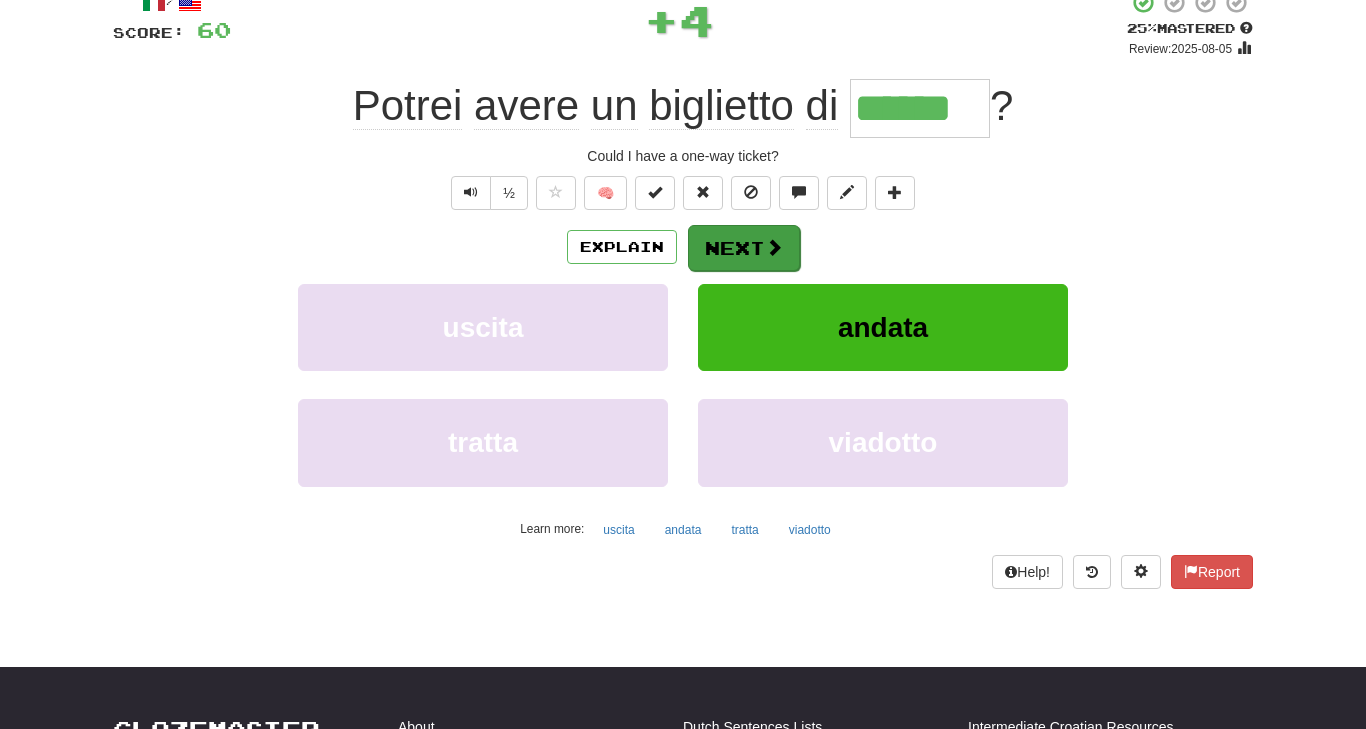 click on "Next" at bounding box center [744, 248] 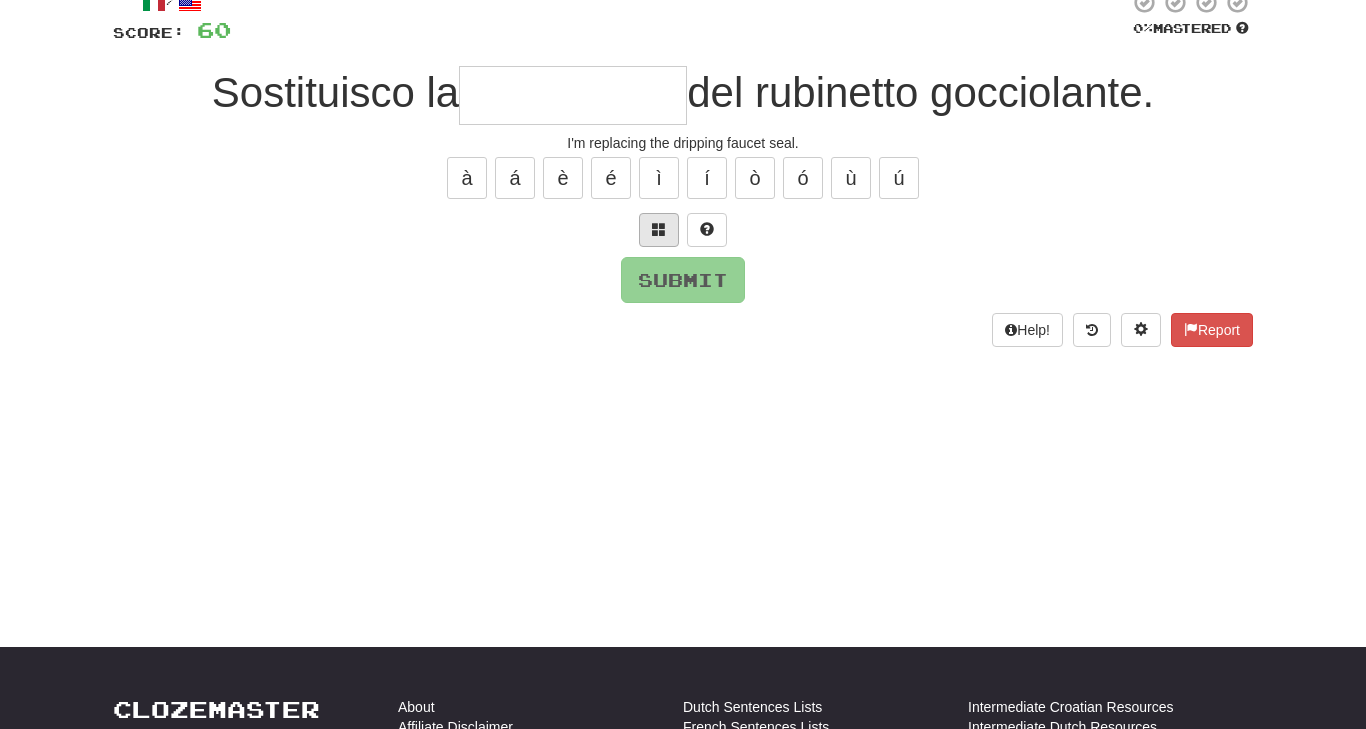 click at bounding box center (659, 229) 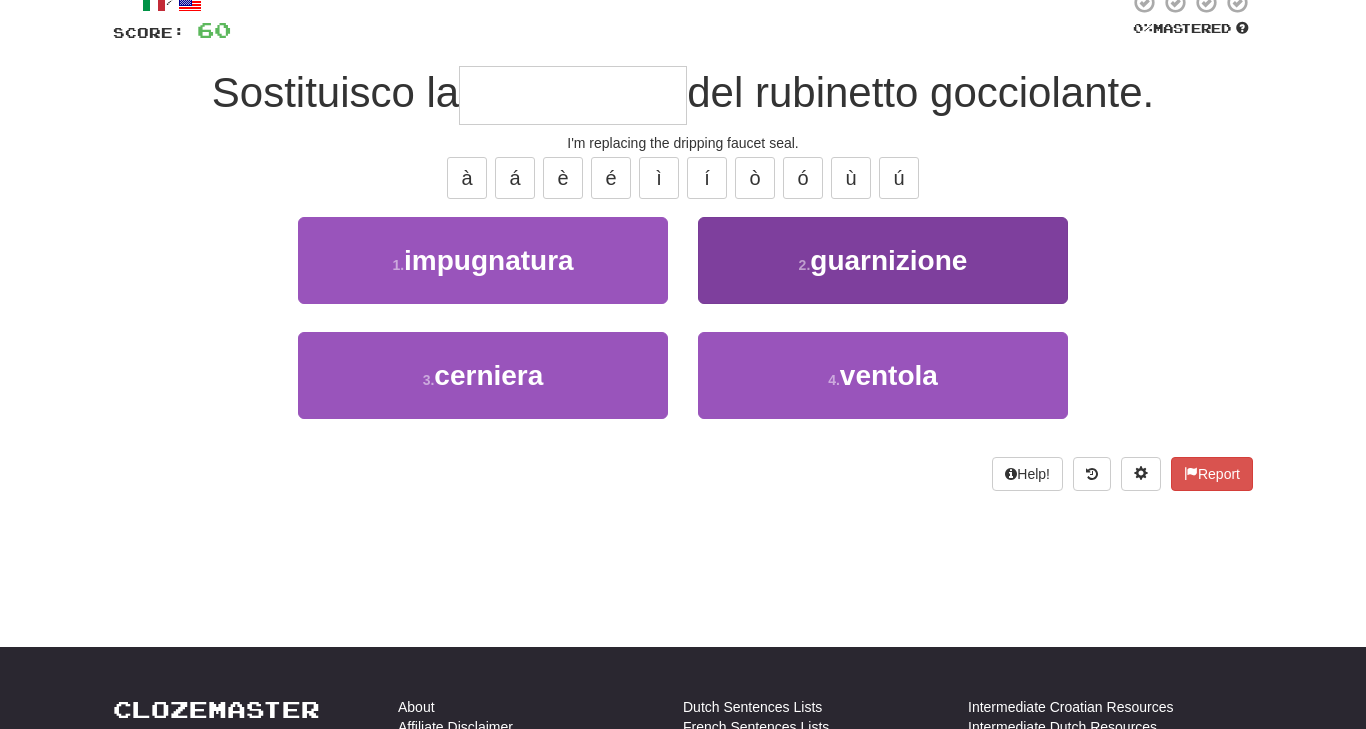 click on "2 .  guarnizione" at bounding box center (883, 260) 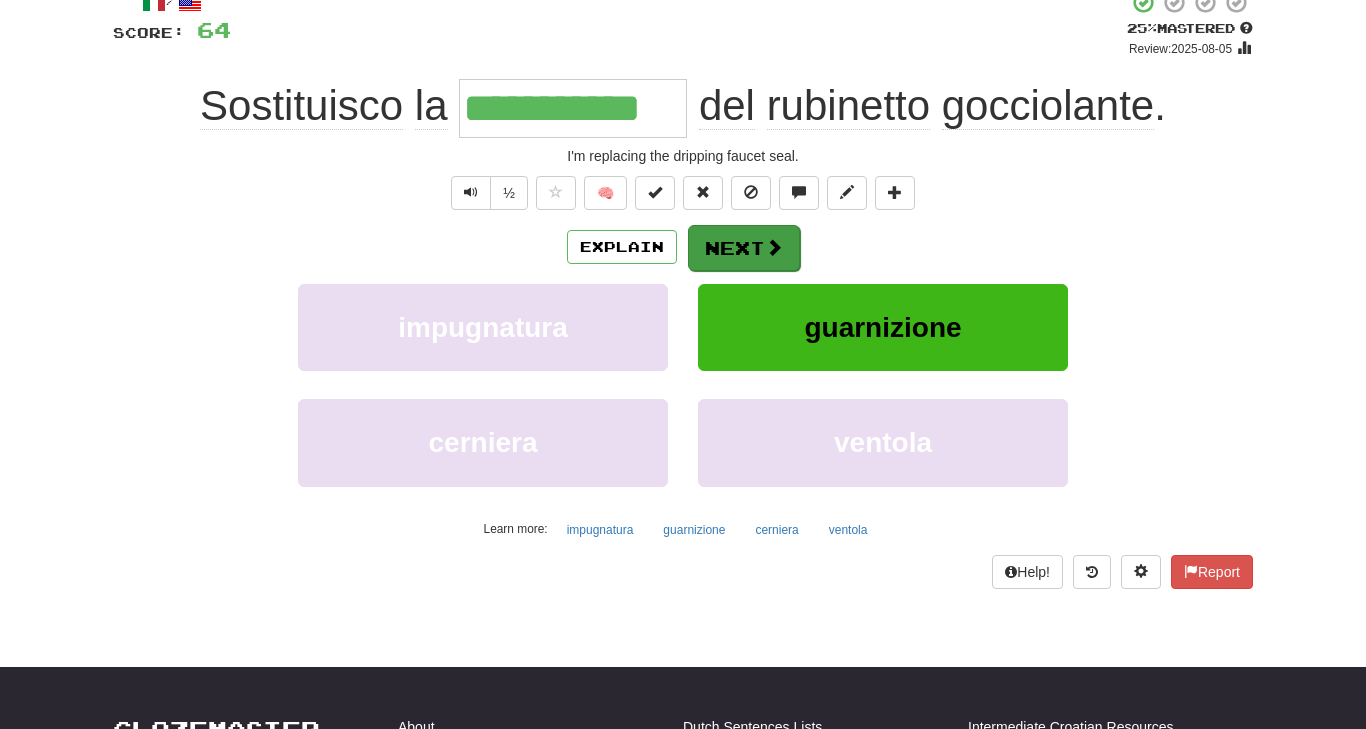 click on "Next" at bounding box center (744, 248) 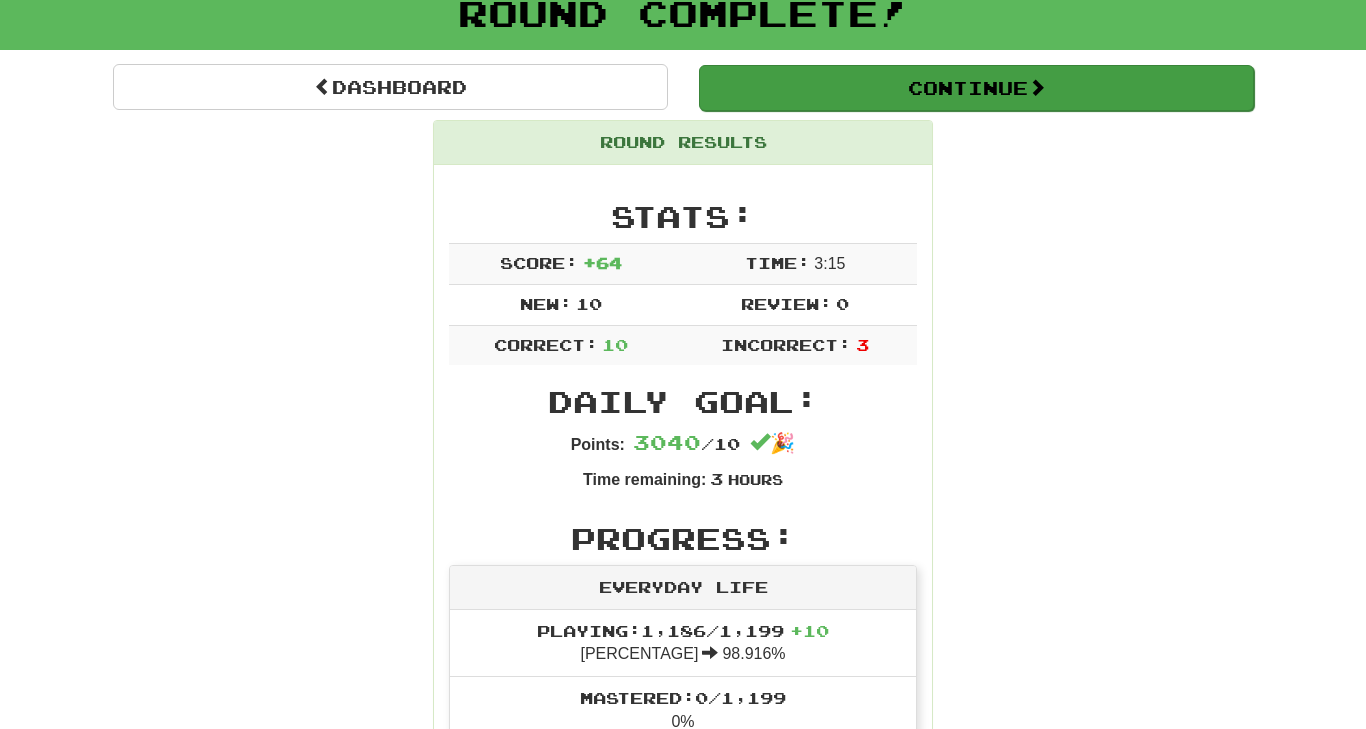 click on "Continue" at bounding box center (976, 88) 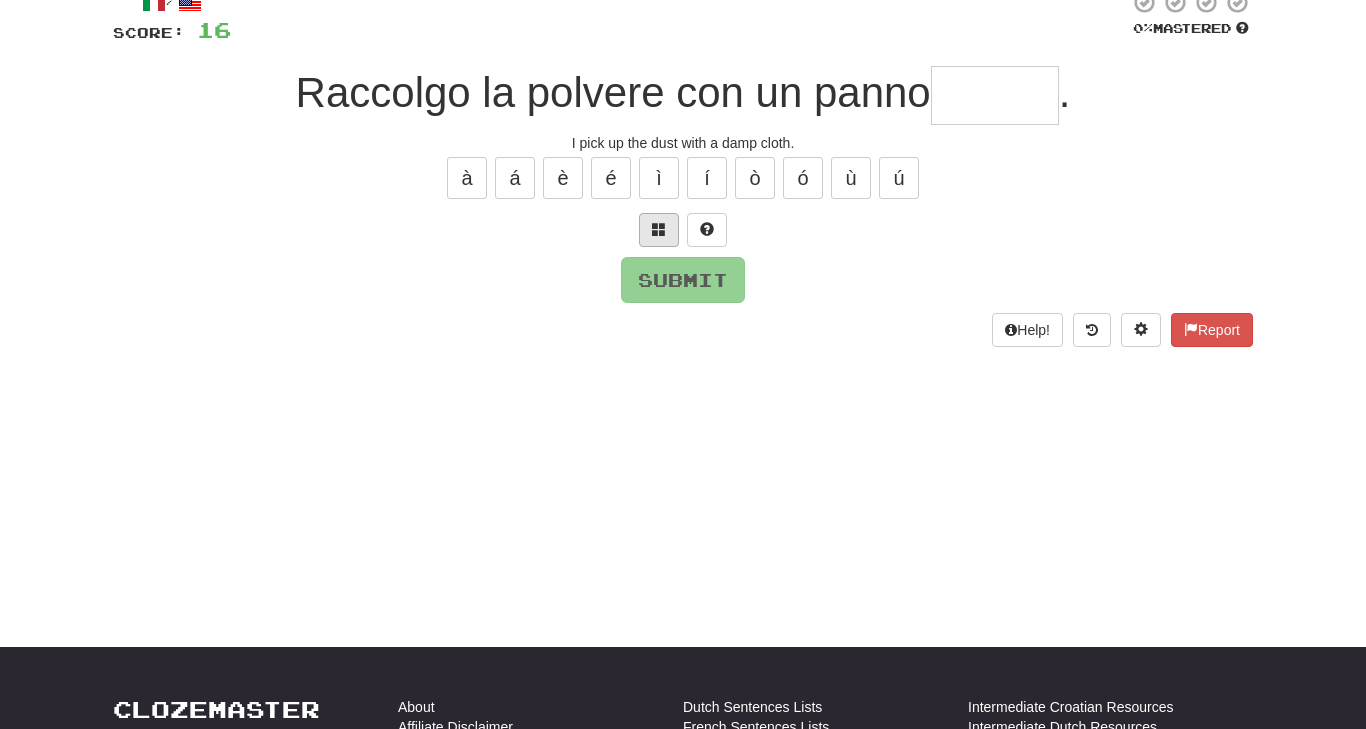 click at bounding box center [659, 229] 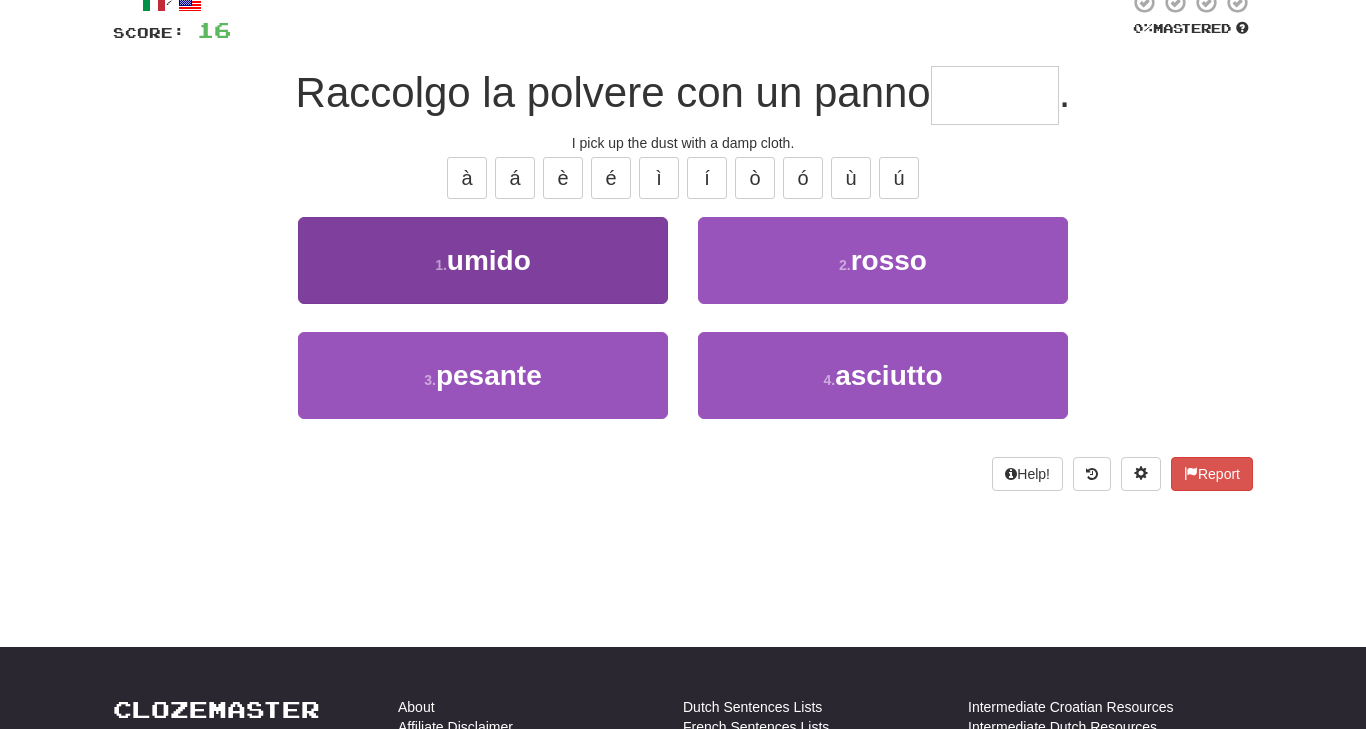 click on "1 .  umido" at bounding box center [483, 260] 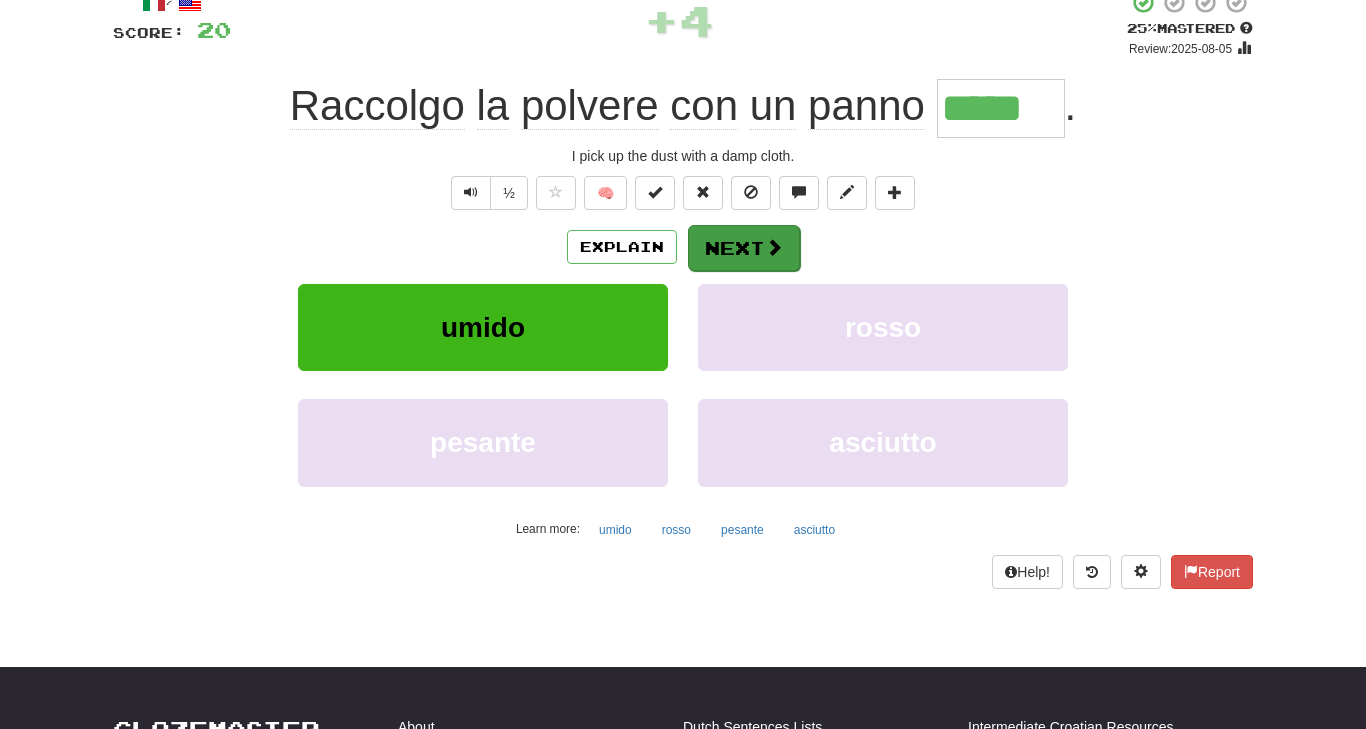 click on "Next" at bounding box center (744, 248) 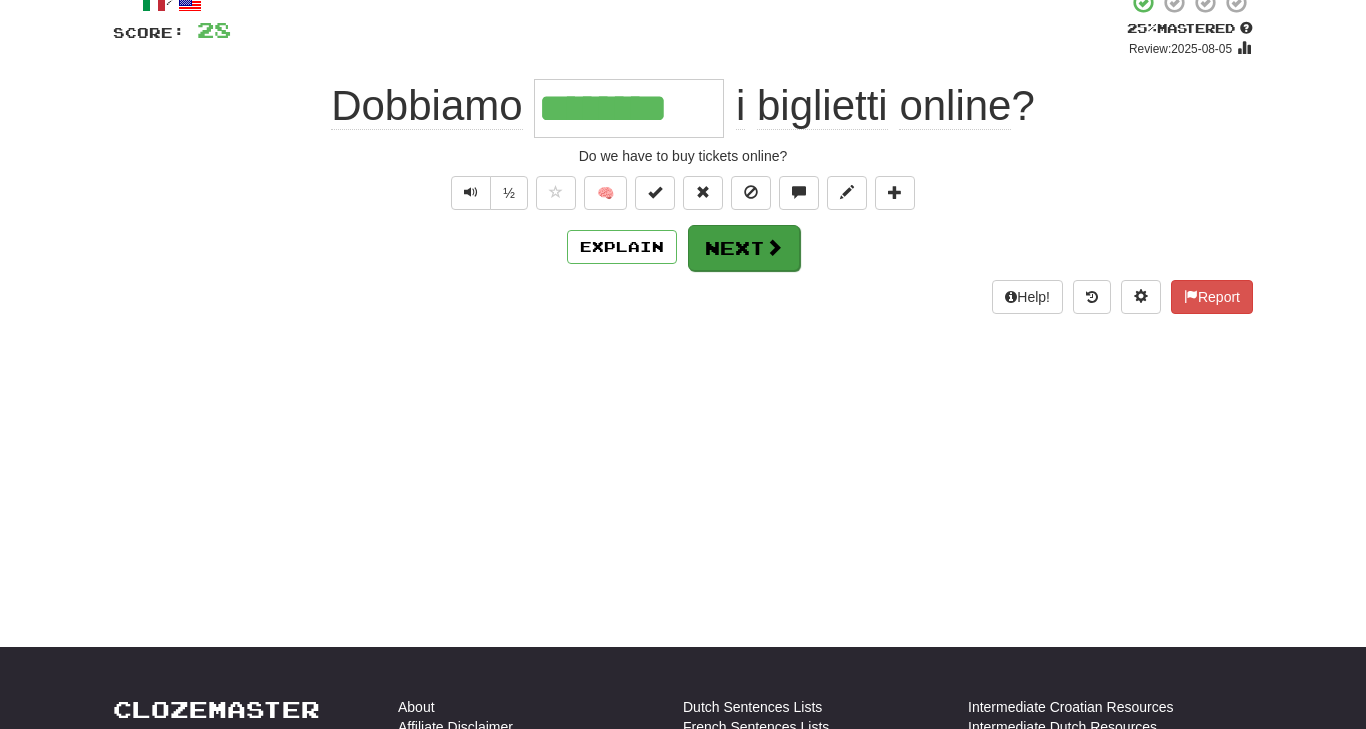 click on "Next" at bounding box center (744, 248) 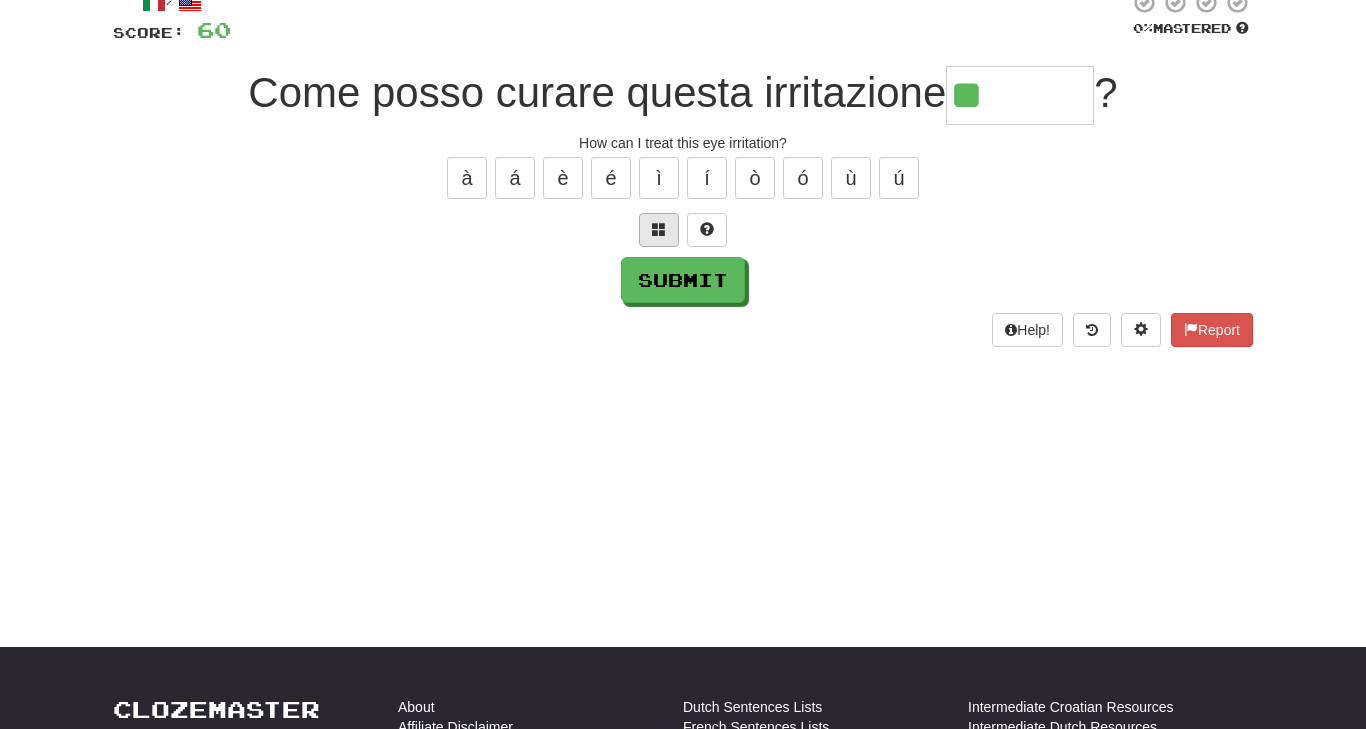 click at bounding box center (659, 229) 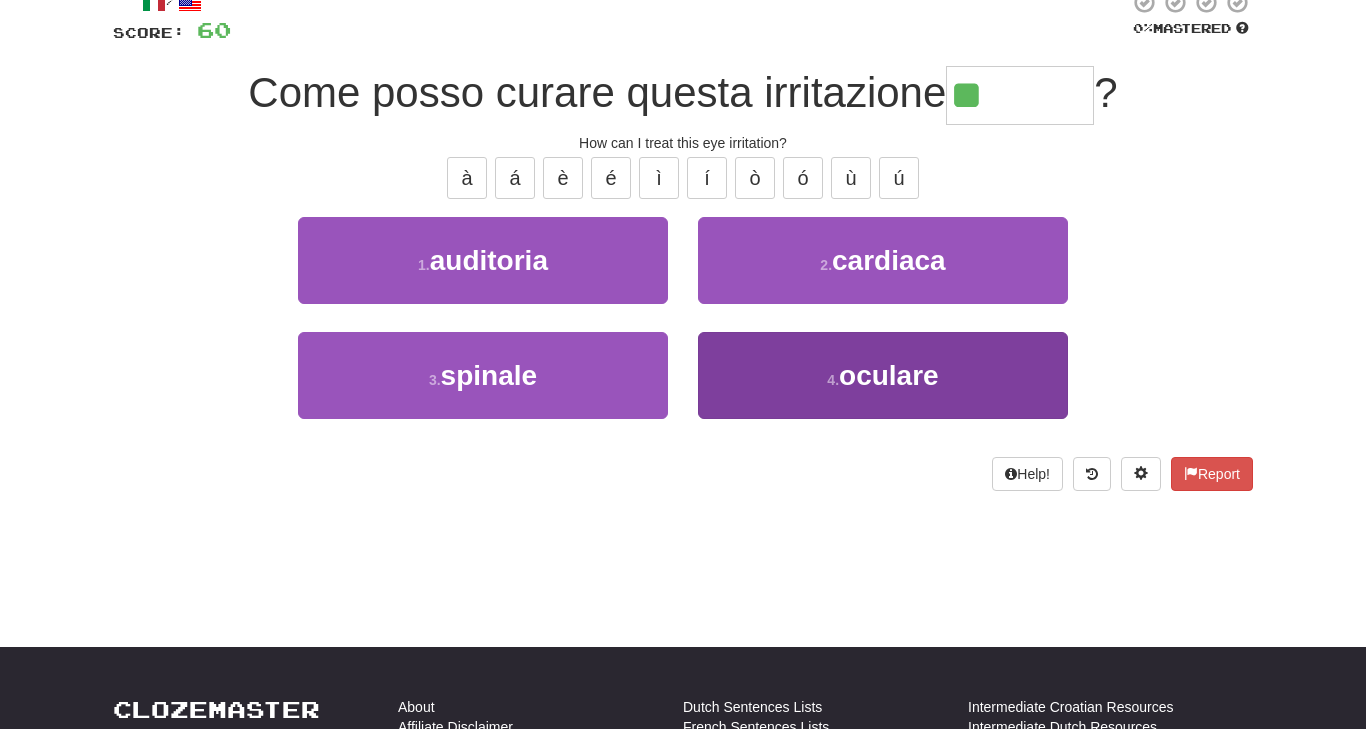 click on "4 .  oculare" at bounding box center [883, 375] 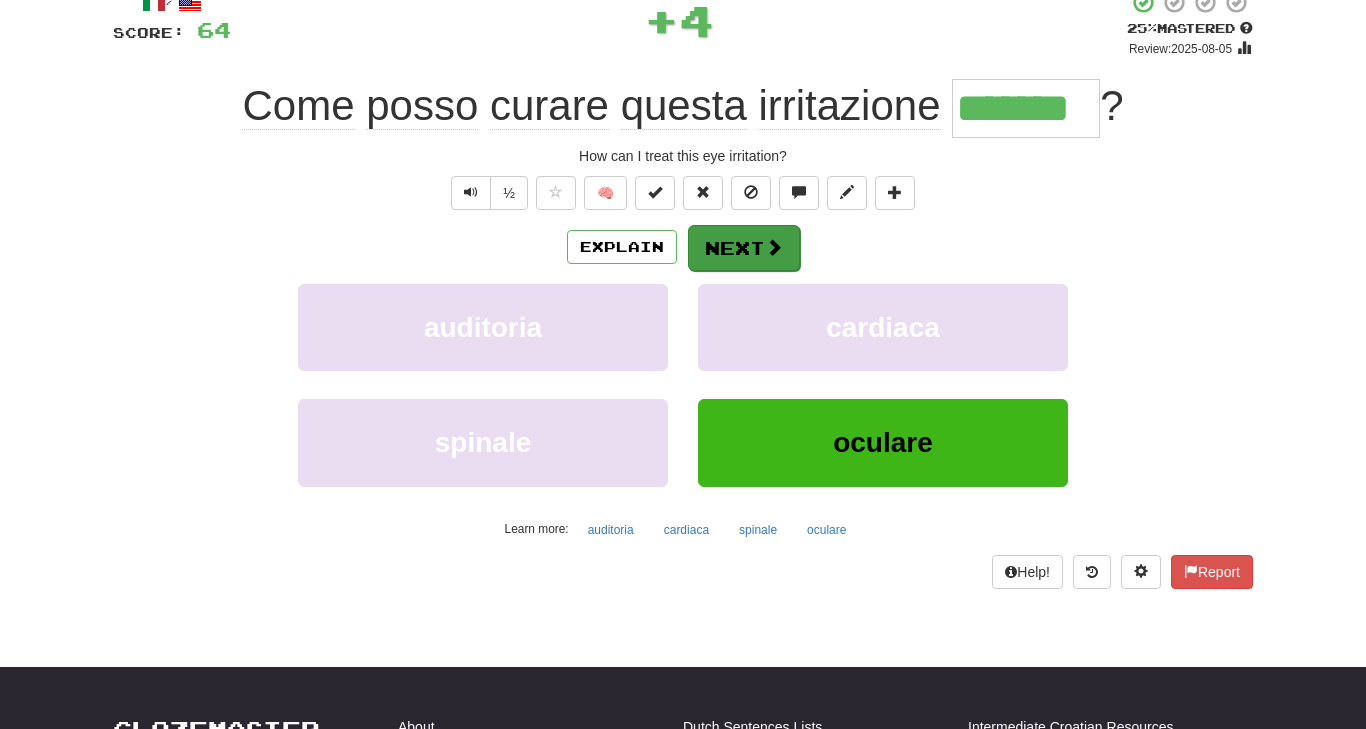 click on "Next" at bounding box center [744, 248] 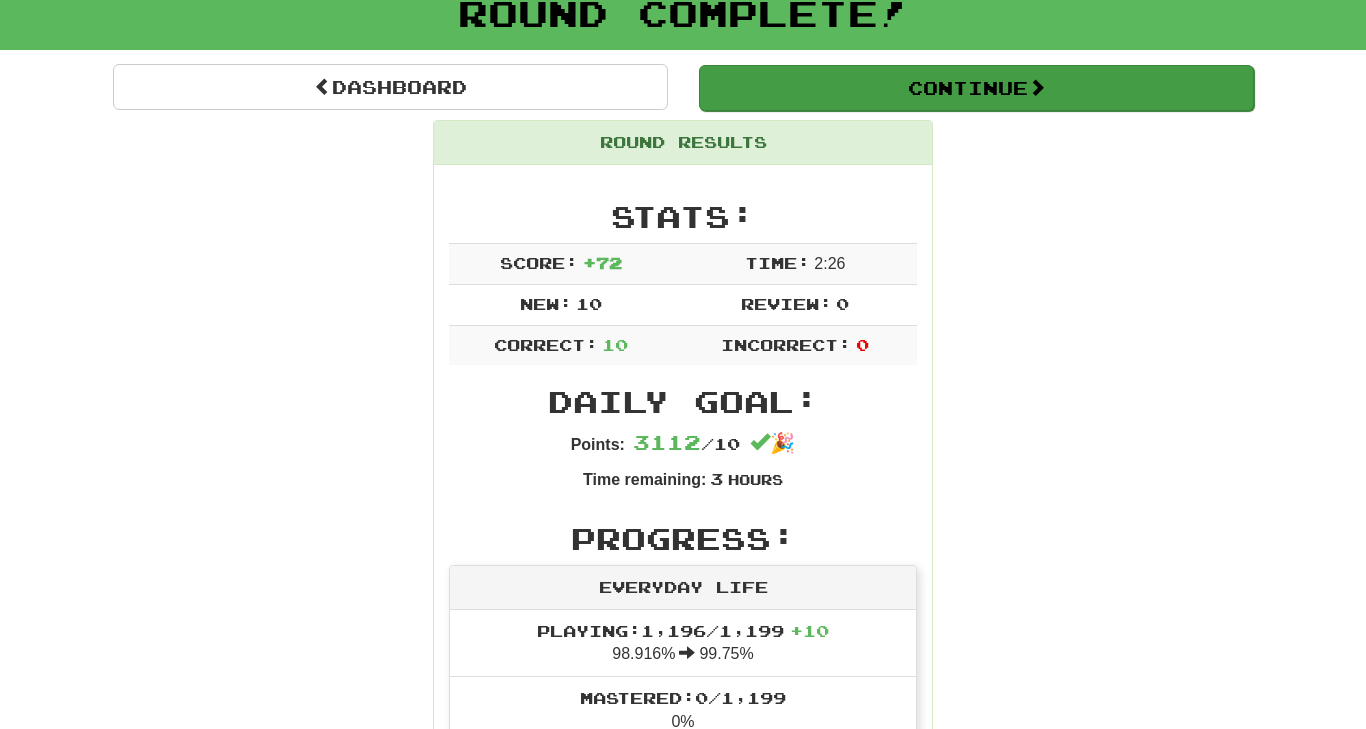 click on "Continue" at bounding box center (976, 88) 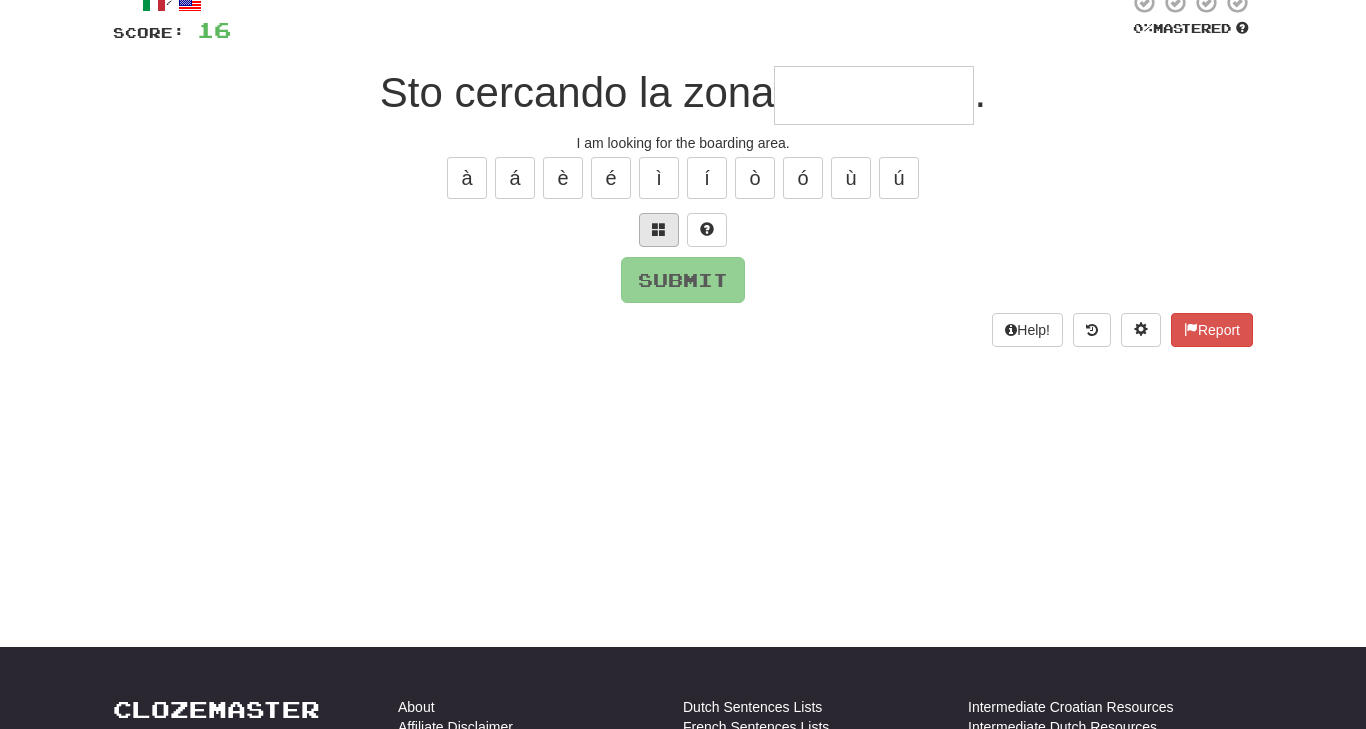 click at bounding box center [659, 229] 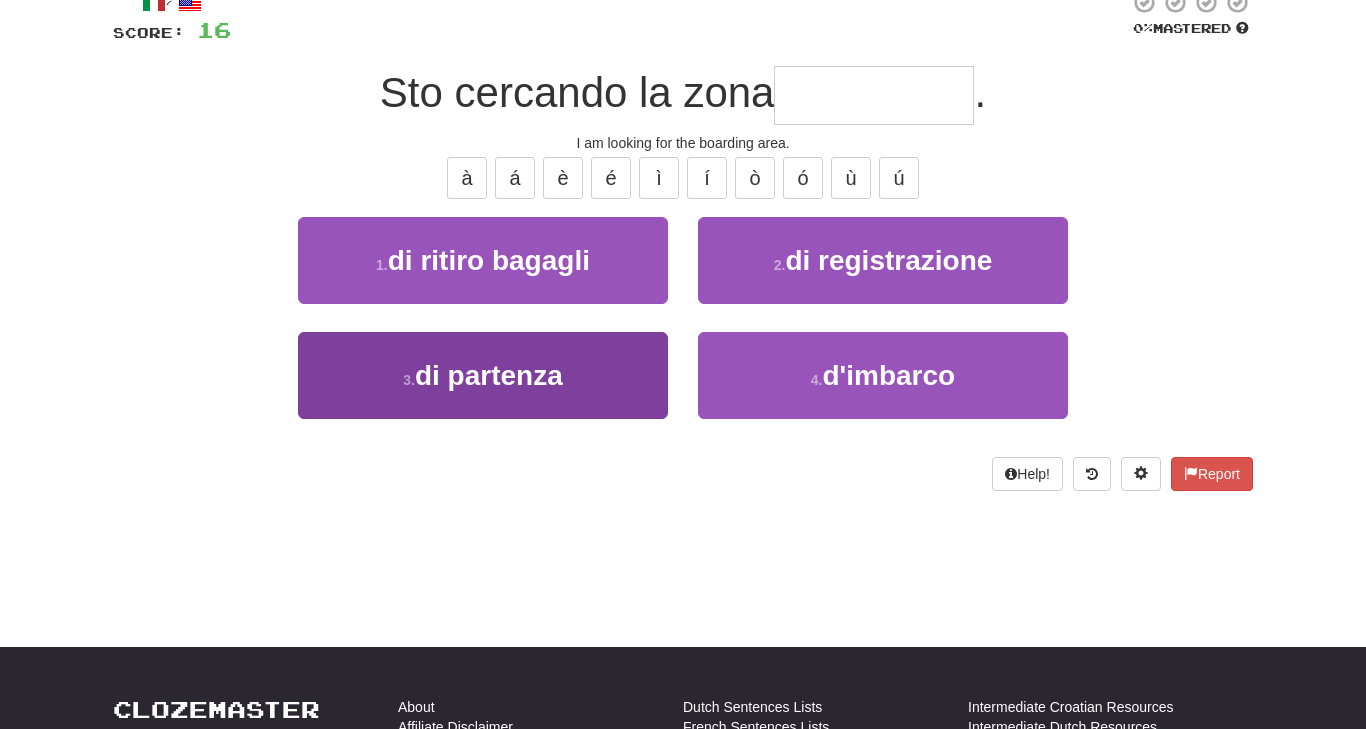 click on "3 .  di partenza" at bounding box center [483, 375] 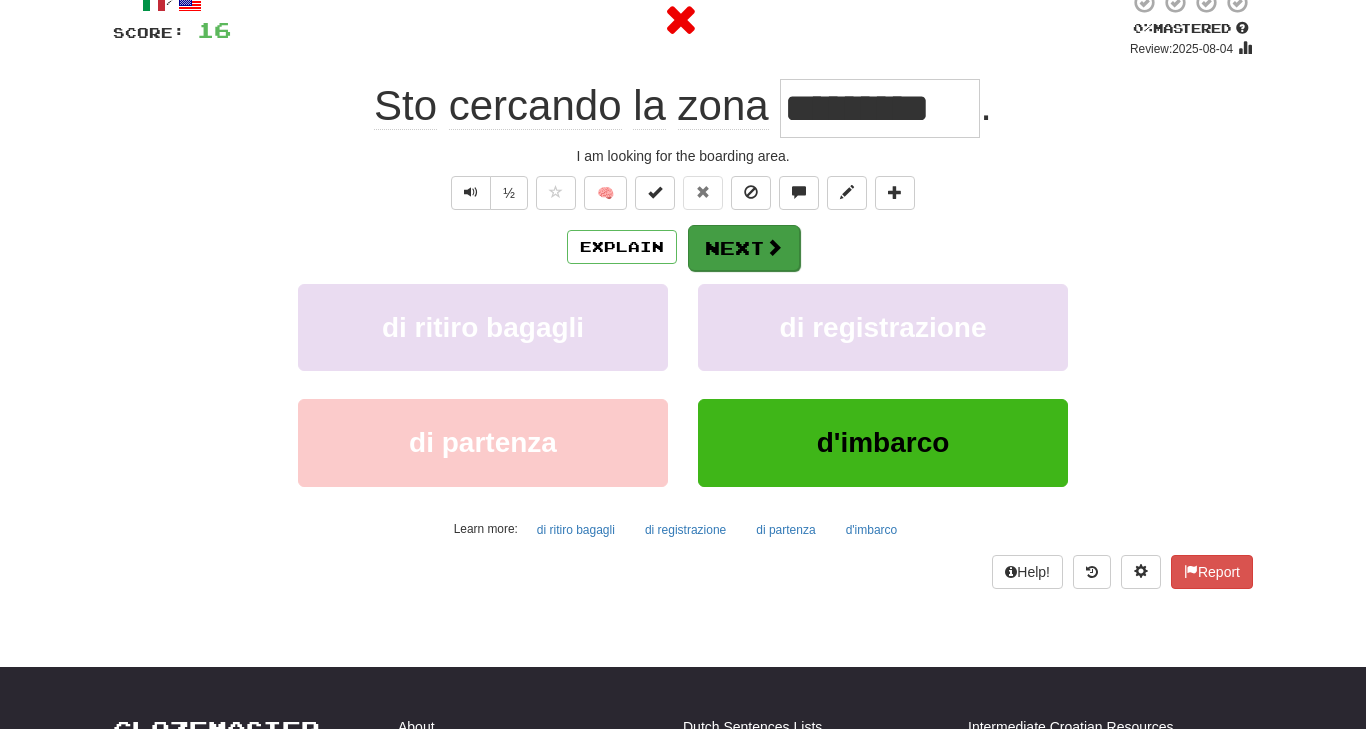 click on "Next" at bounding box center [744, 248] 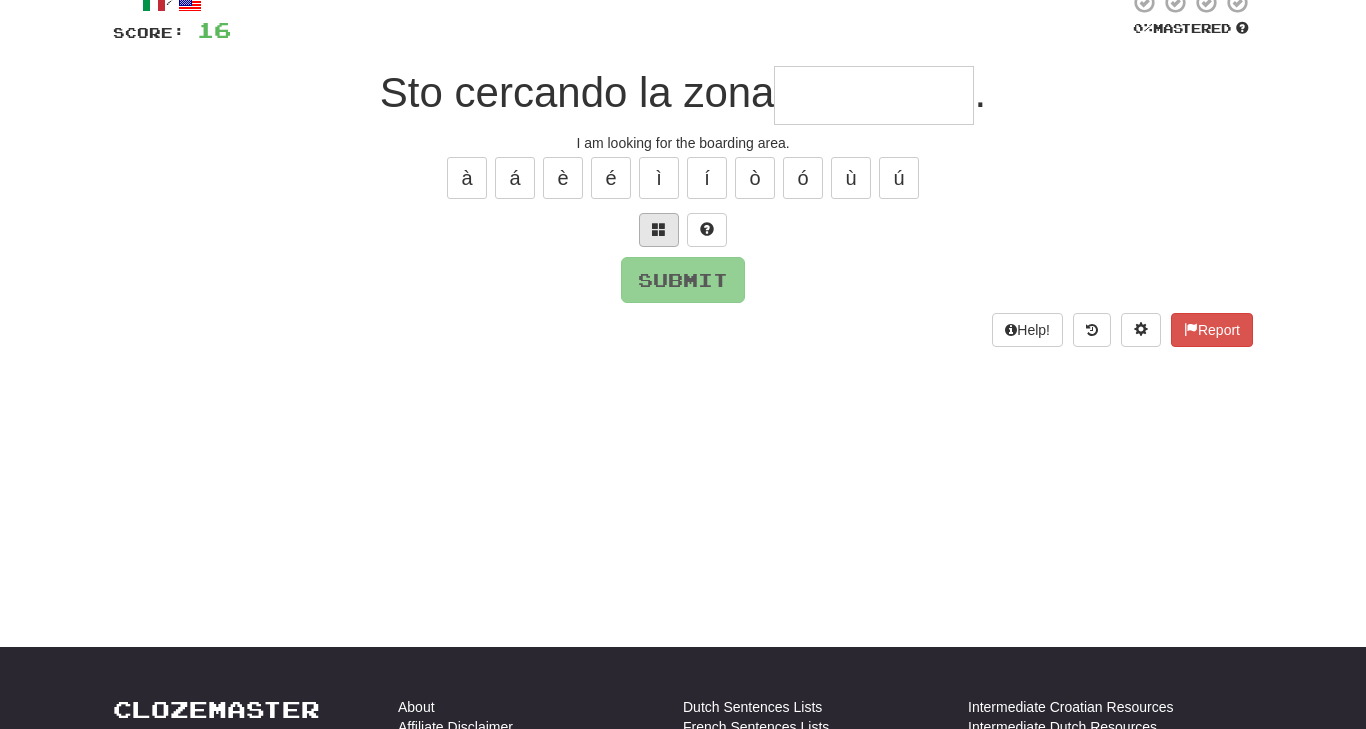click at bounding box center (659, 229) 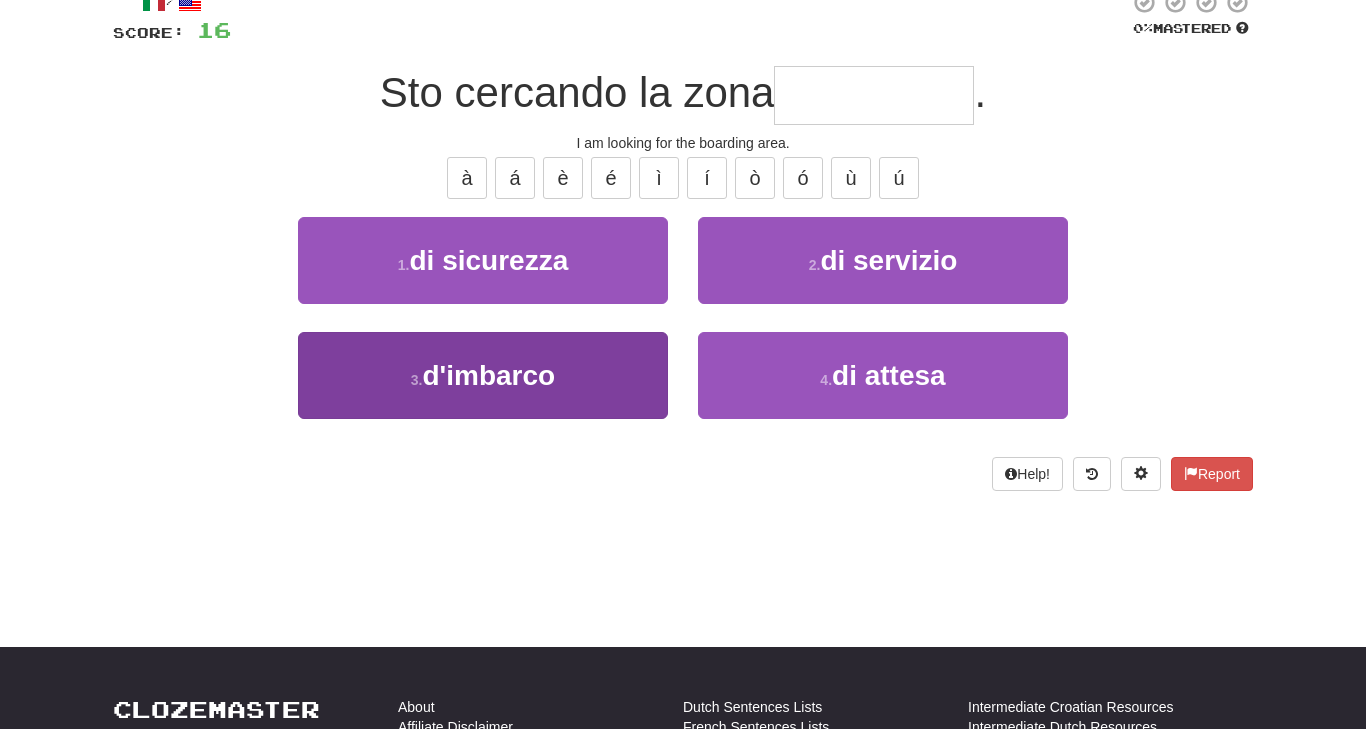 click on "d'imbarco" at bounding box center [489, 375] 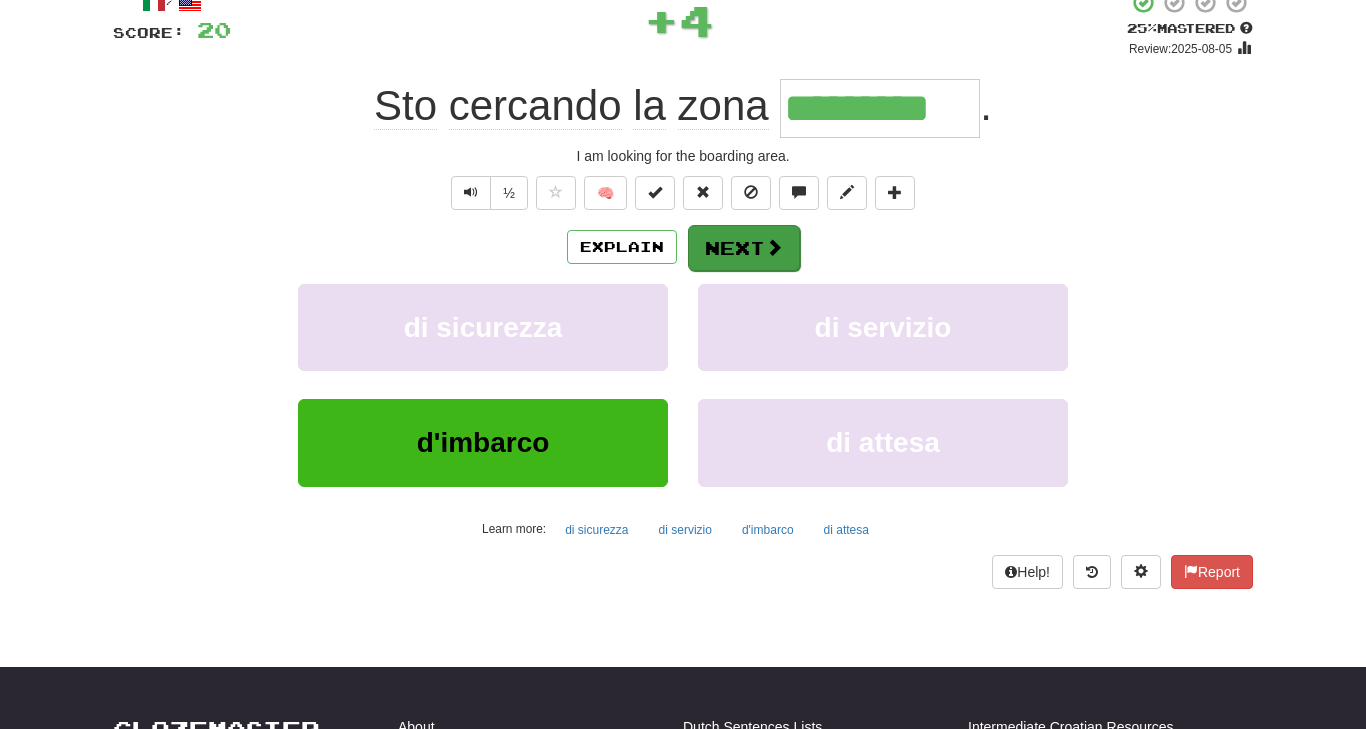 click on "Next" at bounding box center (744, 248) 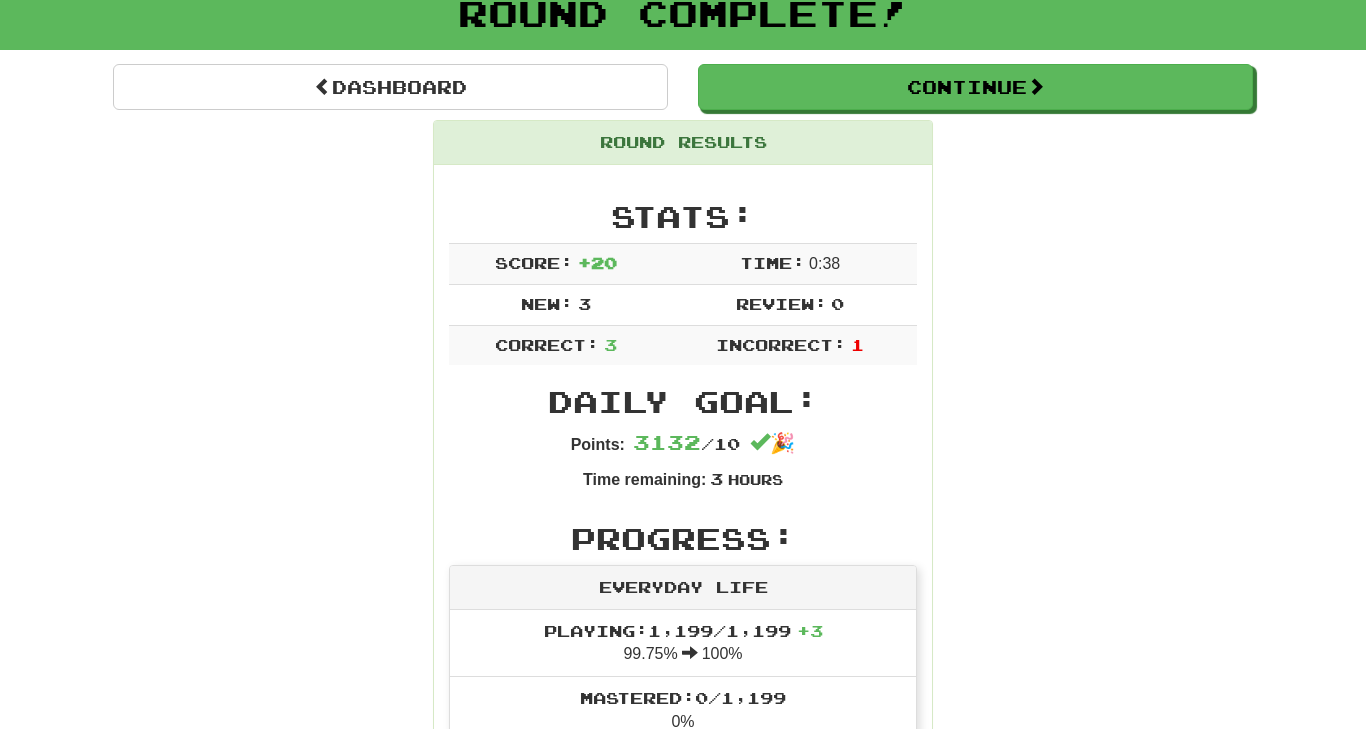 click on "Round Results Stats: Score:   + 20 Time:   0 : 38 New:   3 Review:   0 Correct:   3 Incorrect:   1 Daily Goal: Points:   3132  /  10  🎉 Time remaining: 3   Hours Progress: Everyday Life Playing:  1,199  /  1,199 + 3 99.75% 100% Mastered:  0  /  1,199 0% Ready for Review:  0  /  Level:  59 ⬆🎉🙌 981  points to level  60  - keep going! Ranked:  21 st  this week ( 68  points to  20 th ) Sentences:  Report Il tiramisù è  molto  dolce e cremoso. Tiramisu is very sweet and creamy.  Report Mi serve quel documento  urgentemente , grazie. I need that document urgently, thank you.  Report Sto cercando la zona  d'imbarco . I am looking for the boarding area." at bounding box center [683, 755] 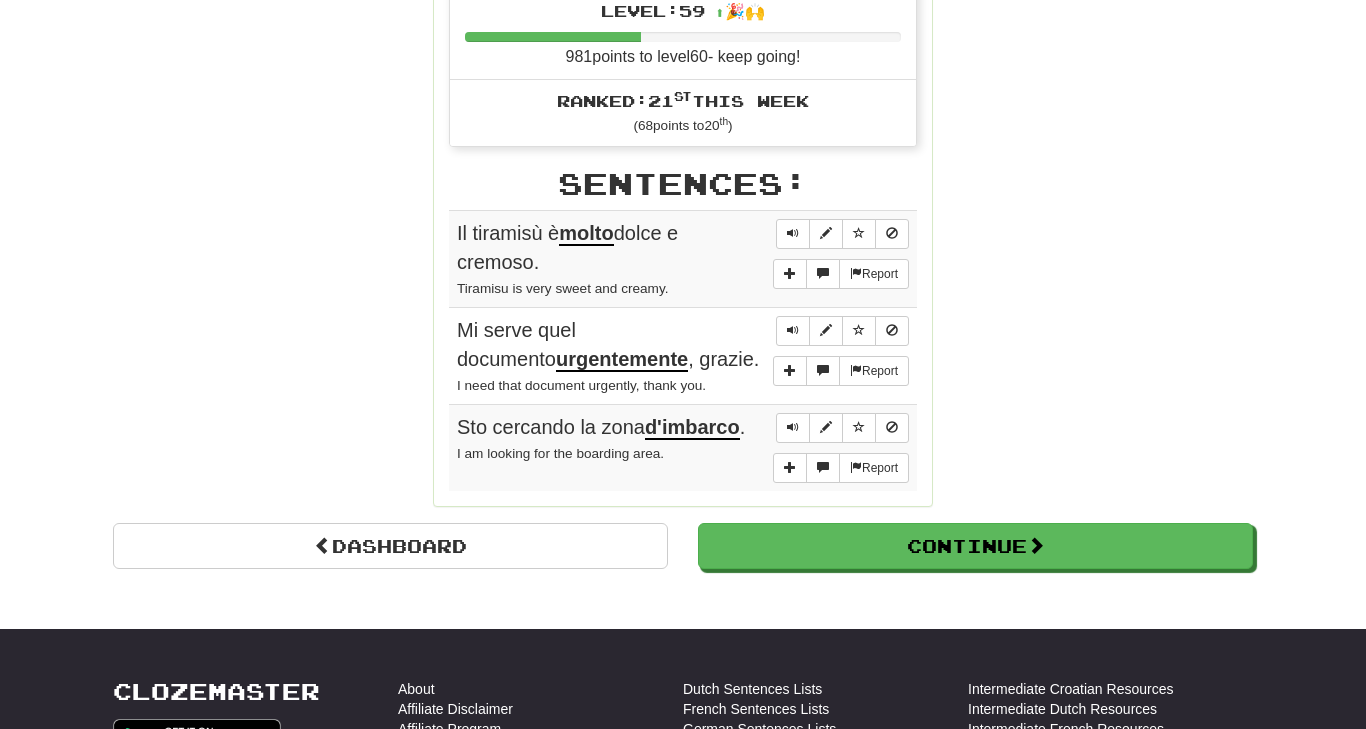 scroll, scrollTop: 1005, scrollLeft: 0, axis: vertical 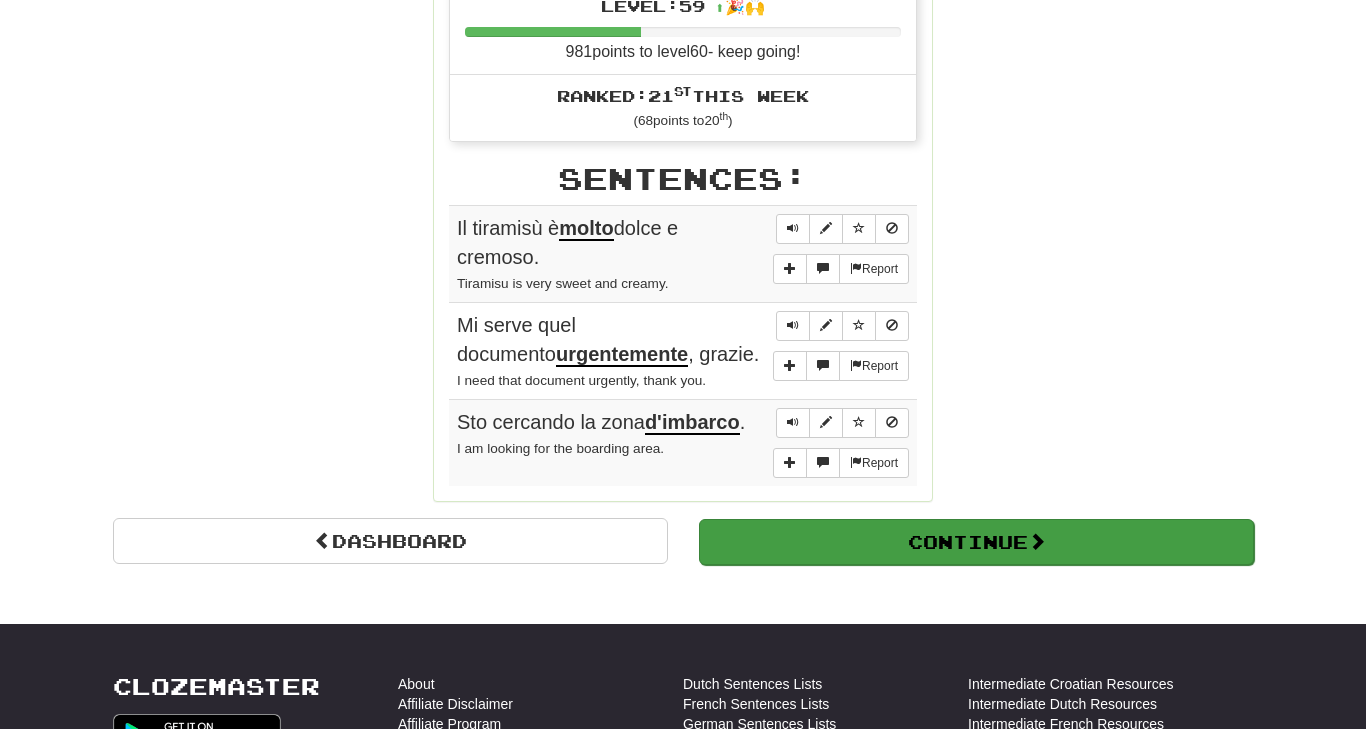 click on "Continue" at bounding box center [976, 542] 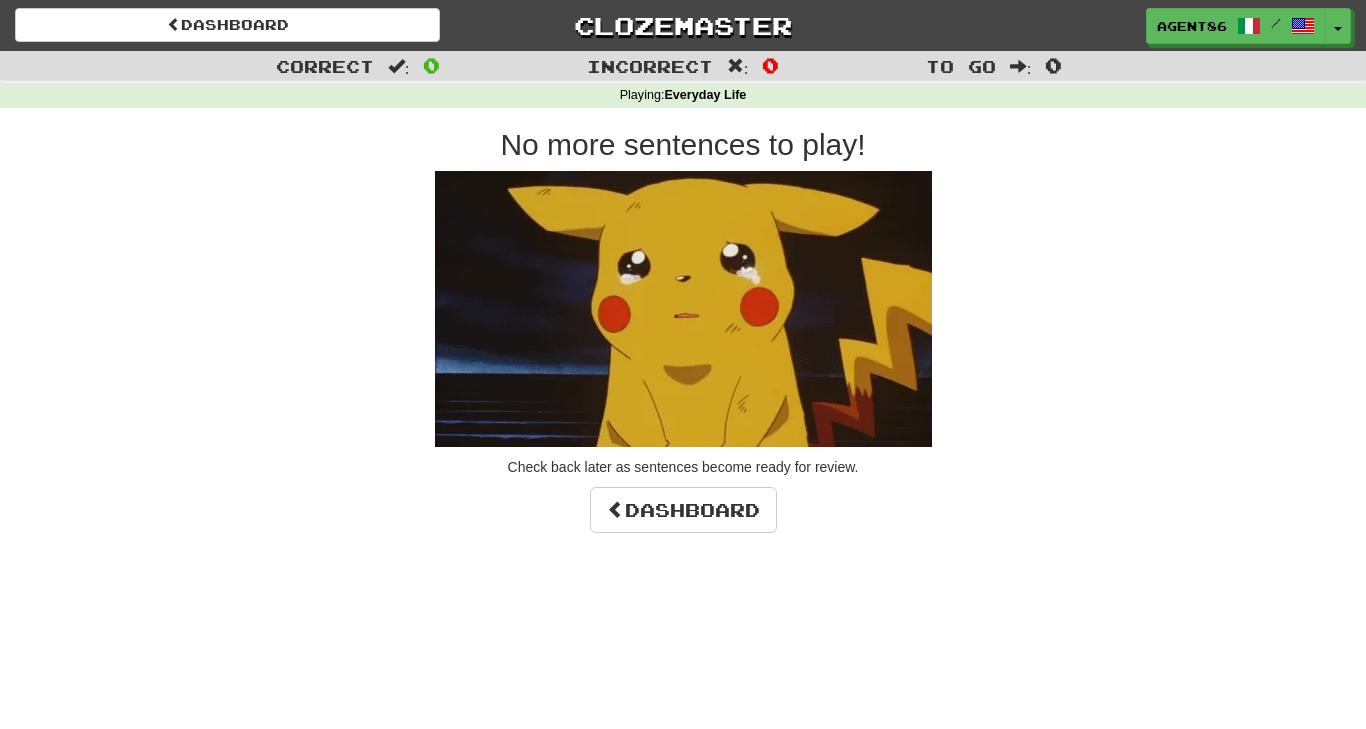scroll, scrollTop: 0, scrollLeft: 0, axis: both 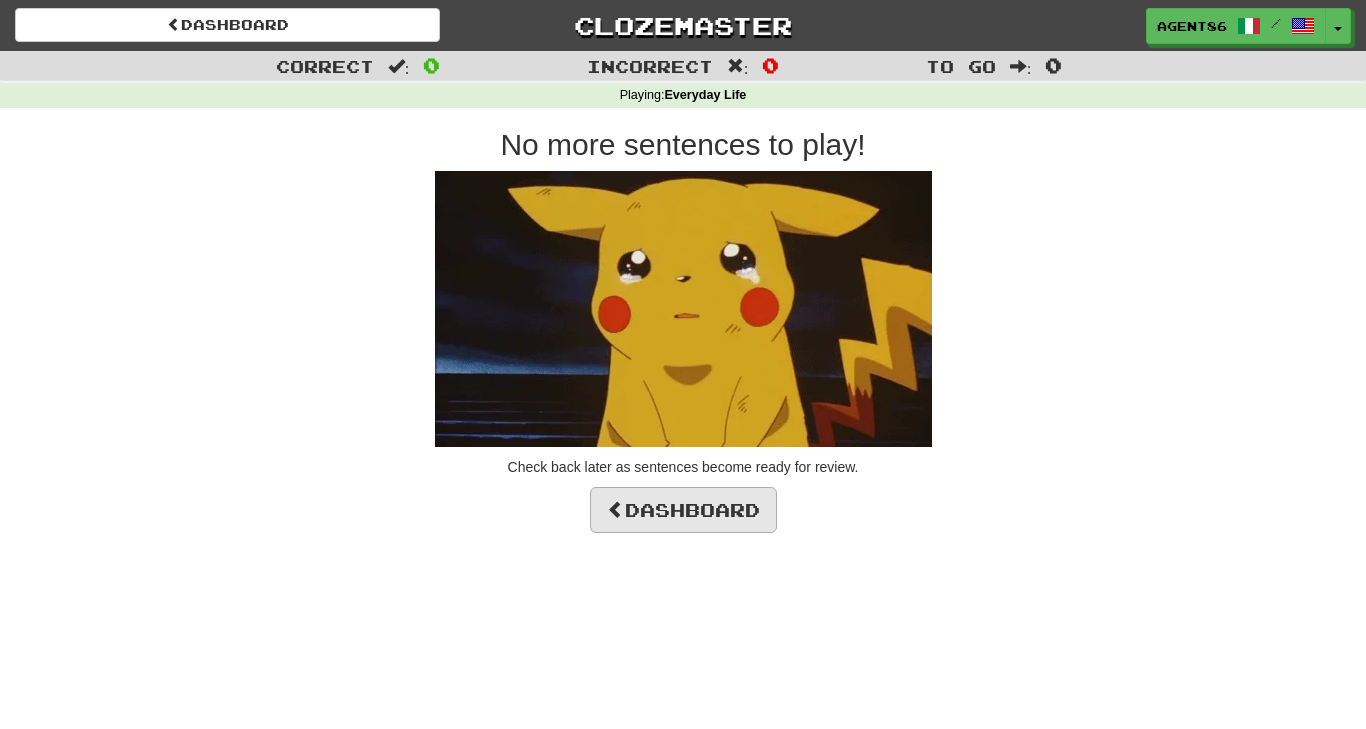 click on "Dashboard" at bounding box center [683, 510] 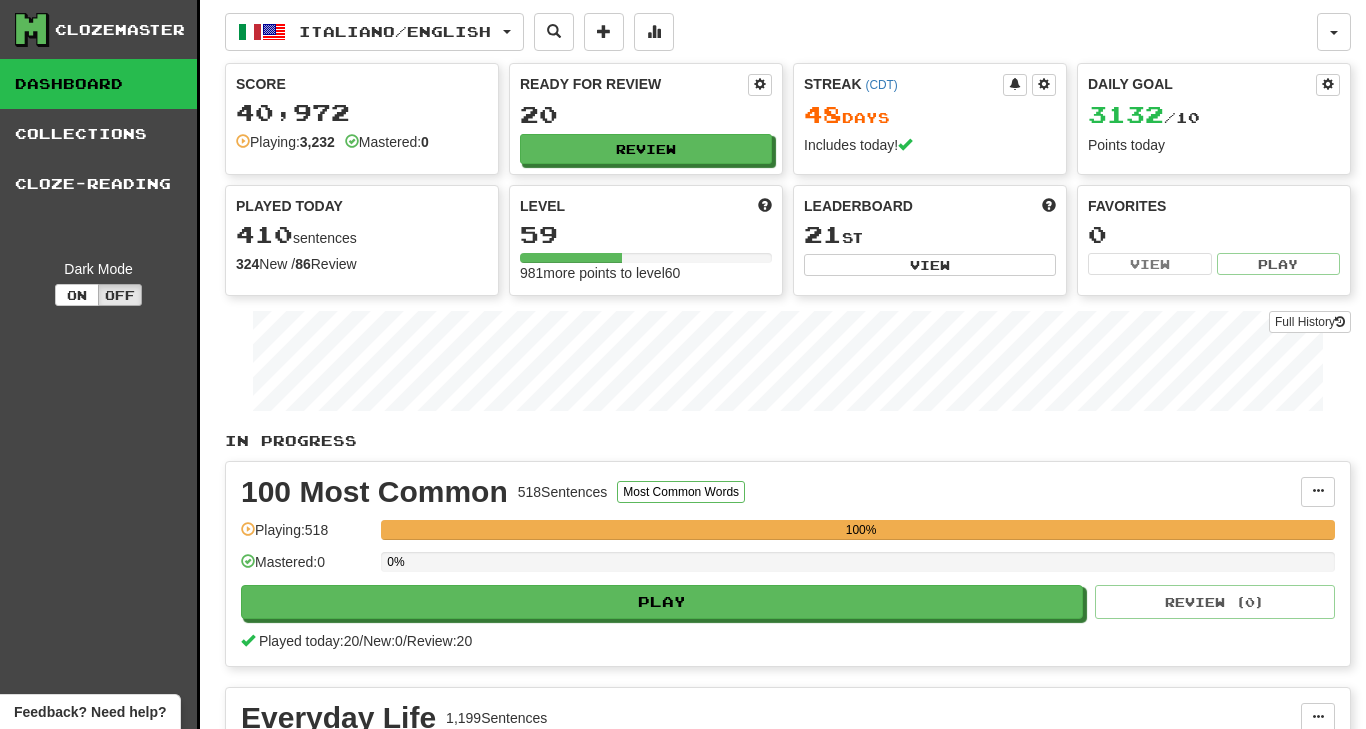 scroll, scrollTop: 0, scrollLeft: 0, axis: both 